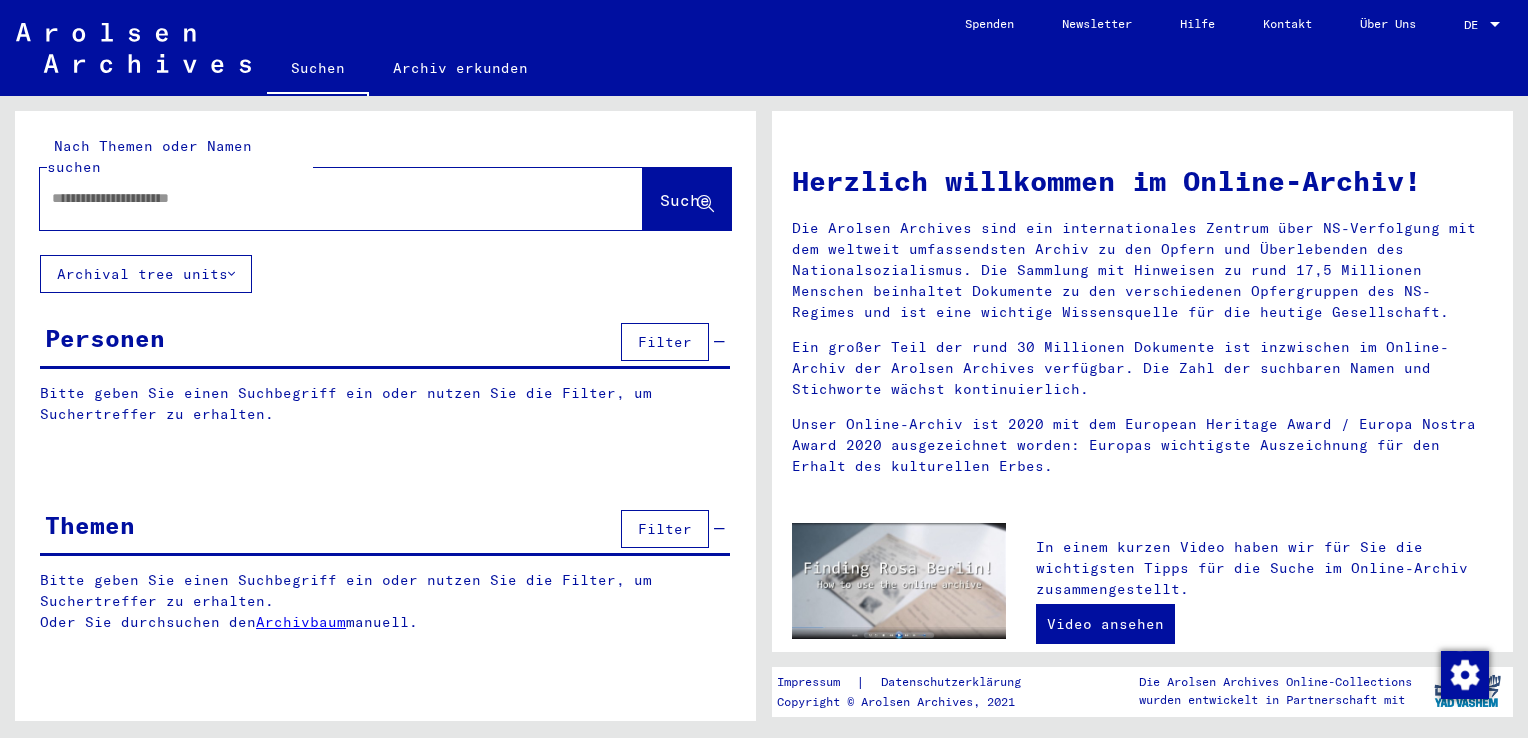 scroll, scrollTop: 0, scrollLeft: 0, axis: both 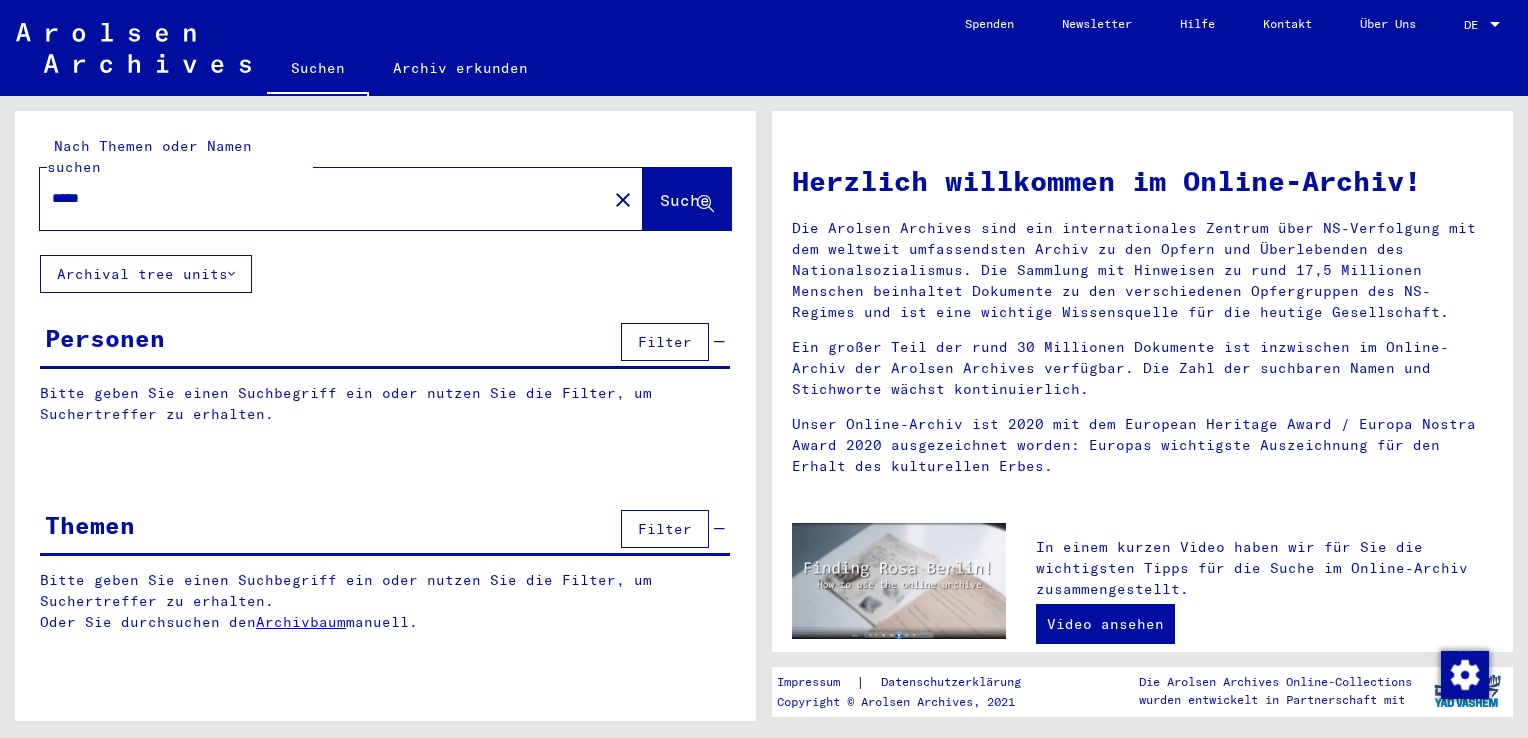 type on "*****" 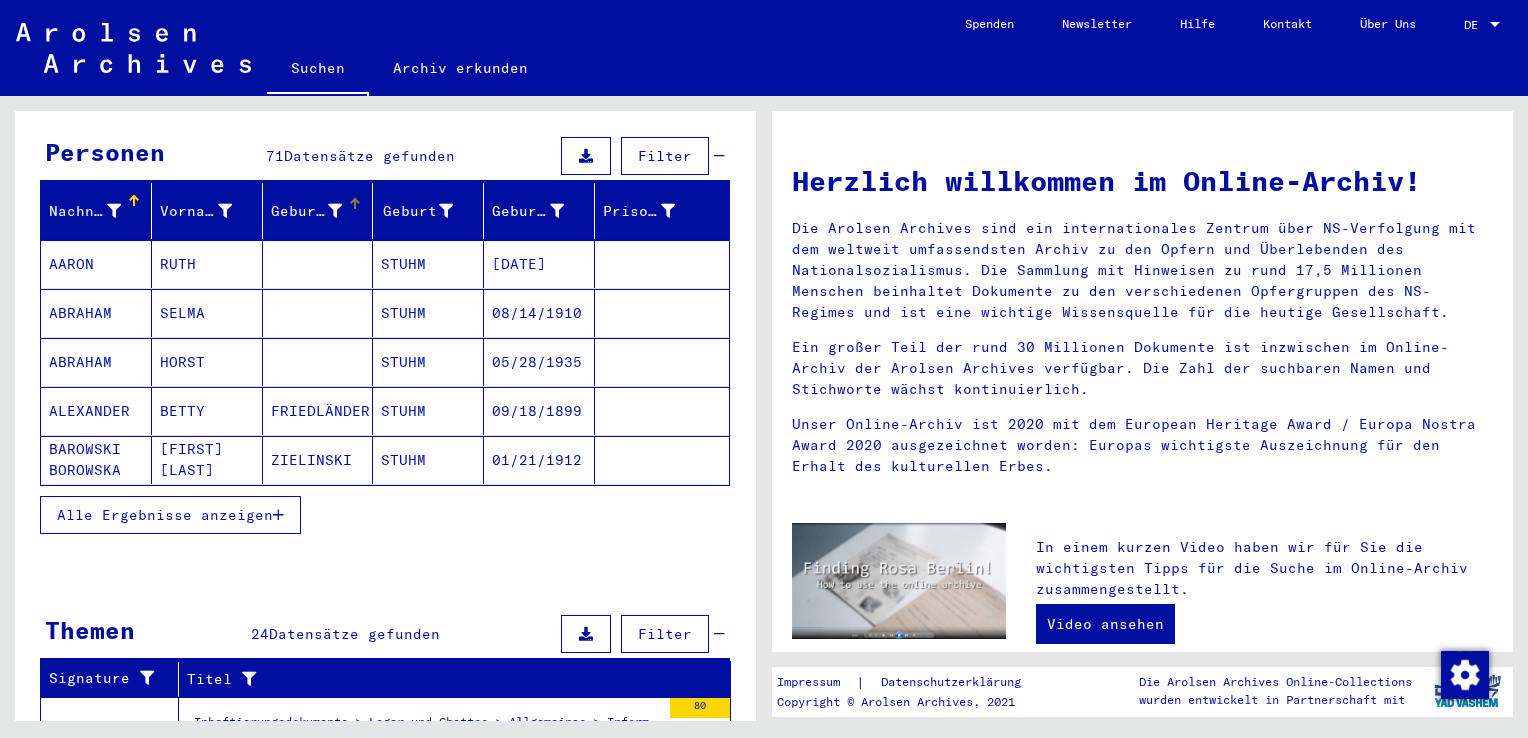 scroll, scrollTop: 300, scrollLeft: 0, axis: vertical 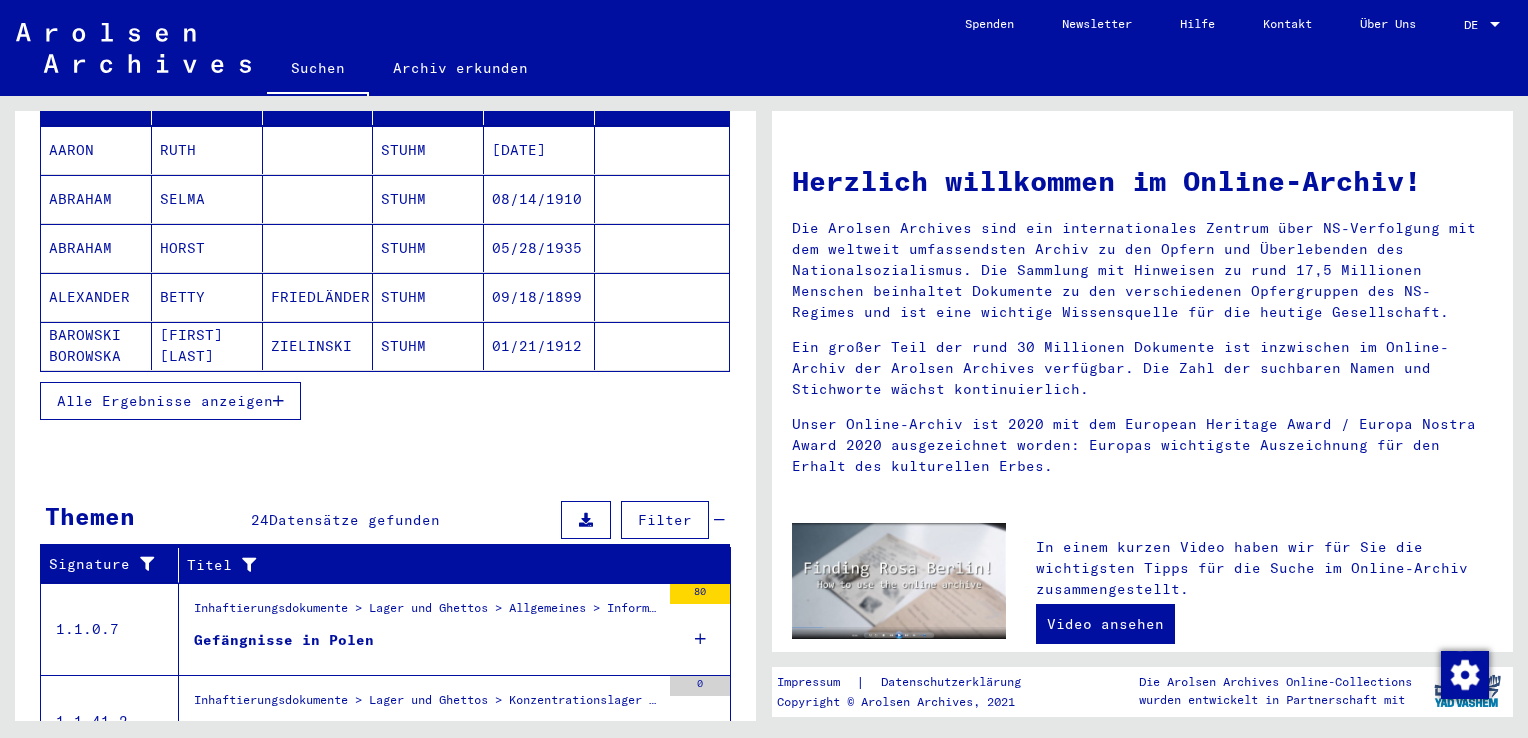 click on "Alle Ergebnisse anzeigen" at bounding box center (165, 401) 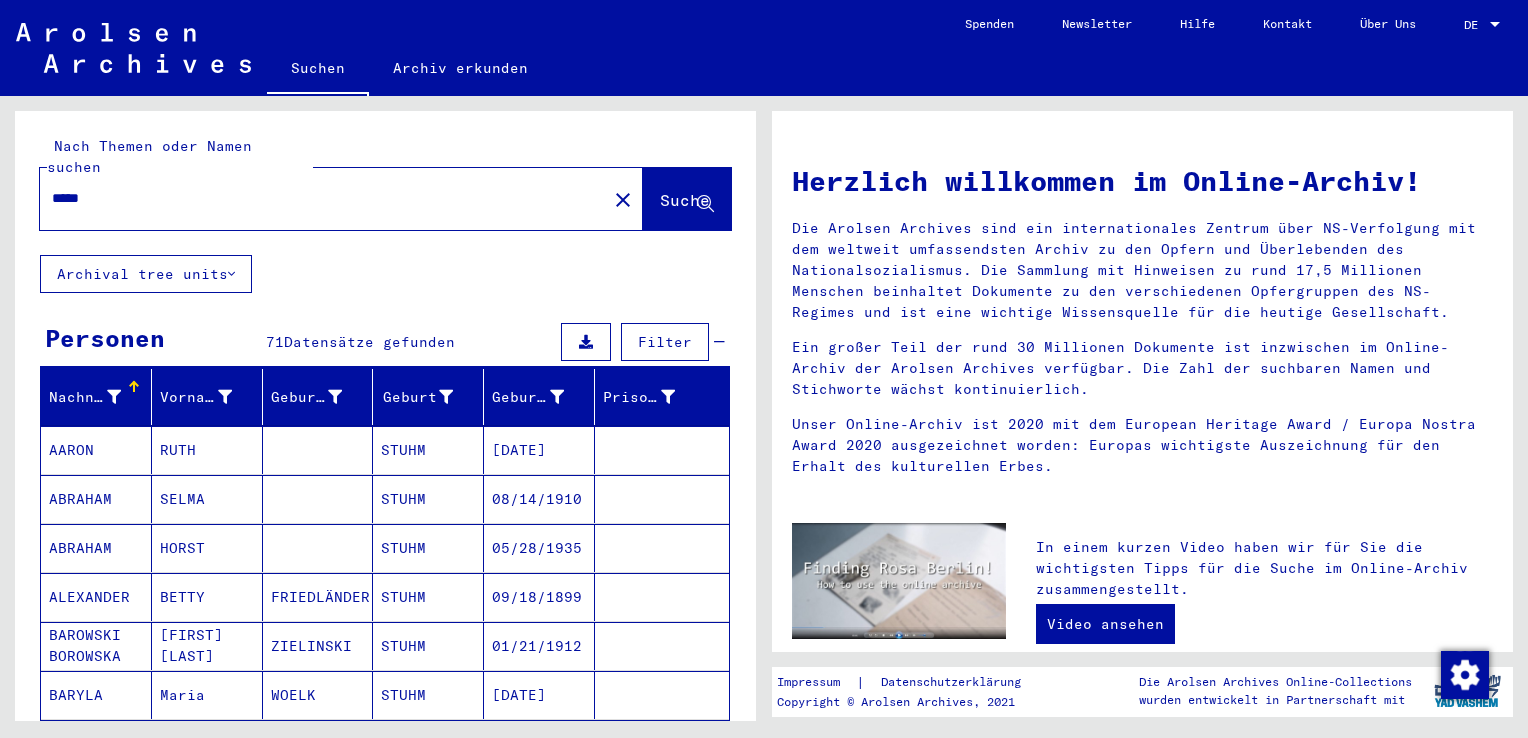 scroll, scrollTop: 100, scrollLeft: 0, axis: vertical 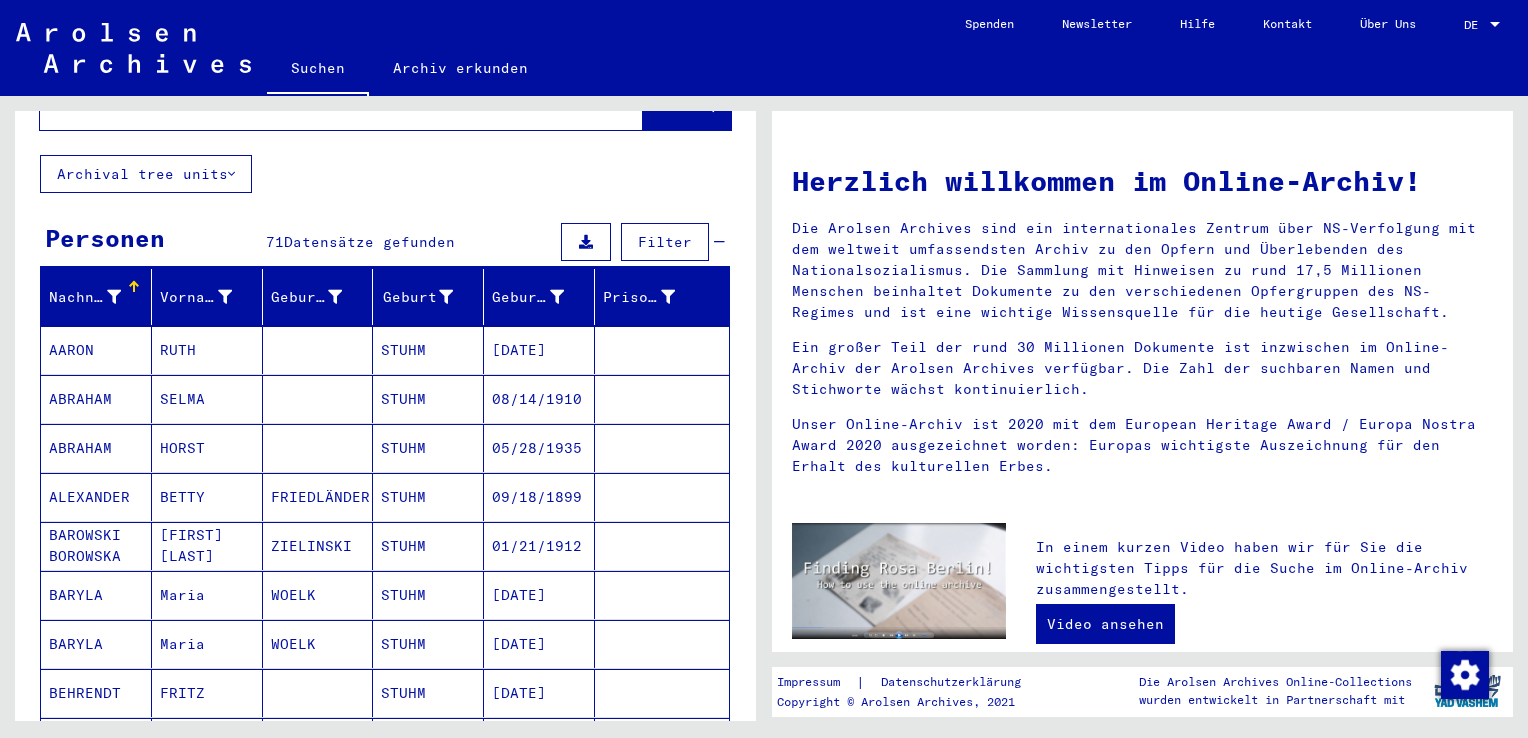 click on "[DATE]" at bounding box center (539, 399) 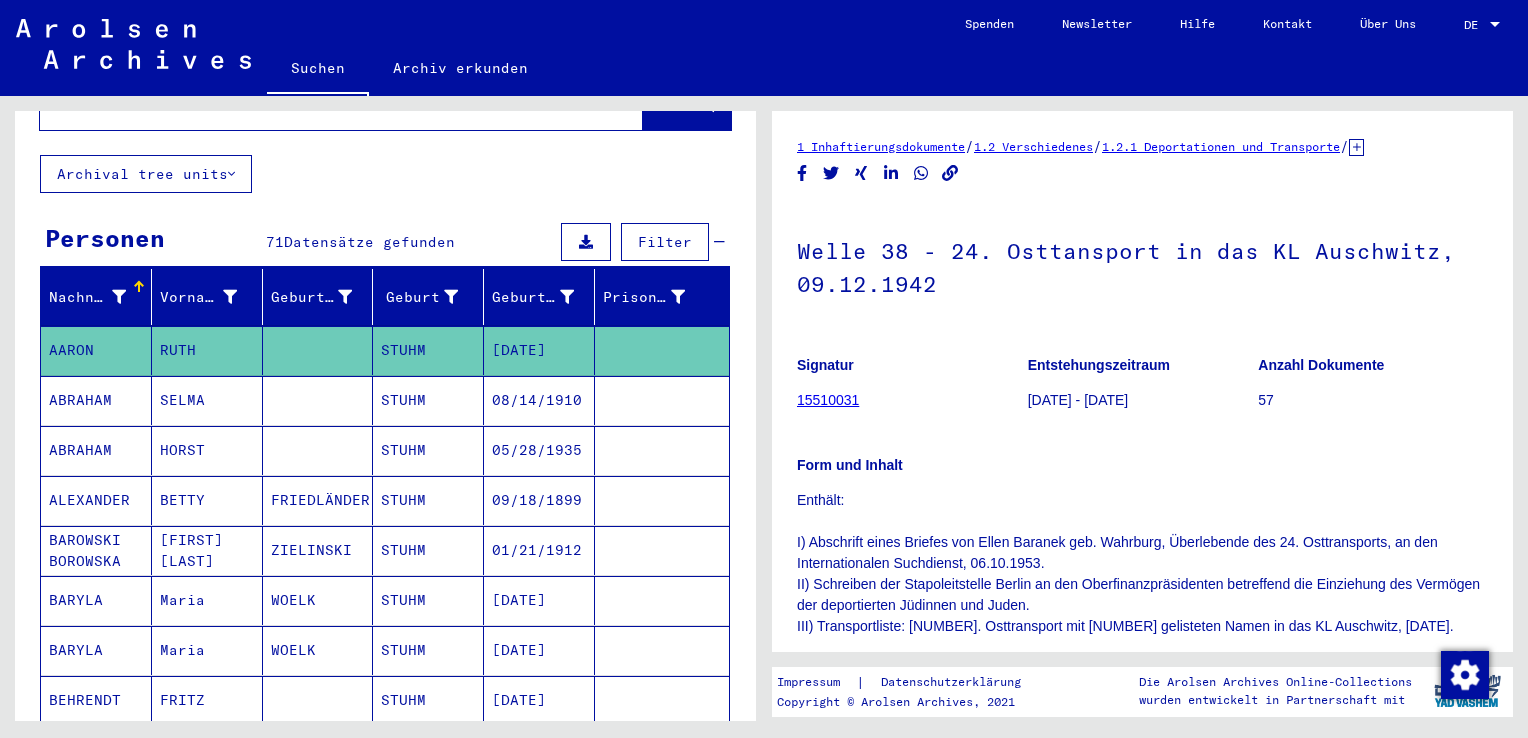scroll, scrollTop: 0, scrollLeft: 0, axis: both 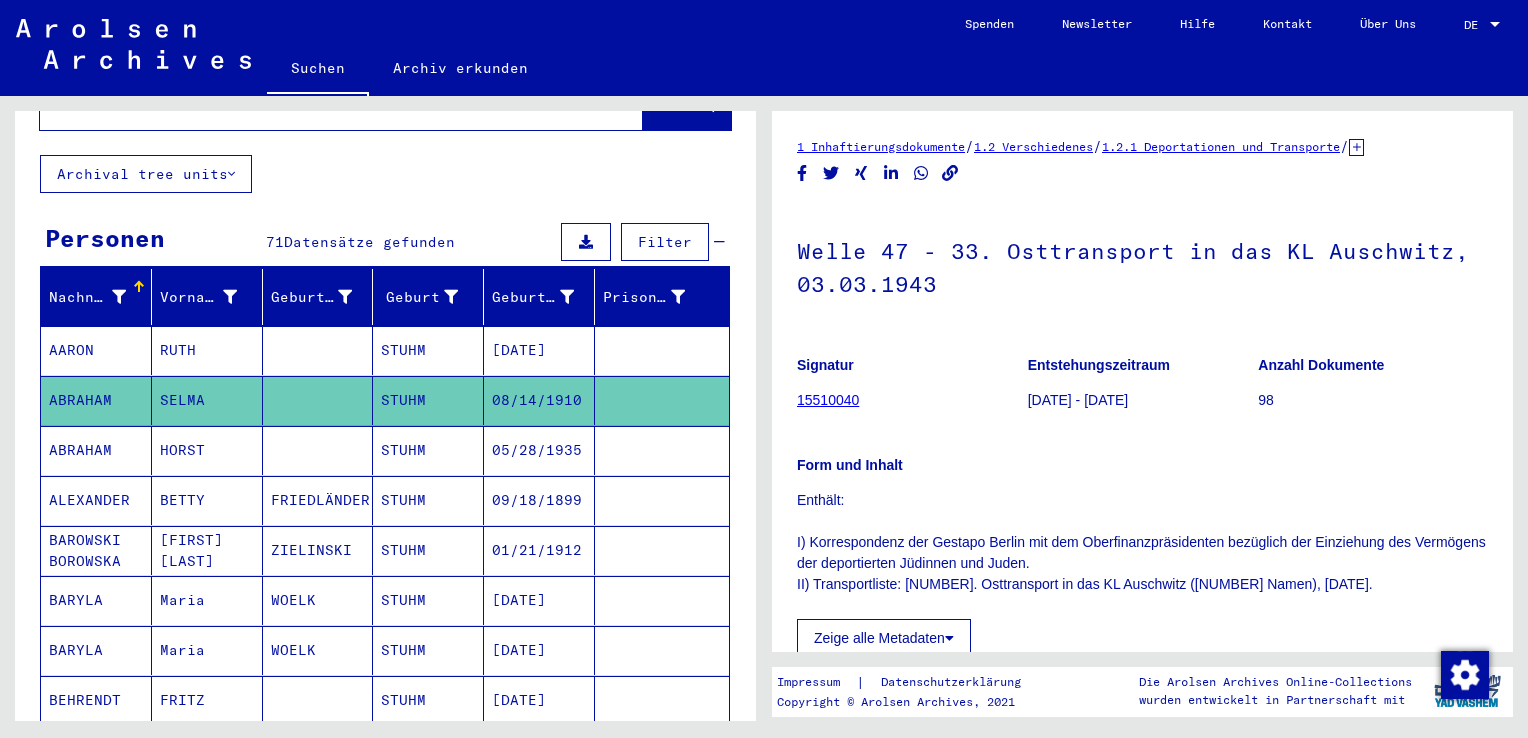 click on "05/28/1935" at bounding box center (539, 500) 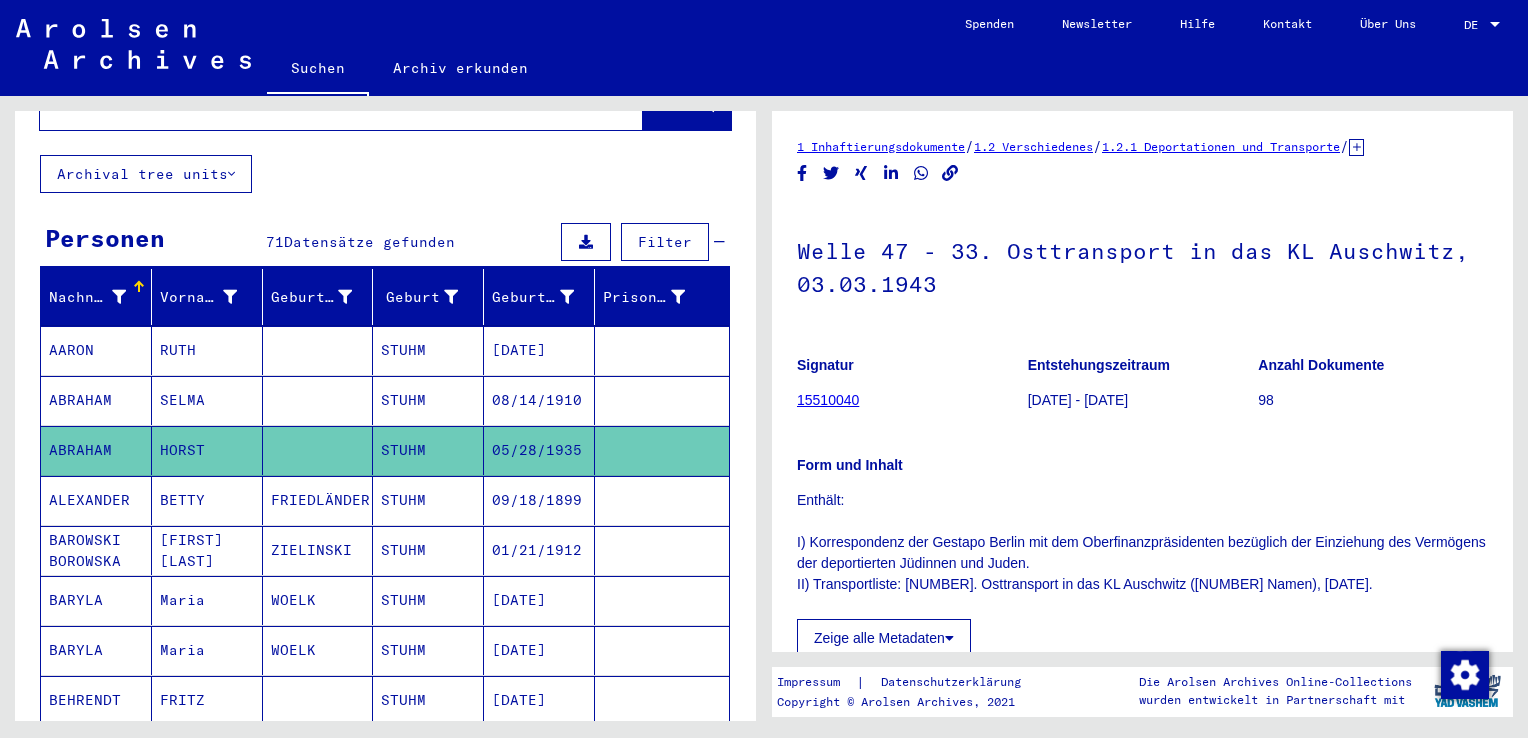 click on "[DATE]" at bounding box center (539, 400) 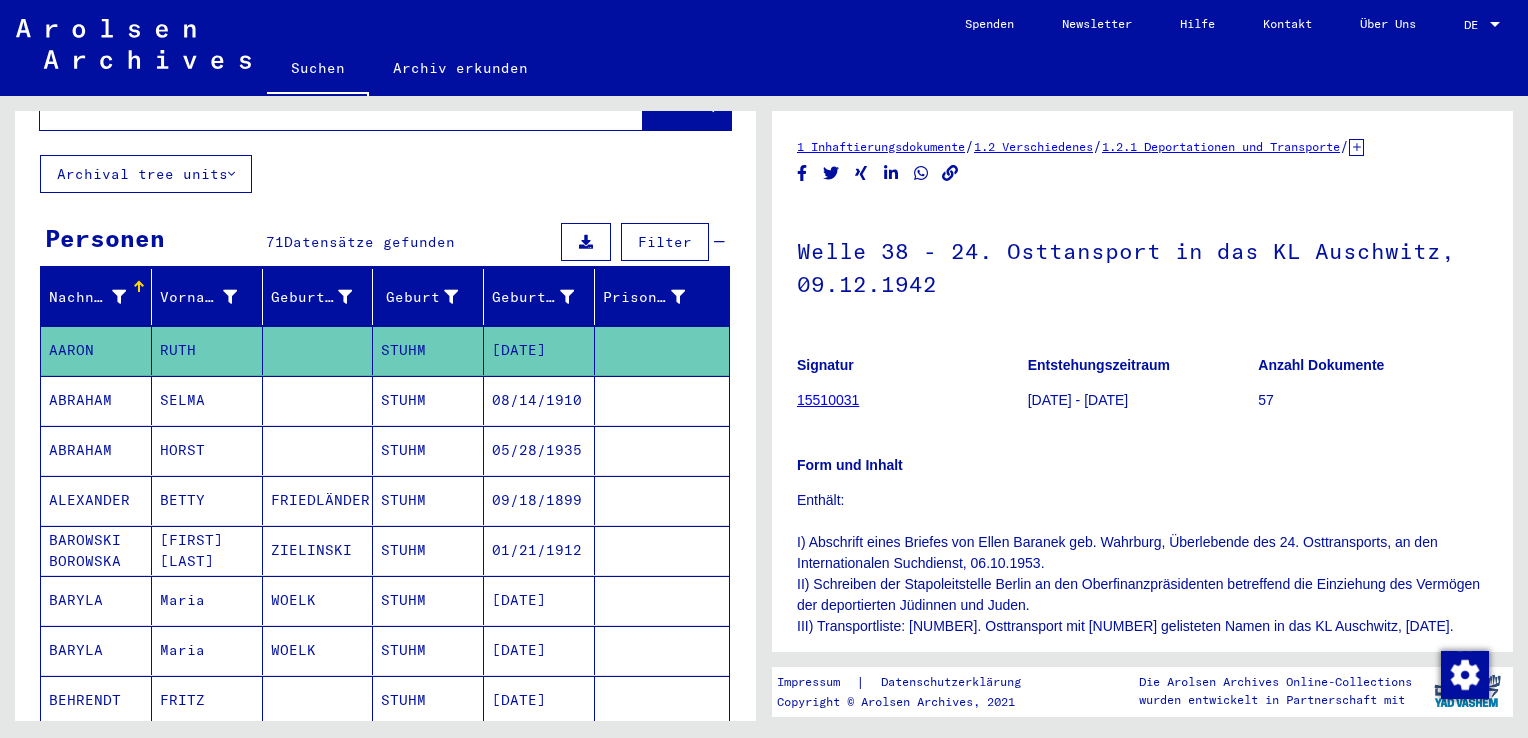 scroll, scrollTop: 0, scrollLeft: 0, axis: both 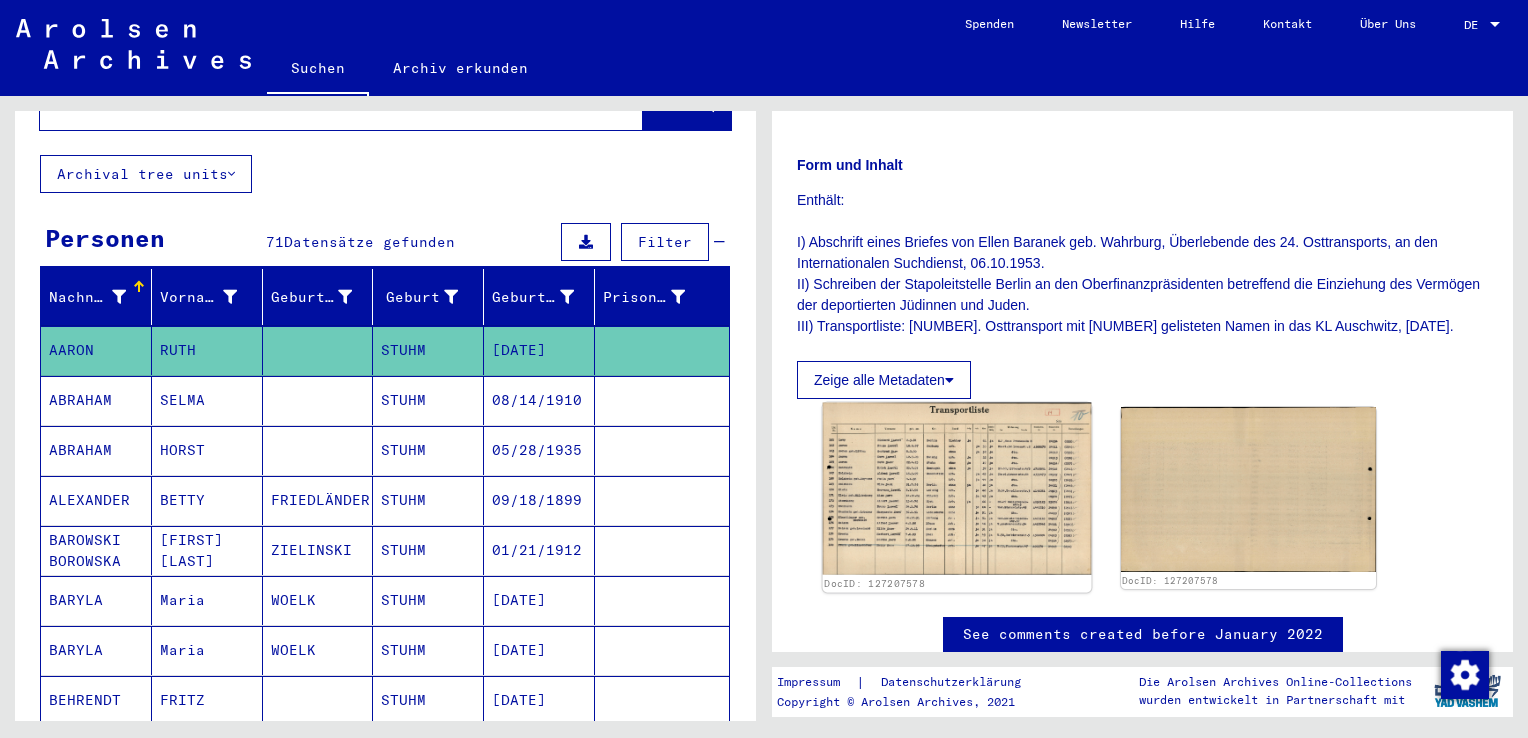 click 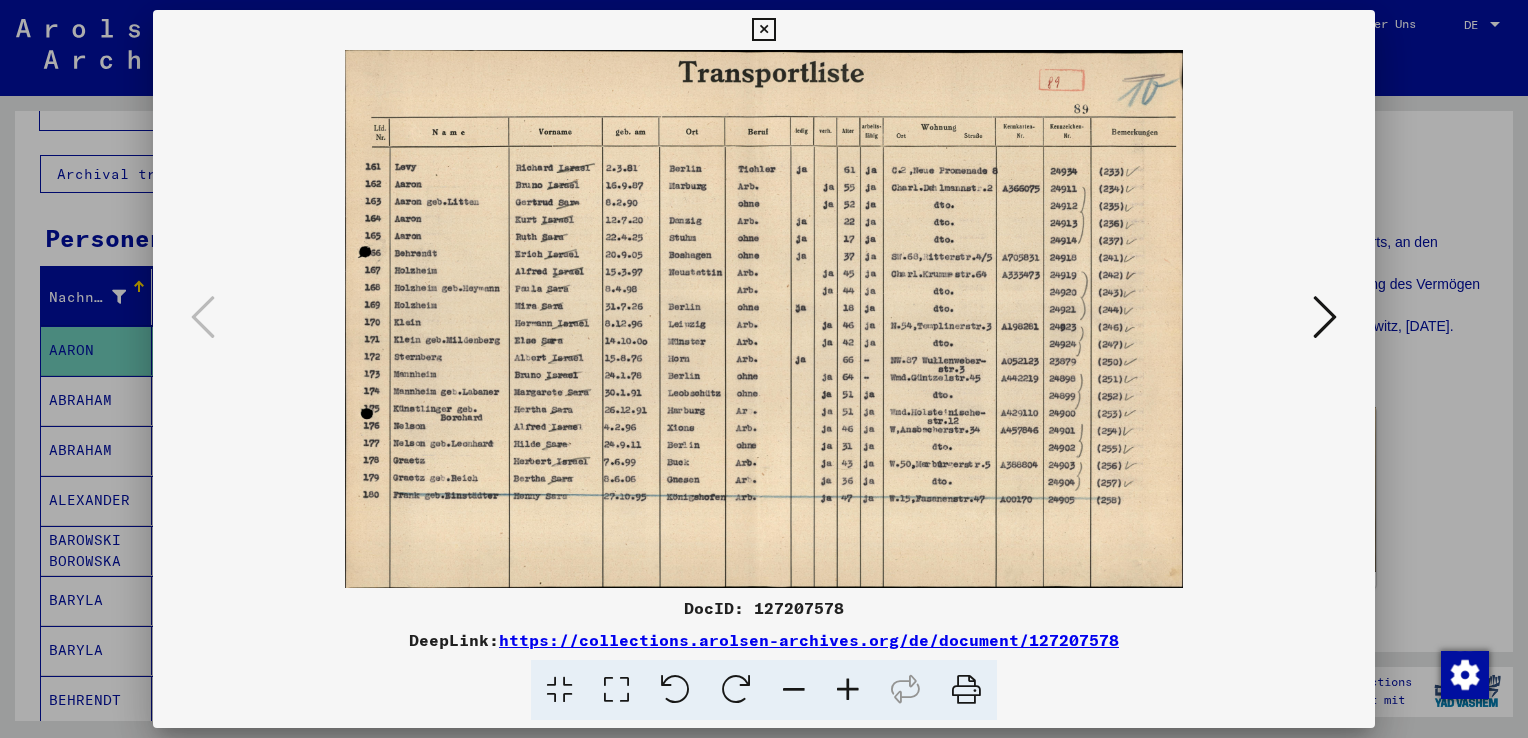 click at bounding box center [616, 690] 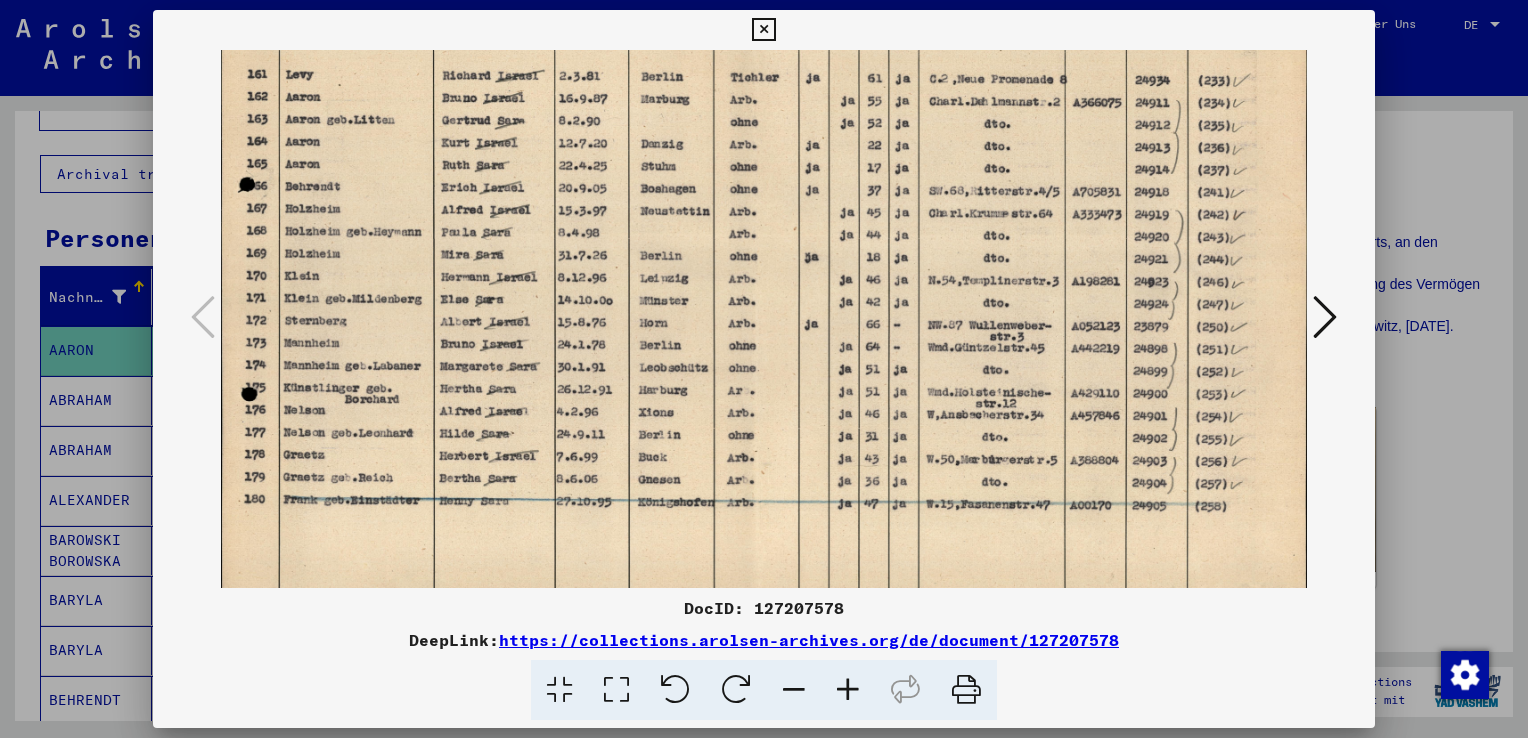 scroll, scrollTop: 159, scrollLeft: 0, axis: vertical 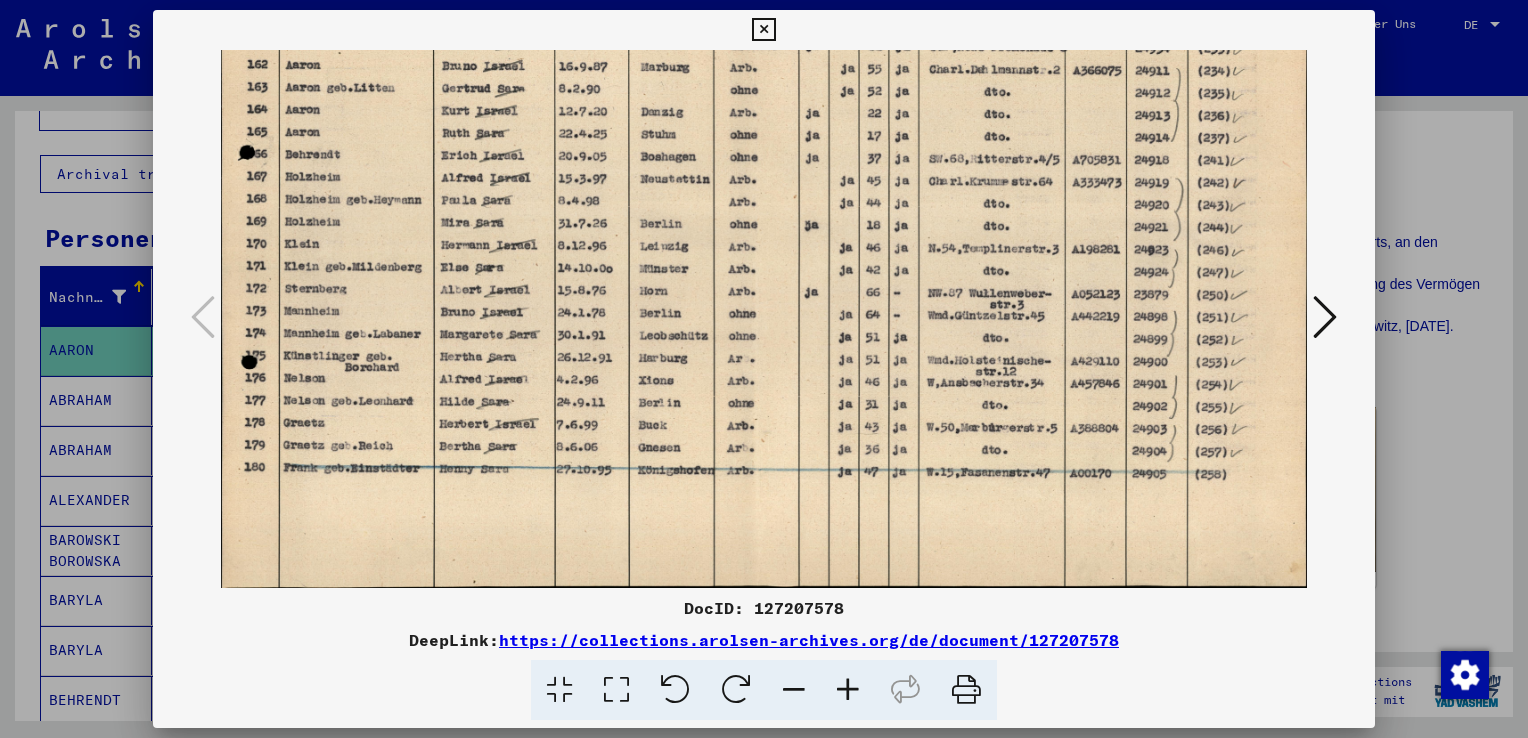 drag, startPoint x: 927, startPoint y: 476, endPoint x: 931, endPoint y: 306, distance: 170.04706 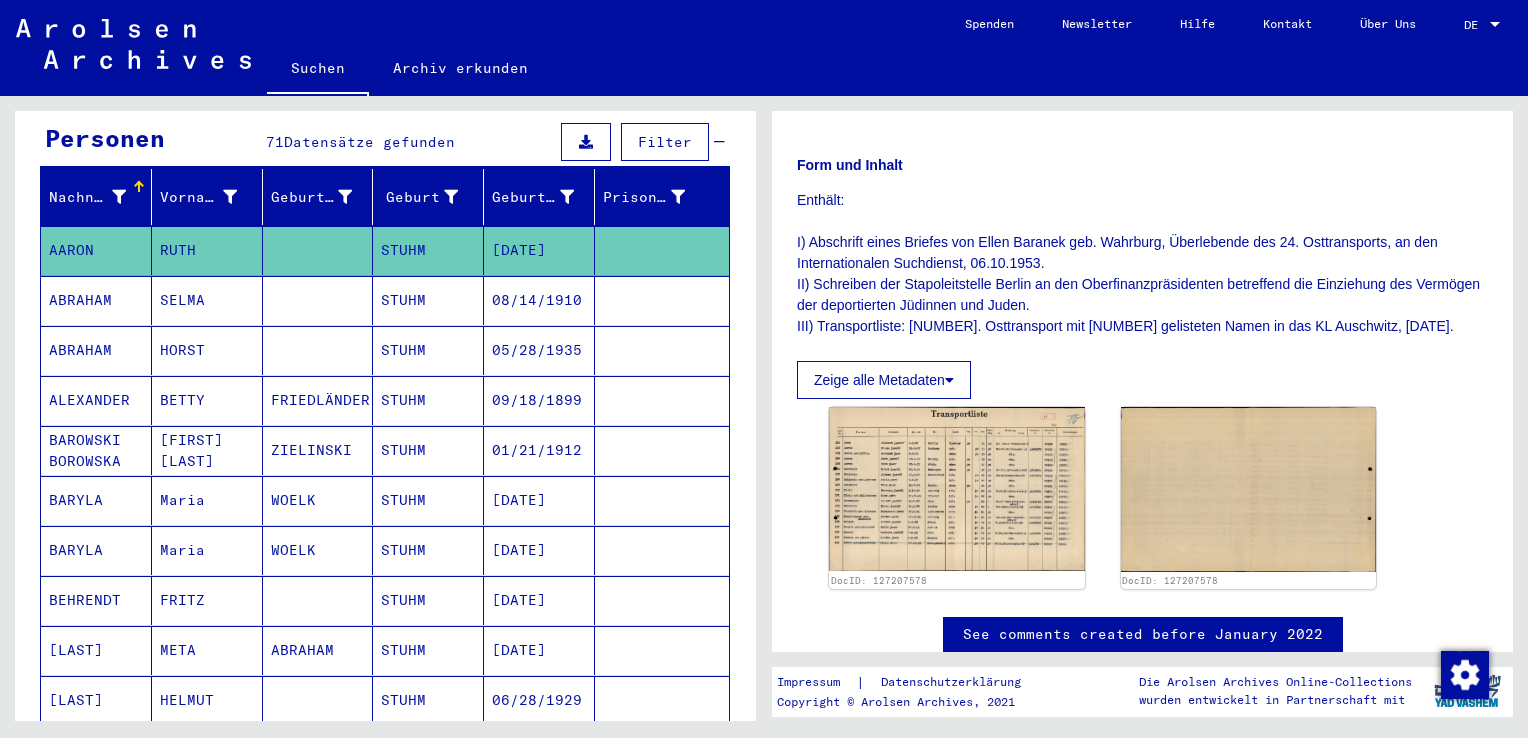 scroll, scrollTop: 300, scrollLeft: 0, axis: vertical 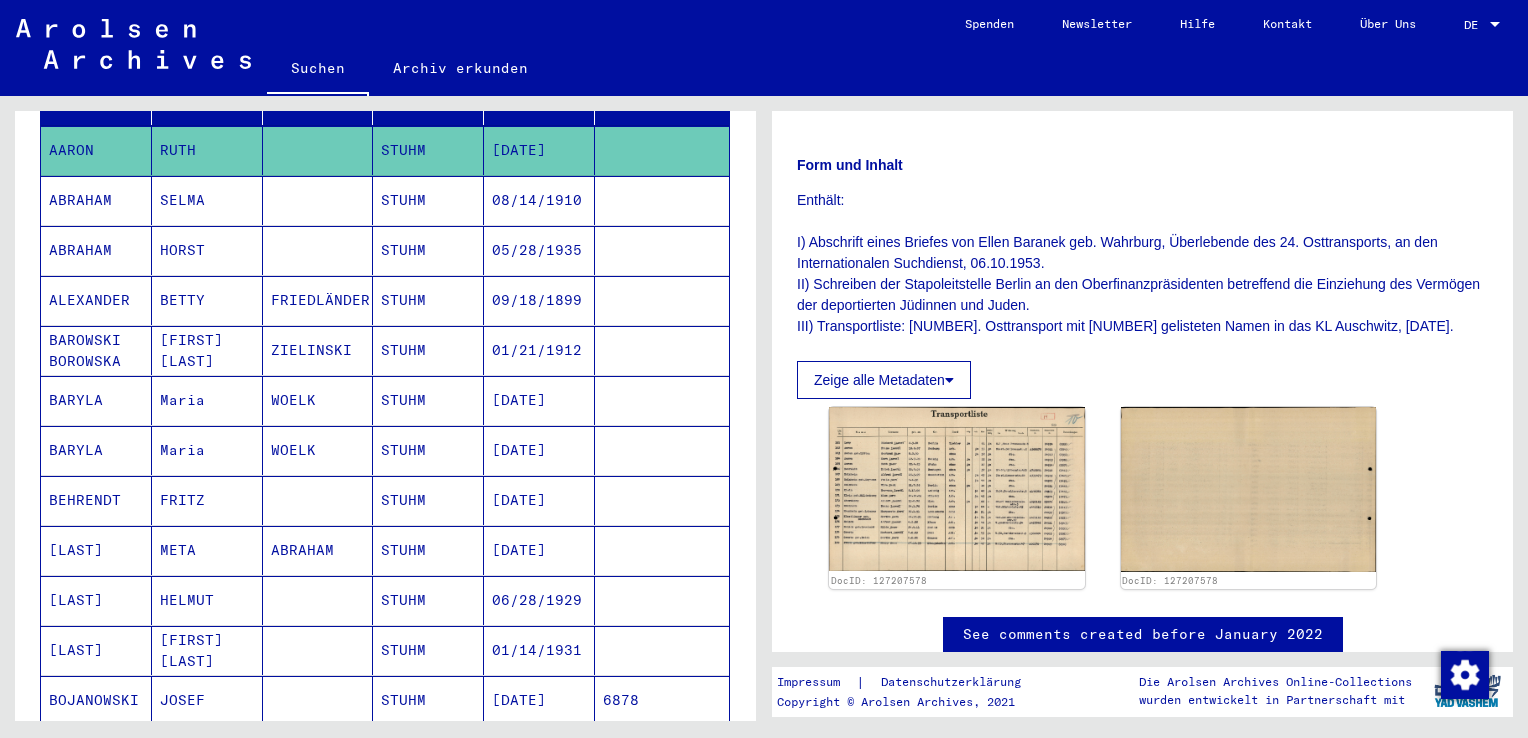 click on "[DATE]" at bounding box center (539, 450) 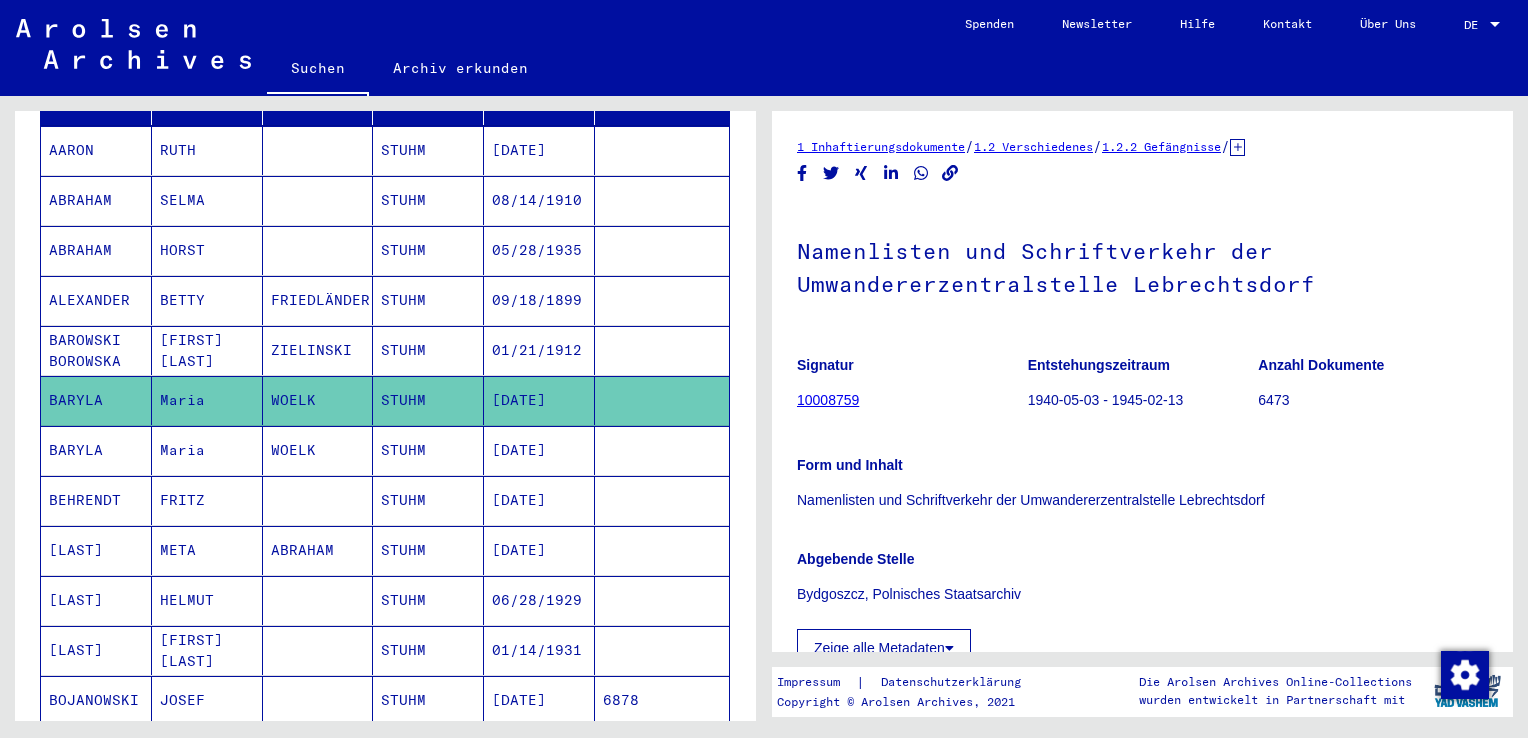 scroll, scrollTop: 0, scrollLeft: 0, axis: both 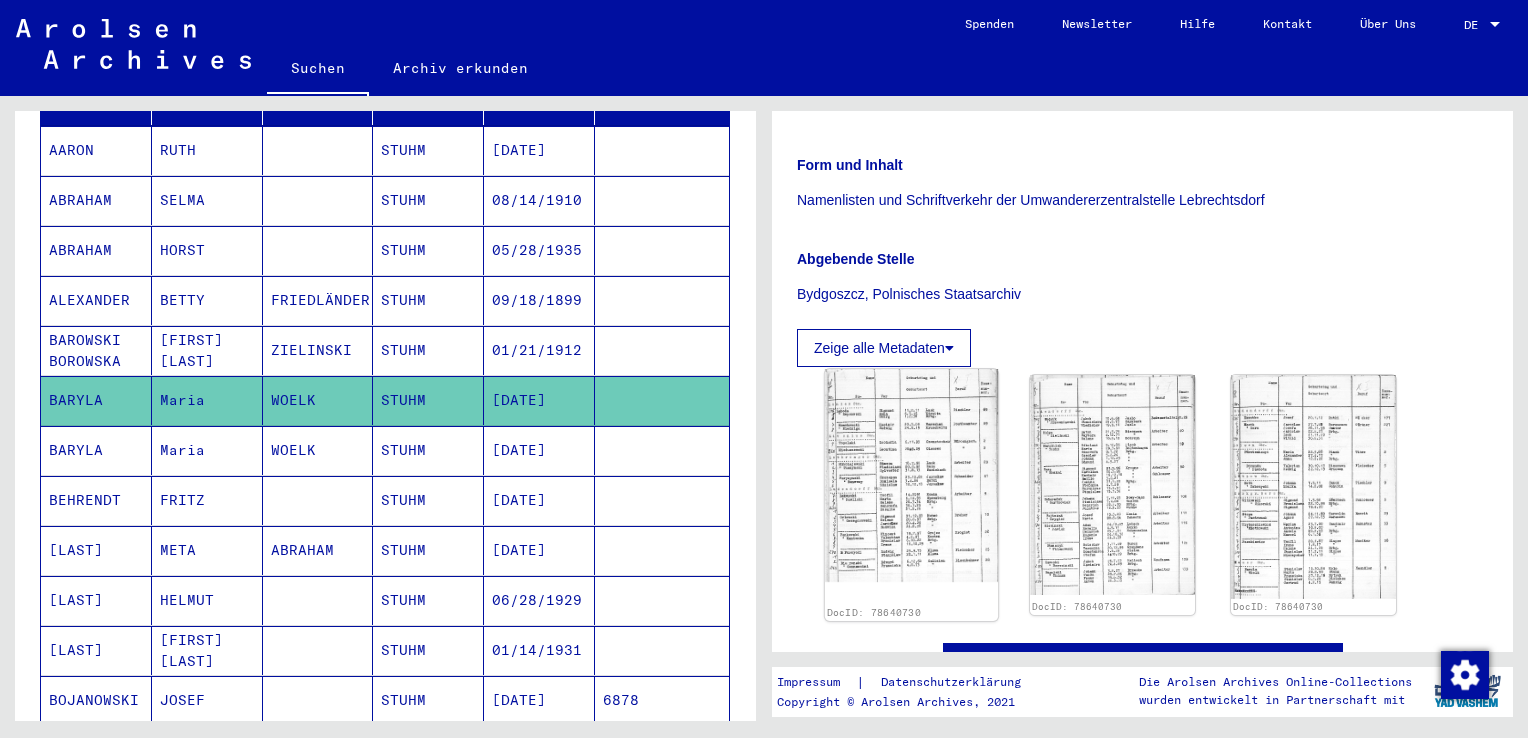 click 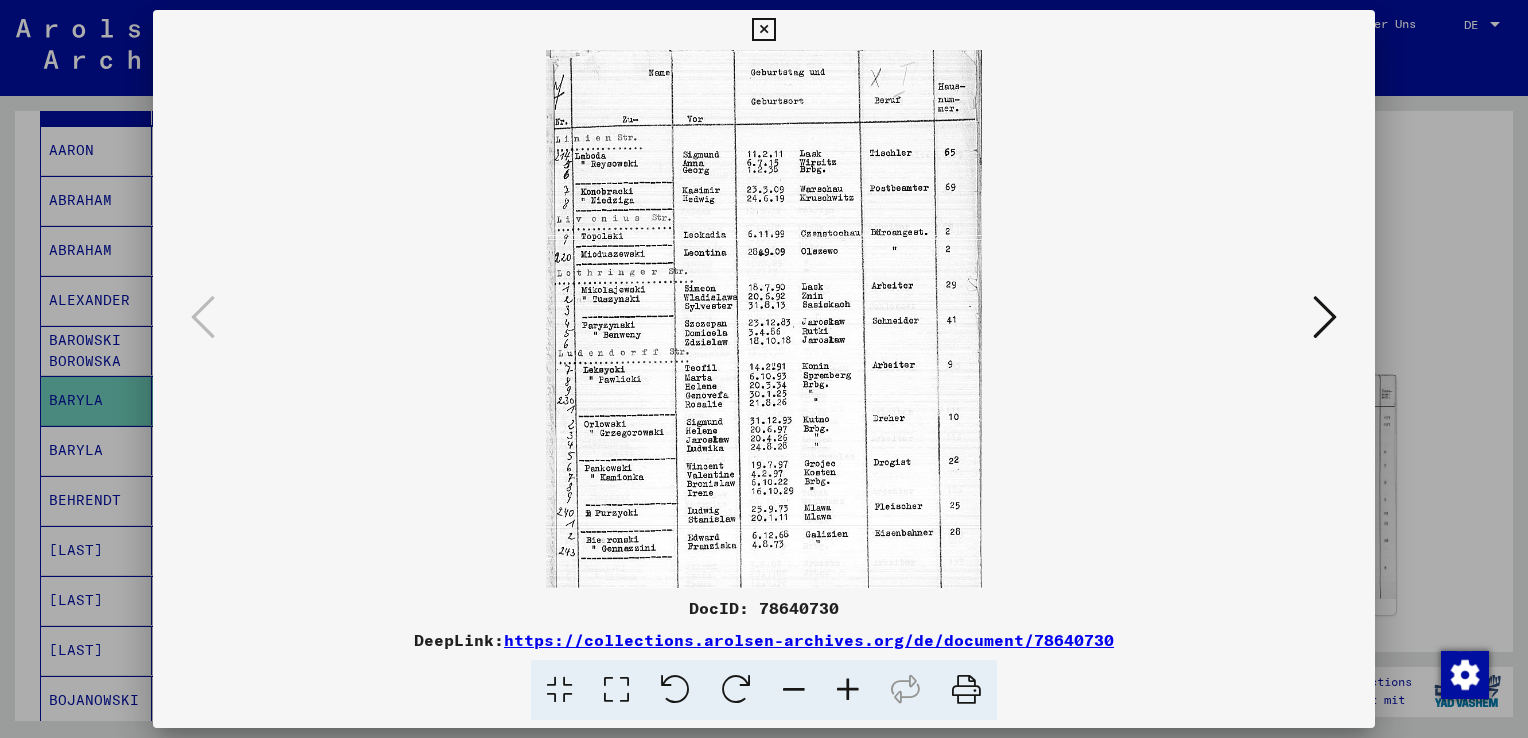 click at bounding box center [616, 690] 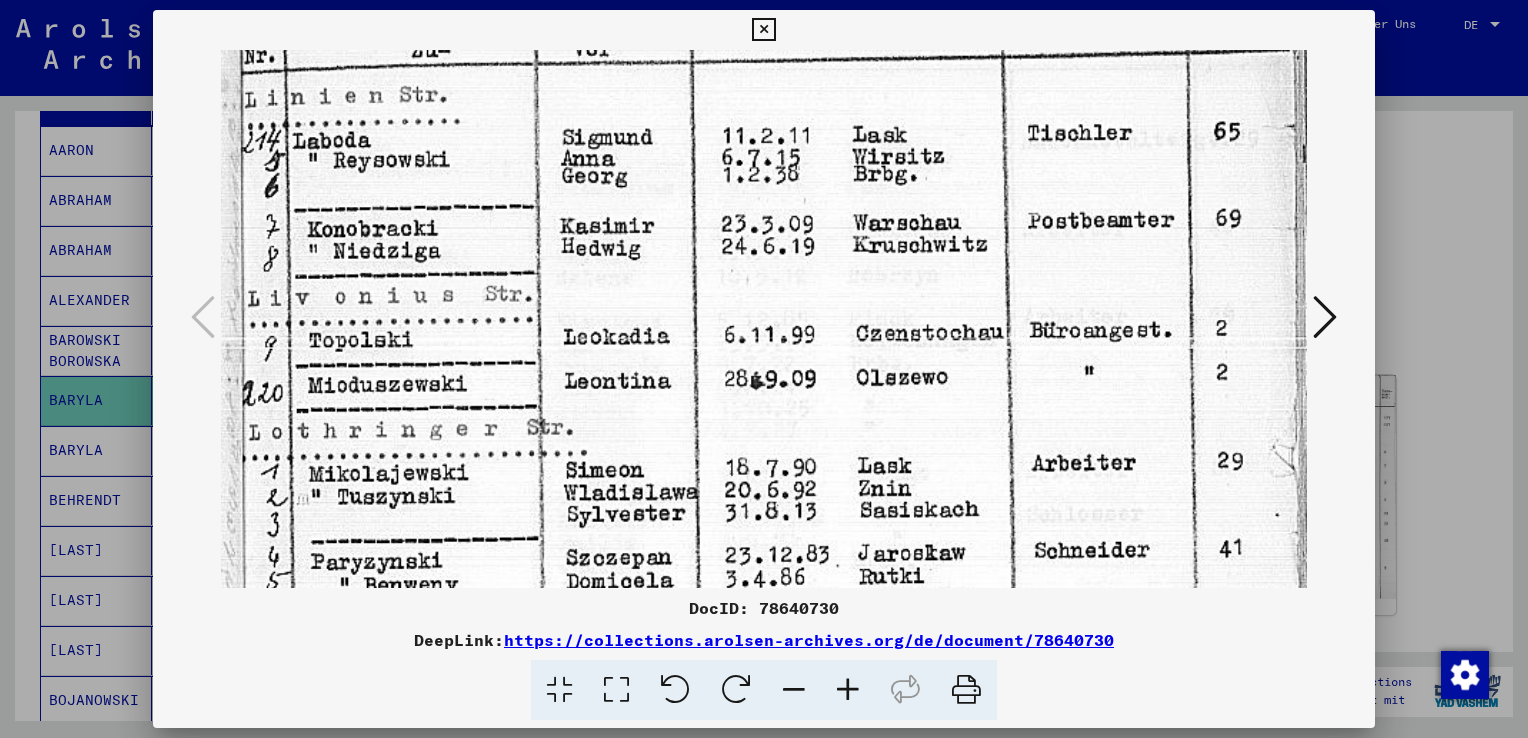drag, startPoint x: 752, startPoint y: 517, endPoint x: 768, endPoint y: 346, distance: 171.7469 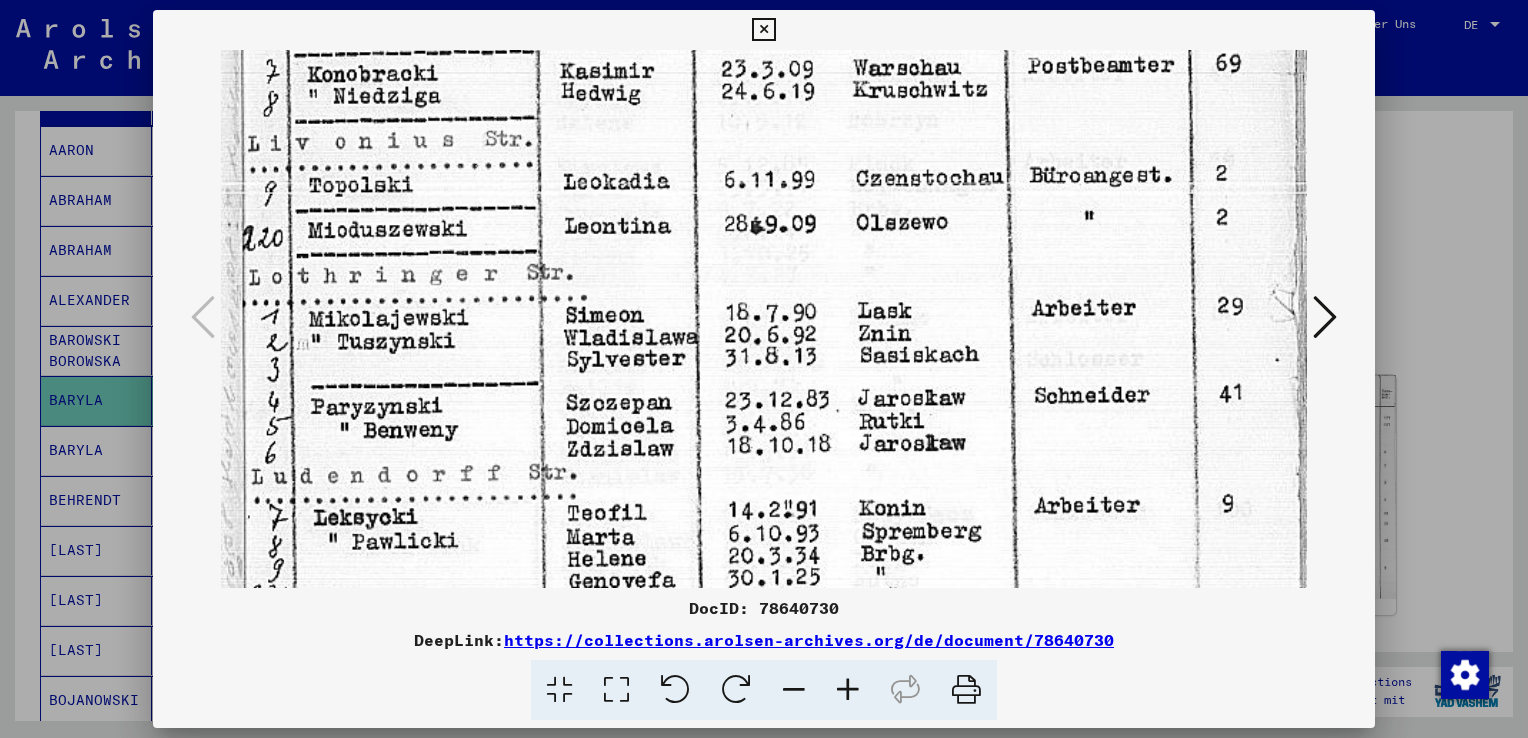 drag, startPoint x: 764, startPoint y: 521, endPoint x: 778, endPoint y: 381, distance: 140.69826 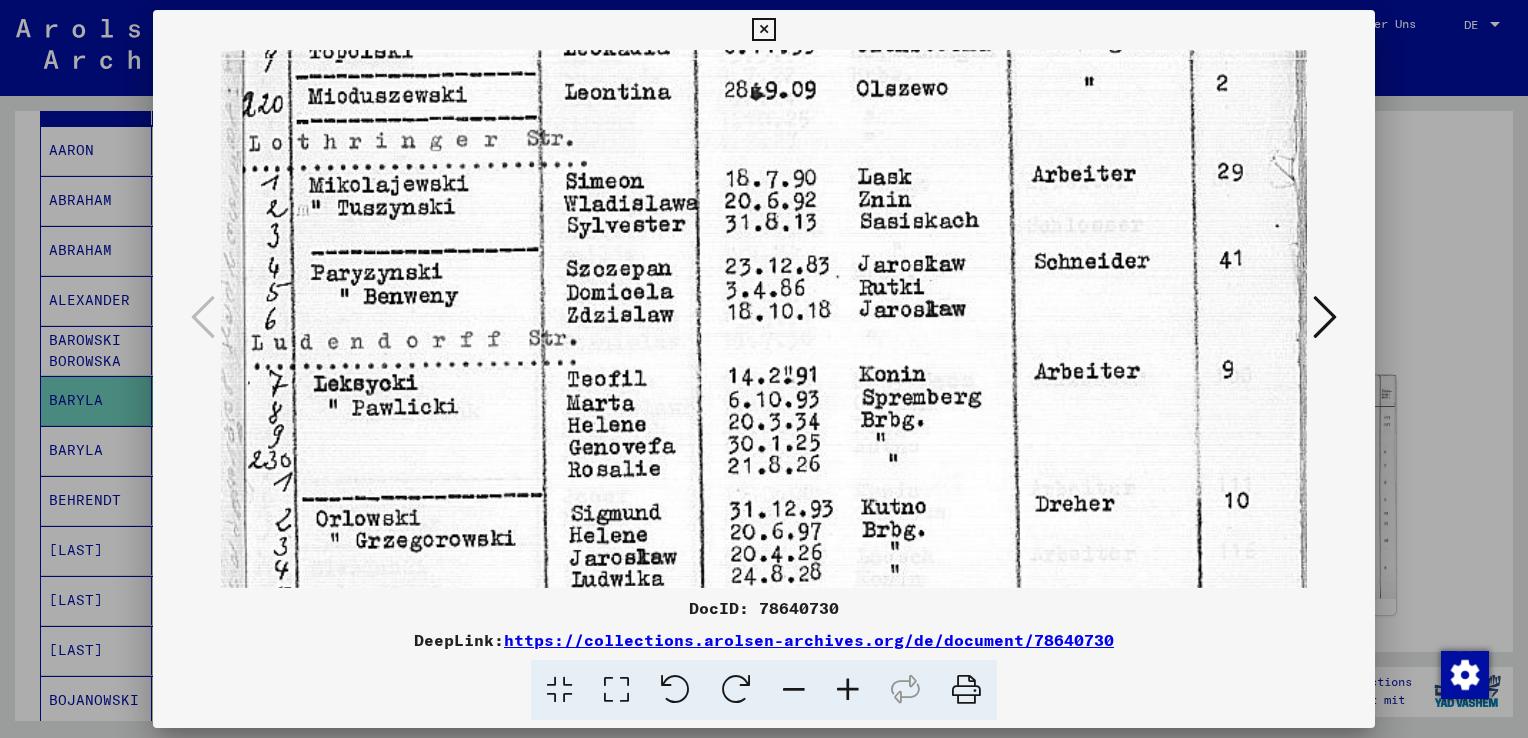 drag, startPoint x: 750, startPoint y: 500, endPoint x: 781, endPoint y: 408, distance: 97.082436 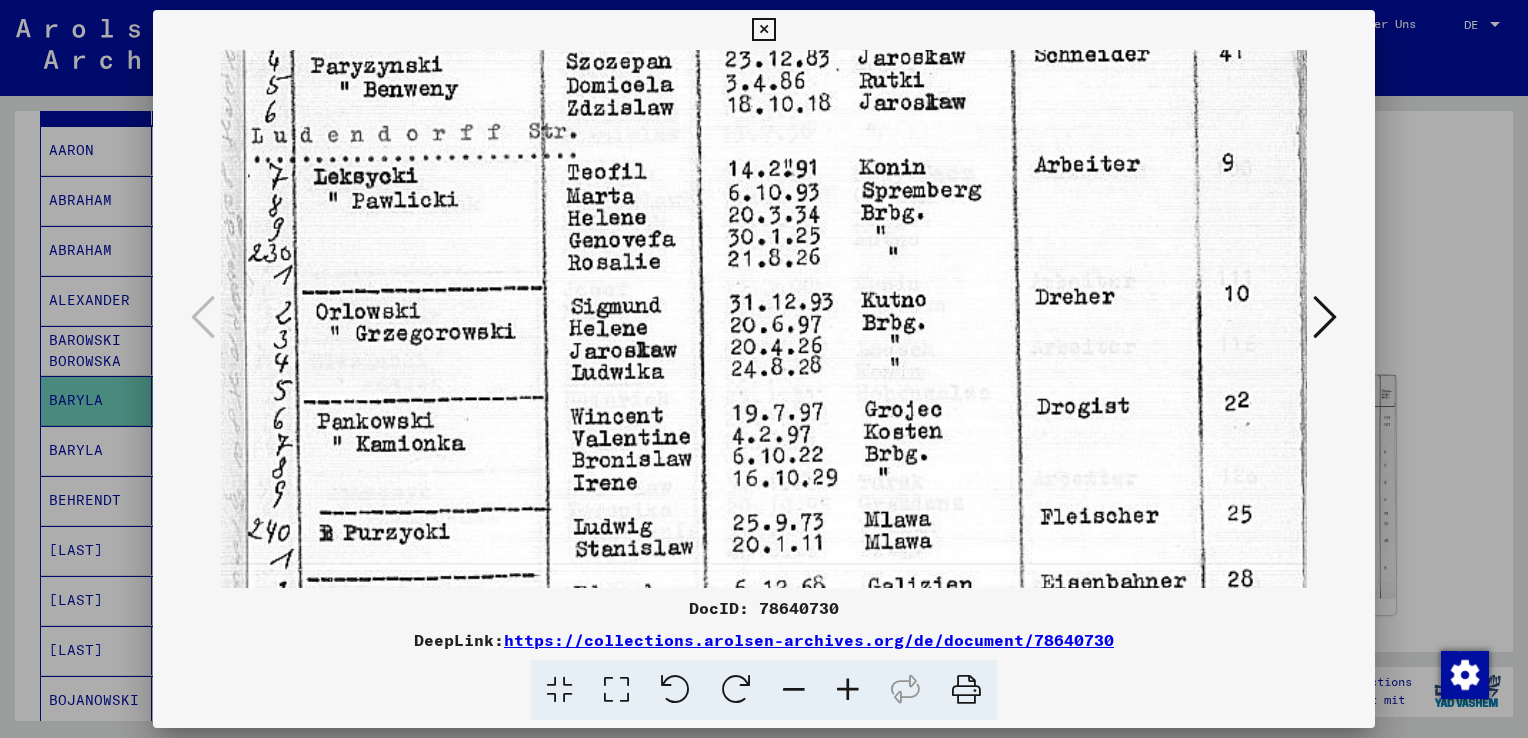 drag, startPoint x: 759, startPoint y: 491, endPoint x: 781, endPoint y: 369, distance: 123.967735 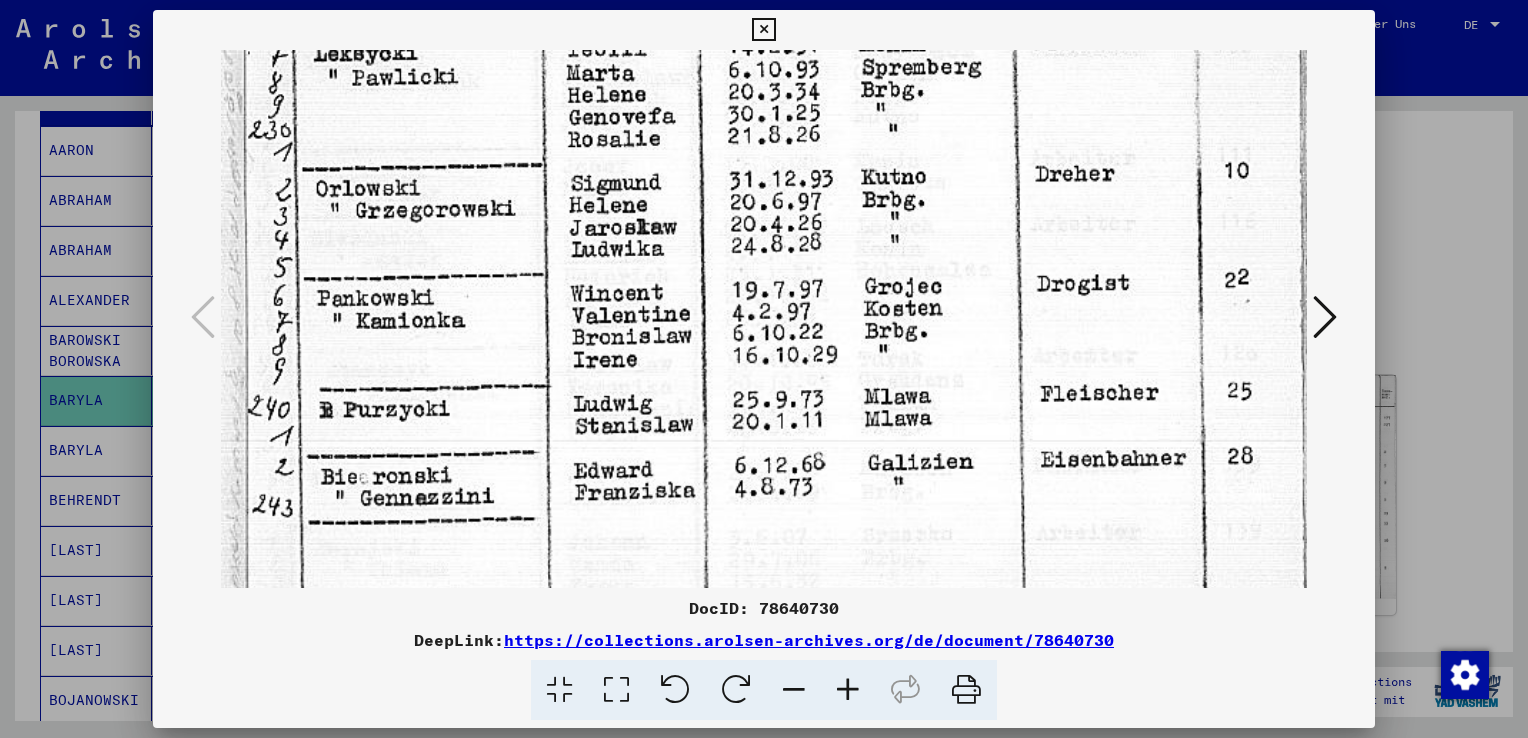 scroll, scrollTop: 799, scrollLeft: 0, axis: vertical 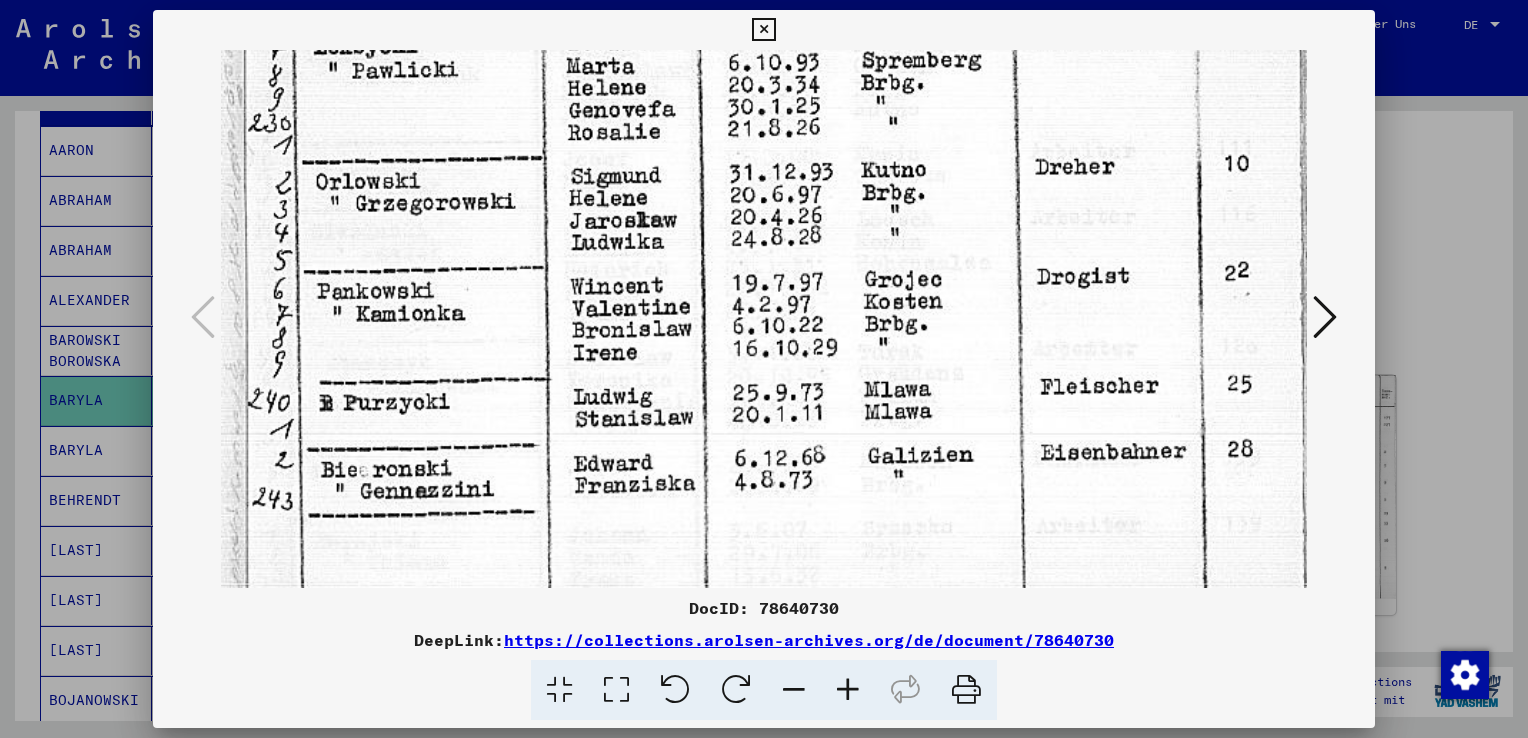 drag, startPoint x: 730, startPoint y: 508, endPoint x: 749, endPoint y: 343, distance: 166.09033 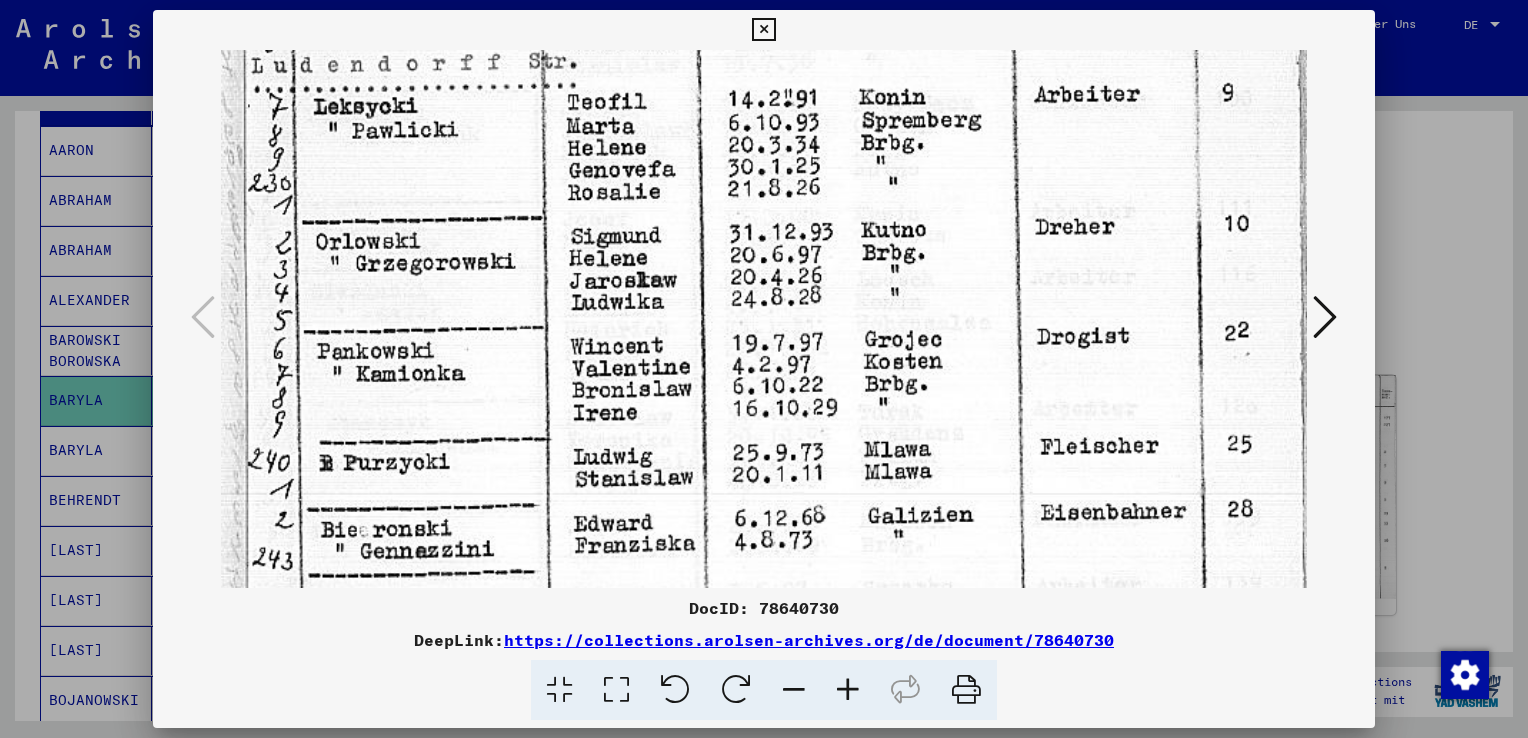 drag, startPoint x: 748, startPoint y: 350, endPoint x: 739, endPoint y: 423, distance: 73.552704 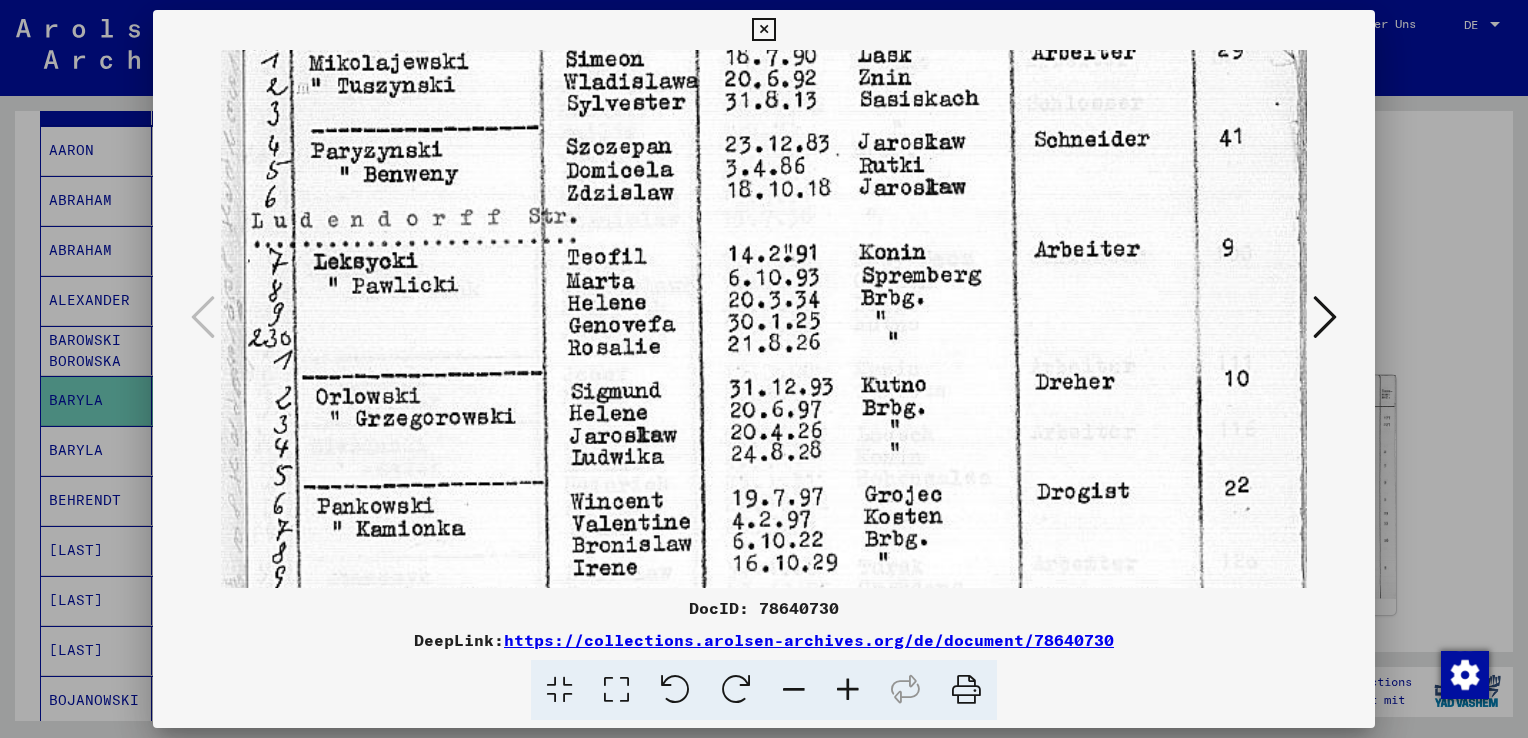 drag, startPoint x: 755, startPoint y: 263, endPoint x: 732, endPoint y: 424, distance: 162.63457 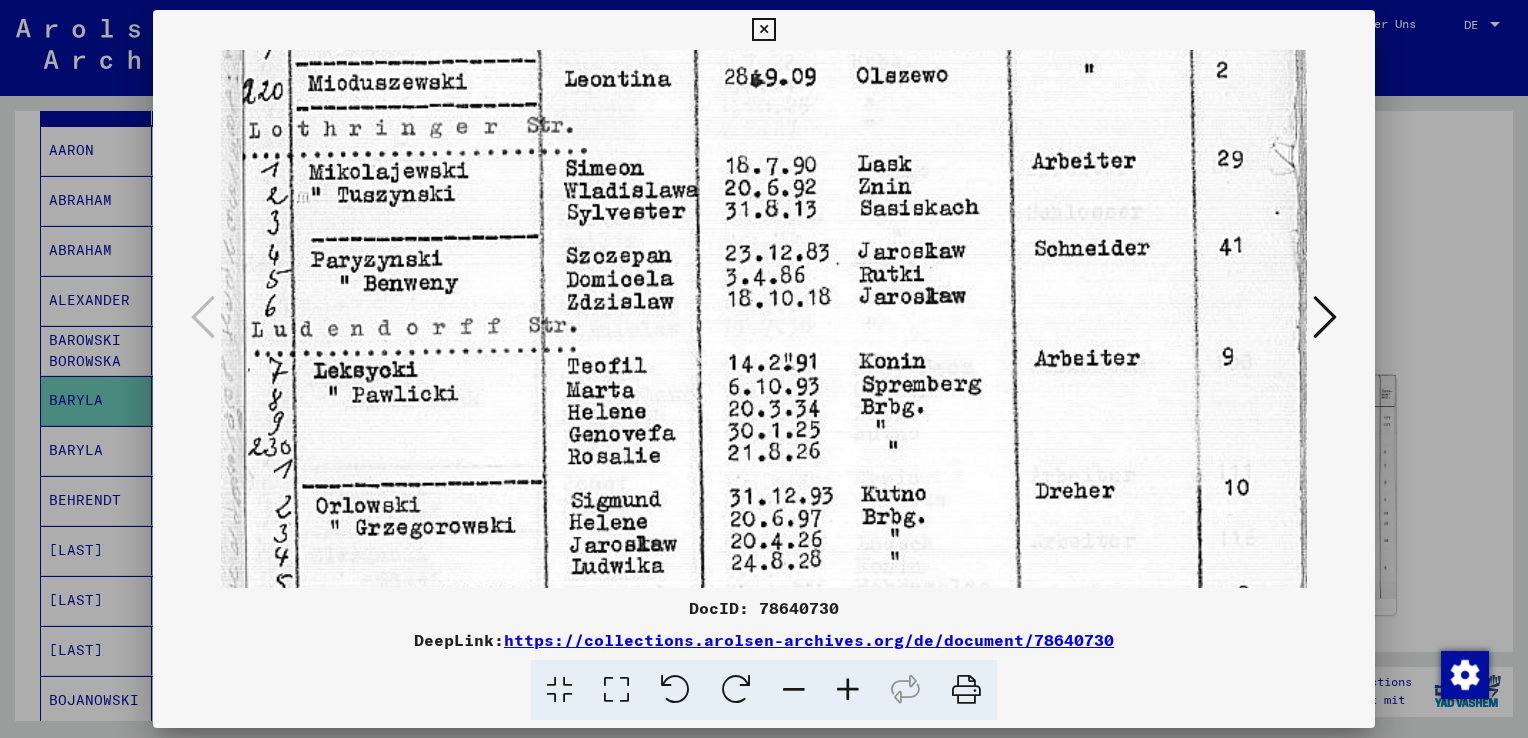 drag, startPoint x: 827, startPoint y: 238, endPoint x: 820, endPoint y: 356, distance: 118.20744 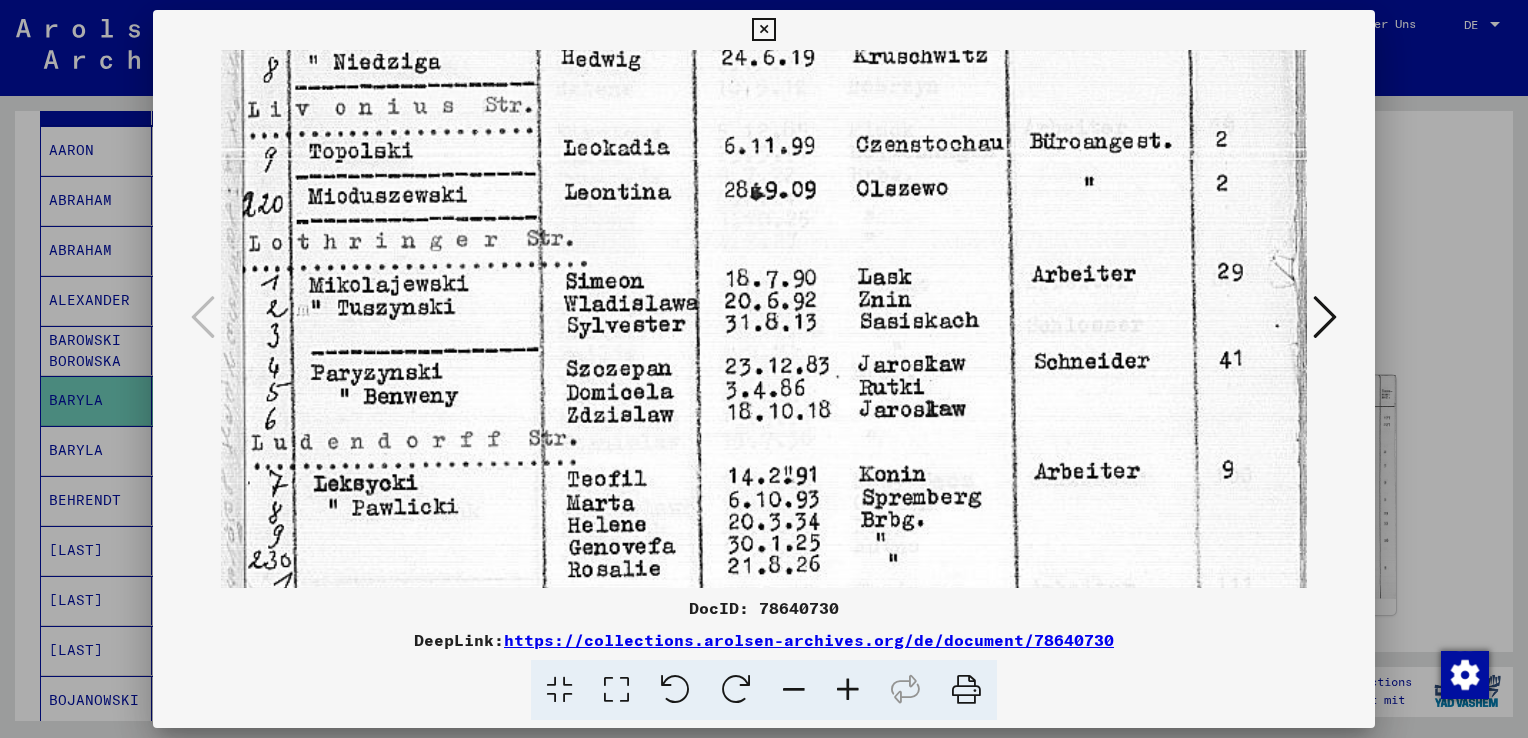 drag, startPoint x: 808, startPoint y: 270, endPoint x: 808, endPoint y: 385, distance: 115 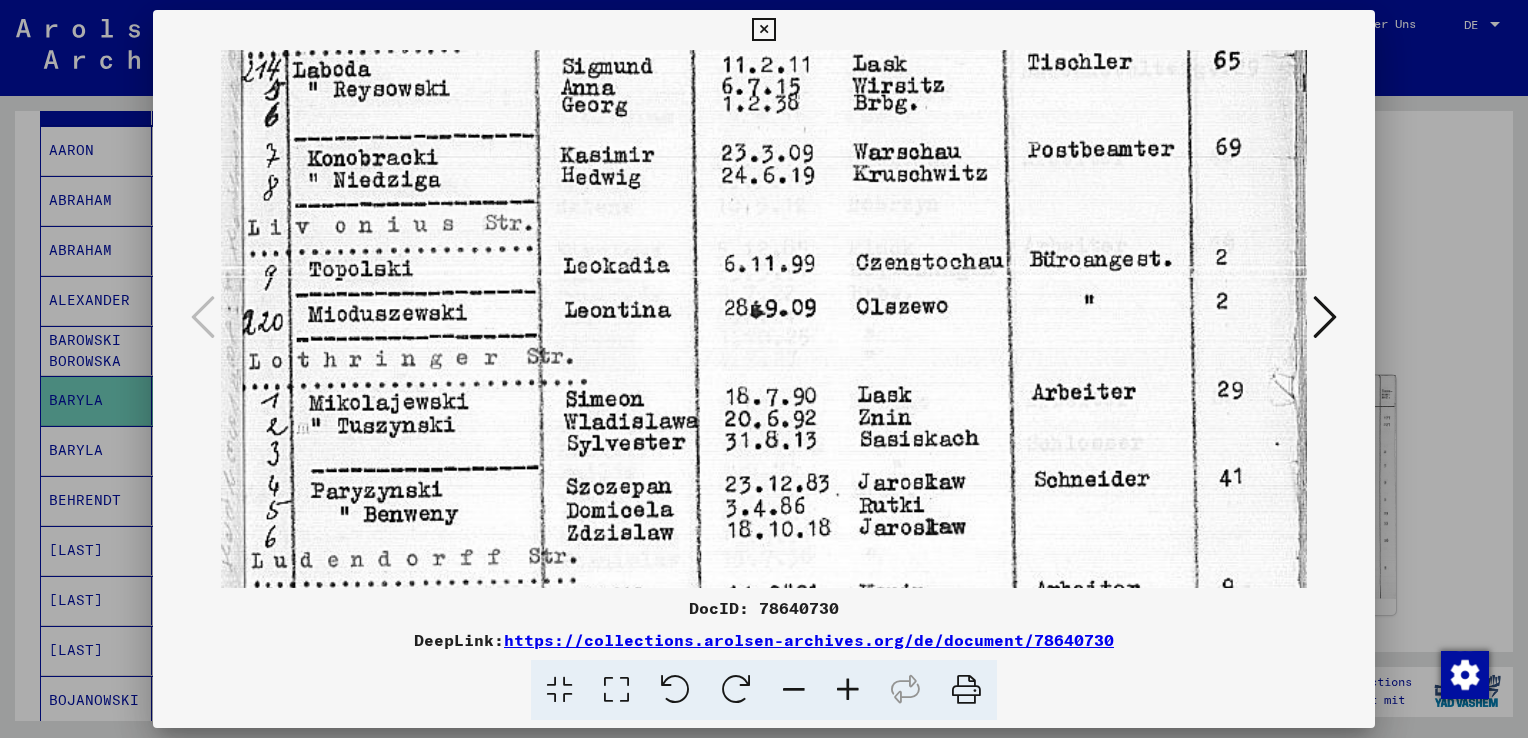 drag, startPoint x: 822, startPoint y: 306, endPoint x: 804, endPoint y: 366, distance: 62.641838 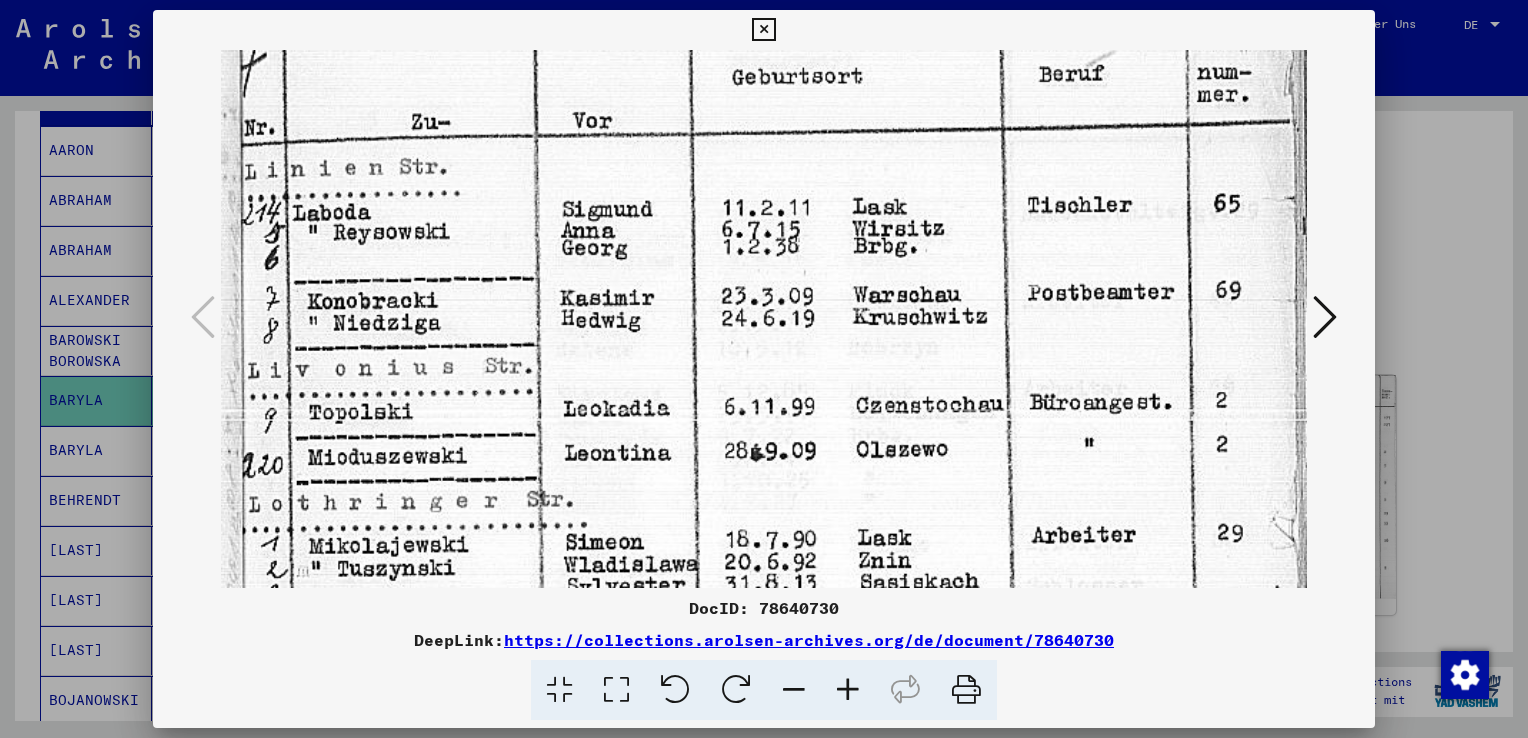 scroll, scrollTop: 100, scrollLeft: 0, axis: vertical 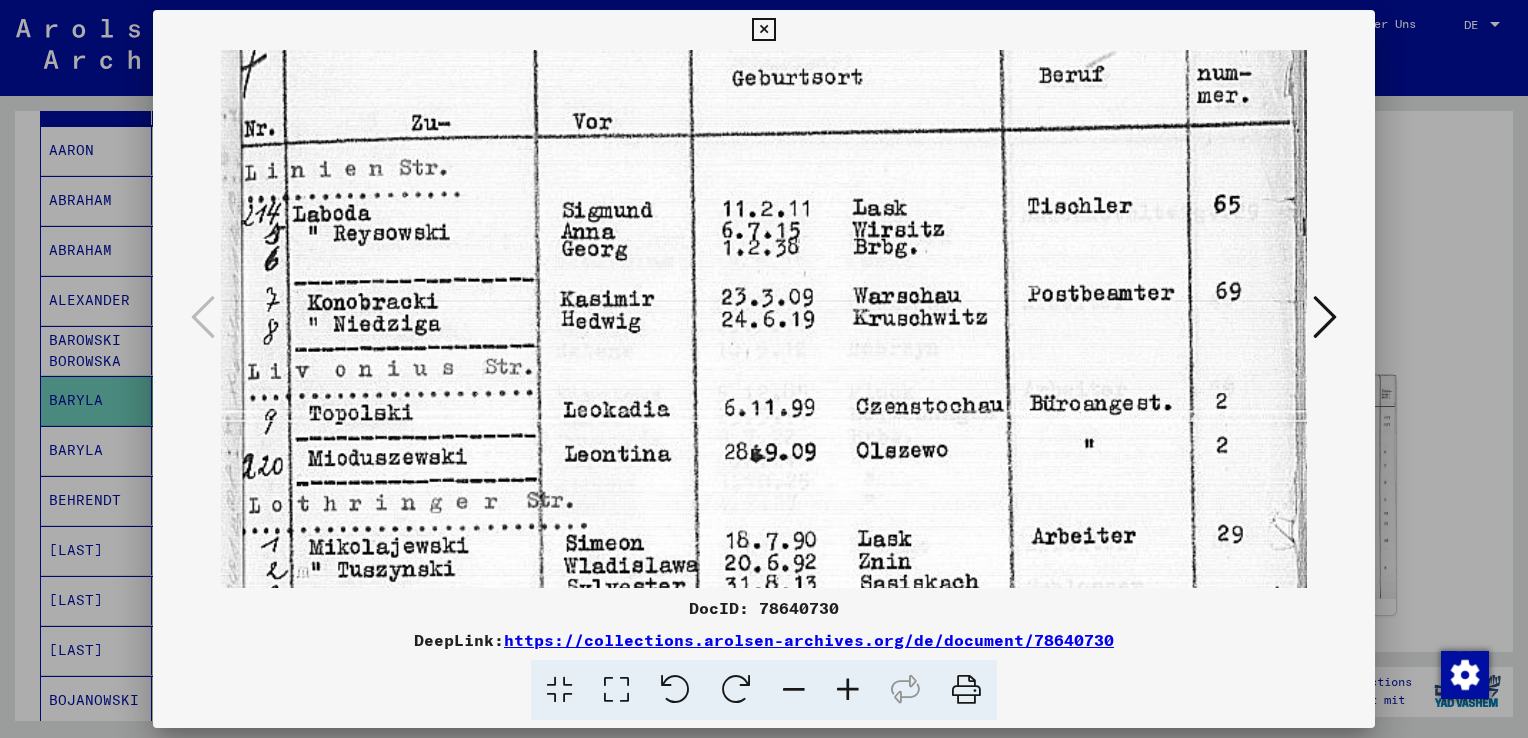 drag, startPoint x: 818, startPoint y: 256, endPoint x: 820, endPoint y: 407, distance: 151.01324 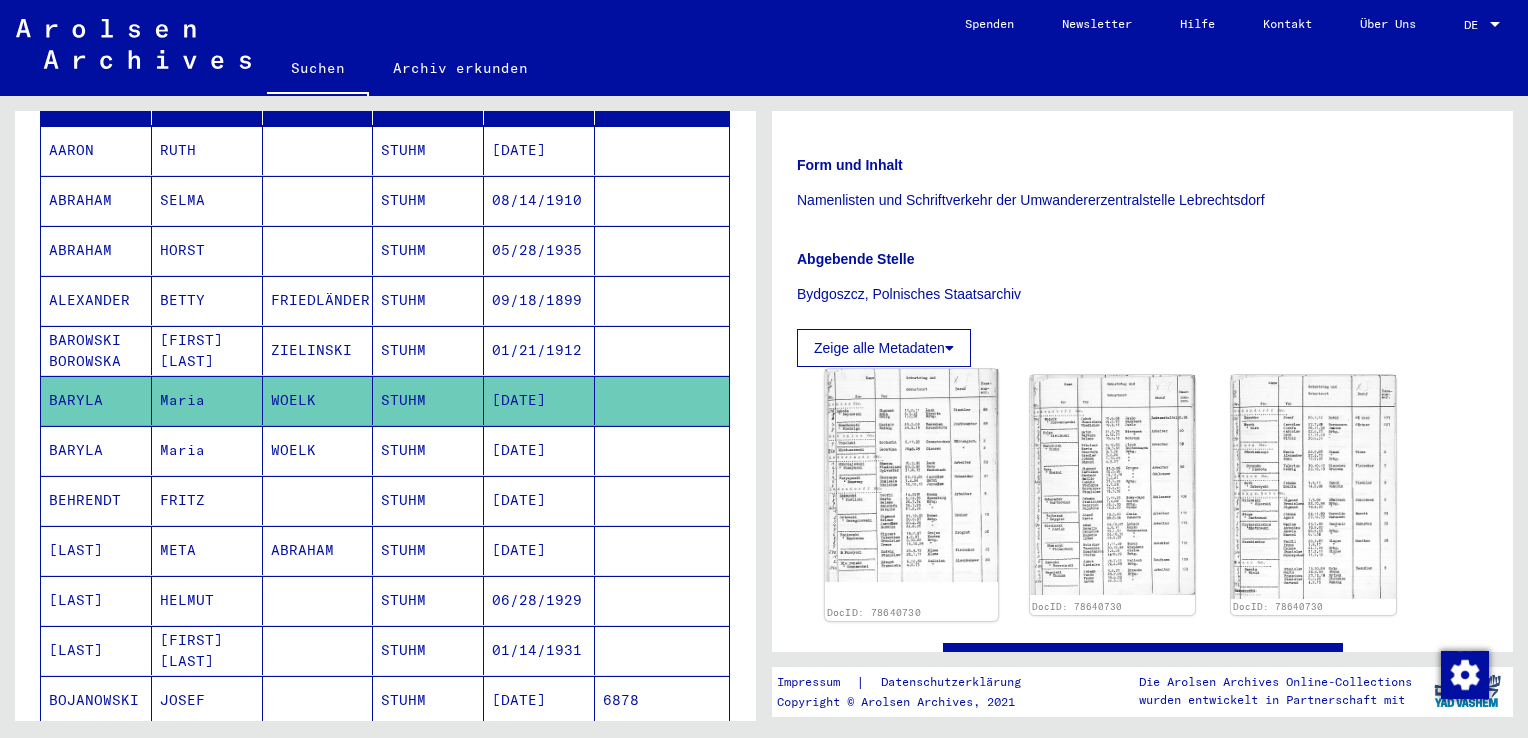 click 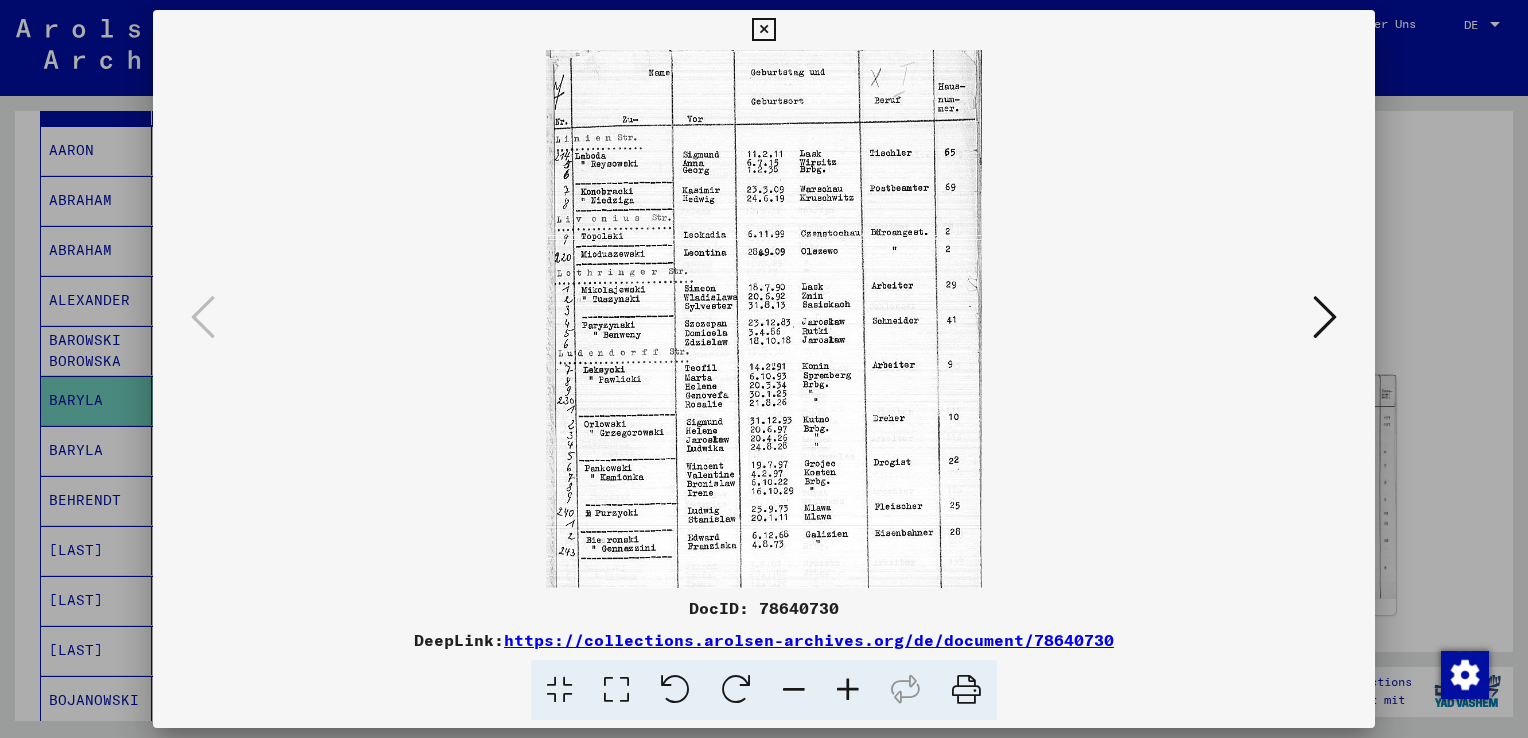 click at bounding box center [764, 319] 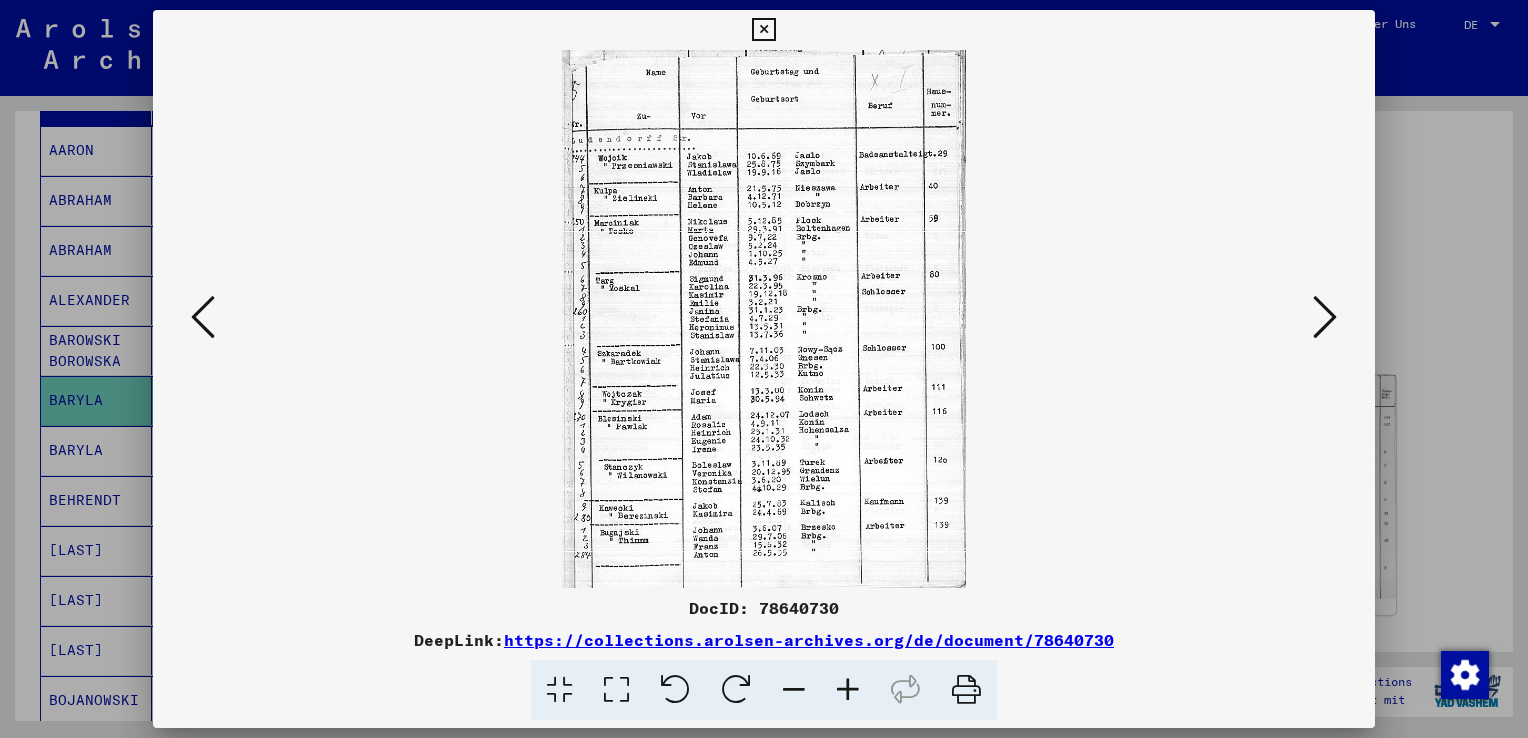 click at bounding box center [616, 690] 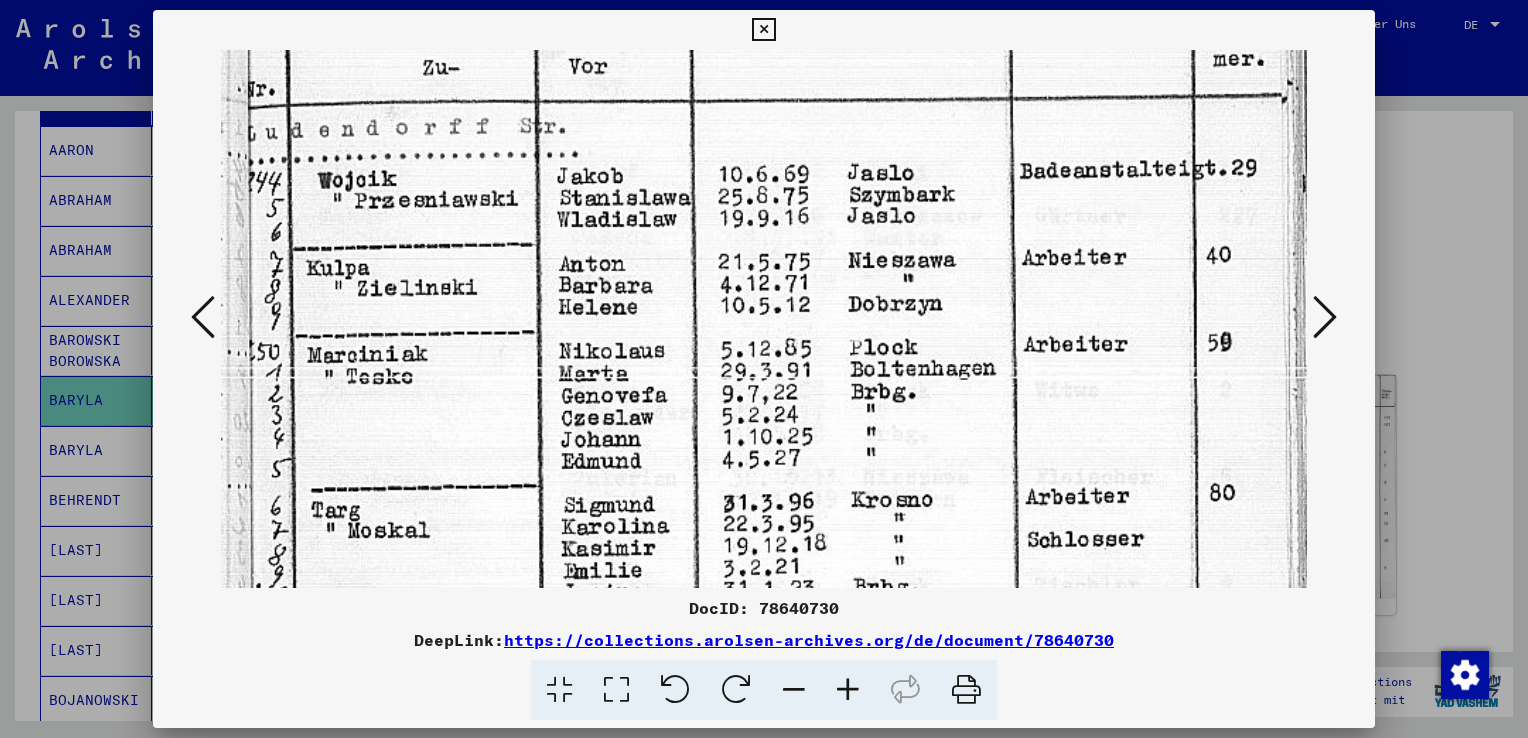 scroll, scrollTop: 184, scrollLeft: 0, axis: vertical 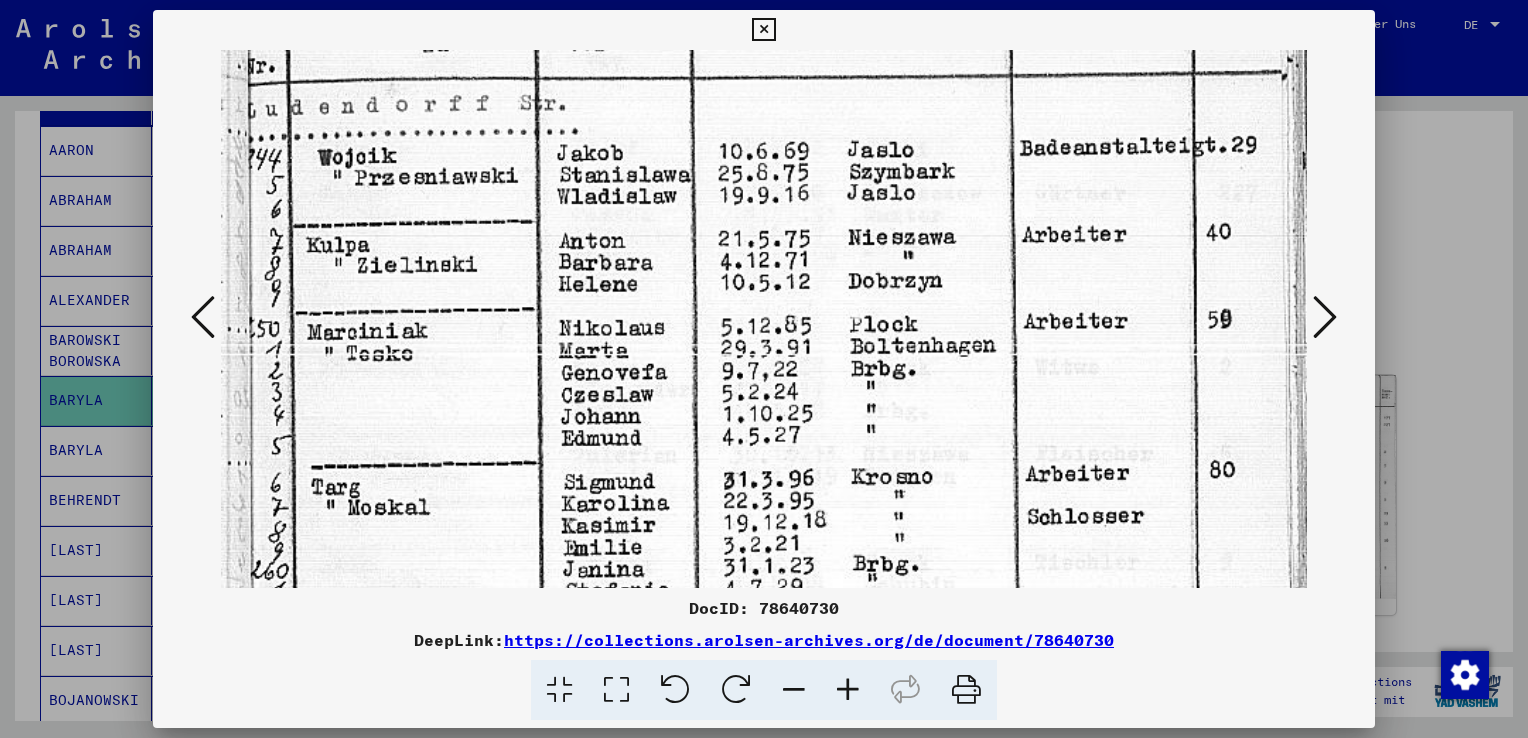 drag, startPoint x: 844, startPoint y: 526, endPoint x: 861, endPoint y: 346, distance: 180.801 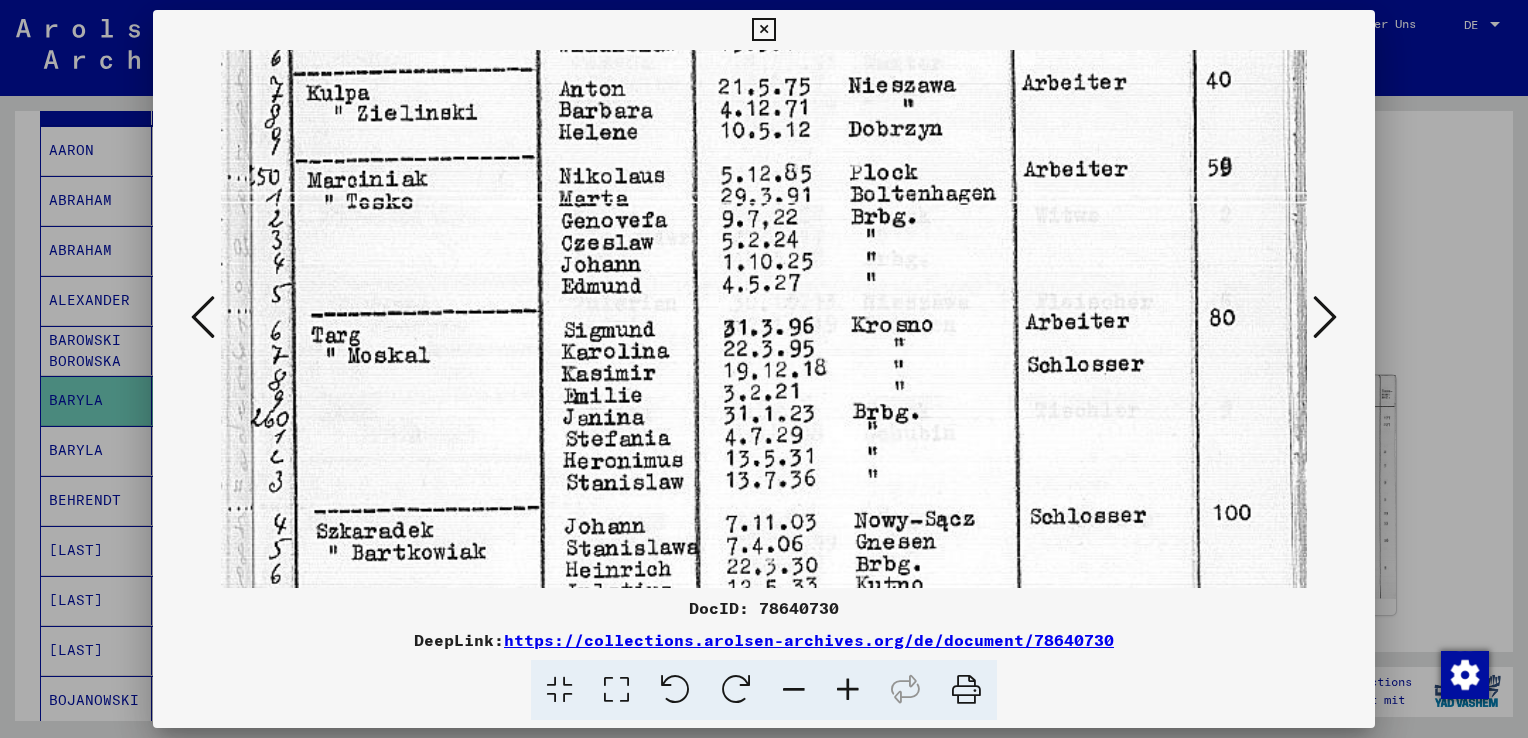 drag, startPoint x: 905, startPoint y: 542, endPoint x: 922, endPoint y: 399, distance: 144.00694 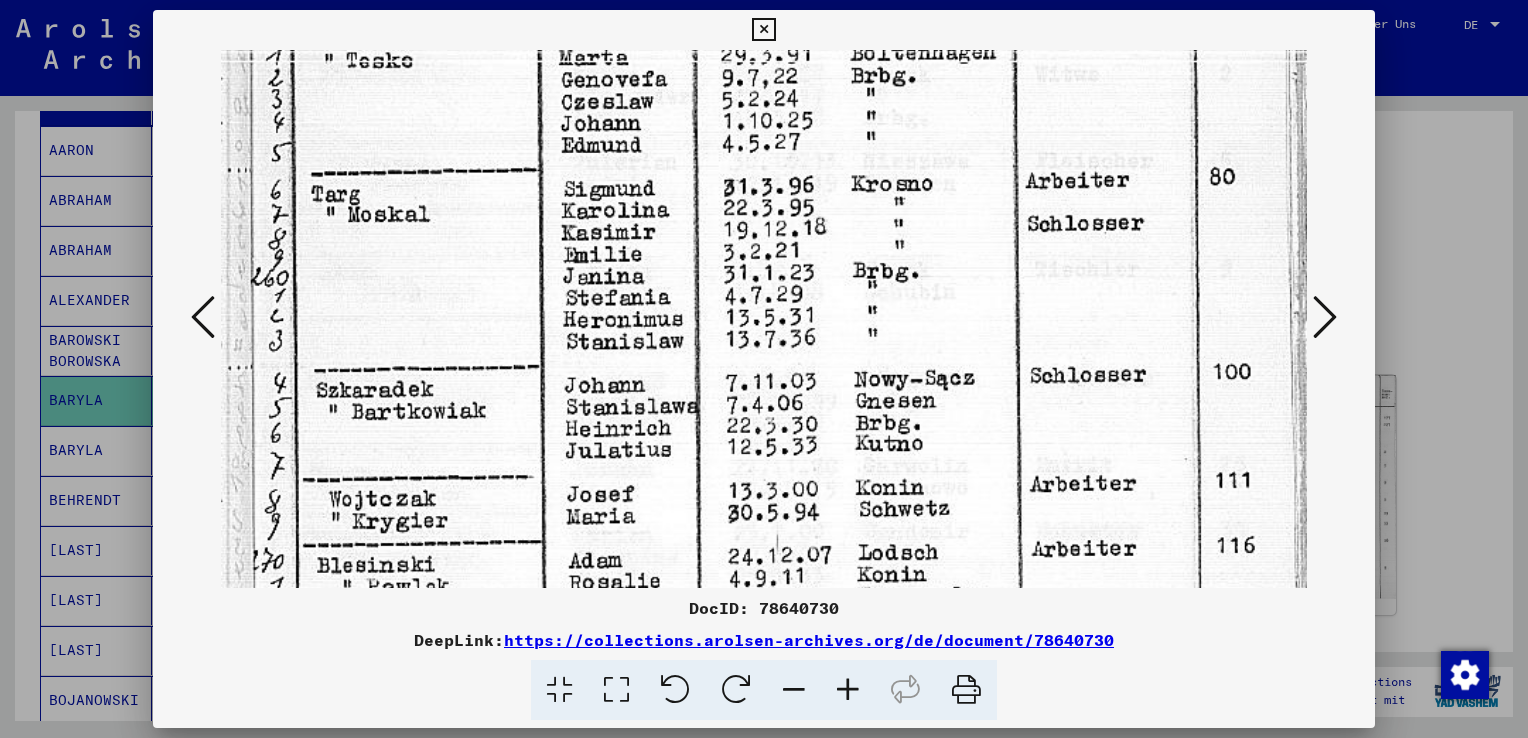 drag, startPoint x: 884, startPoint y: 530, endPoint x: 903, endPoint y: 394, distance: 137.32079 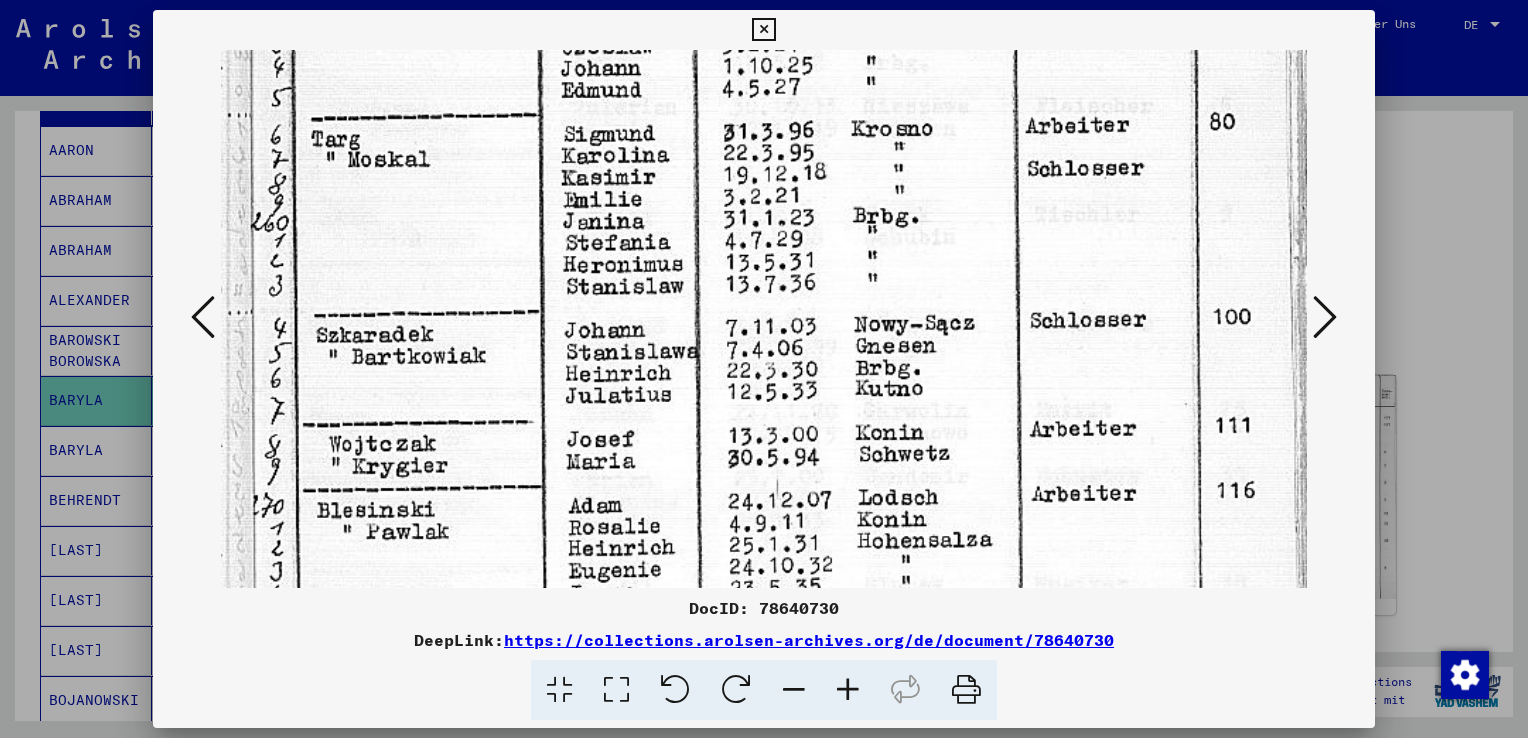 scroll, scrollTop: 552, scrollLeft: 0, axis: vertical 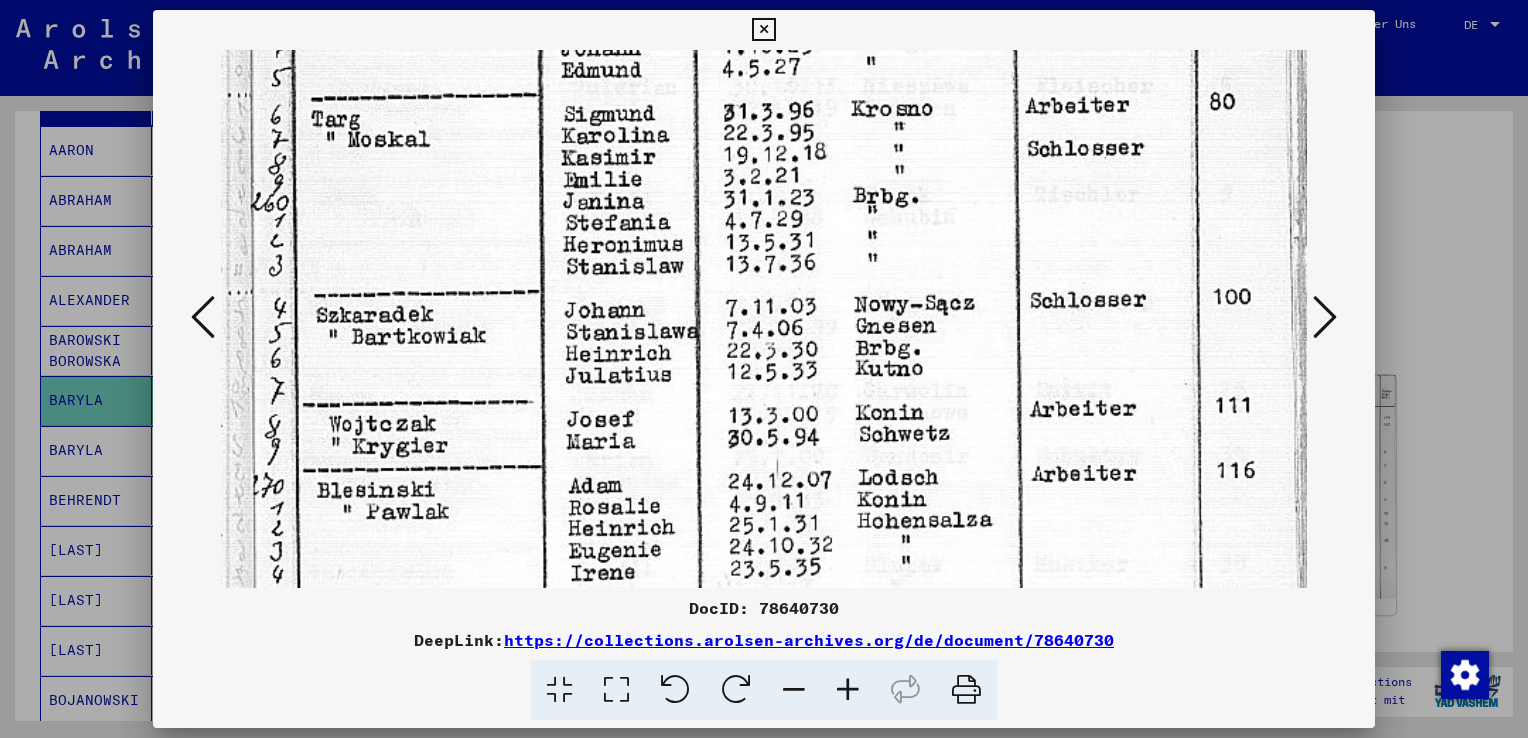 drag, startPoint x: 904, startPoint y: 477, endPoint x: 909, endPoint y: 413, distance: 64.195015 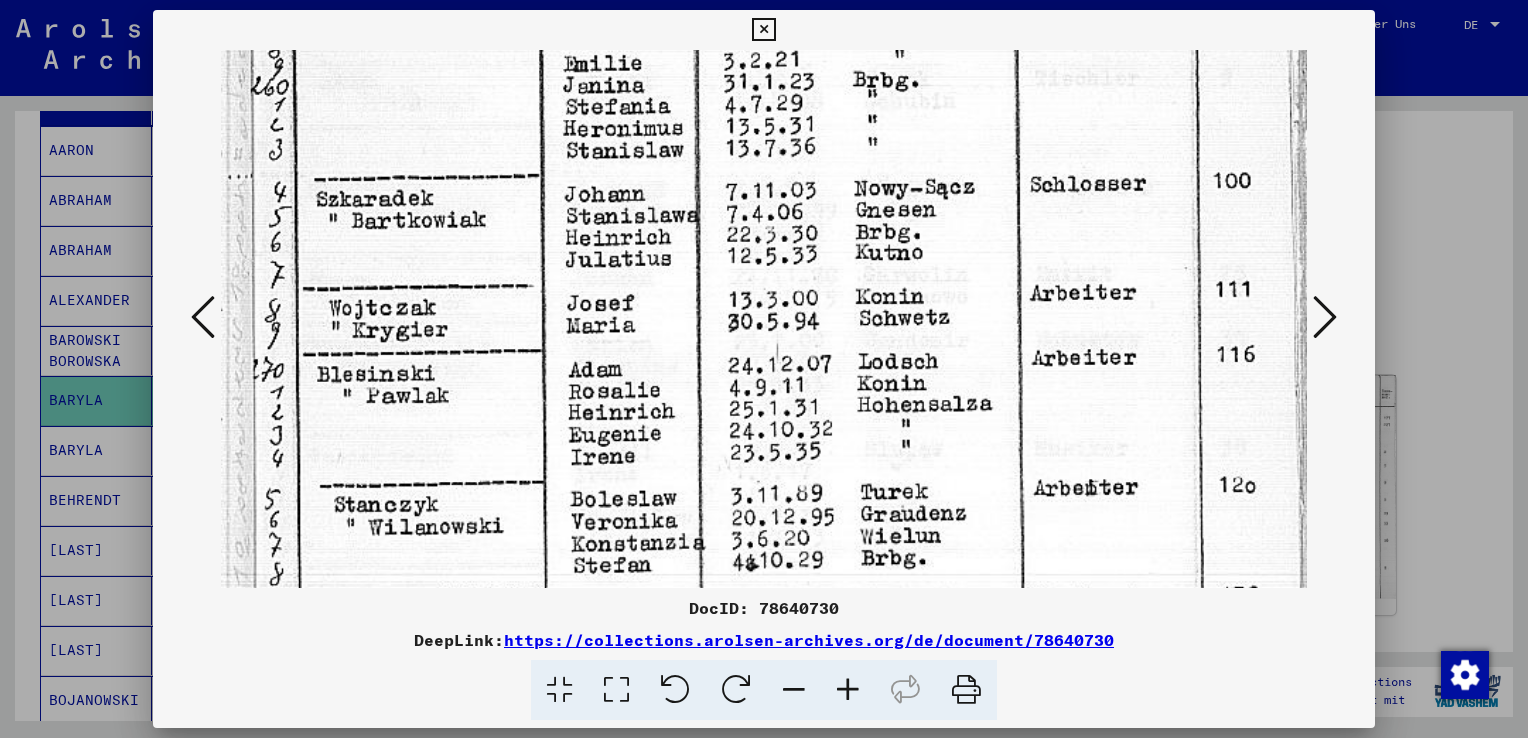 drag, startPoint x: 907, startPoint y: 521, endPoint x: 916, endPoint y: 406, distance: 115.35164 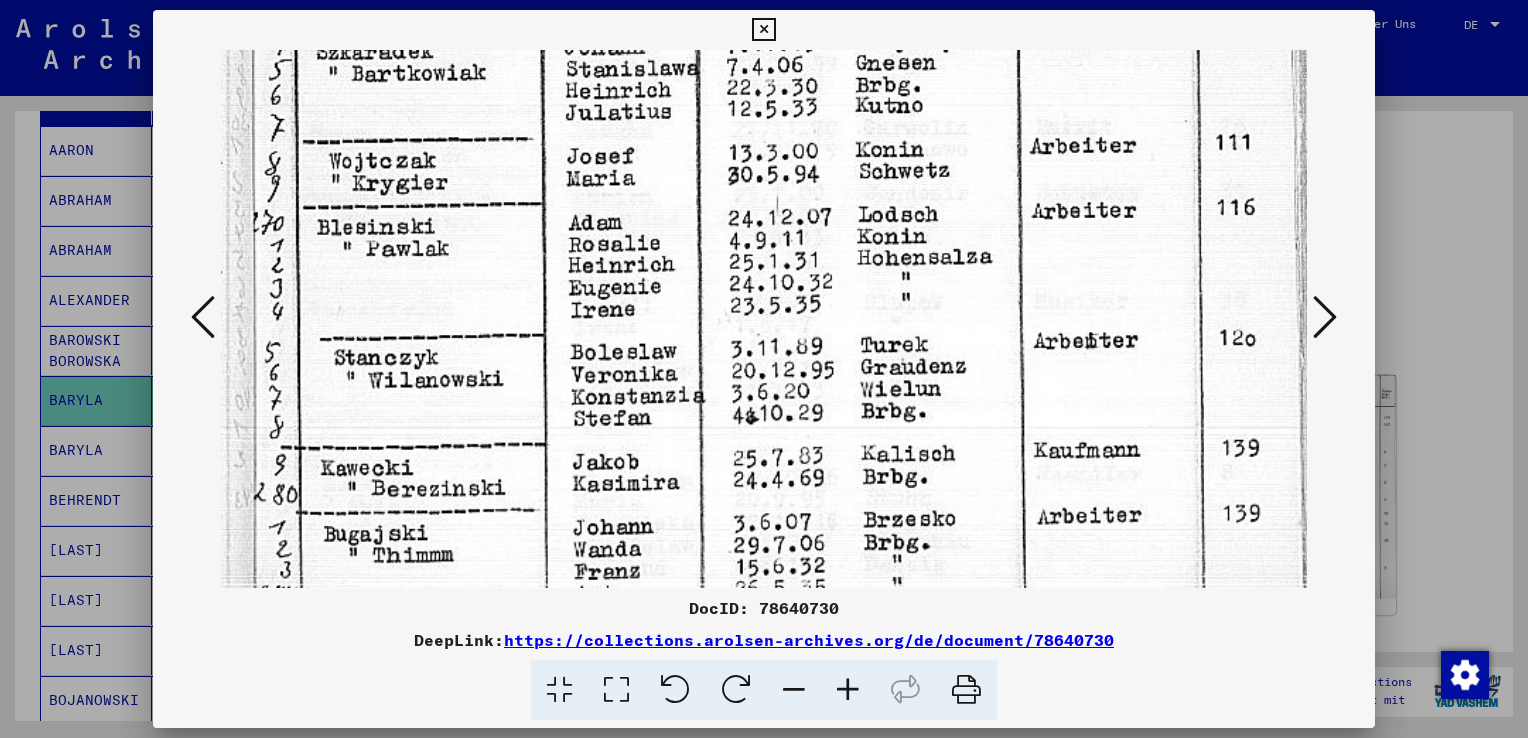 drag, startPoint x: 912, startPoint y: 514, endPoint x: 929, endPoint y: 374, distance: 141.02837 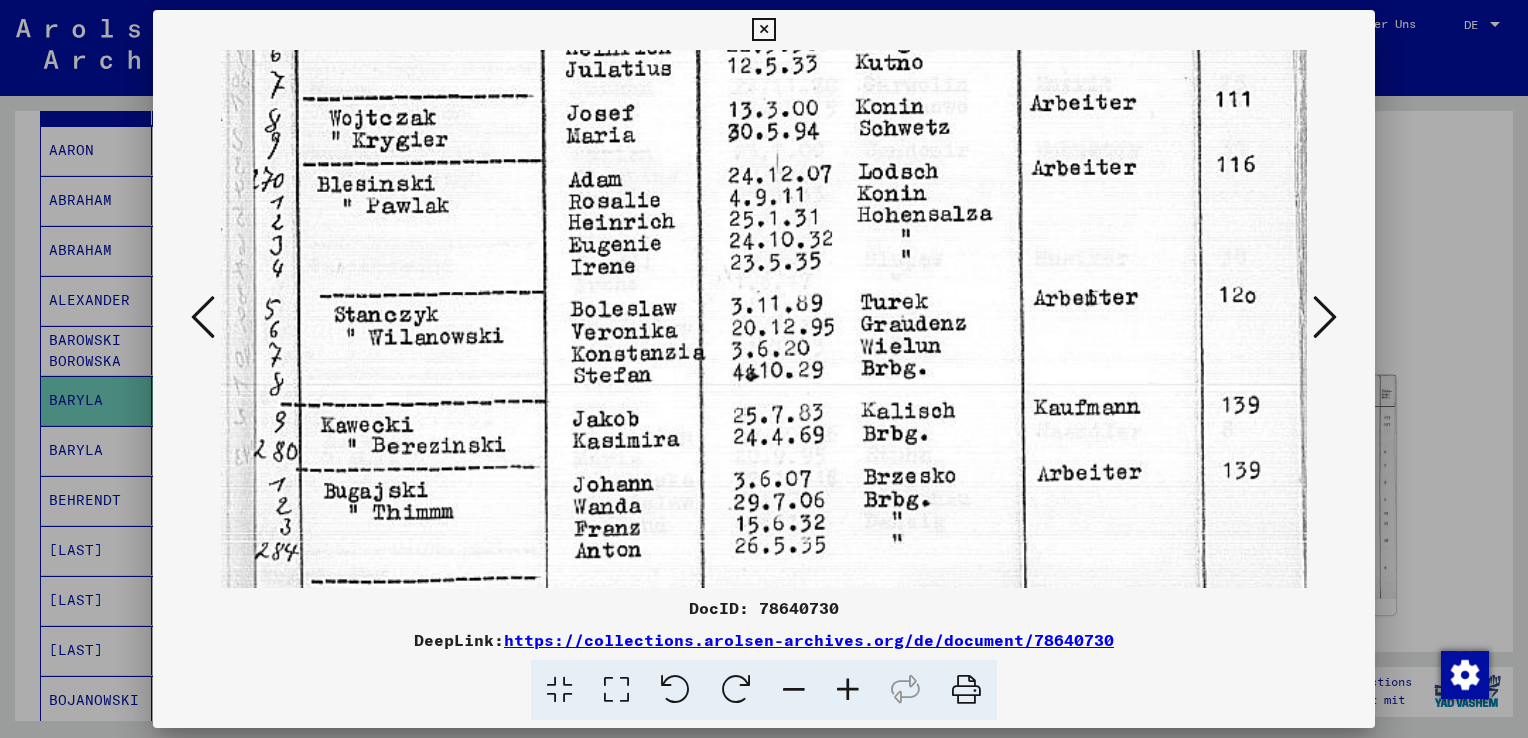 scroll, scrollTop: 910, scrollLeft: 0, axis: vertical 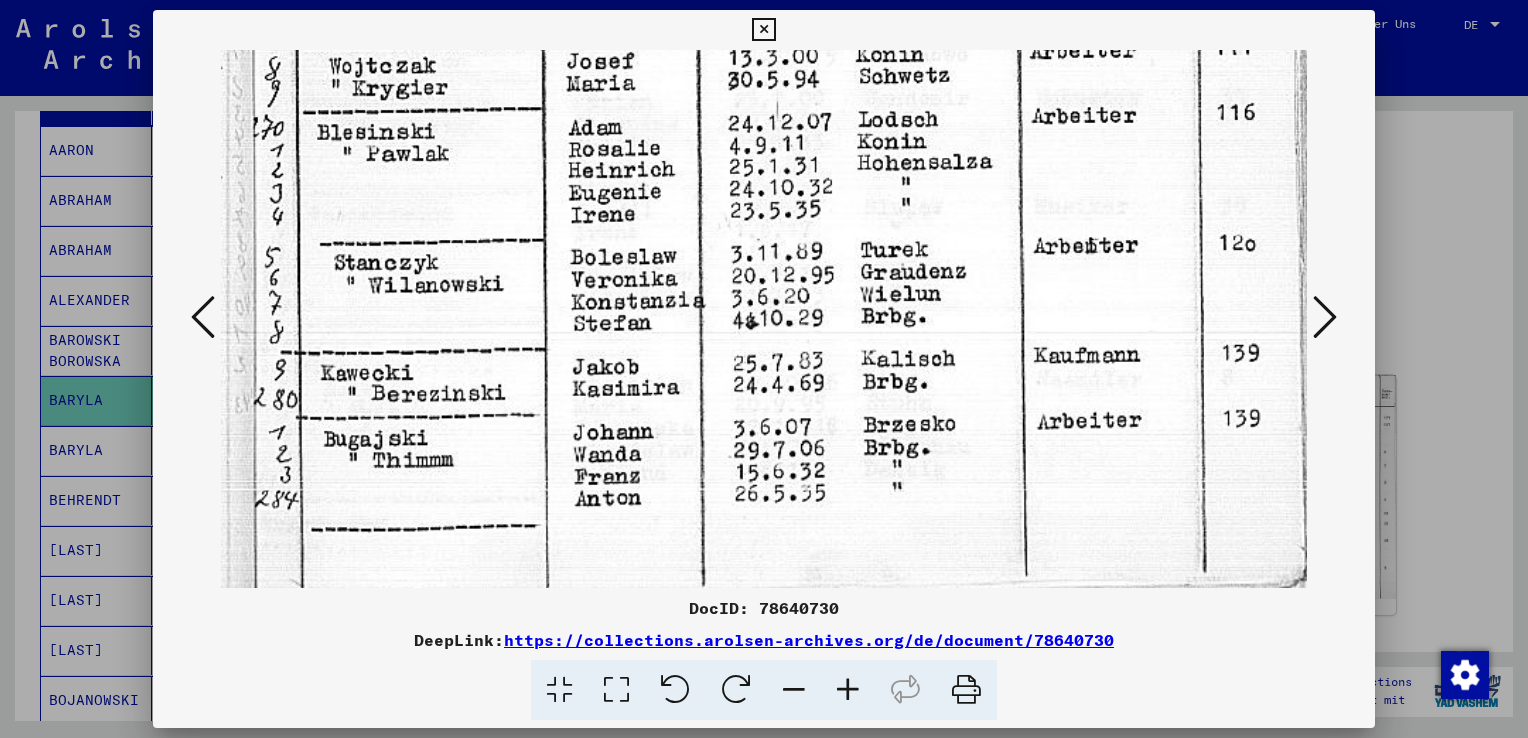 drag, startPoint x: 928, startPoint y: 472, endPoint x: 937, endPoint y: 377, distance: 95.42536 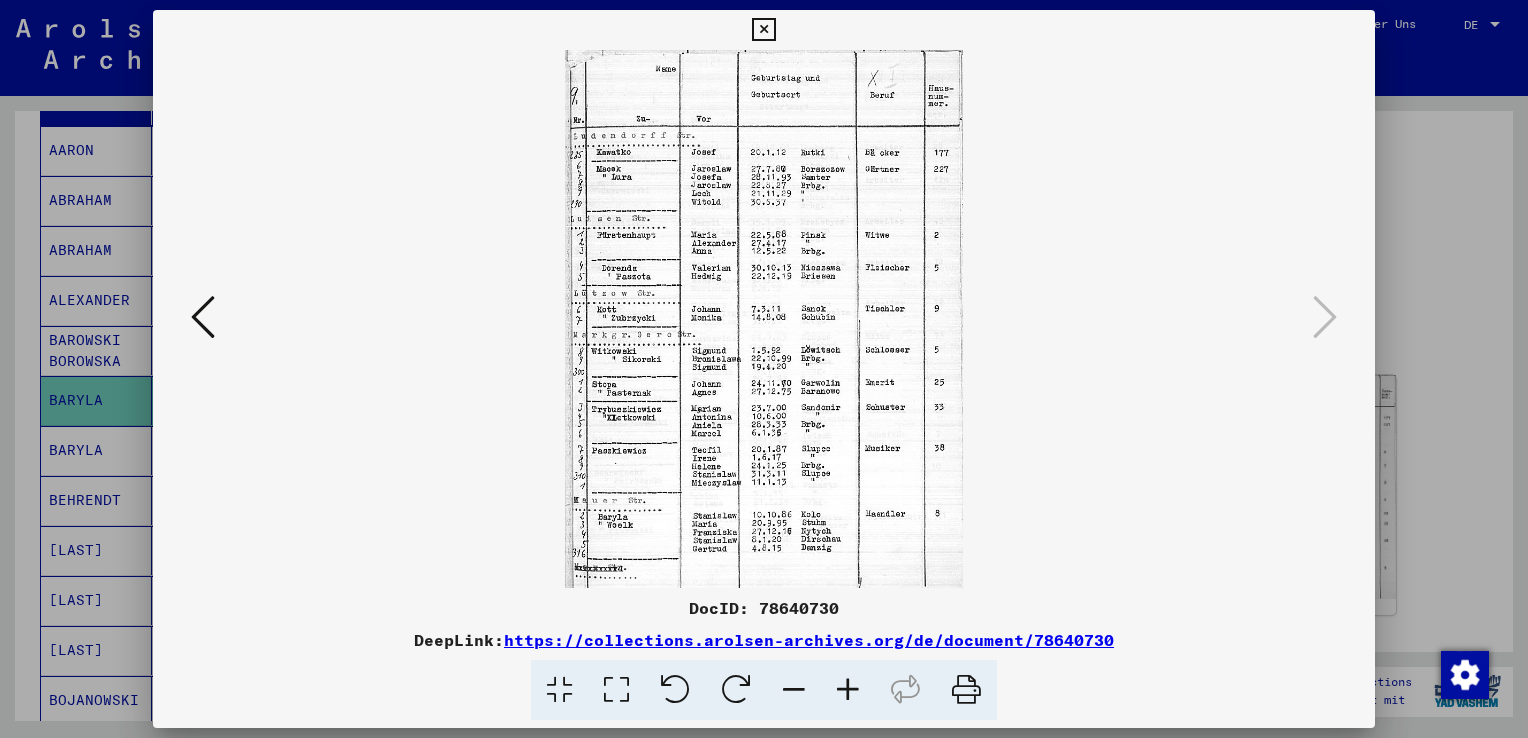 drag, startPoint x: 620, startPoint y: 687, endPoint x: 727, endPoint y: 602, distance: 136.65285 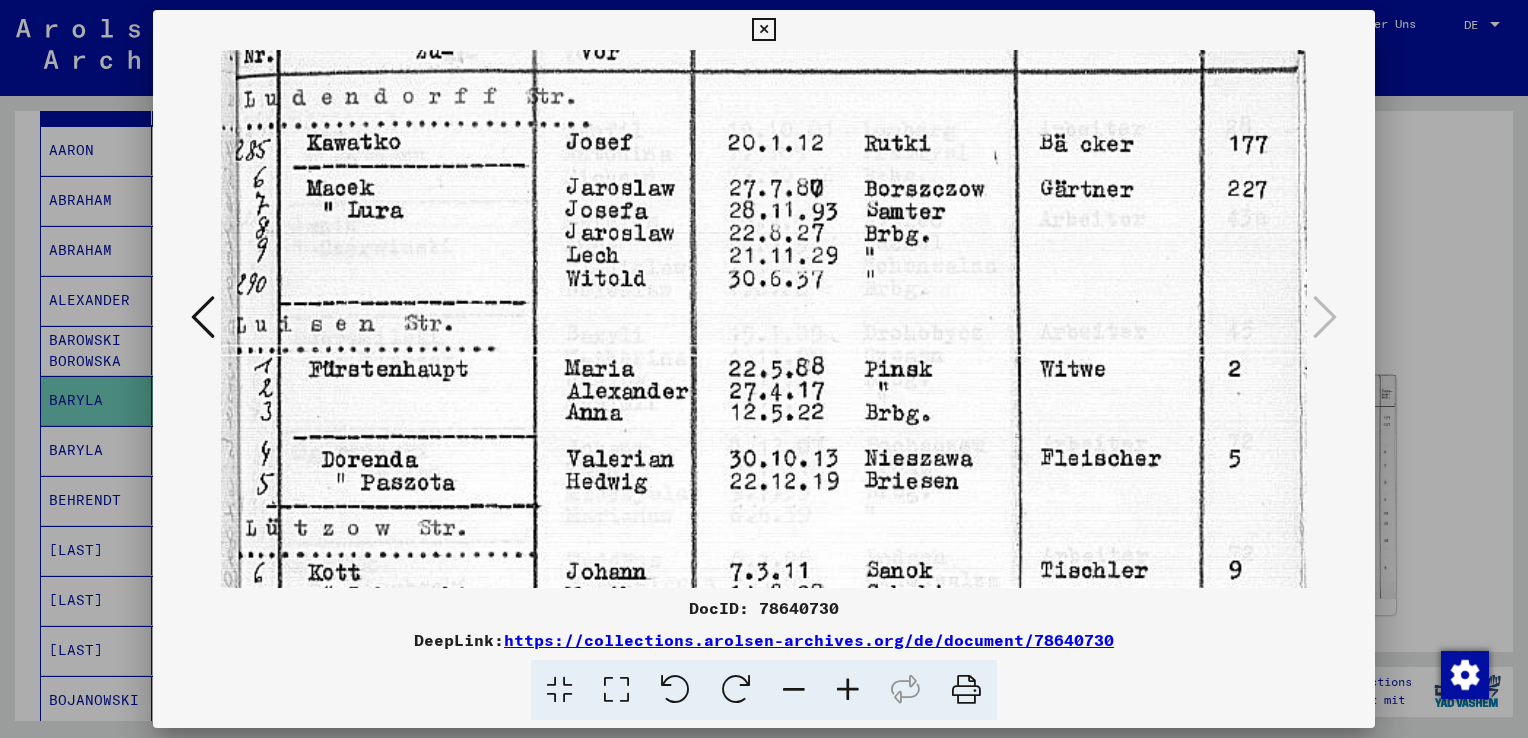 drag, startPoint x: 880, startPoint y: 517, endPoint x: 914, endPoint y: 331, distance: 189.08199 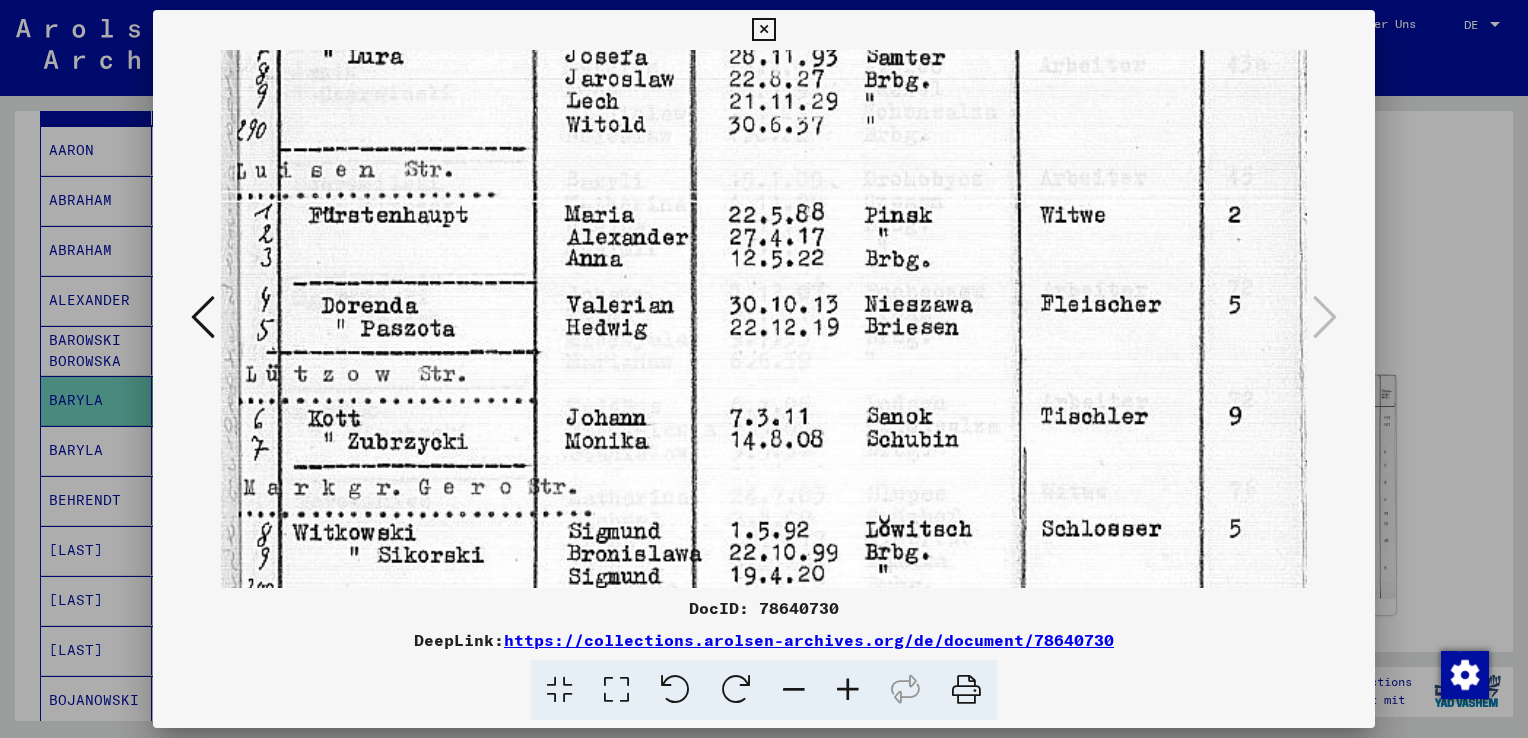 drag, startPoint x: 911, startPoint y: 469, endPoint x: 936, endPoint y: 322, distance: 149.1107 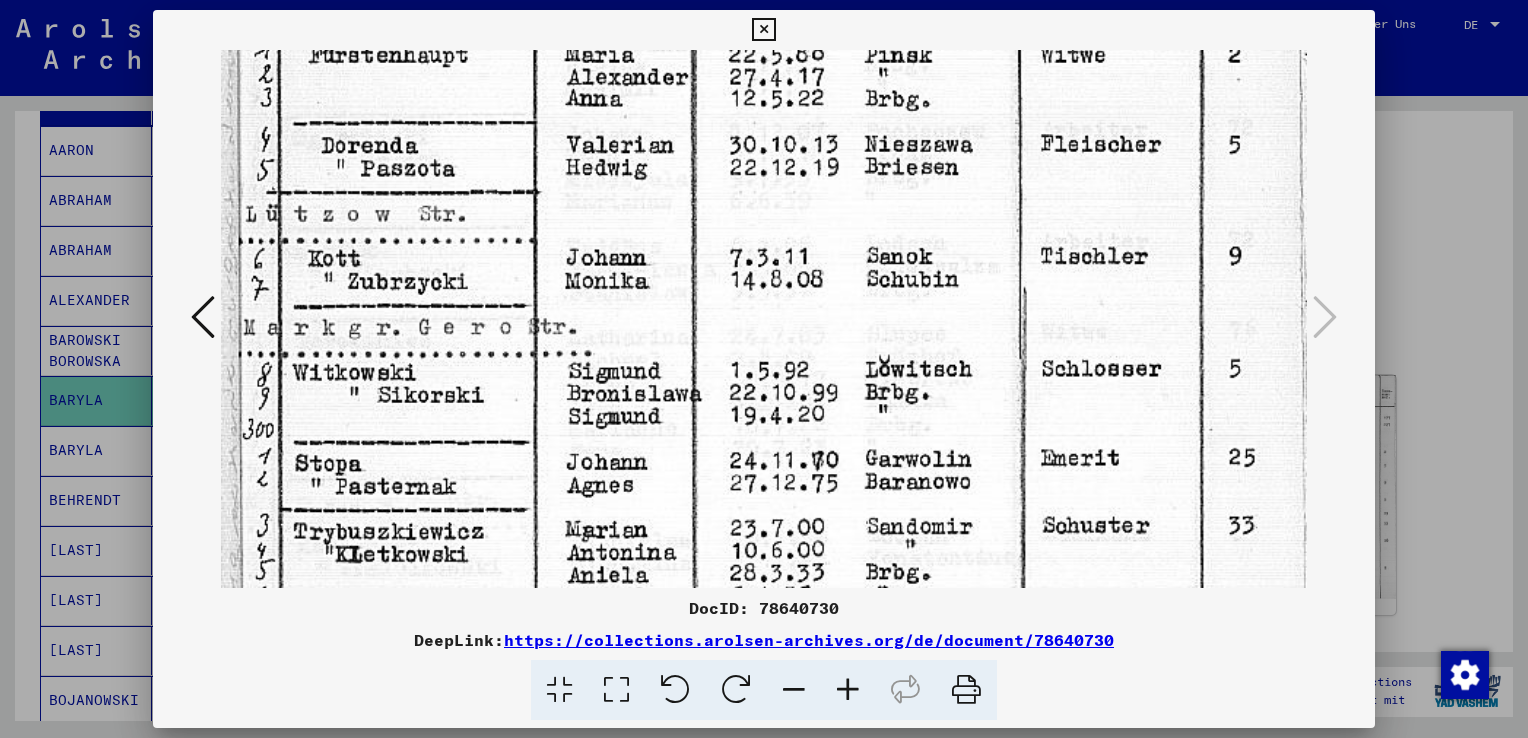 drag, startPoint x: 900, startPoint y: 482, endPoint x: 928, endPoint y: 319, distance: 165.38742 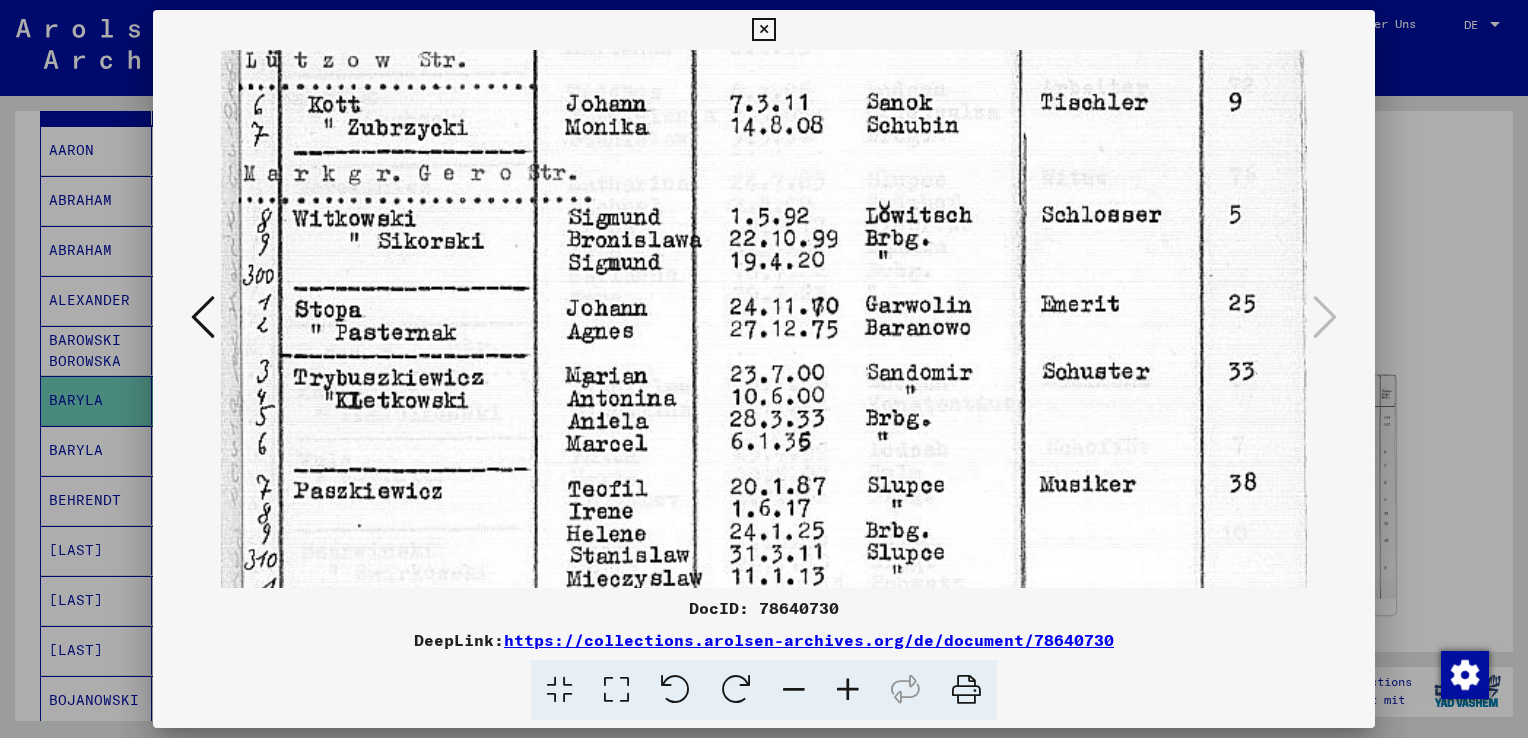 drag, startPoint x: 917, startPoint y: 494, endPoint x: 938, endPoint y: 345, distance: 150.4726 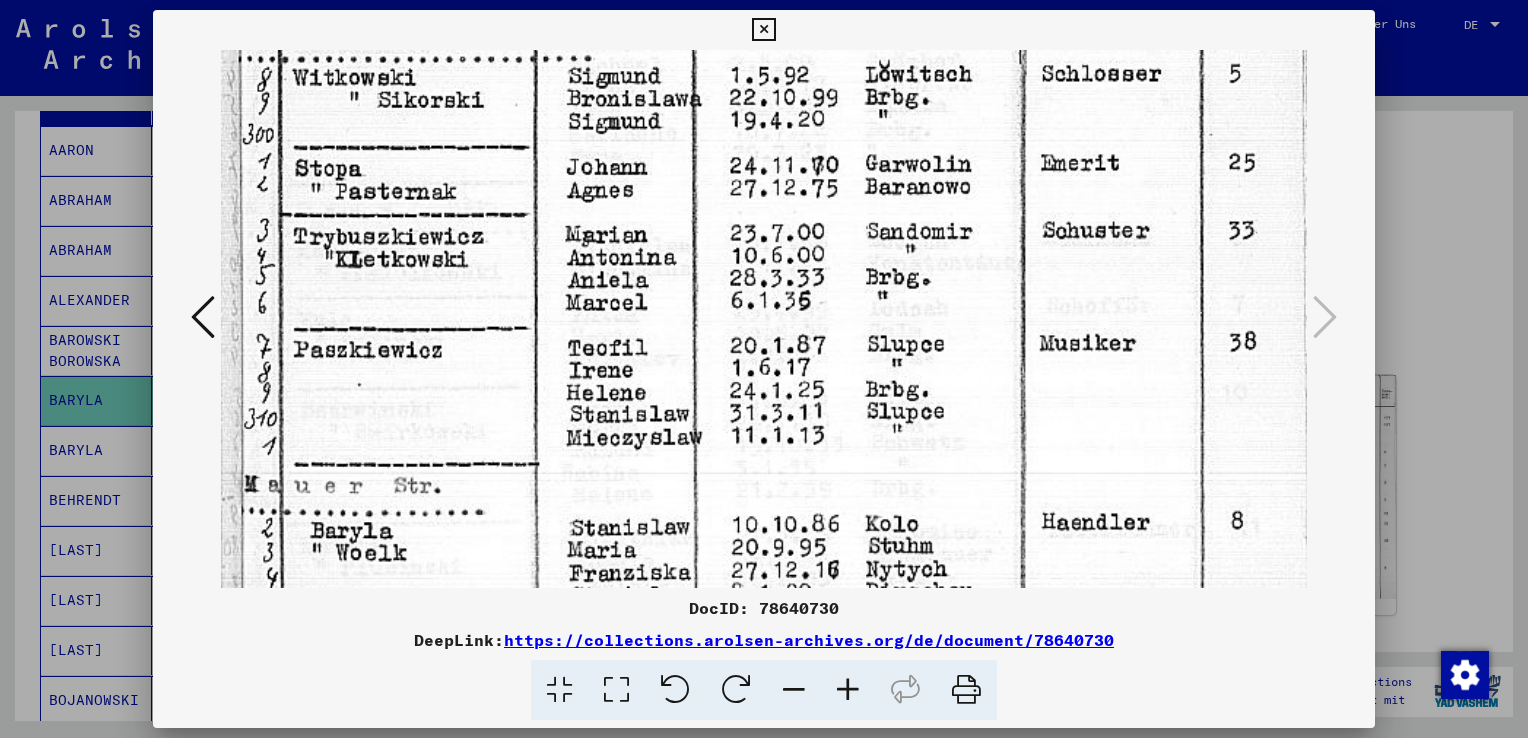 drag, startPoint x: 883, startPoint y: 463, endPoint x: 902, endPoint y: 375, distance: 90.02777 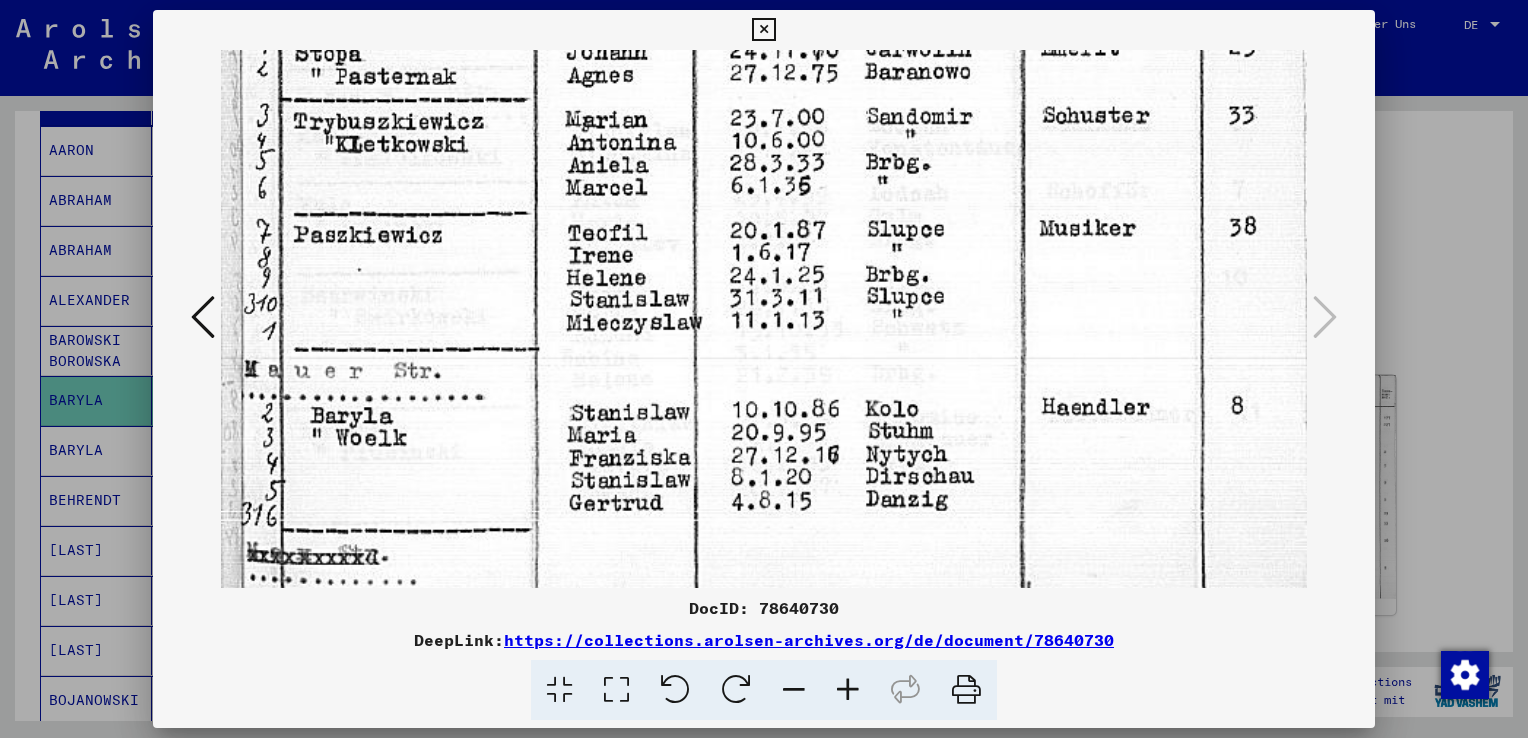 scroll, scrollTop: 933, scrollLeft: 0, axis: vertical 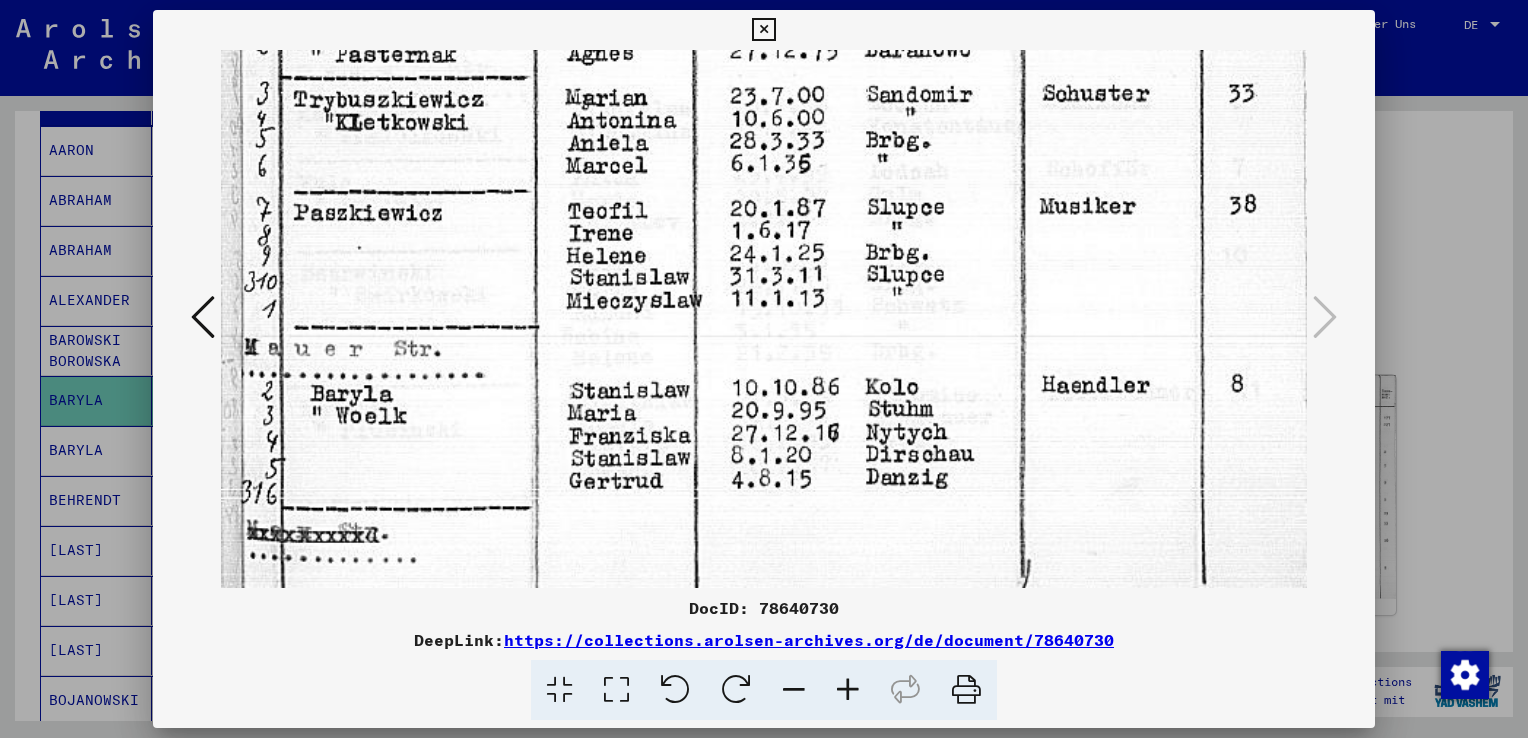 drag, startPoint x: 875, startPoint y: 515, endPoint x: 904, endPoint y: 390, distance: 128.31992 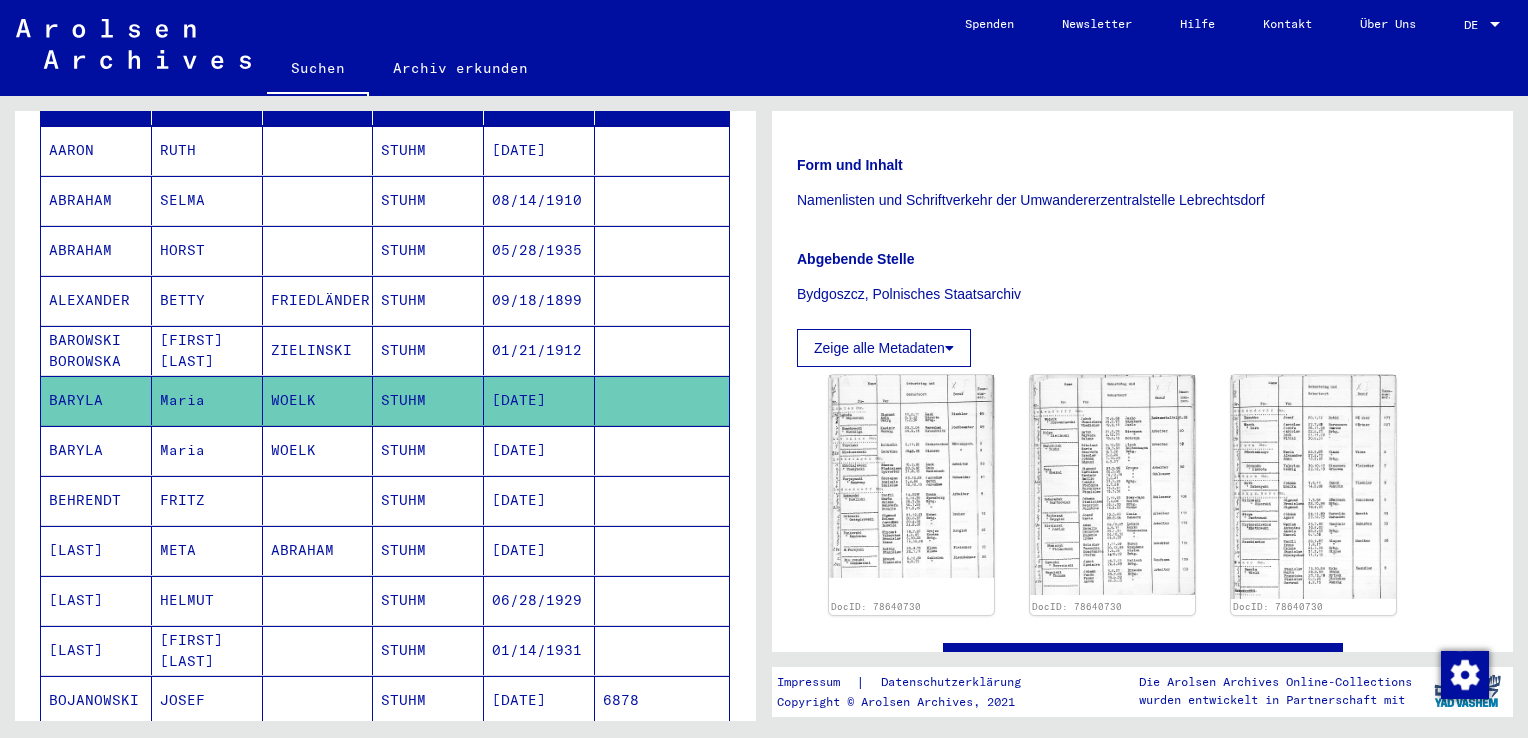click on "STUHM" at bounding box center (428, 500) 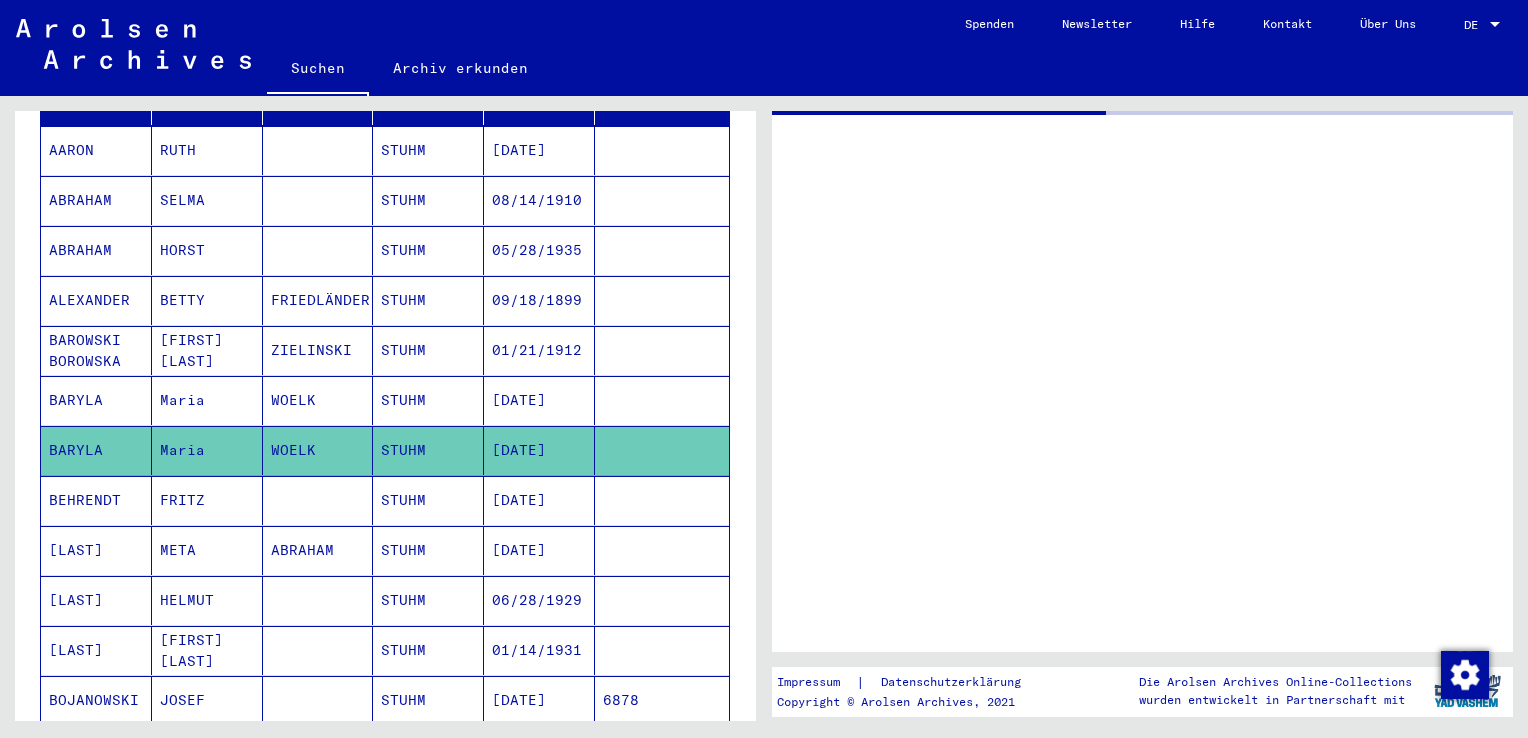 scroll, scrollTop: 0, scrollLeft: 0, axis: both 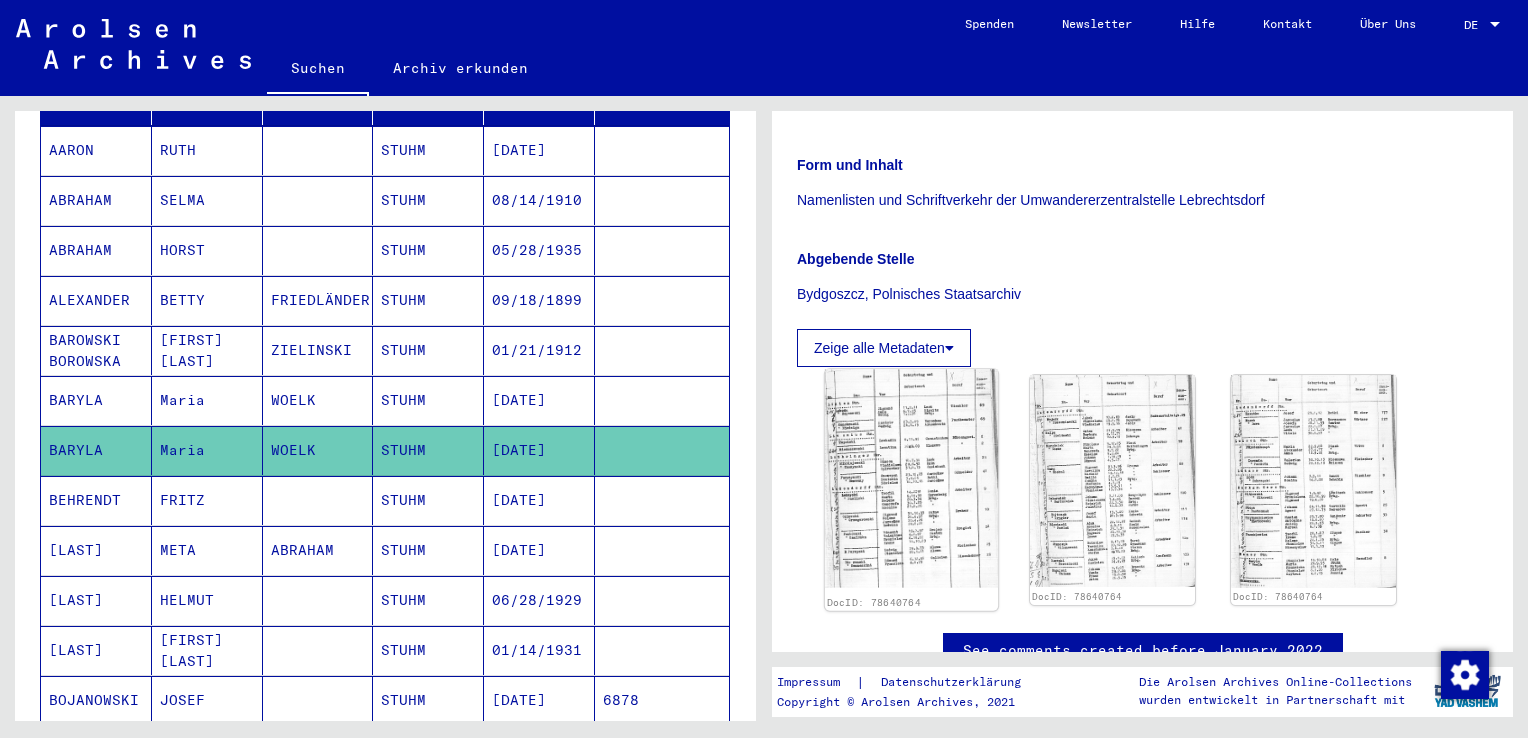 click 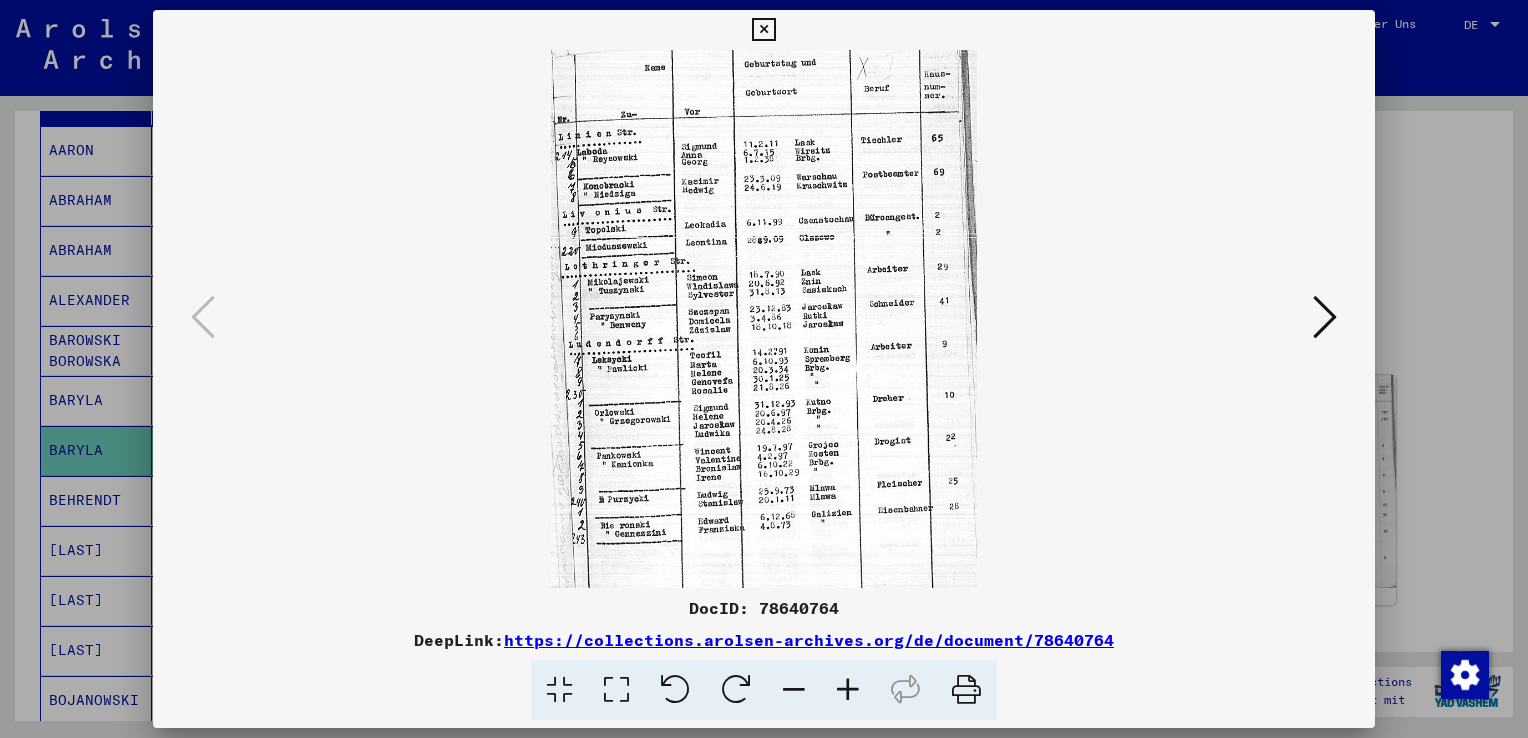 click at bounding box center [616, 690] 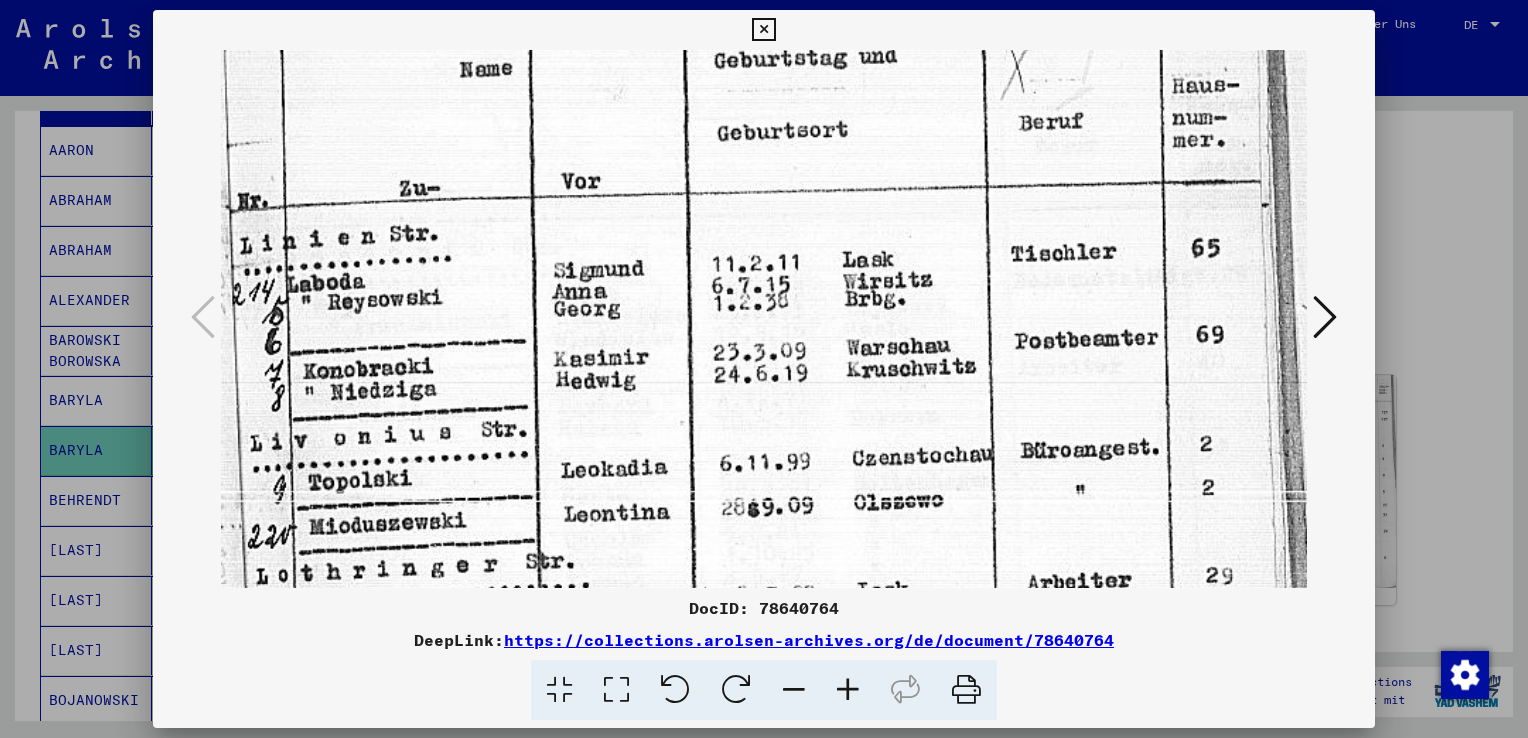 scroll, scrollTop: 69, scrollLeft: 0, axis: vertical 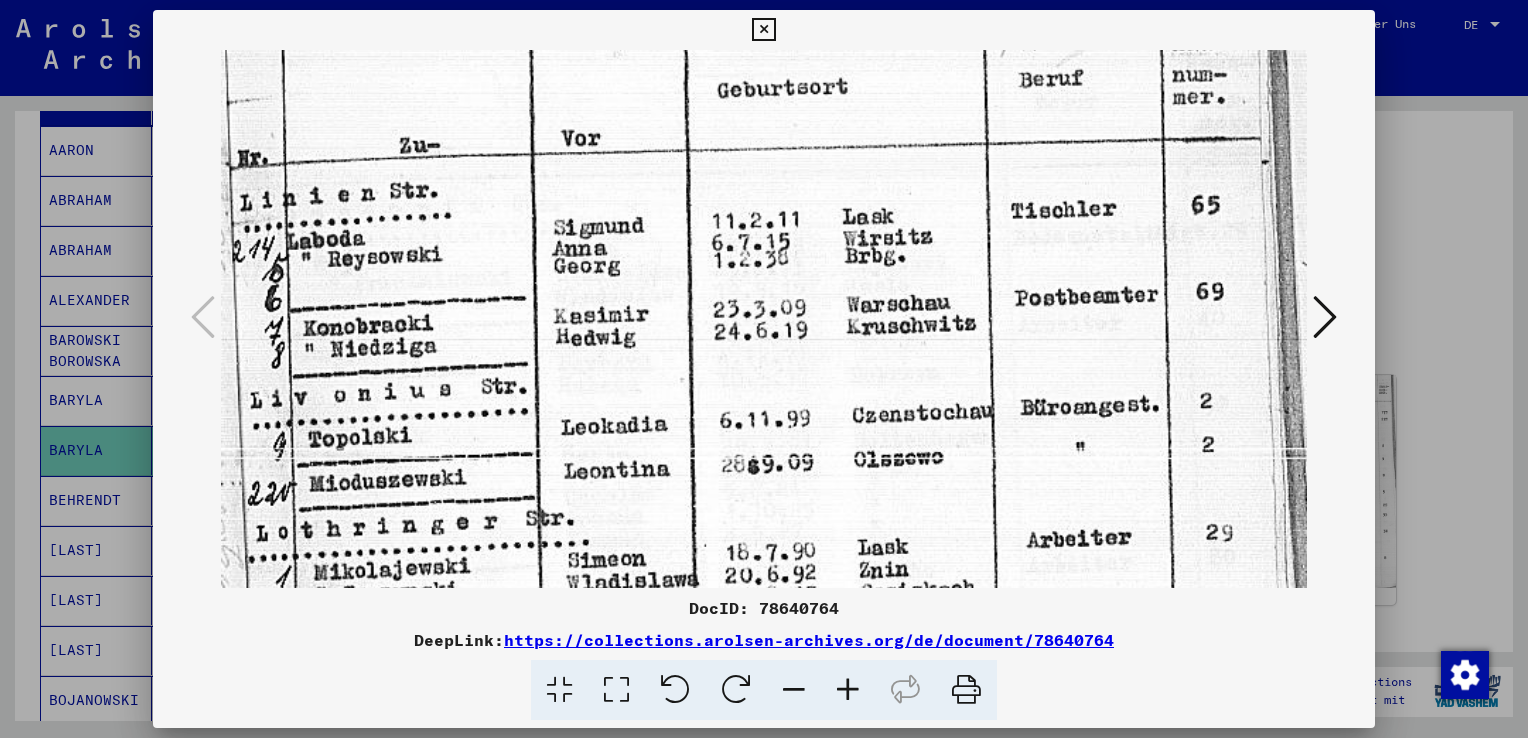 drag, startPoint x: 732, startPoint y: 487, endPoint x: 744, endPoint y: 420, distance: 68.06615 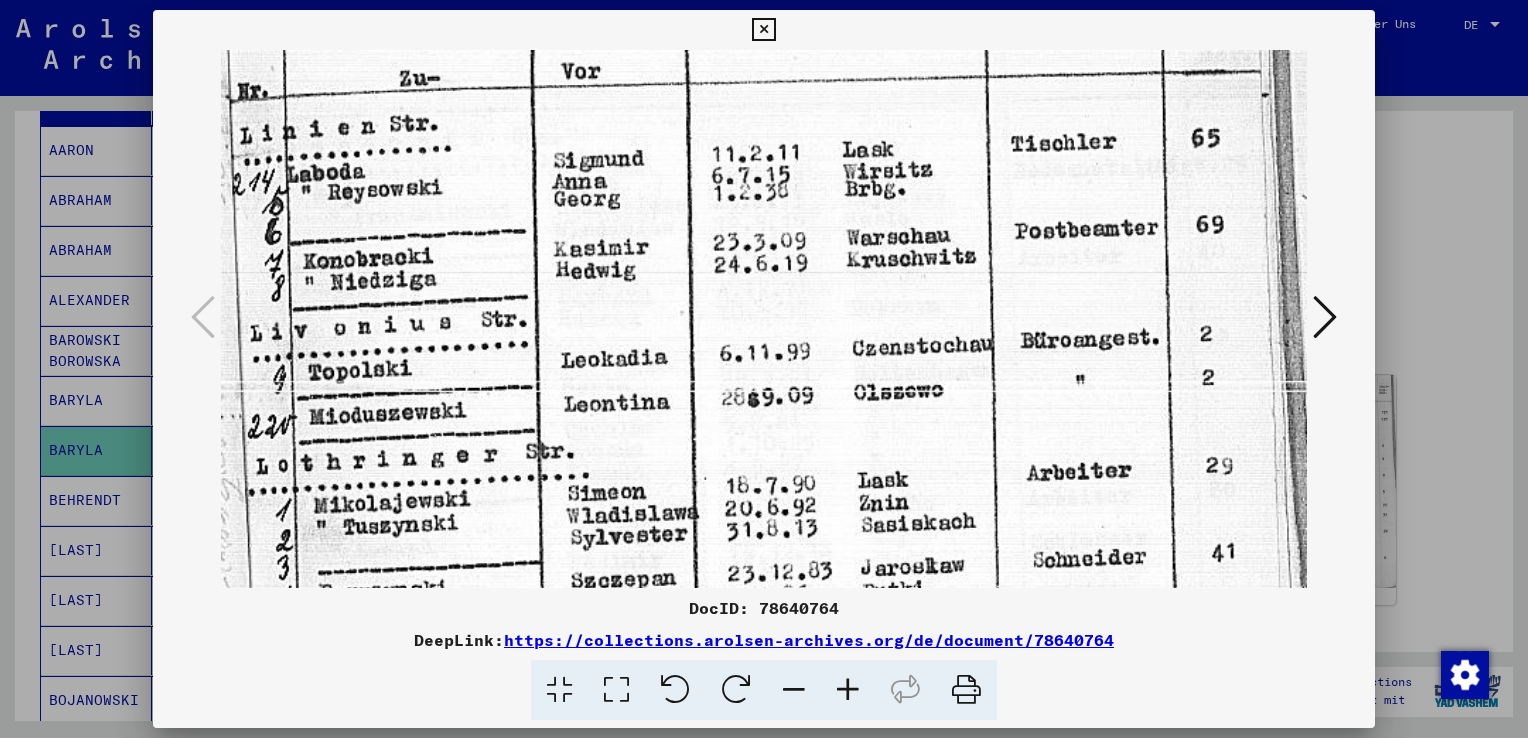 scroll, scrollTop: 178, scrollLeft: 0, axis: vertical 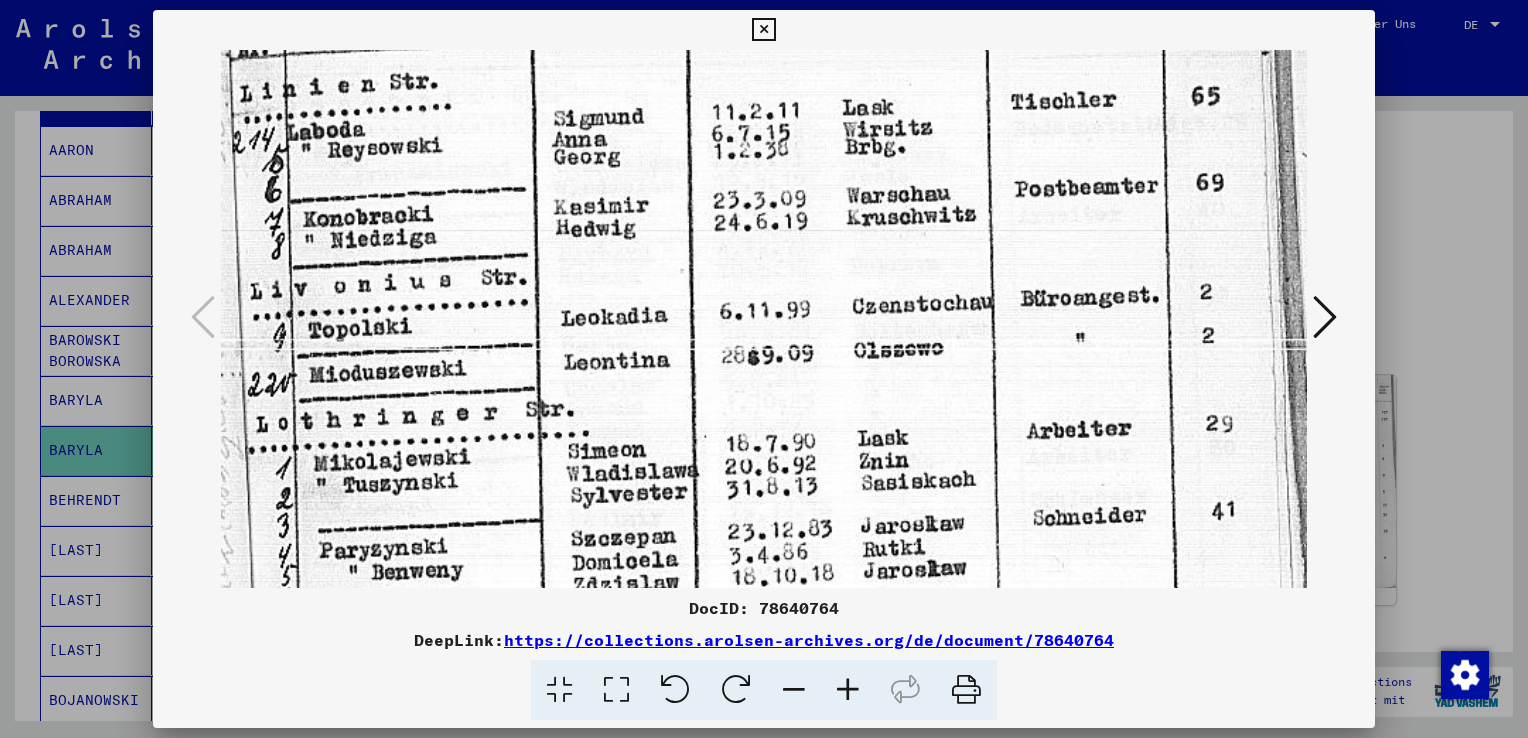 drag, startPoint x: 752, startPoint y: 458, endPoint x: 774, endPoint y: 353, distance: 107.28001 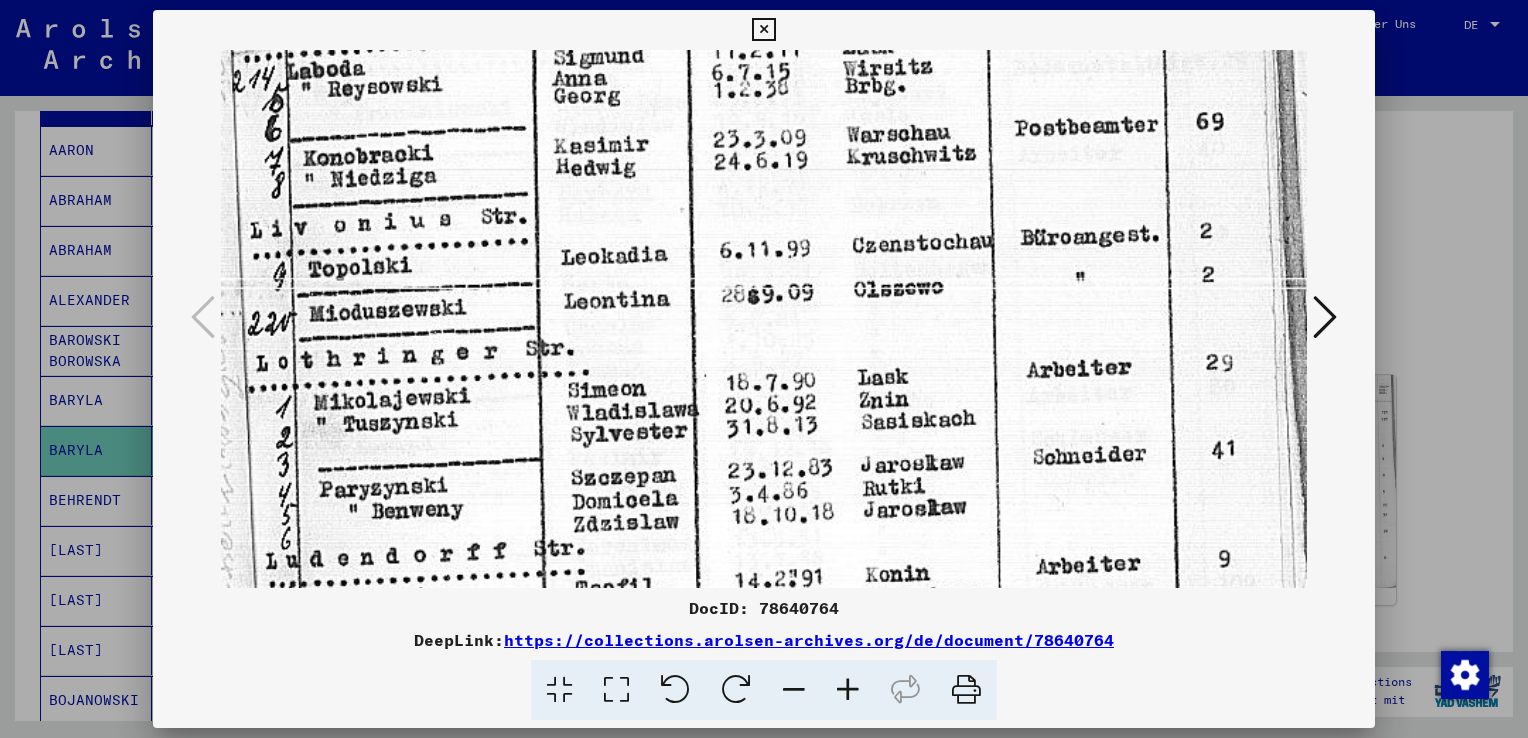scroll, scrollTop: 240, scrollLeft: 0, axis: vertical 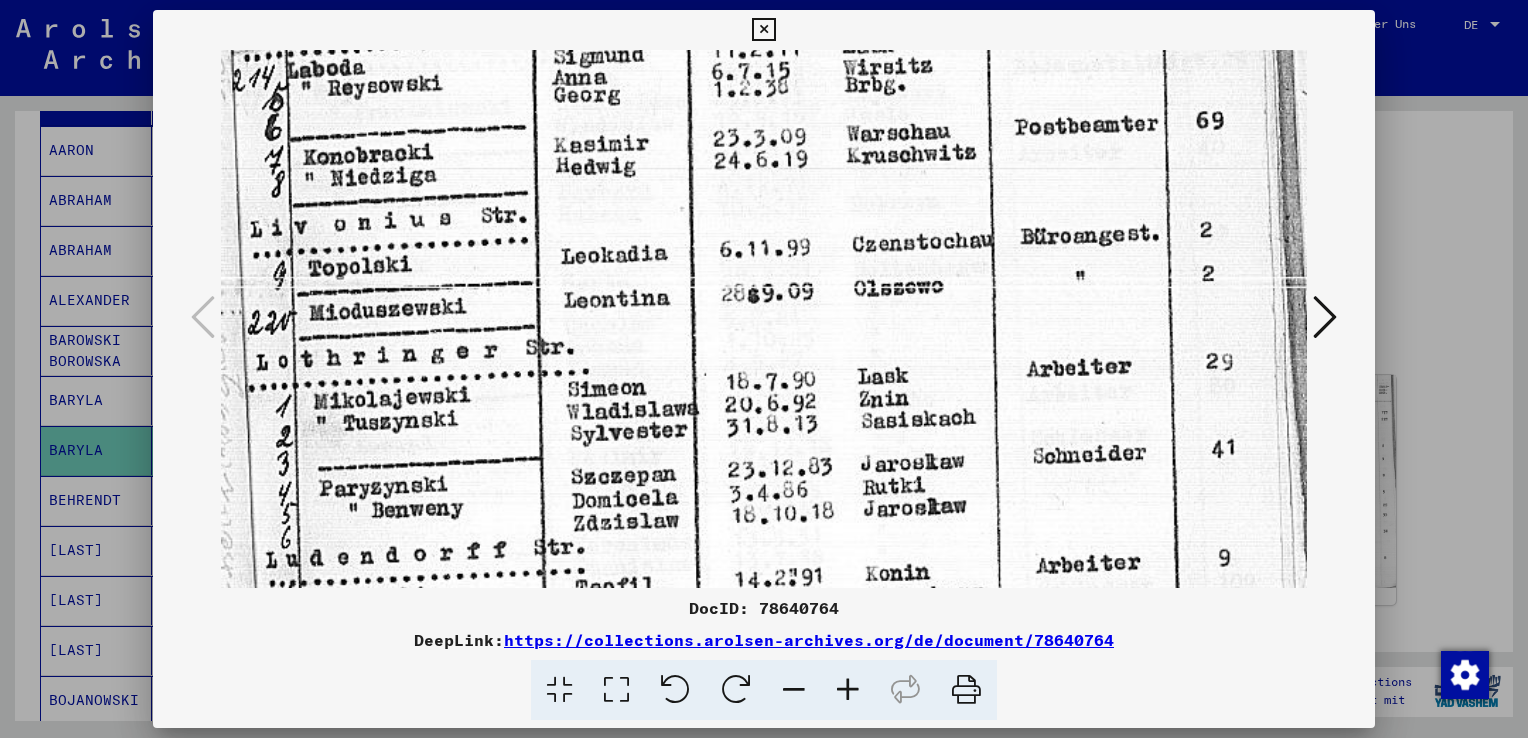 drag, startPoint x: 627, startPoint y: 389, endPoint x: 640, endPoint y: 341, distance: 49.729267 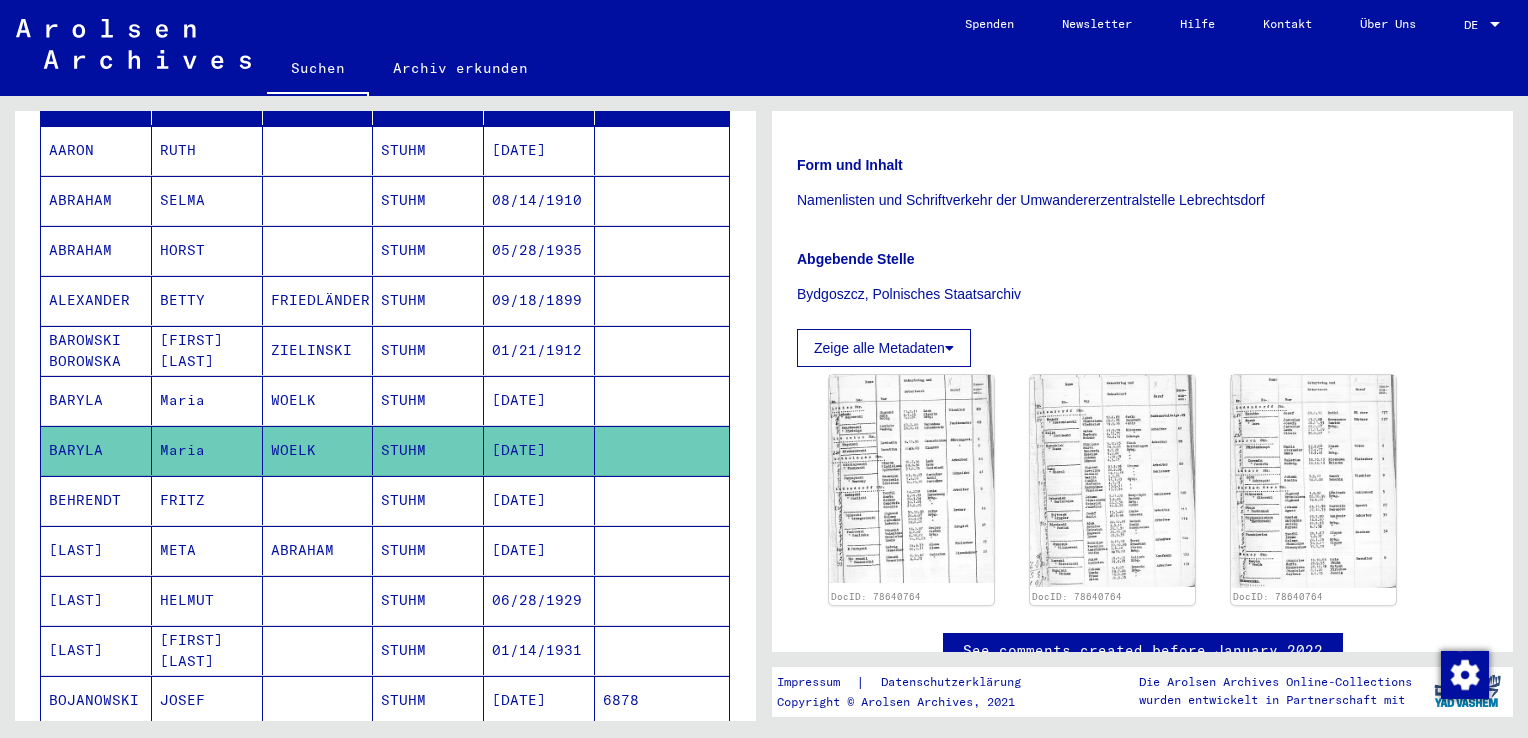 click on "[DATE]" at bounding box center (539, 550) 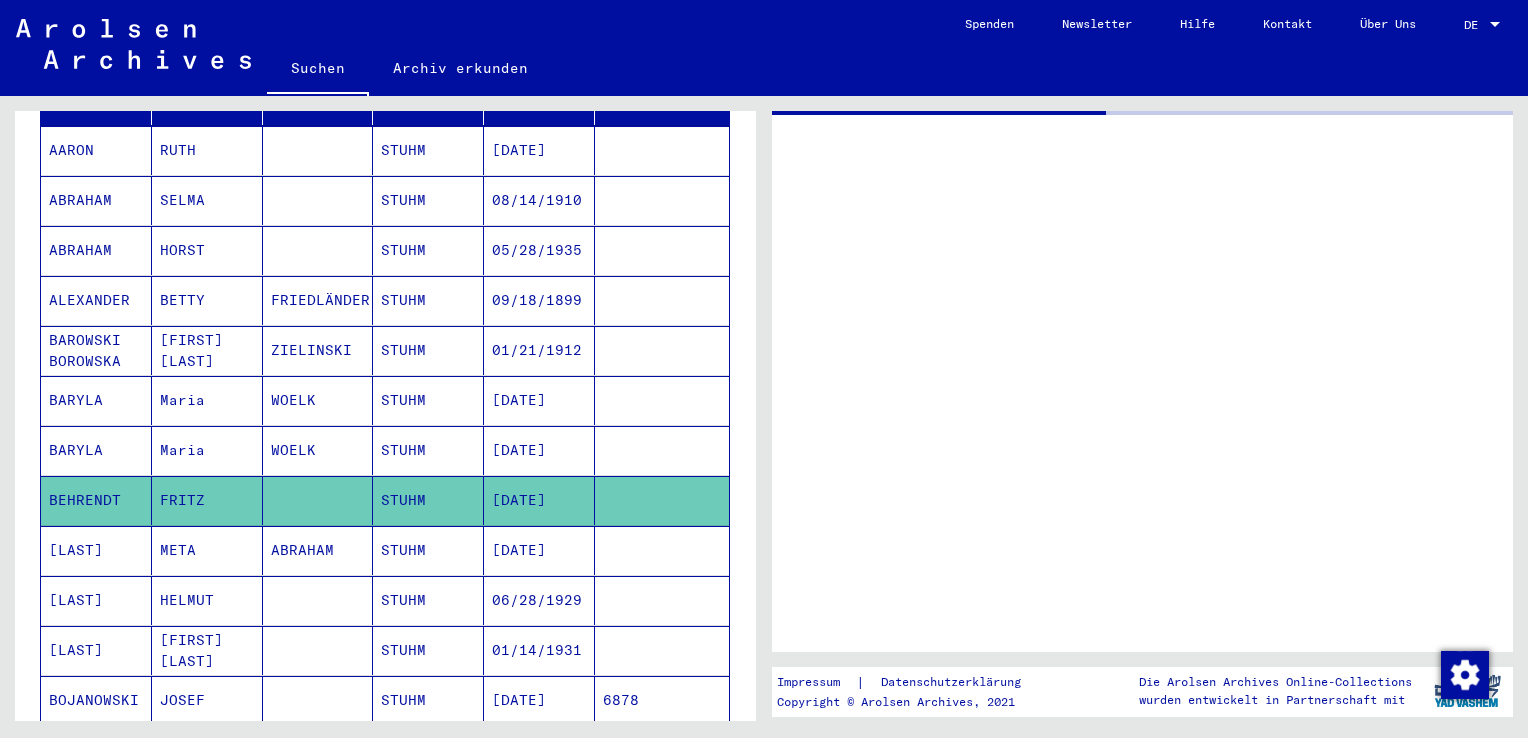 scroll, scrollTop: 0, scrollLeft: 0, axis: both 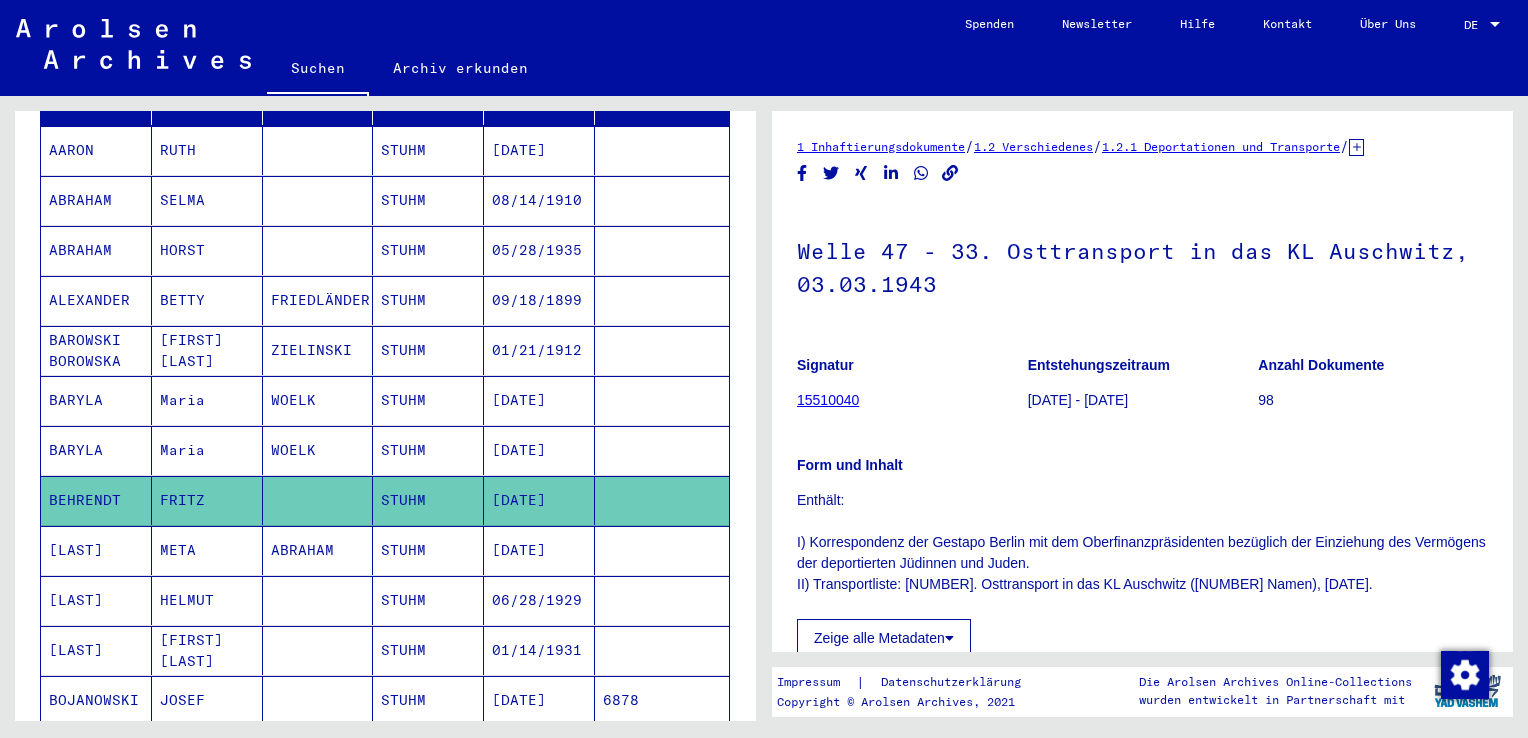 click on "[DATE]" at bounding box center (539, 600) 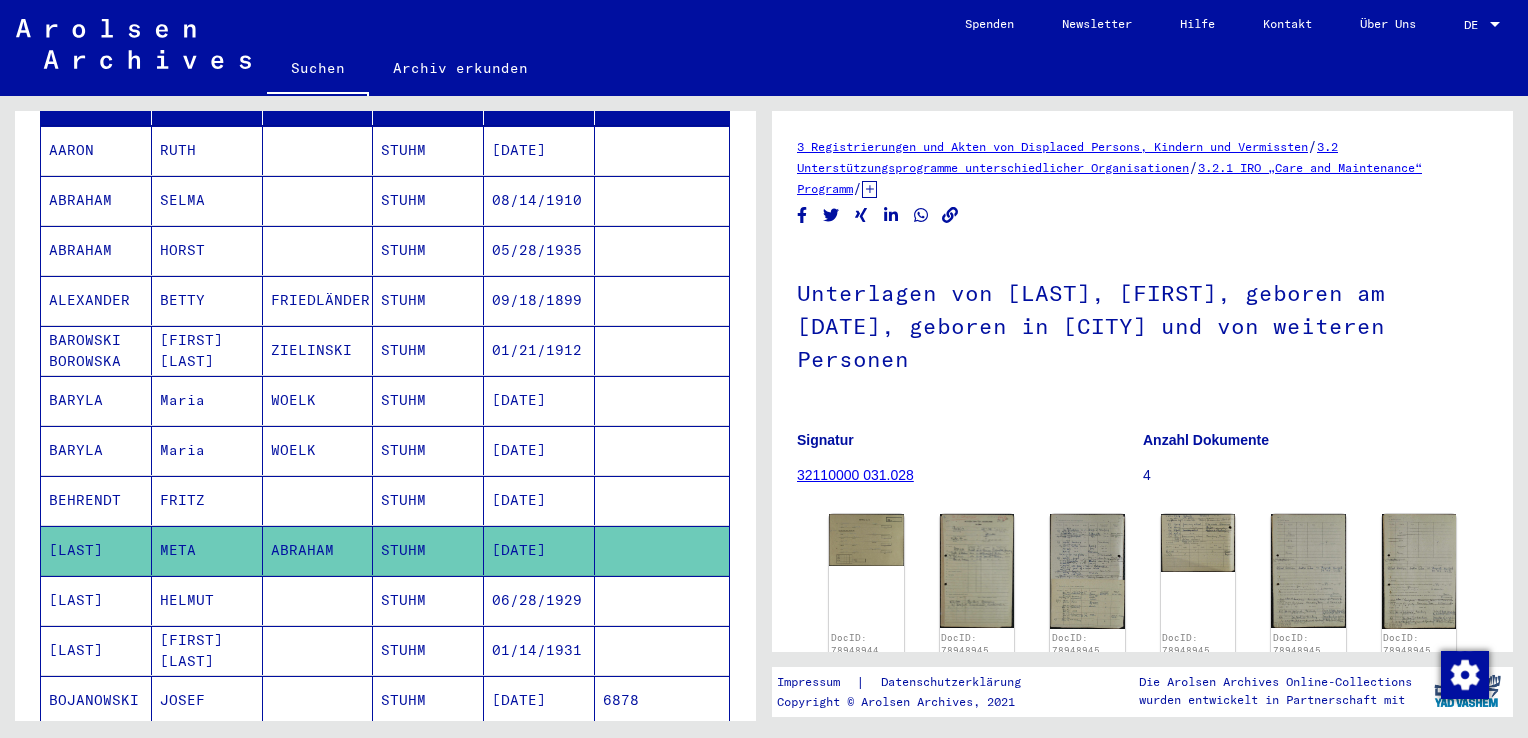 scroll, scrollTop: 0, scrollLeft: 0, axis: both 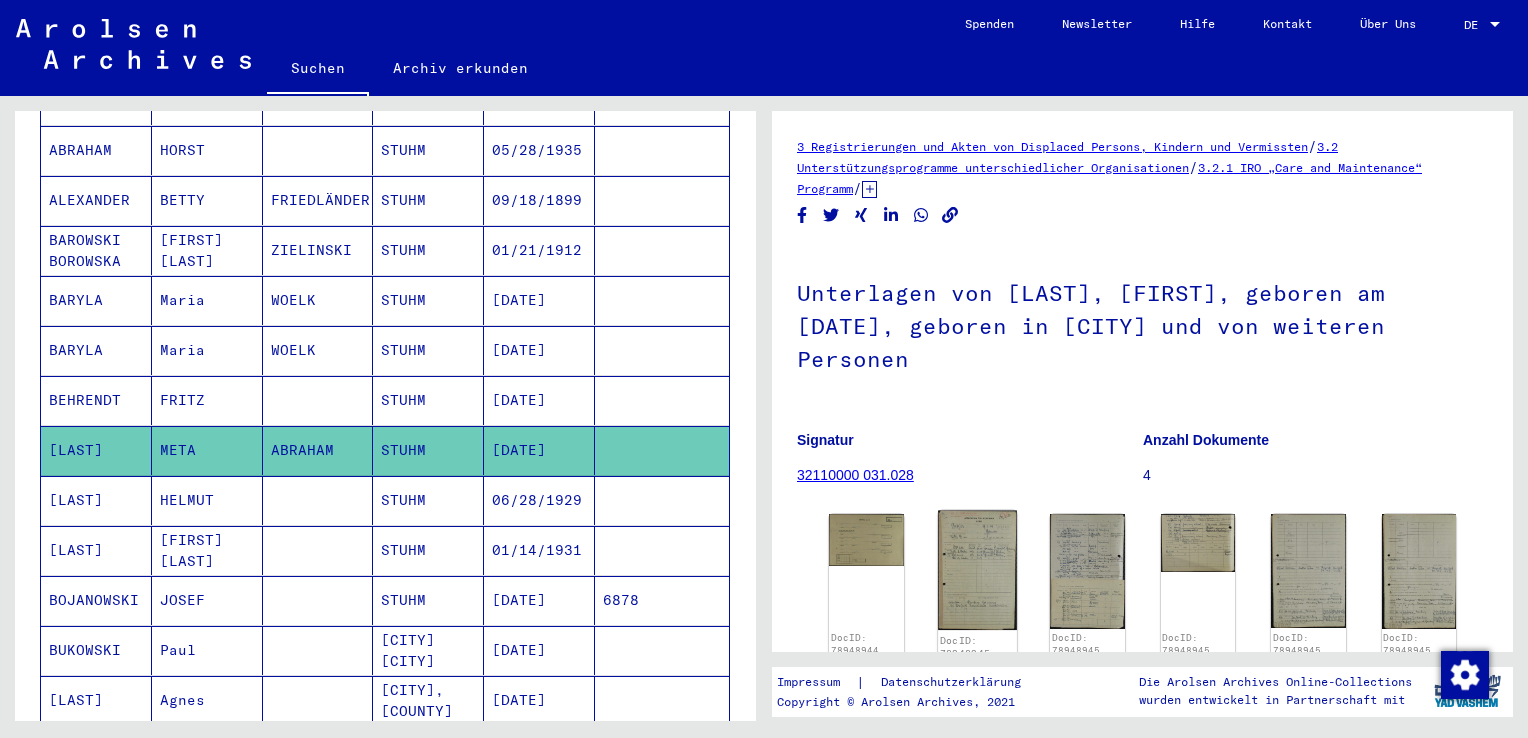 click 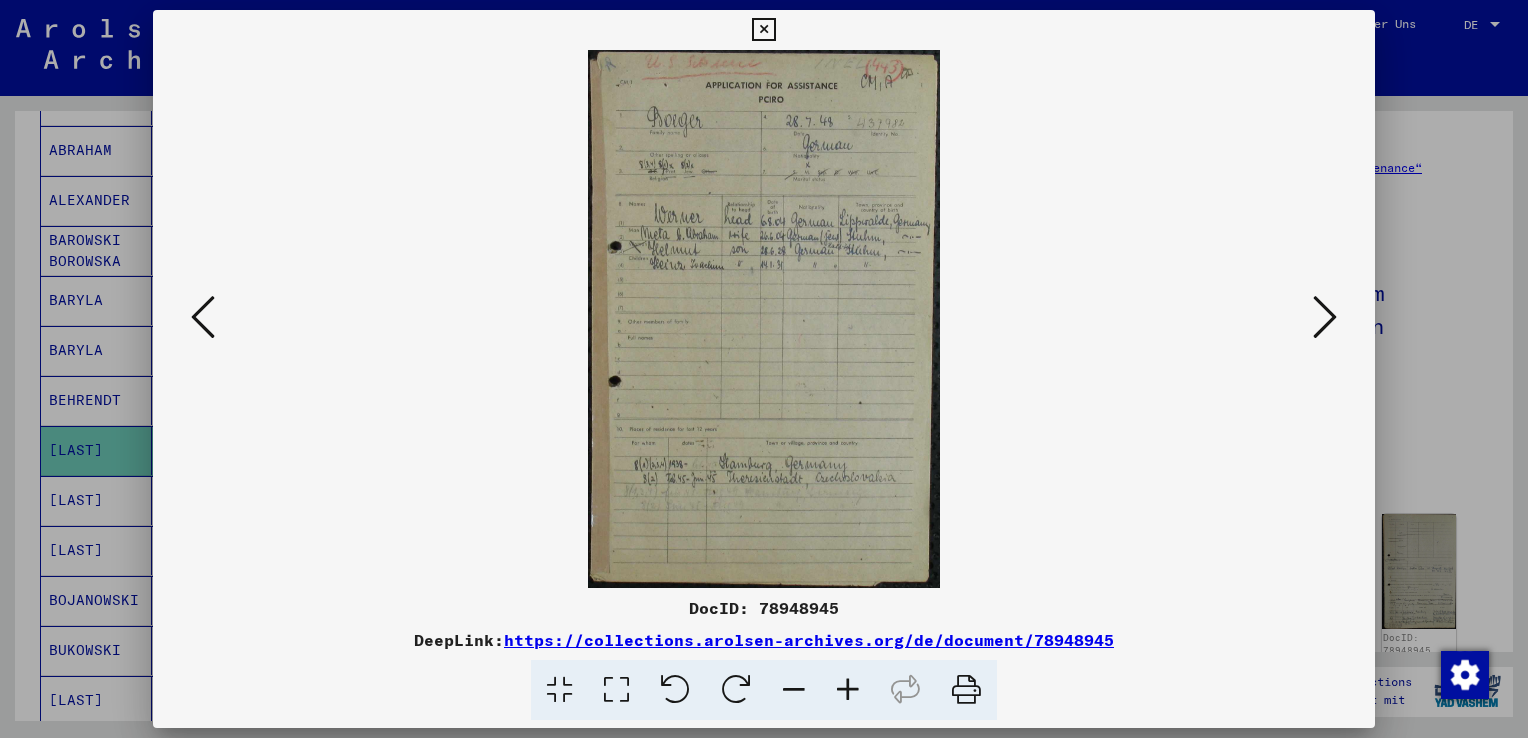 click at bounding box center [764, 369] 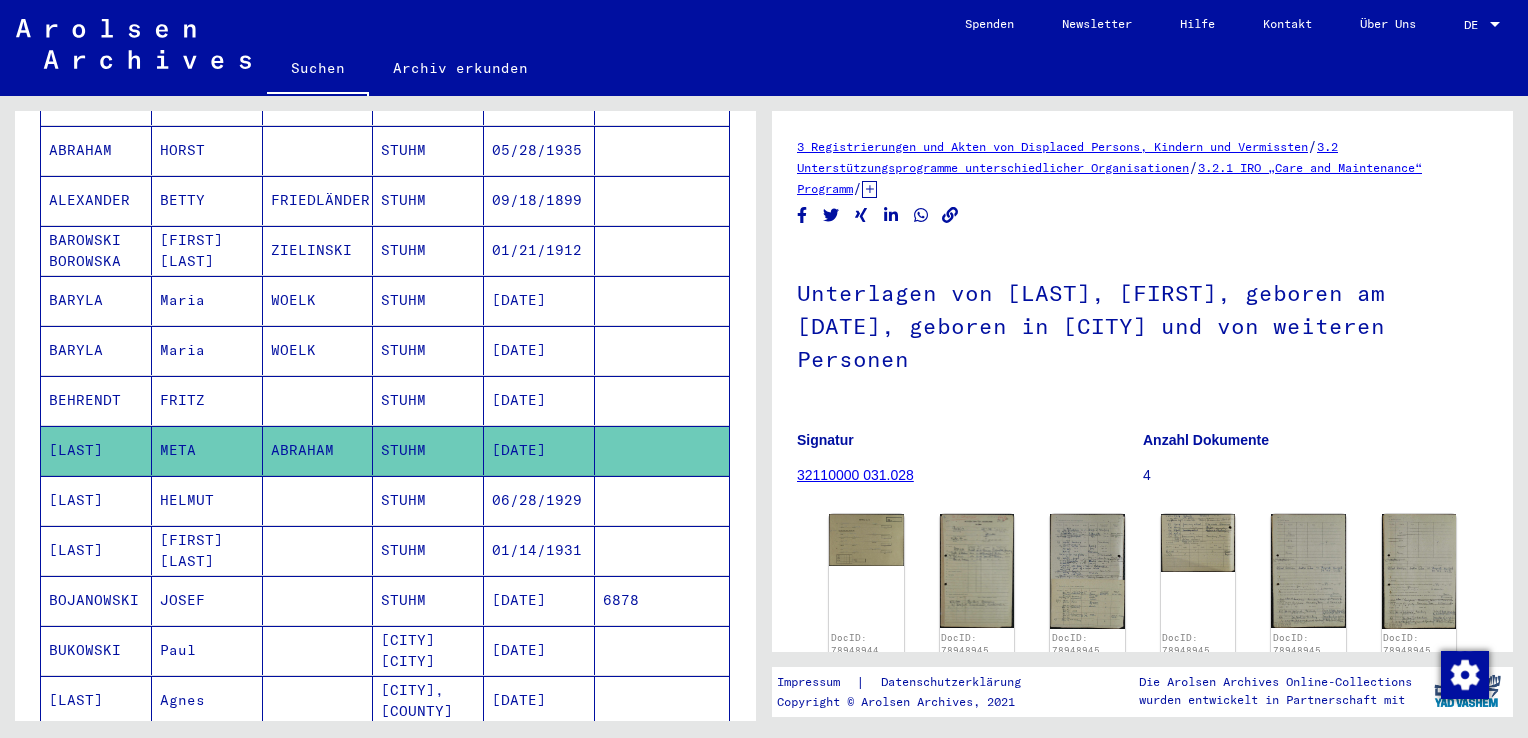 click on "06/28/1929" at bounding box center (539, 550) 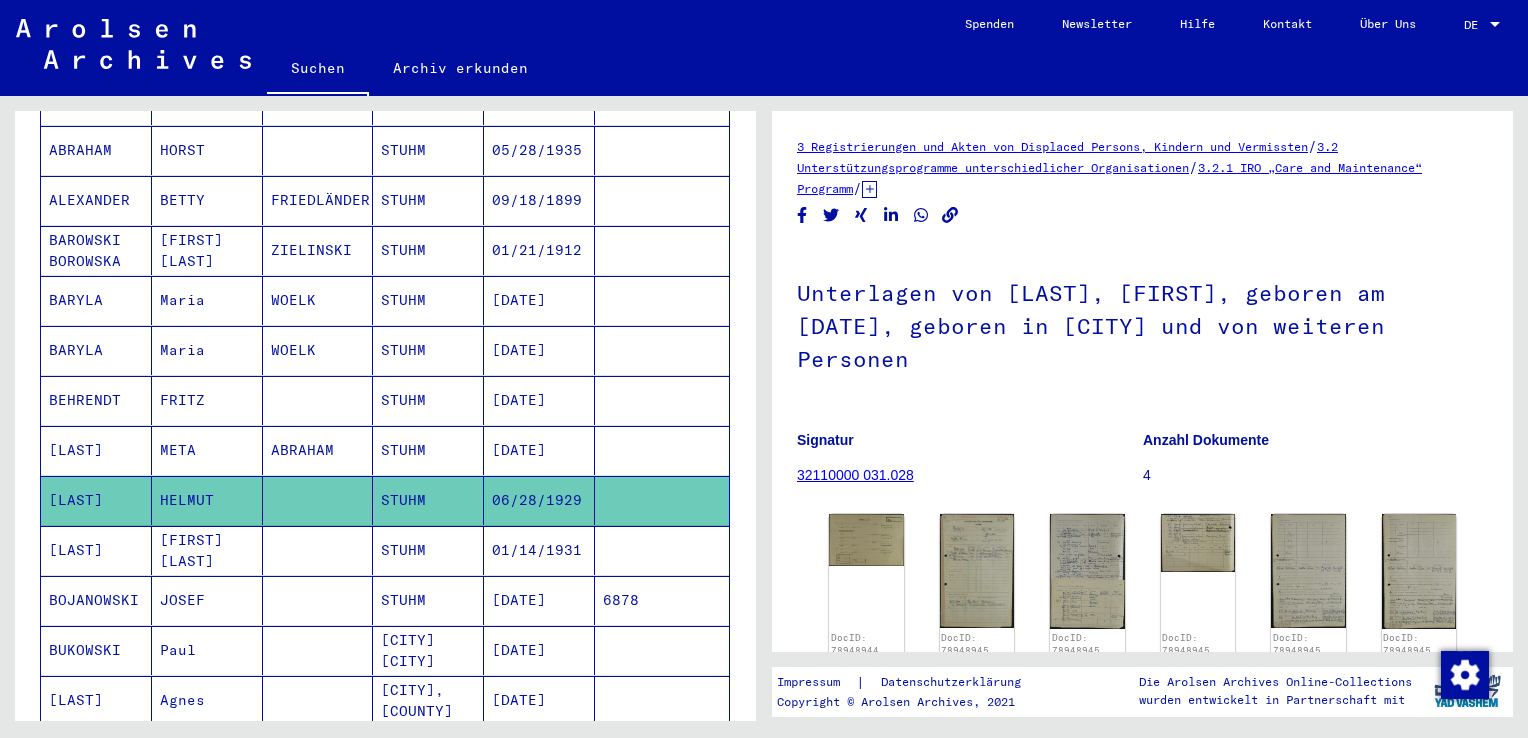 click on "06/28/1929" 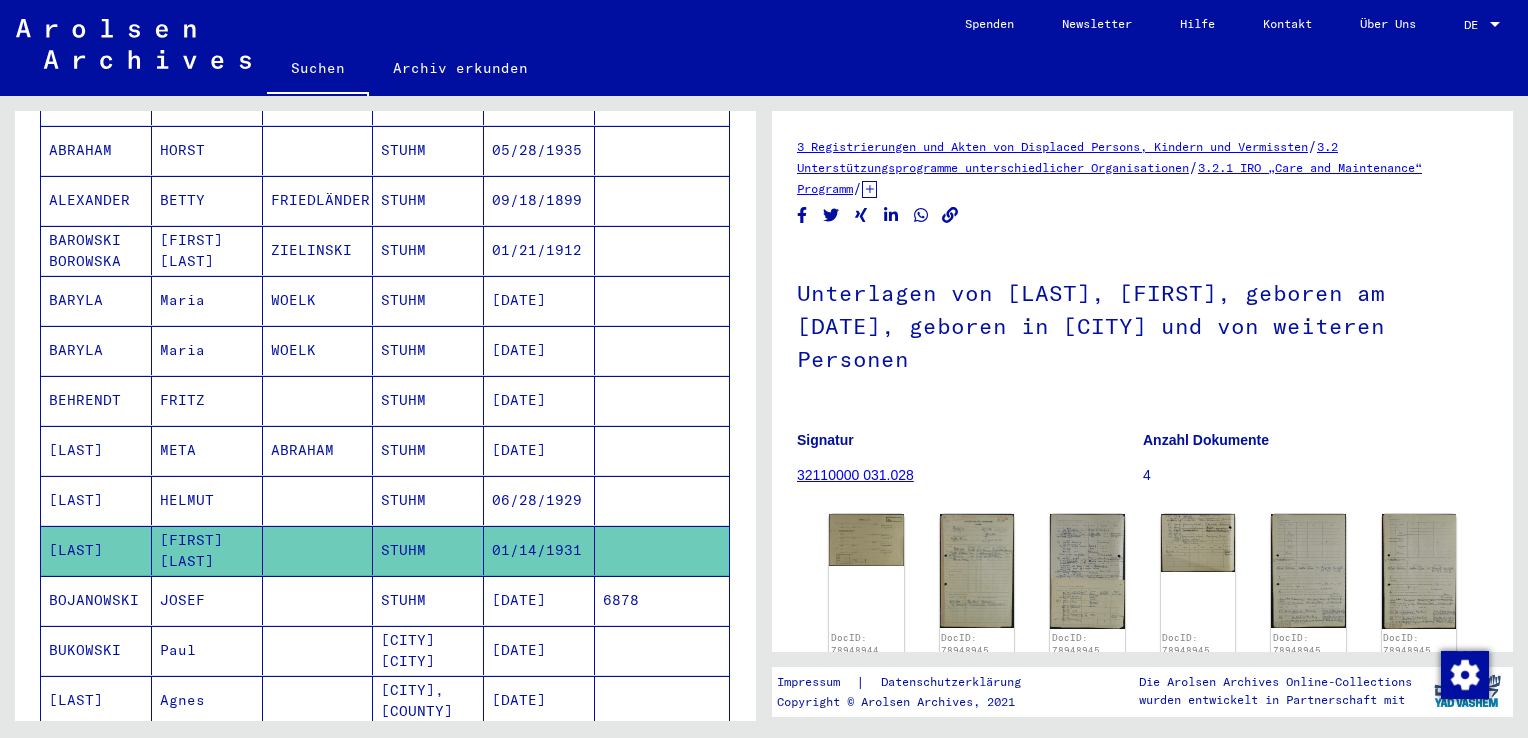 click on "[DATE]" at bounding box center [539, 650] 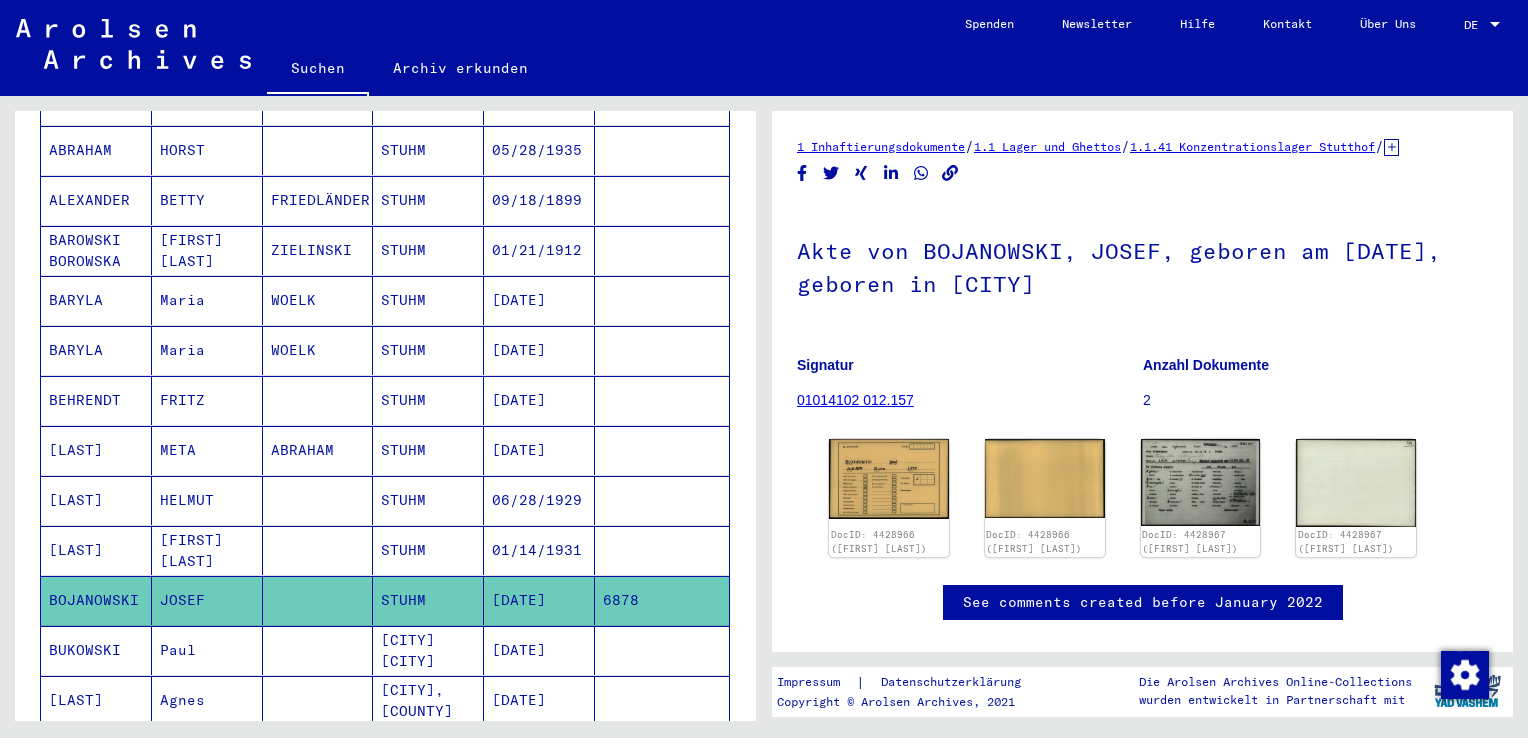 scroll, scrollTop: 0, scrollLeft: 0, axis: both 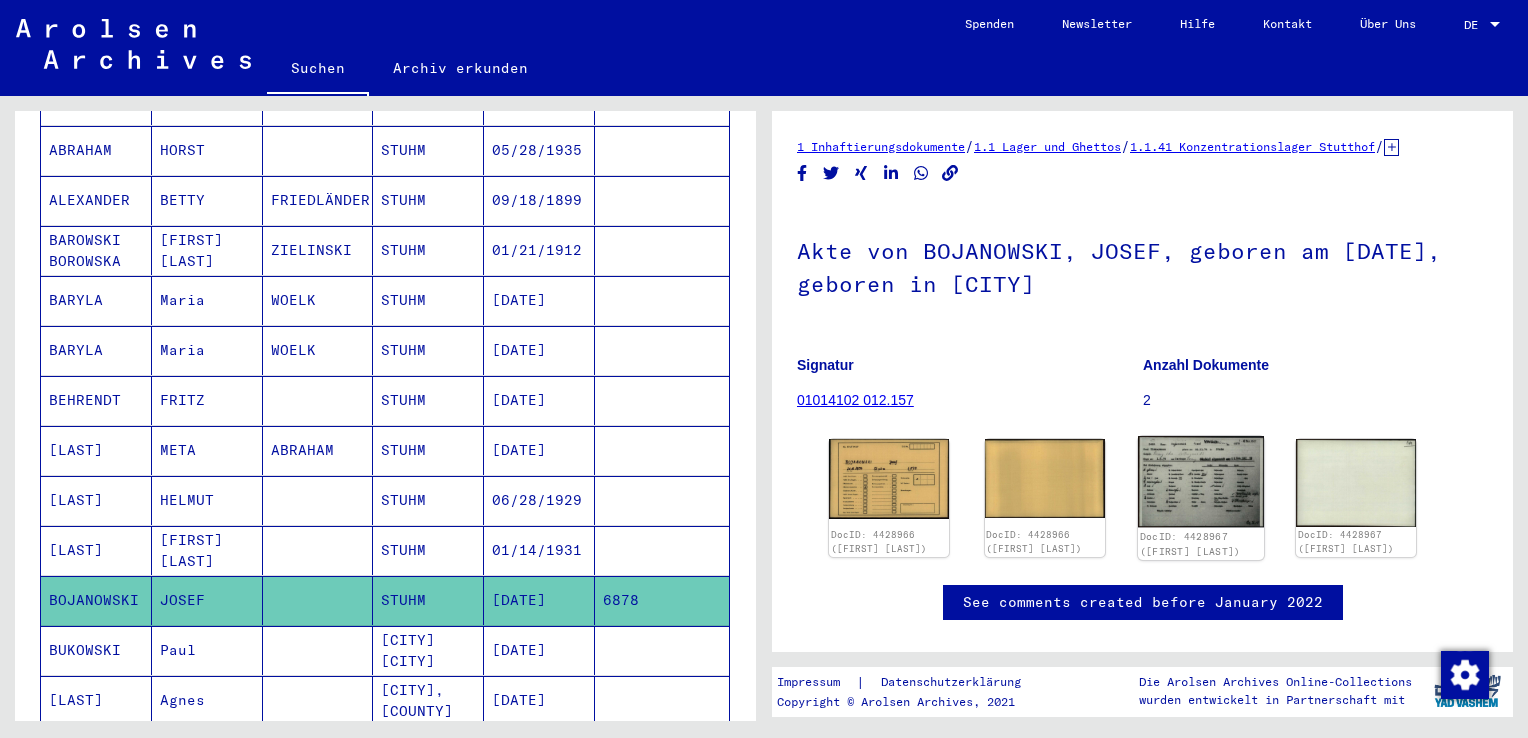 click 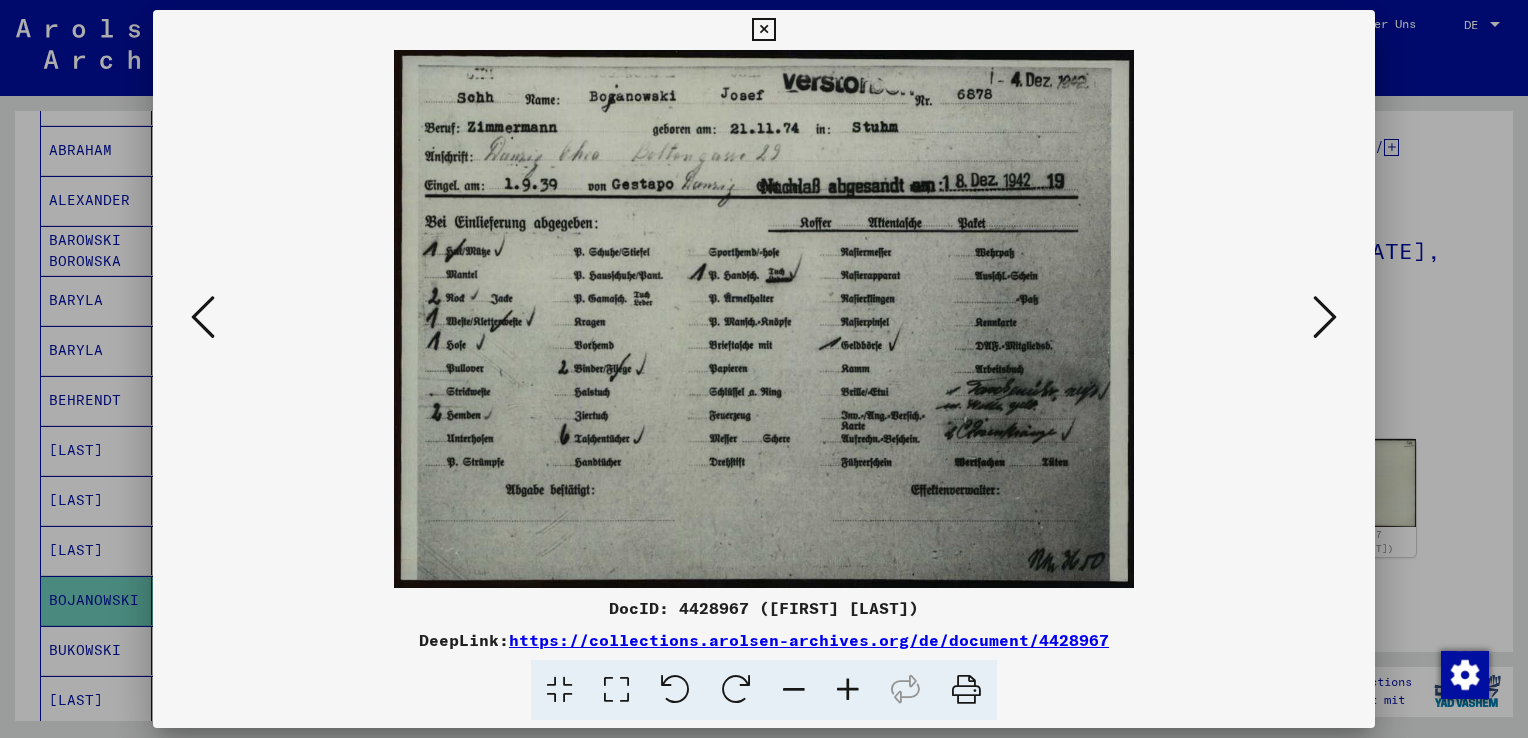 click at bounding box center [616, 690] 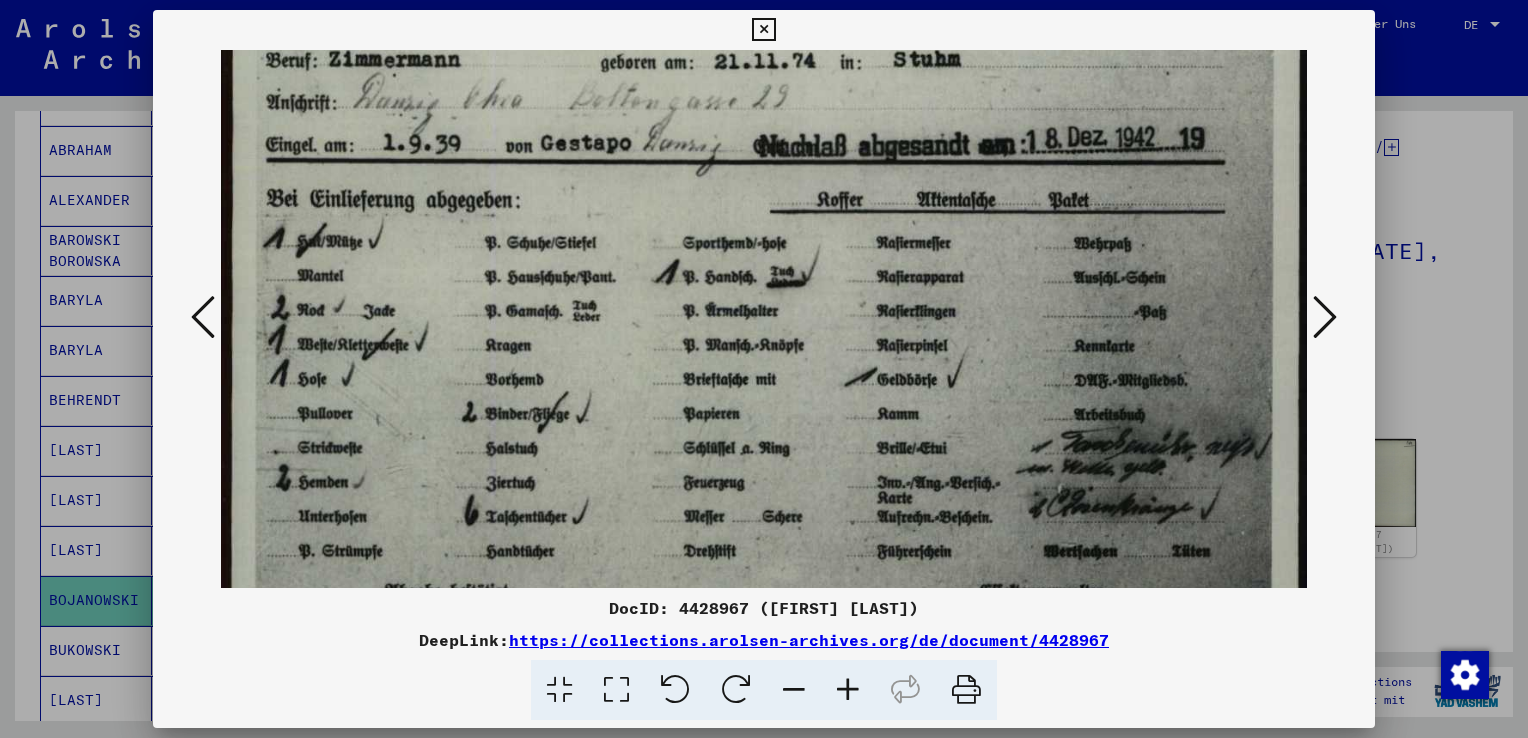 scroll, scrollTop: 128, scrollLeft: 0, axis: vertical 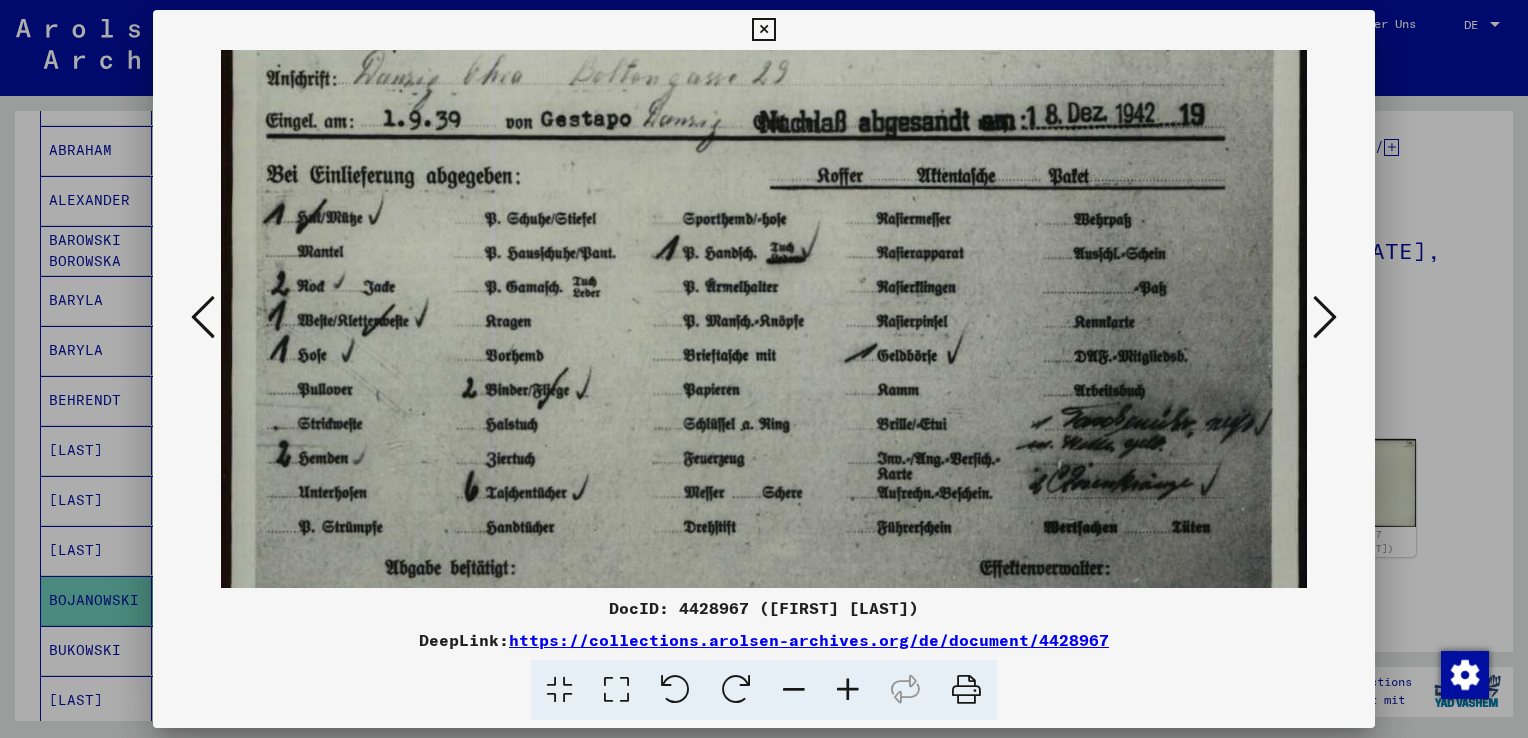 drag, startPoint x: 717, startPoint y: 474, endPoint x: 736, endPoint y: 348, distance: 127.424484 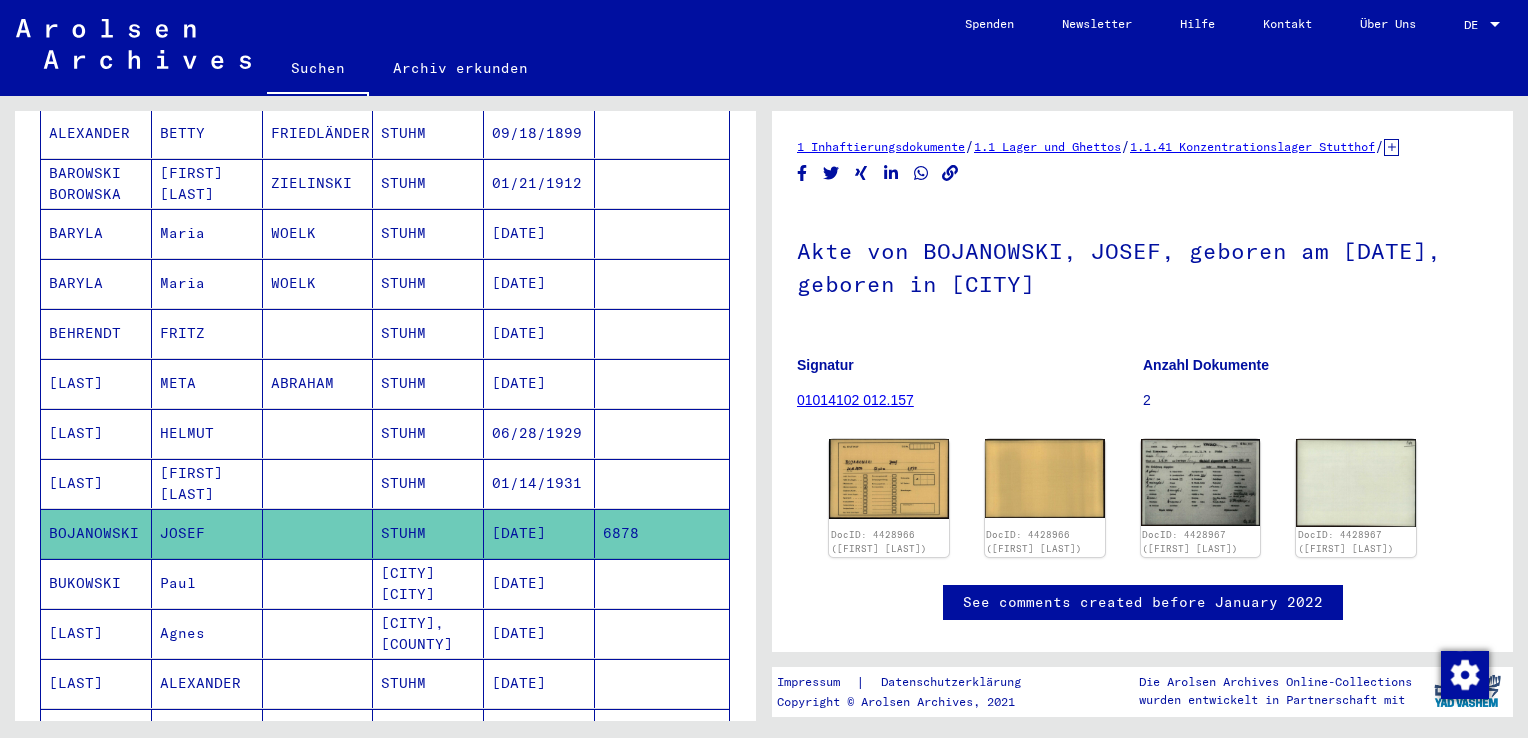scroll, scrollTop: 500, scrollLeft: 0, axis: vertical 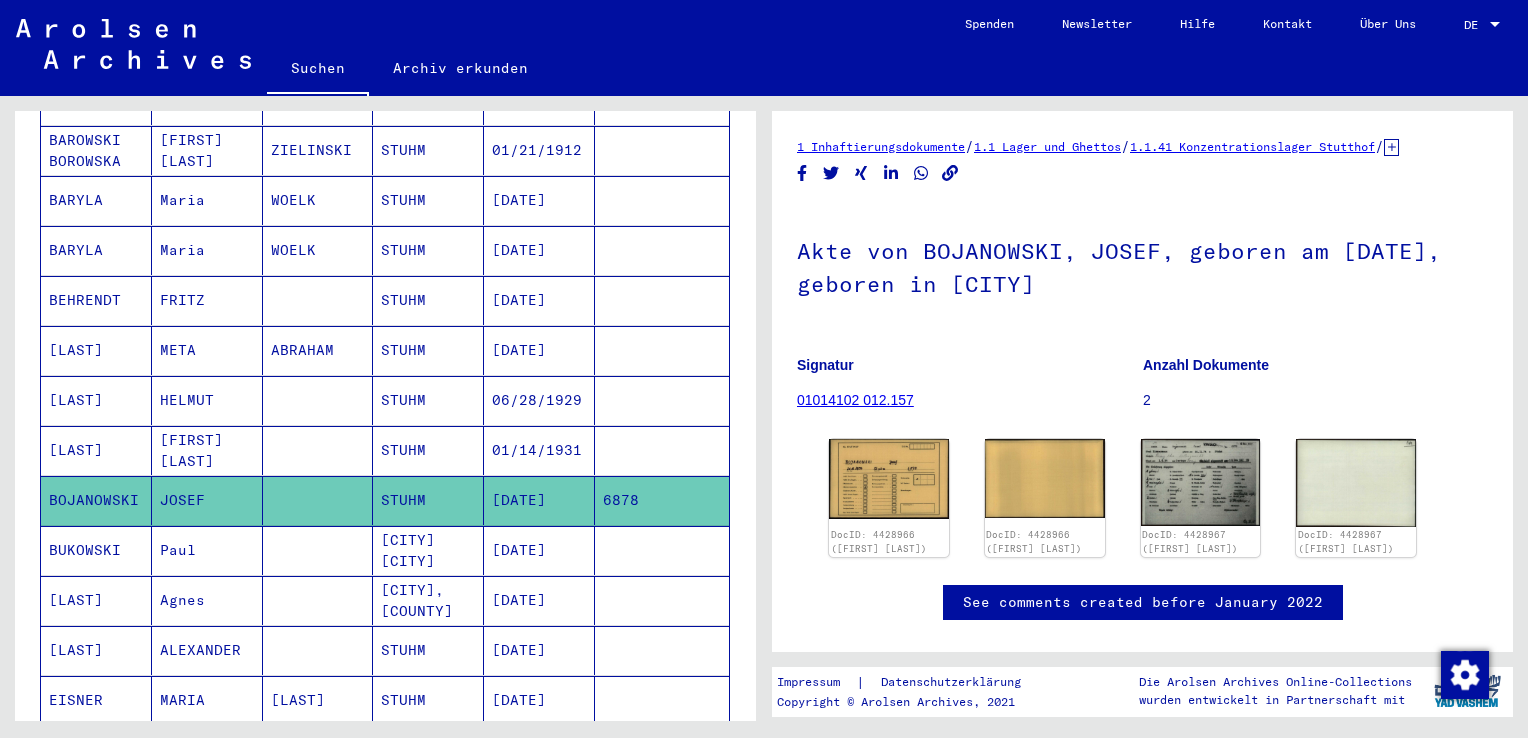 click on "[DATE]" at bounding box center [539, 600] 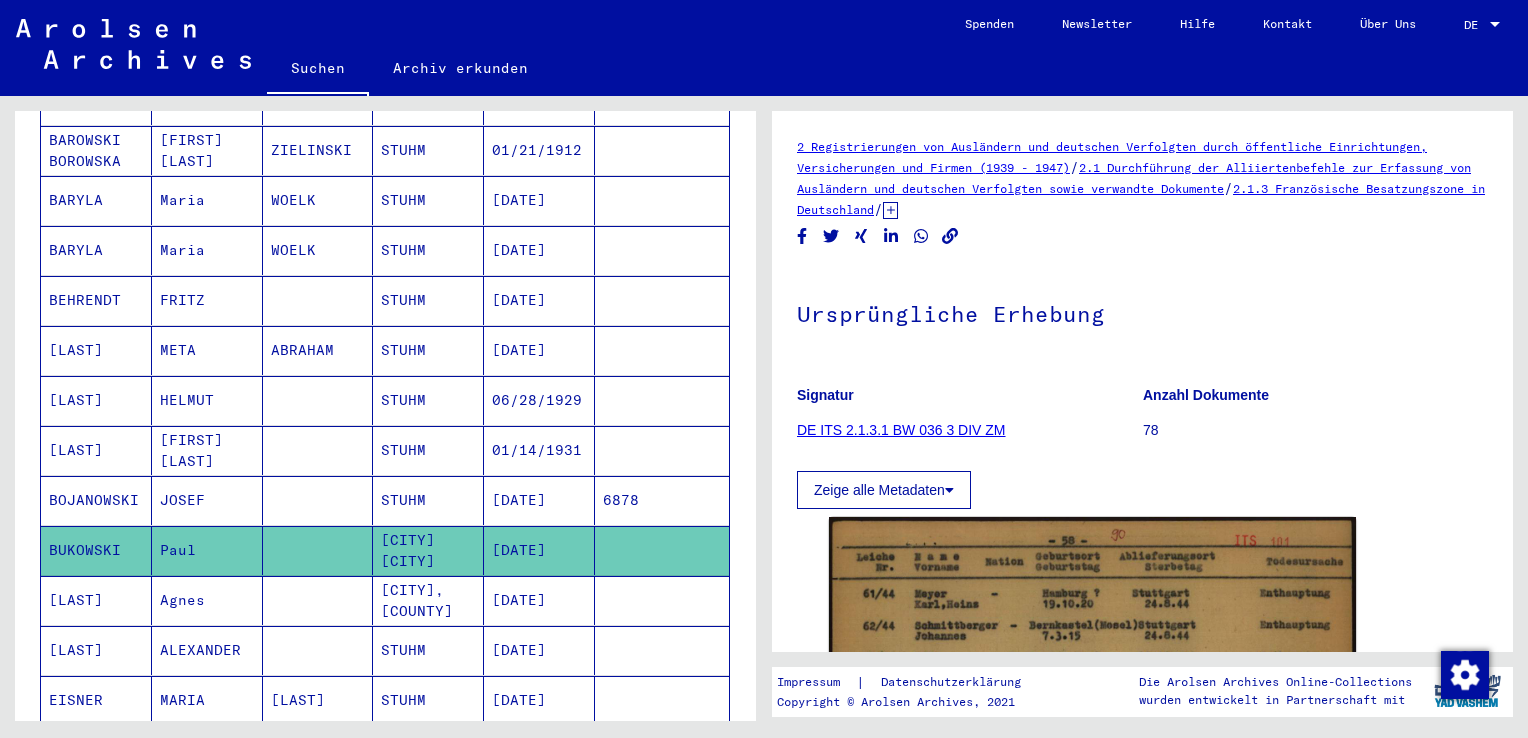 scroll, scrollTop: 0, scrollLeft: 0, axis: both 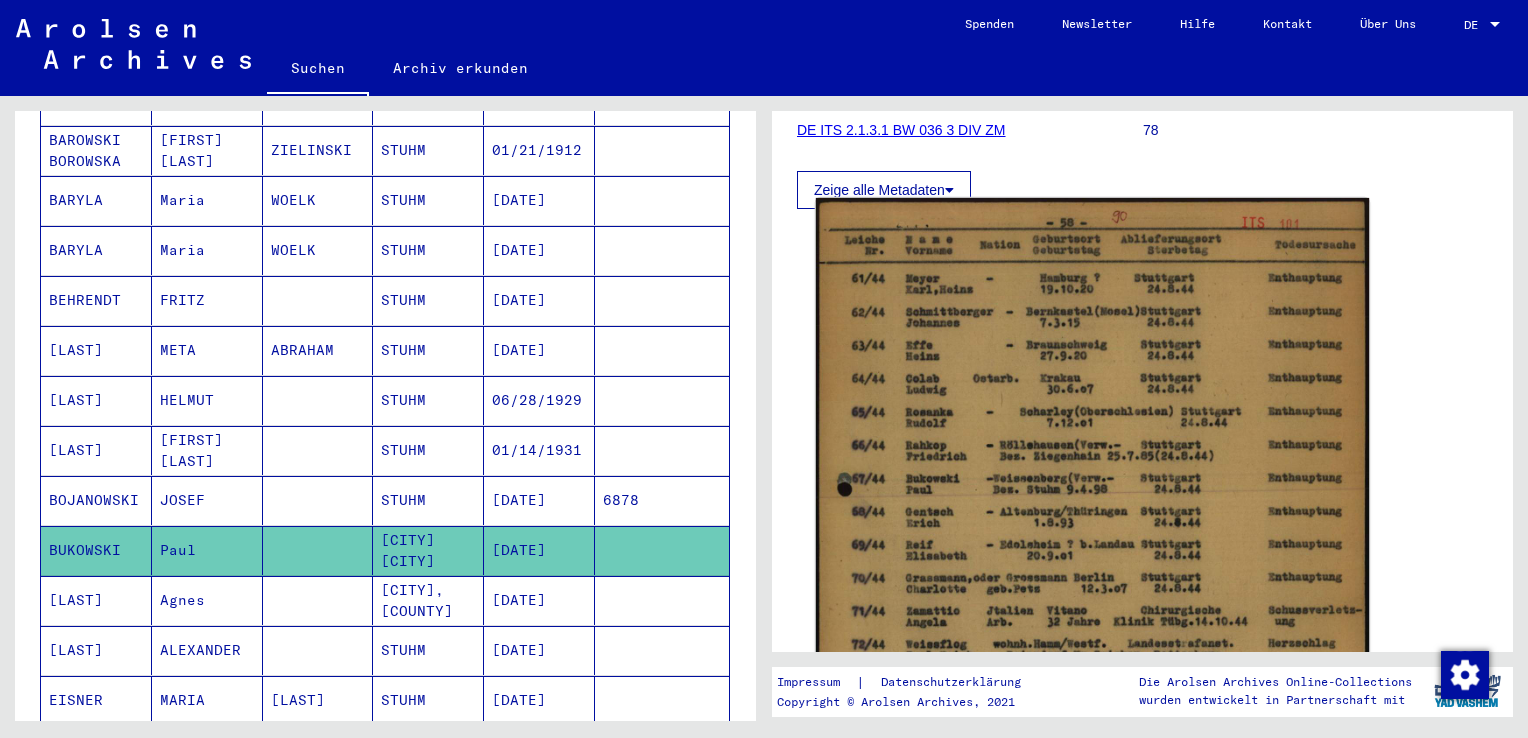 click 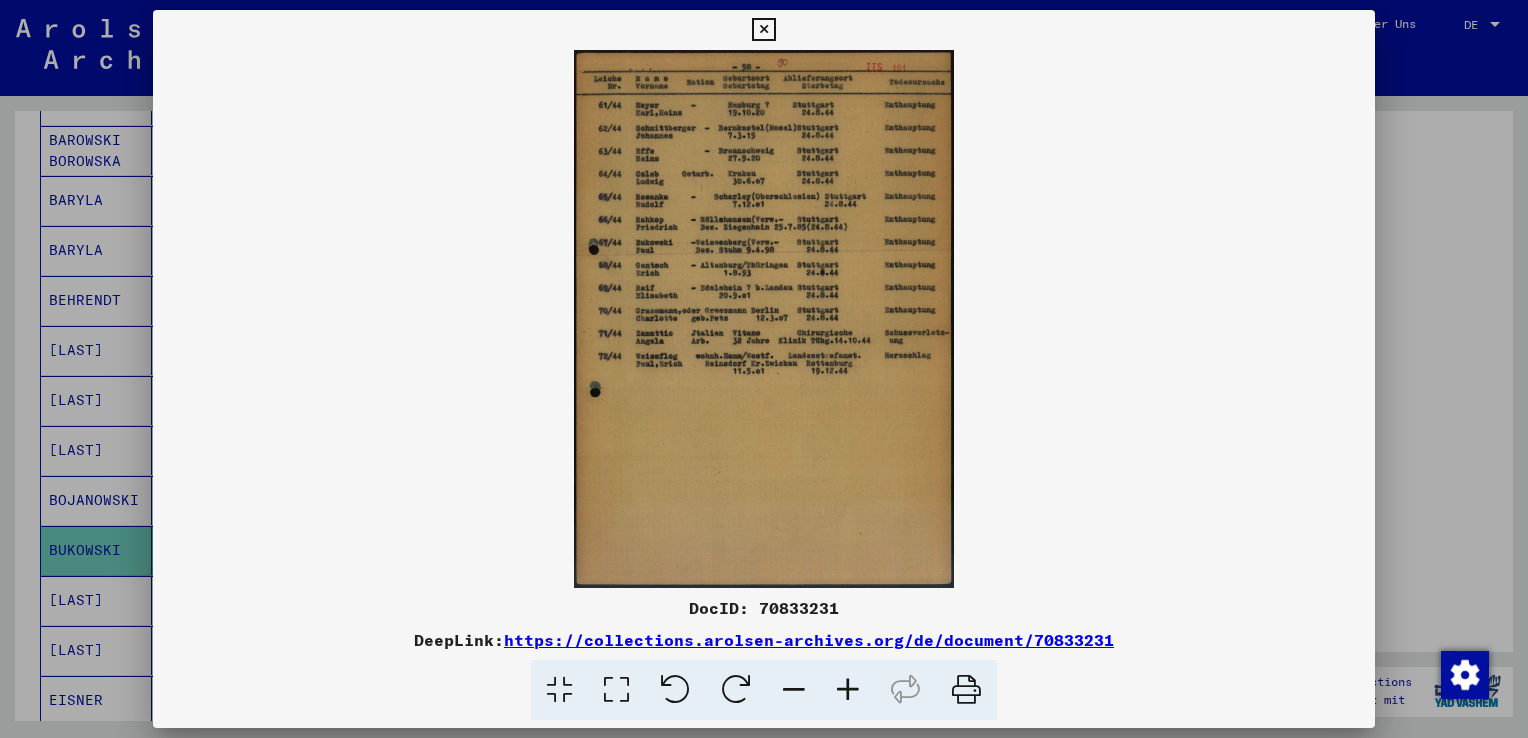 scroll, scrollTop: 400, scrollLeft: 0, axis: vertical 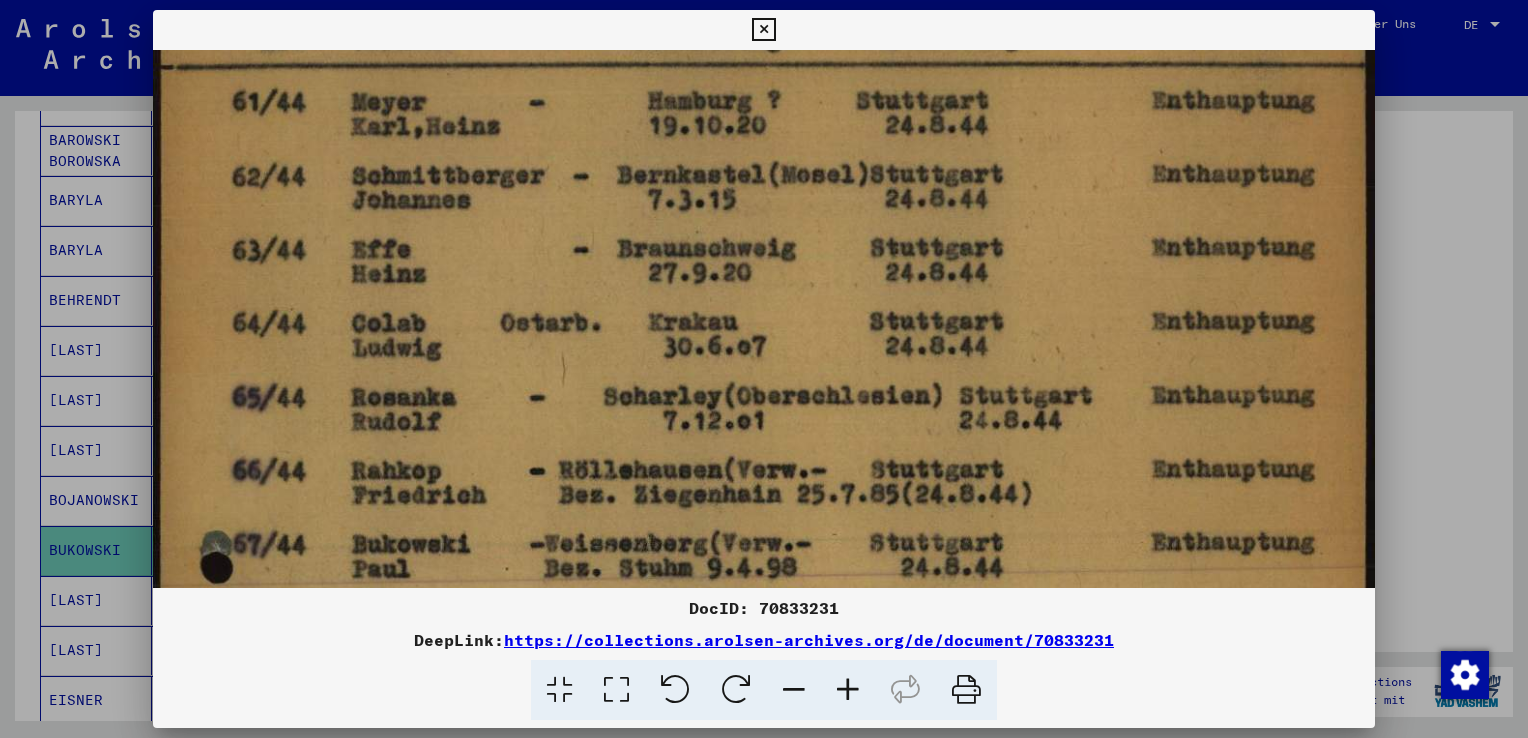 drag, startPoint x: 793, startPoint y: 488, endPoint x: 805, endPoint y: 367, distance: 121.59358 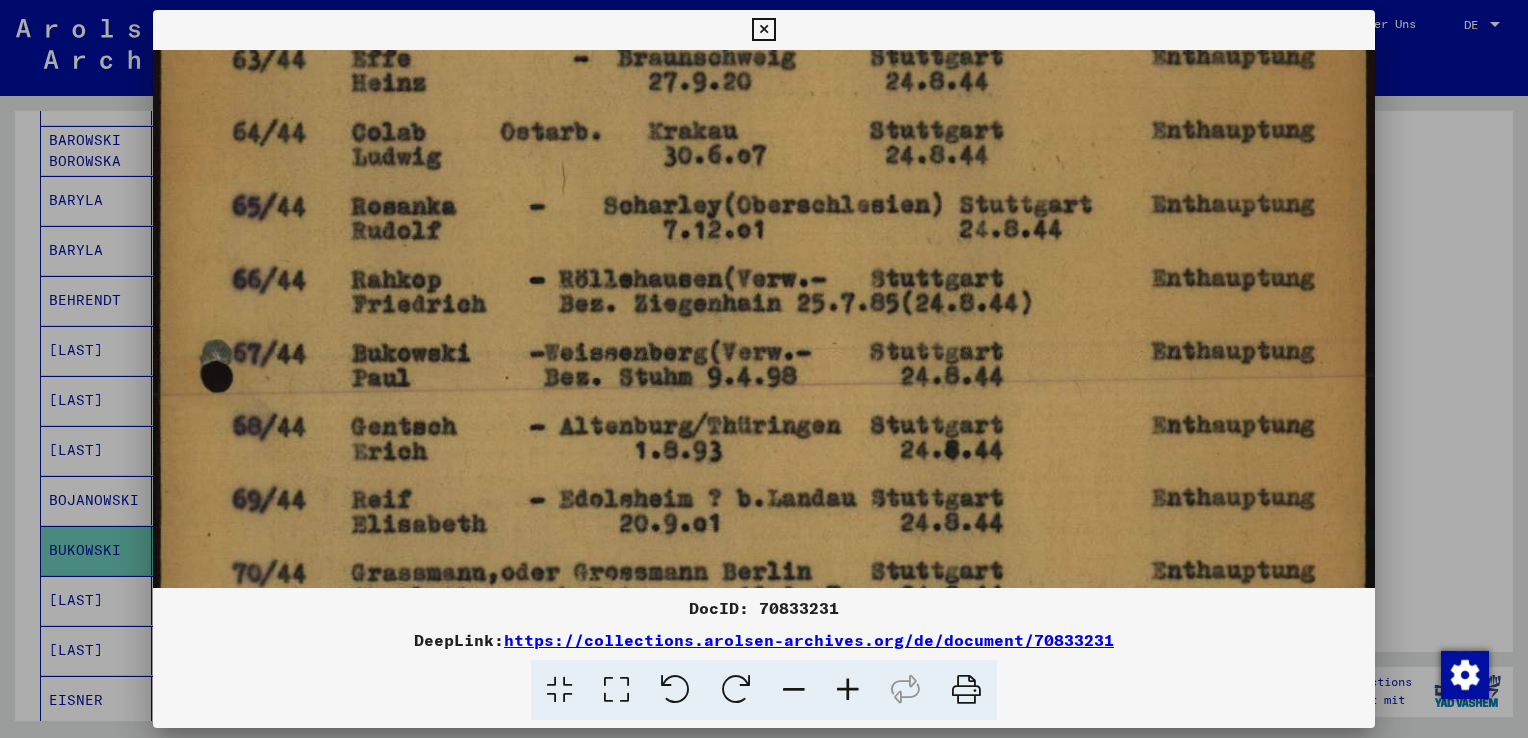 drag, startPoint x: 804, startPoint y: 446, endPoint x: 812, endPoint y: 257, distance: 189.16924 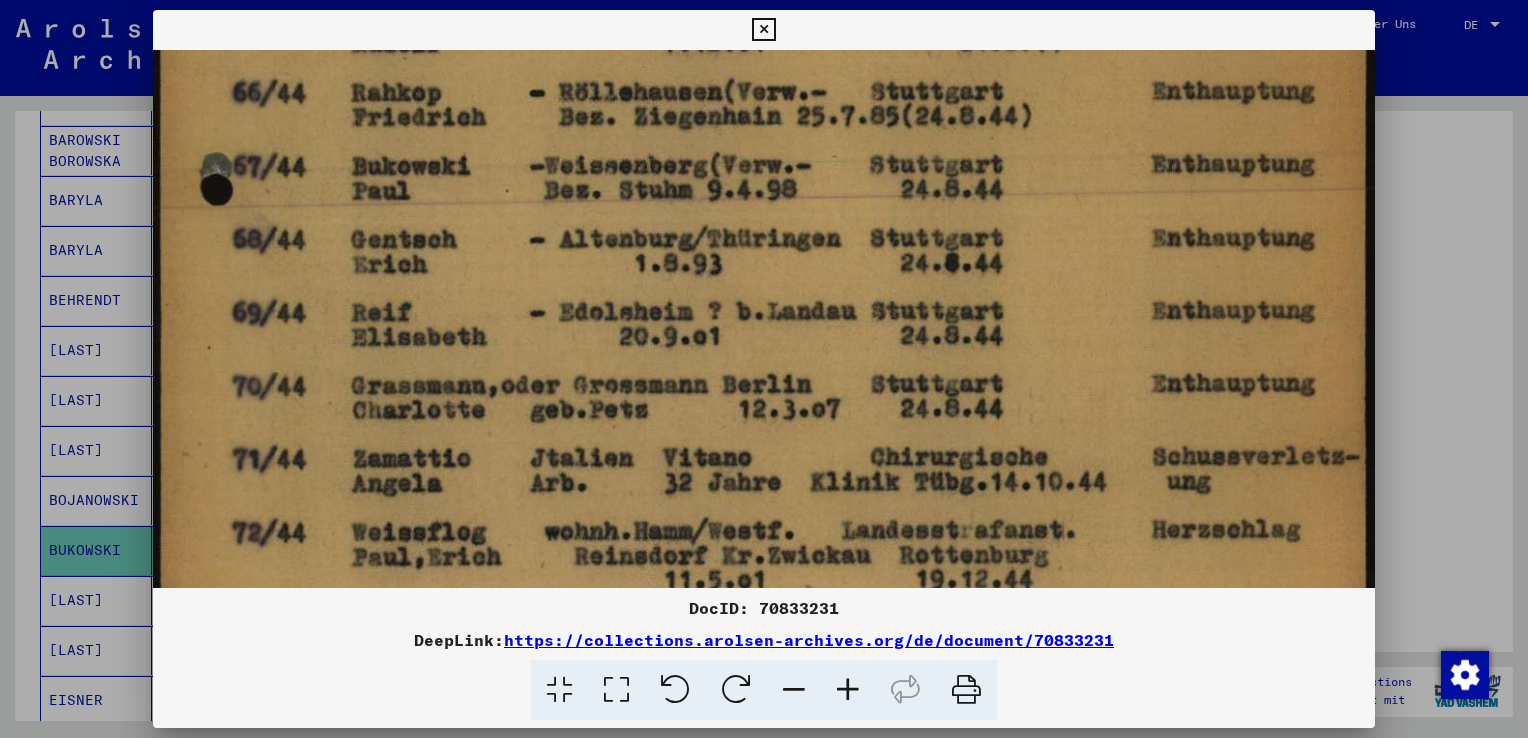 drag, startPoint x: 809, startPoint y: 439, endPoint x: 831, endPoint y: 258, distance: 182.3321 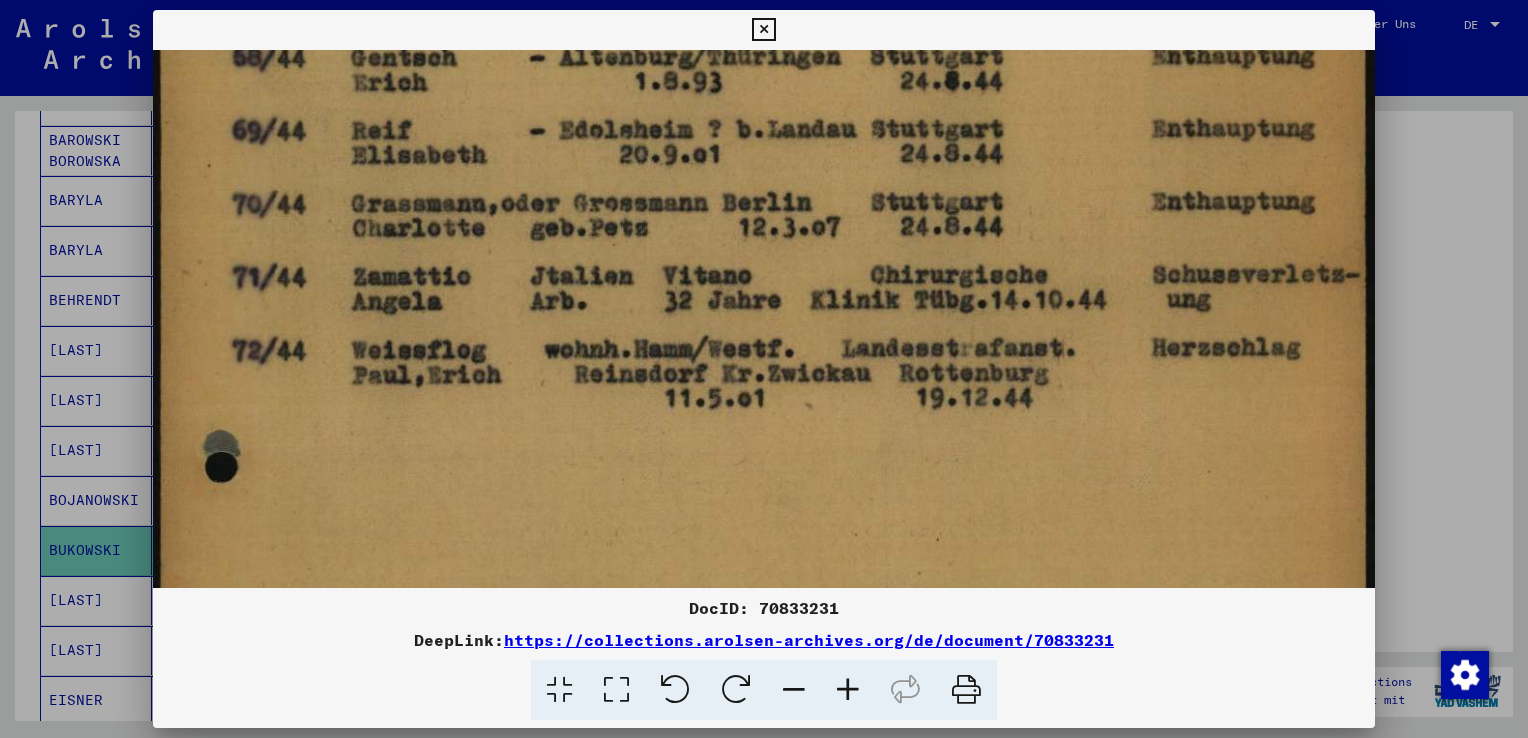drag, startPoint x: 765, startPoint y: 402, endPoint x: 786, endPoint y: 270, distance: 133.66002 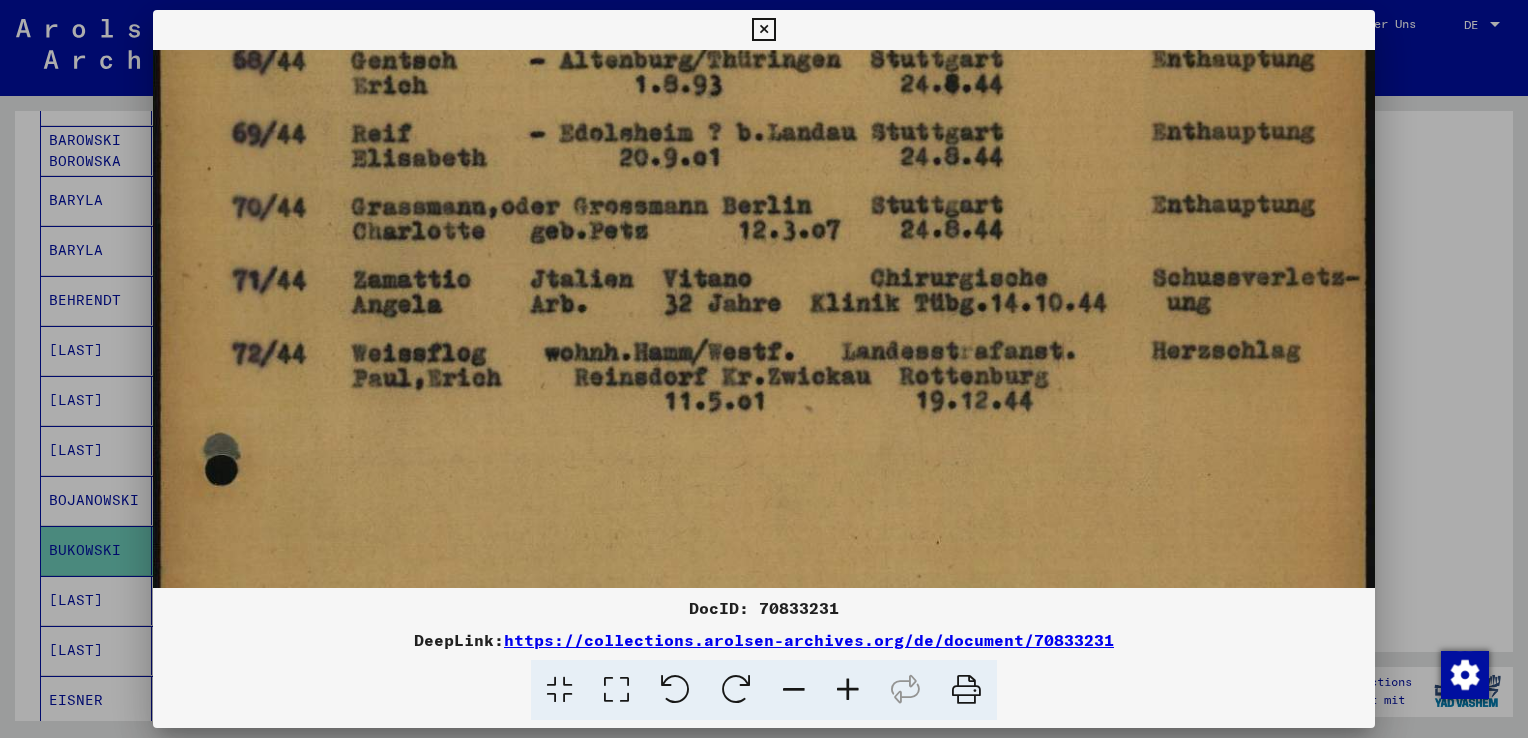 click at bounding box center (764, 369) 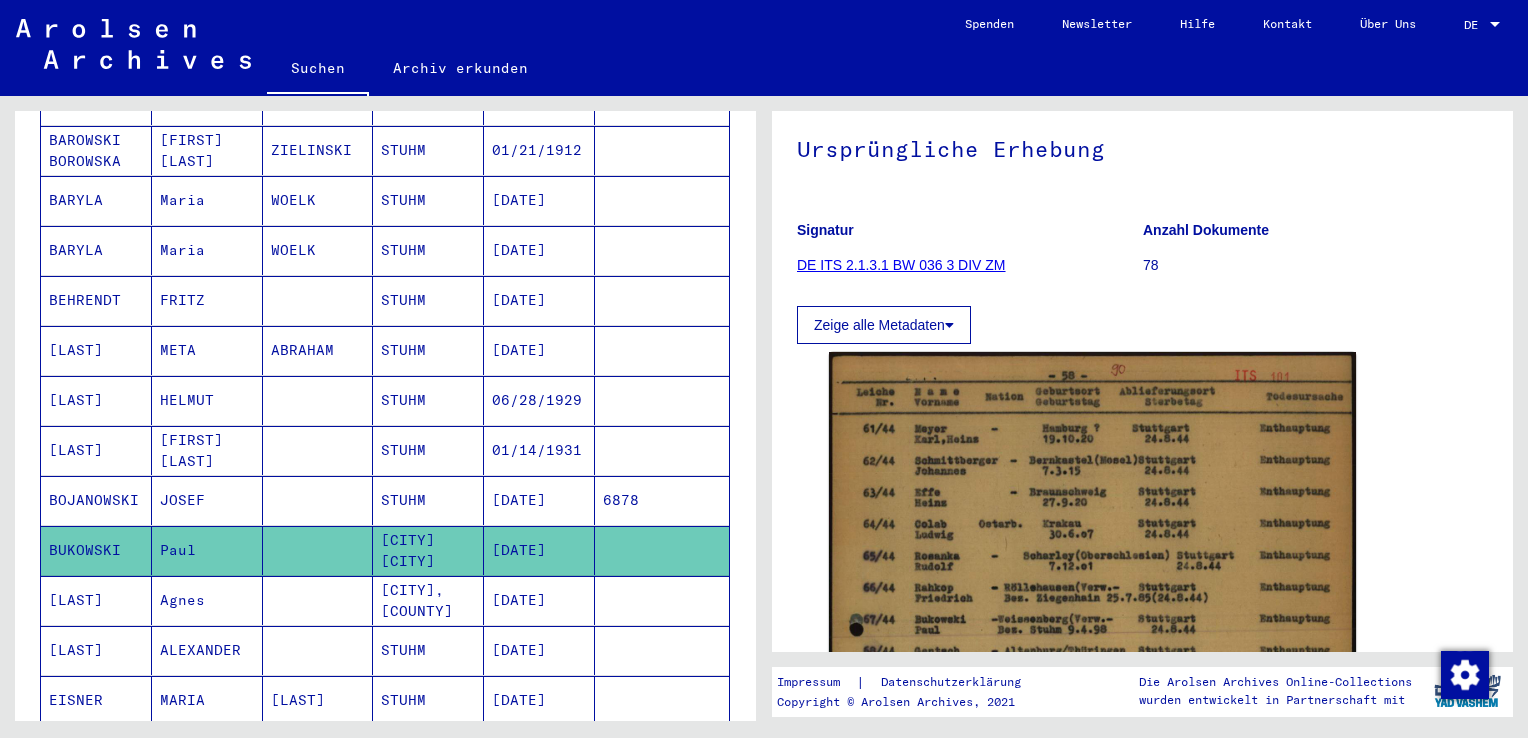 scroll, scrollTop: 200, scrollLeft: 0, axis: vertical 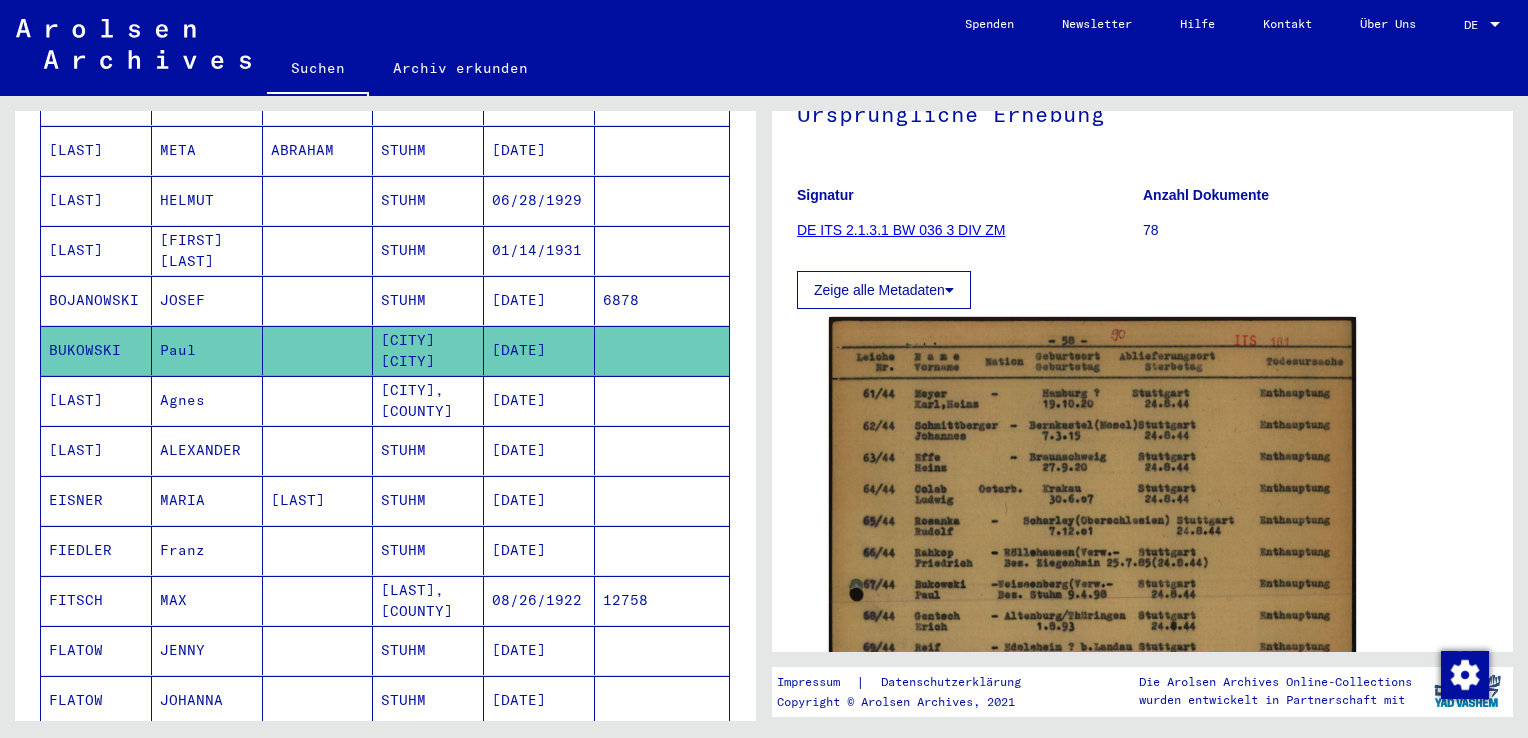 click on "[DATE]" at bounding box center (539, 500) 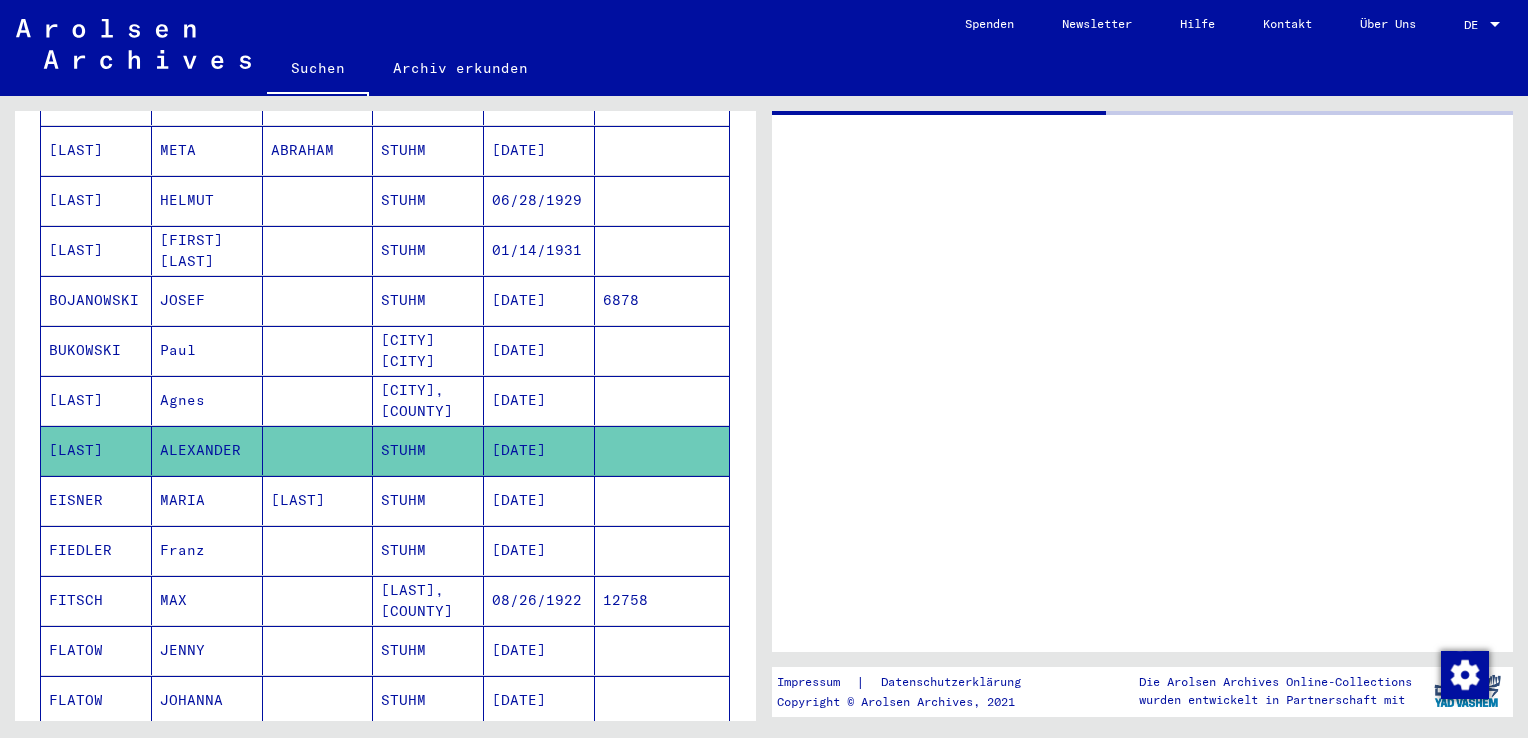 scroll, scrollTop: 0, scrollLeft: 0, axis: both 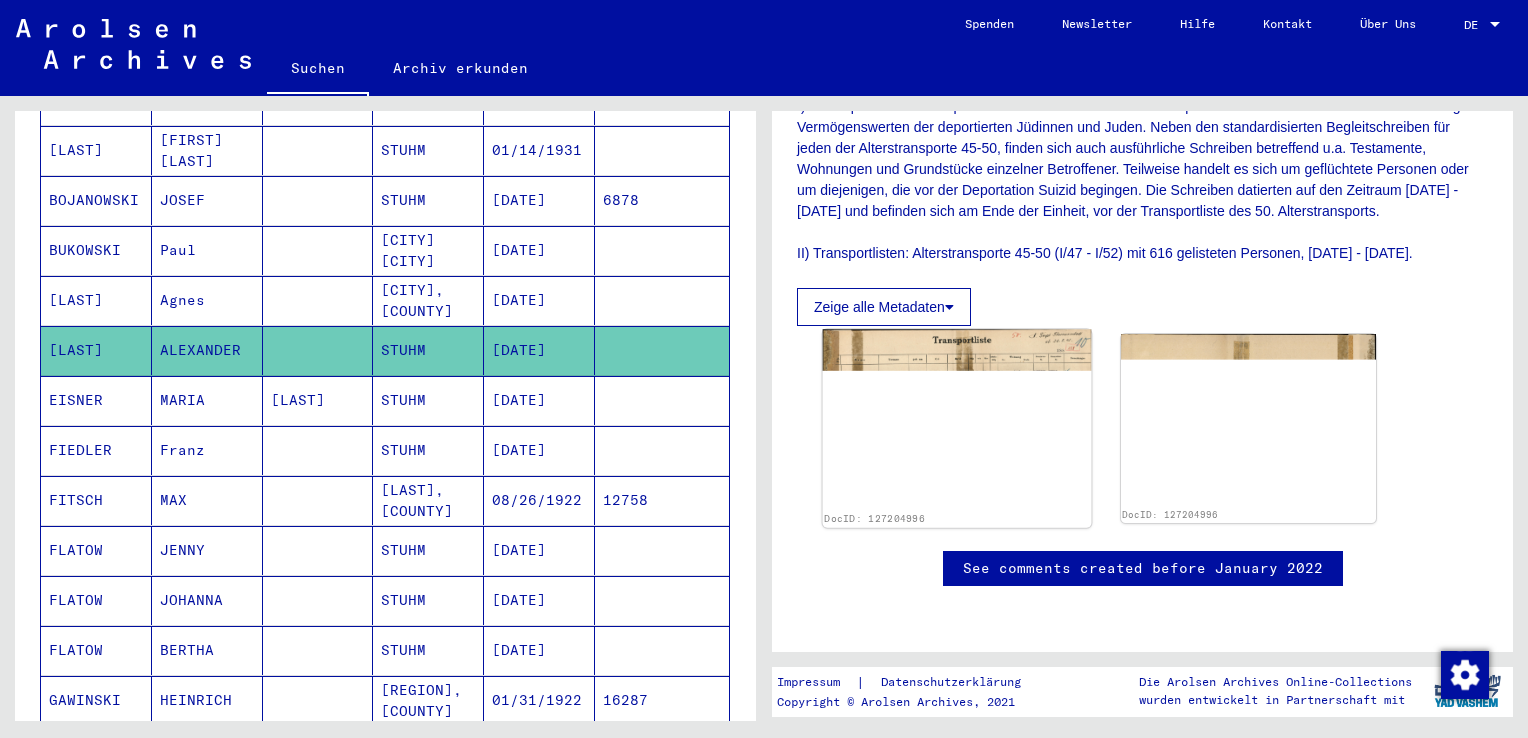 click 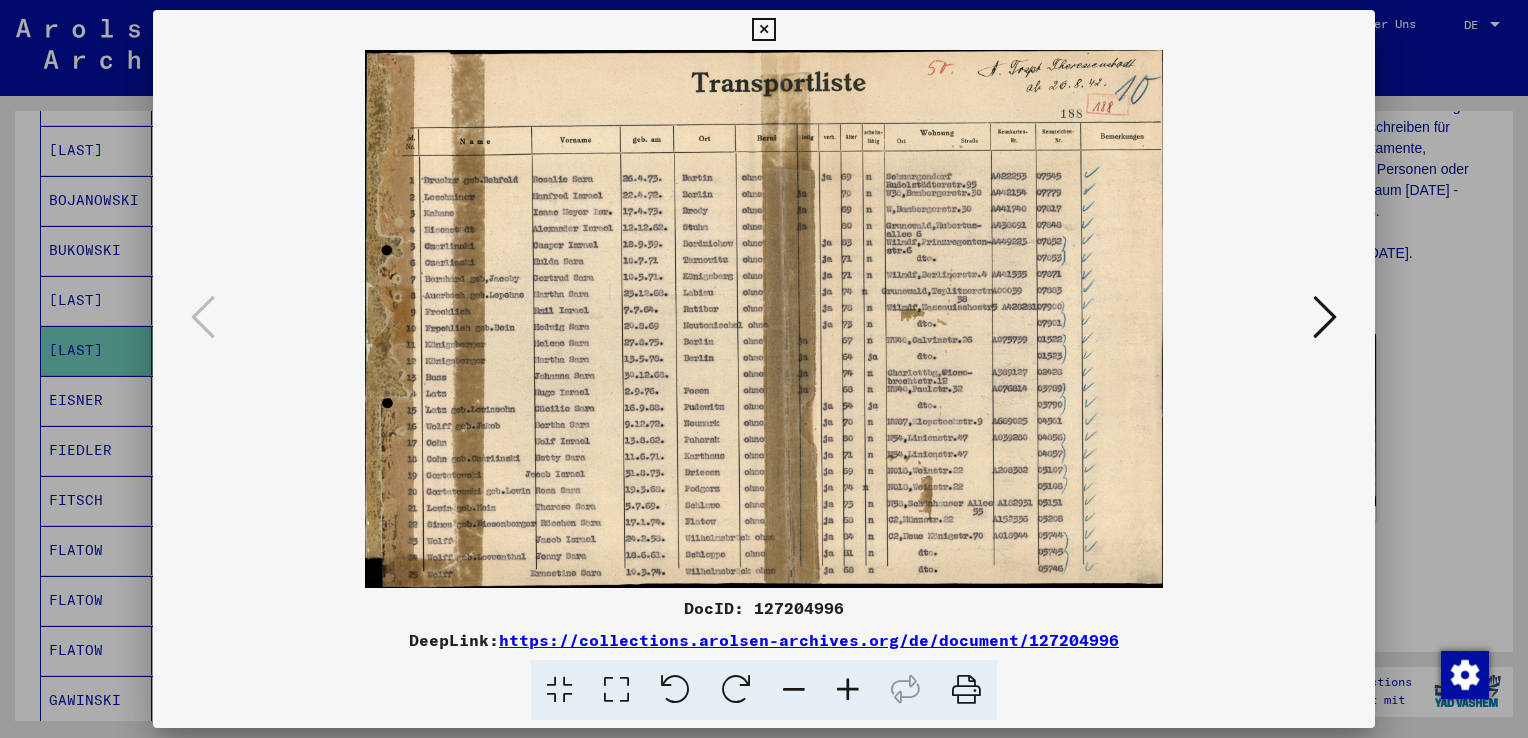 click at bounding box center (616, 690) 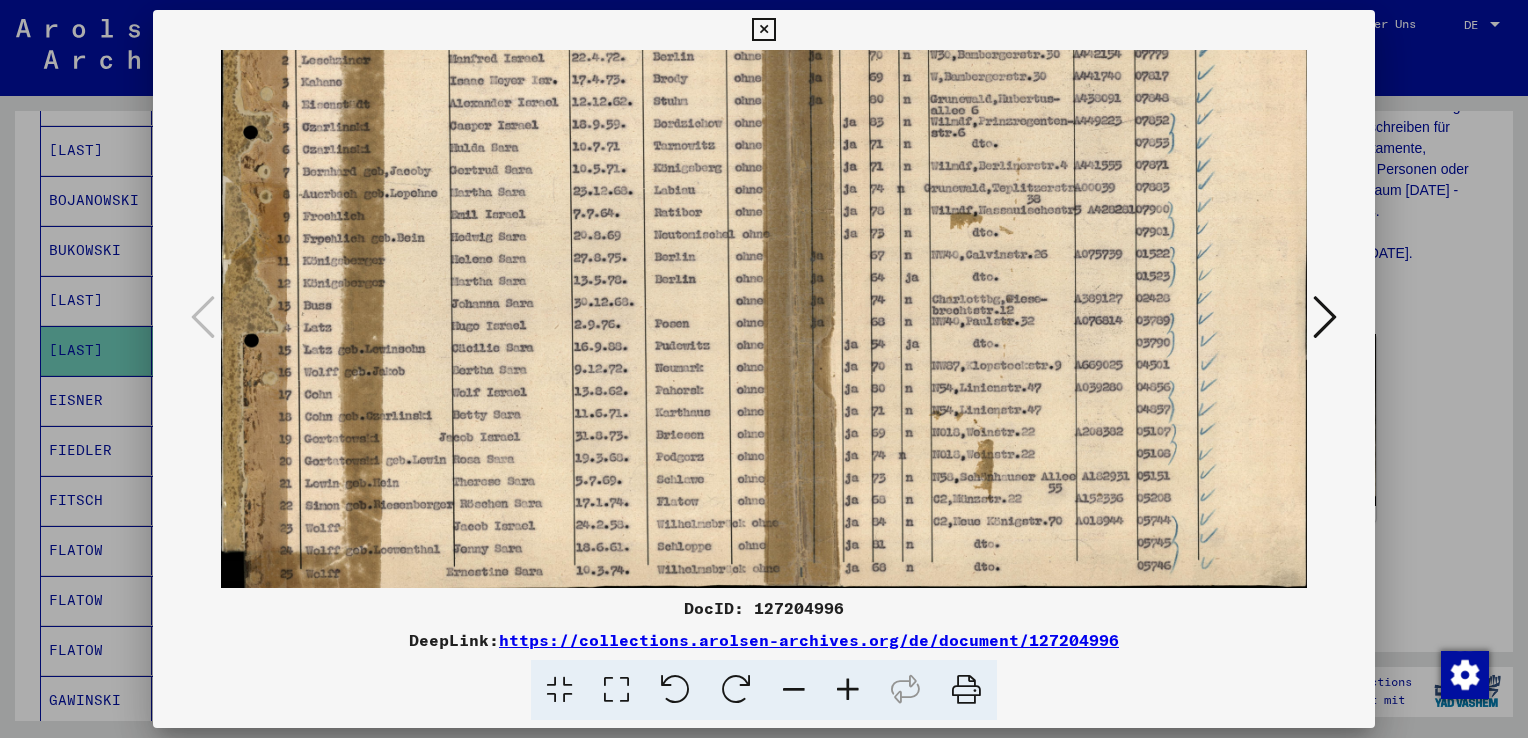 scroll, scrollTop: 191, scrollLeft: 0, axis: vertical 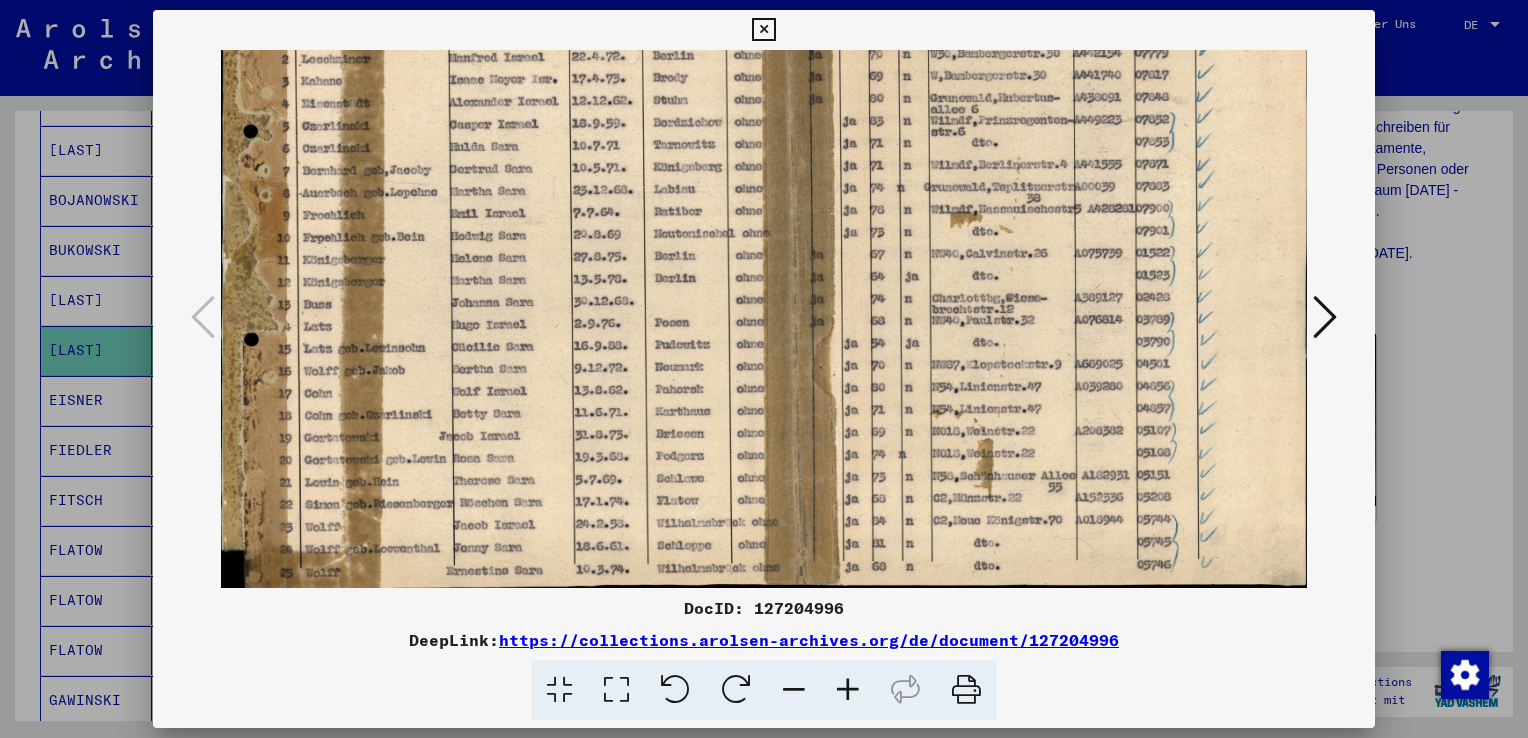 drag, startPoint x: 704, startPoint y: 398, endPoint x: 709, endPoint y: 209, distance: 189.06613 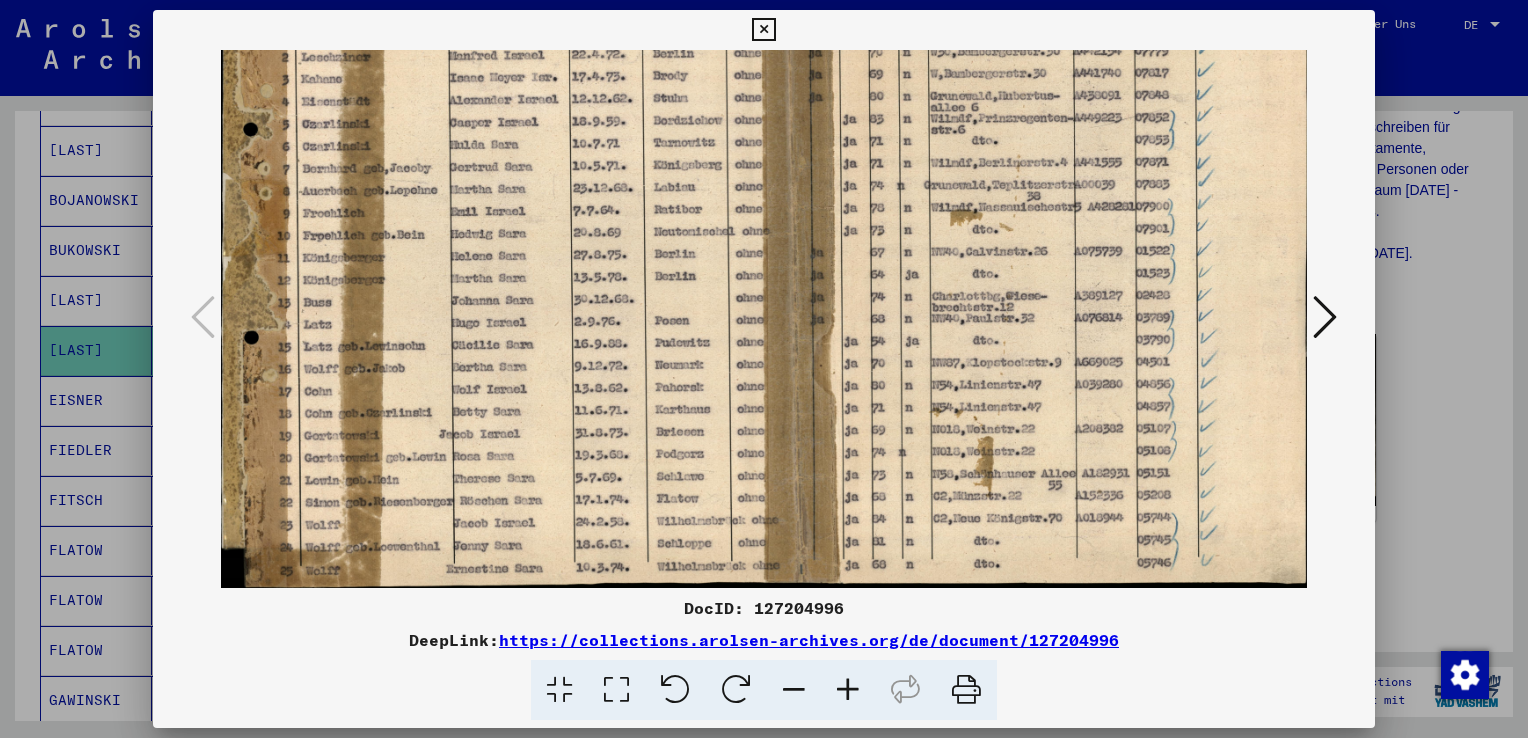 drag, startPoint x: 728, startPoint y: 430, endPoint x: 730, endPoint y: 312, distance: 118.016945 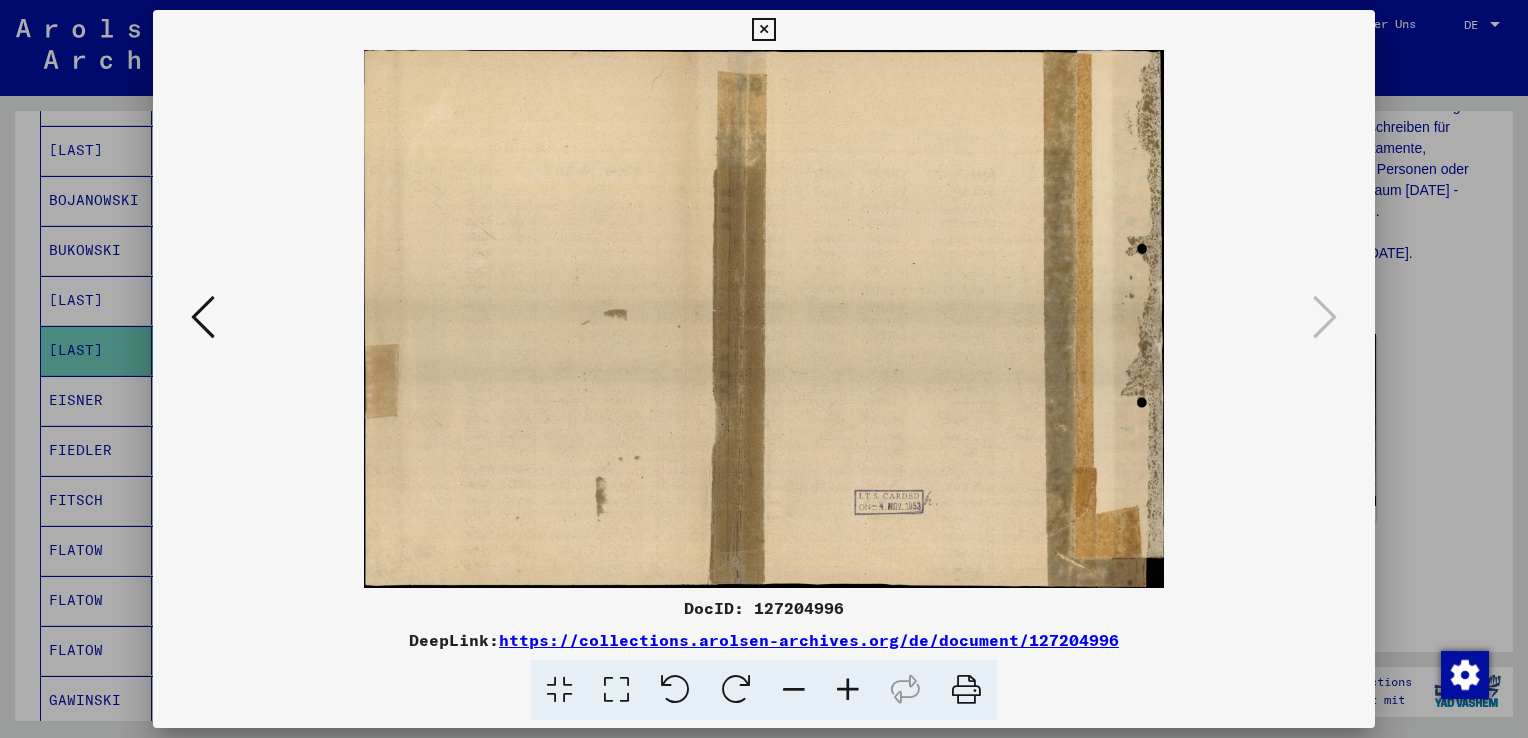 scroll, scrollTop: 0, scrollLeft: 0, axis: both 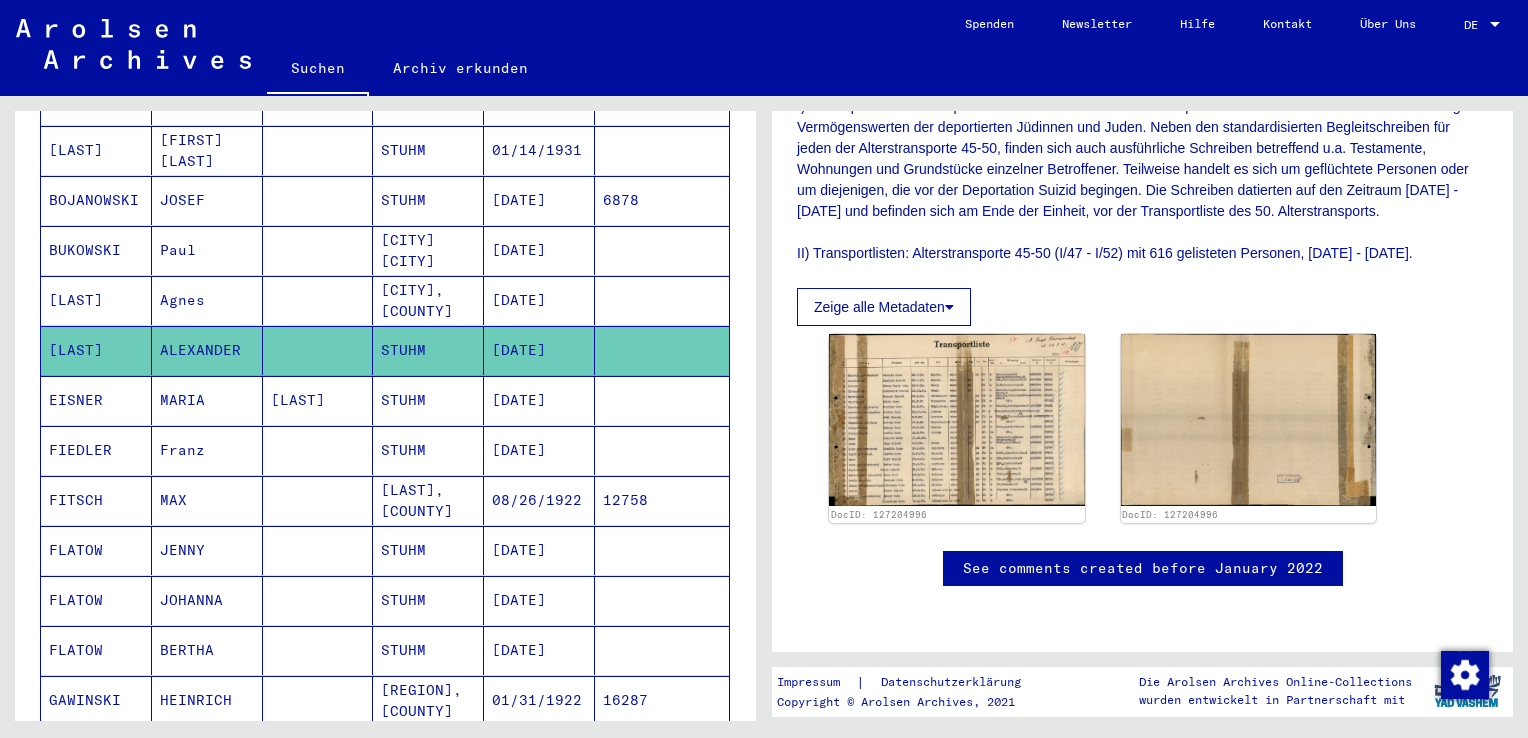click on "[DATE]" at bounding box center [539, 450] 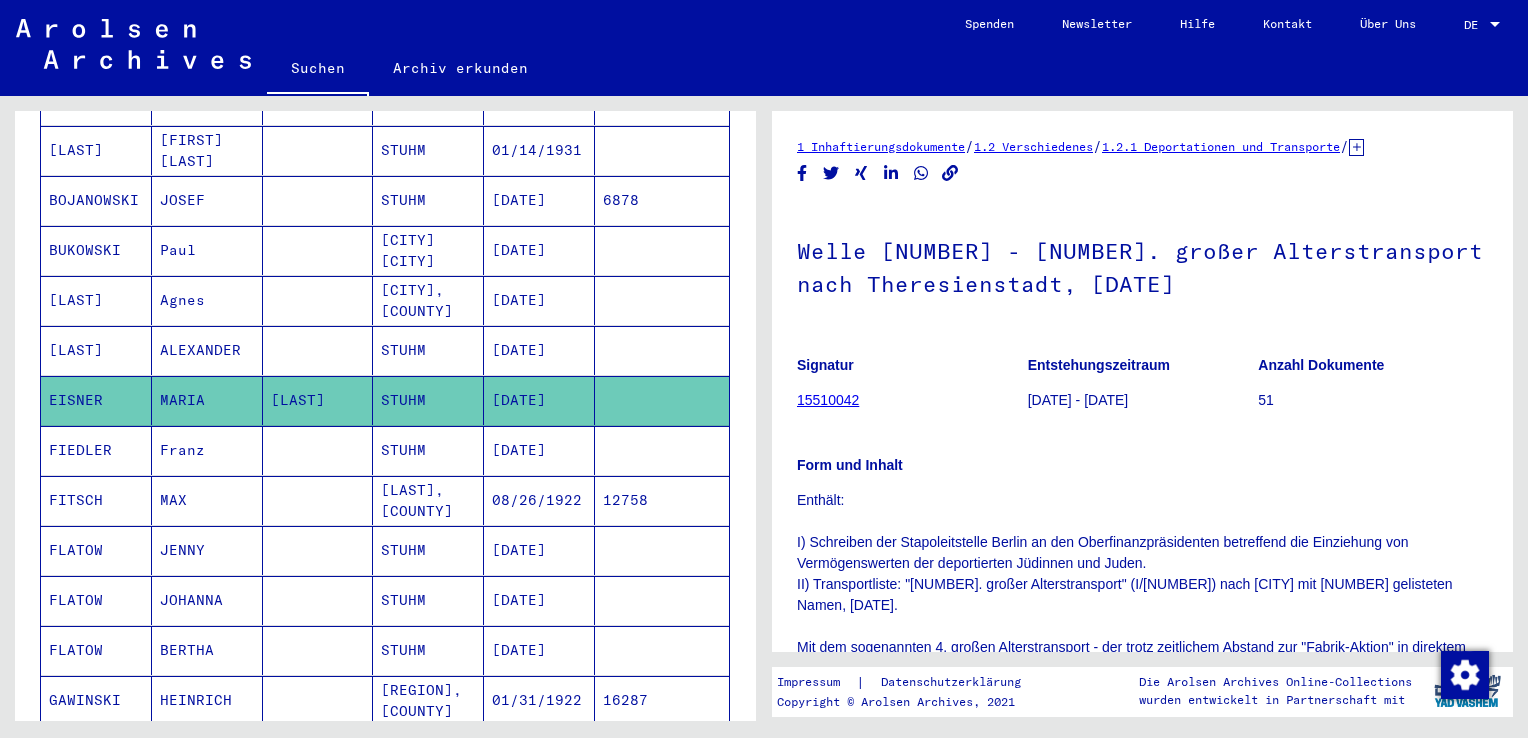scroll, scrollTop: 0, scrollLeft: 0, axis: both 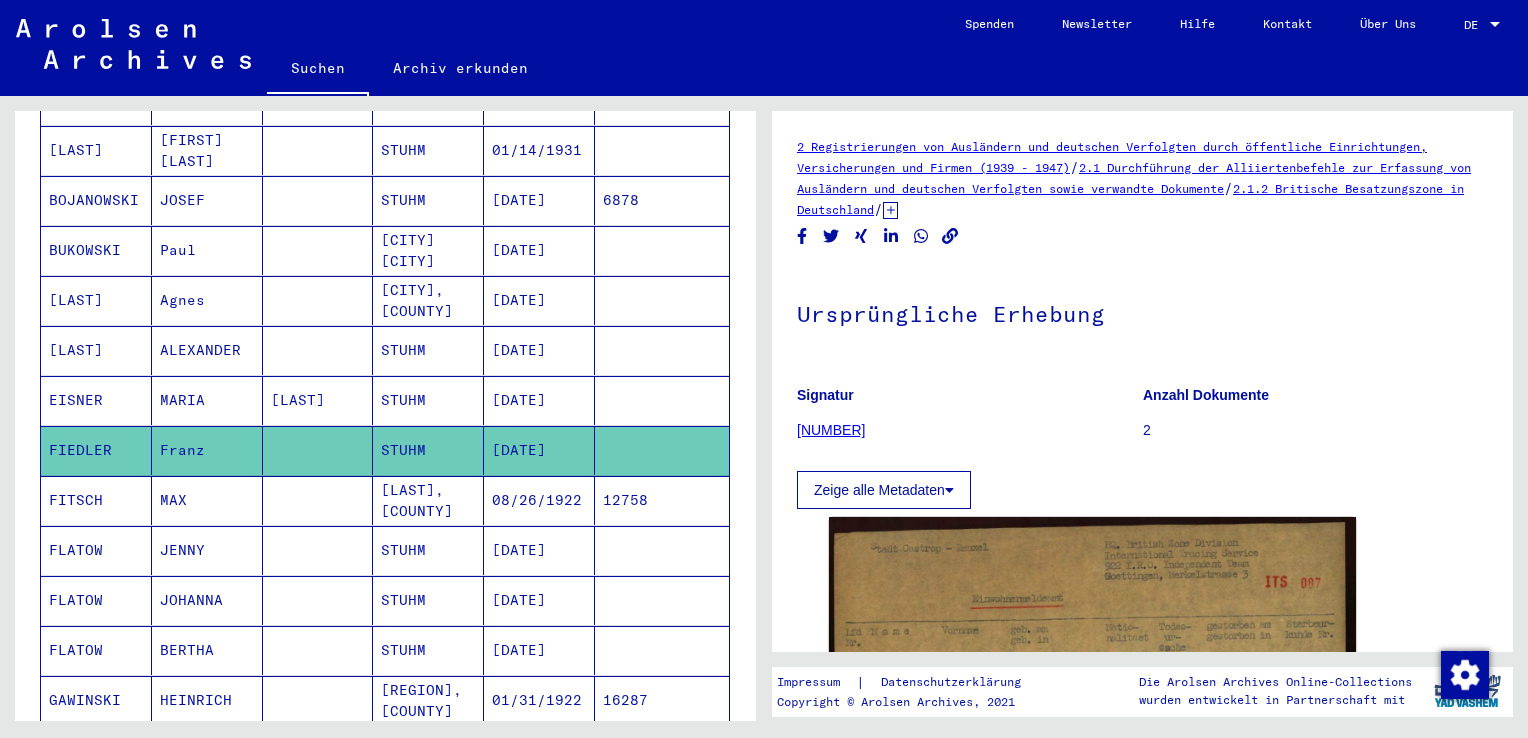 click on "12758" at bounding box center (662, 550) 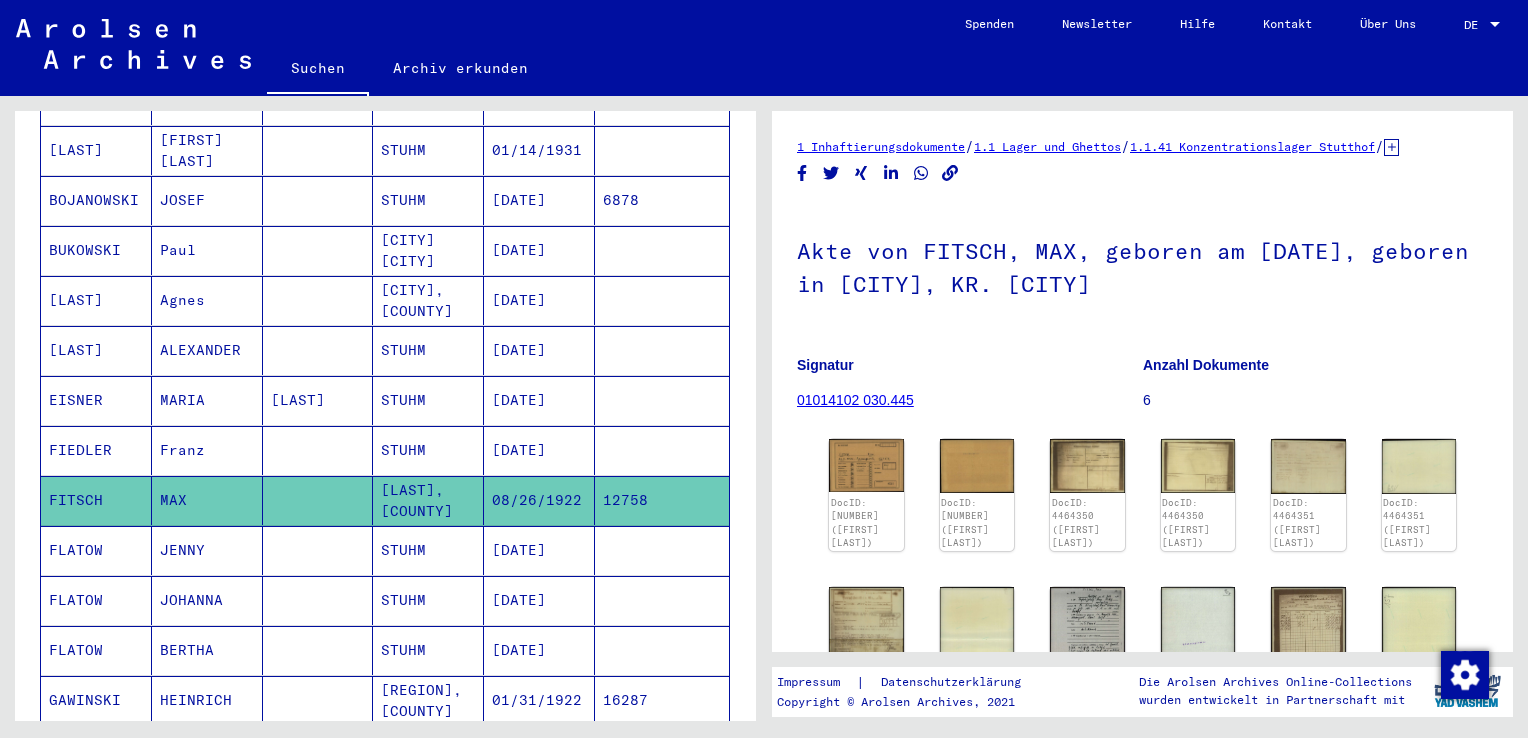 scroll, scrollTop: 0, scrollLeft: 0, axis: both 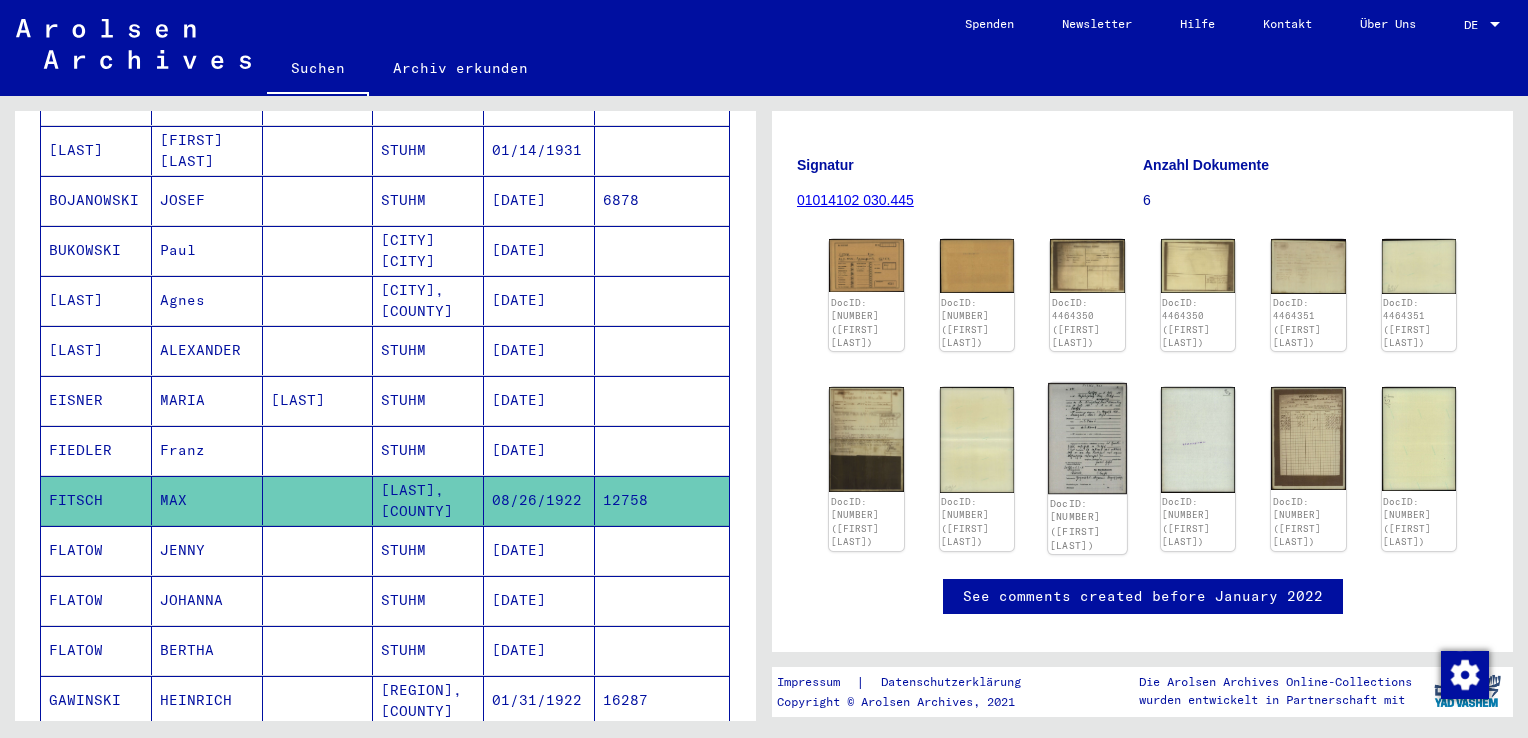 click 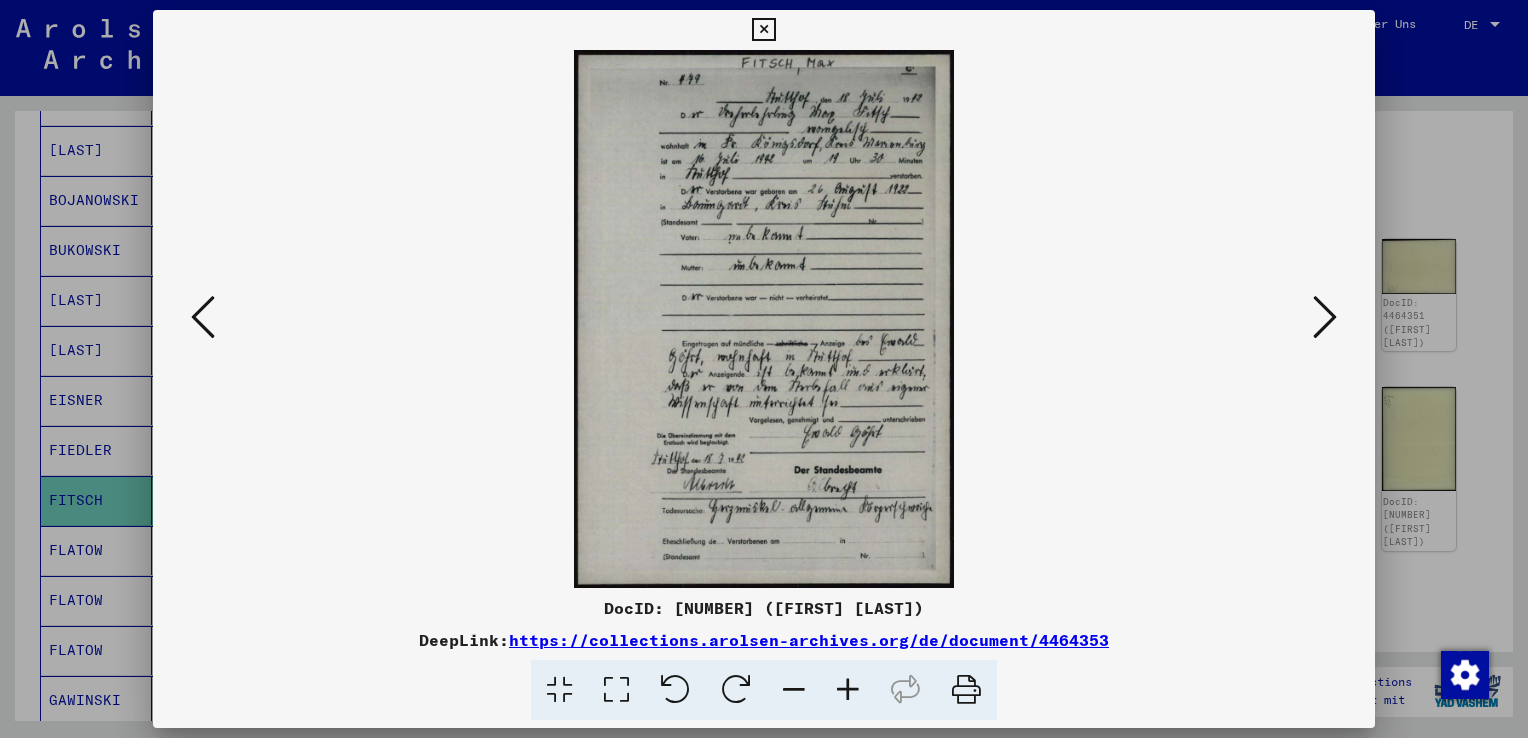 drag, startPoint x: 1482, startPoint y: 557, endPoint x: 1456, endPoint y: 548, distance: 27.513634 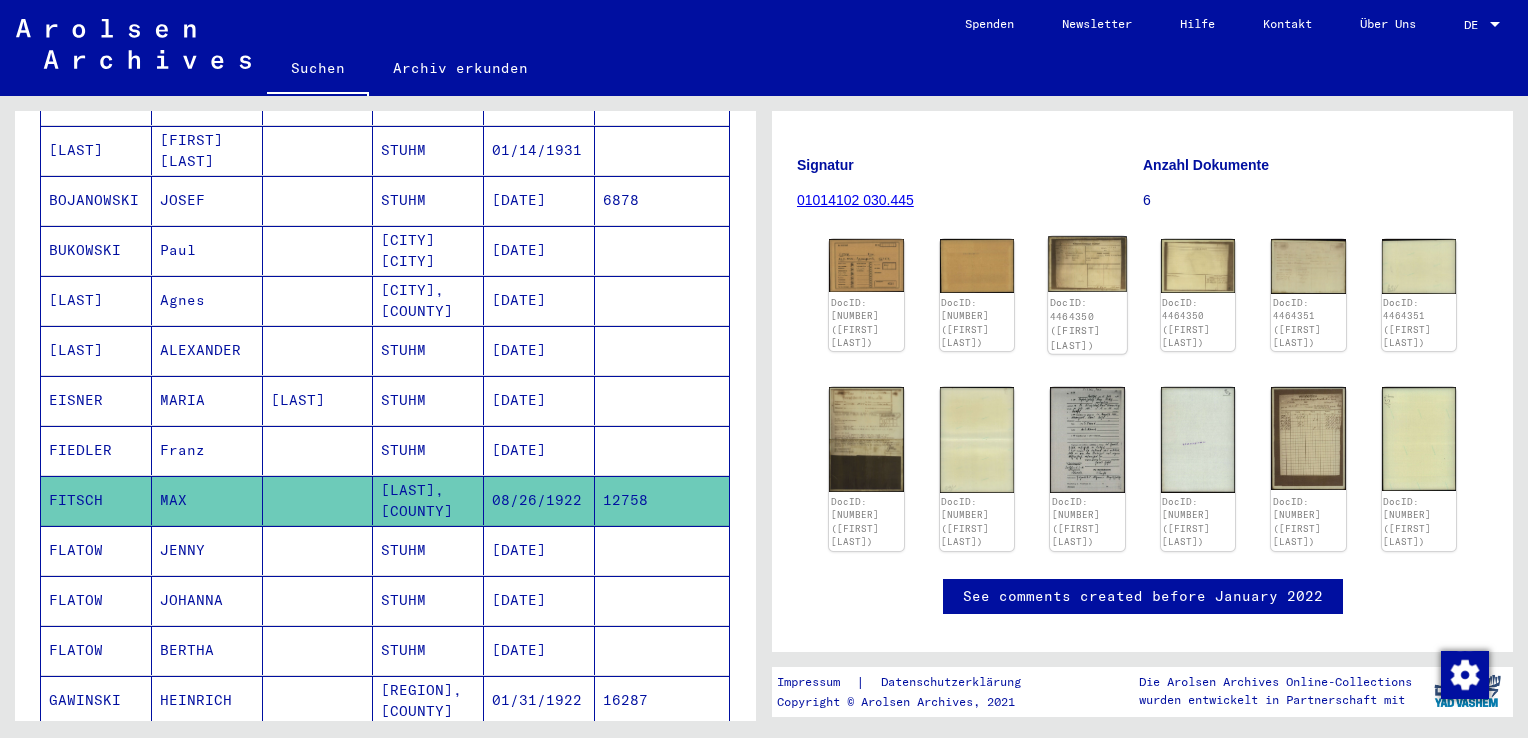 click 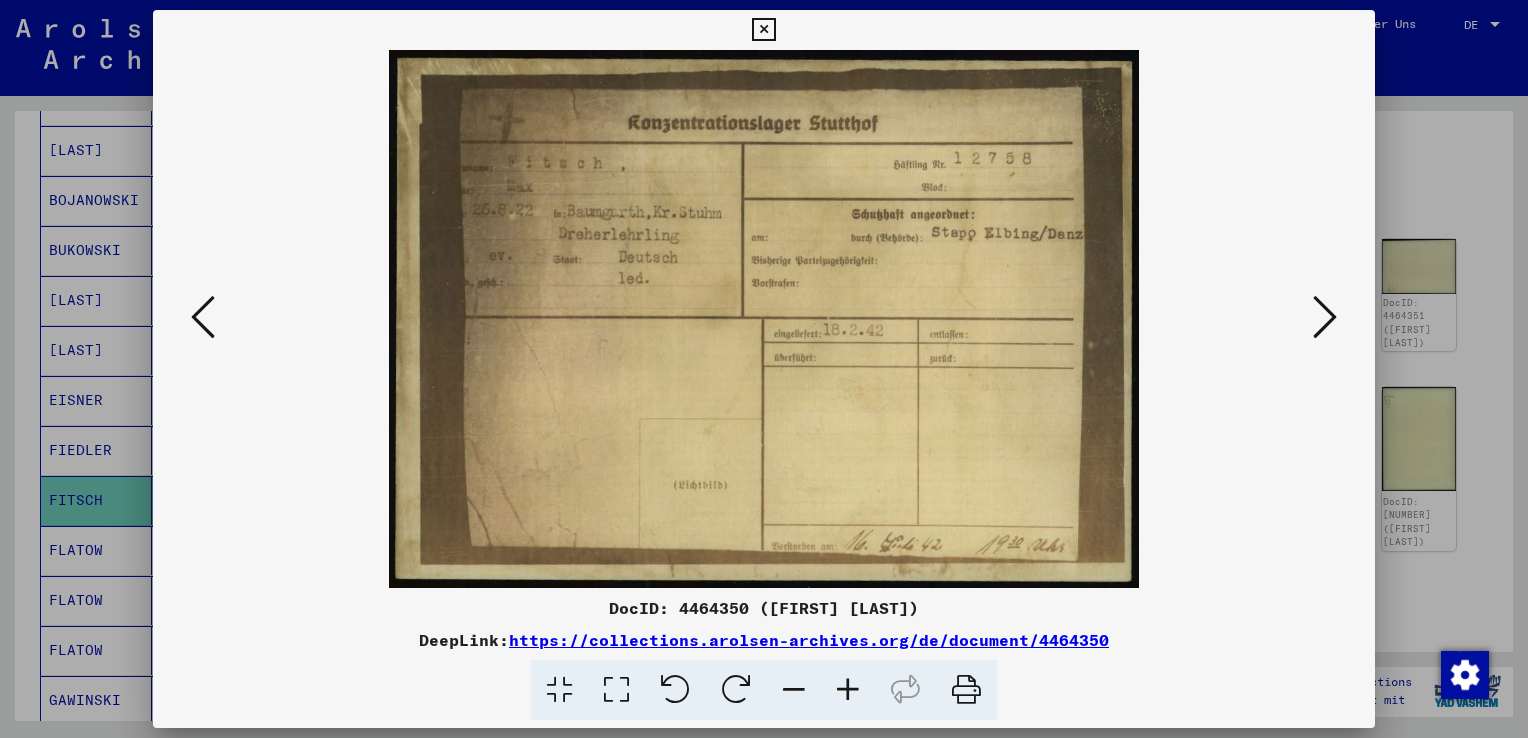 click at bounding box center (764, 369) 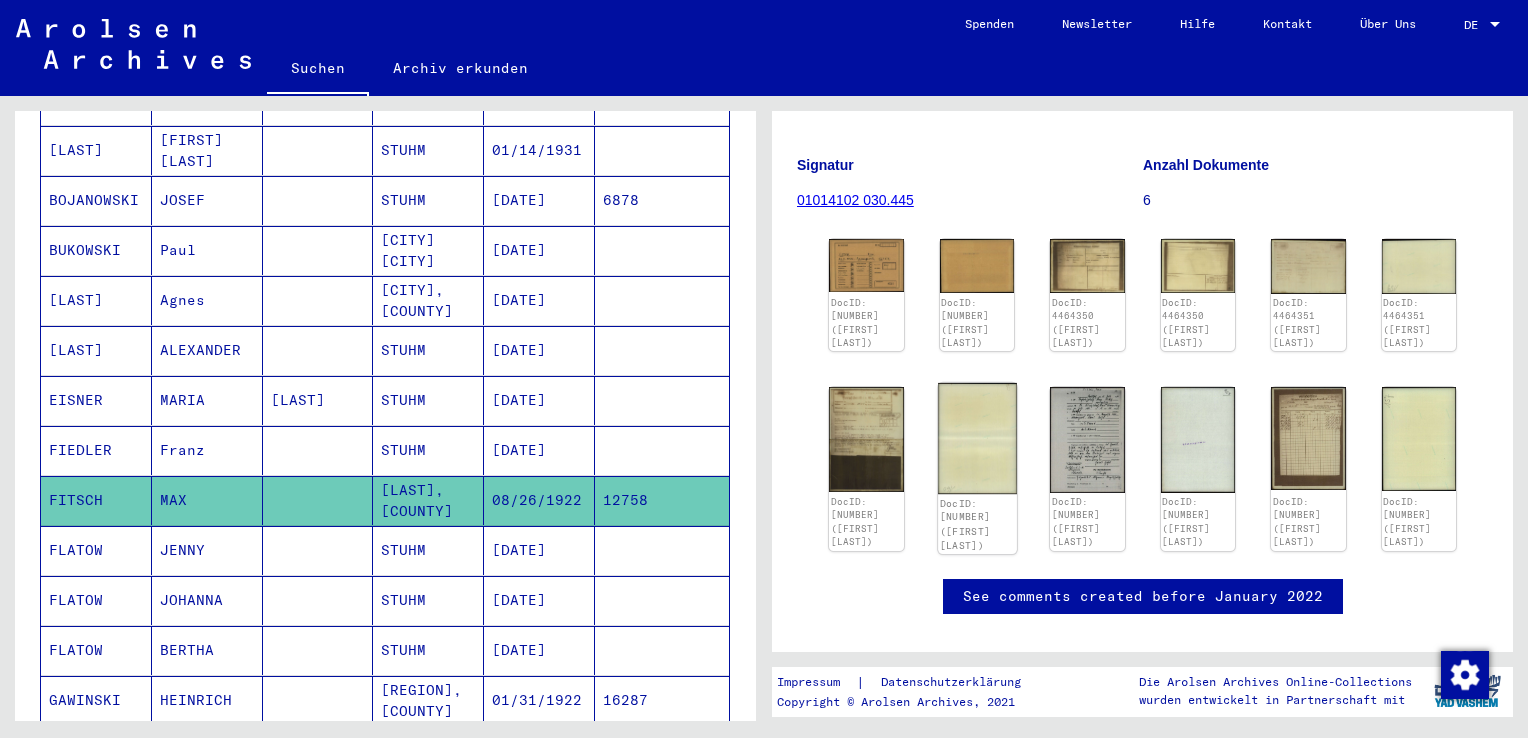 scroll, scrollTop: 400, scrollLeft: 0, axis: vertical 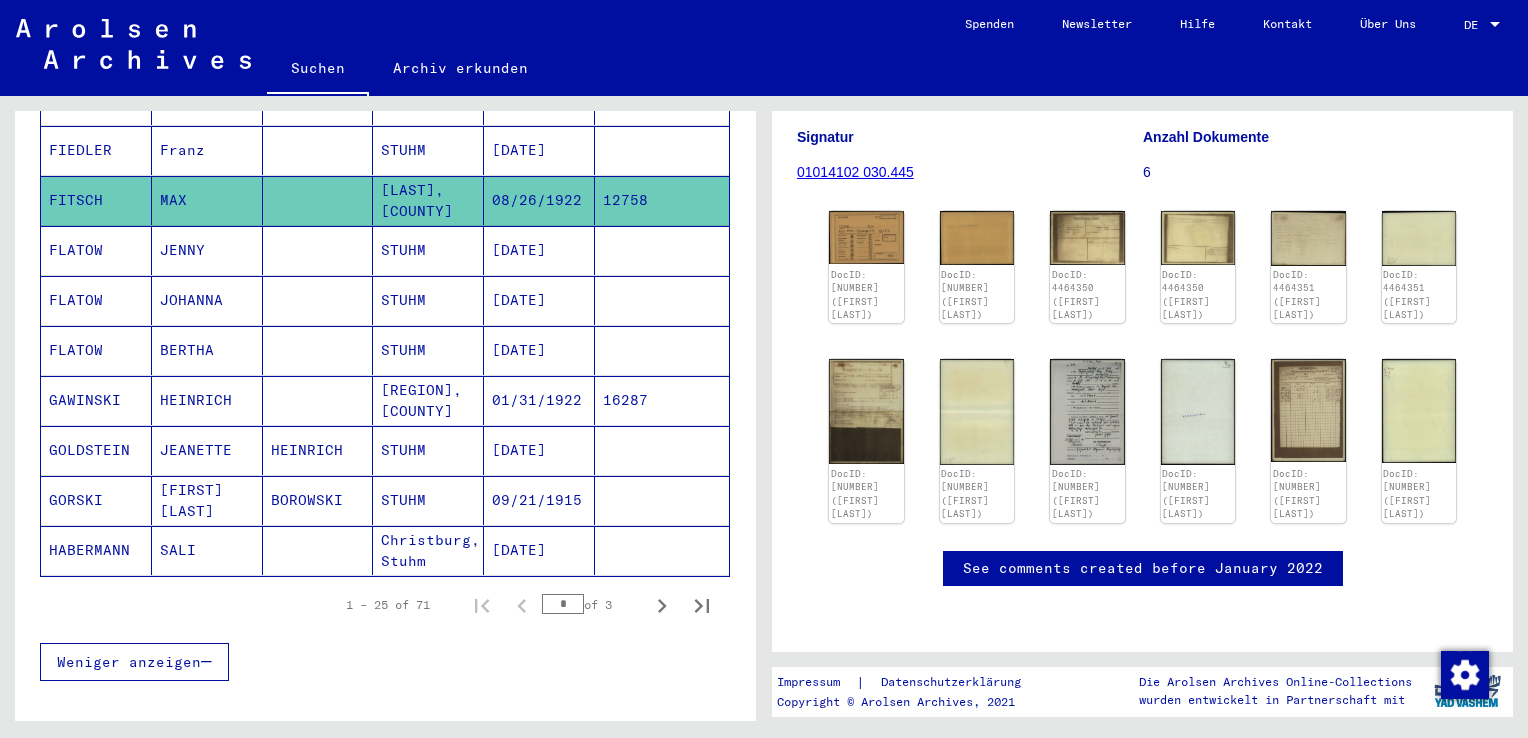 click on "[DATE]" at bounding box center [539, 300] 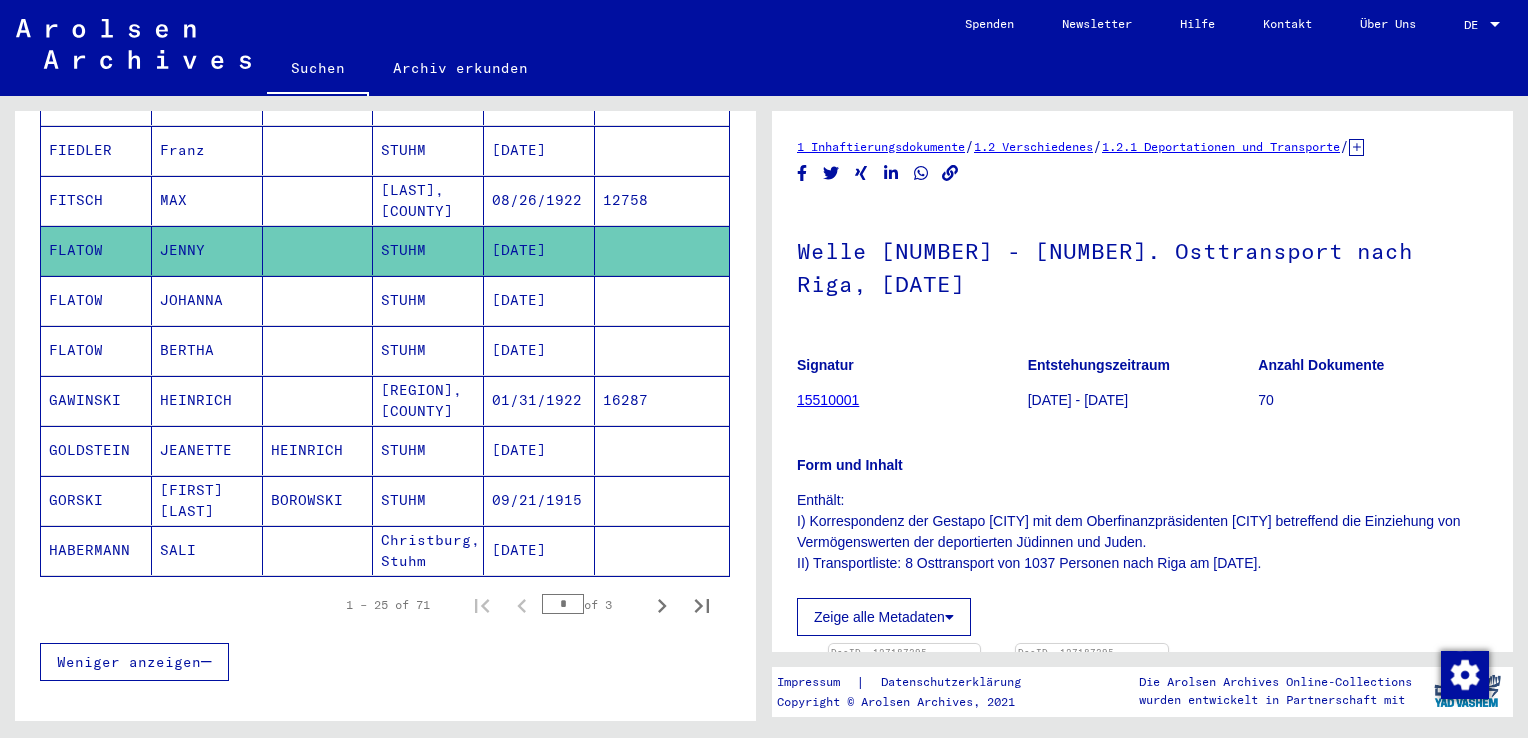 scroll, scrollTop: 0, scrollLeft: 0, axis: both 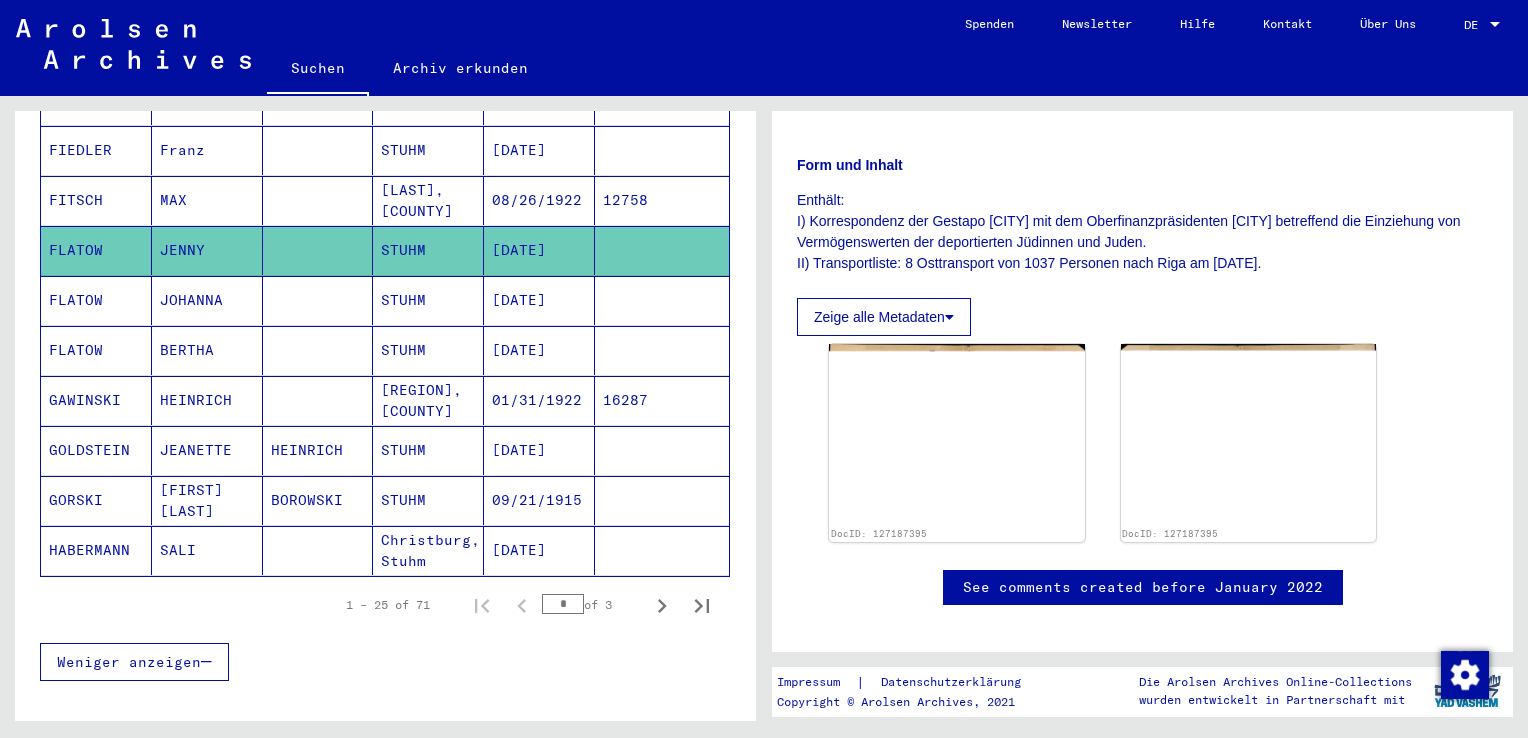 click on "[DATE]" at bounding box center (539, 350) 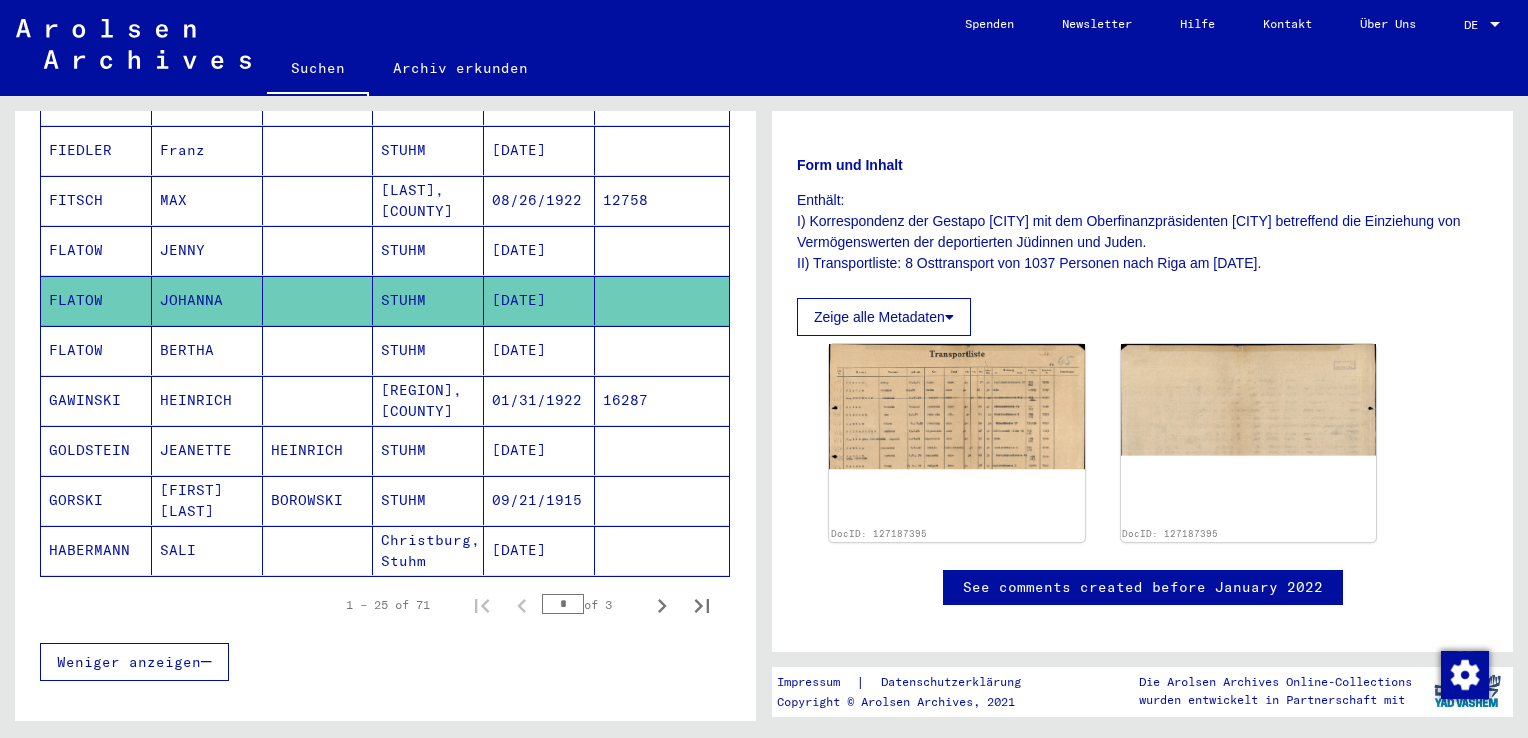 click on "[DATE]" at bounding box center [539, 400] 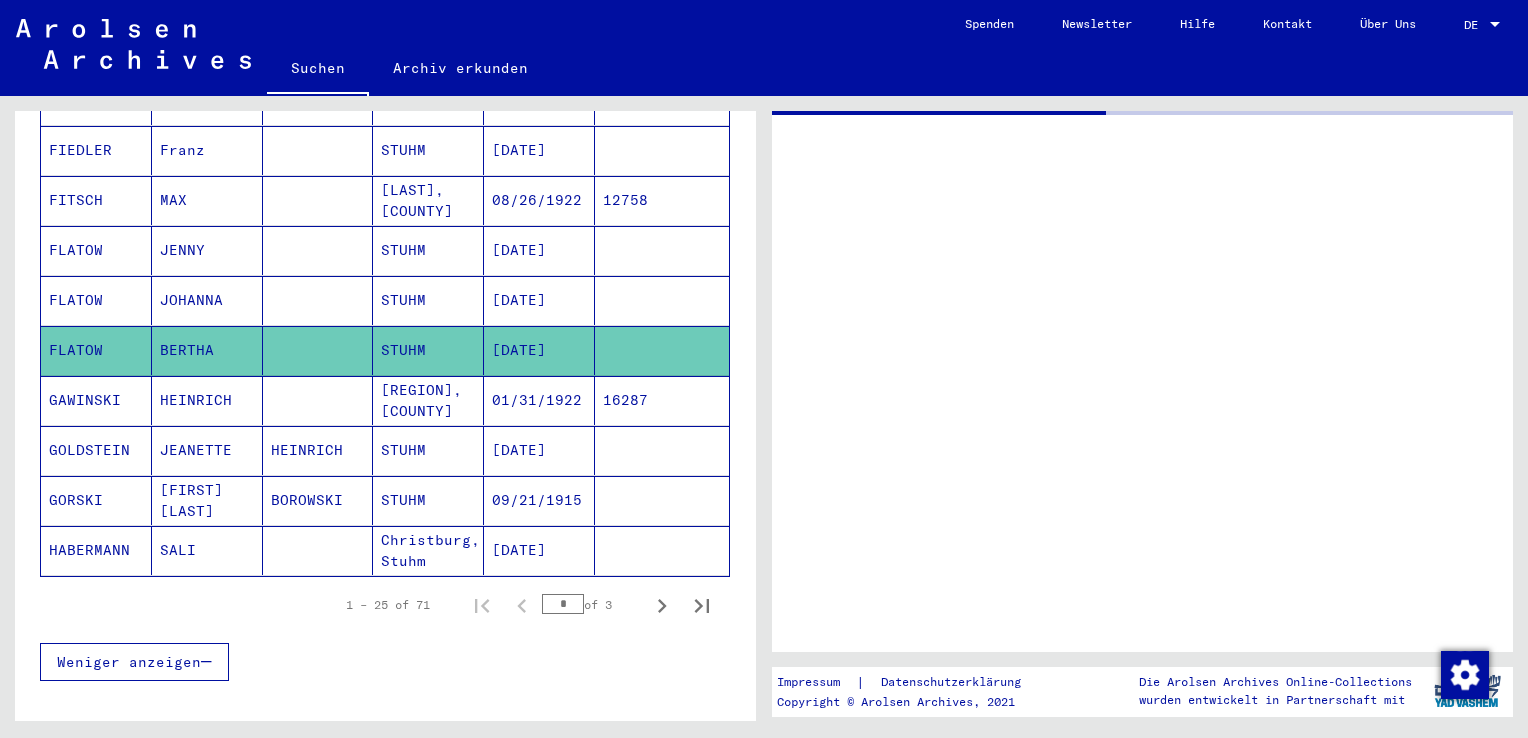 scroll, scrollTop: 0, scrollLeft: 0, axis: both 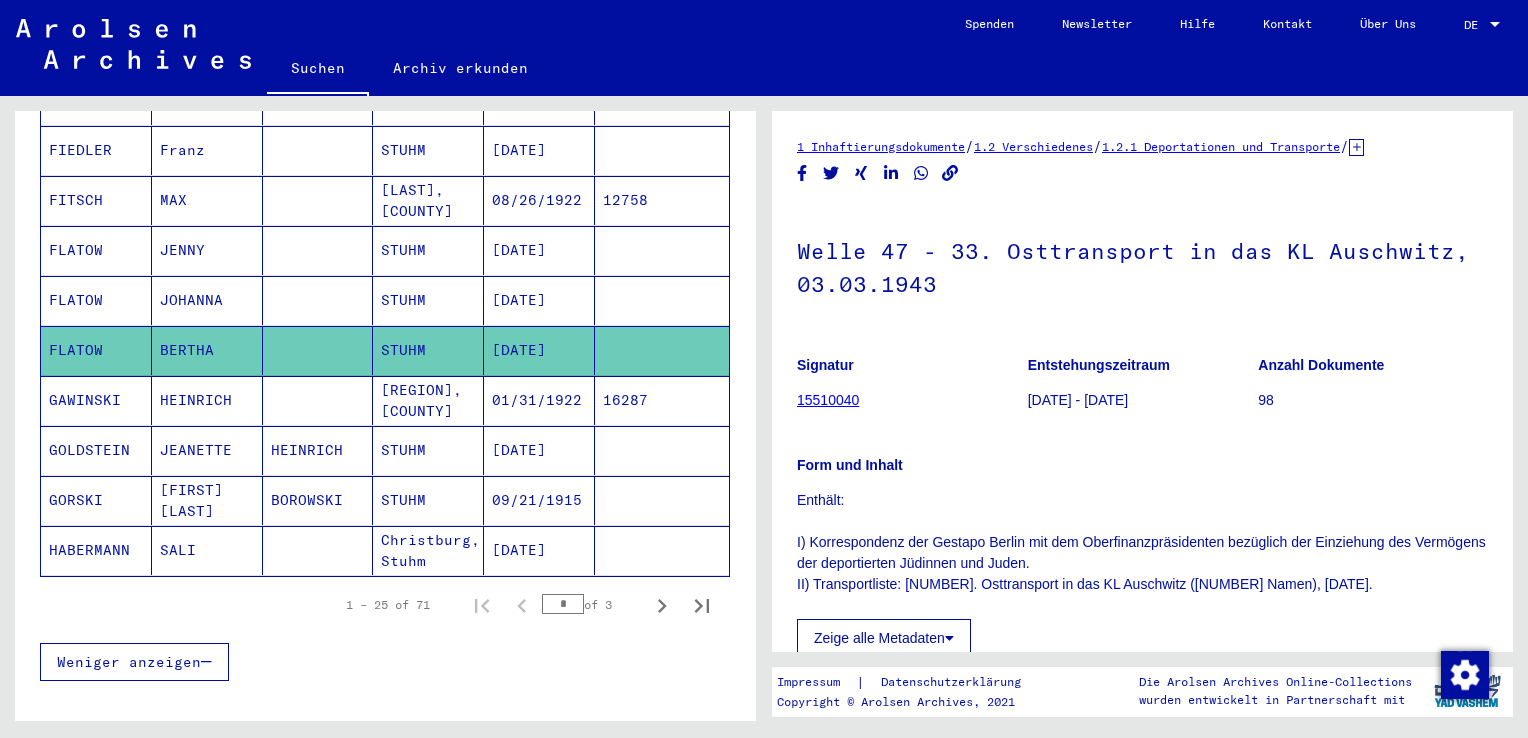 click on "[DATE]" at bounding box center [539, 500] 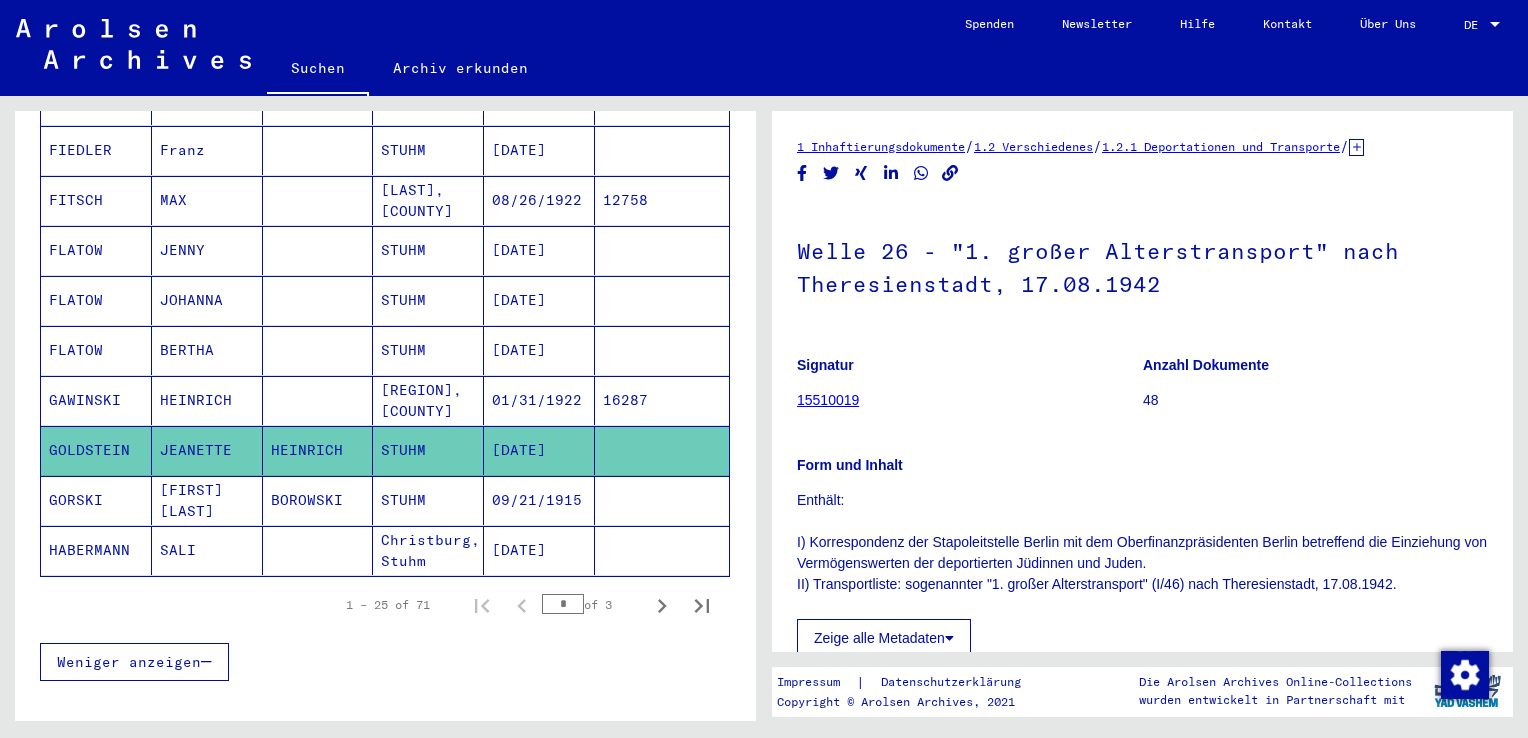 click on "09/21/1915" at bounding box center [539, 550] 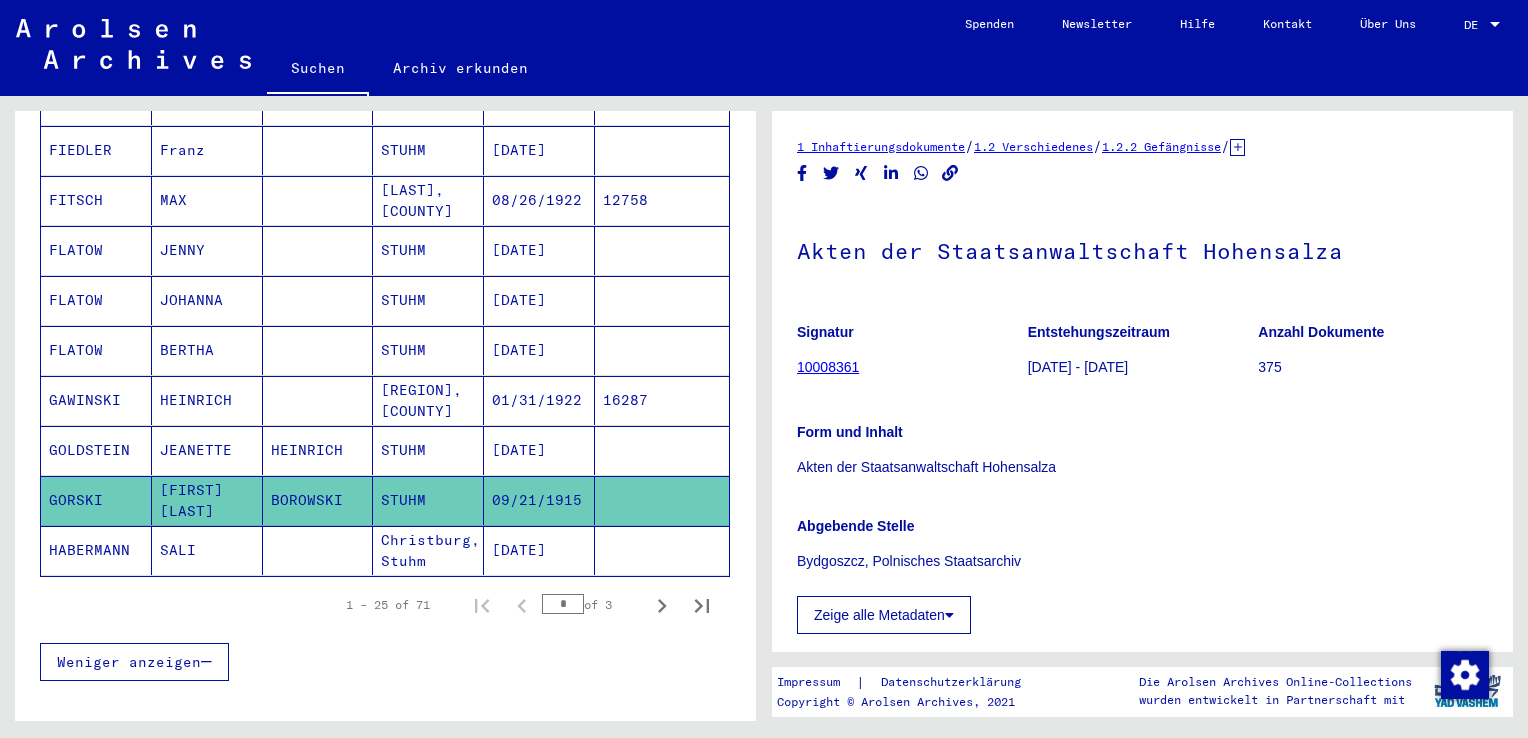 scroll, scrollTop: 0, scrollLeft: 0, axis: both 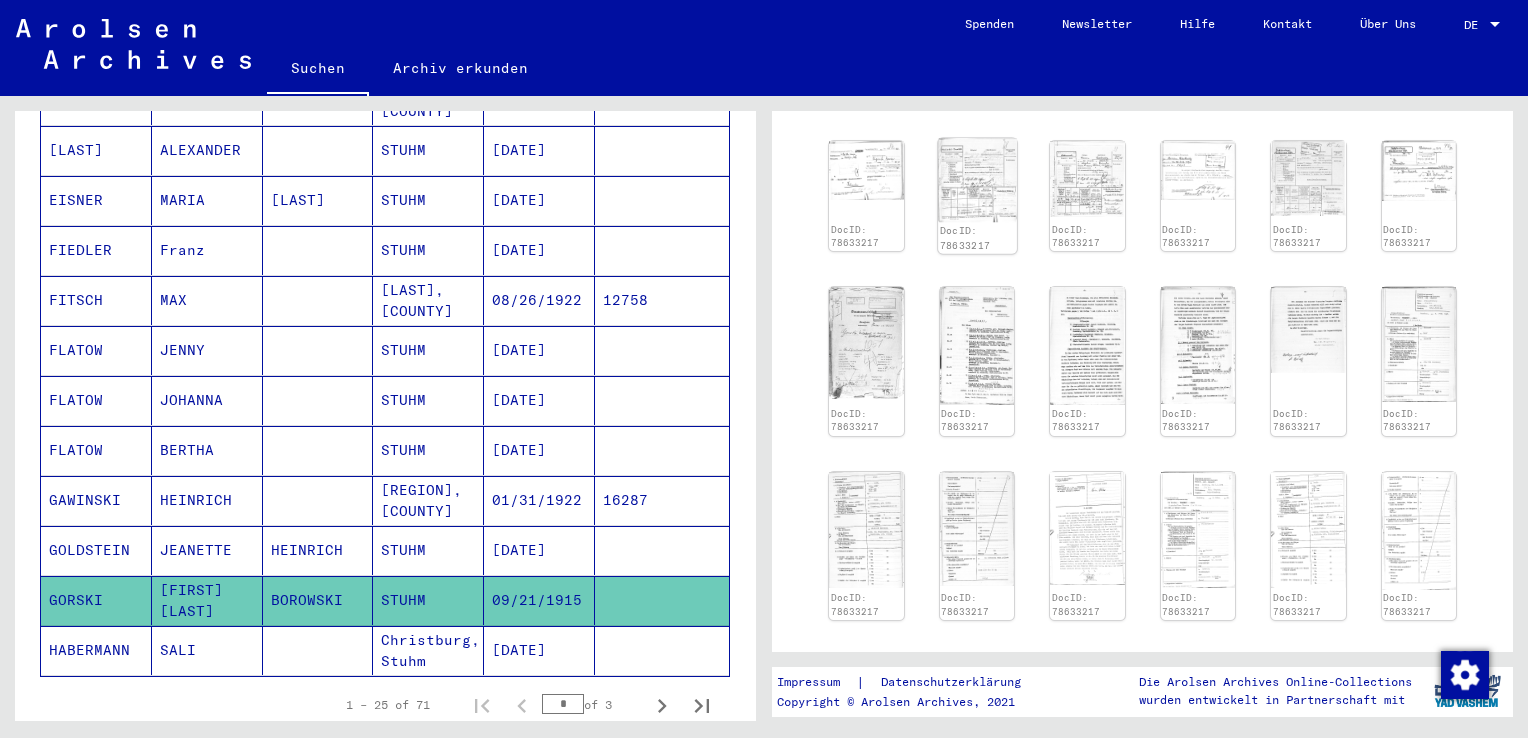 click 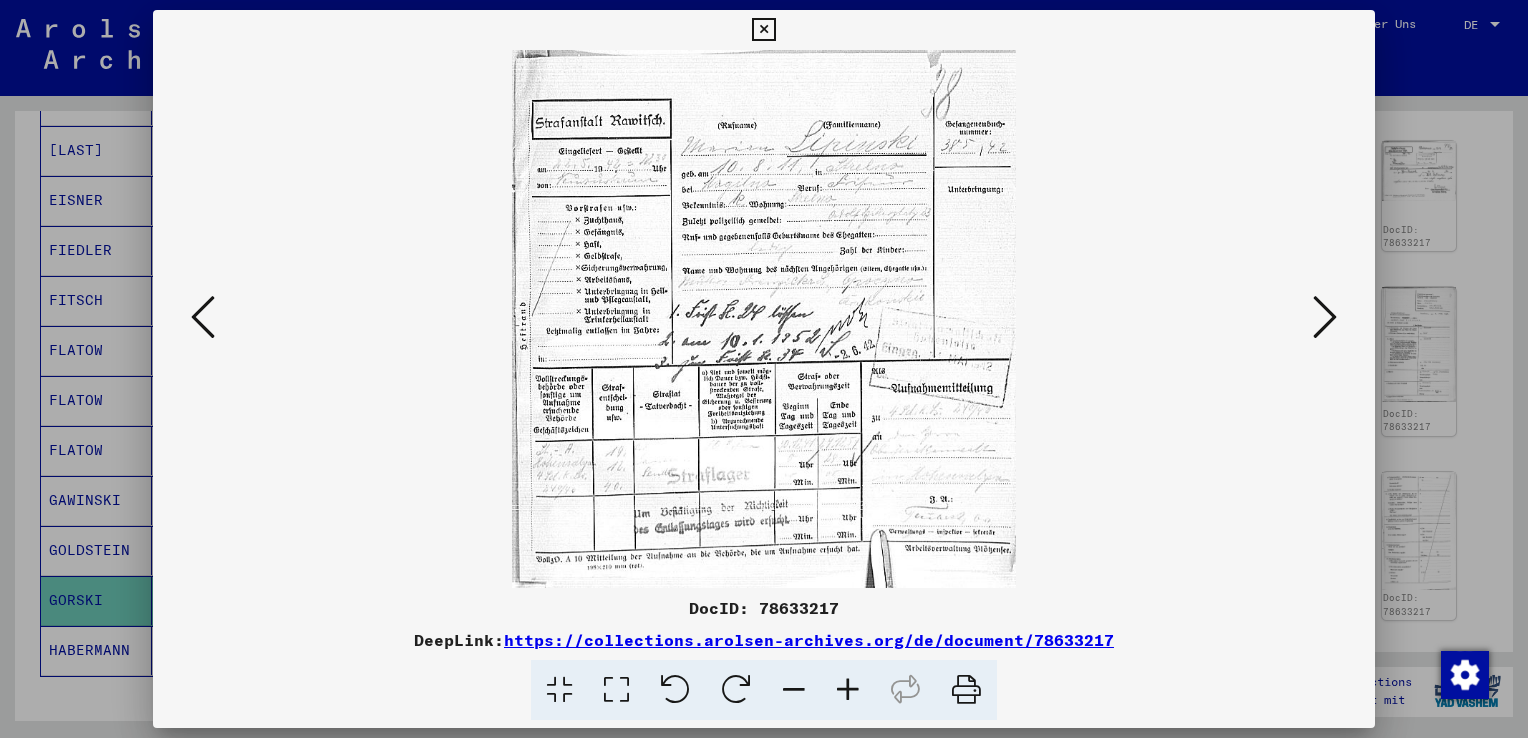 click at bounding box center (1325, 317) 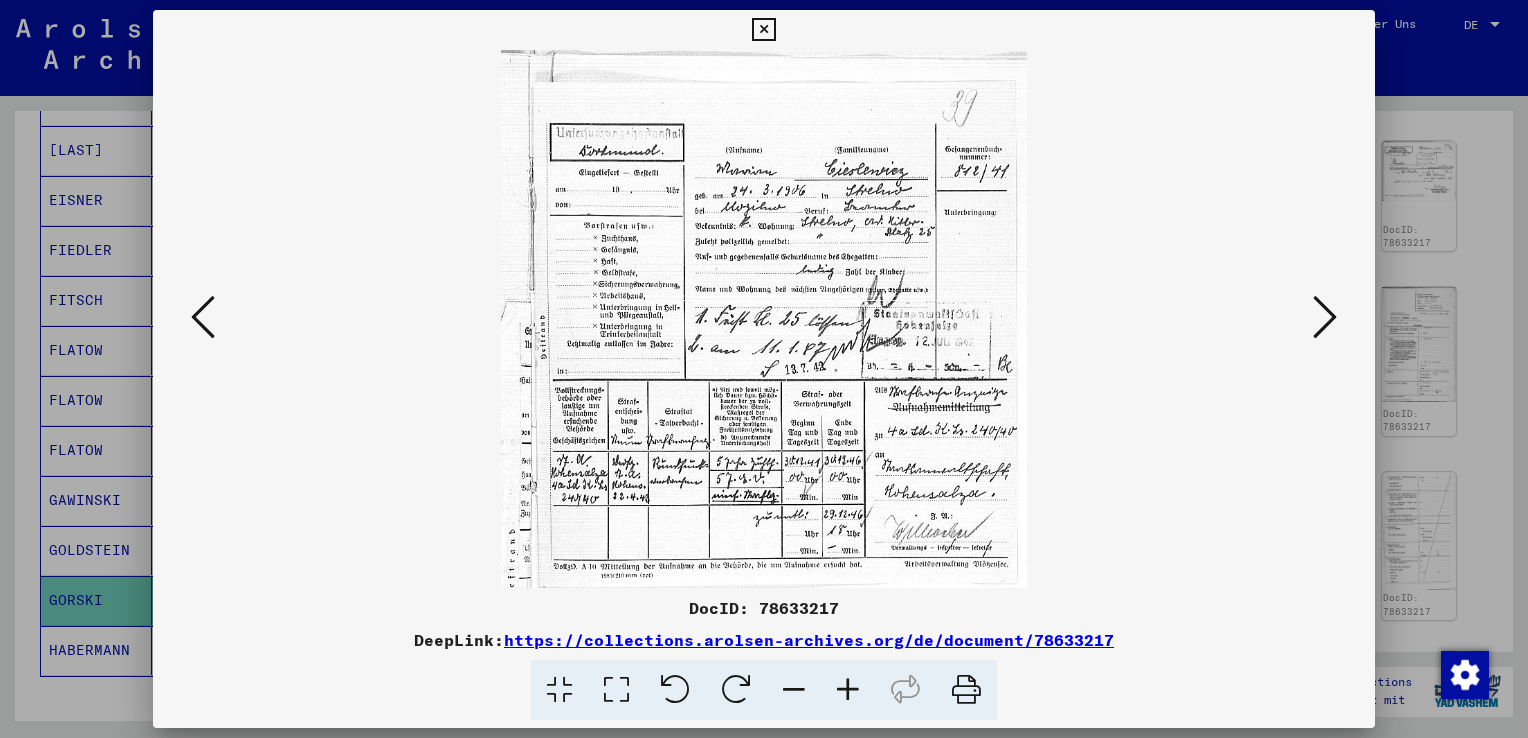 click at bounding box center [1325, 317] 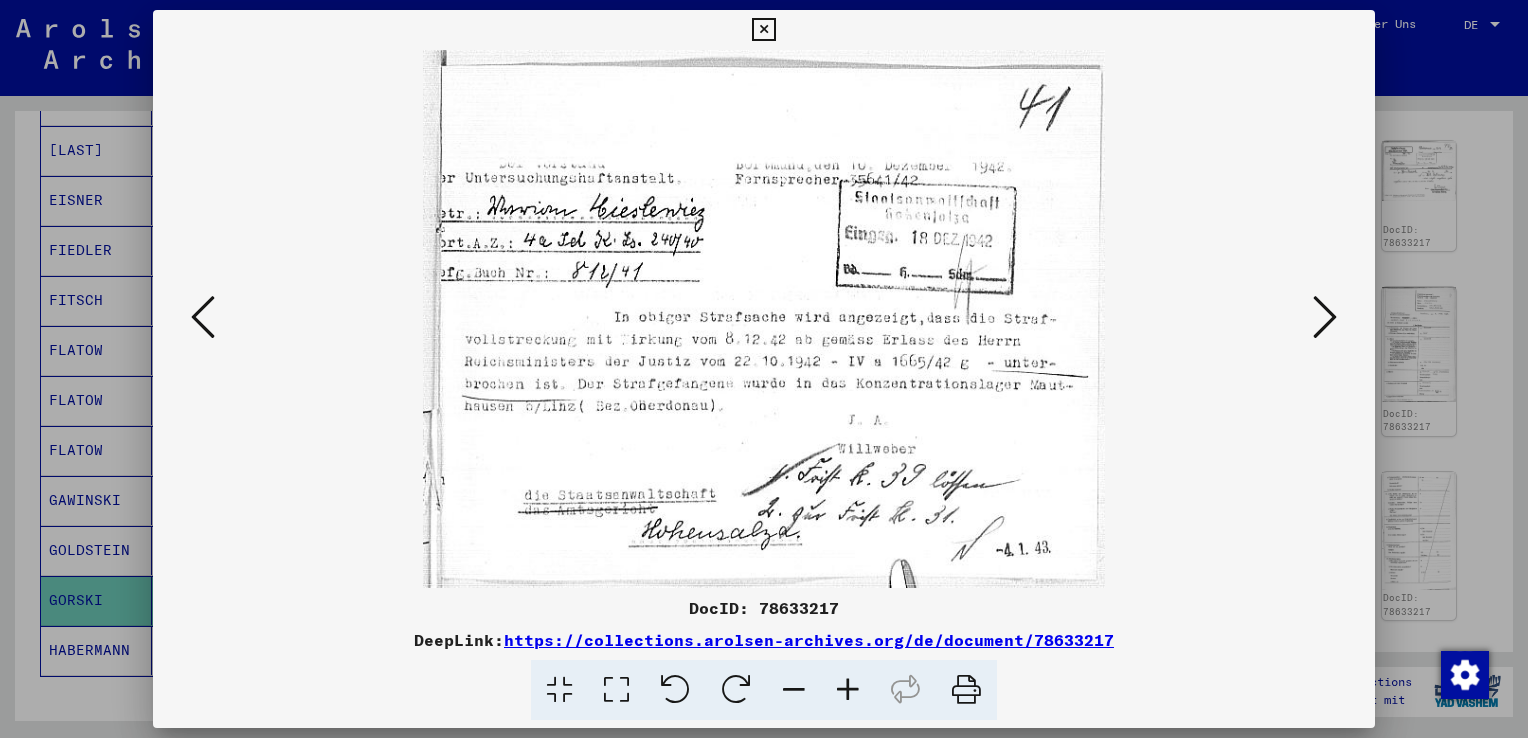 click at bounding box center [1325, 317] 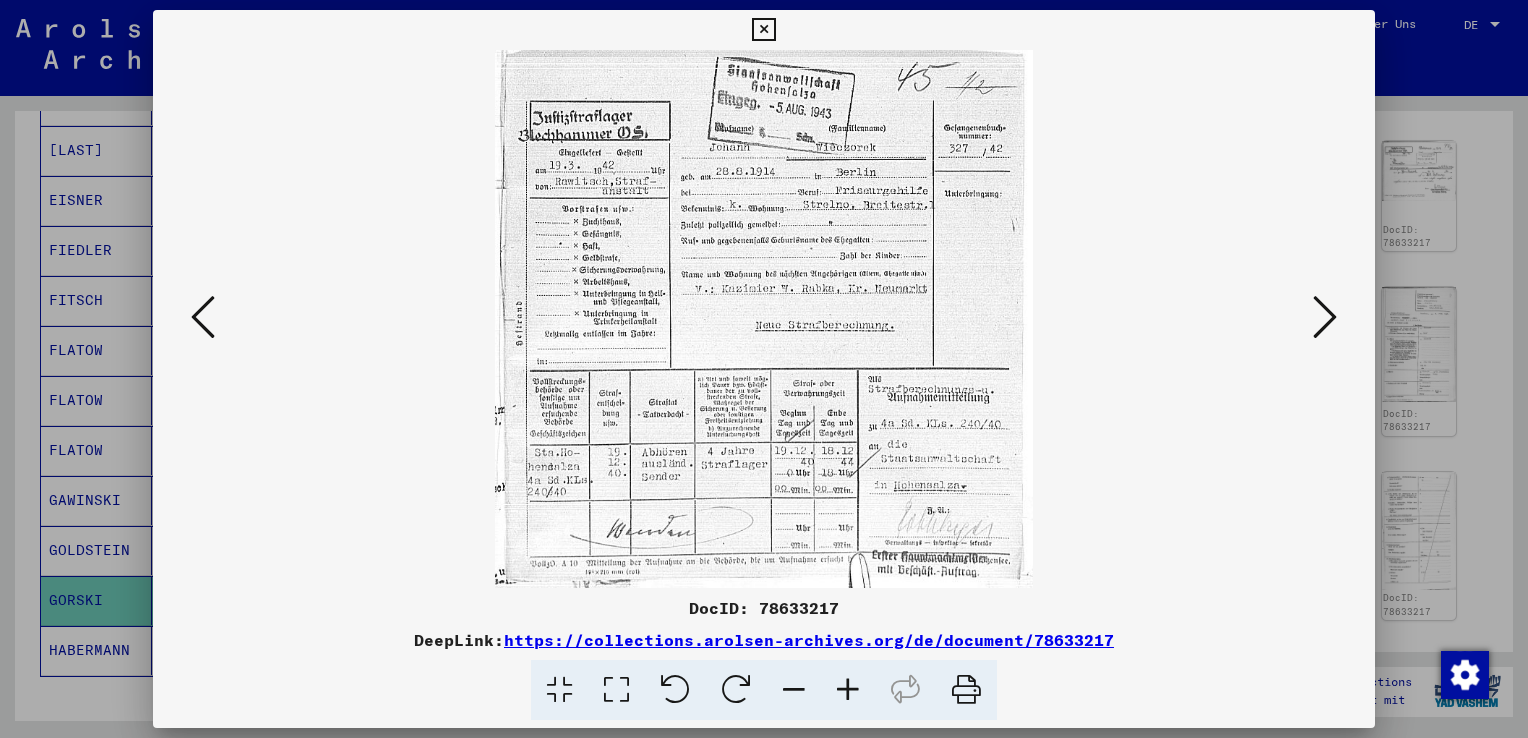 click at bounding box center (1325, 317) 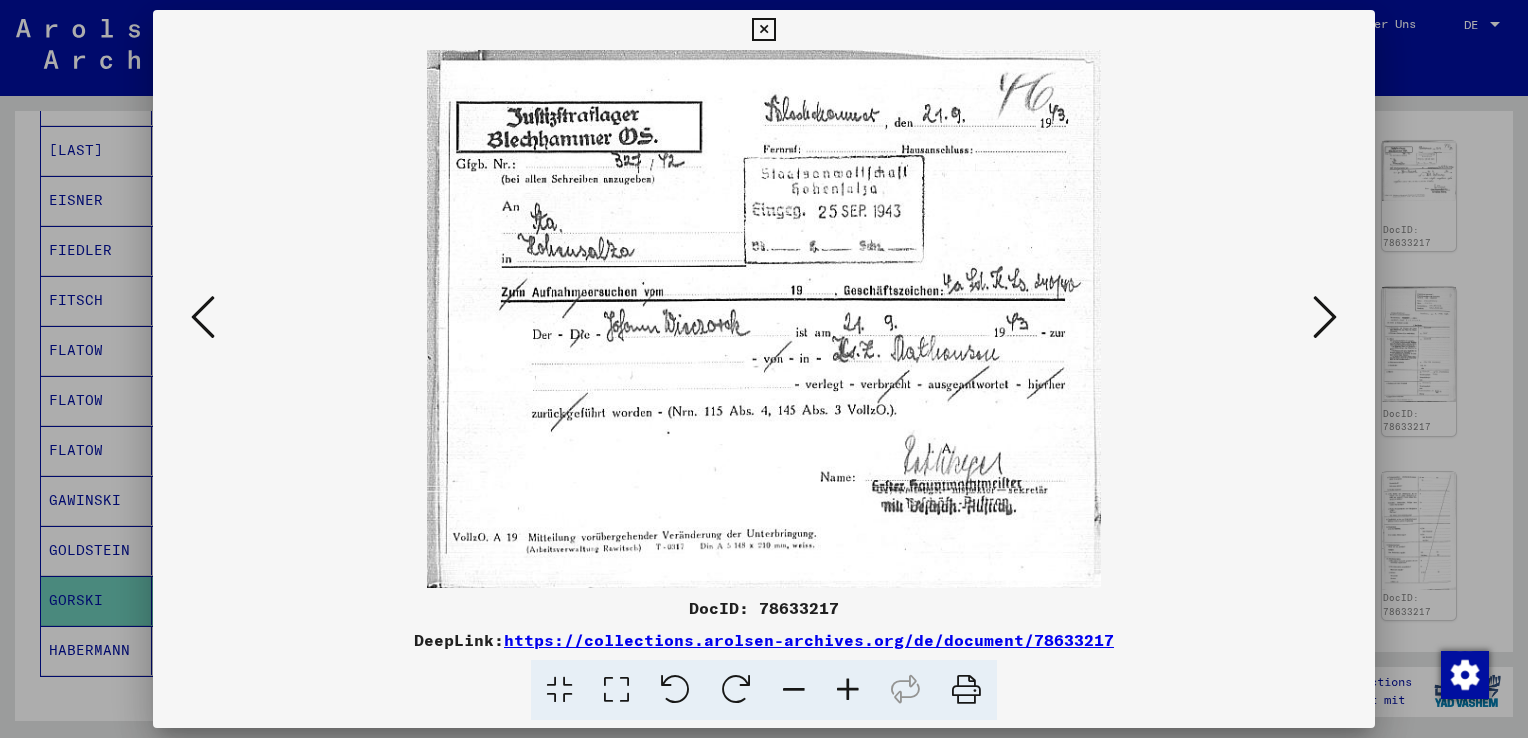 click at bounding box center (1325, 317) 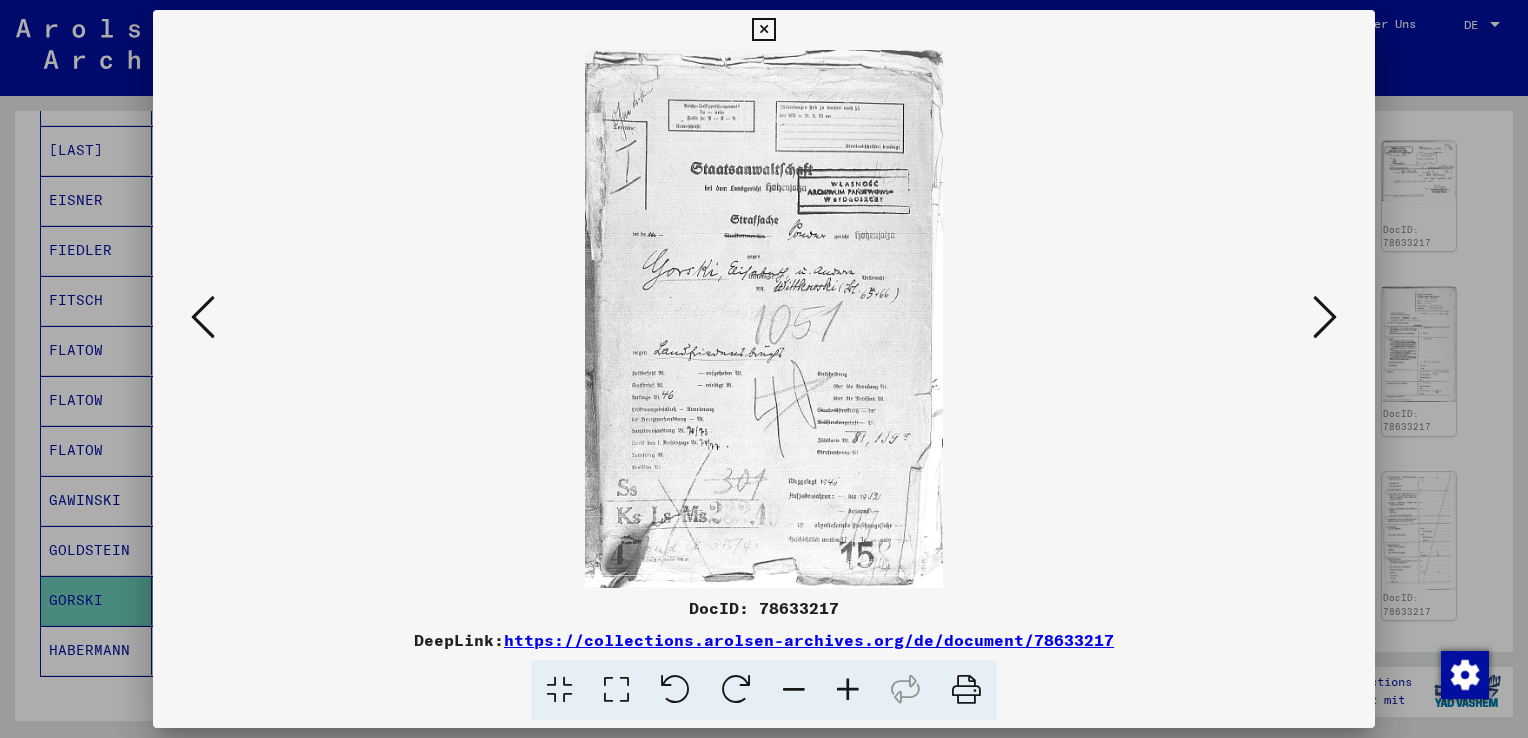 click at bounding box center (1325, 317) 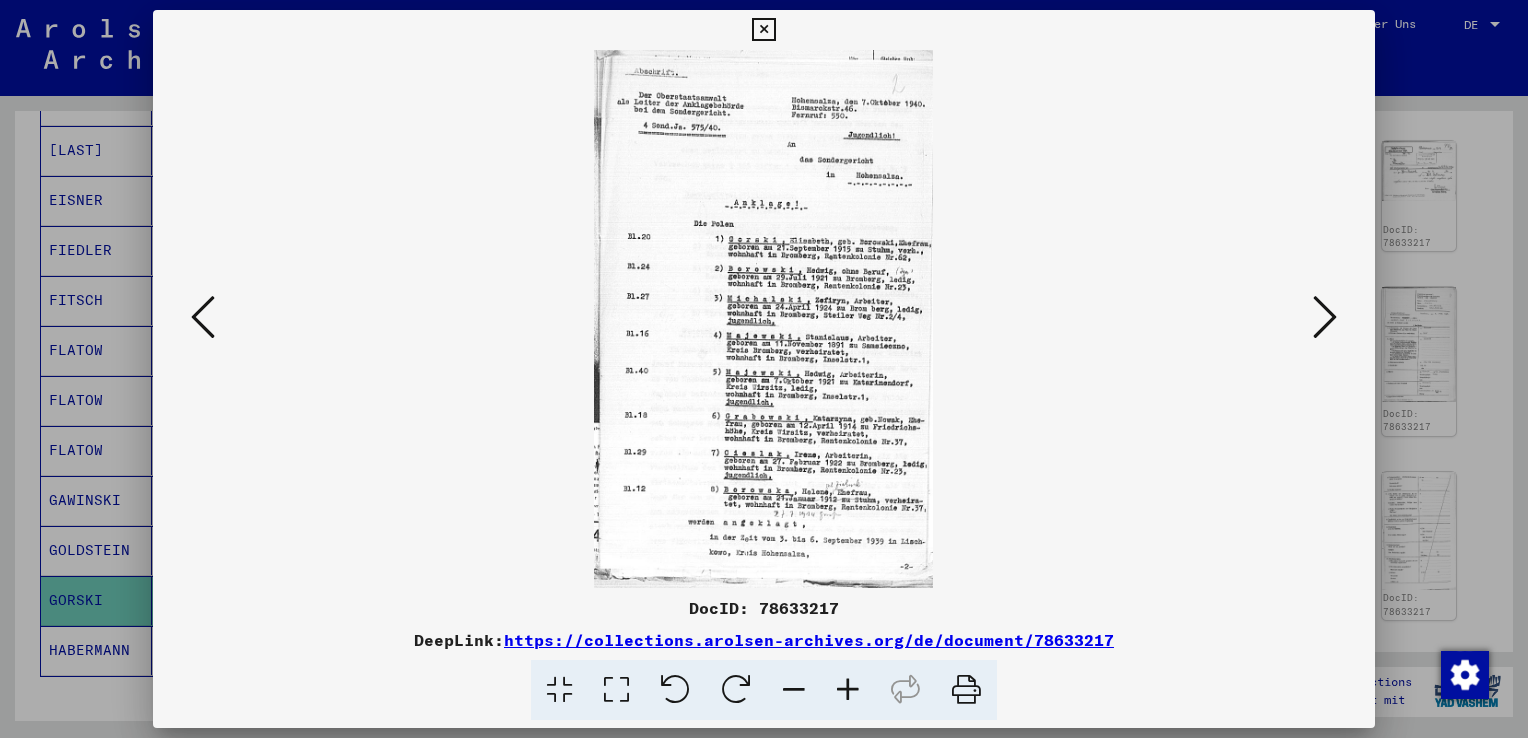 click at bounding box center (616, 690) 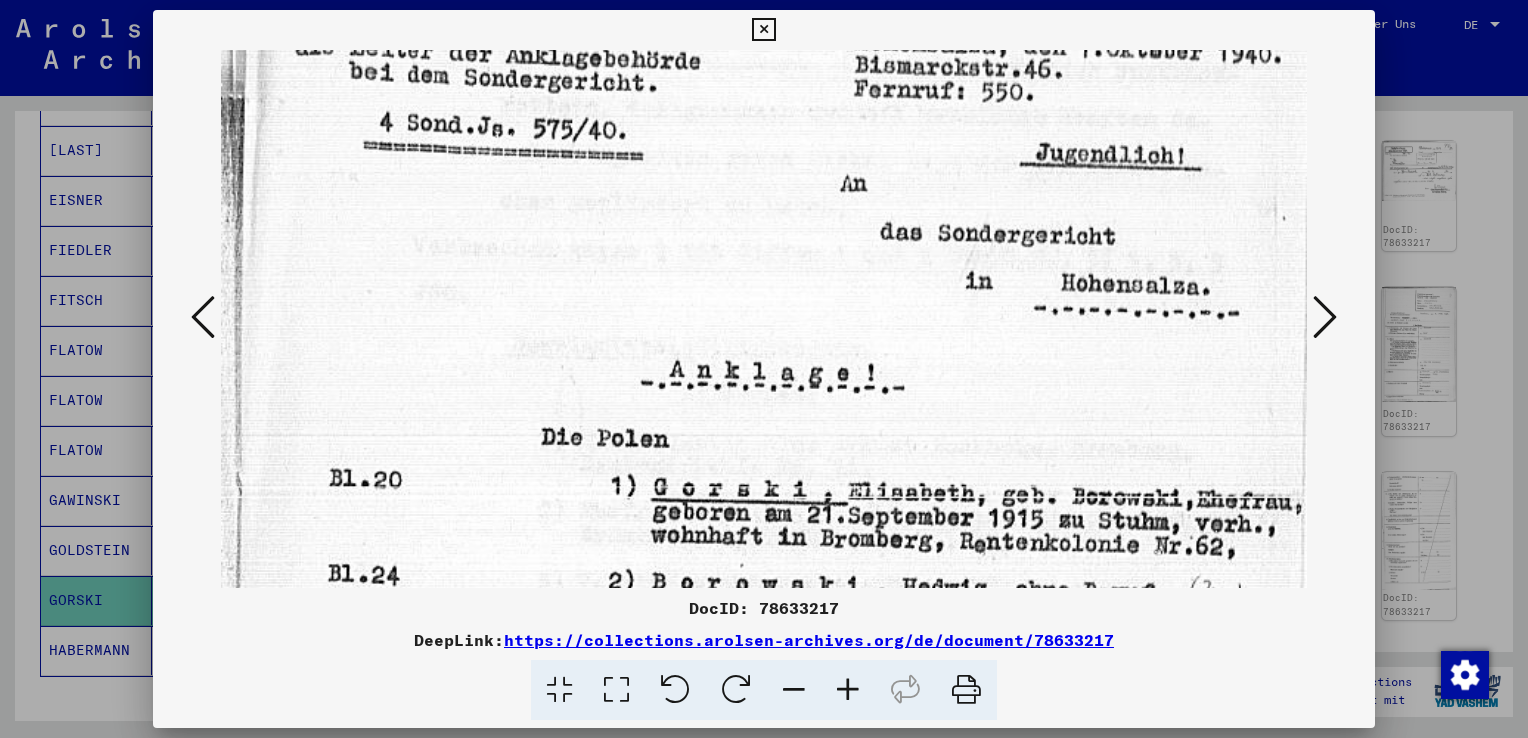 drag, startPoint x: 901, startPoint y: 532, endPoint x: 887, endPoint y: 218, distance: 314.31195 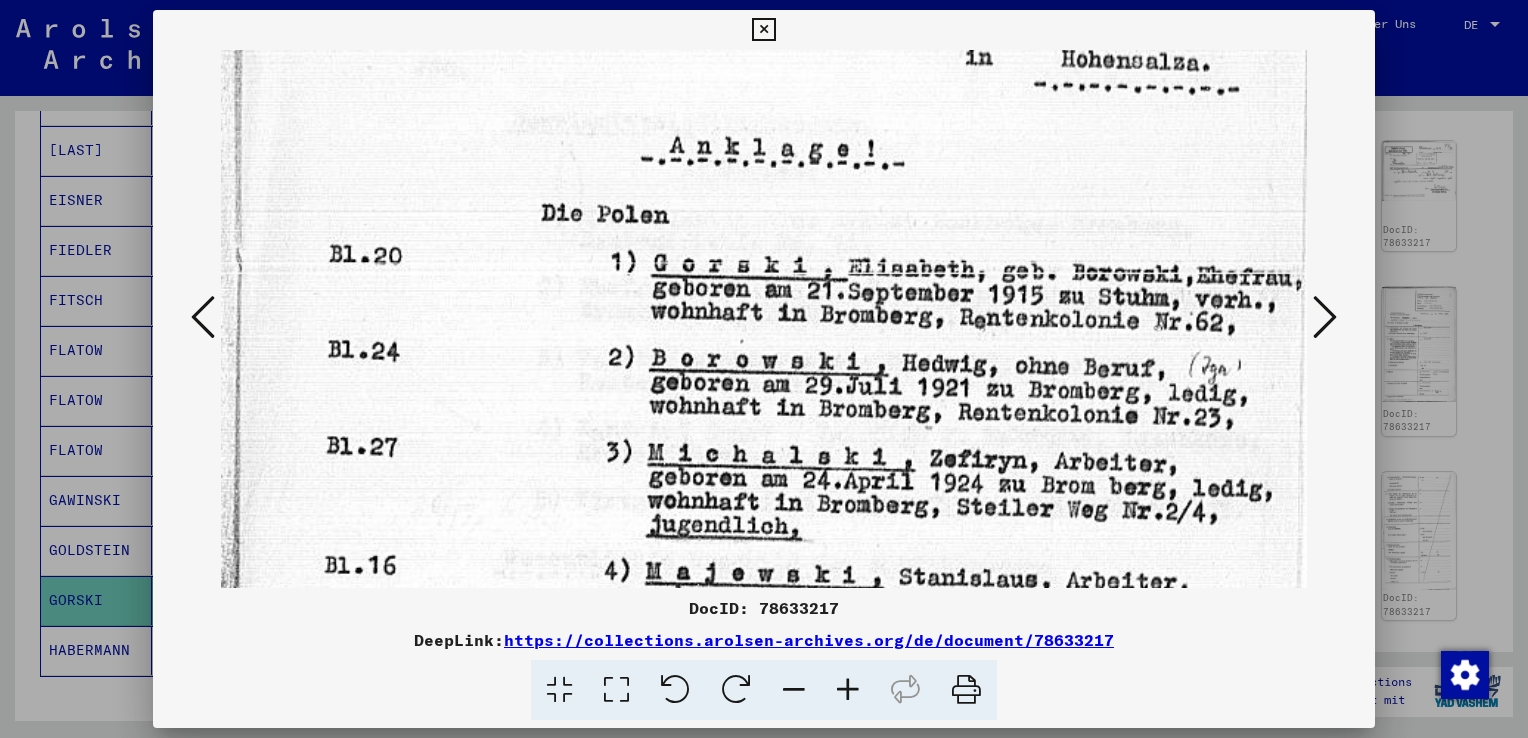 scroll, scrollTop: 407, scrollLeft: 0, axis: vertical 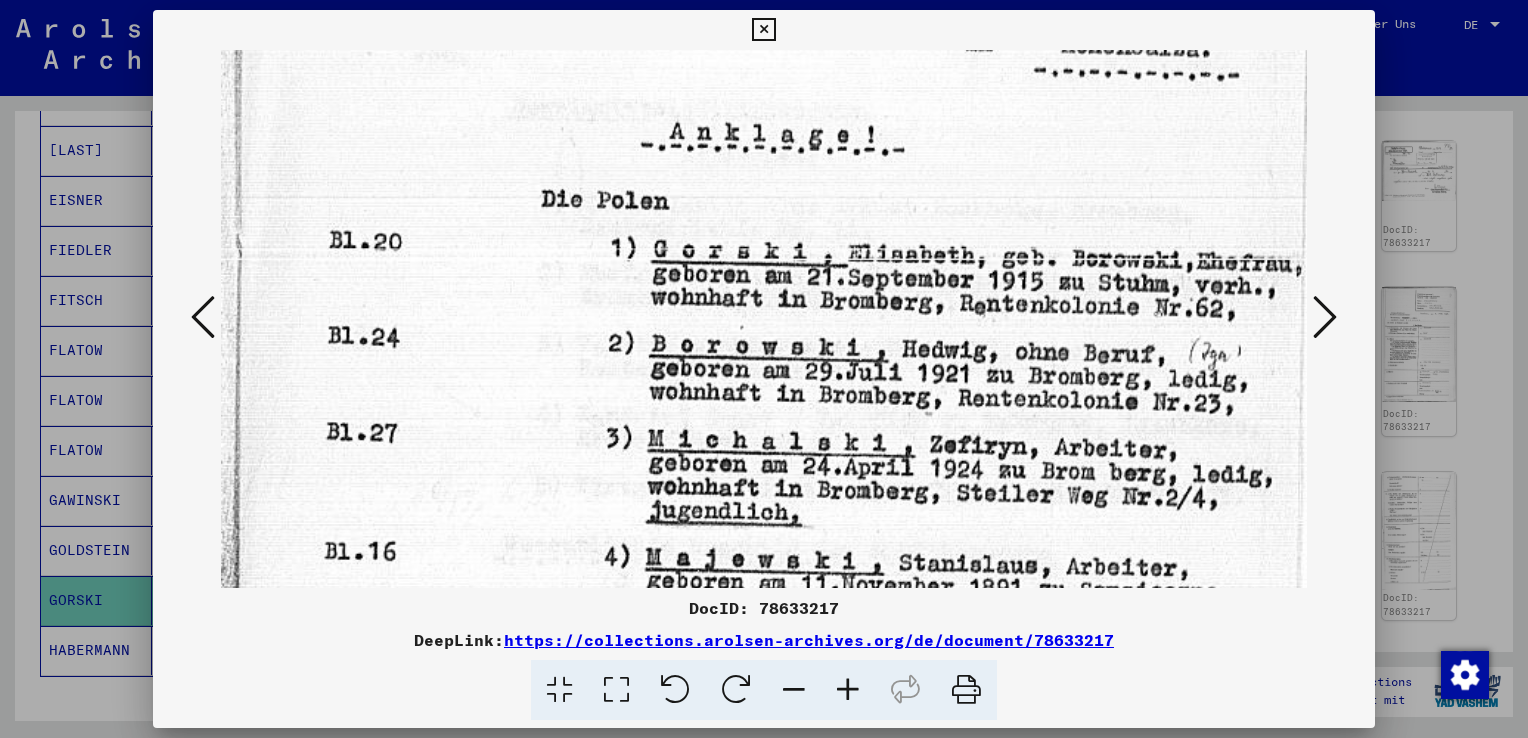 drag, startPoint x: 1132, startPoint y: 442, endPoint x: 1132, endPoint y: 376, distance: 66 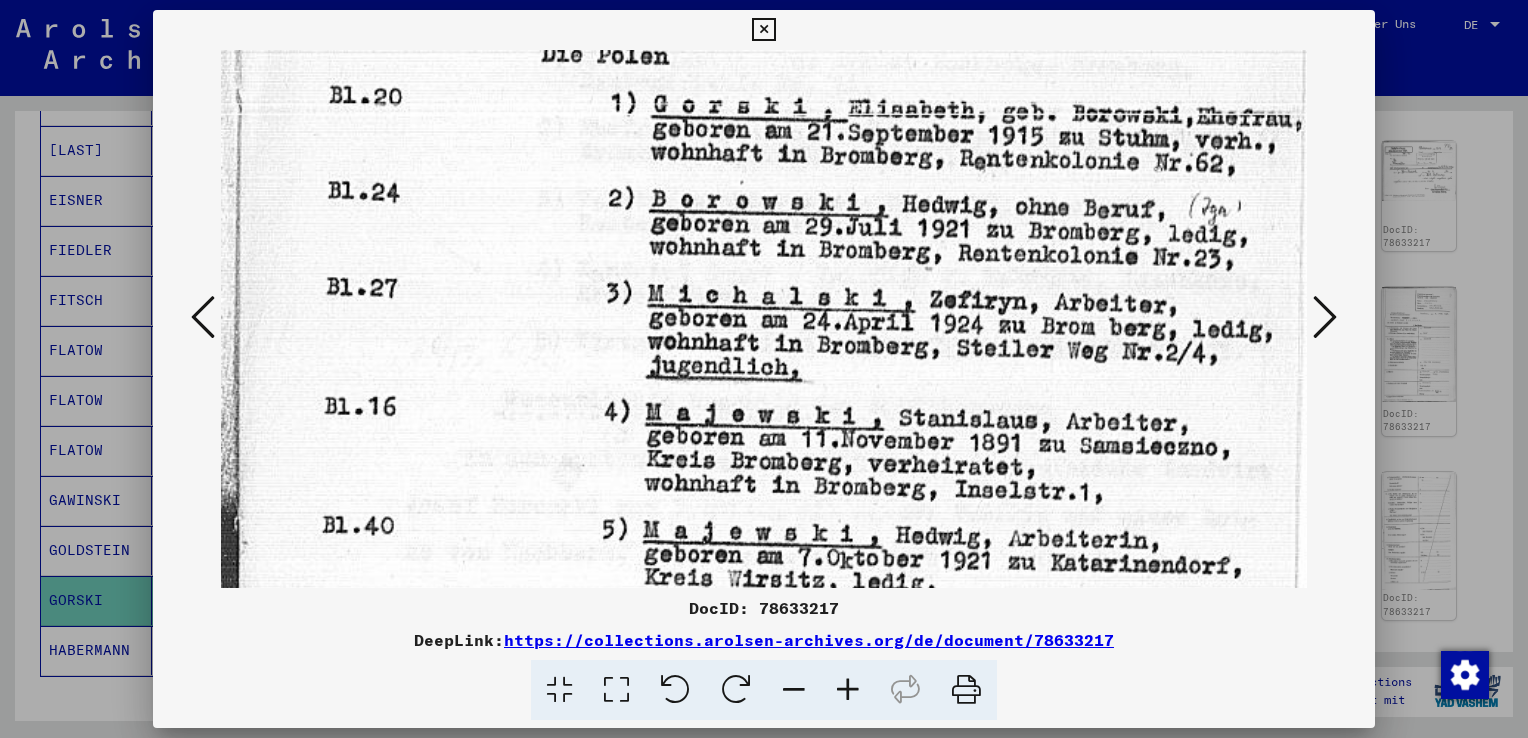 scroll, scrollTop: 559, scrollLeft: 0, axis: vertical 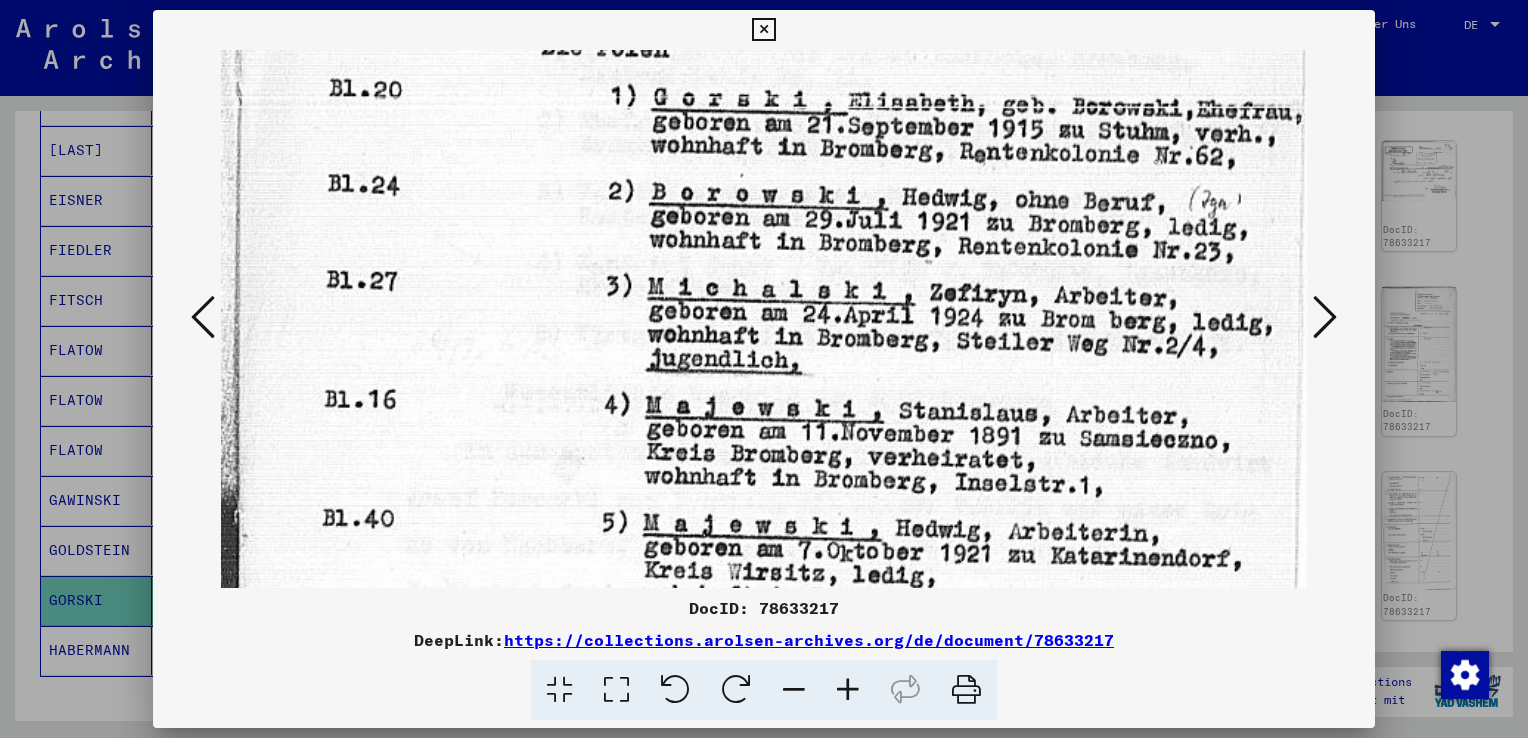 drag, startPoint x: 1036, startPoint y: 481, endPoint x: 1050, endPoint y: 351, distance: 130.75168 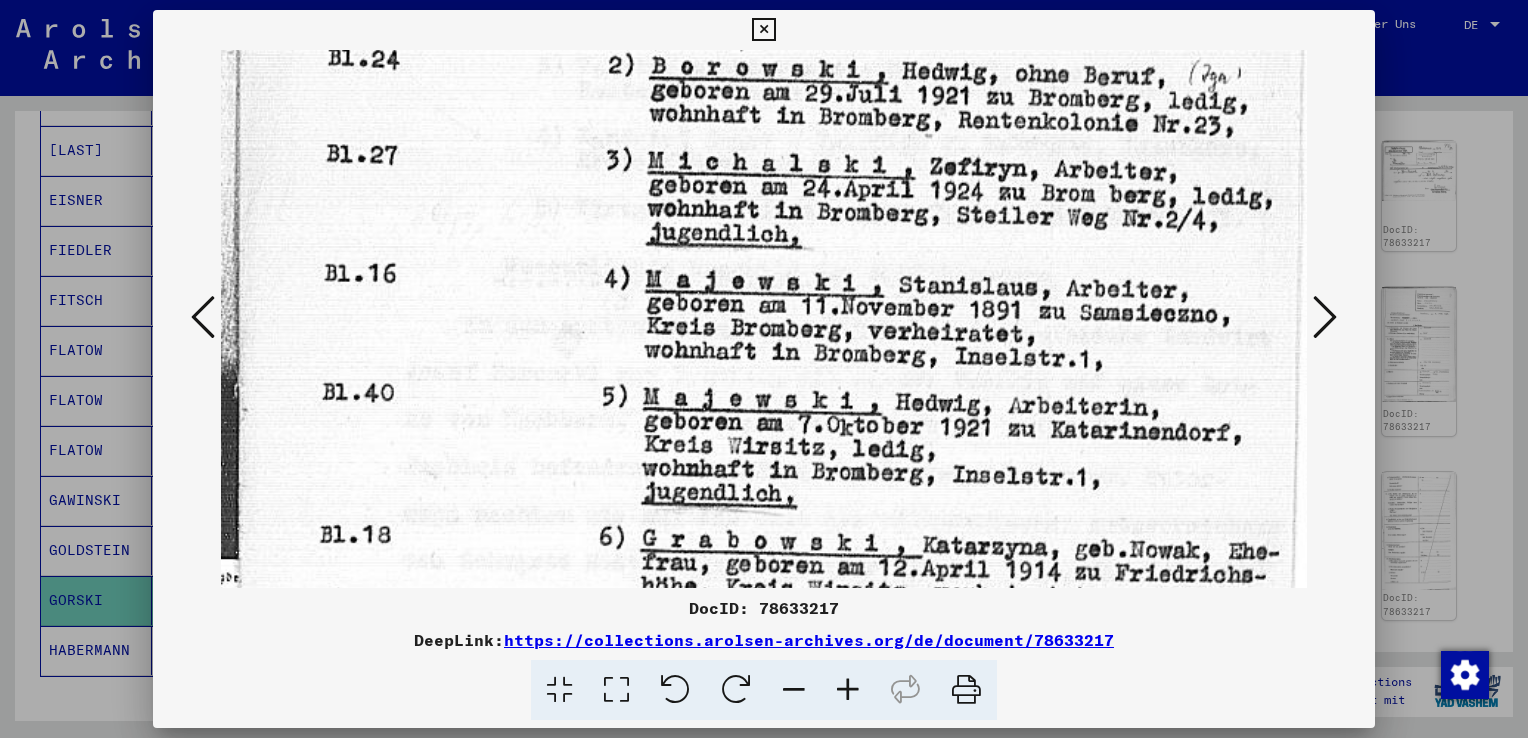 scroll, scrollTop: 742, scrollLeft: 0, axis: vertical 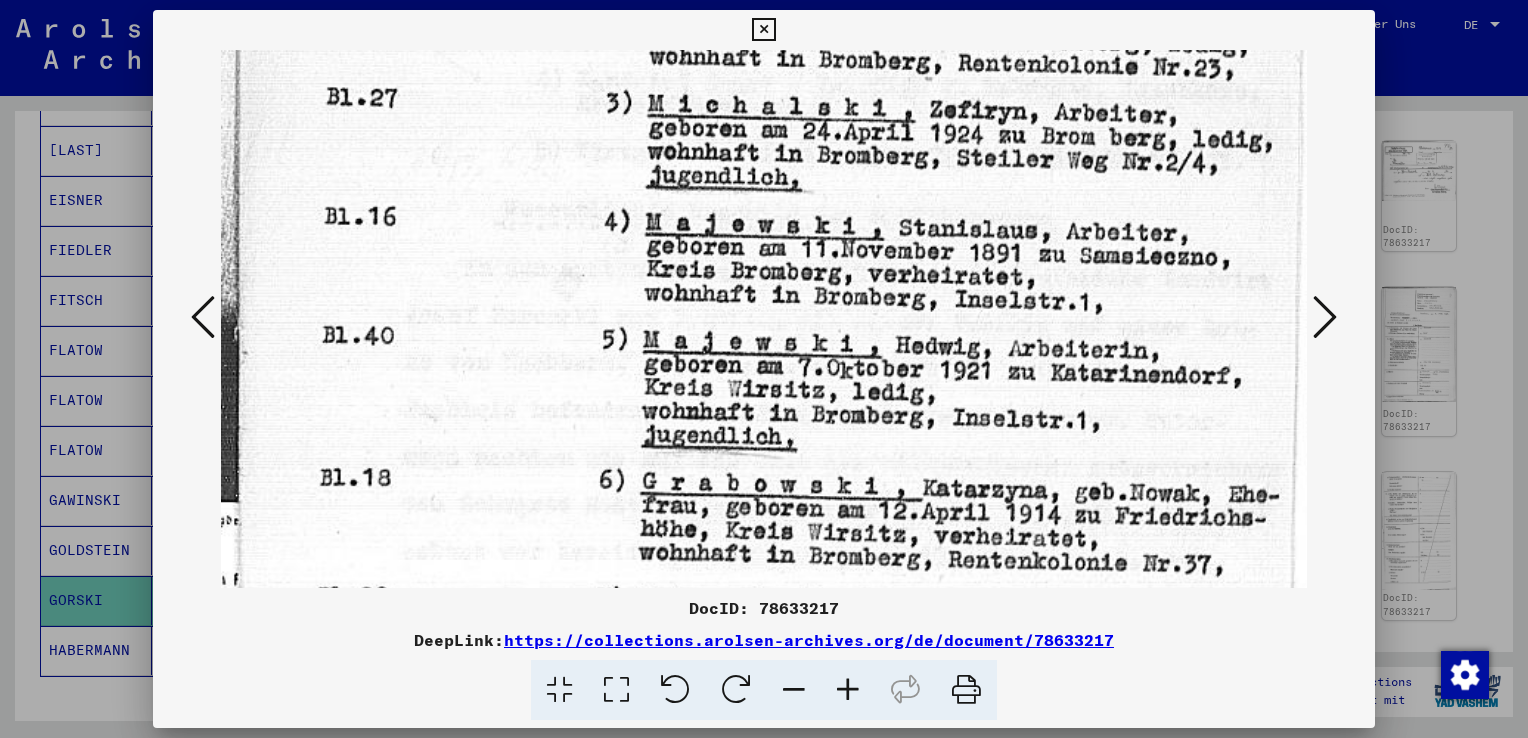 drag, startPoint x: 1146, startPoint y: 525, endPoint x: 1135, endPoint y: 352, distance: 173.34937 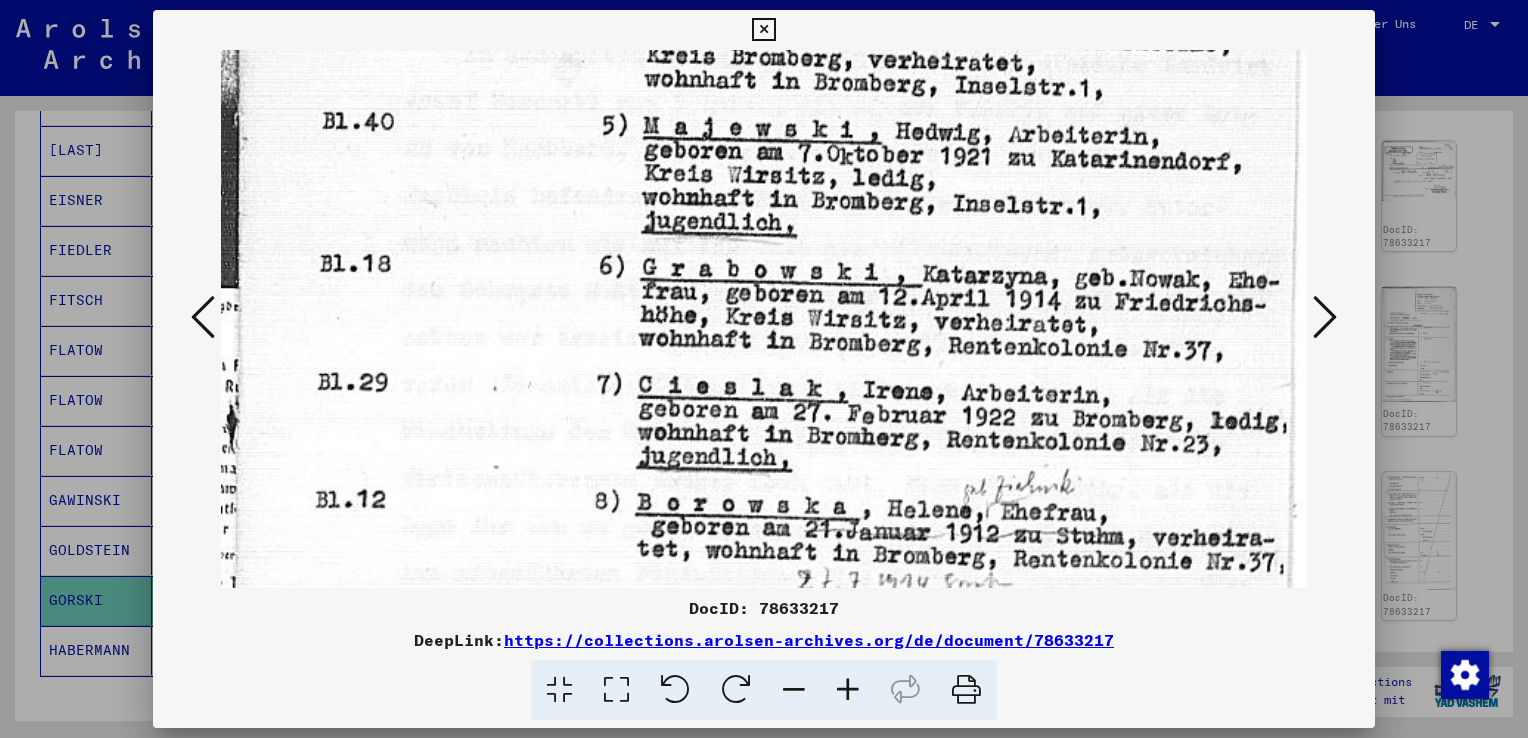 drag, startPoint x: 1128, startPoint y: 421, endPoint x: 1124, endPoint y: 237, distance: 184.04347 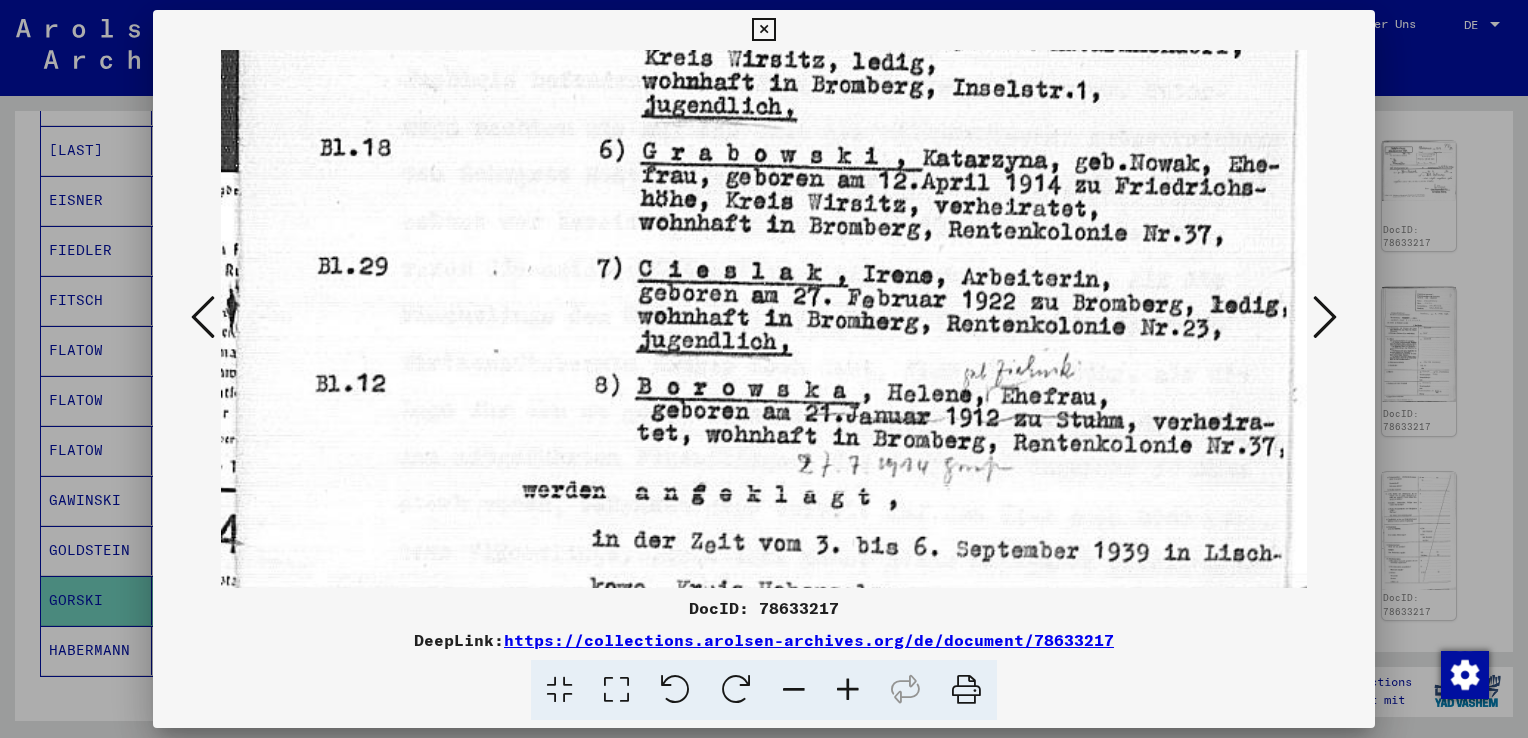 scroll, scrollTop: 1081, scrollLeft: 0, axis: vertical 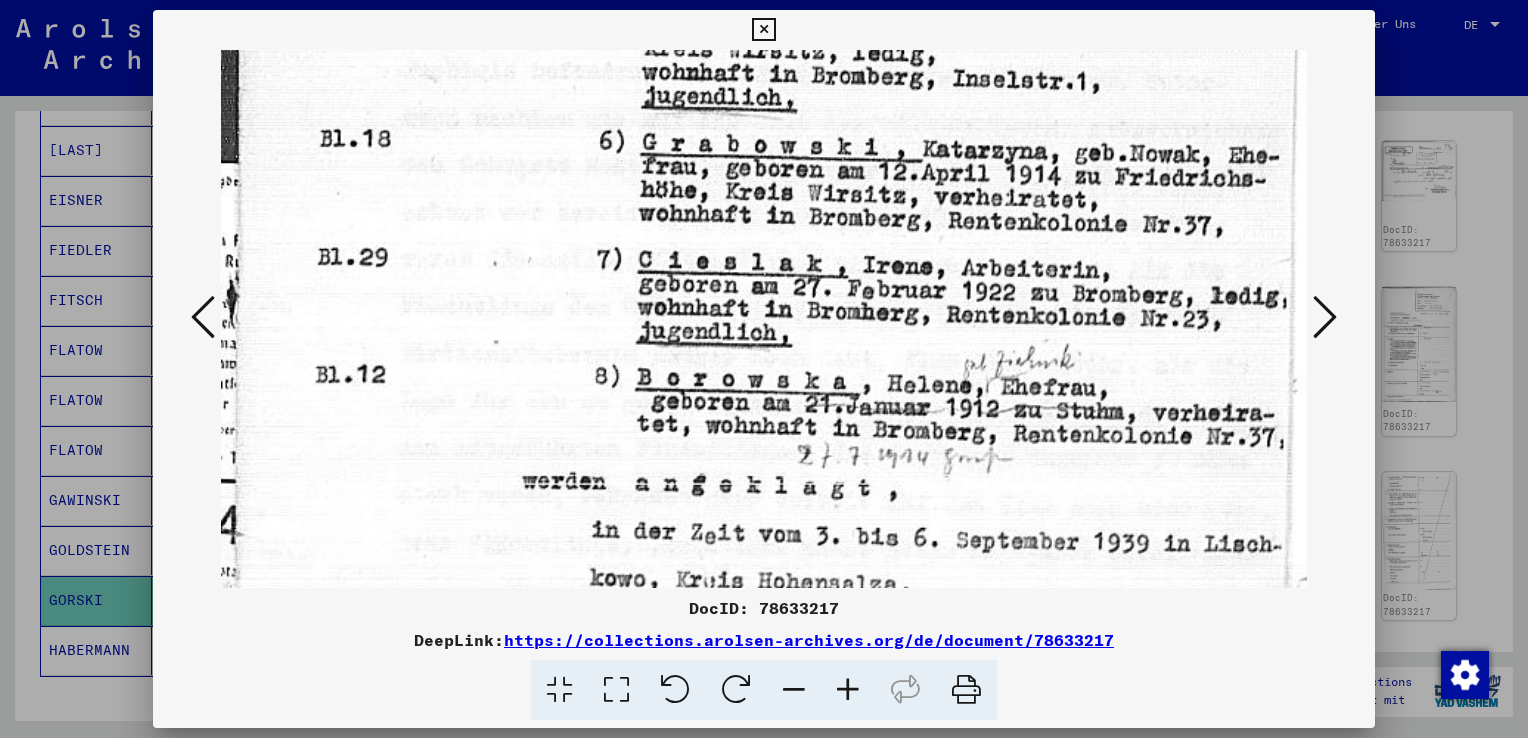 drag, startPoint x: 1202, startPoint y: 411, endPoint x: 1197, endPoint y: 286, distance: 125.09996 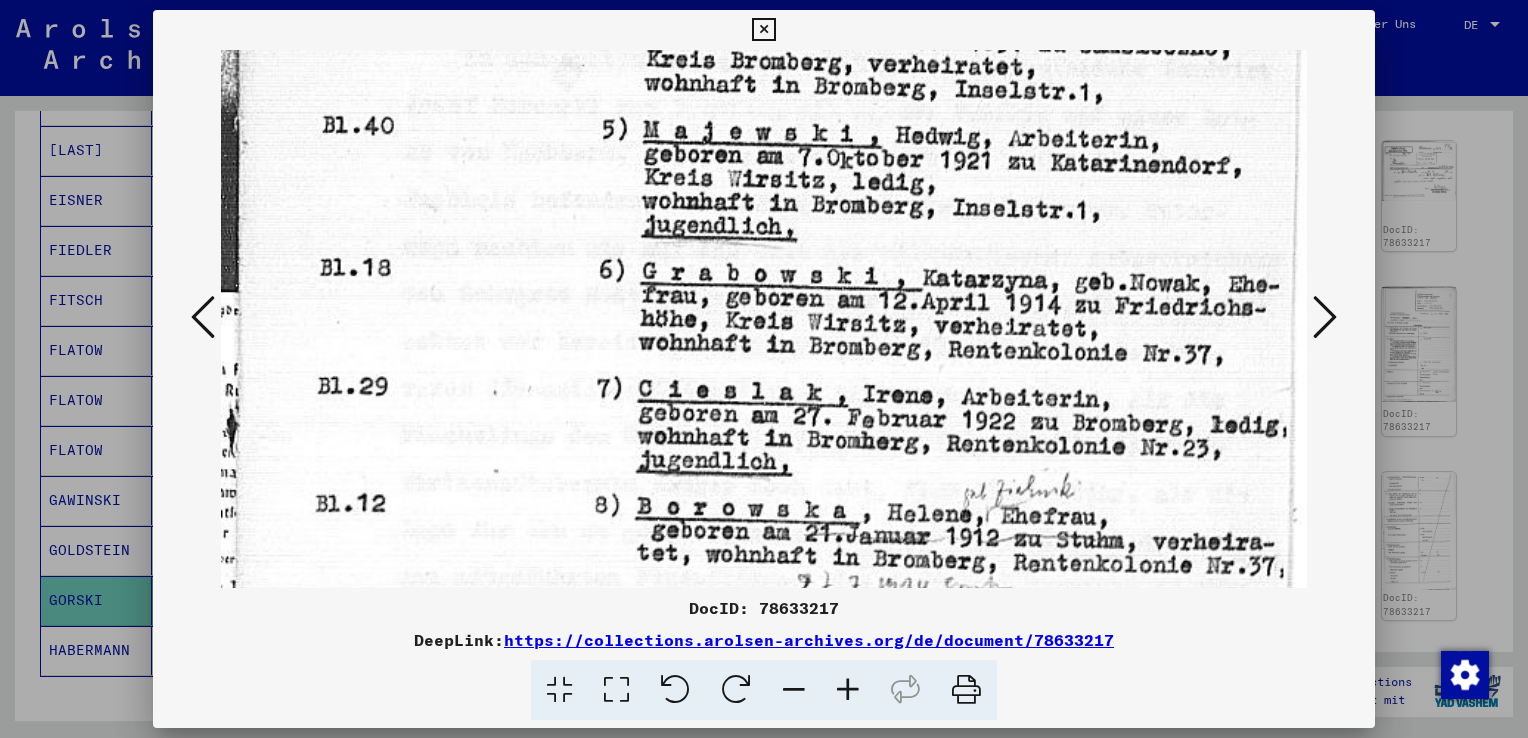 scroll, scrollTop: 924, scrollLeft: 0, axis: vertical 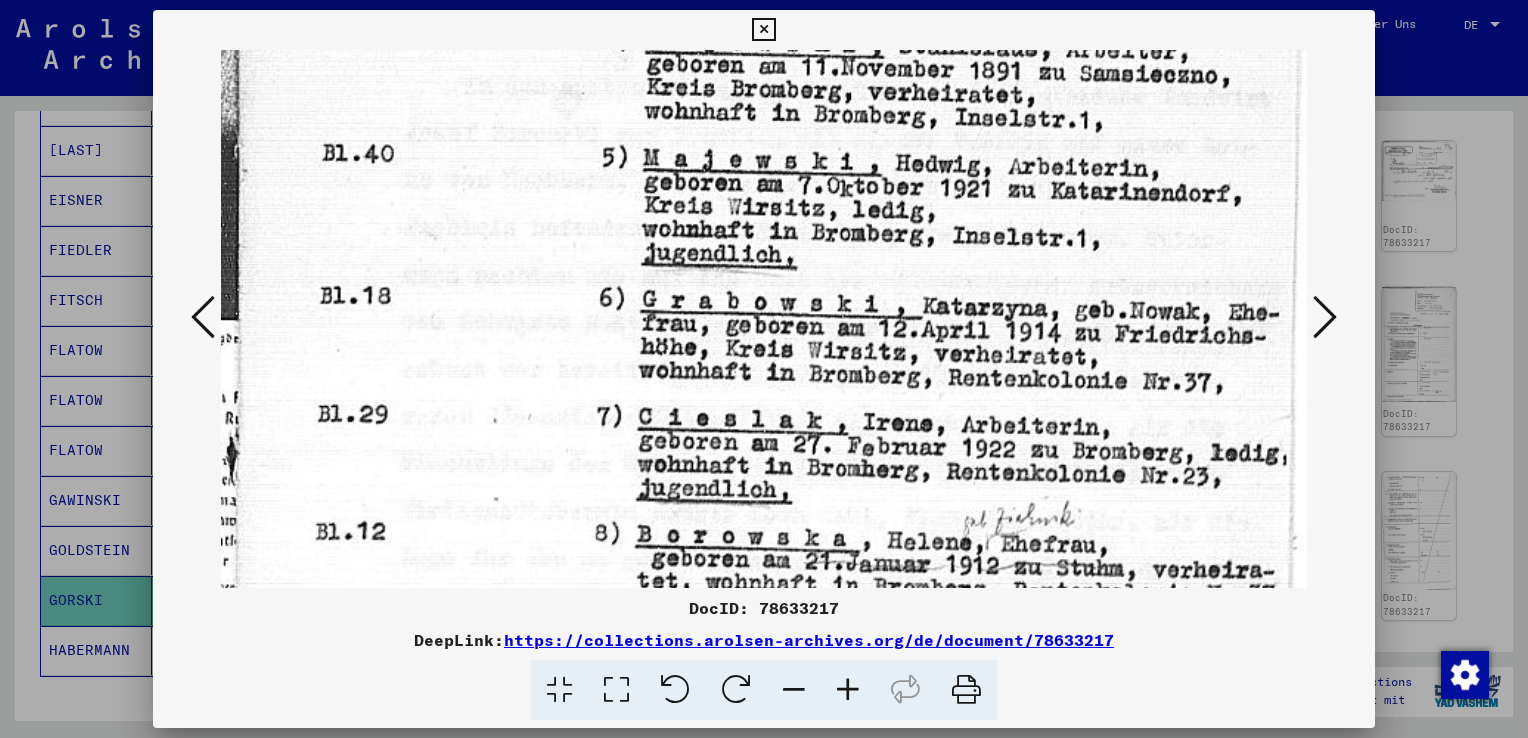 drag, startPoint x: 1182, startPoint y: 446, endPoint x: 1154, endPoint y: 478, distance: 42.520584 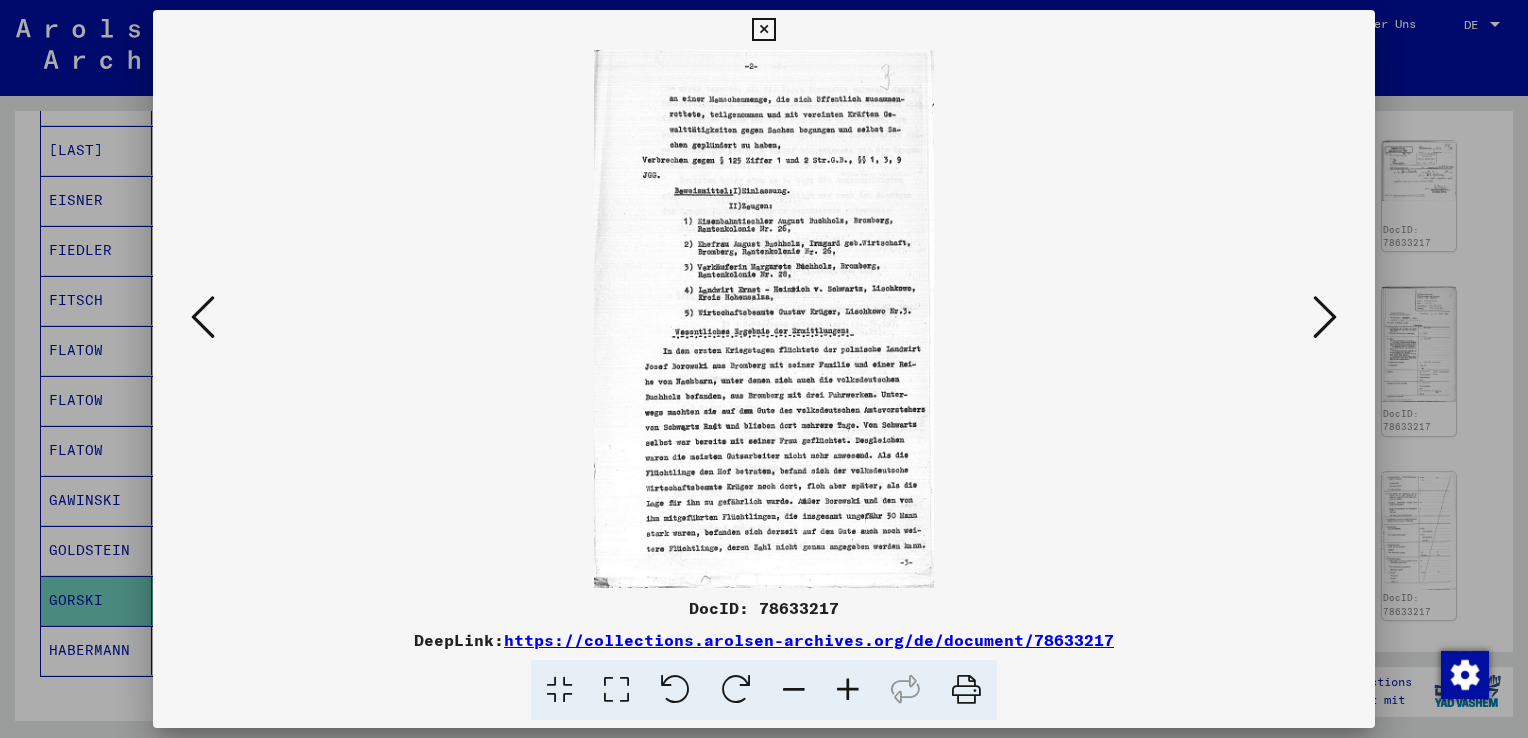 click at bounding box center (616, 690) 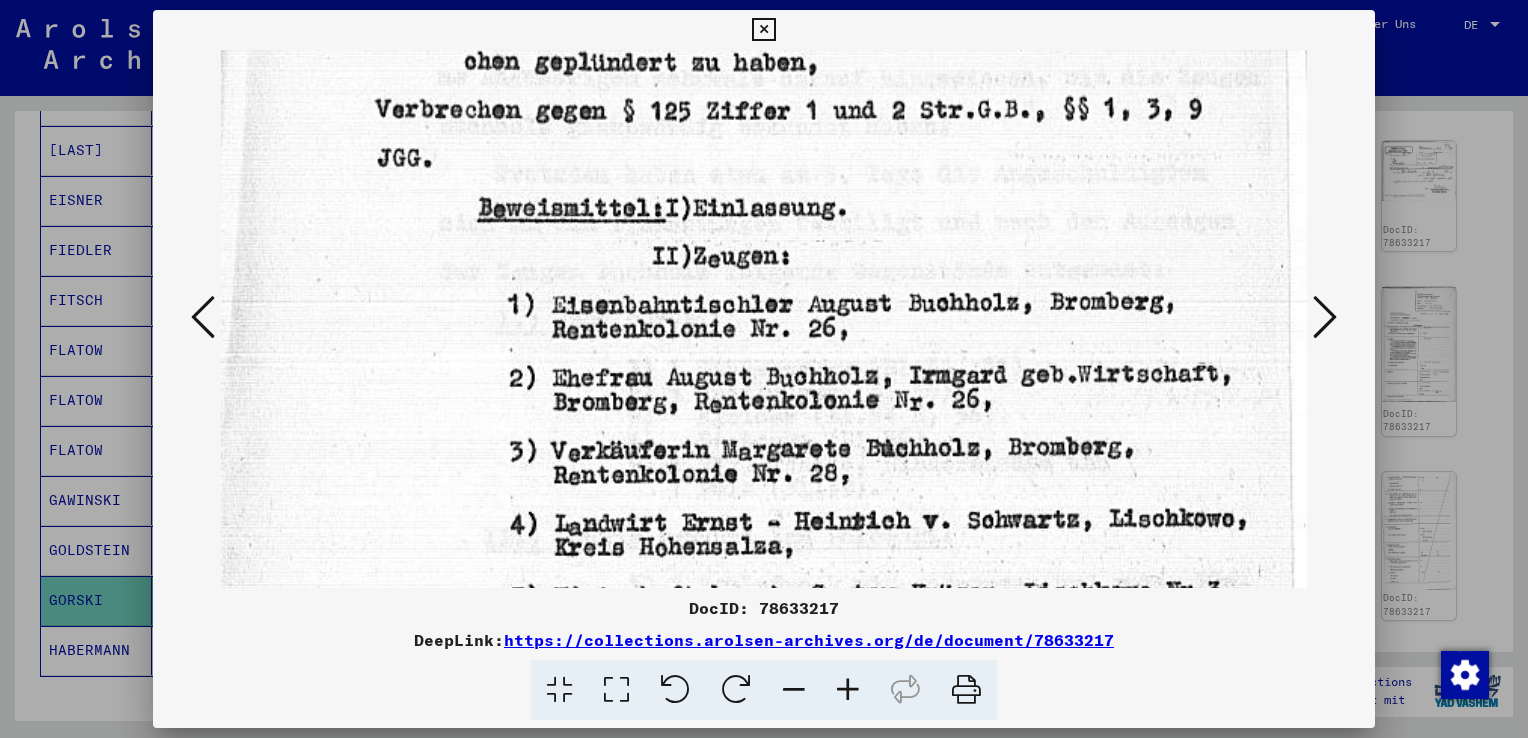 drag, startPoint x: 1097, startPoint y: 482, endPoint x: 1085, endPoint y: 250, distance: 232.31013 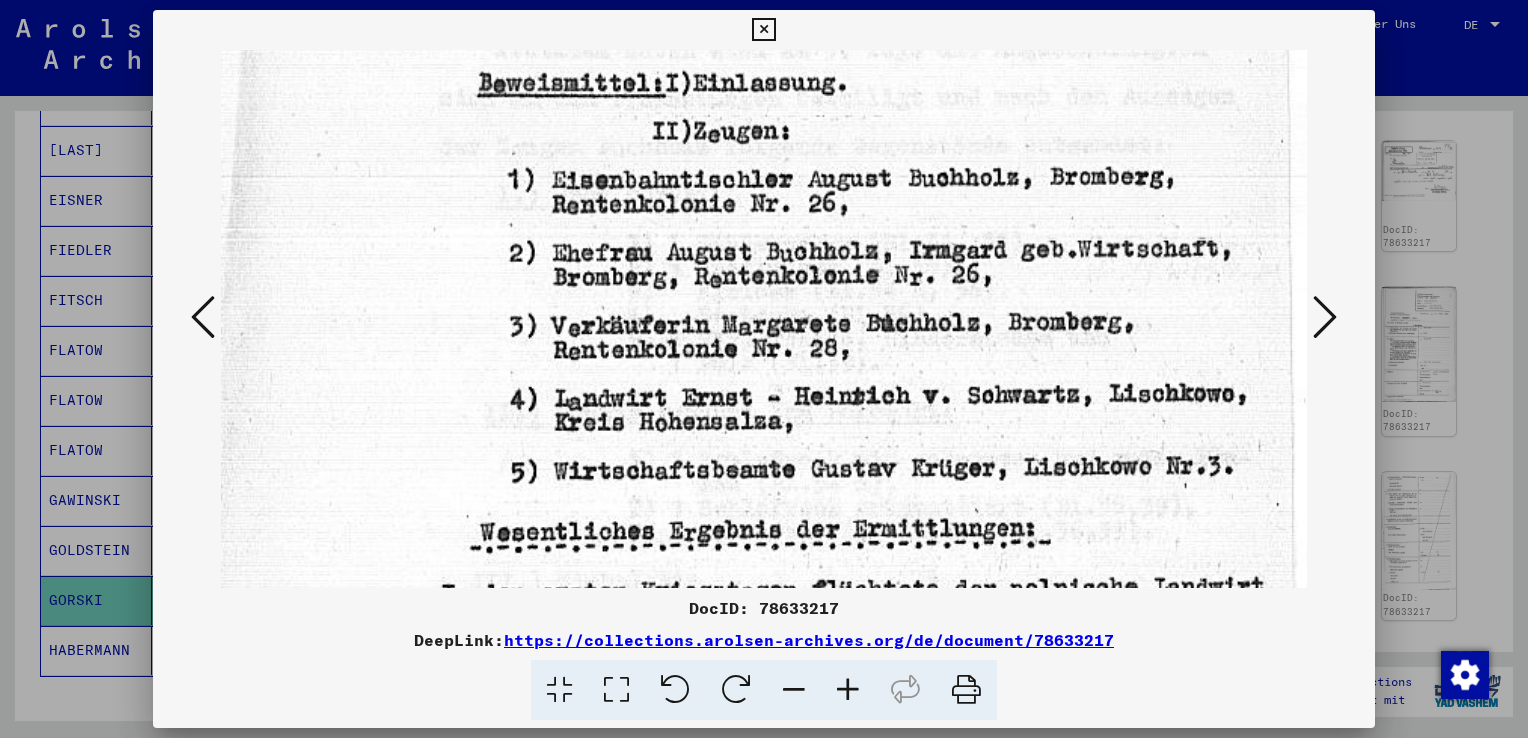 drag, startPoint x: 1177, startPoint y: 430, endPoint x: 1168, endPoint y: 302, distance: 128.31601 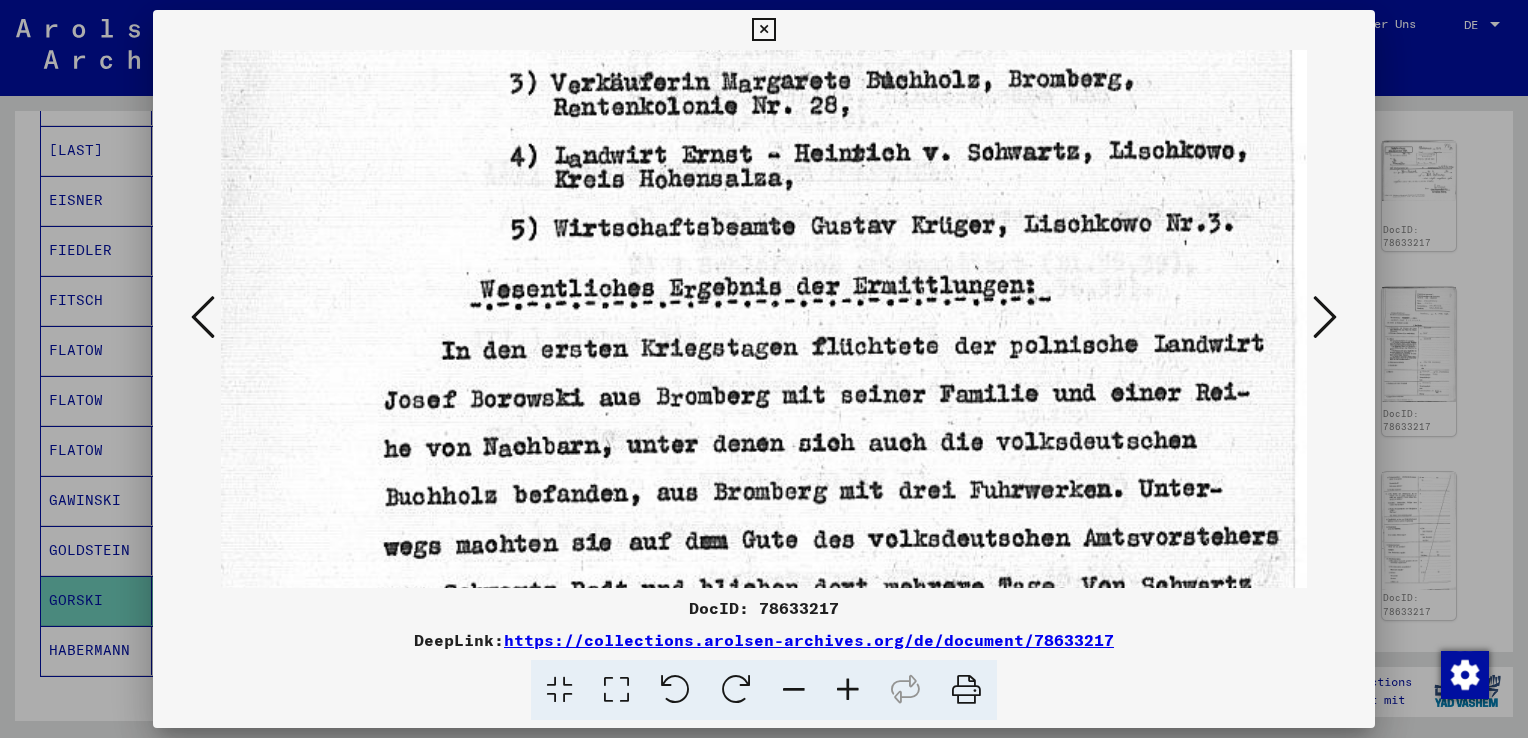 drag, startPoint x: 1153, startPoint y: 498, endPoint x: 1132, endPoint y: 292, distance: 207.06763 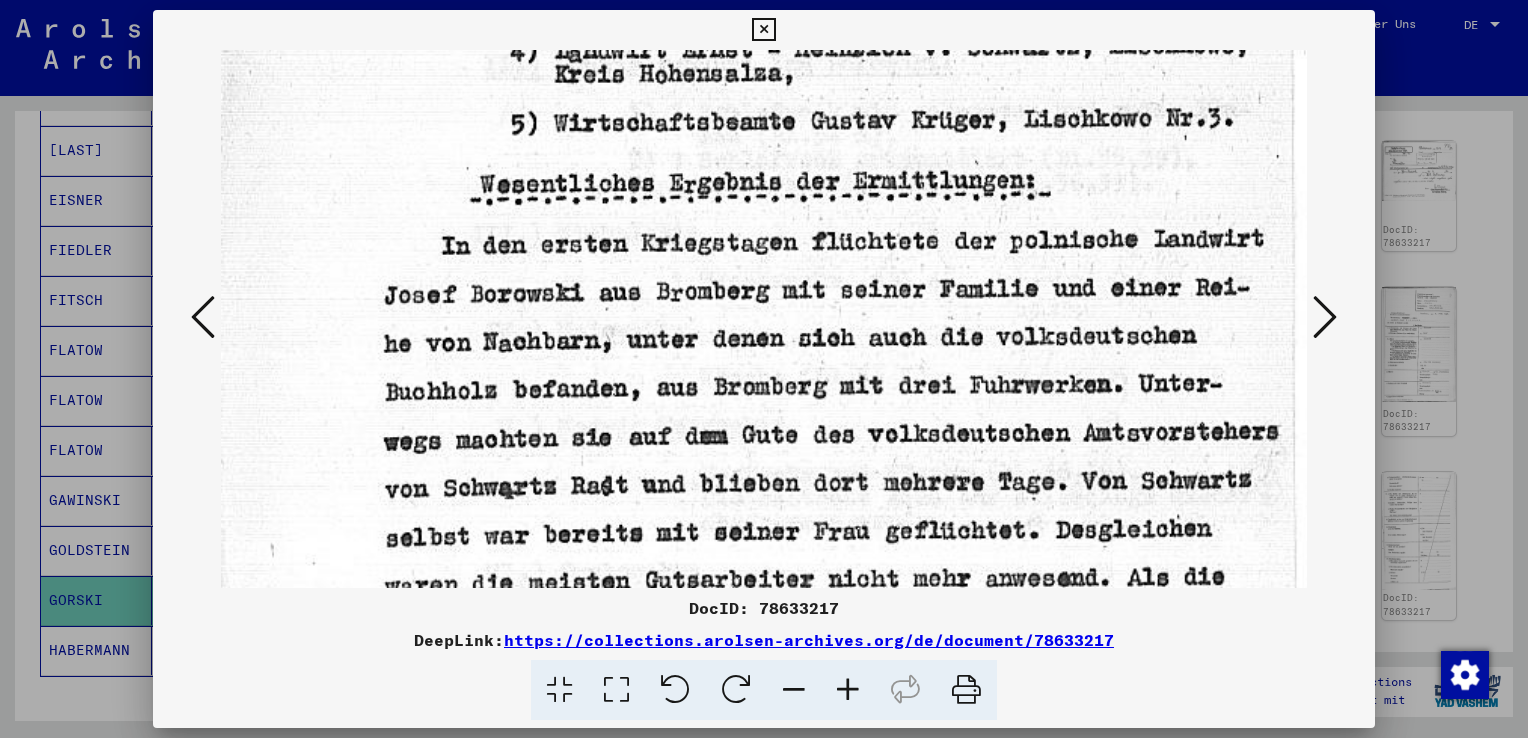 scroll, scrollTop: 764, scrollLeft: 0, axis: vertical 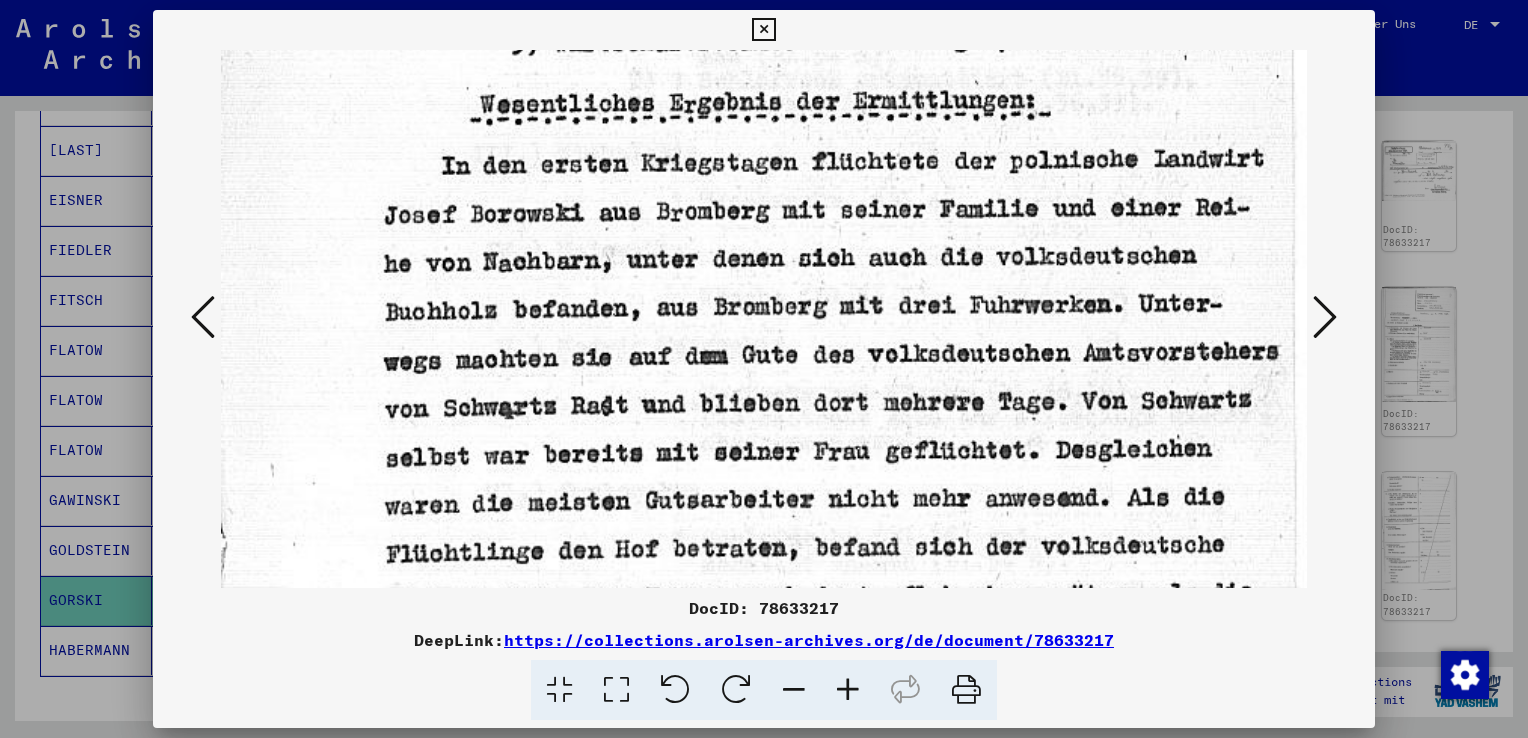 drag, startPoint x: 1275, startPoint y: 528, endPoint x: 1271, endPoint y: 450, distance: 78.10249 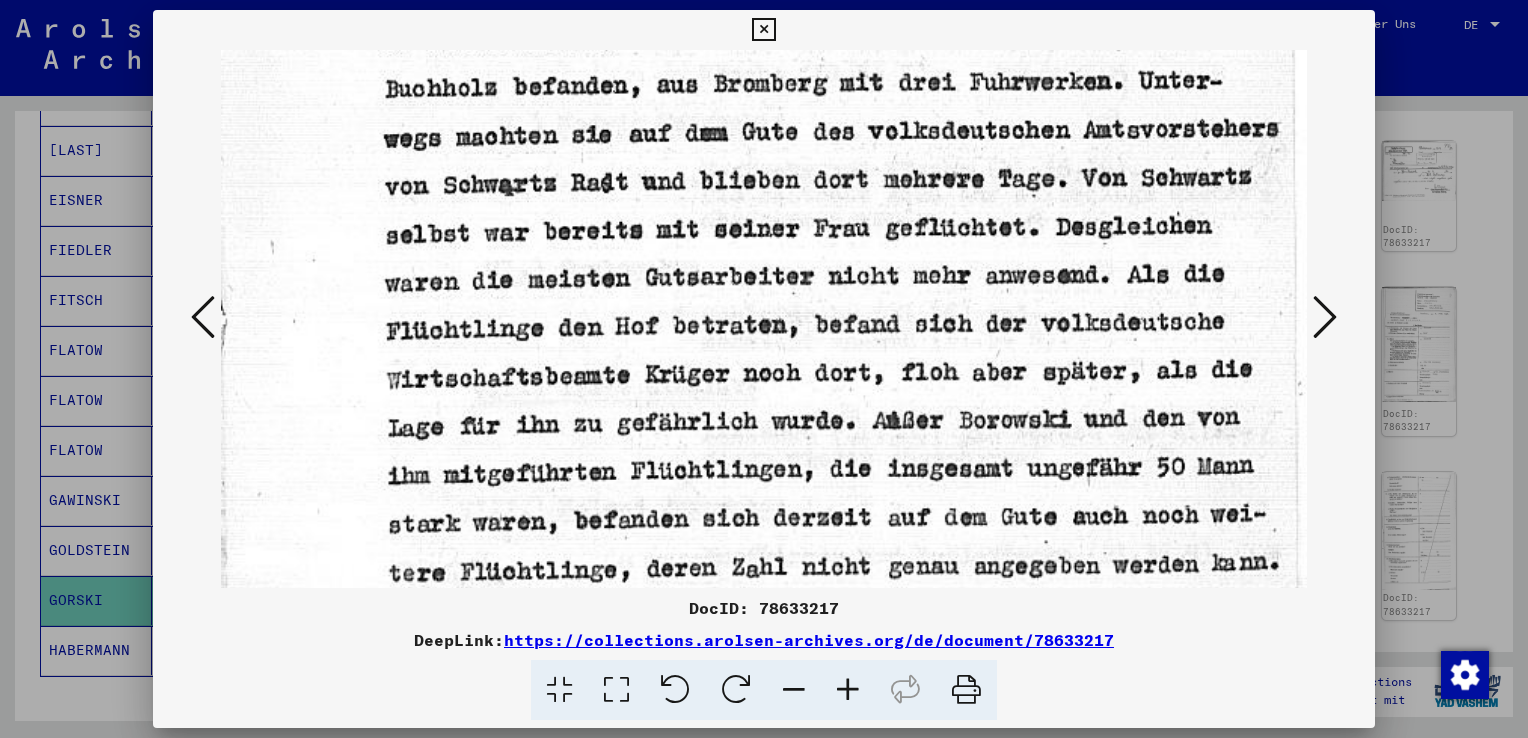 scroll, scrollTop: 1140, scrollLeft: 0, axis: vertical 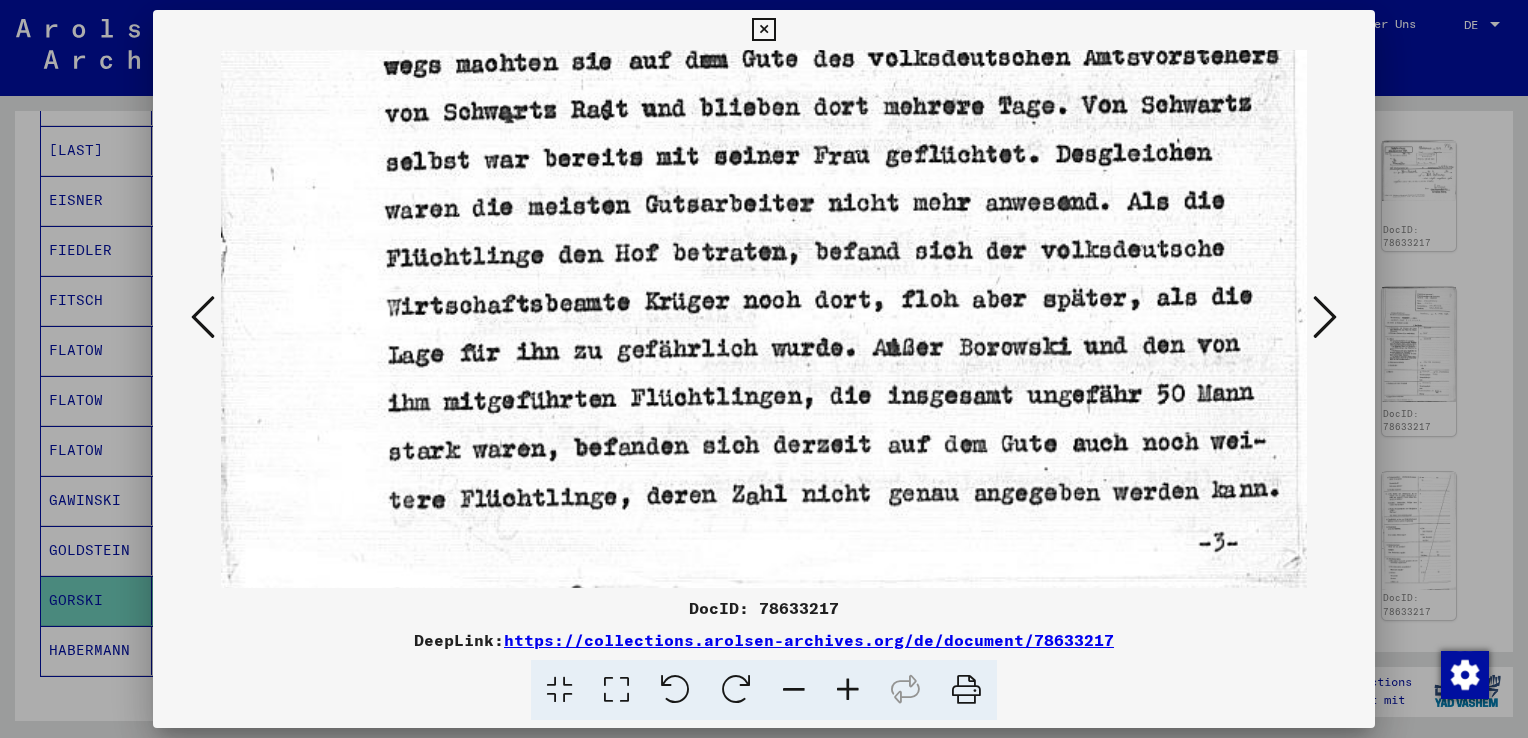 drag, startPoint x: 1110, startPoint y: 514, endPoint x: 1094, endPoint y: 248, distance: 266.48077 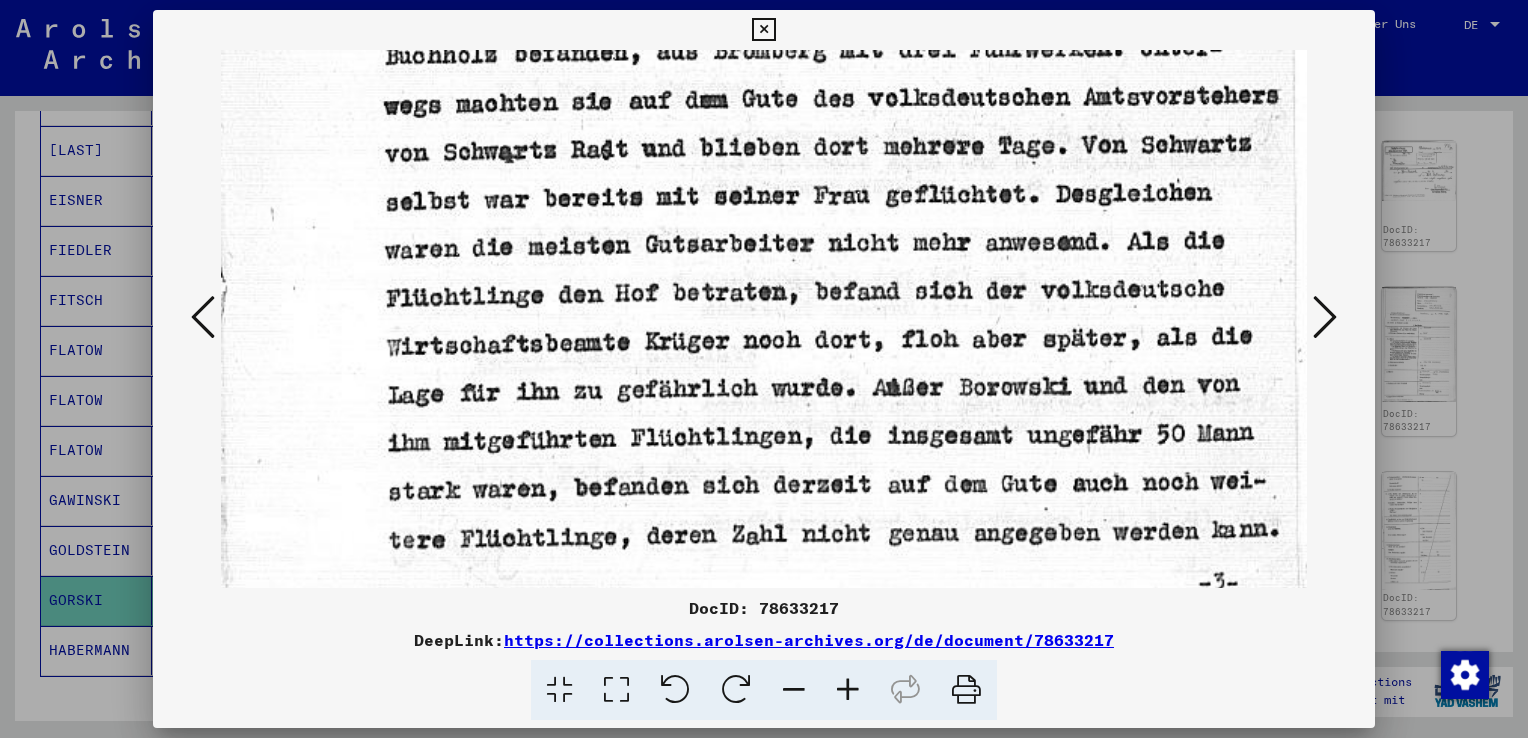 drag, startPoint x: 1013, startPoint y: 340, endPoint x: 1120, endPoint y: 316, distance: 109.65856 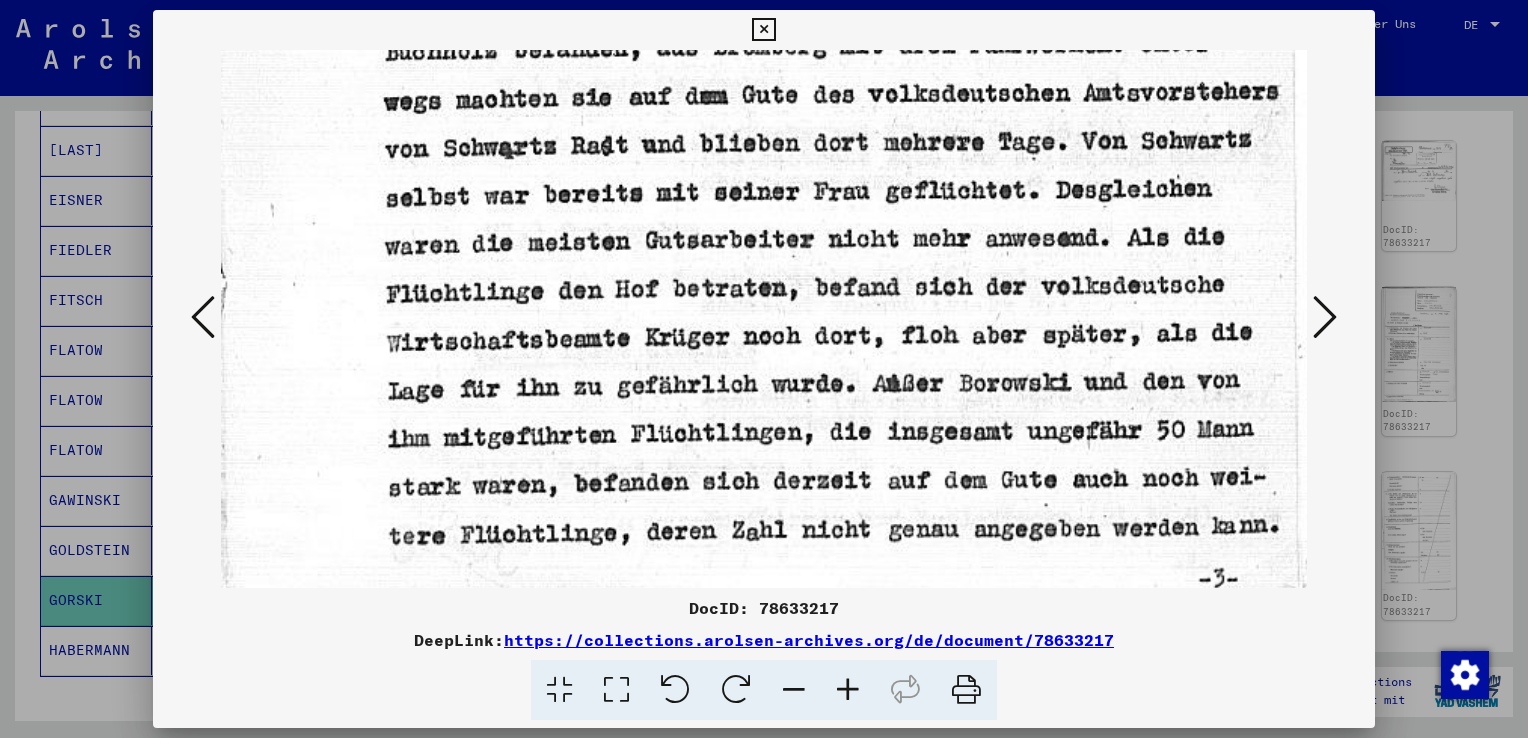 click at bounding box center (1325, 317) 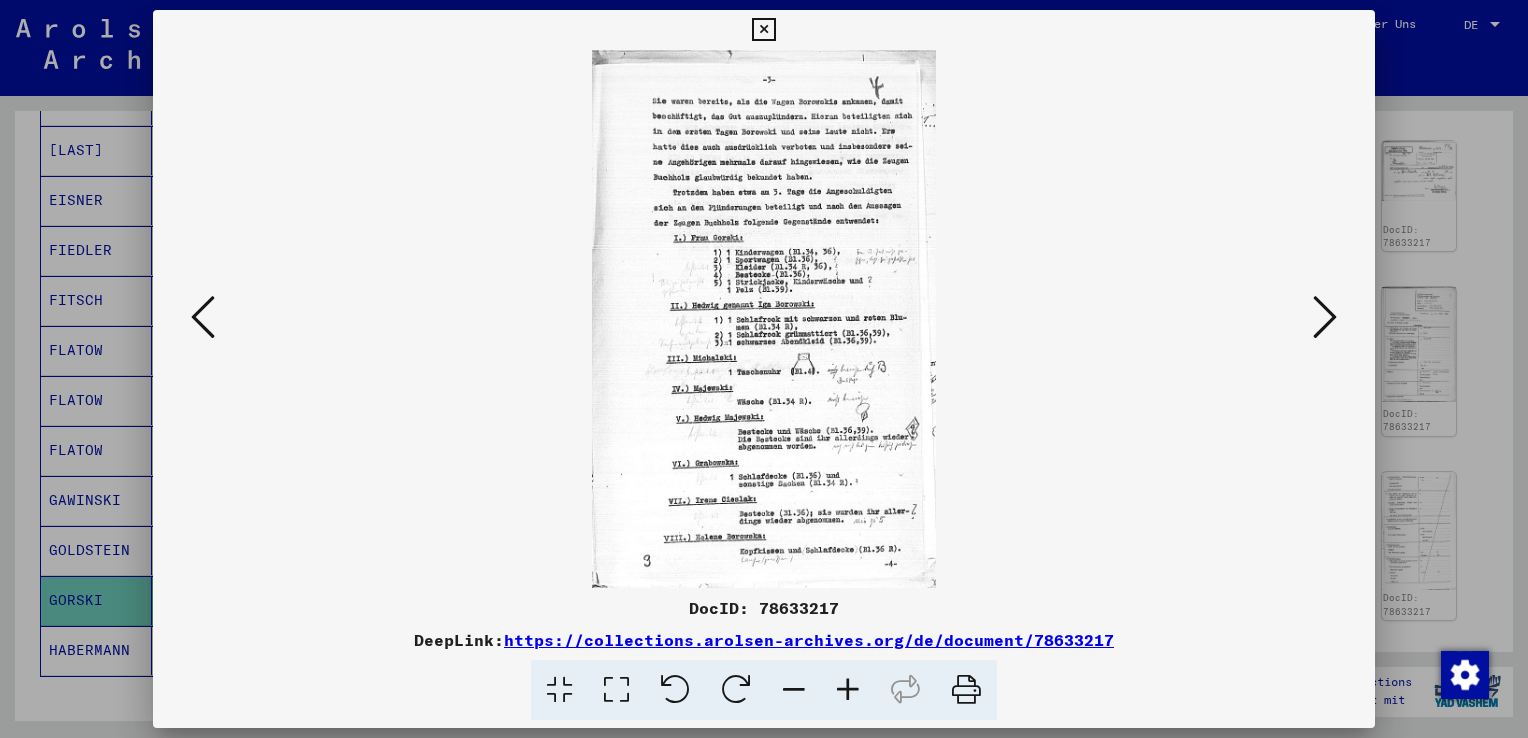 scroll, scrollTop: 0, scrollLeft: 0, axis: both 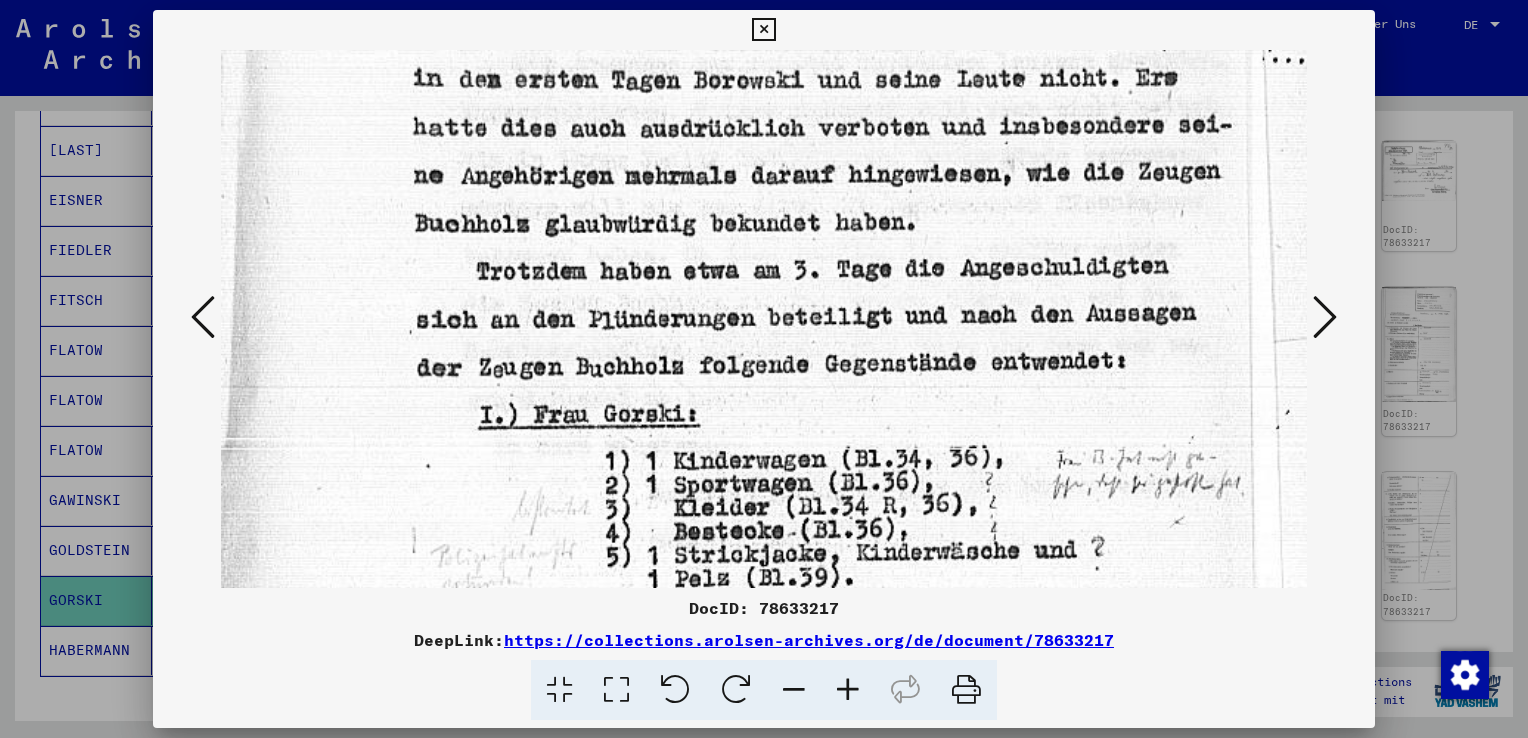 drag, startPoint x: 858, startPoint y: 501, endPoint x: 884, endPoint y: 298, distance: 204.65825 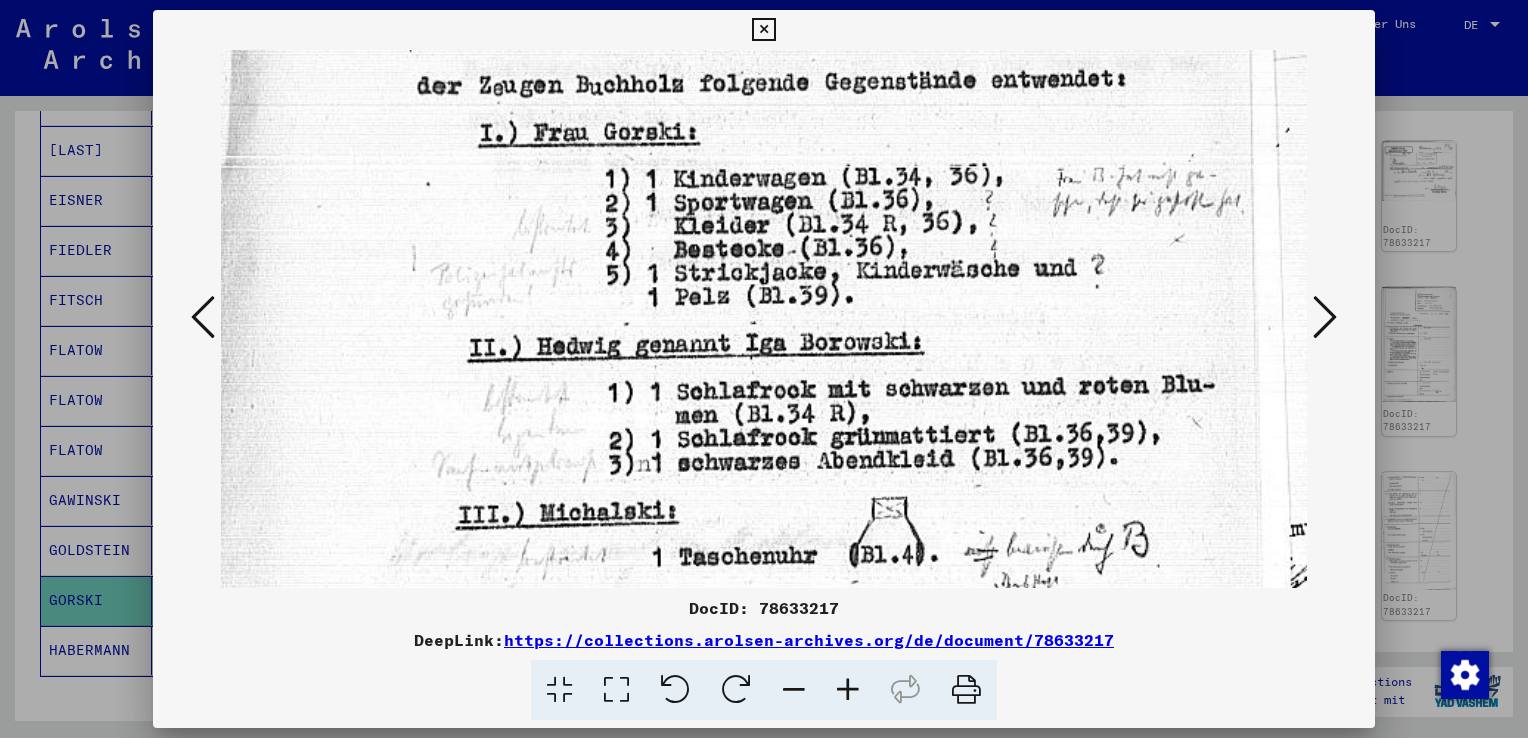 drag, startPoint x: 1019, startPoint y: 535, endPoint x: 1000, endPoint y: 263, distance: 272.66278 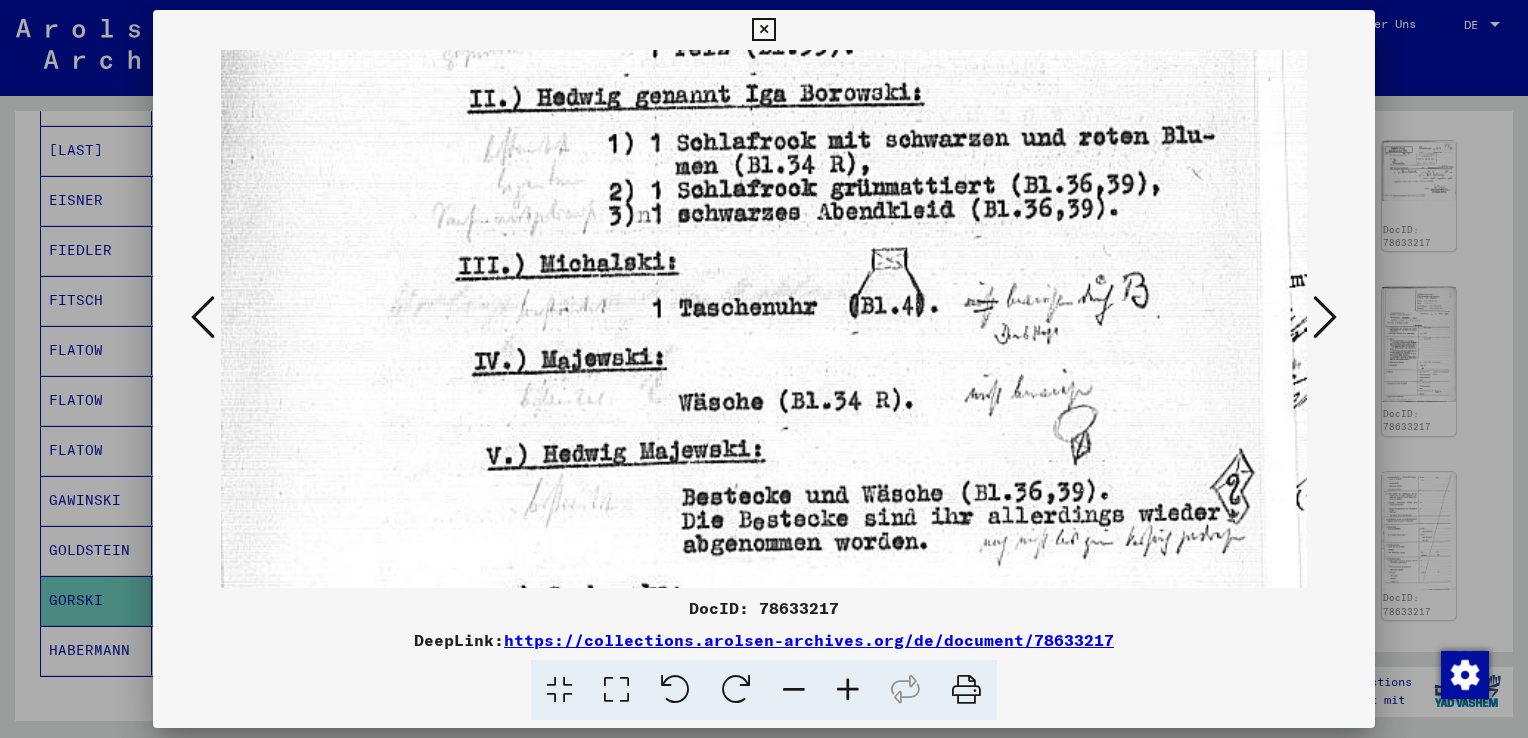 scroll, scrollTop: 761, scrollLeft: 0, axis: vertical 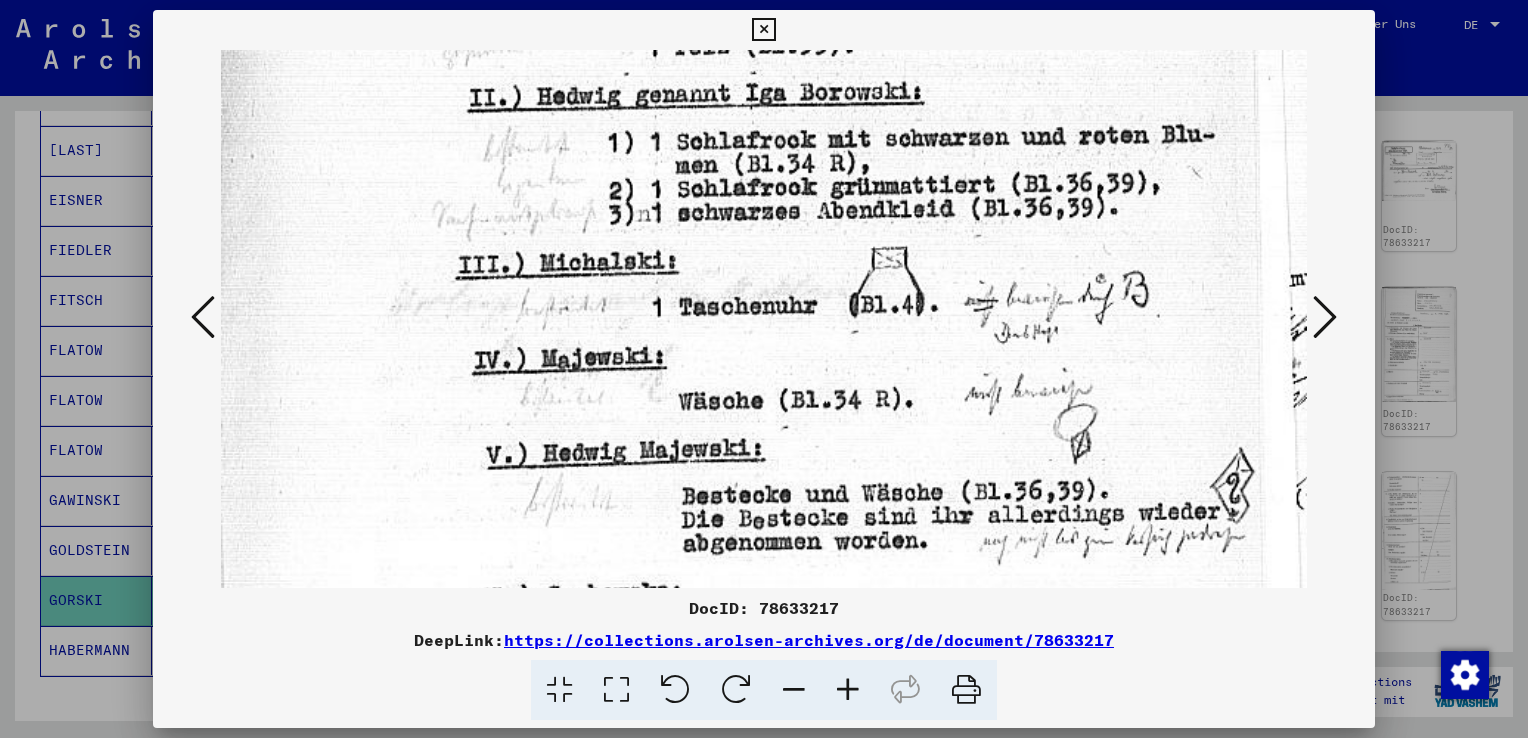 drag, startPoint x: 1044, startPoint y: 510, endPoint x: 1036, endPoint y: 266, distance: 244.13112 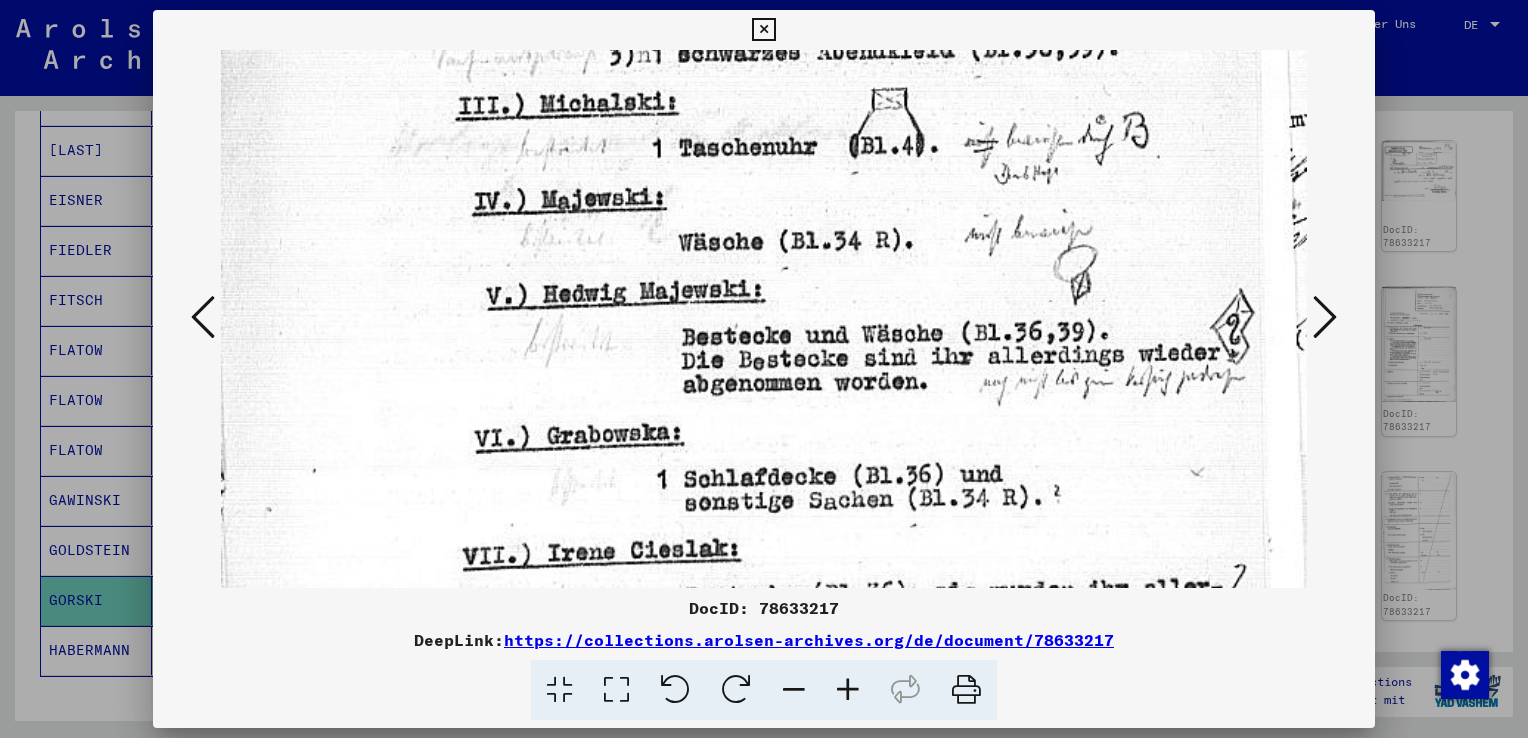 scroll, scrollTop: 1004, scrollLeft: 0, axis: vertical 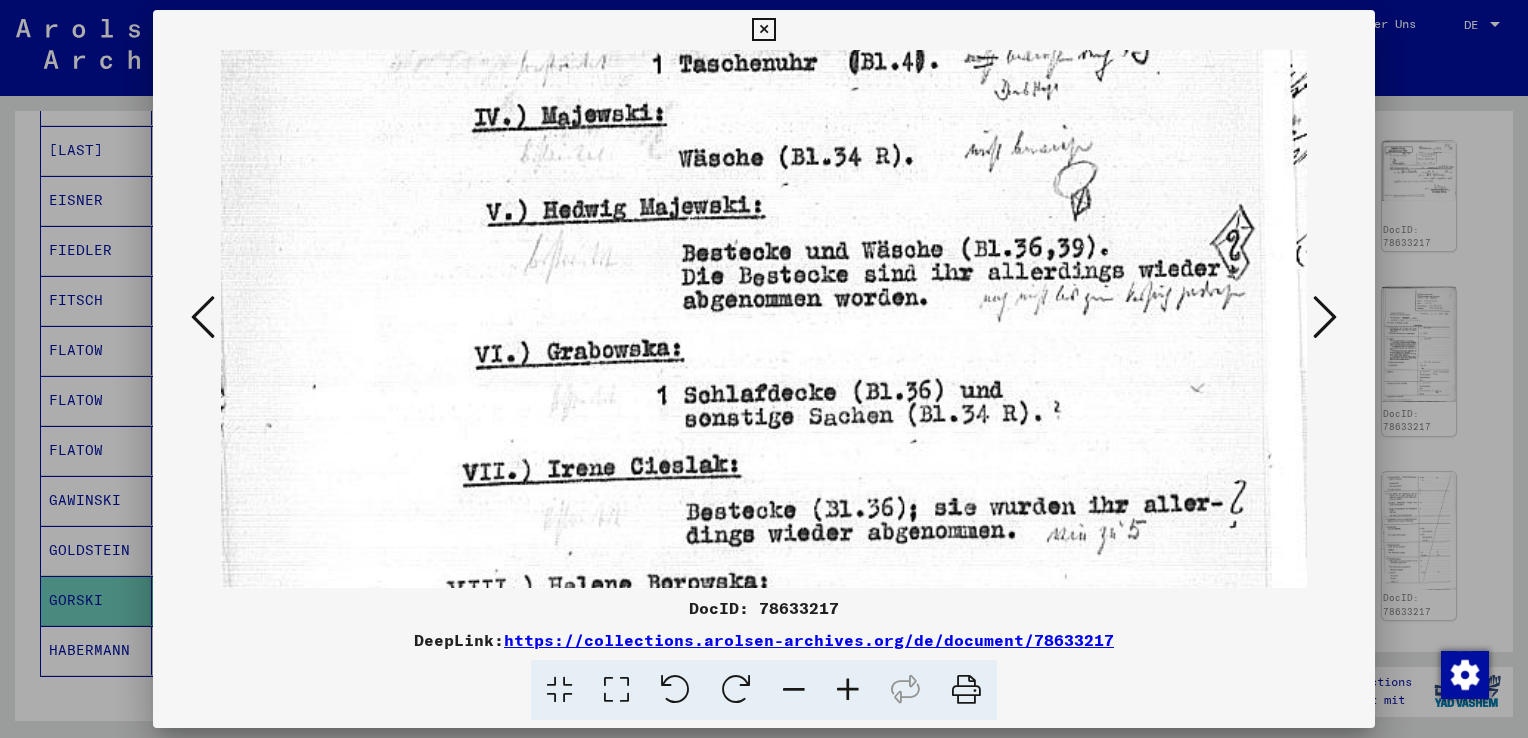 drag, startPoint x: 1027, startPoint y: 470, endPoint x: 1008, endPoint y: 230, distance: 240.75092 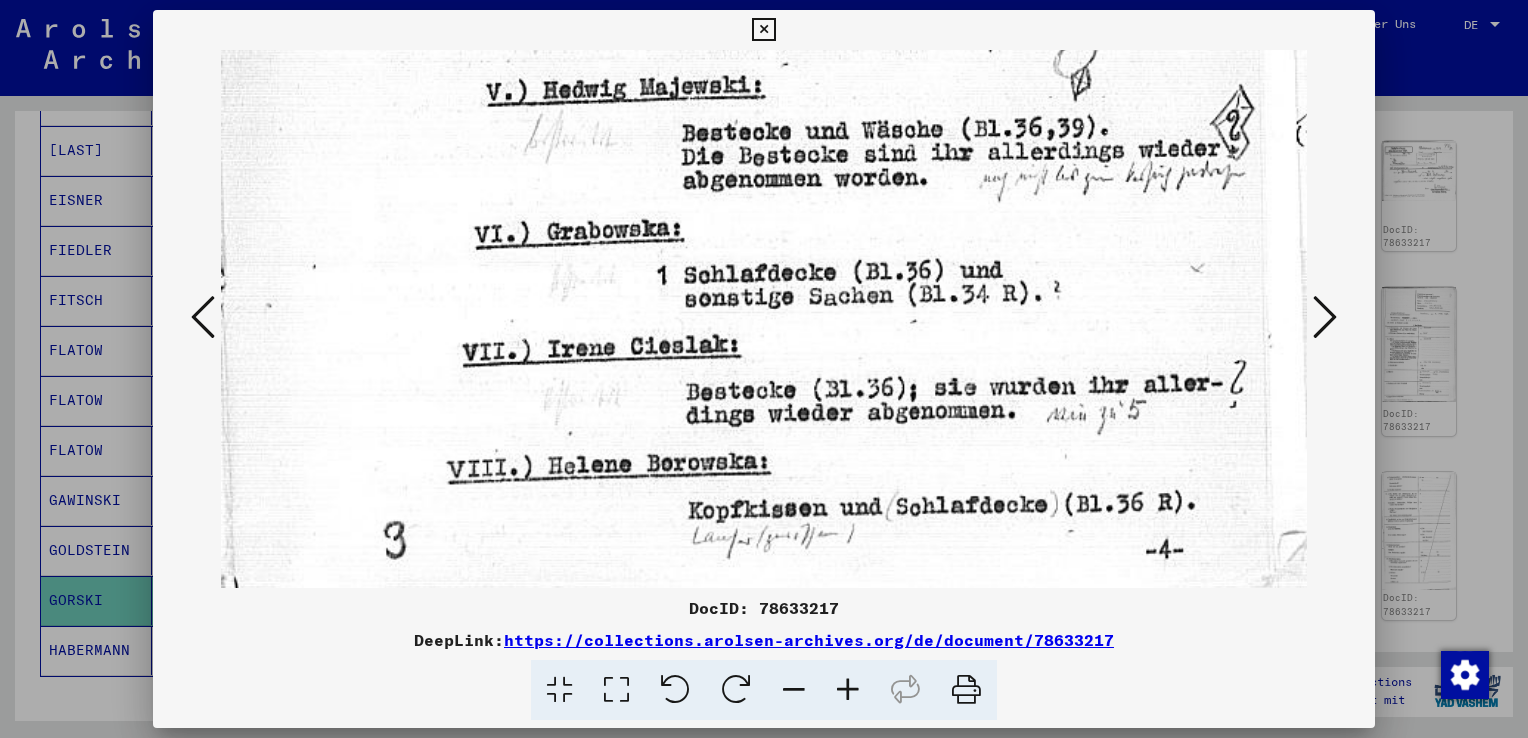 scroll, scrollTop: 1162, scrollLeft: 0, axis: vertical 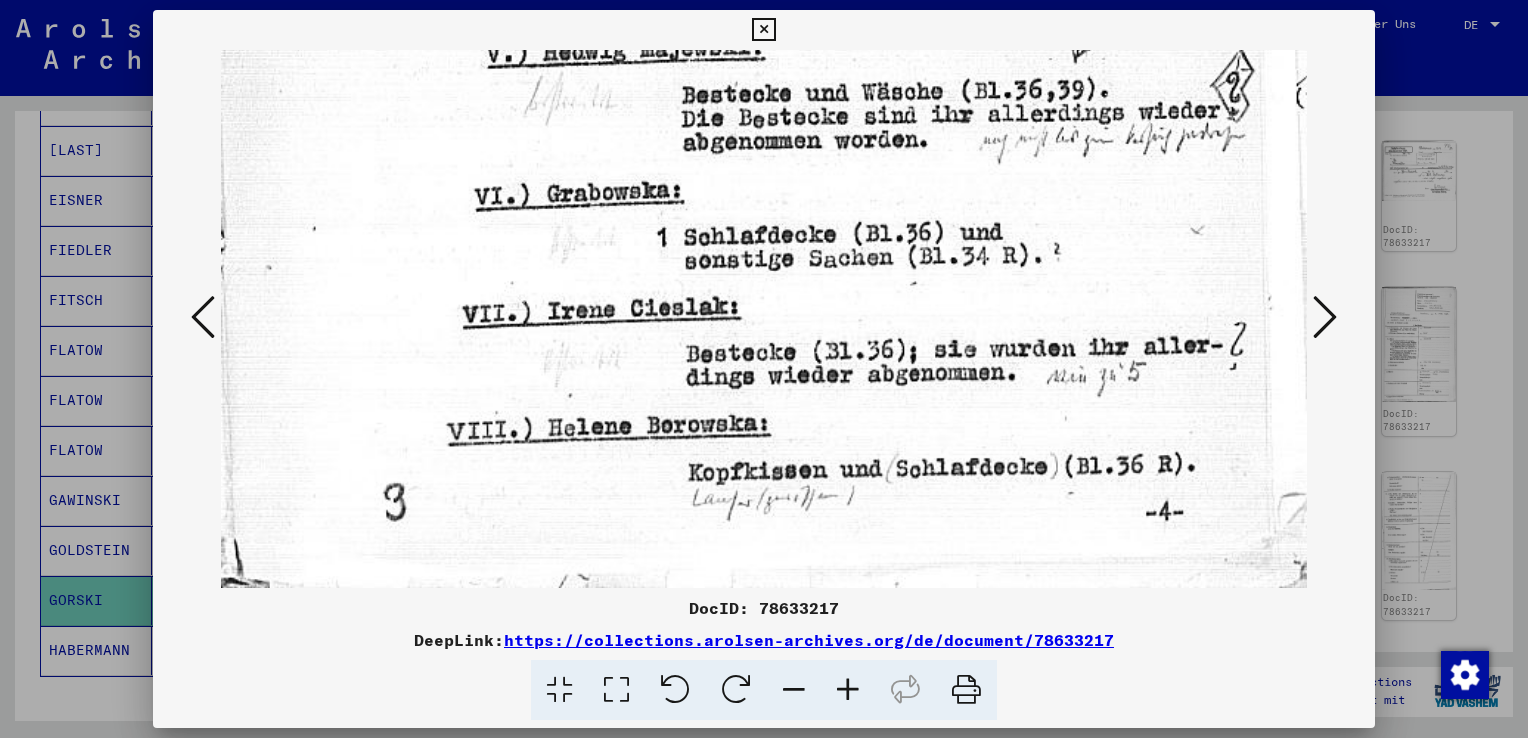 drag, startPoint x: 1026, startPoint y: 429, endPoint x: 995, endPoint y: 158, distance: 272.7673 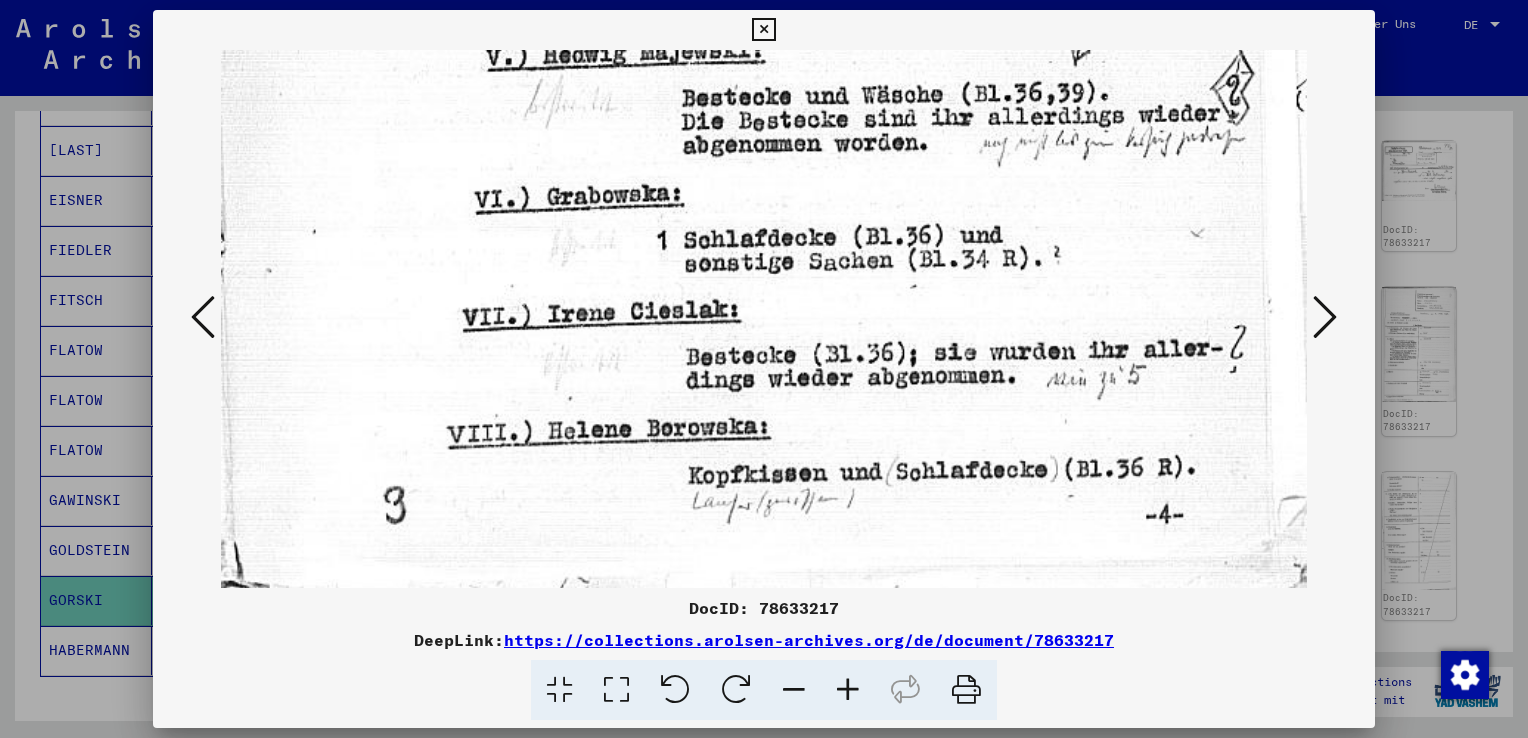 click at bounding box center (1325, 317) 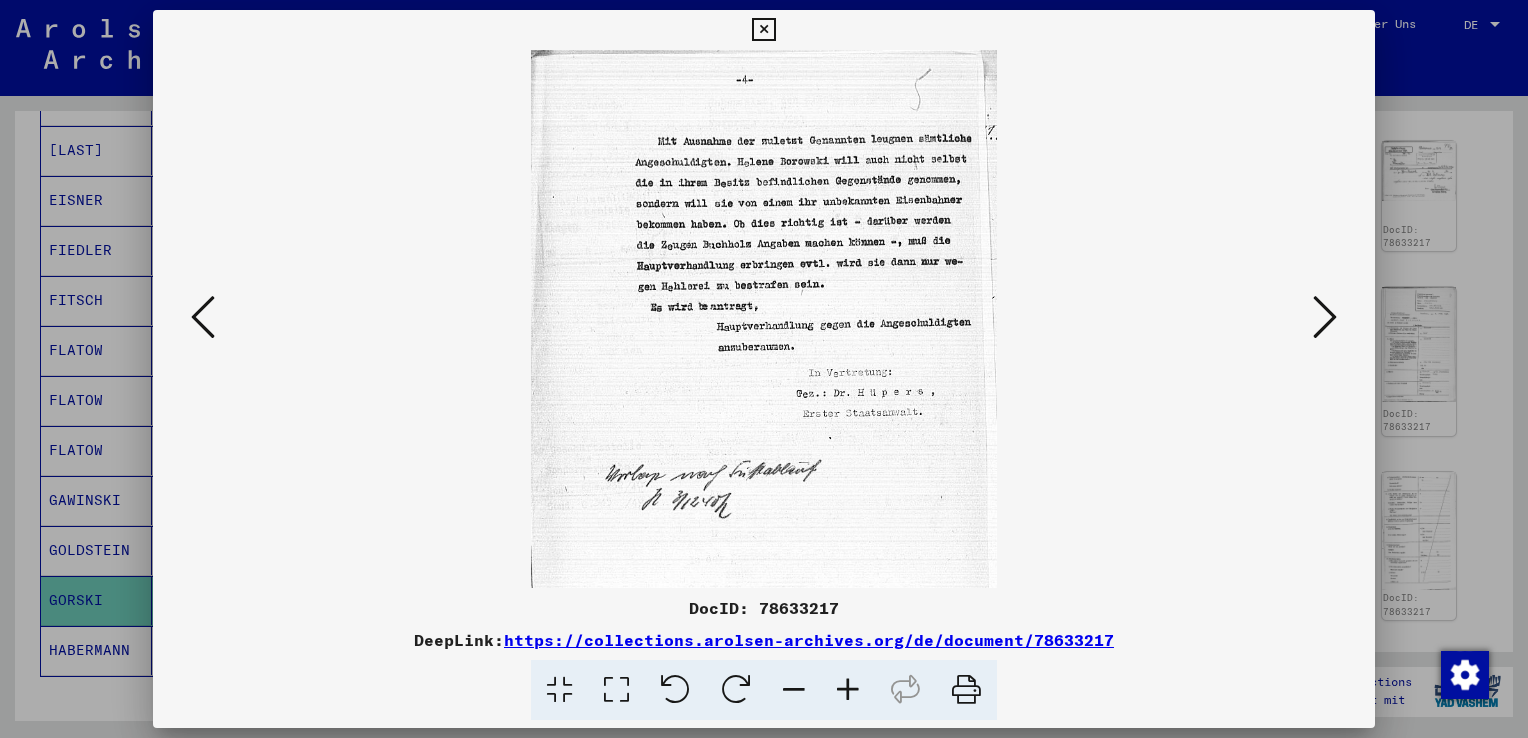 click at bounding box center [616, 690] 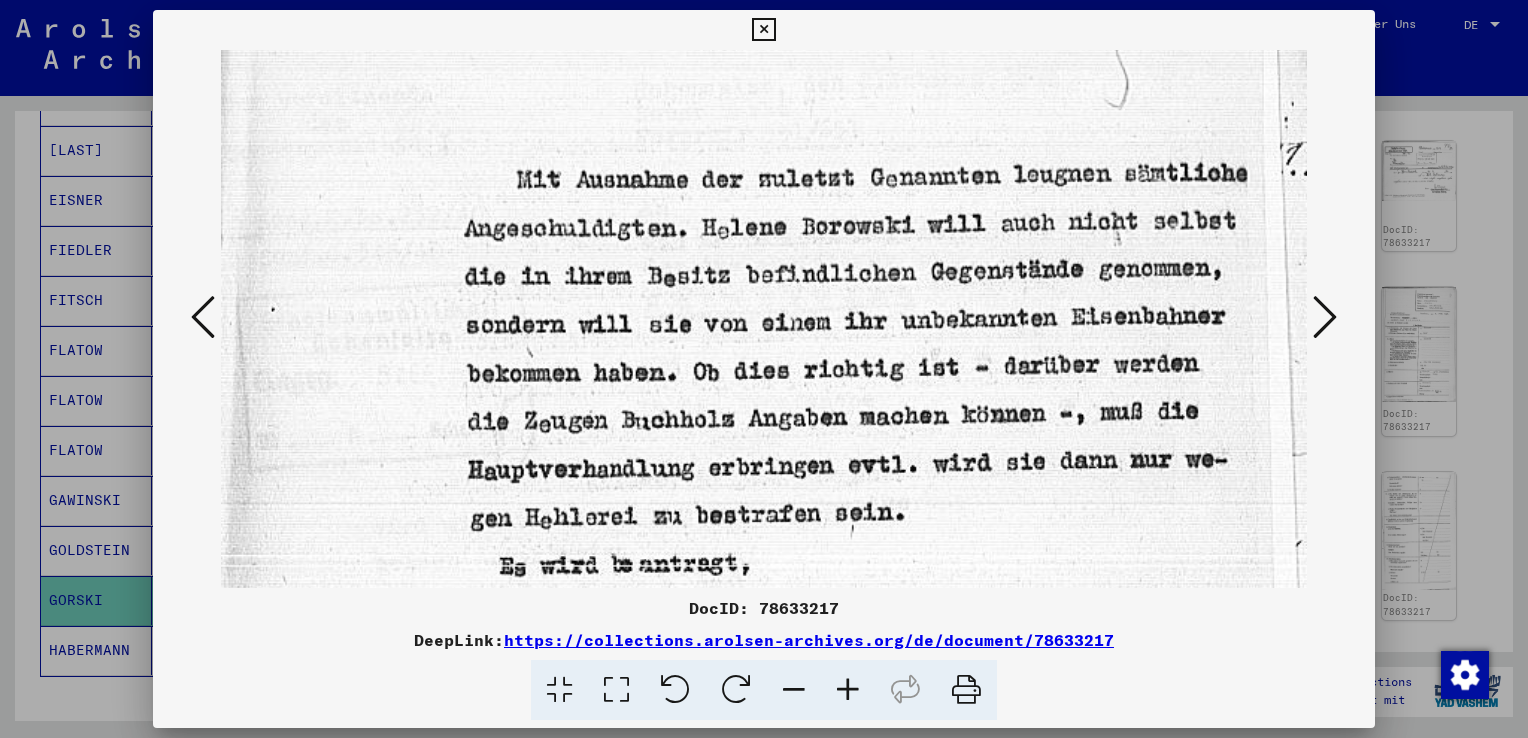 scroll, scrollTop: 121, scrollLeft: 0, axis: vertical 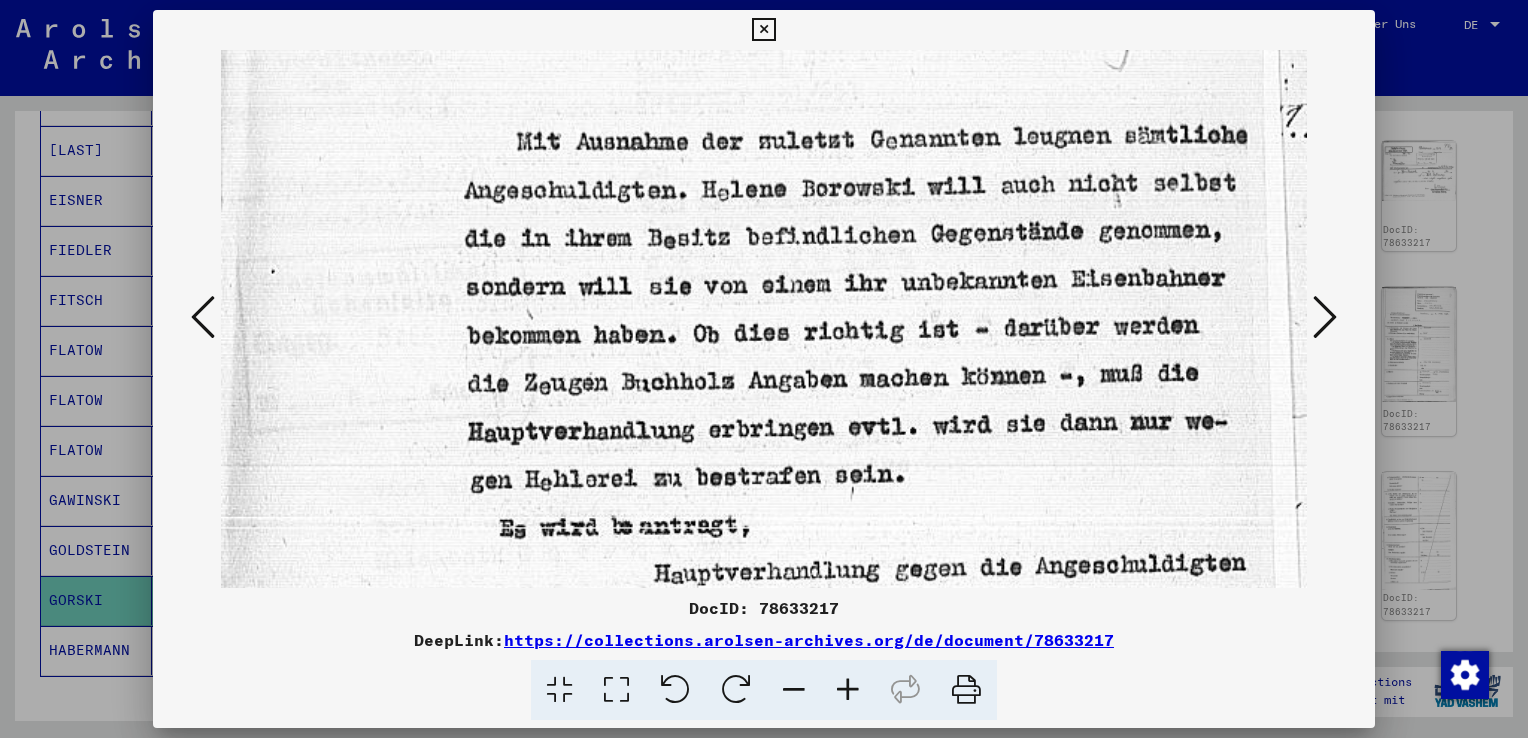 drag, startPoint x: 898, startPoint y: 492, endPoint x: 890, endPoint y: 374, distance: 118.270874 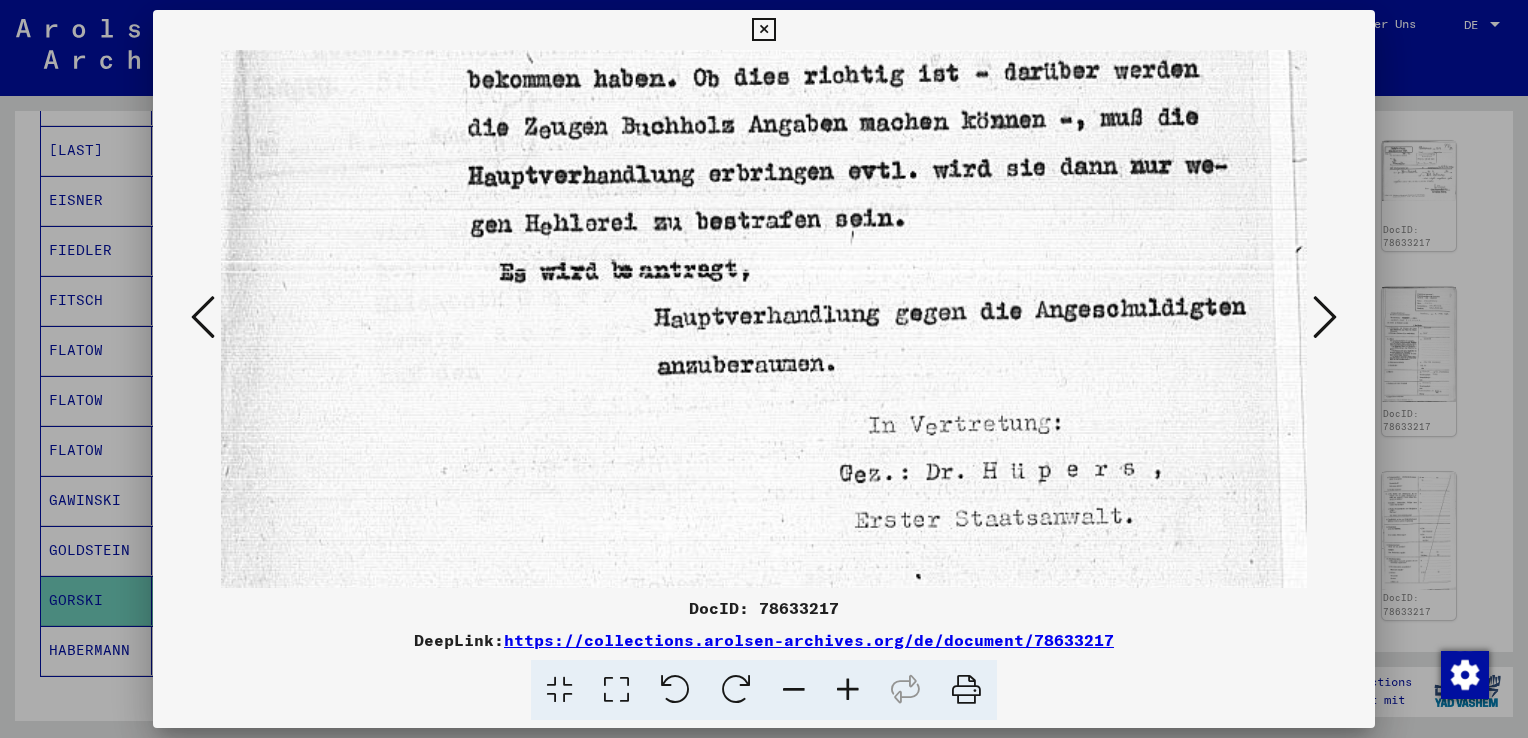 drag, startPoint x: 943, startPoint y: 494, endPoint x: 987, endPoint y: 246, distance: 251.87299 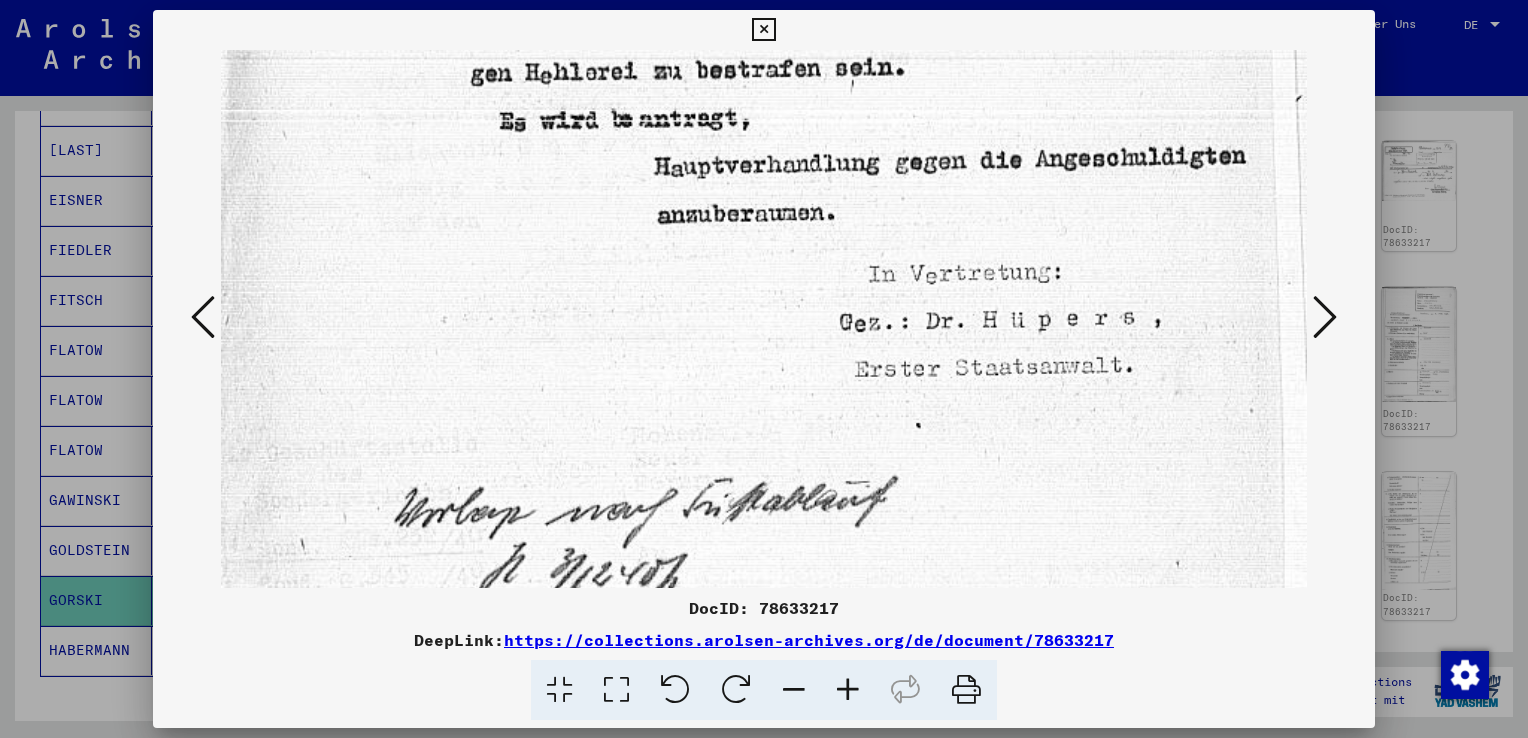 scroll, scrollTop: 542, scrollLeft: 0, axis: vertical 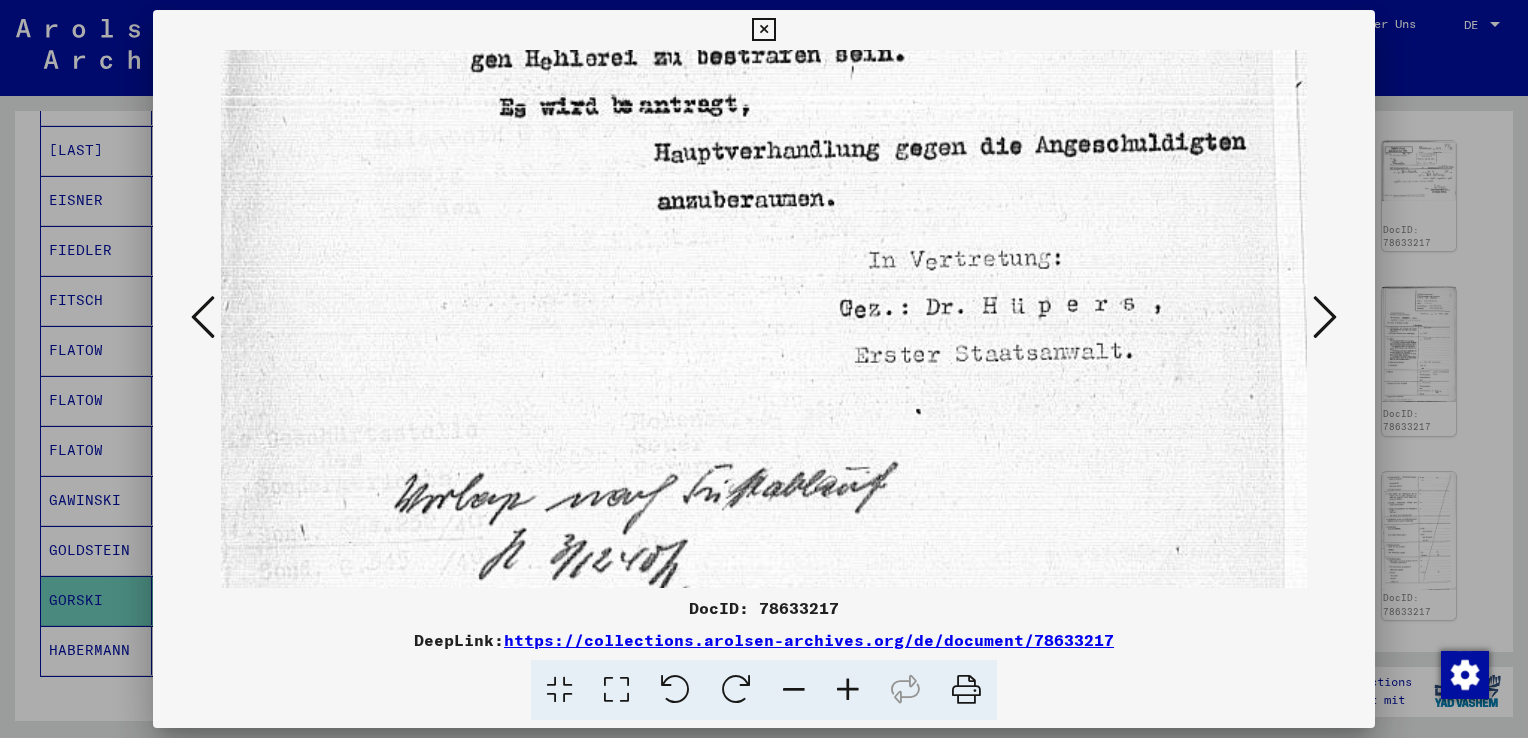 drag, startPoint x: 988, startPoint y: 270, endPoint x: 992, endPoint y: 142, distance: 128.06248 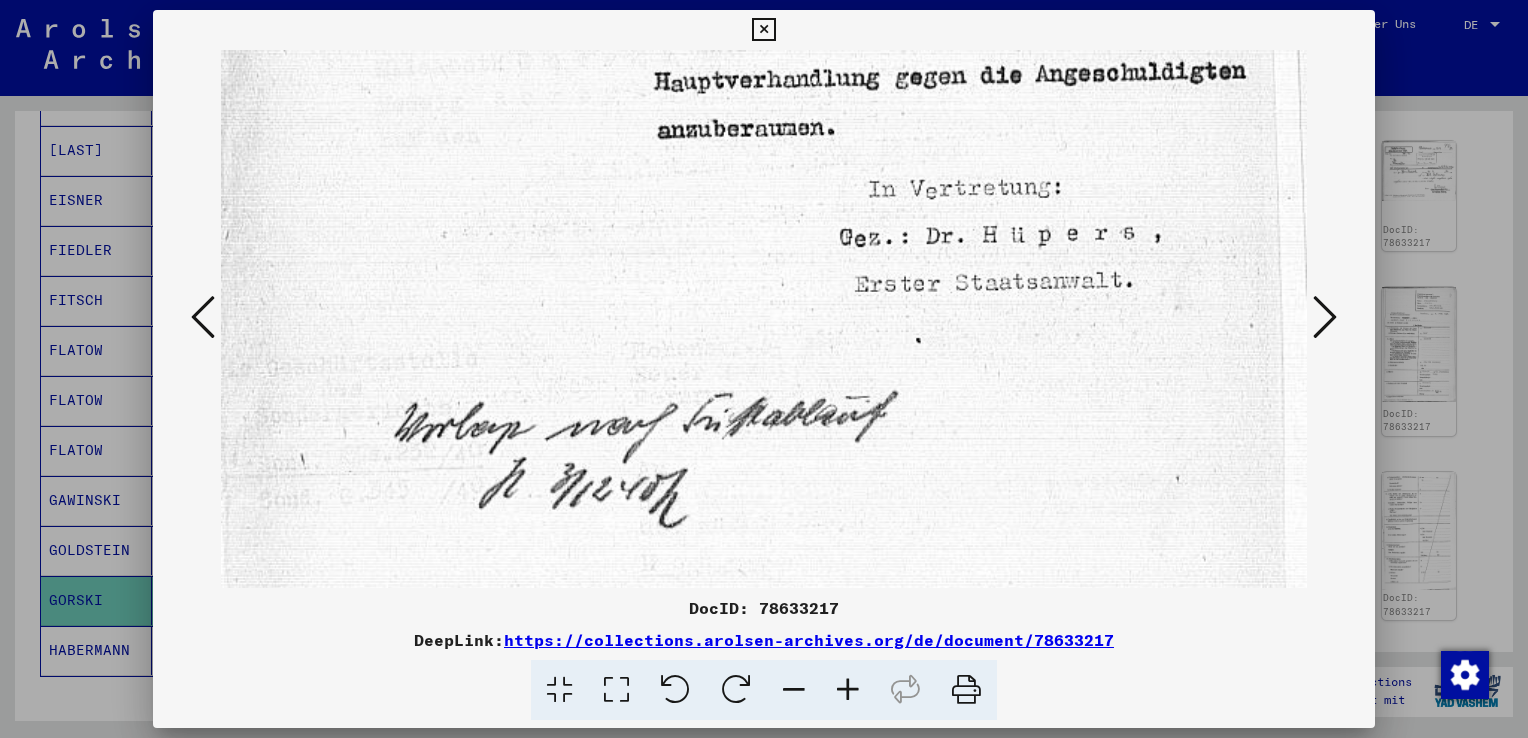 scroll, scrollTop: 715, scrollLeft: 0, axis: vertical 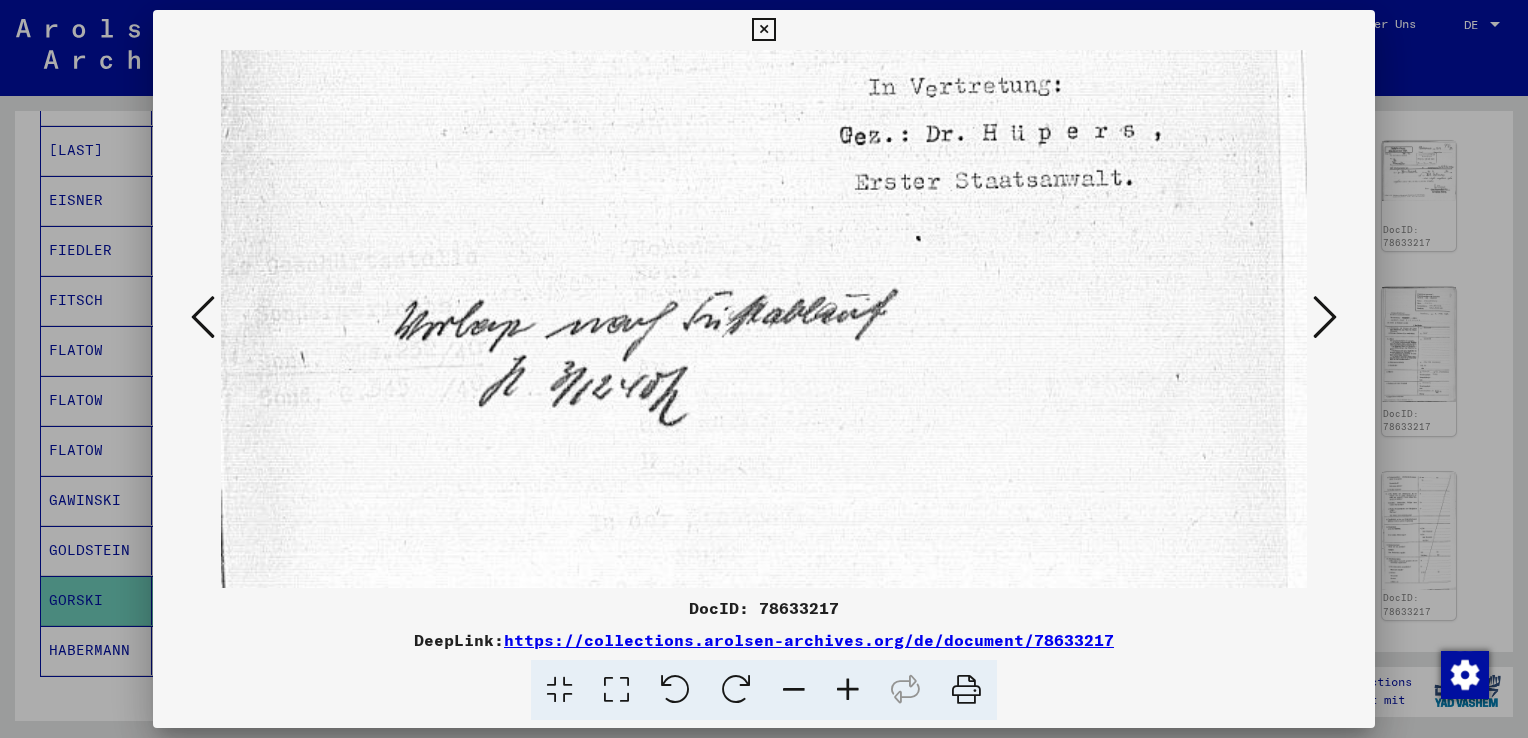 drag, startPoint x: 1042, startPoint y: 414, endPoint x: 1032, endPoint y: 200, distance: 214.23352 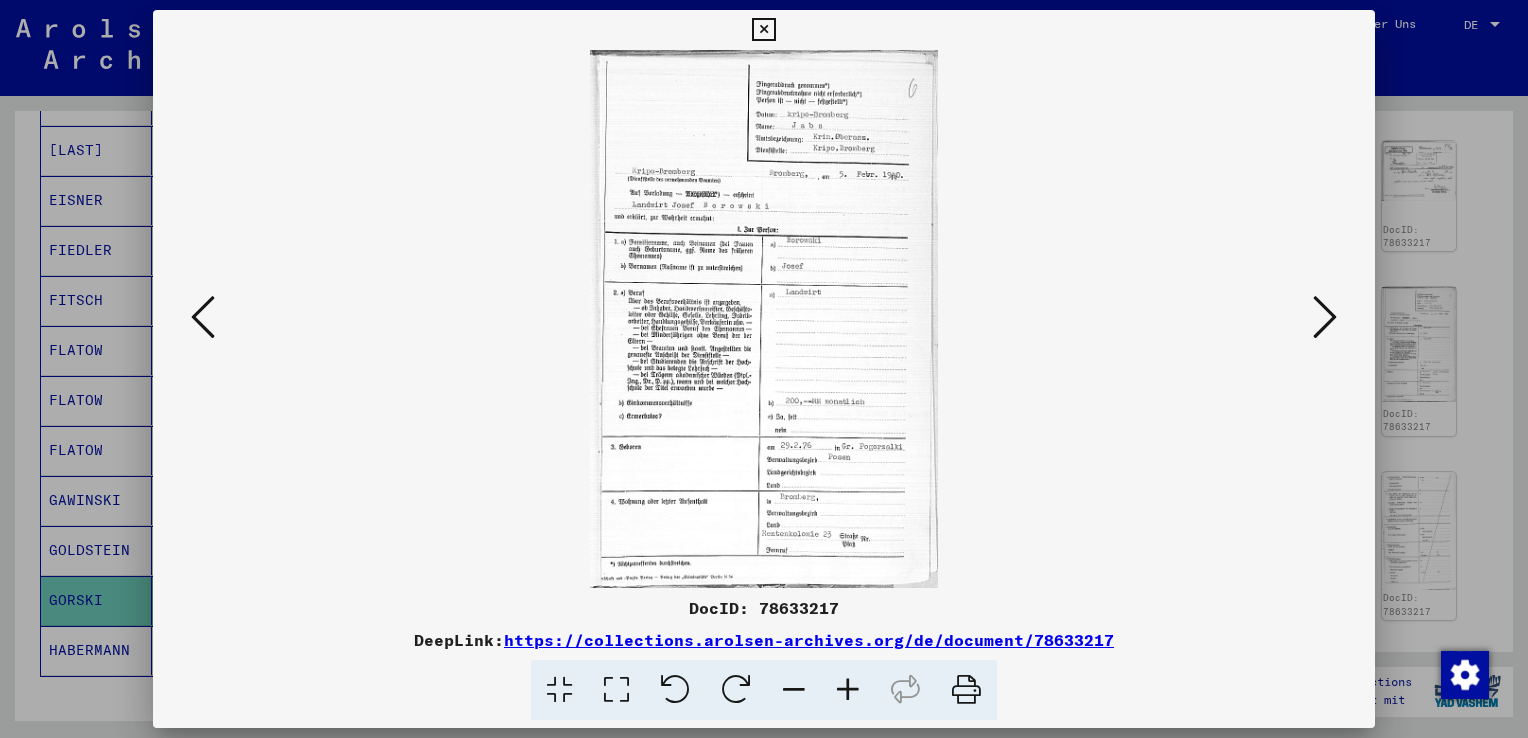 click at bounding box center (616, 690) 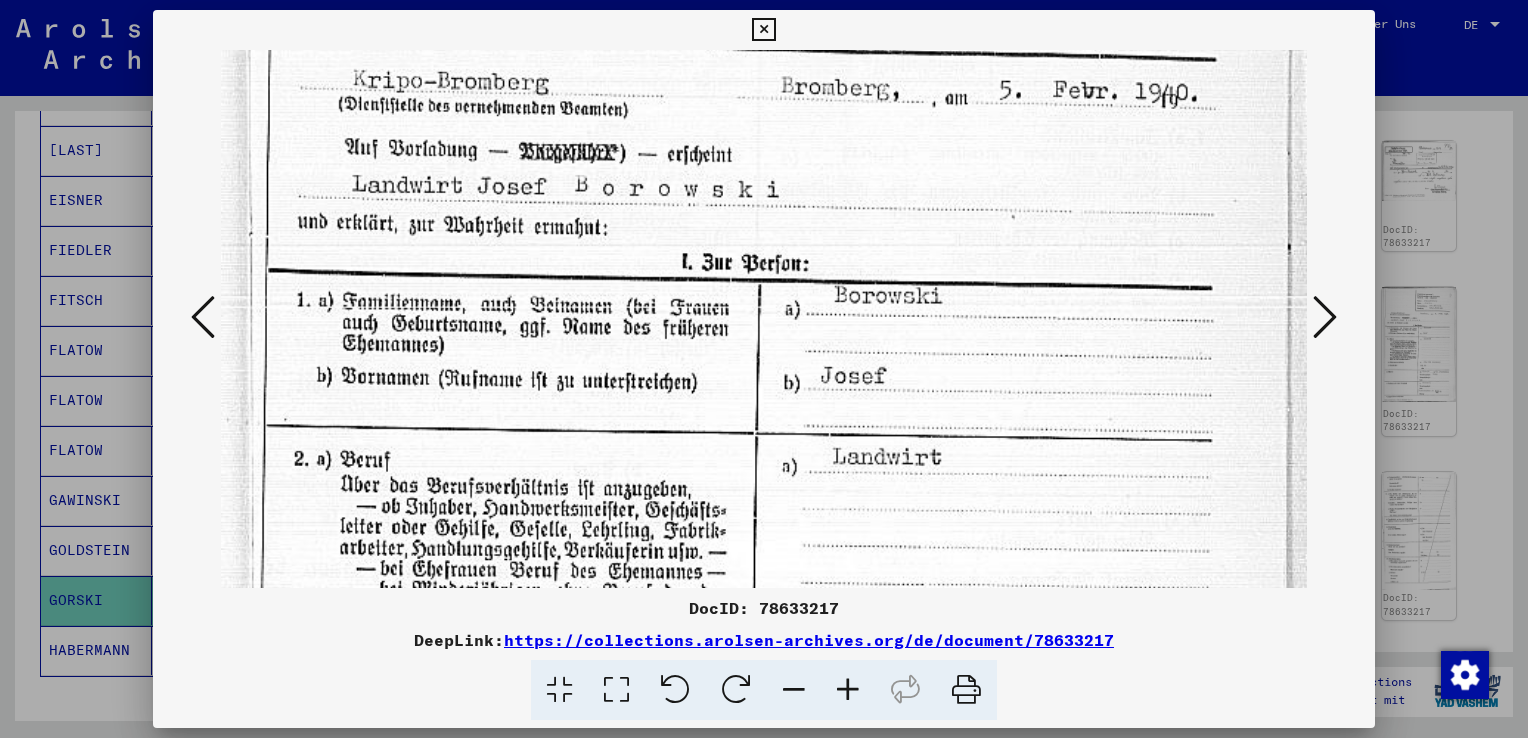 drag, startPoint x: 755, startPoint y: 543, endPoint x: 736, endPoint y: 222, distance: 321.56183 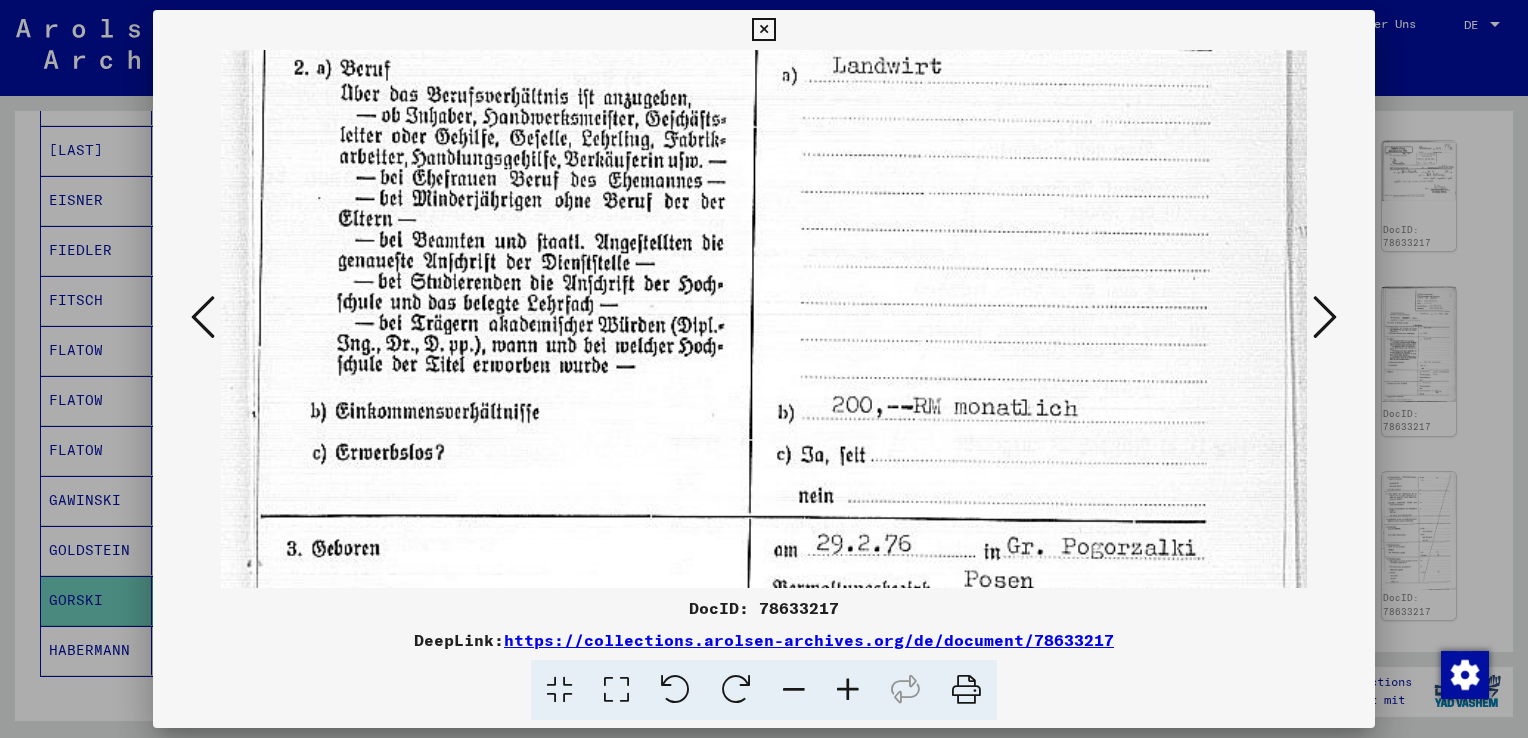 scroll, scrollTop: 740, scrollLeft: 0, axis: vertical 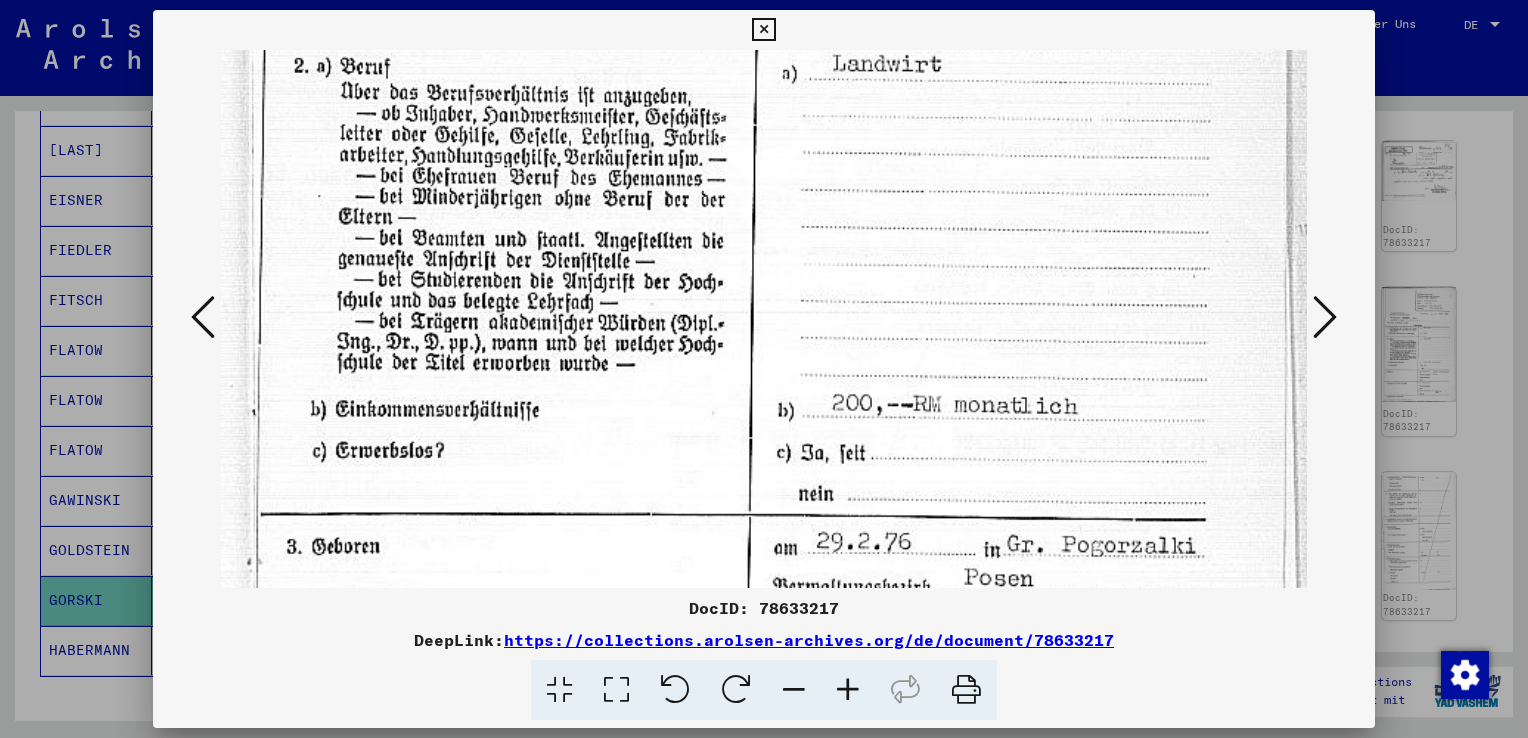drag, startPoint x: 895, startPoint y: 427, endPoint x: 918, endPoint y: 233, distance: 195.35864 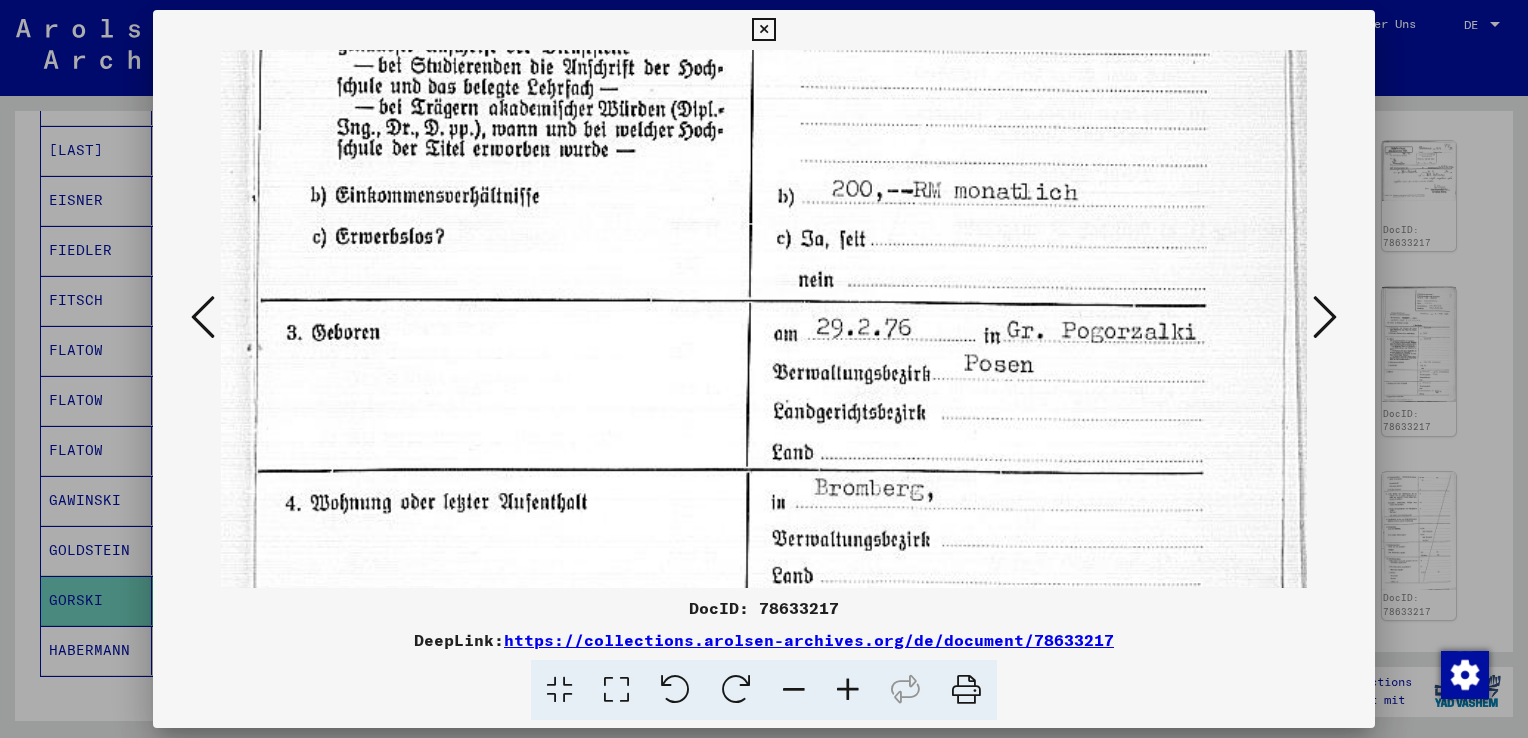 scroll, scrollTop: 955, scrollLeft: 0, axis: vertical 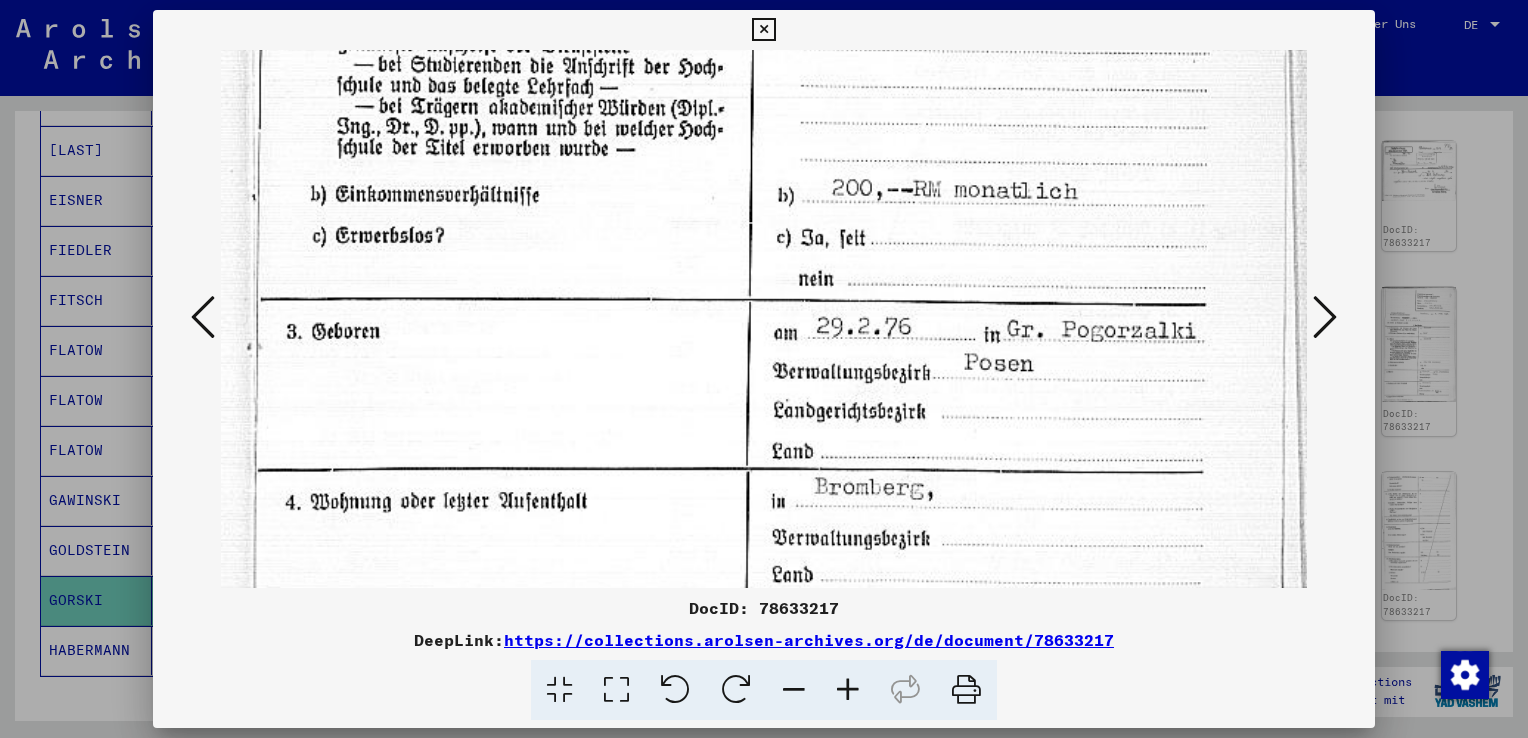 drag, startPoint x: 973, startPoint y: 578, endPoint x: 971, endPoint y: 366, distance: 212.00943 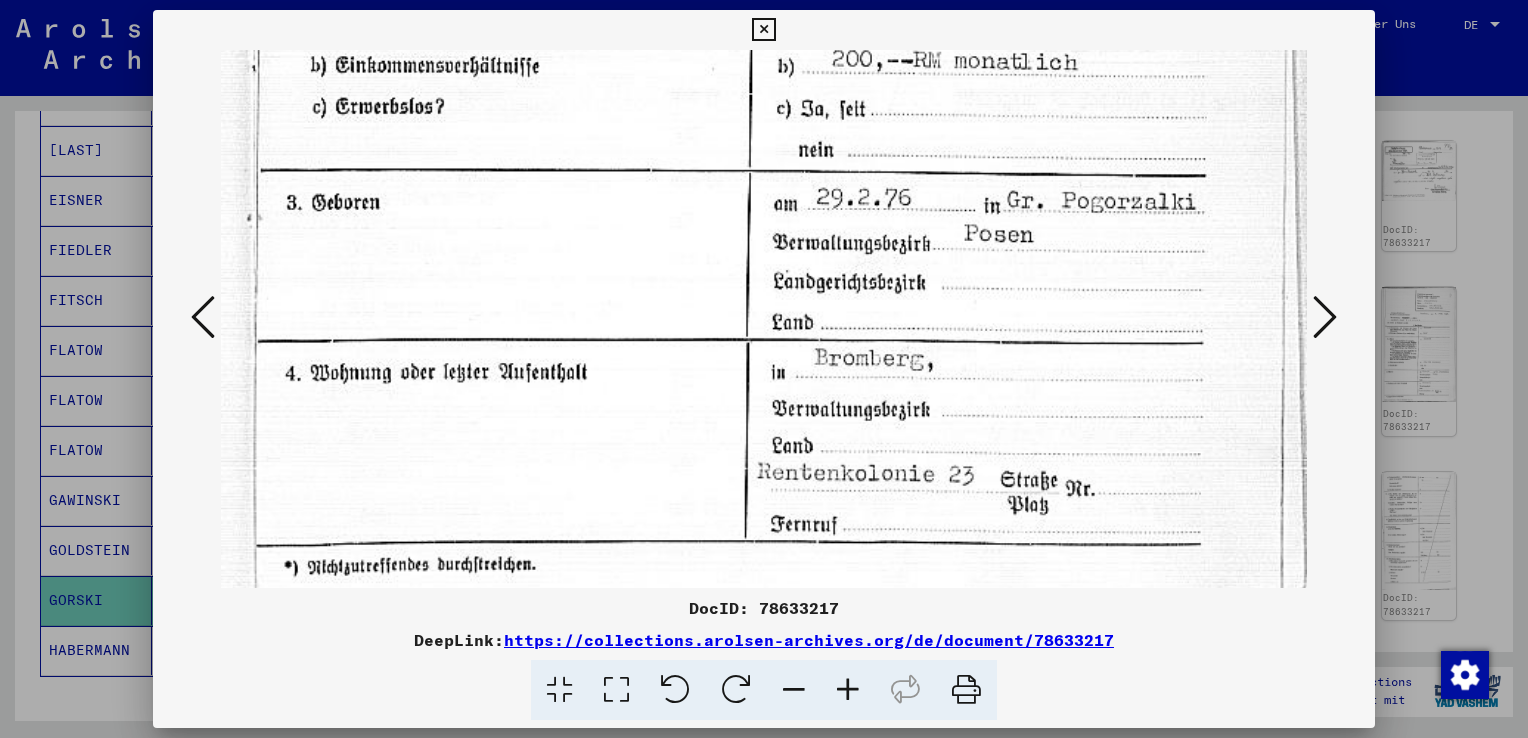 scroll, scrollTop: 1138, scrollLeft: 0, axis: vertical 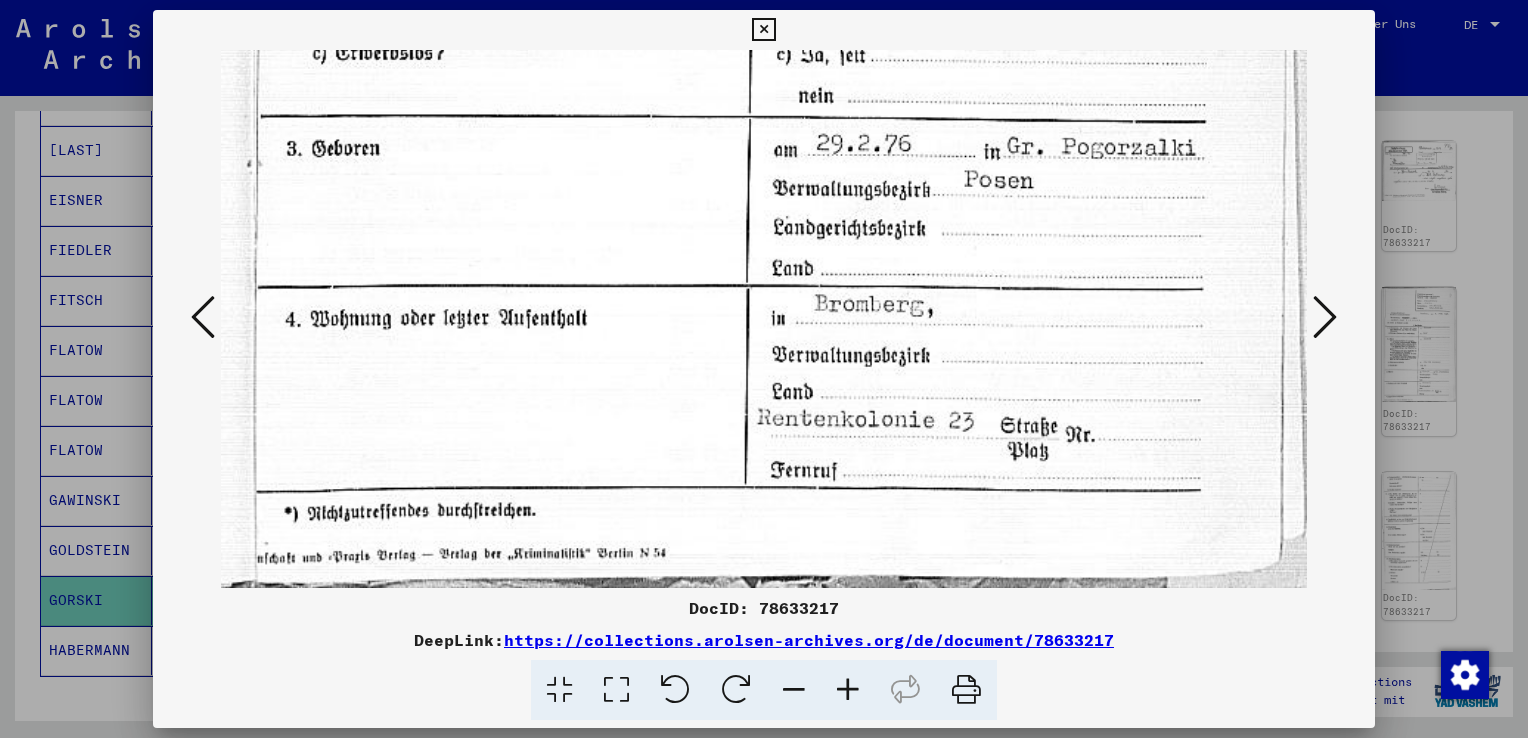 drag, startPoint x: 1015, startPoint y: 503, endPoint x: 1030, endPoint y: 304, distance: 199.56453 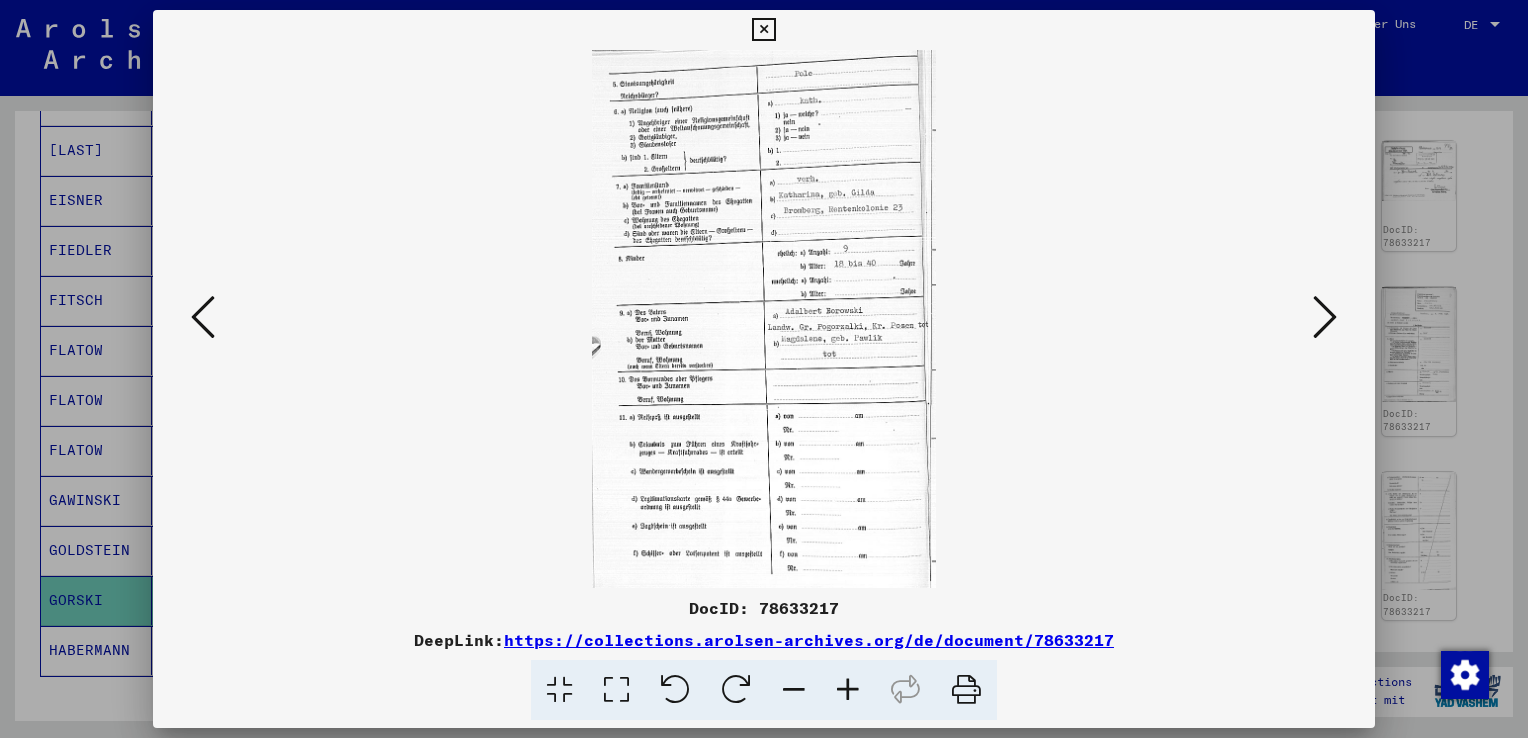 click at bounding box center (1325, 317) 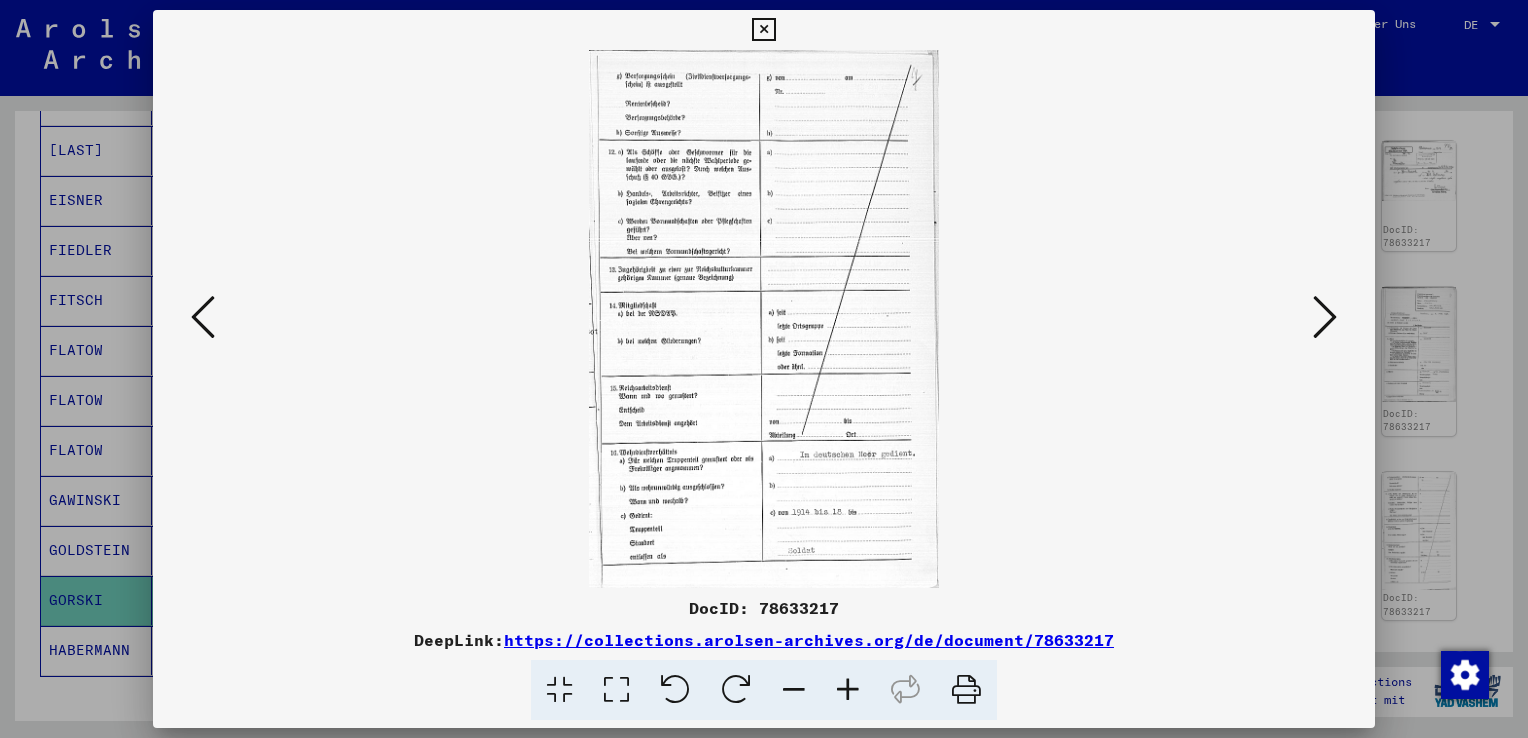 click at bounding box center (1325, 317) 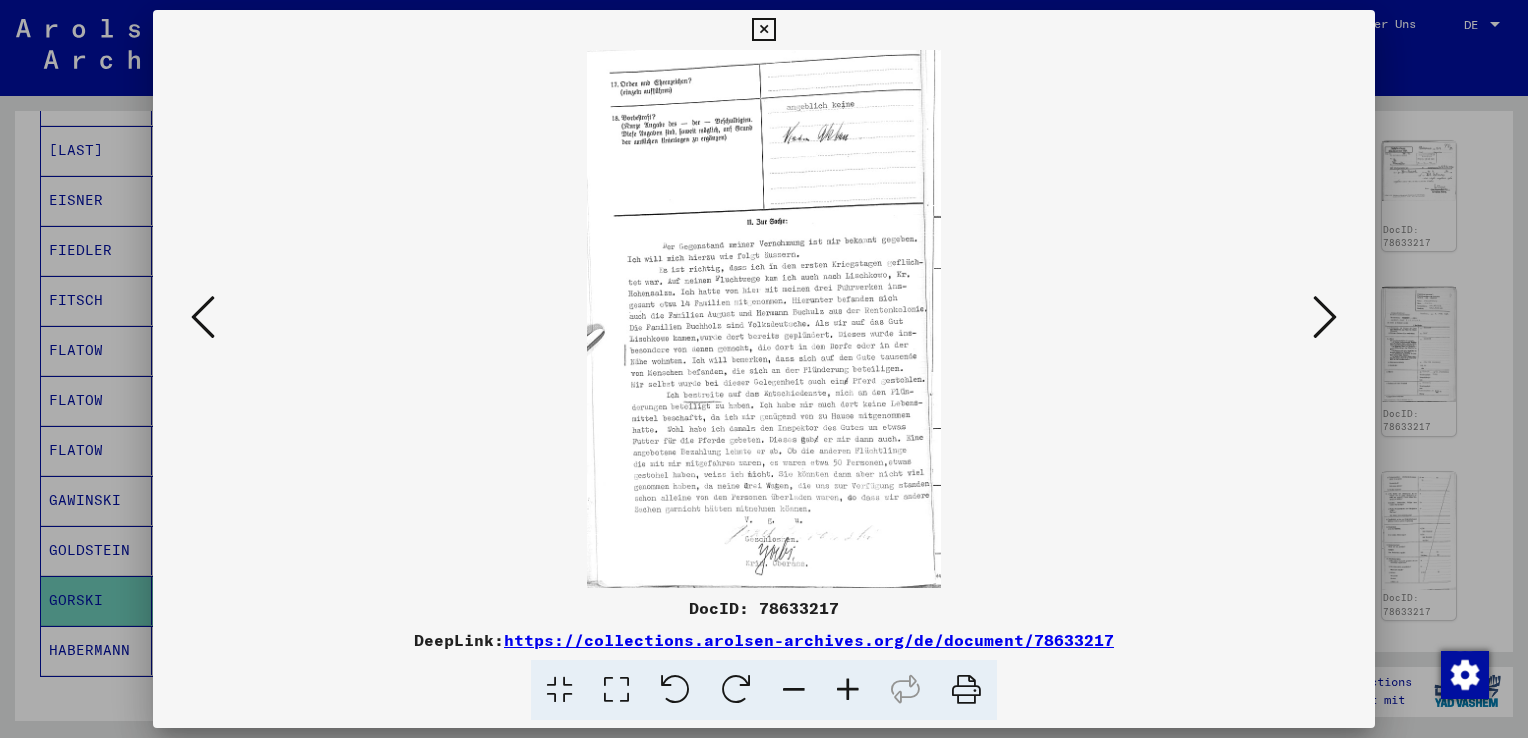 click at bounding box center (616, 690) 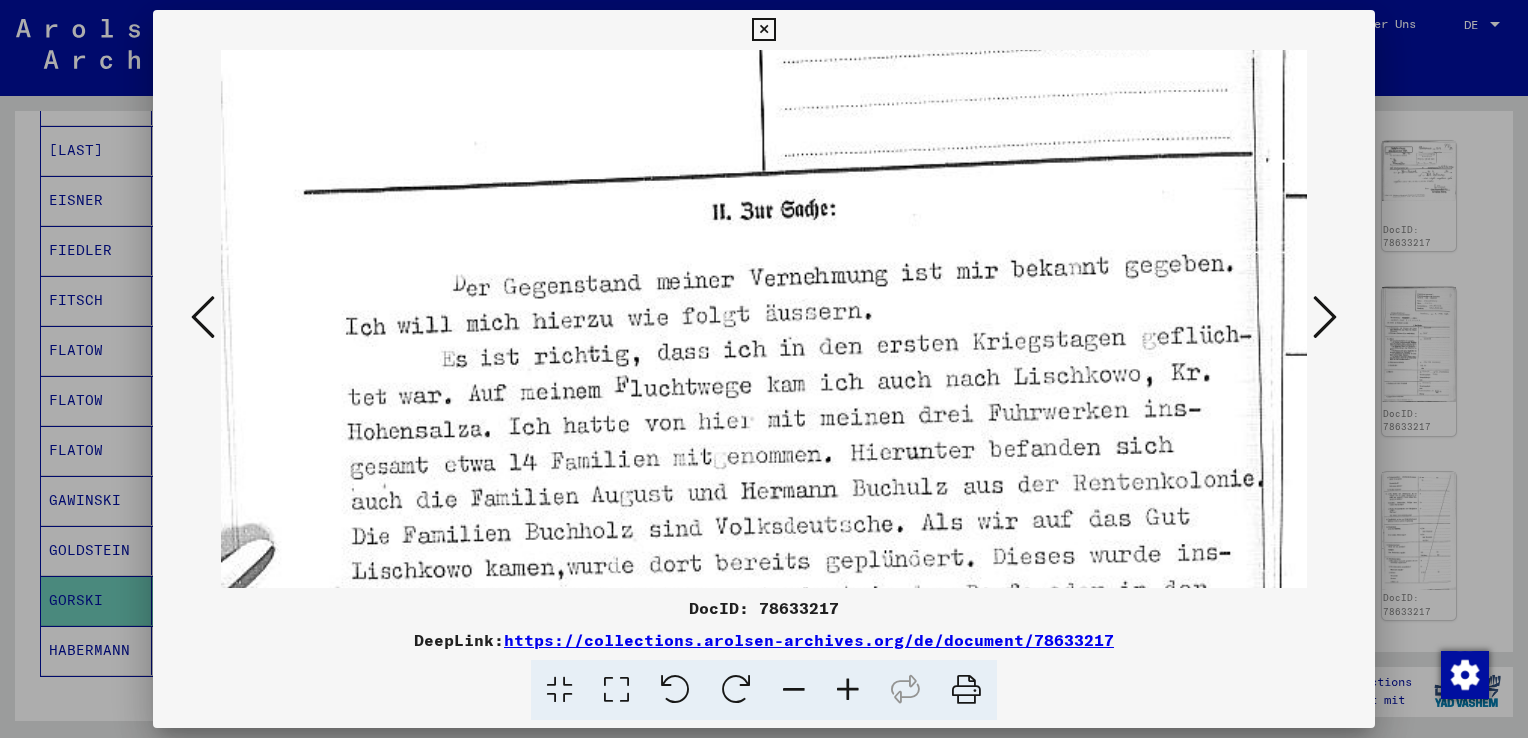 drag, startPoint x: 796, startPoint y: 545, endPoint x: 813, endPoint y: 206, distance: 339.426 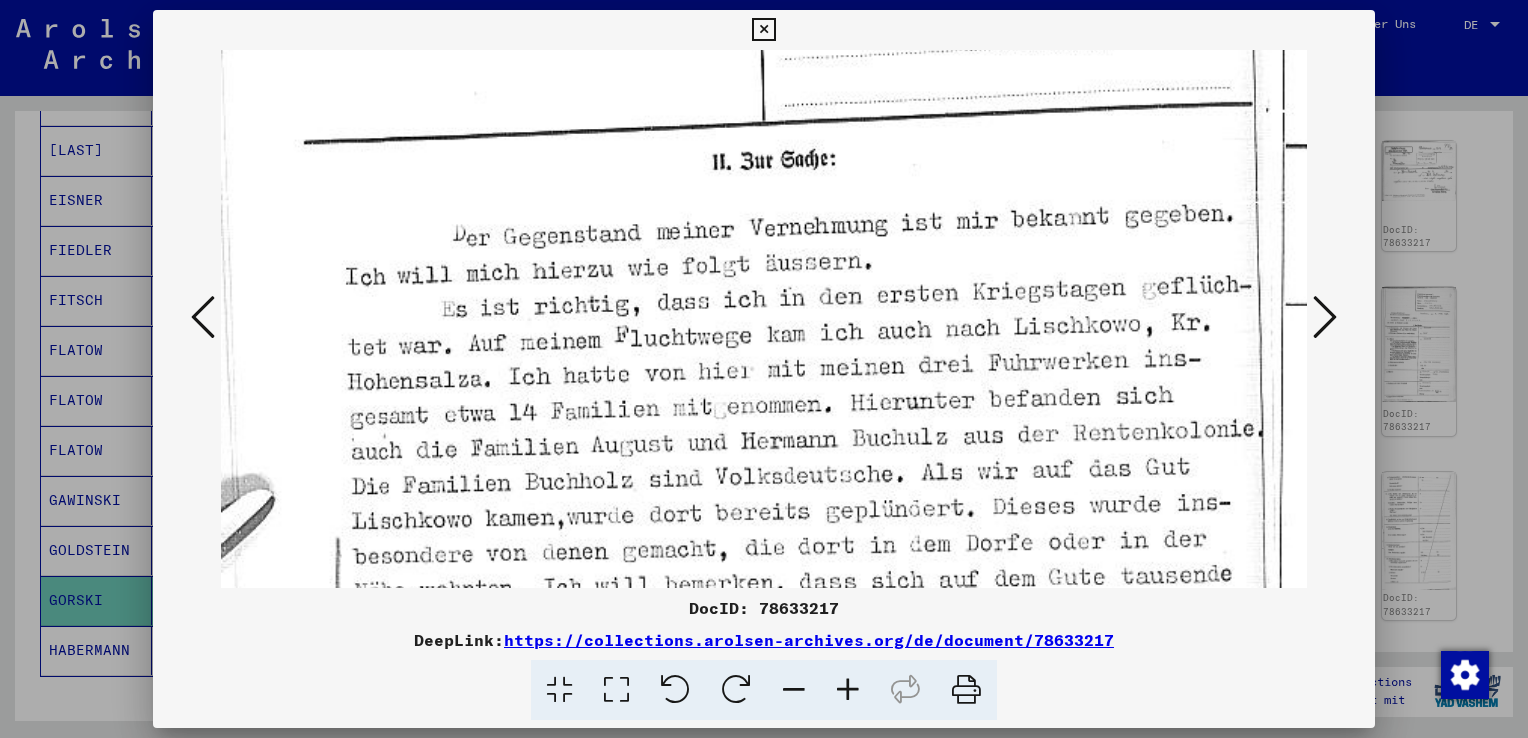 scroll, scrollTop: 422, scrollLeft: 0, axis: vertical 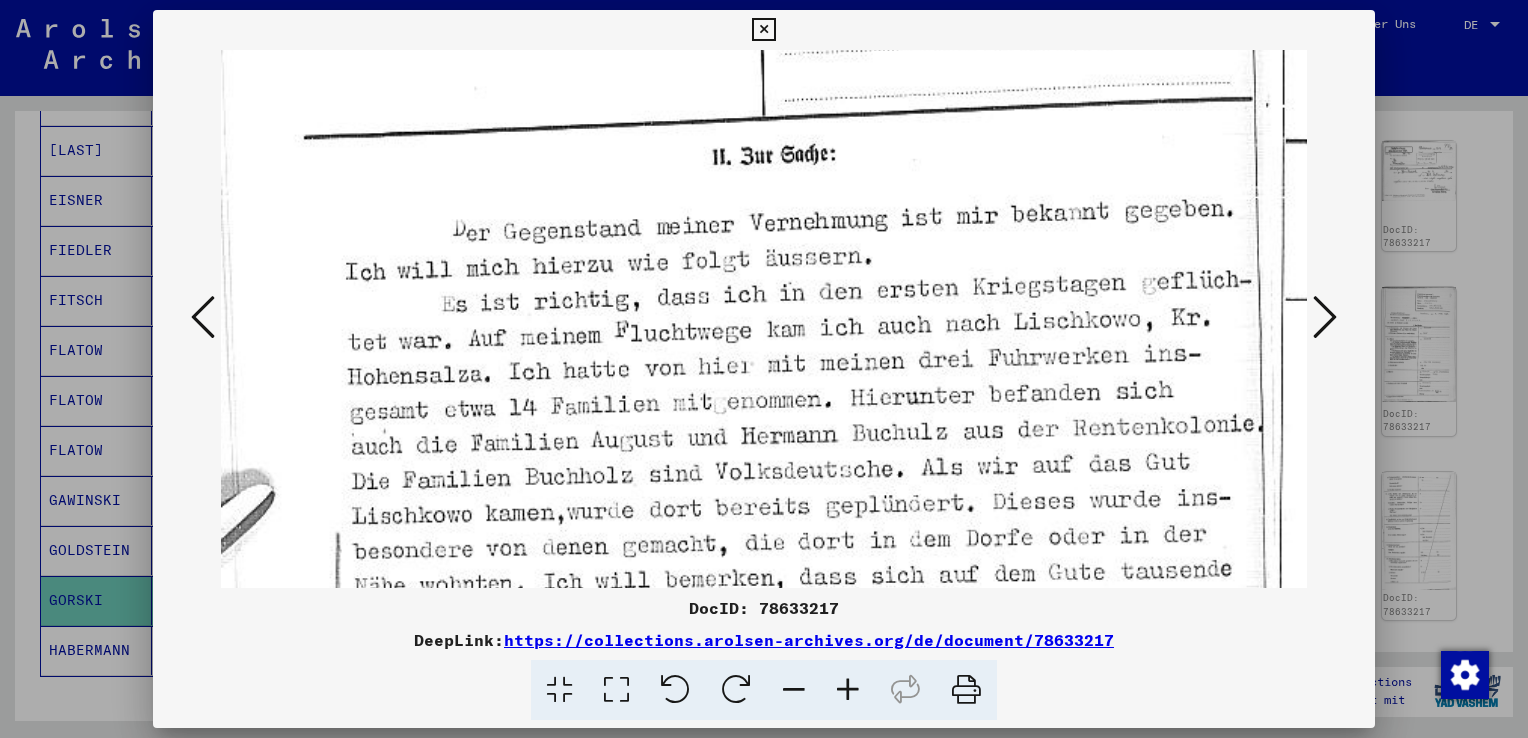 drag, startPoint x: 900, startPoint y: 492, endPoint x: 900, endPoint y: 436, distance: 56 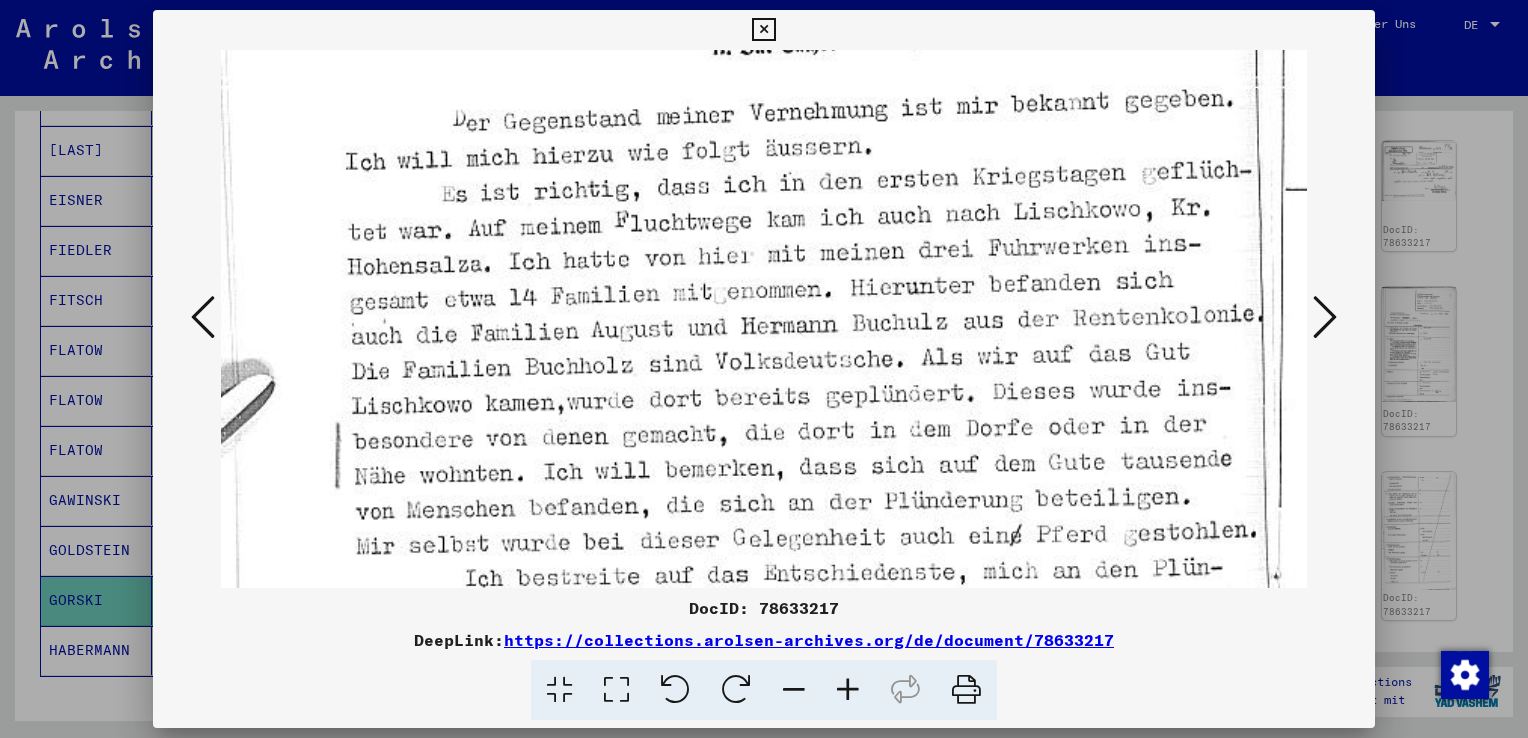 scroll, scrollTop: 549, scrollLeft: 0, axis: vertical 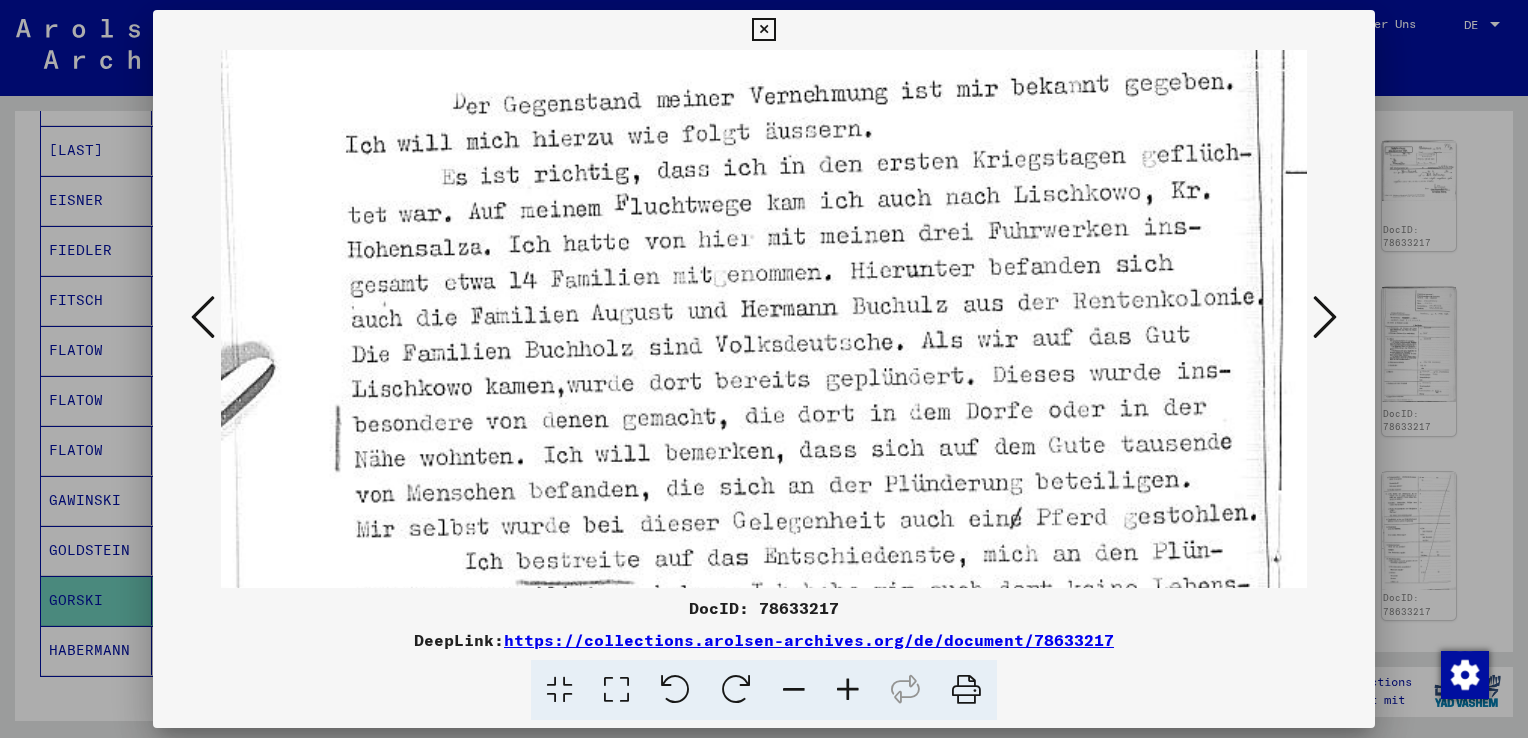 drag, startPoint x: 895, startPoint y: 521, endPoint x: 900, endPoint y: 401, distance: 120.10412 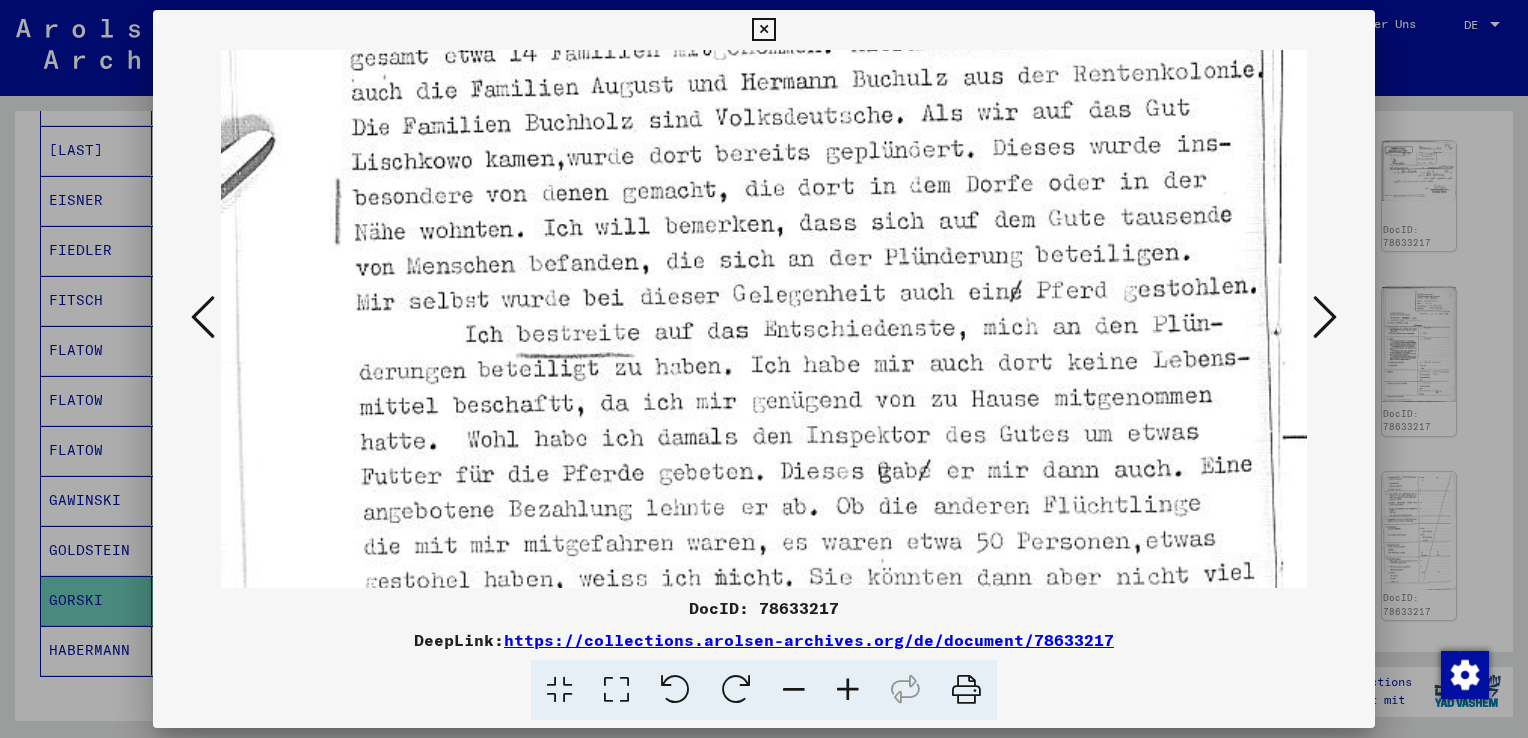 drag, startPoint x: 912, startPoint y: 522, endPoint x: 921, endPoint y: 295, distance: 227.17834 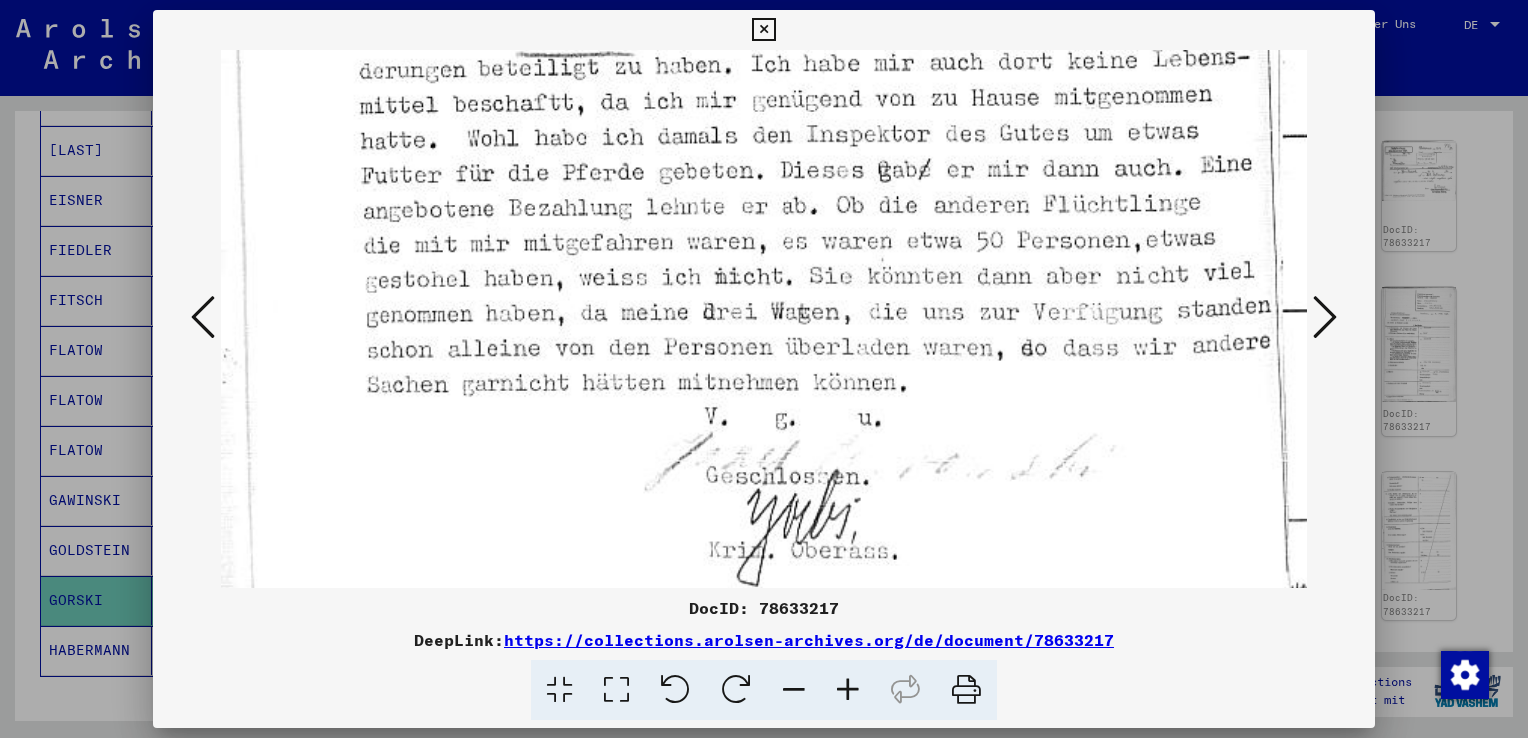 scroll, scrollTop: 1092, scrollLeft: 0, axis: vertical 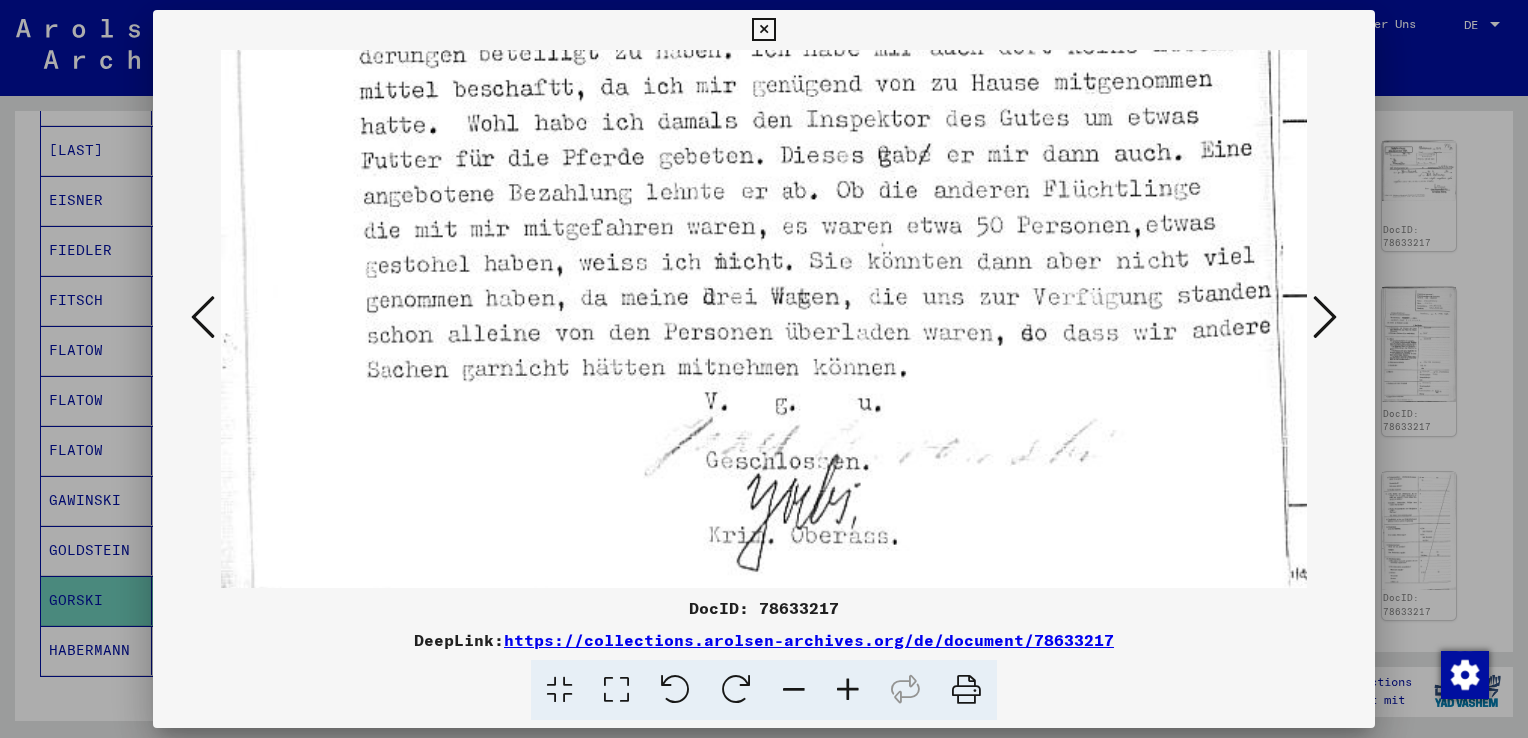 drag, startPoint x: 914, startPoint y: 454, endPoint x: 915, endPoint y: 222, distance: 232.00215 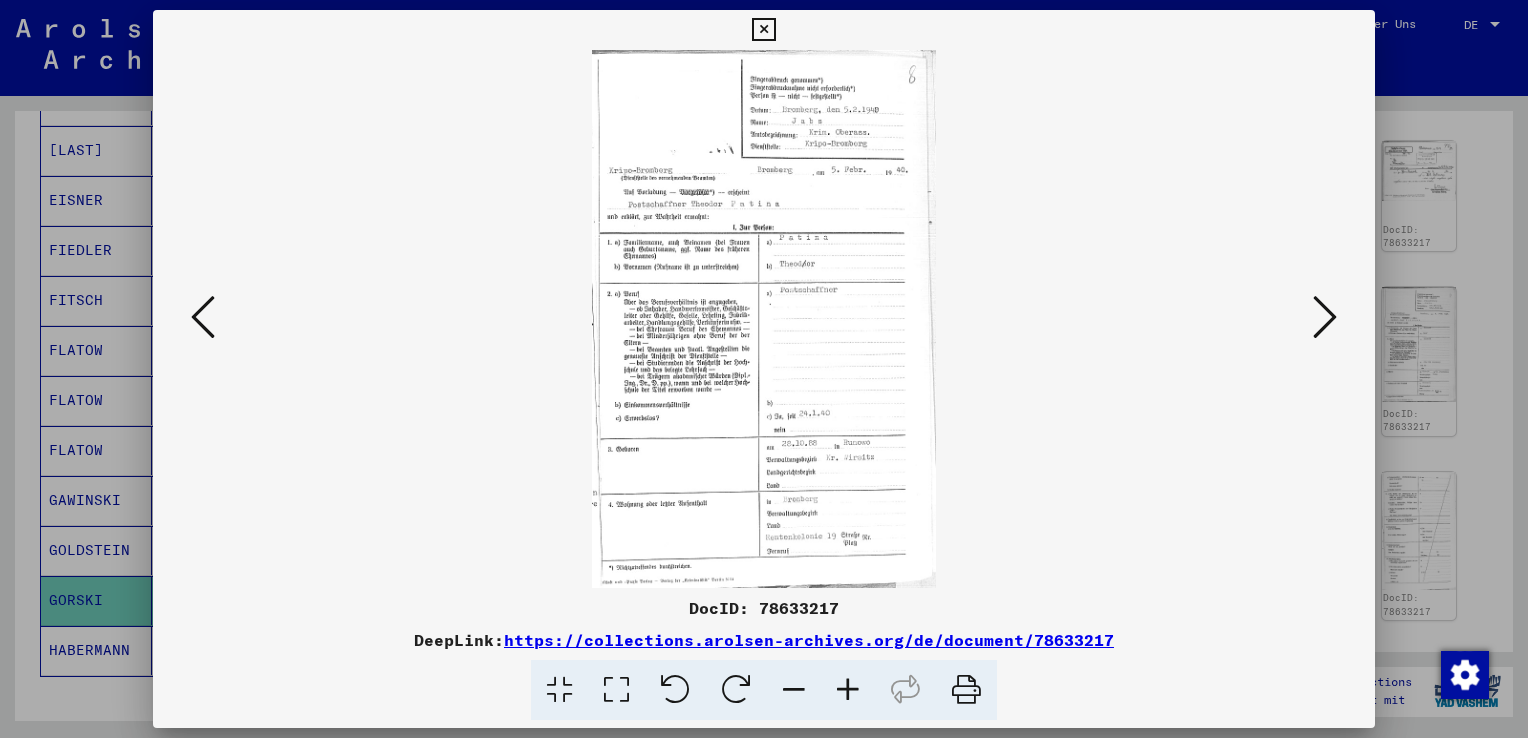 scroll, scrollTop: 0, scrollLeft: 0, axis: both 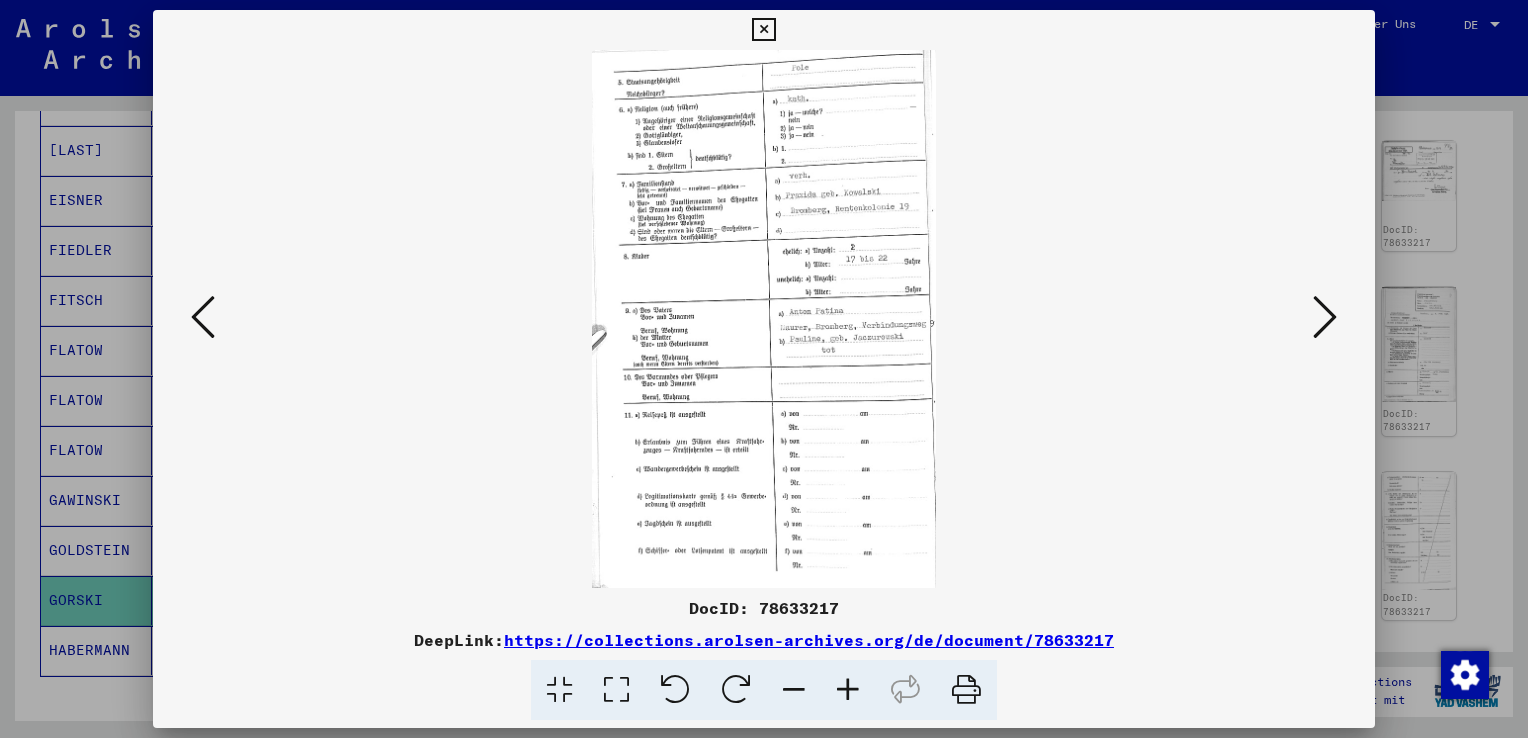 click at bounding box center (1325, 317) 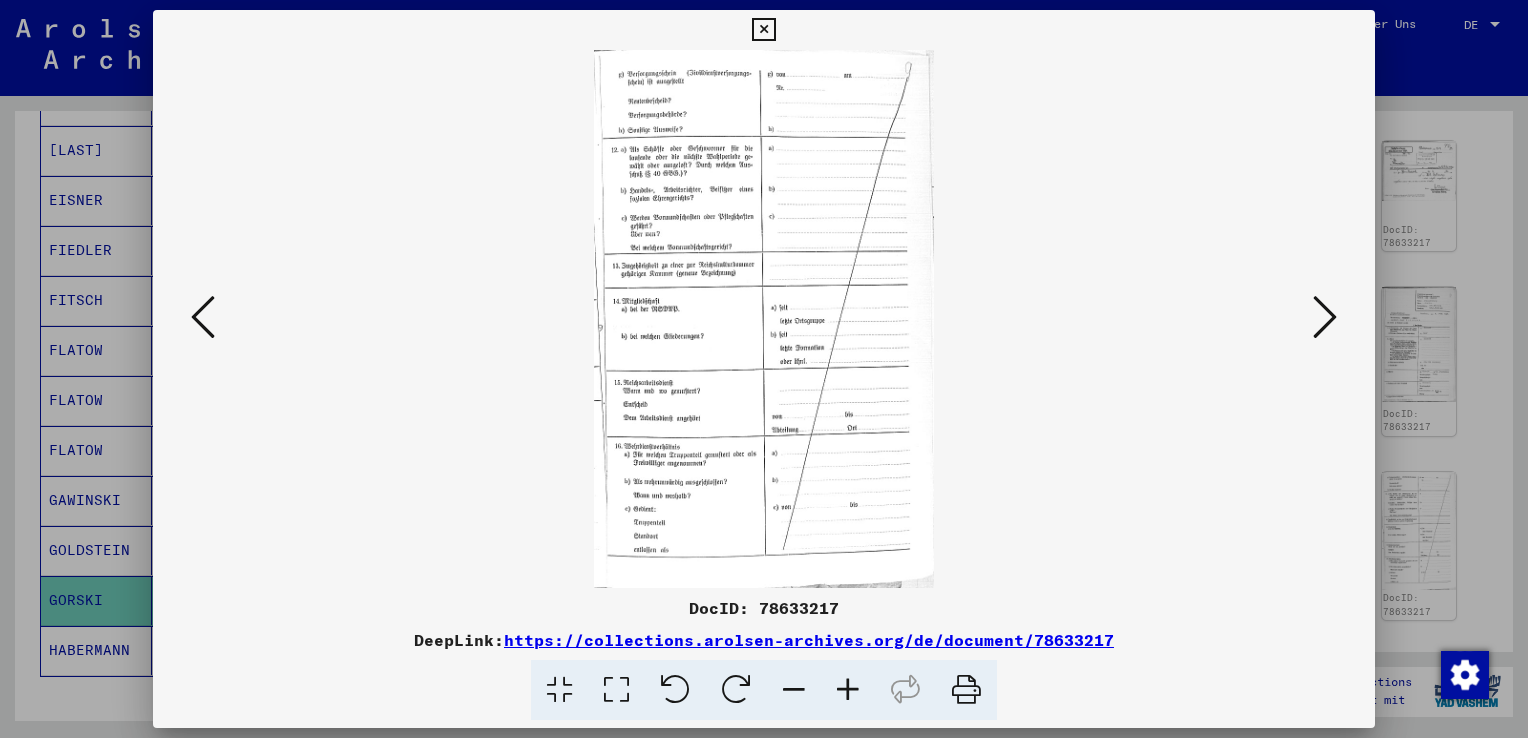 click at bounding box center (1325, 317) 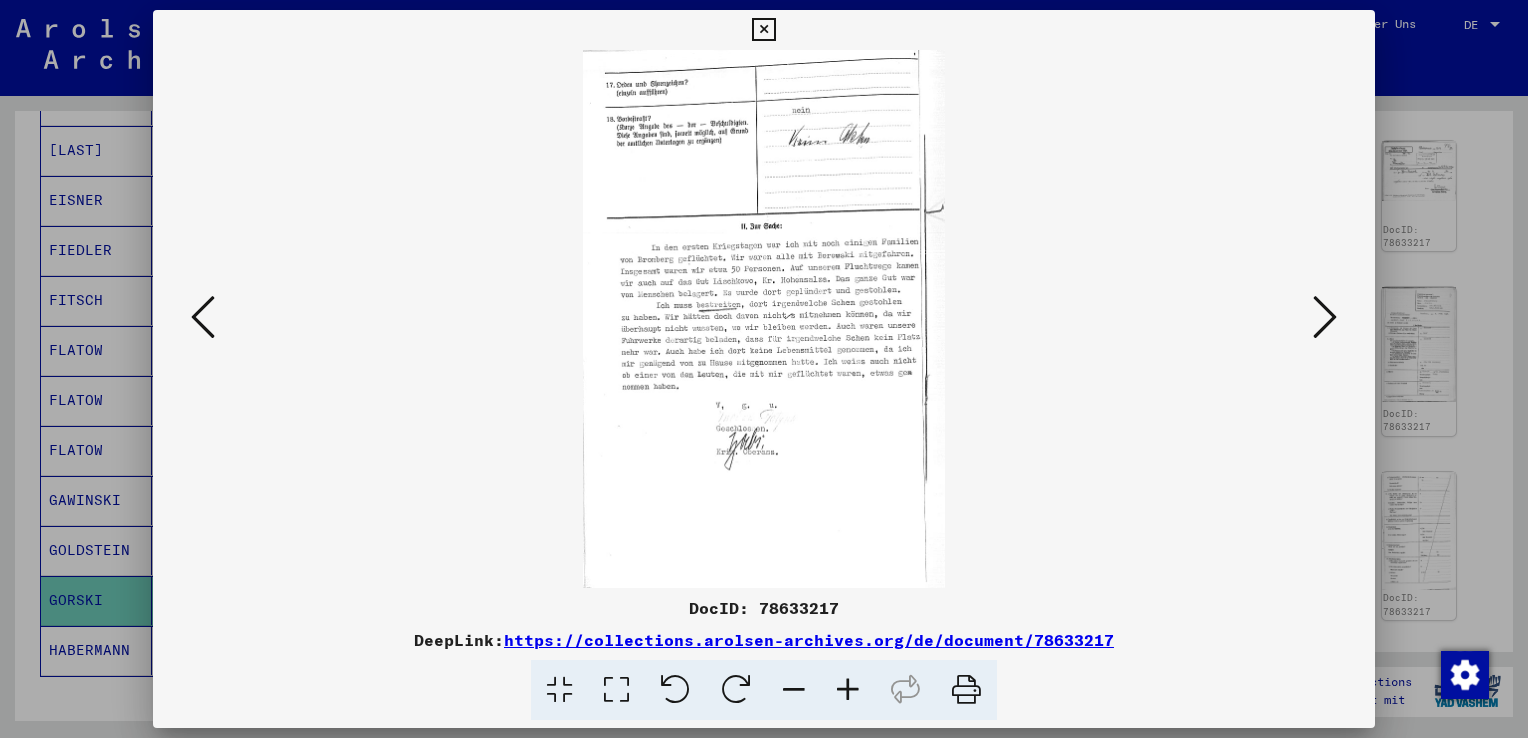 click at bounding box center (616, 690) 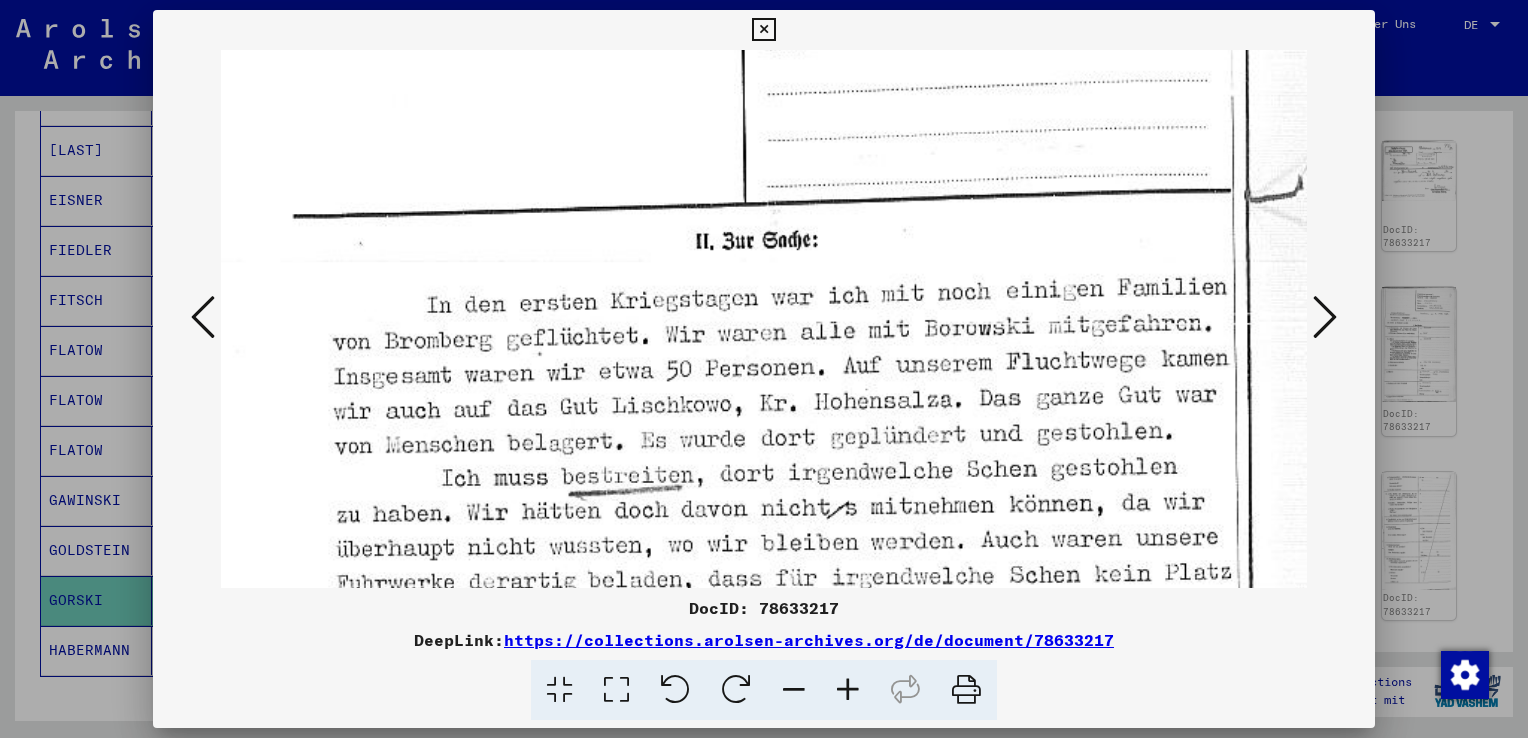drag, startPoint x: 759, startPoint y: 506, endPoint x: 733, endPoint y: 119, distance: 387.8724 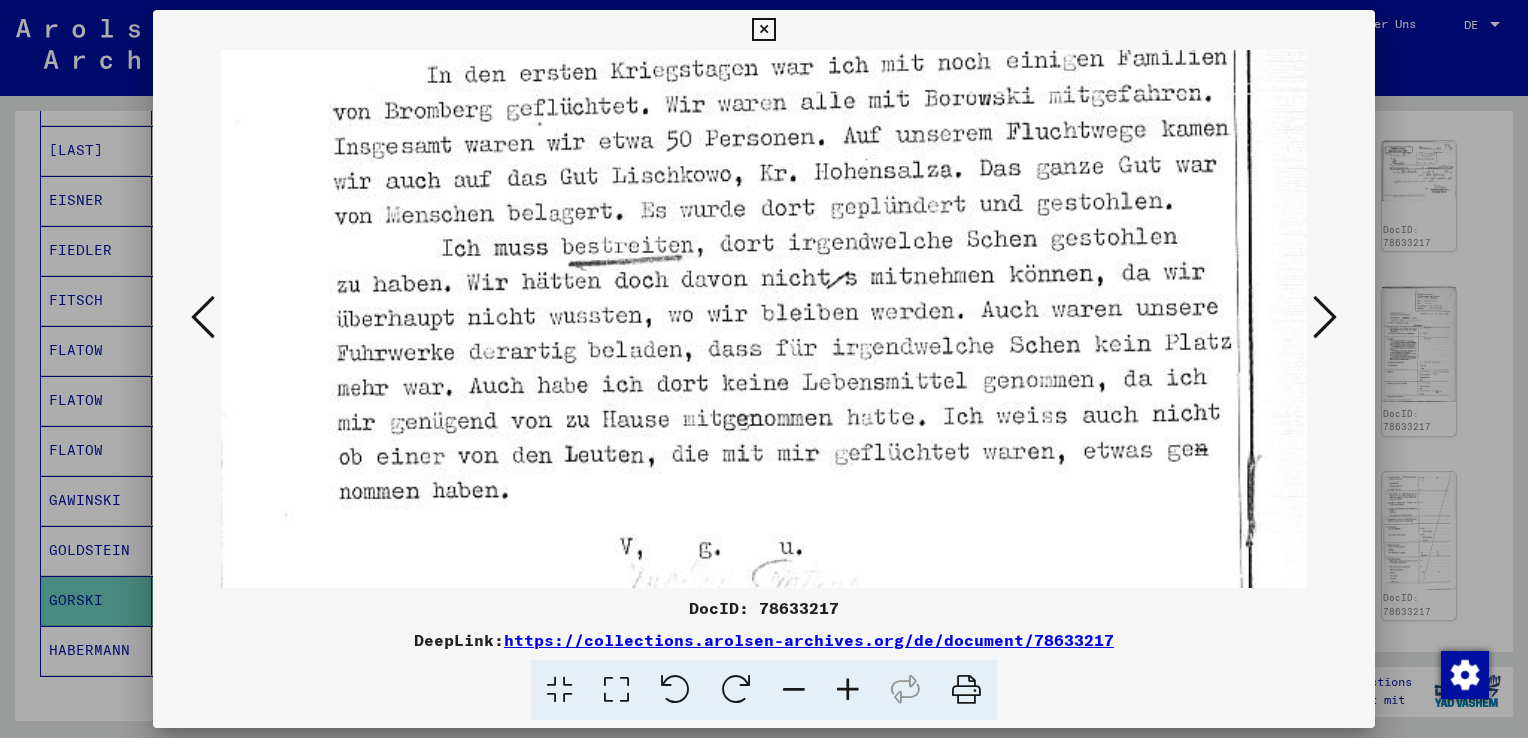 drag, startPoint x: 783, startPoint y: 382, endPoint x: 791, endPoint y: 234, distance: 148.21606 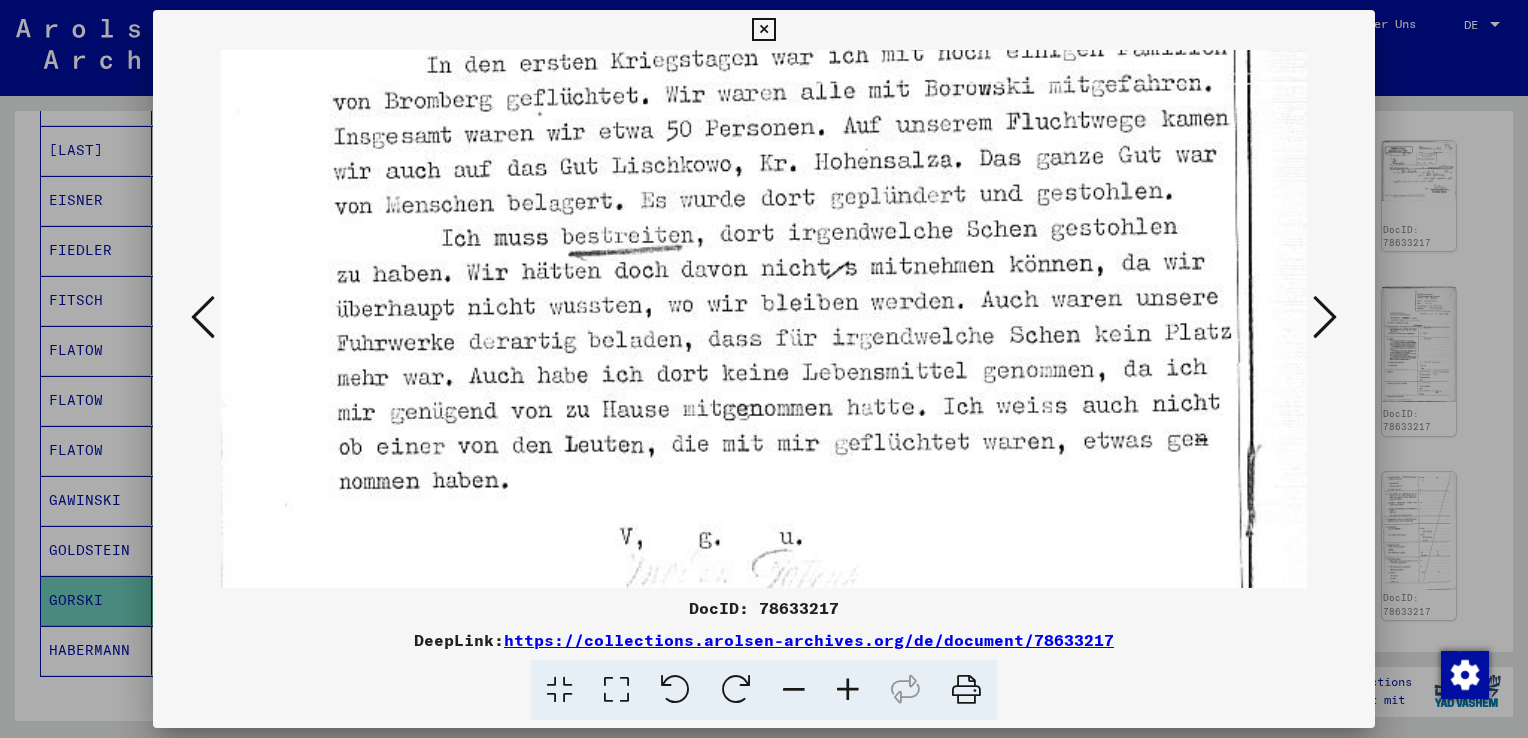 click at bounding box center (1325, 317) 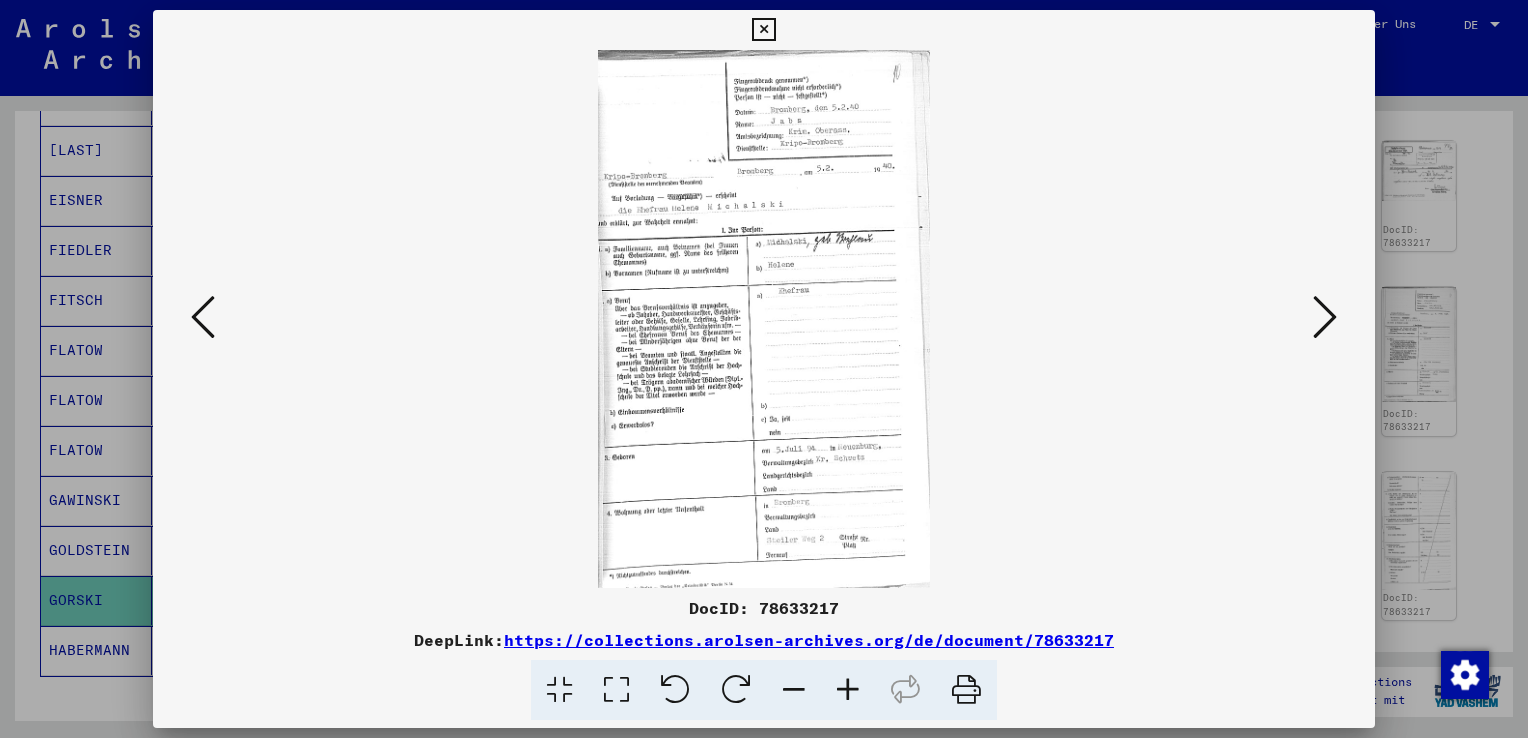 scroll, scrollTop: 0, scrollLeft: 0, axis: both 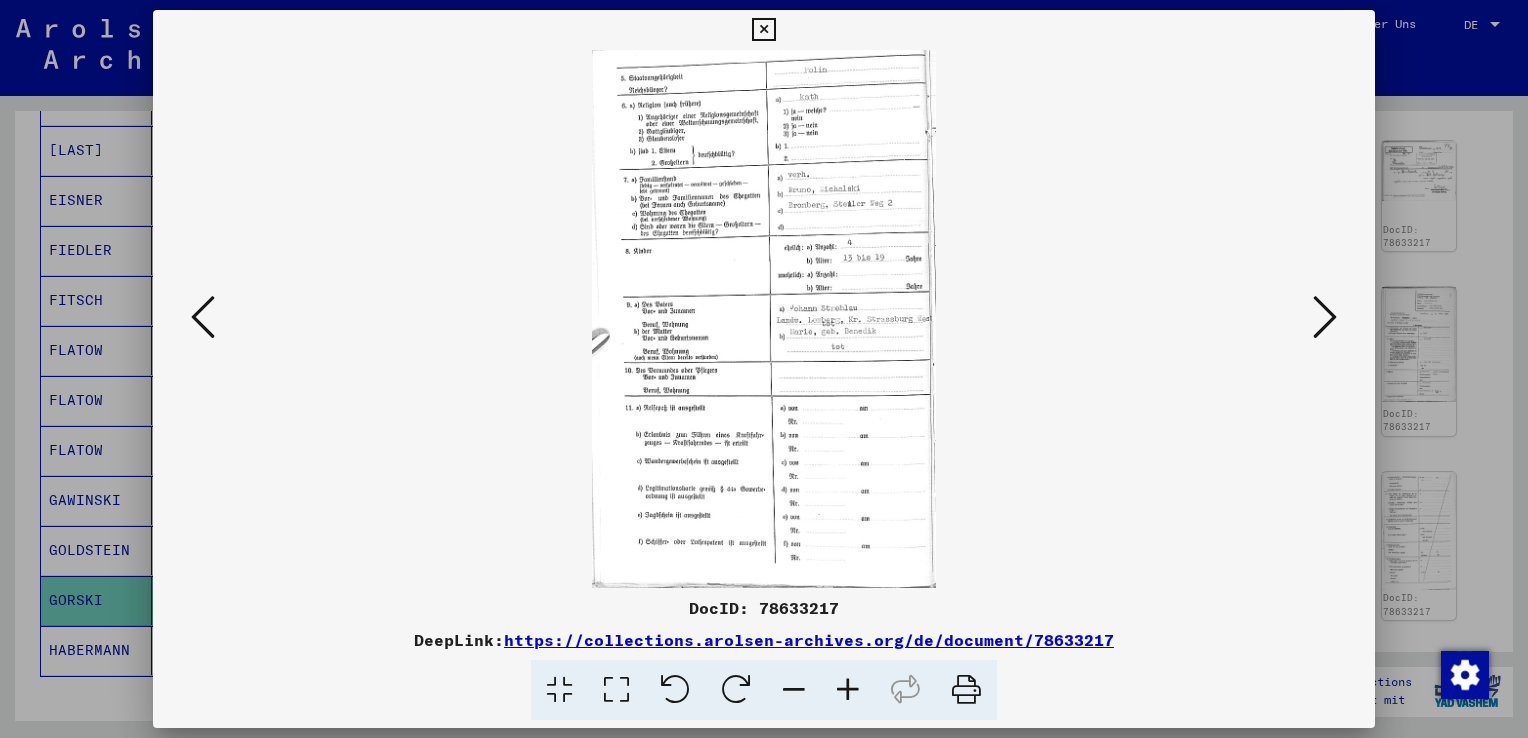 click at bounding box center [1325, 317] 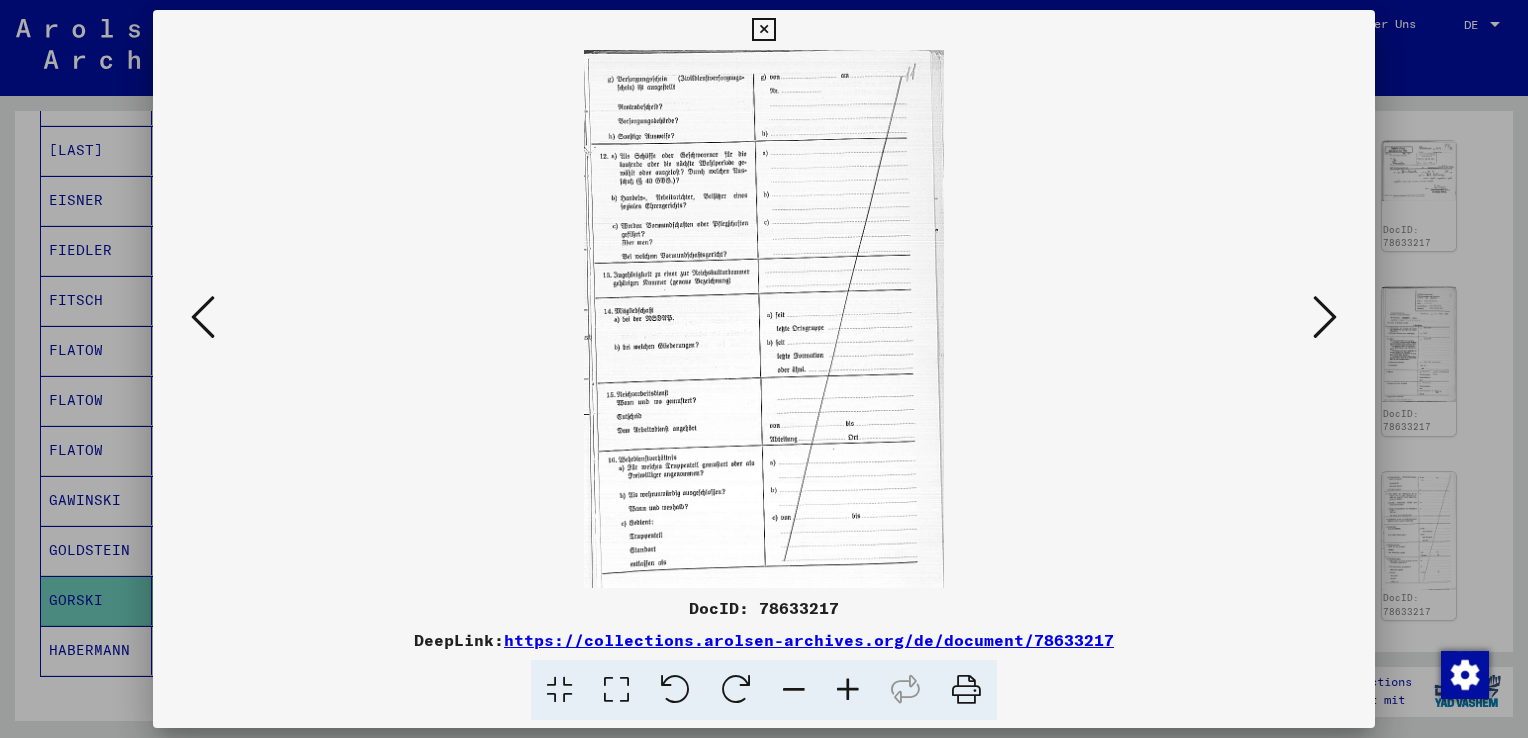 click at bounding box center (1325, 317) 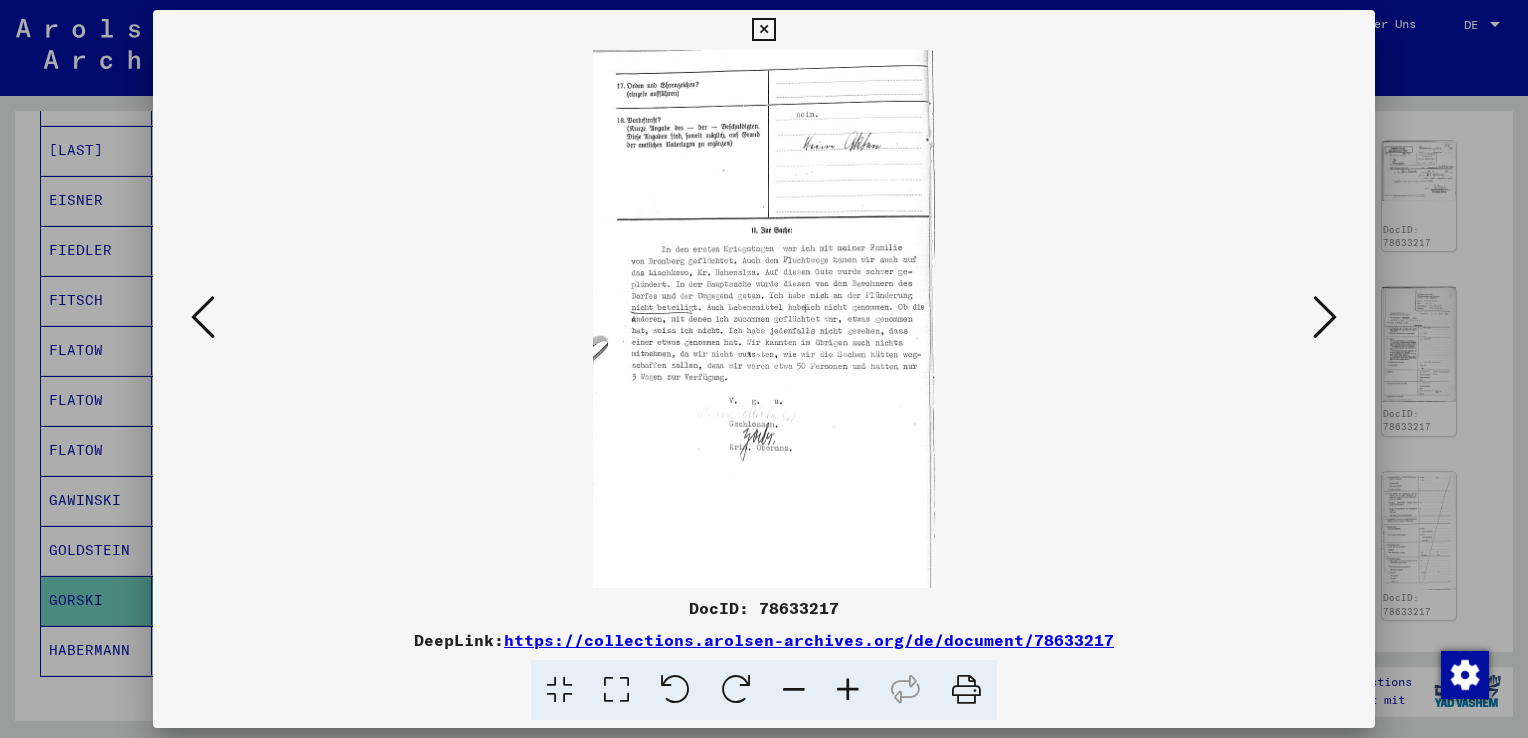 click at bounding box center (1325, 317) 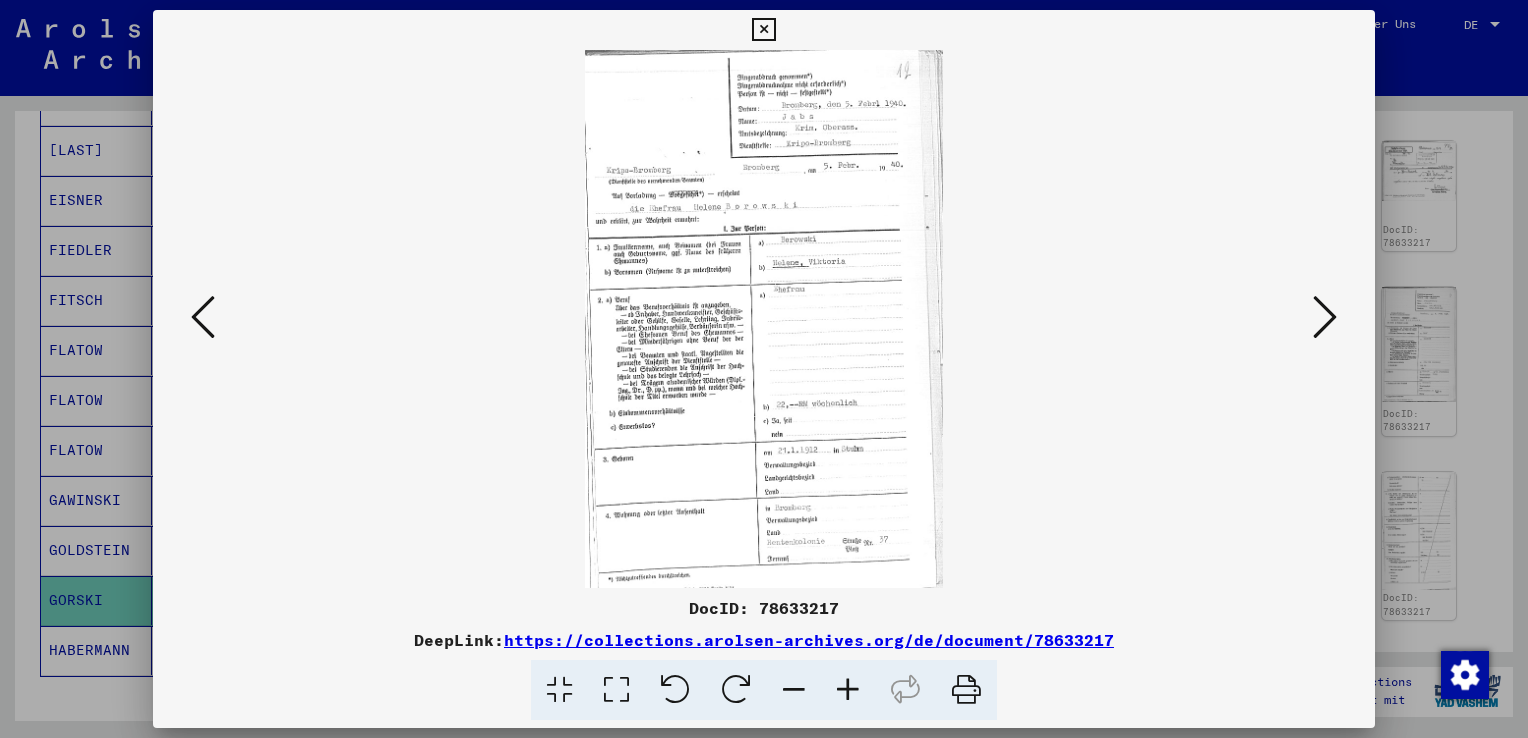 click at bounding box center [1325, 317] 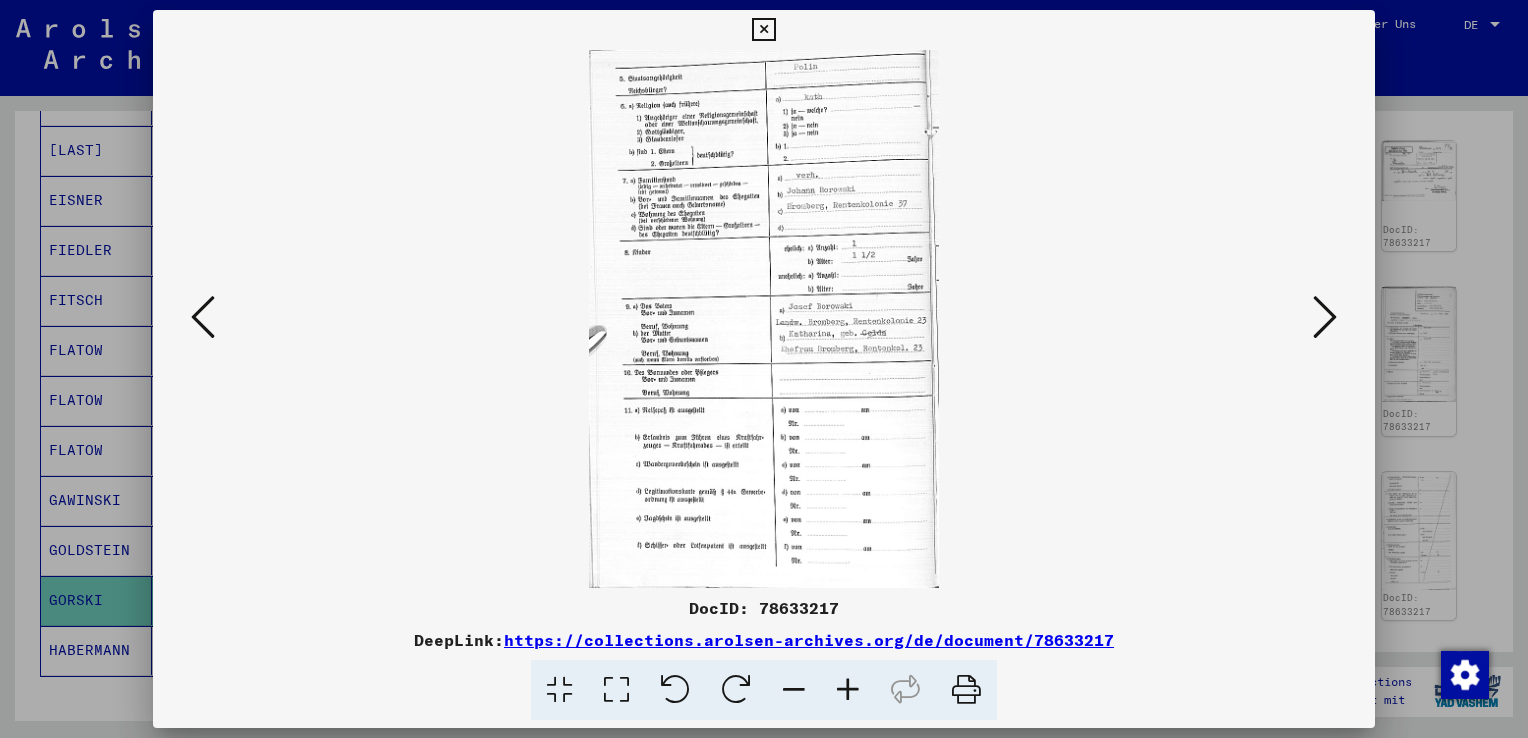 click at bounding box center [1325, 317] 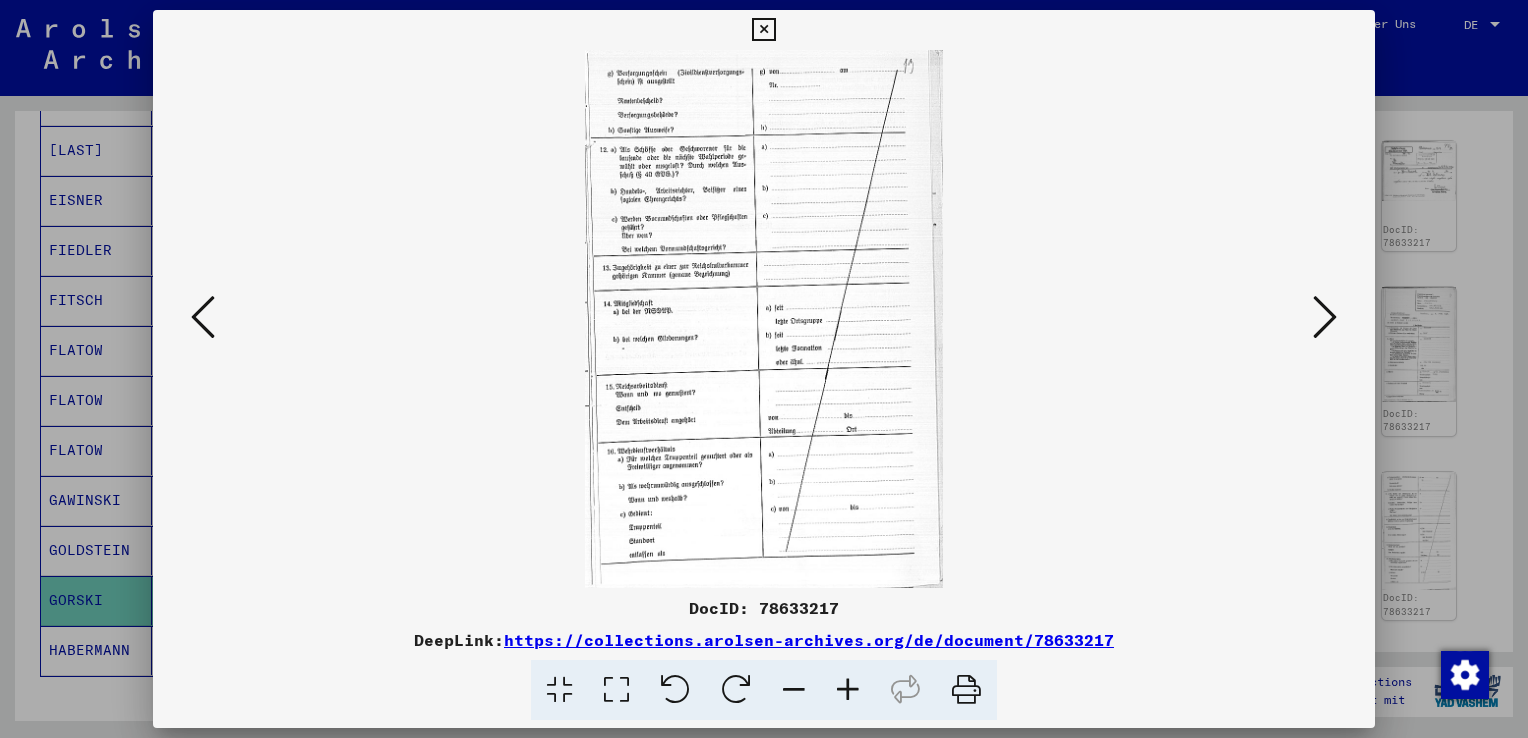 click at bounding box center (1325, 317) 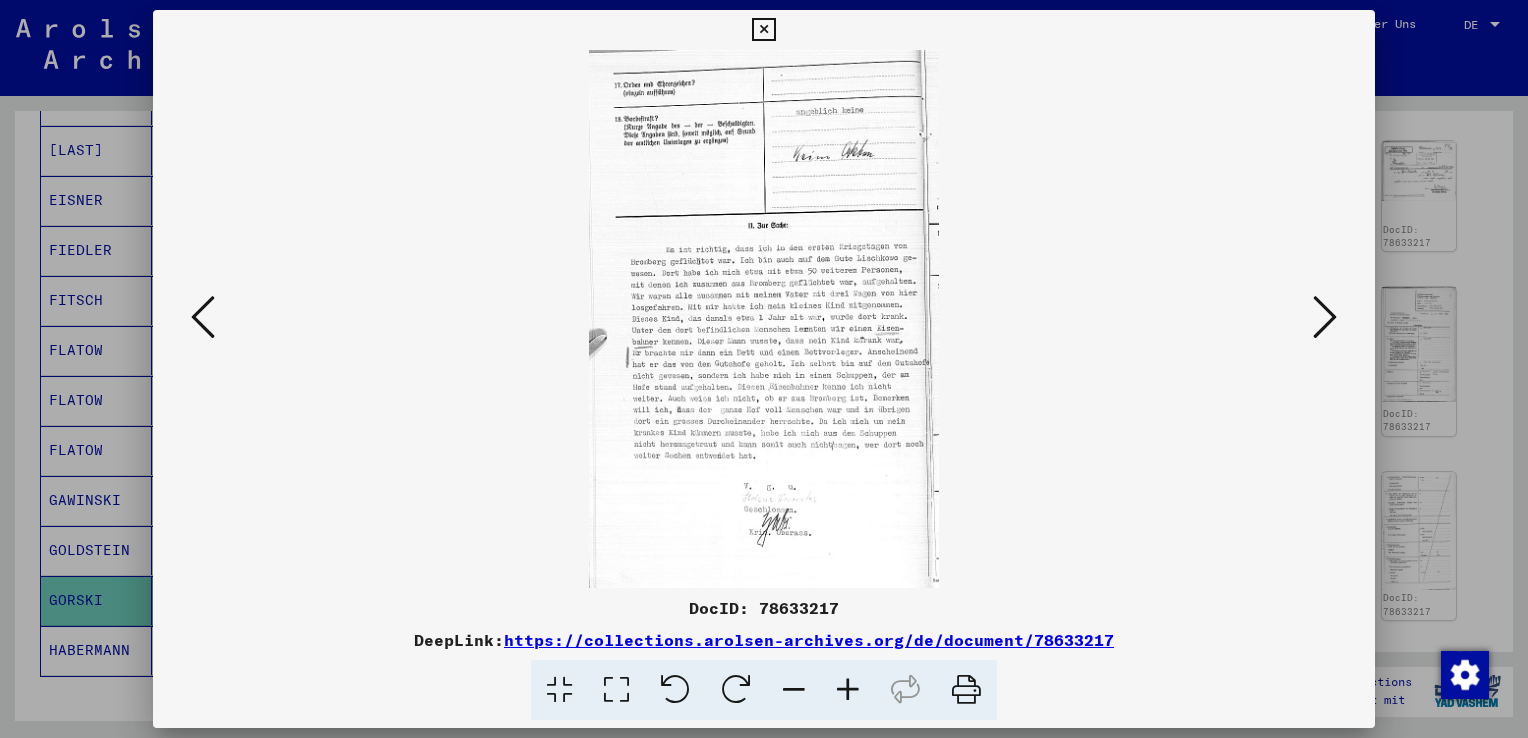 click at bounding box center [1325, 317] 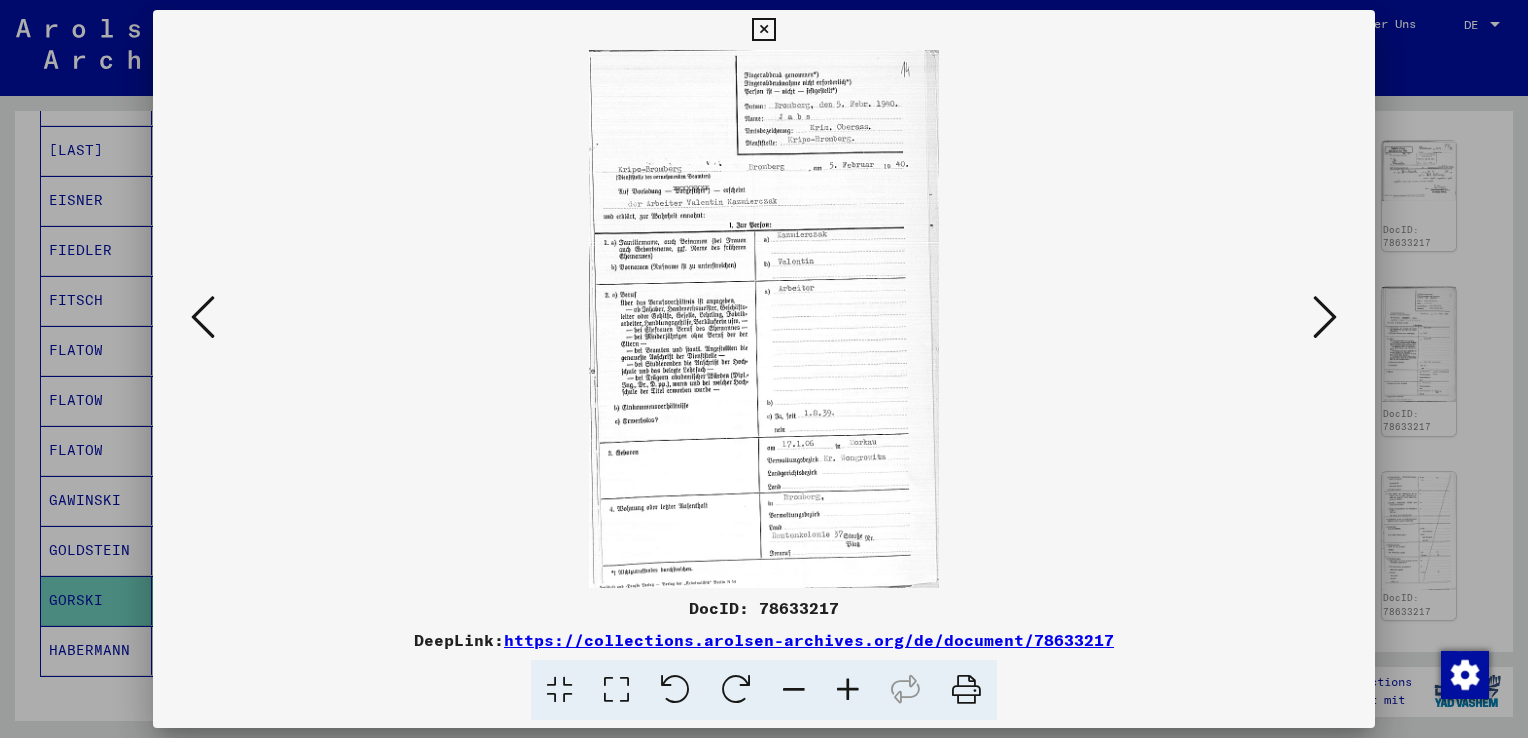 click at bounding box center (1325, 317) 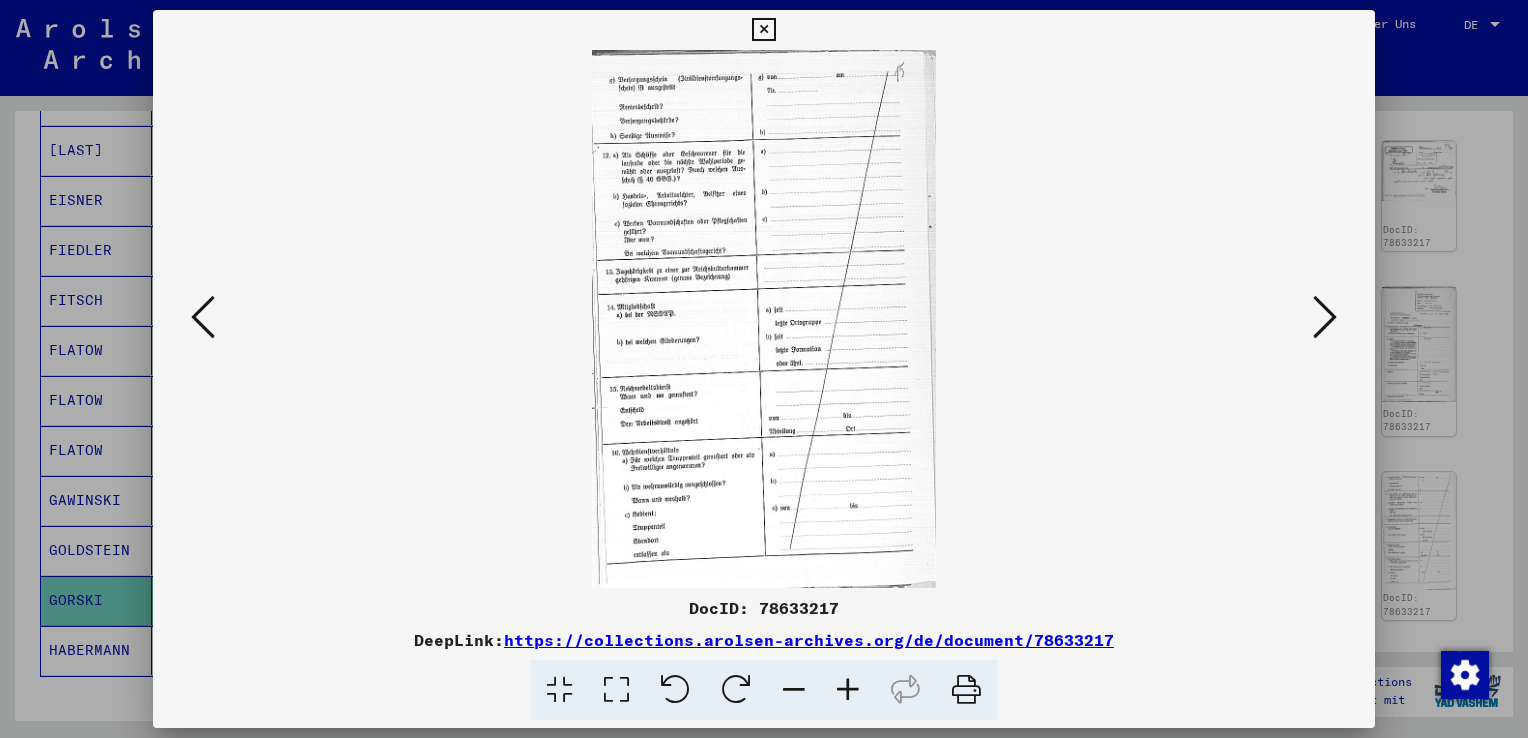 click at bounding box center (1325, 317) 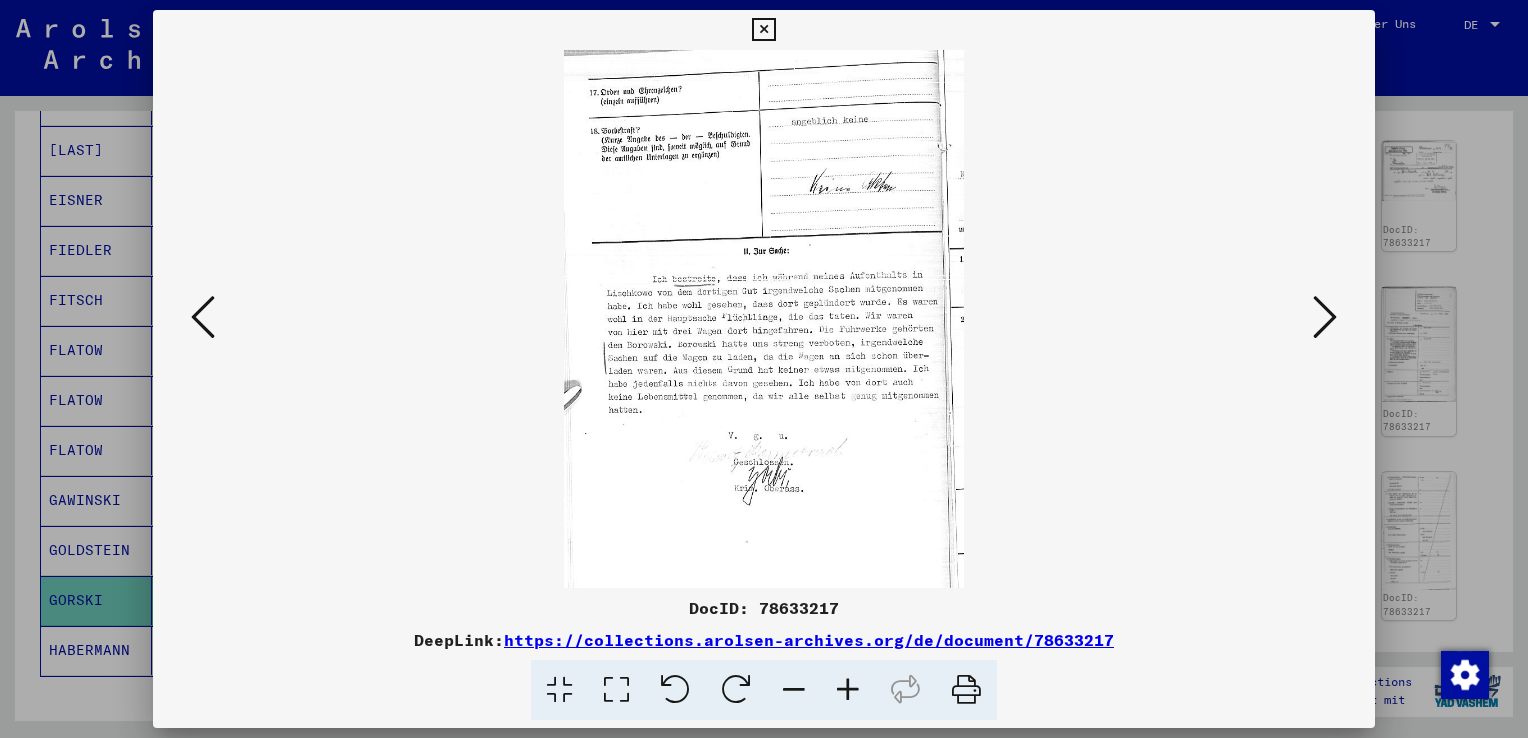 click at bounding box center [764, 369] 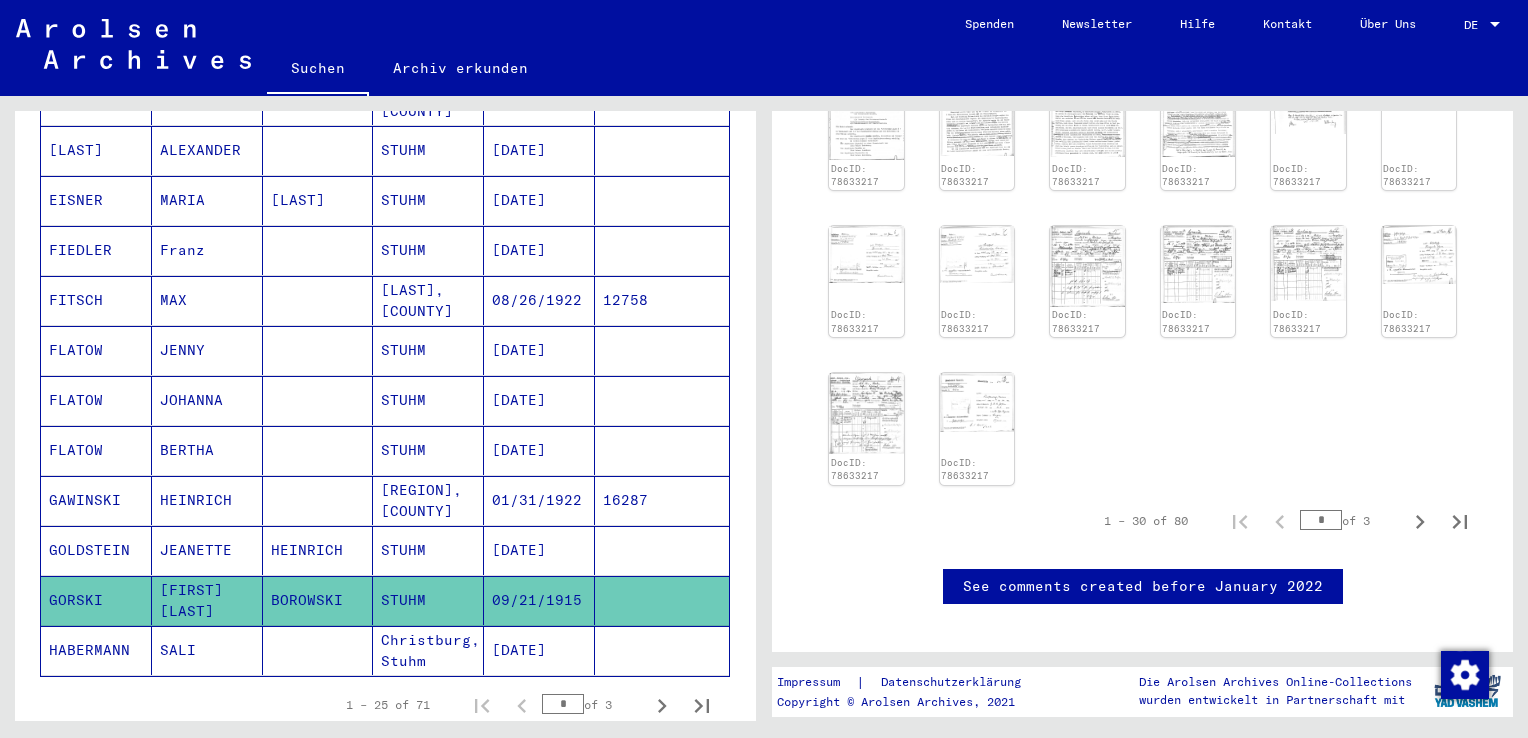 scroll, scrollTop: 2600, scrollLeft: 0, axis: vertical 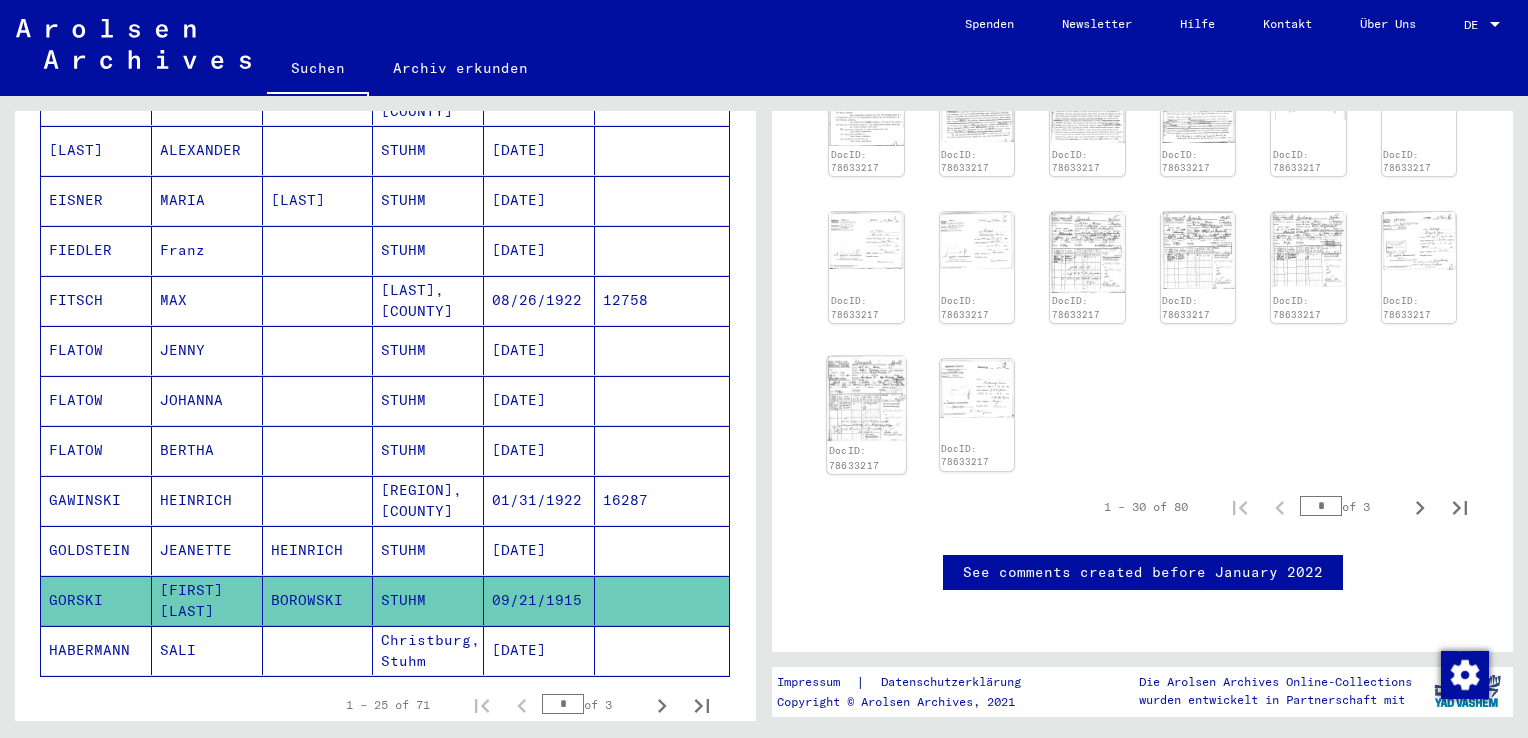 click 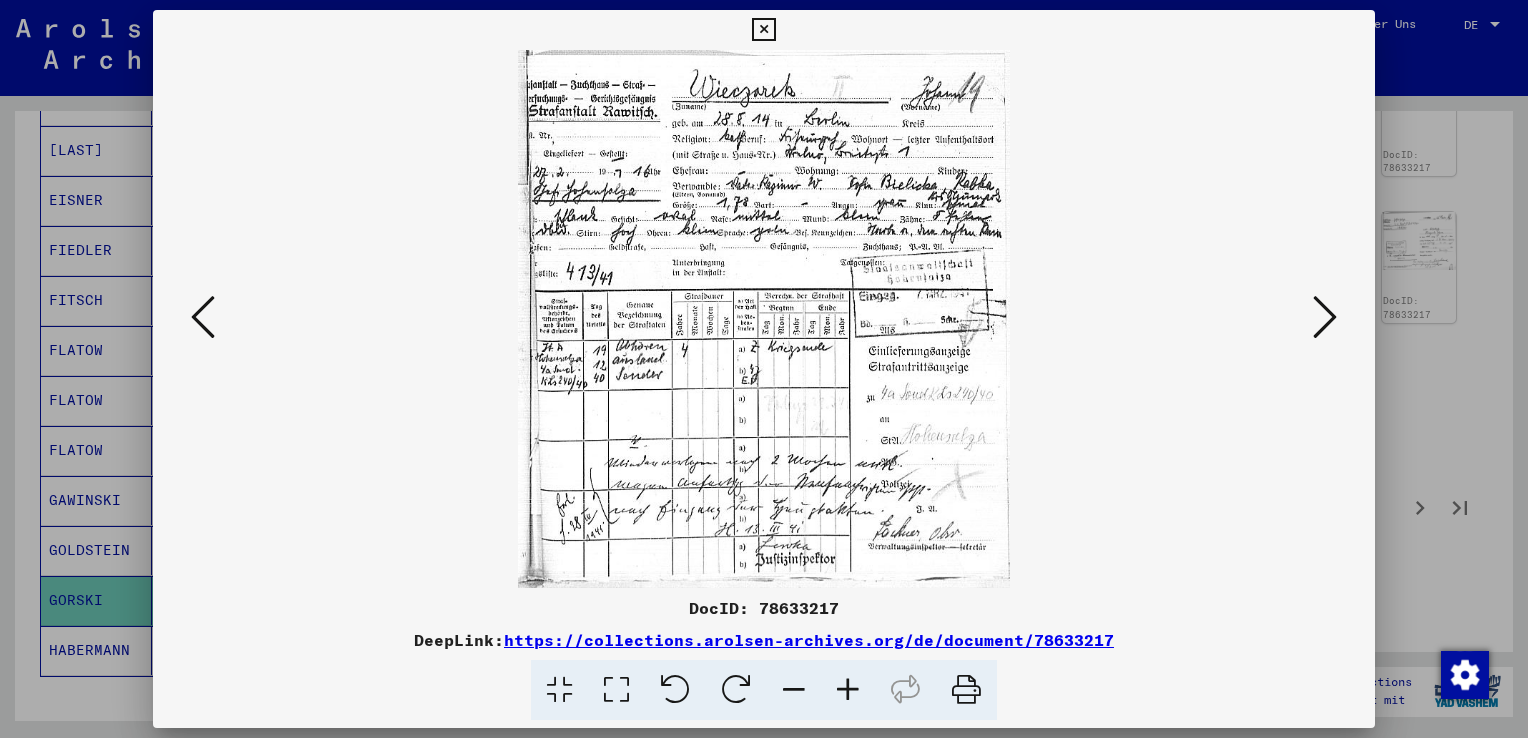 click at bounding box center (764, 319) 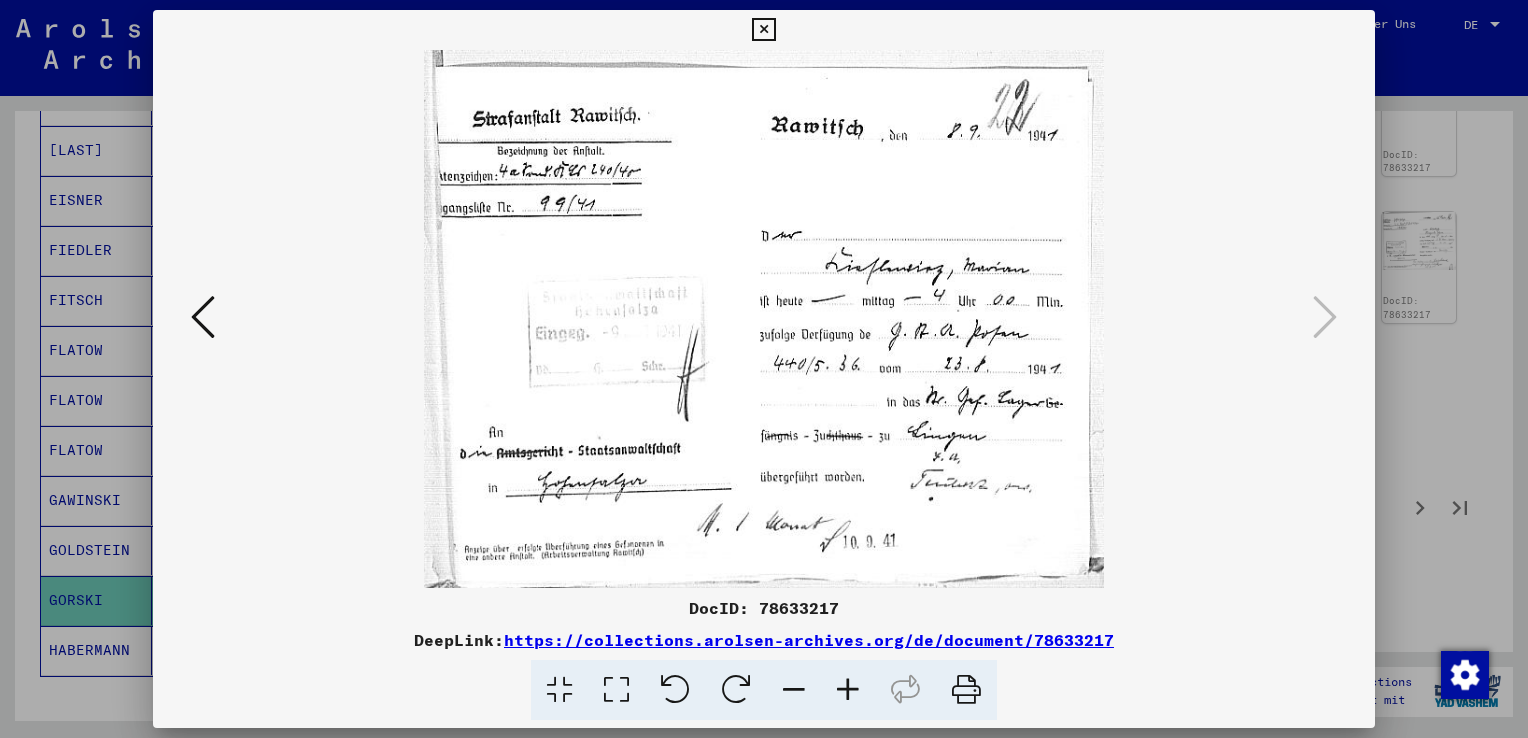 click at bounding box center [764, 369] 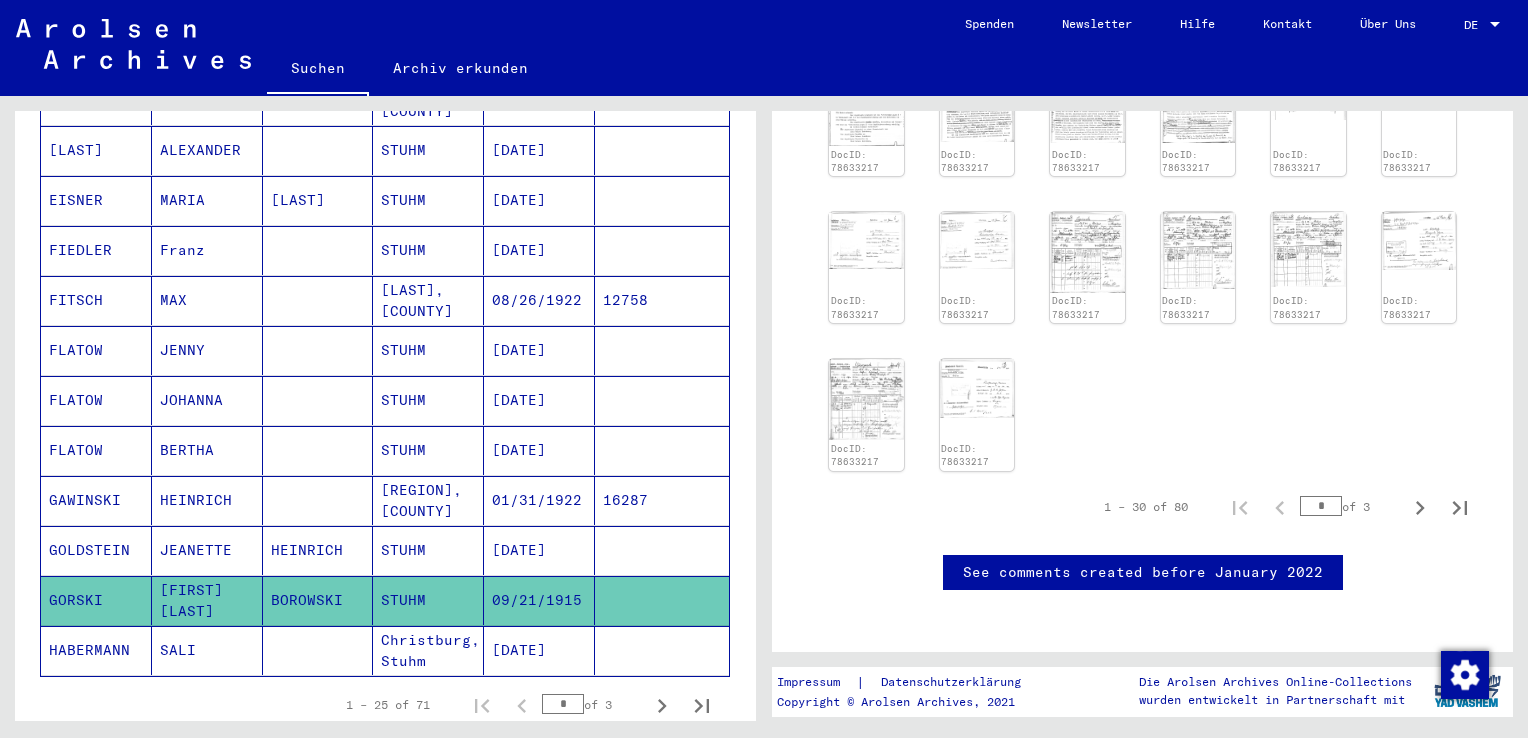click on "Christburg, Stuhm" 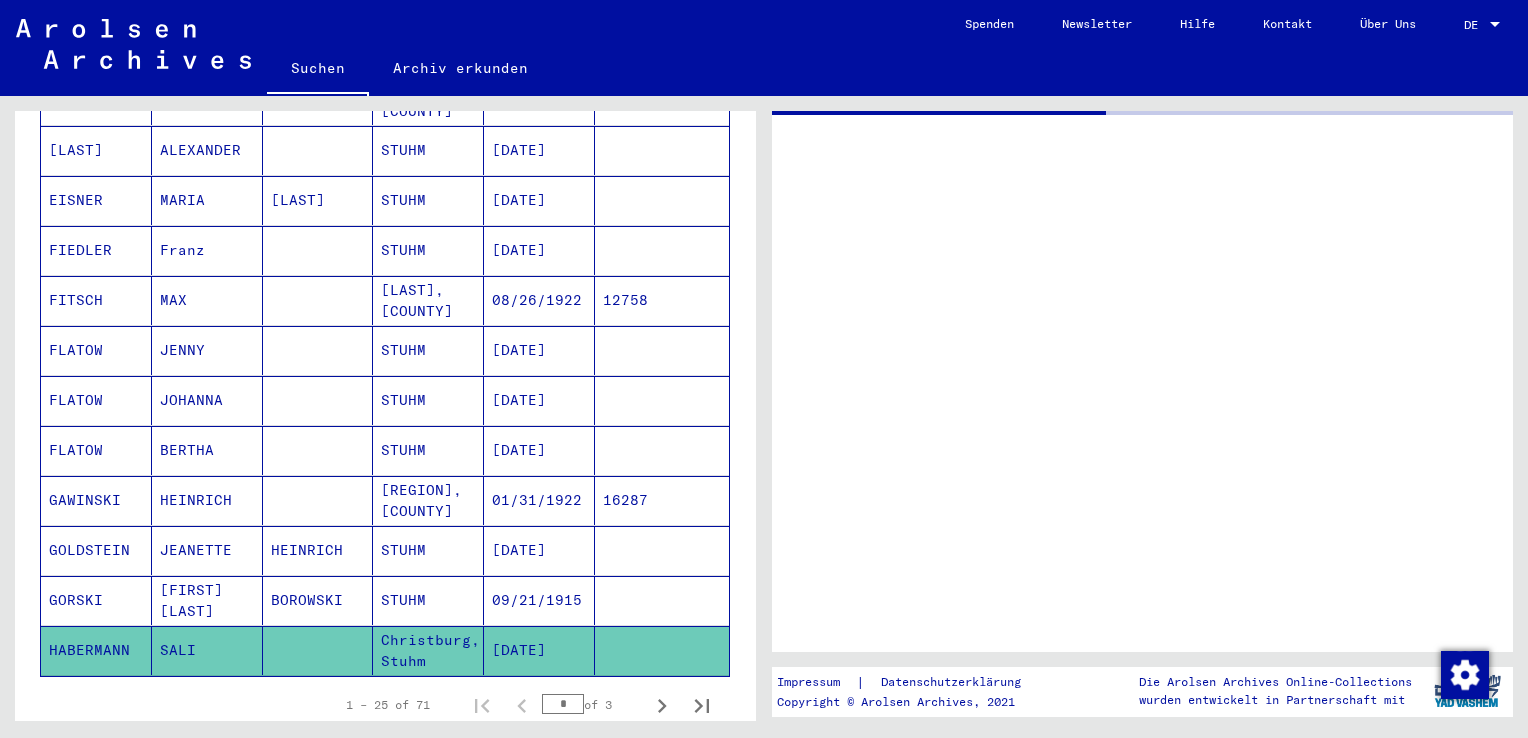 scroll, scrollTop: 0, scrollLeft: 0, axis: both 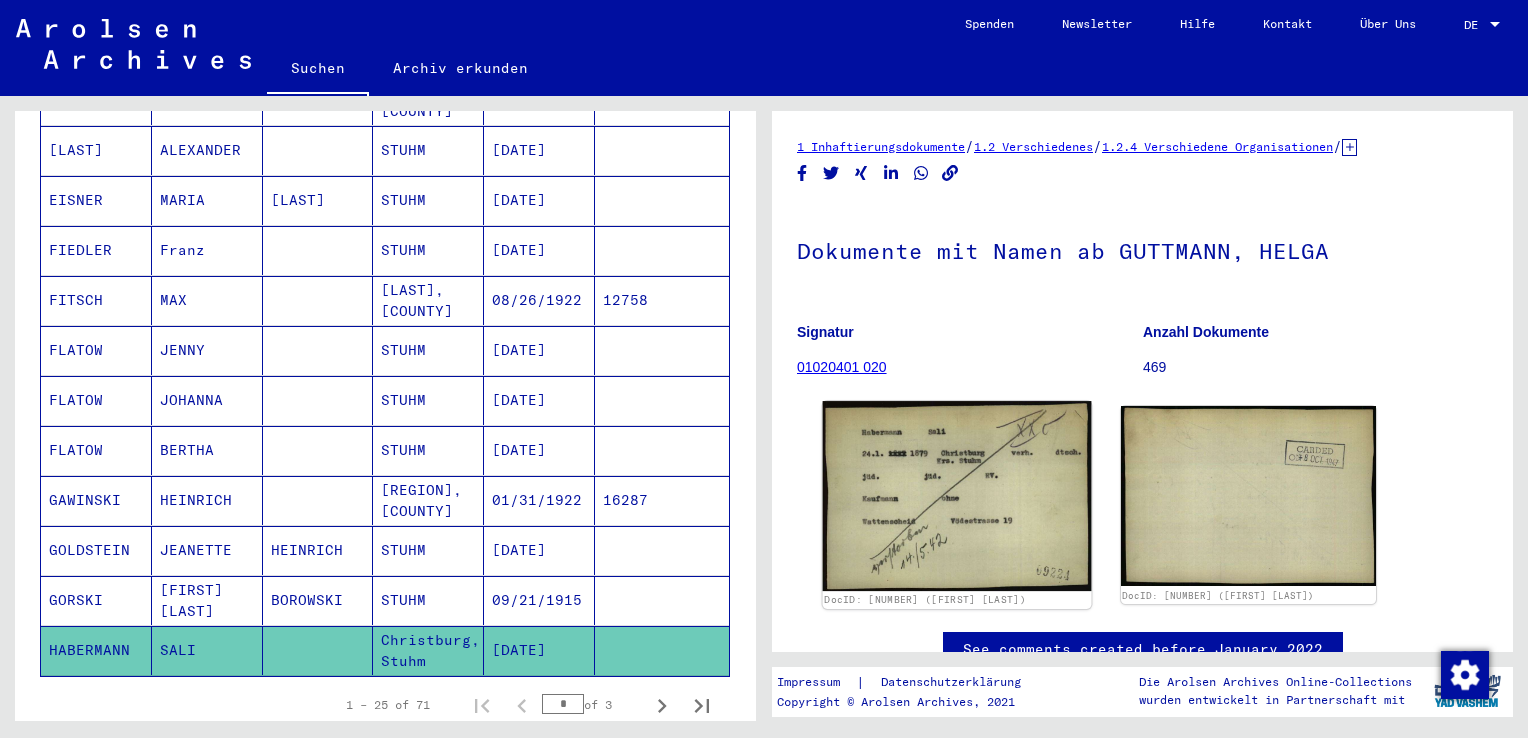 click 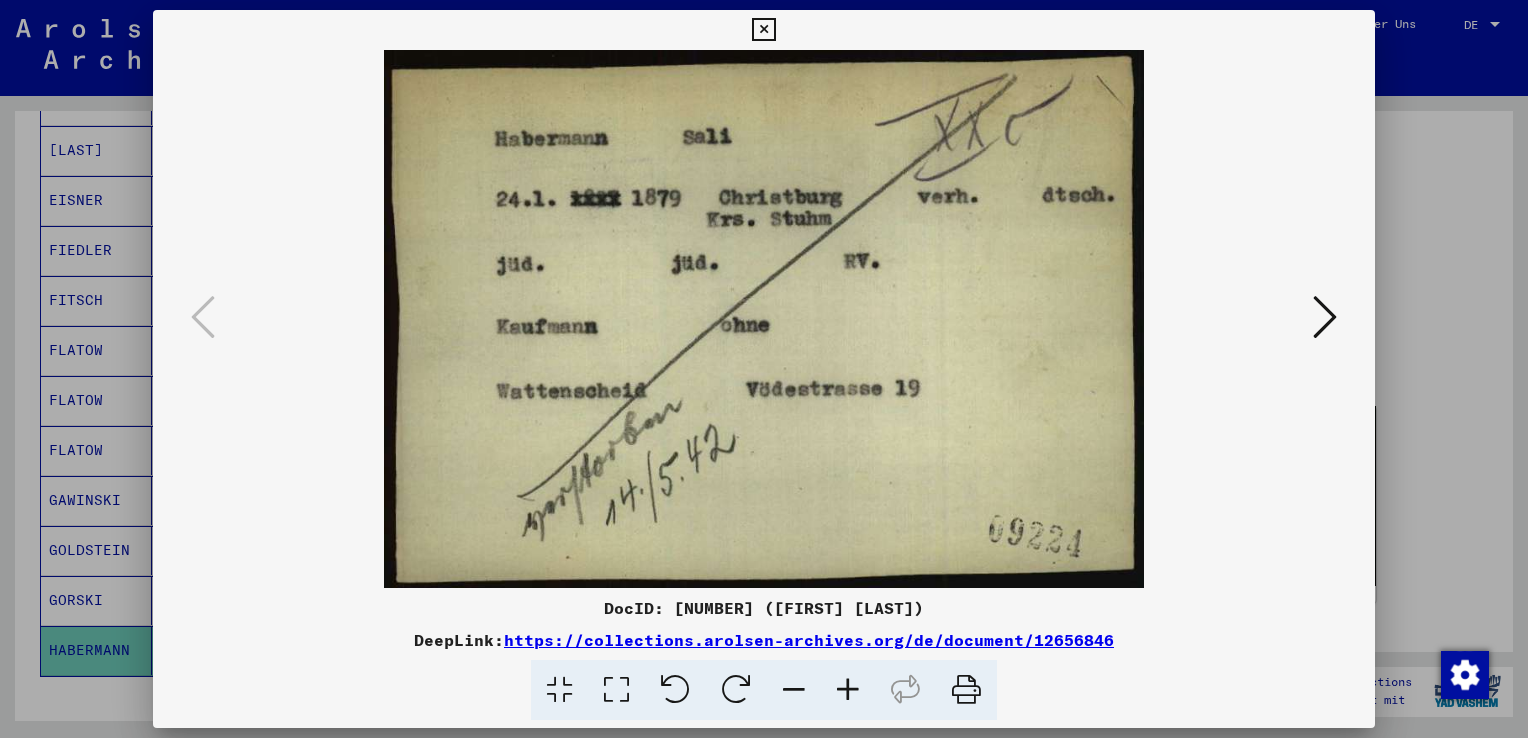 click at bounding box center [764, 369] 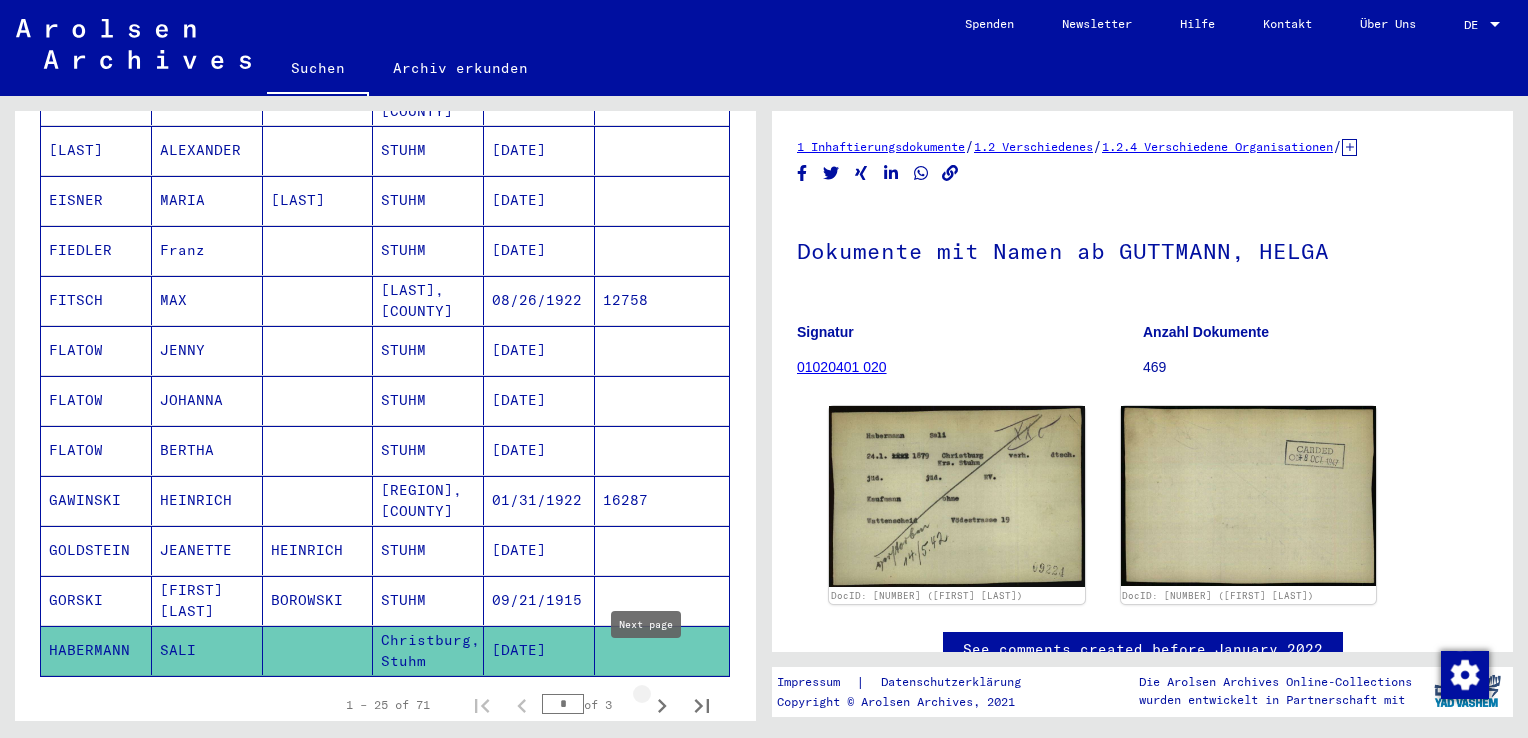 click 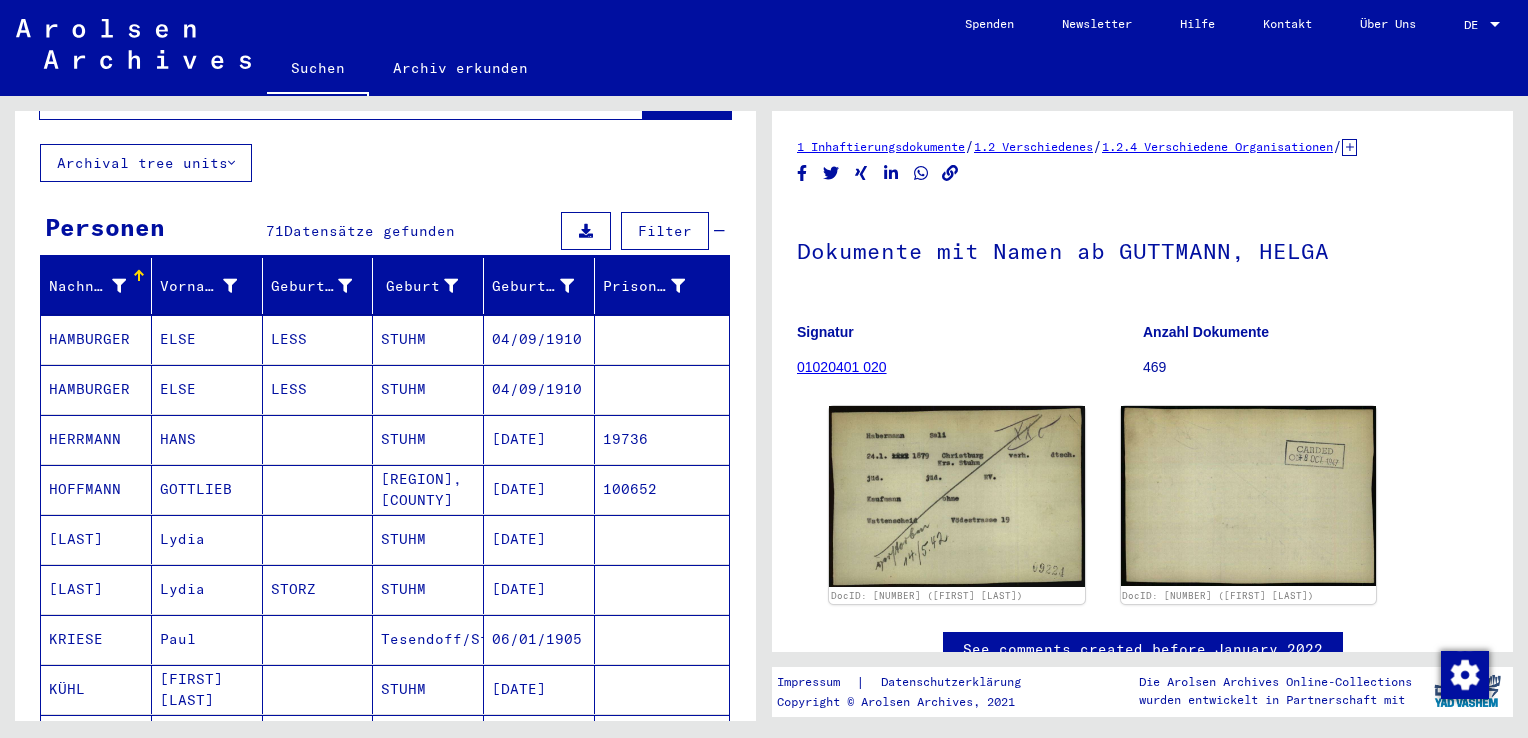 scroll, scrollTop: 0, scrollLeft: 0, axis: both 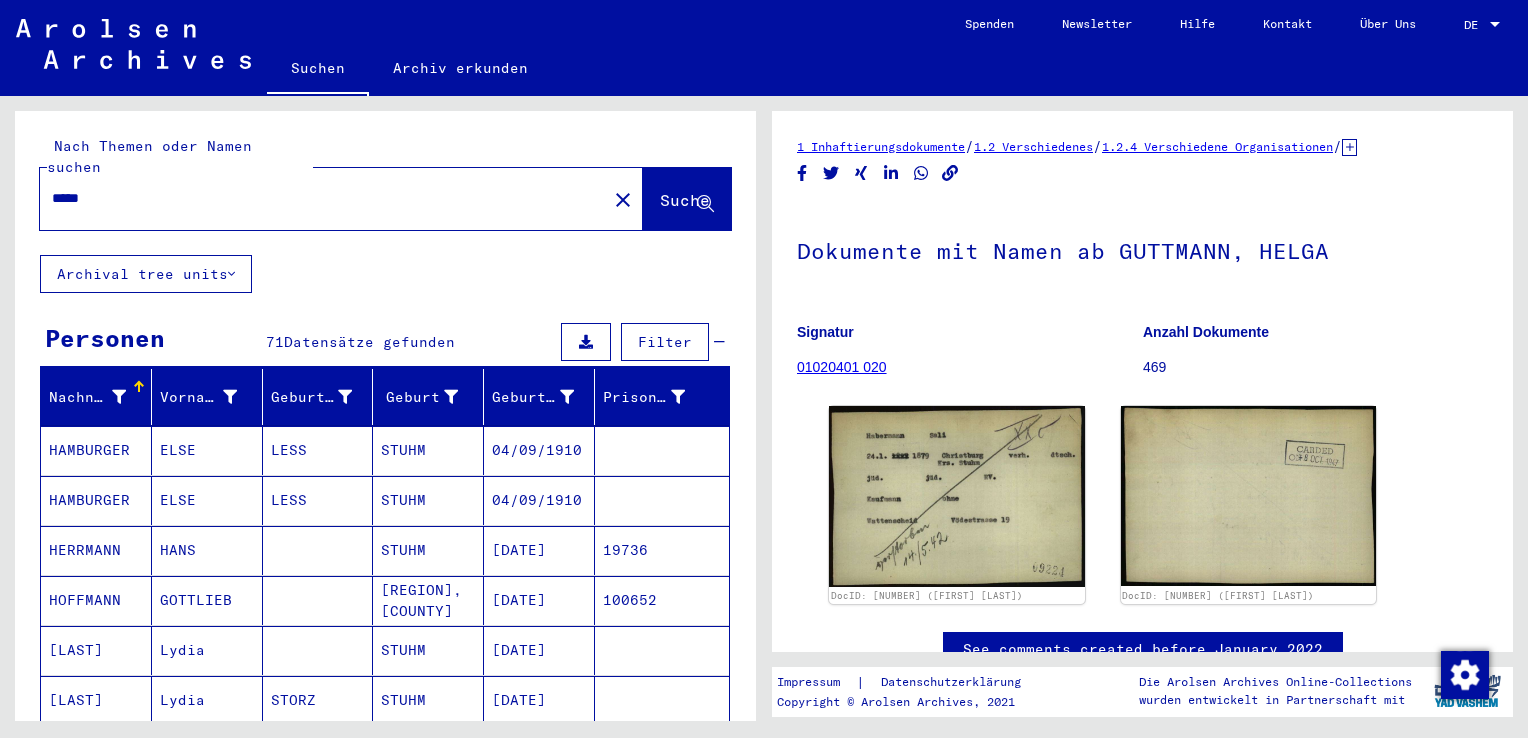 click on "04/09/1910" at bounding box center [539, 500] 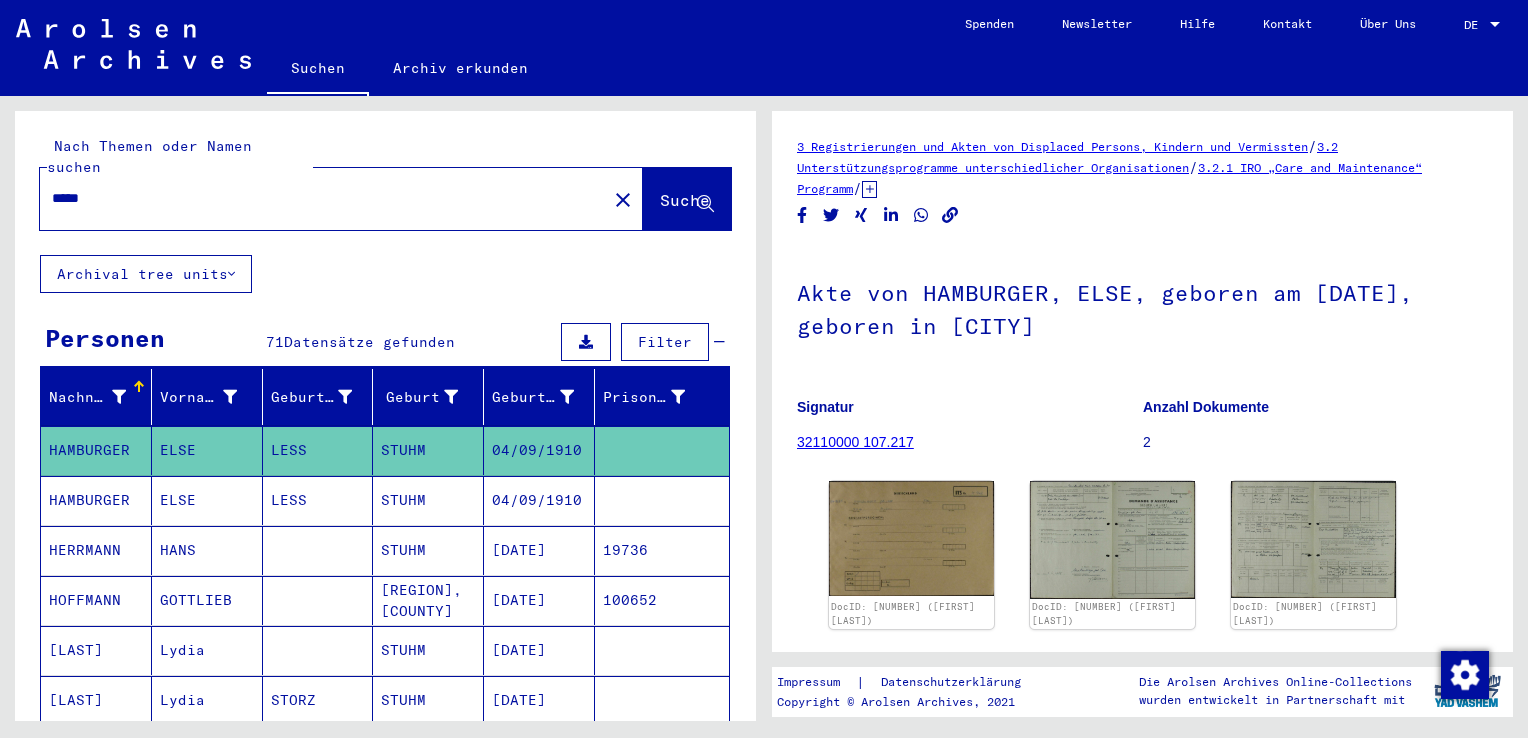 scroll, scrollTop: 0, scrollLeft: 0, axis: both 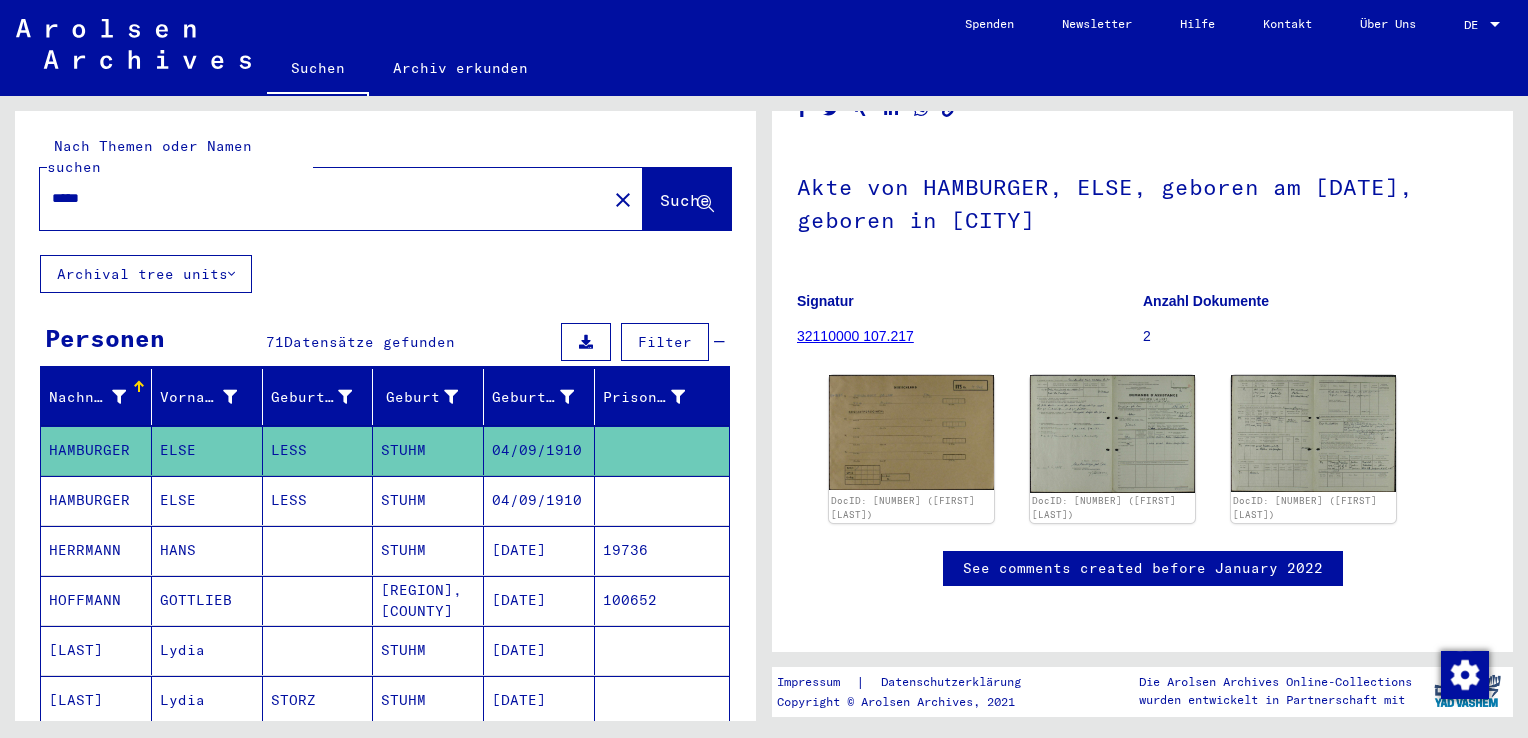 click on "04/09/1910" at bounding box center (539, 550) 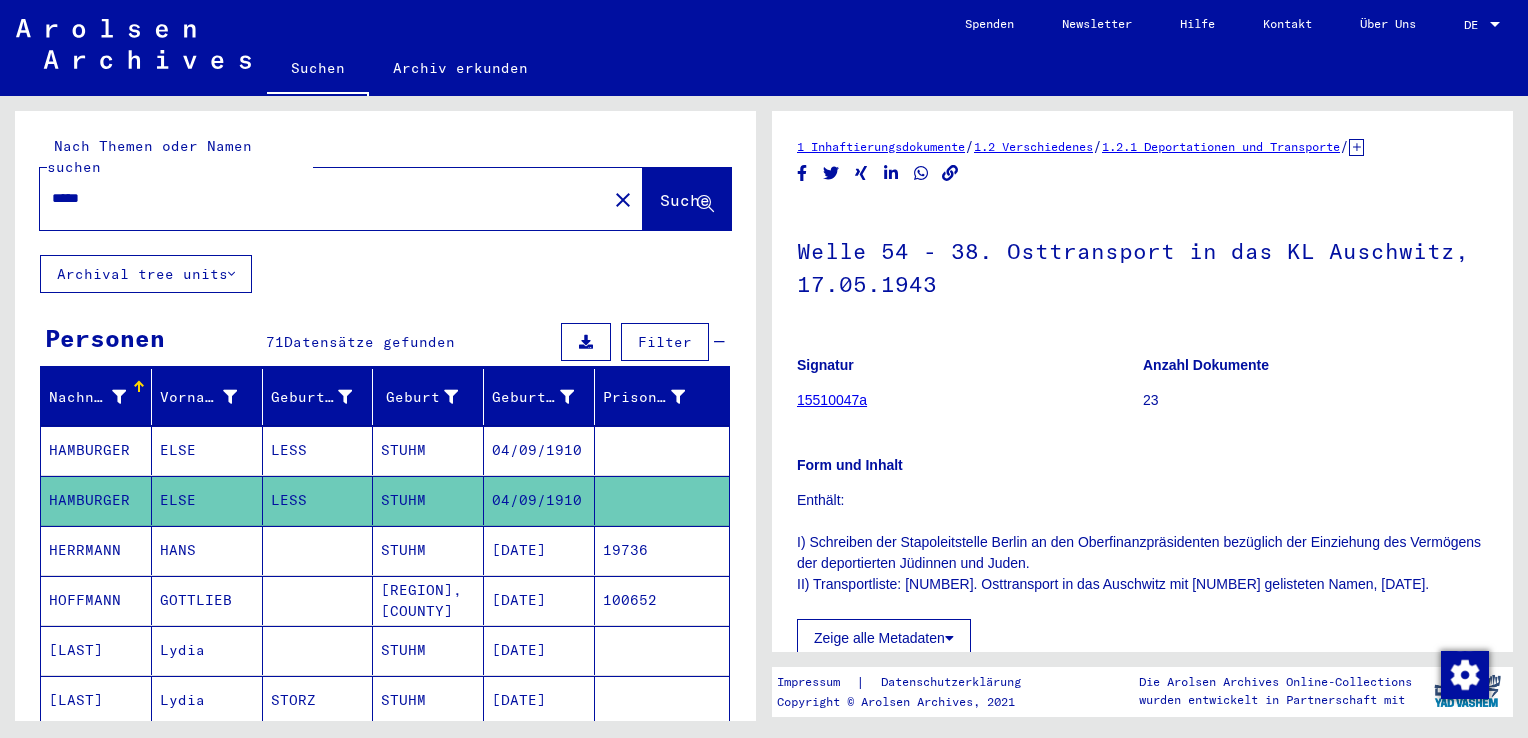 scroll, scrollTop: 0, scrollLeft: 0, axis: both 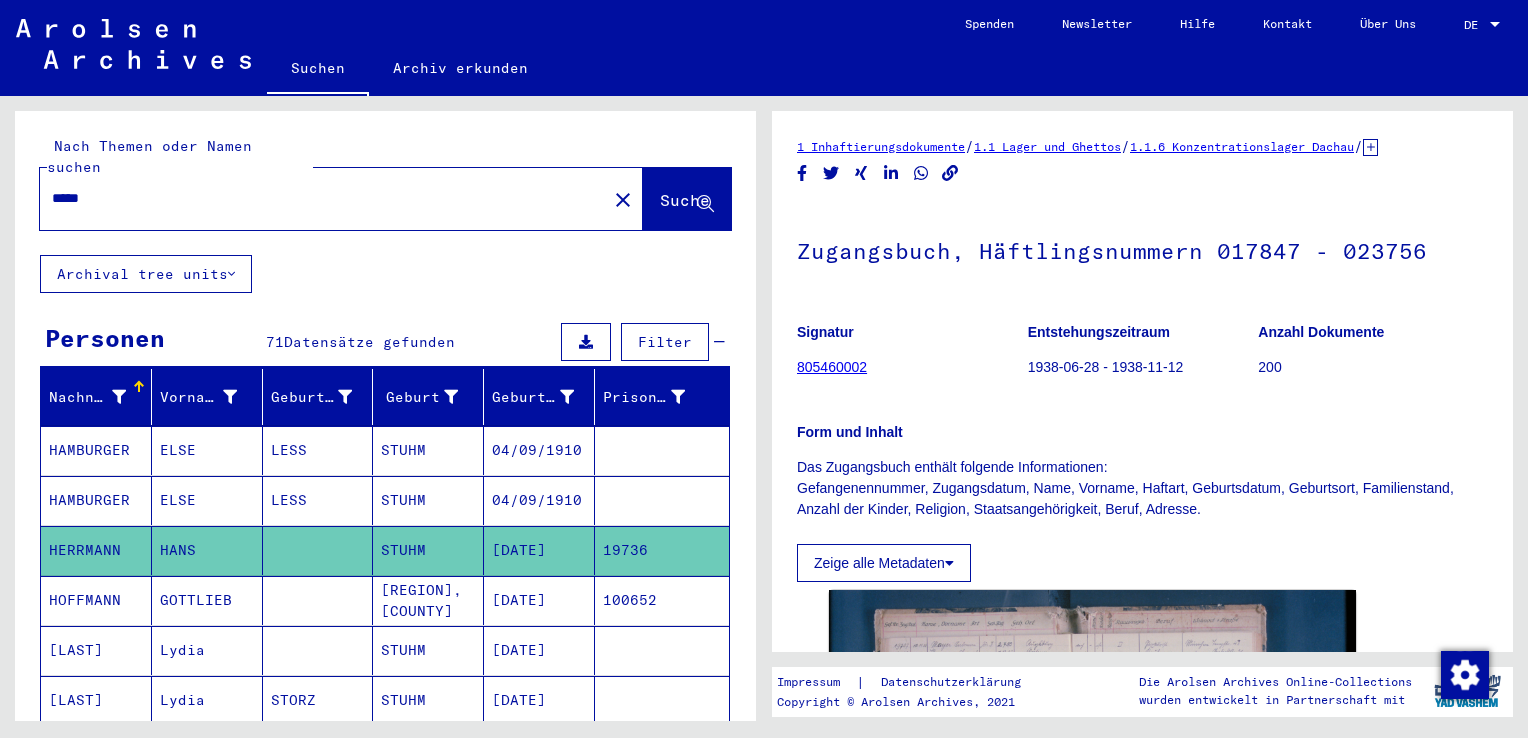 click on "[DATE]" at bounding box center [539, 650] 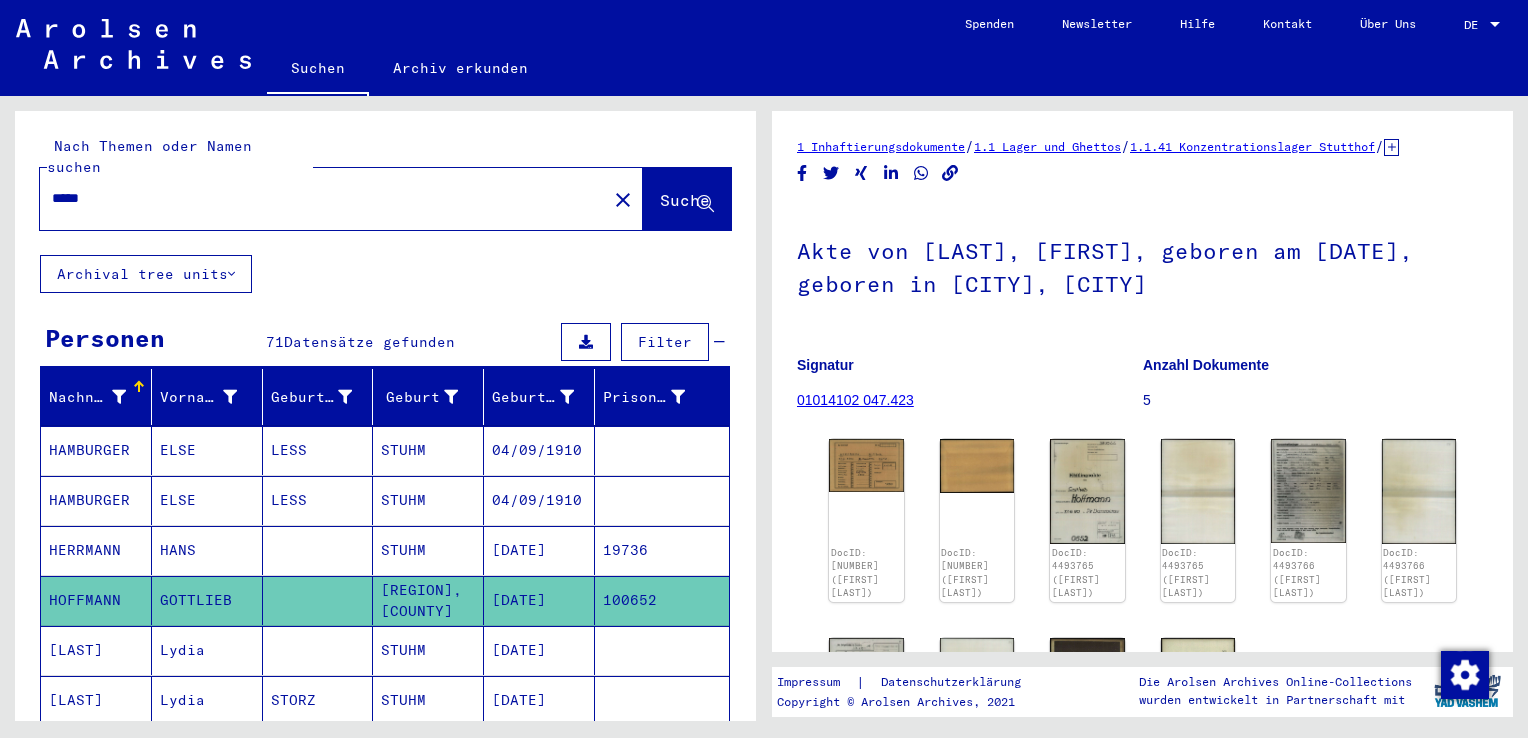 scroll, scrollTop: 0, scrollLeft: 0, axis: both 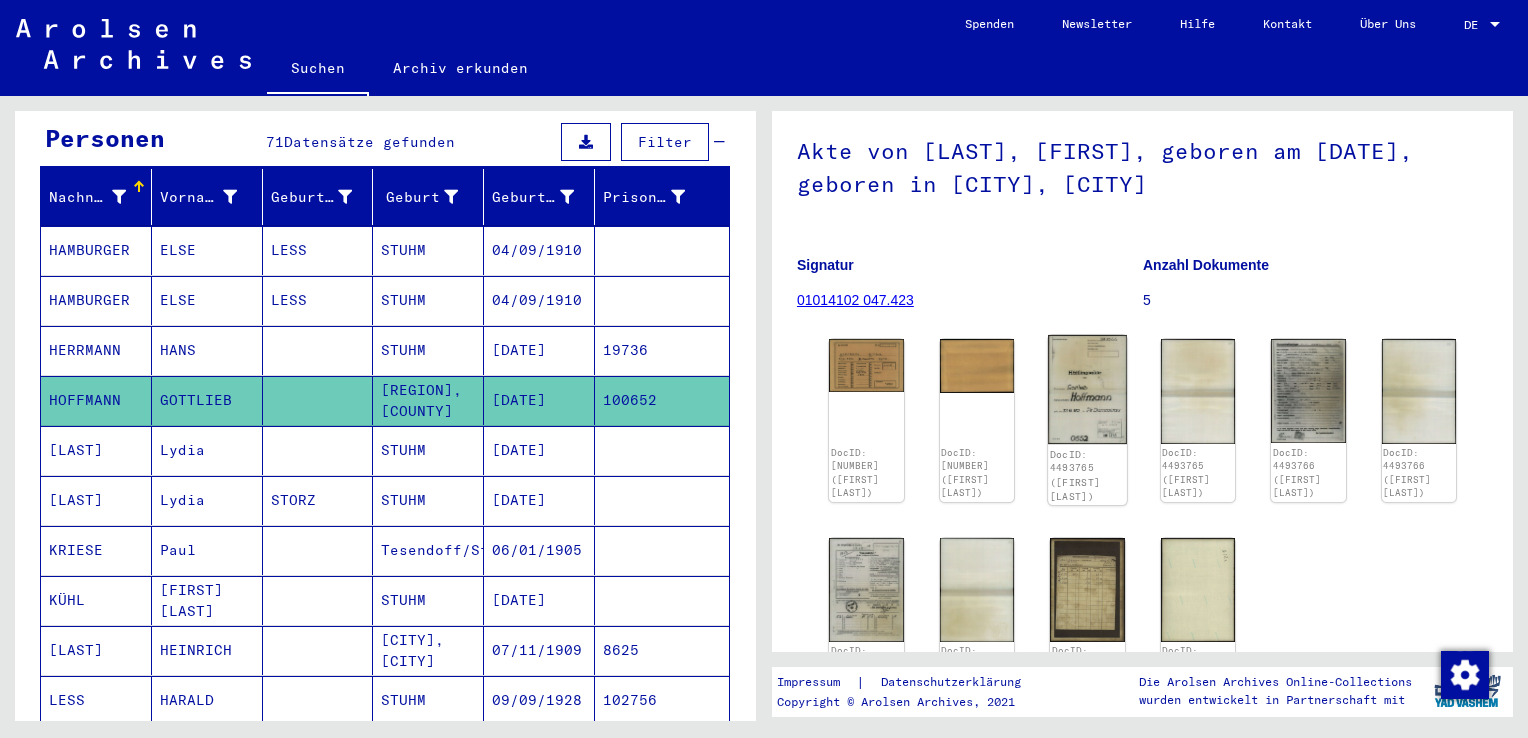 click 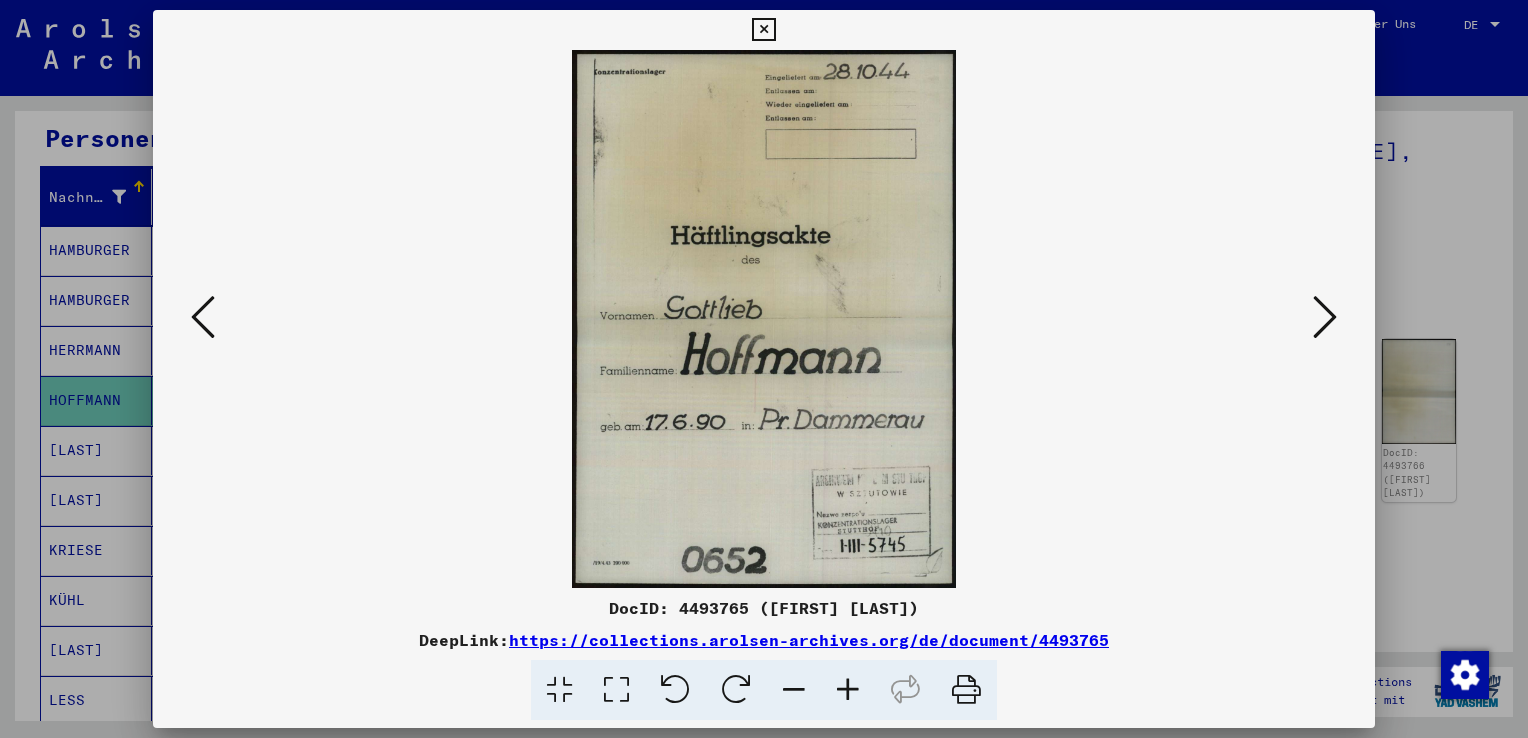 click at bounding box center [1325, 317] 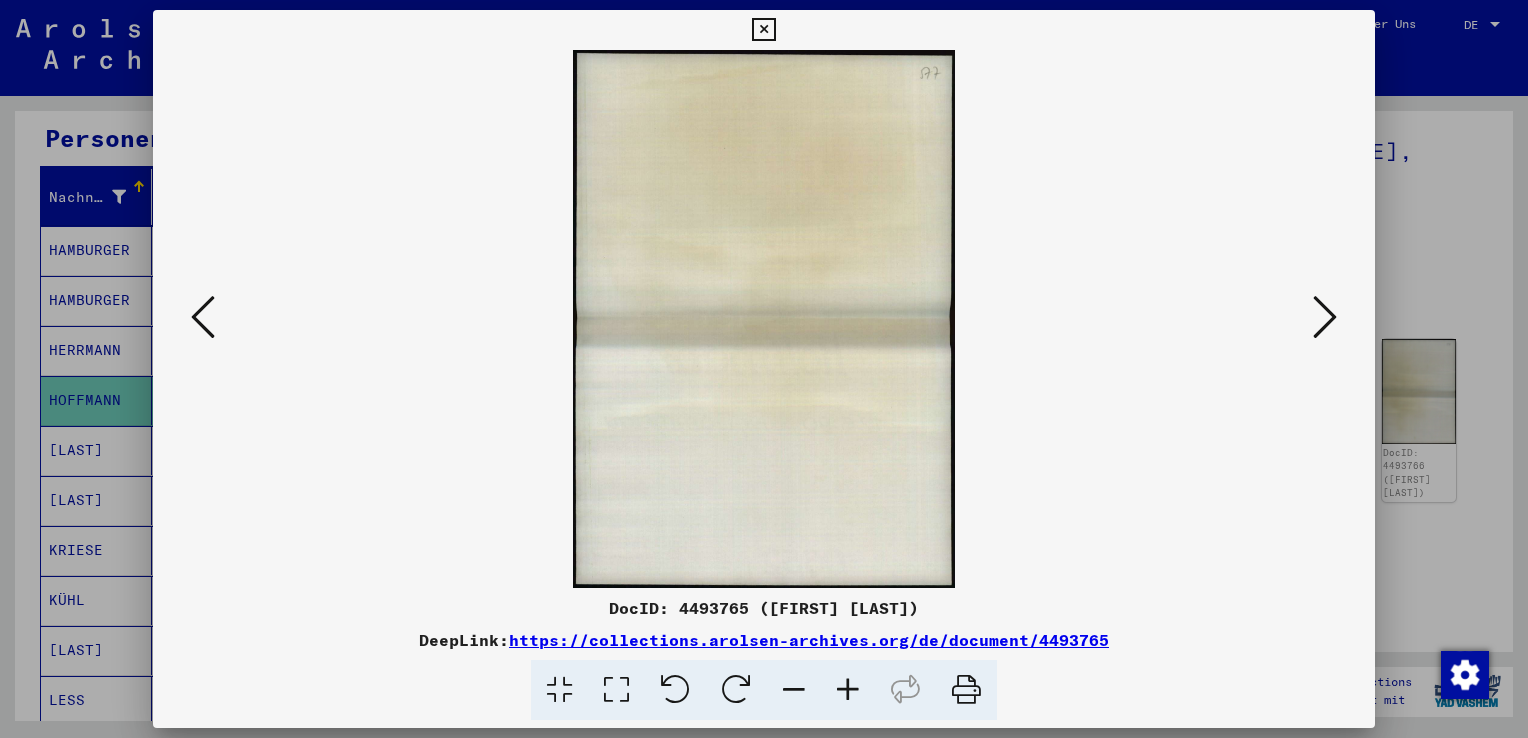 click at bounding box center (1325, 317) 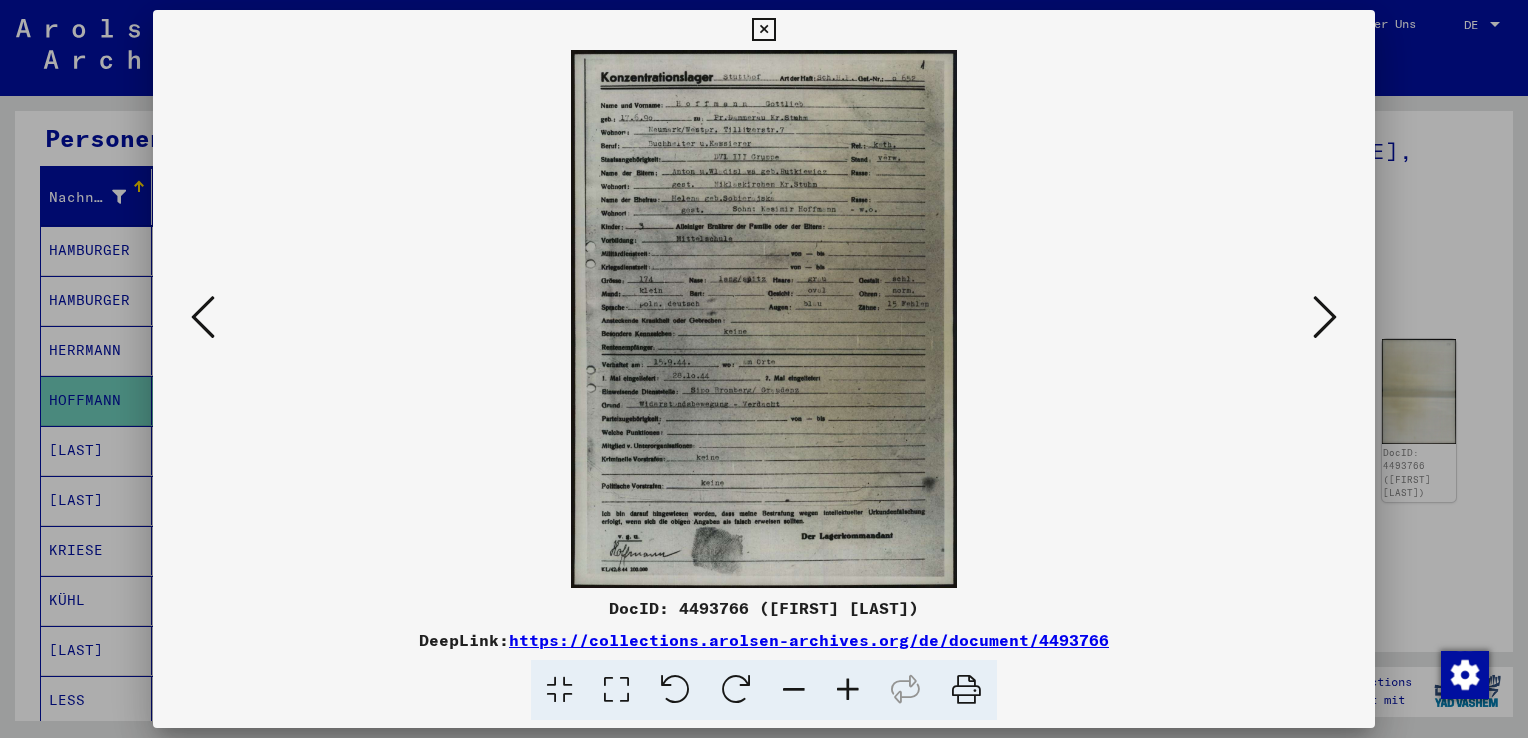 click at bounding box center (616, 690) 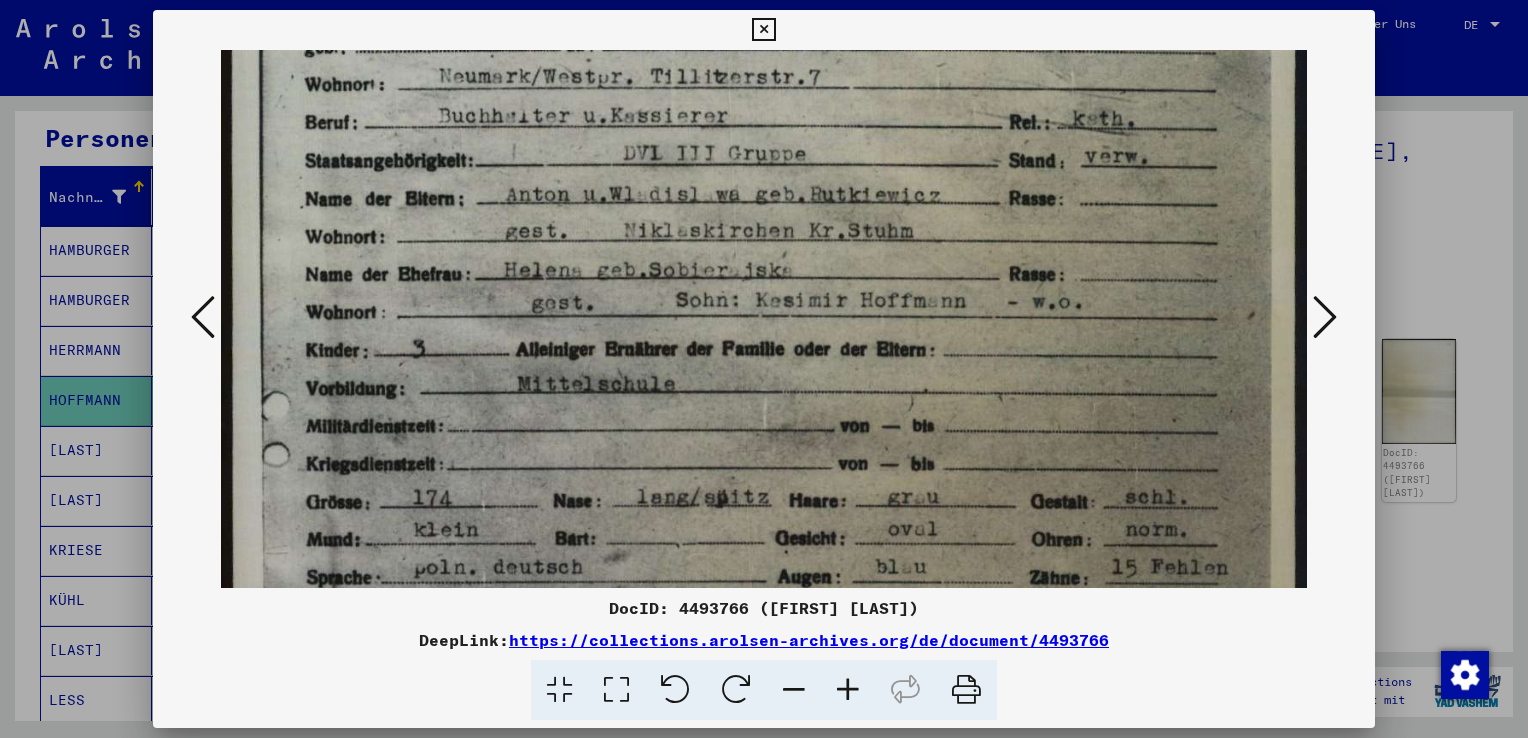 drag, startPoint x: 849, startPoint y: 496, endPoint x: 844, endPoint y: 301, distance: 195.06409 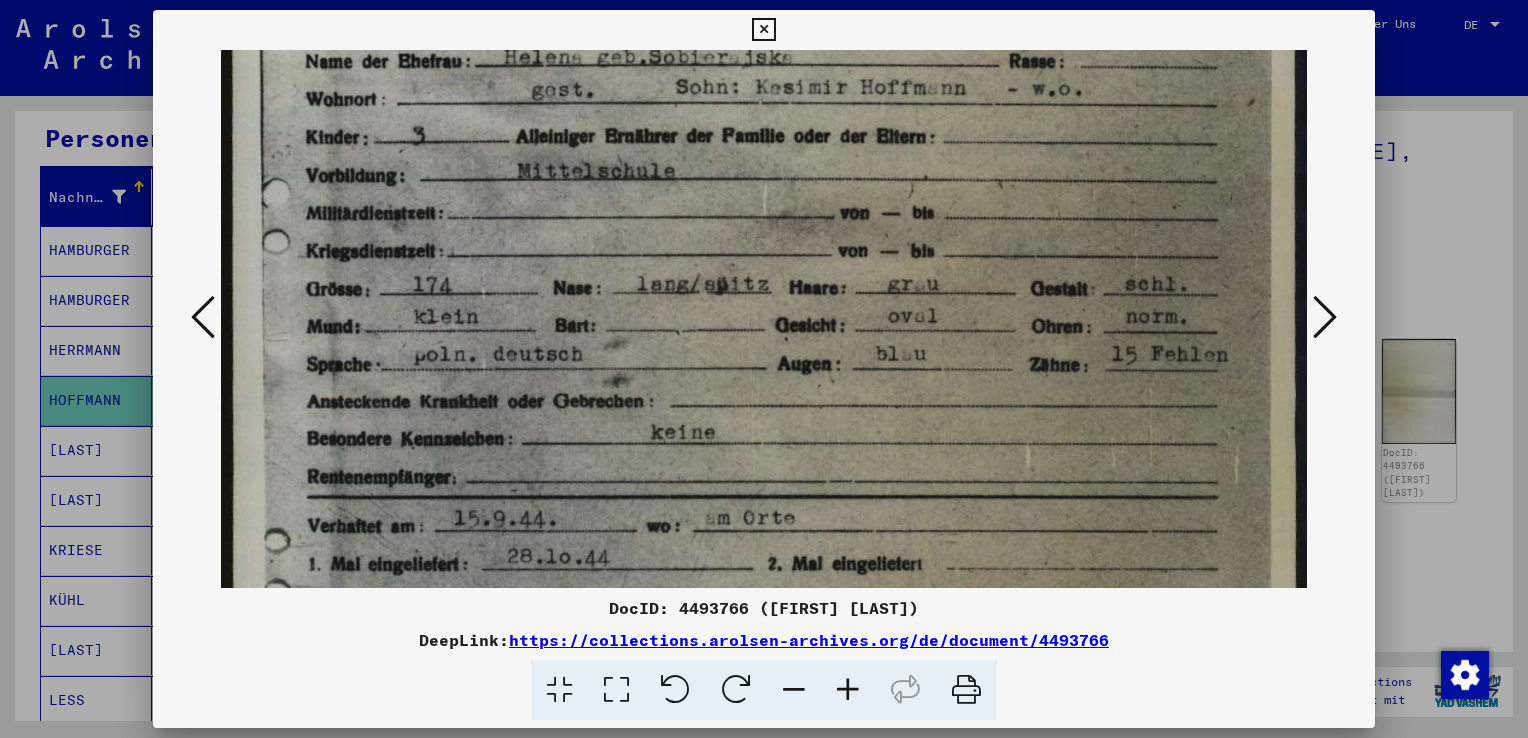 drag, startPoint x: 858, startPoint y: 422, endPoint x: 854, endPoint y: 232, distance: 190.0421 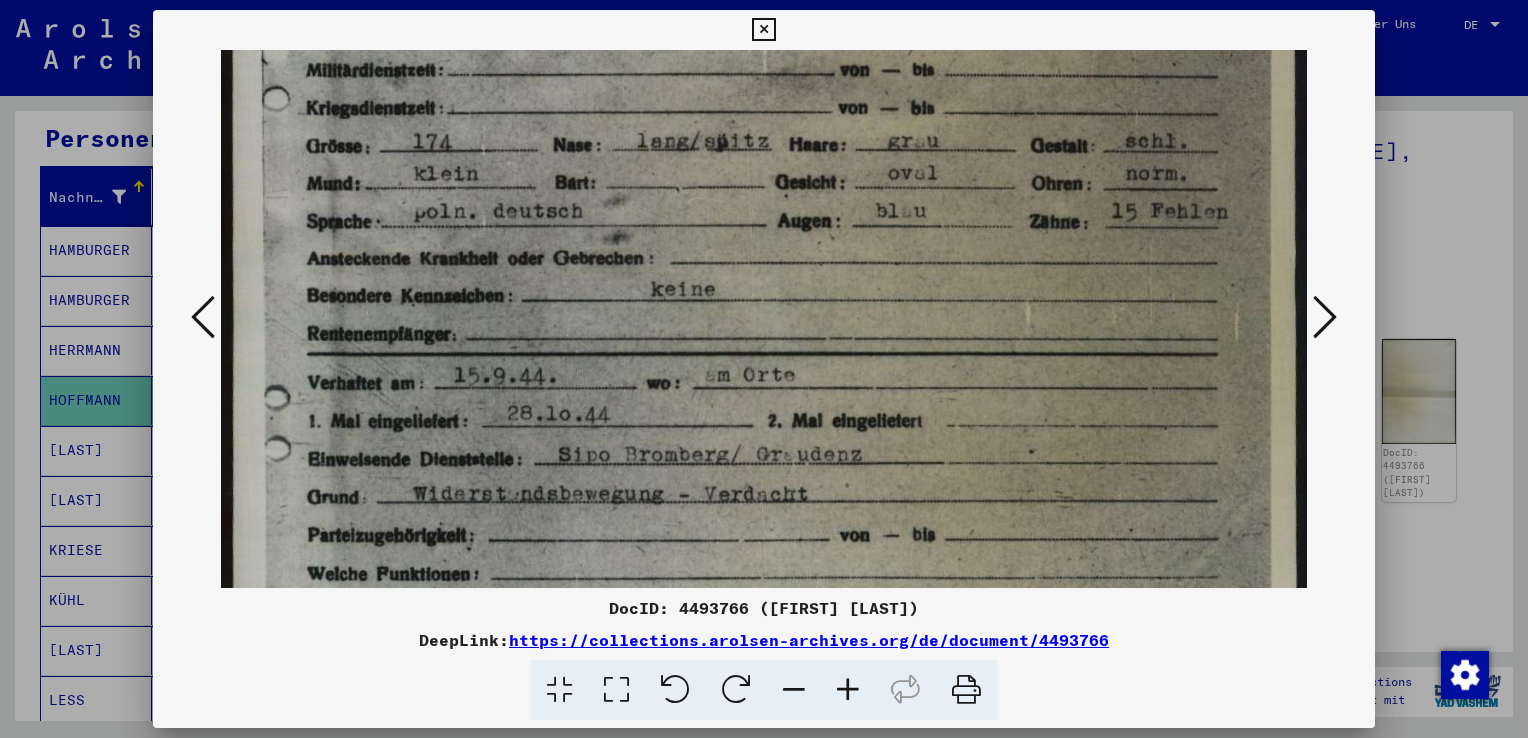 scroll, scrollTop: 576, scrollLeft: 0, axis: vertical 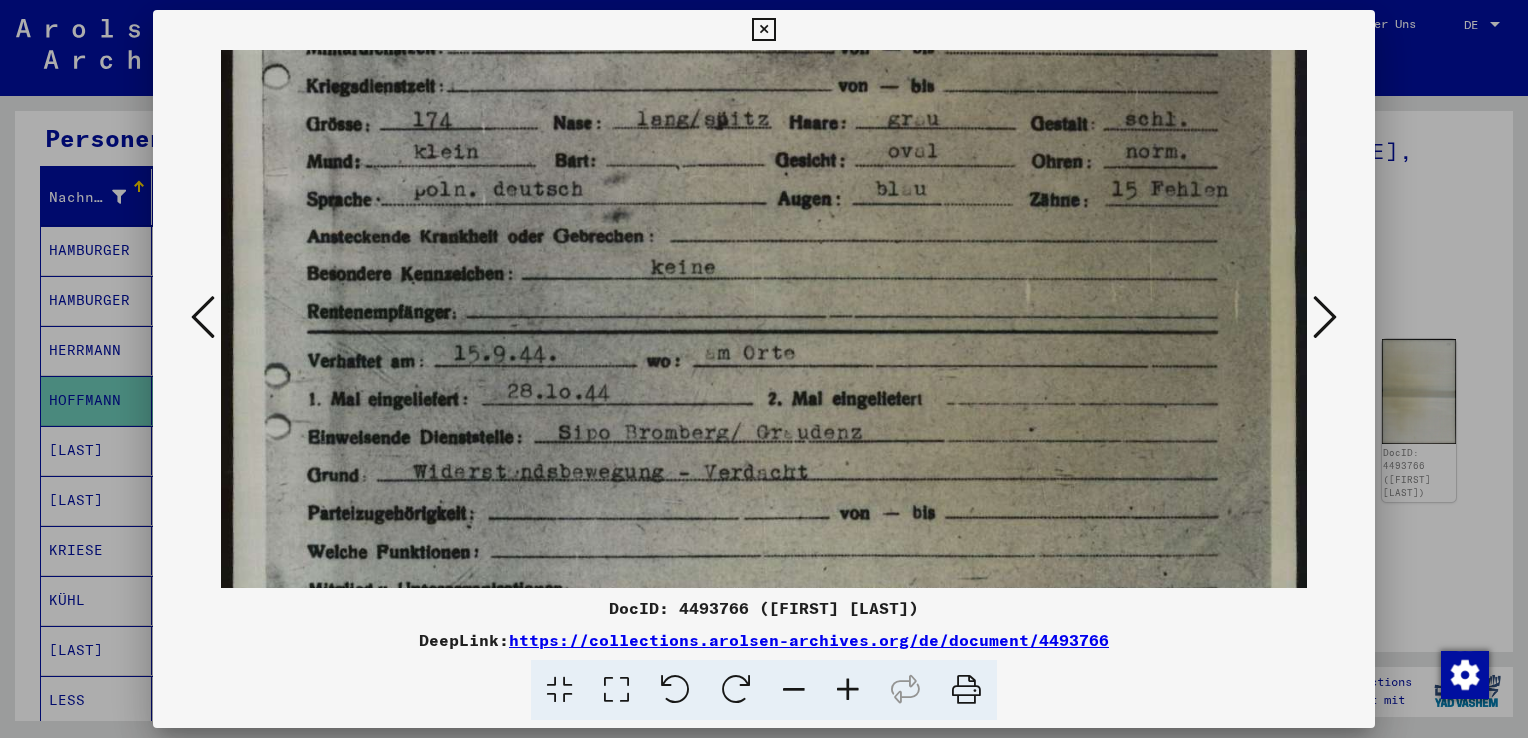 drag, startPoint x: 902, startPoint y: 434, endPoint x: 912, endPoint y: 311, distance: 123.40584 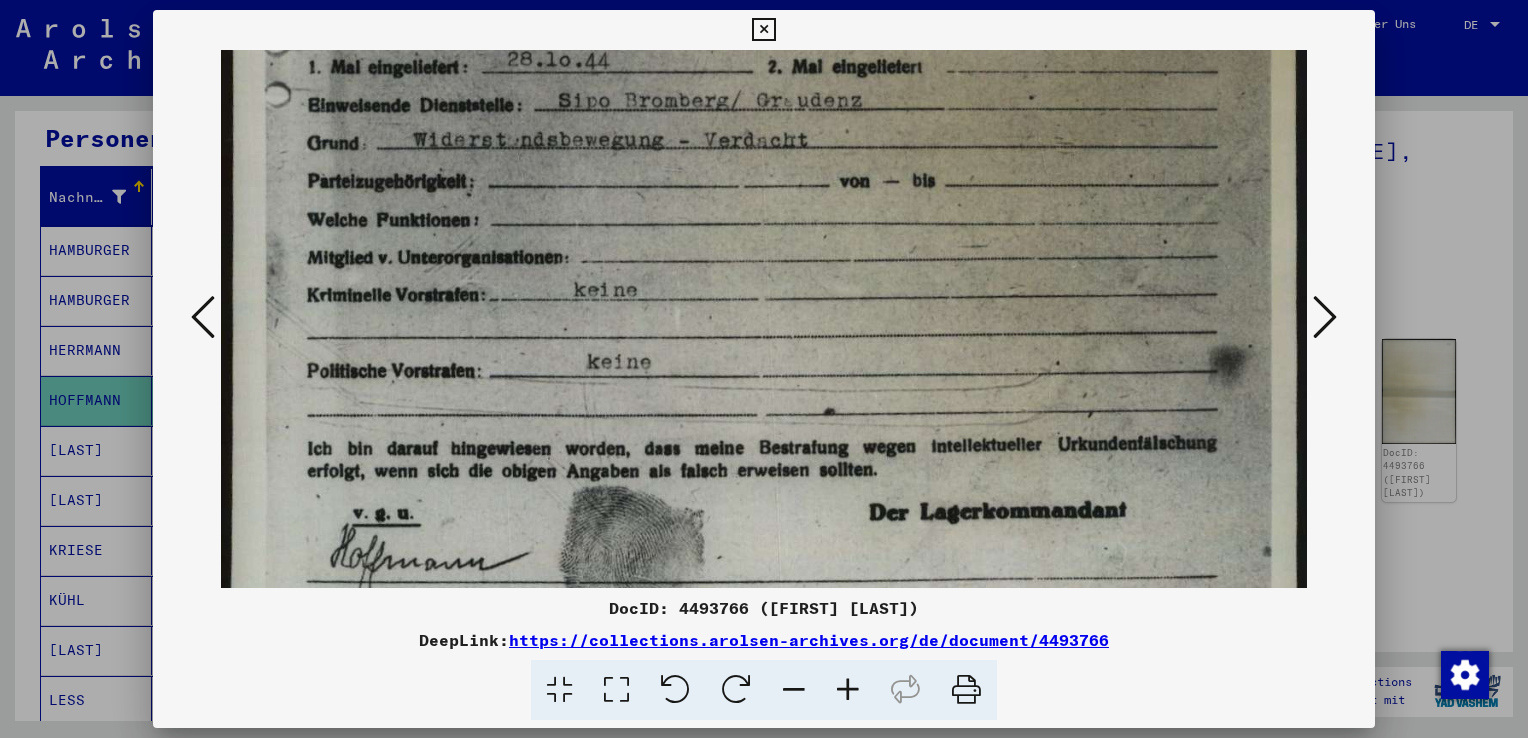 drag, startPoint x: 974, startPoint y: 462, endPoint x: 974, endPoint y: 156, distance: 306 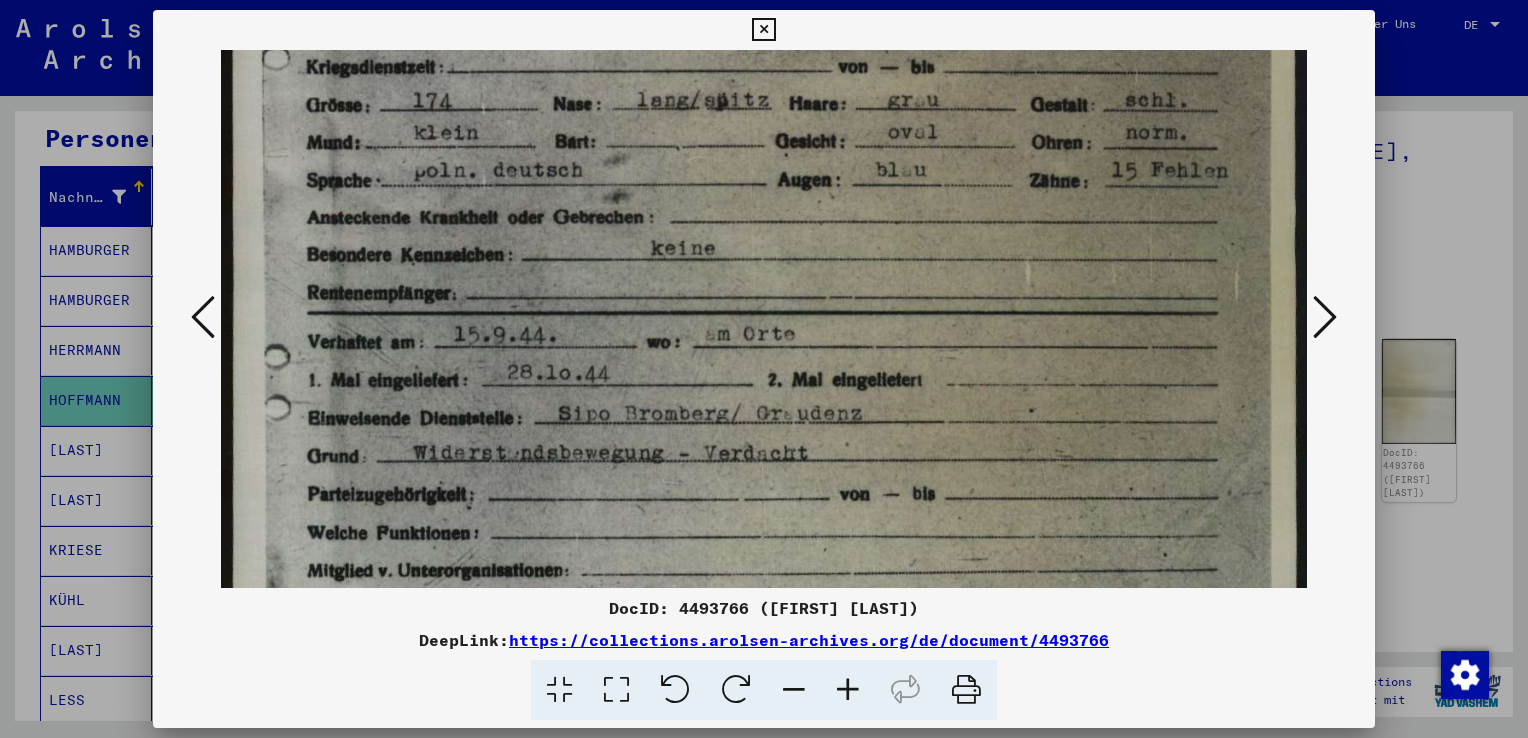 drag, startPoint x: 968, startPoint y: 200, endPoint x: 968, endPoint y: 506, distance: 306 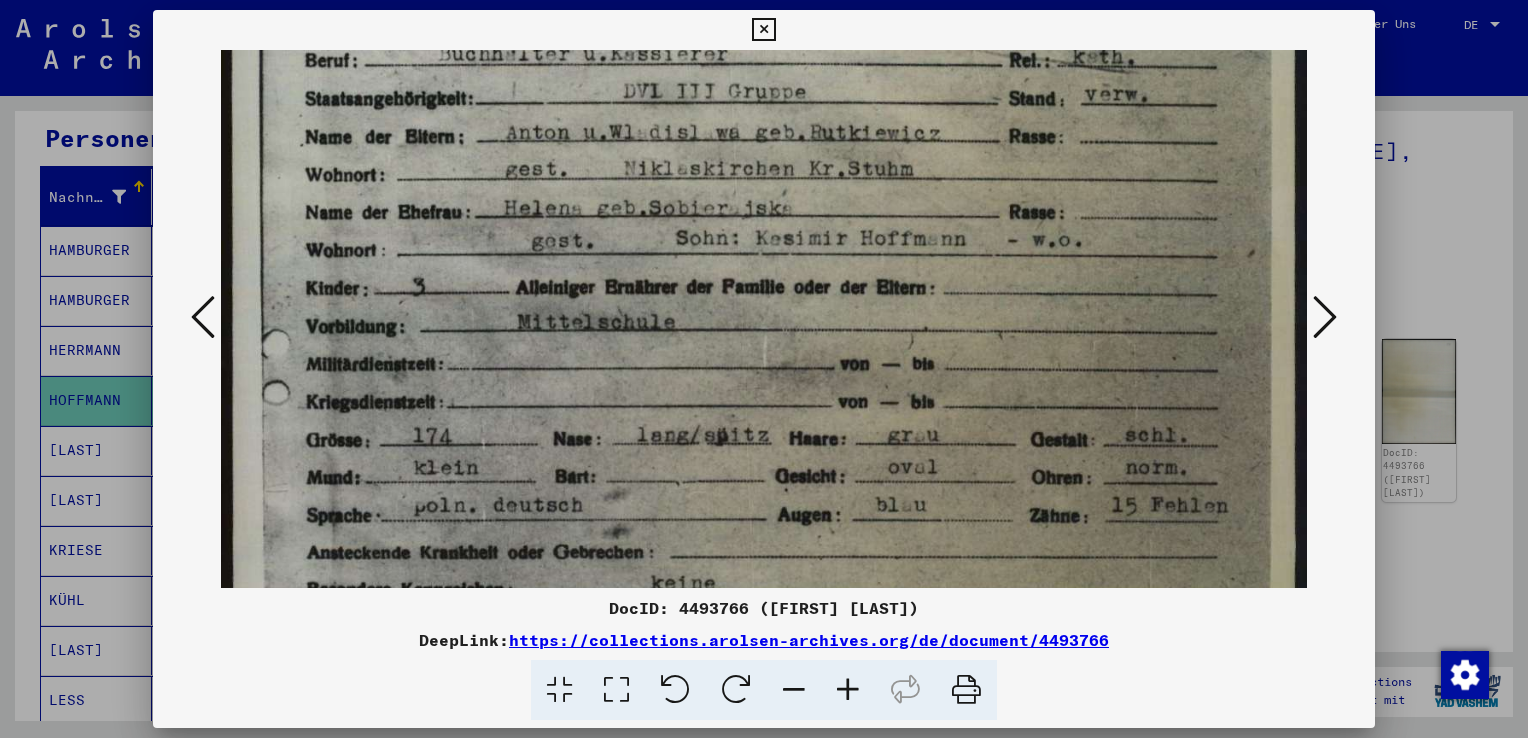 drag, startPoint x: 991, startPoint y: 286, endPoint x: 1002, endPoint y: 633, distance: 347.17432 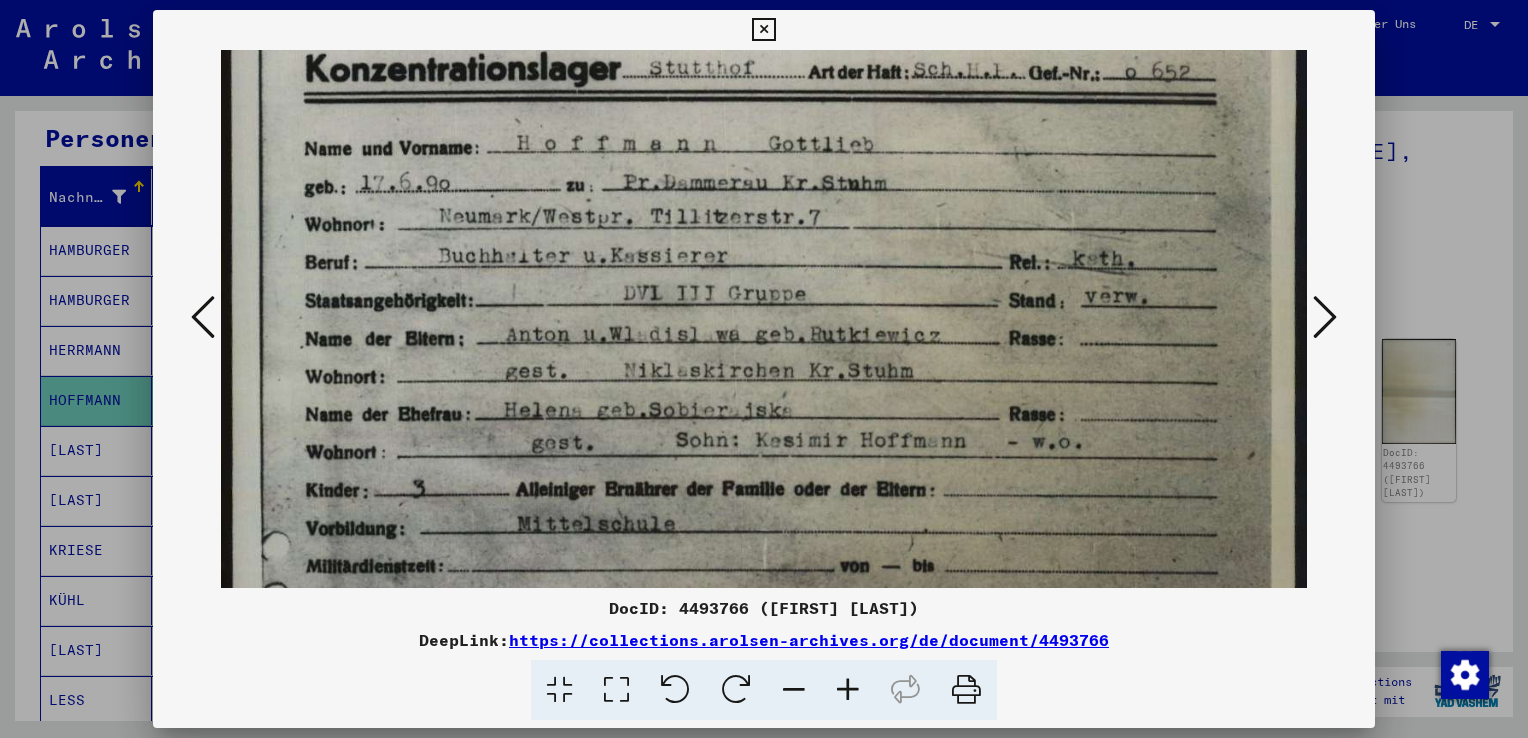 scroll, scrollTop: 0, scrollLeft: 0, axis: both 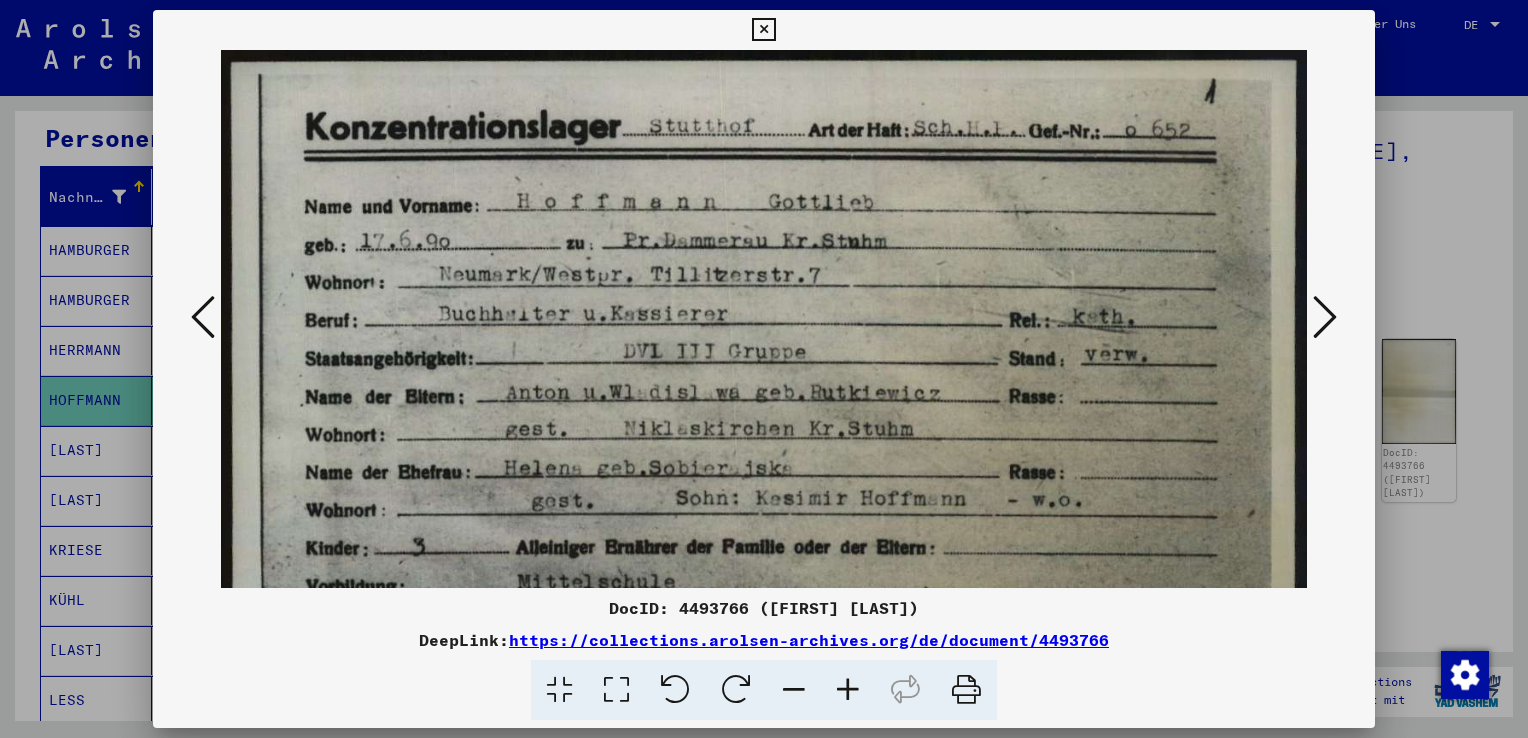drag, startPoint x: 976, startPoint y: 370, endPoint x: 981, endPoint y: 520, distance: 150.08331 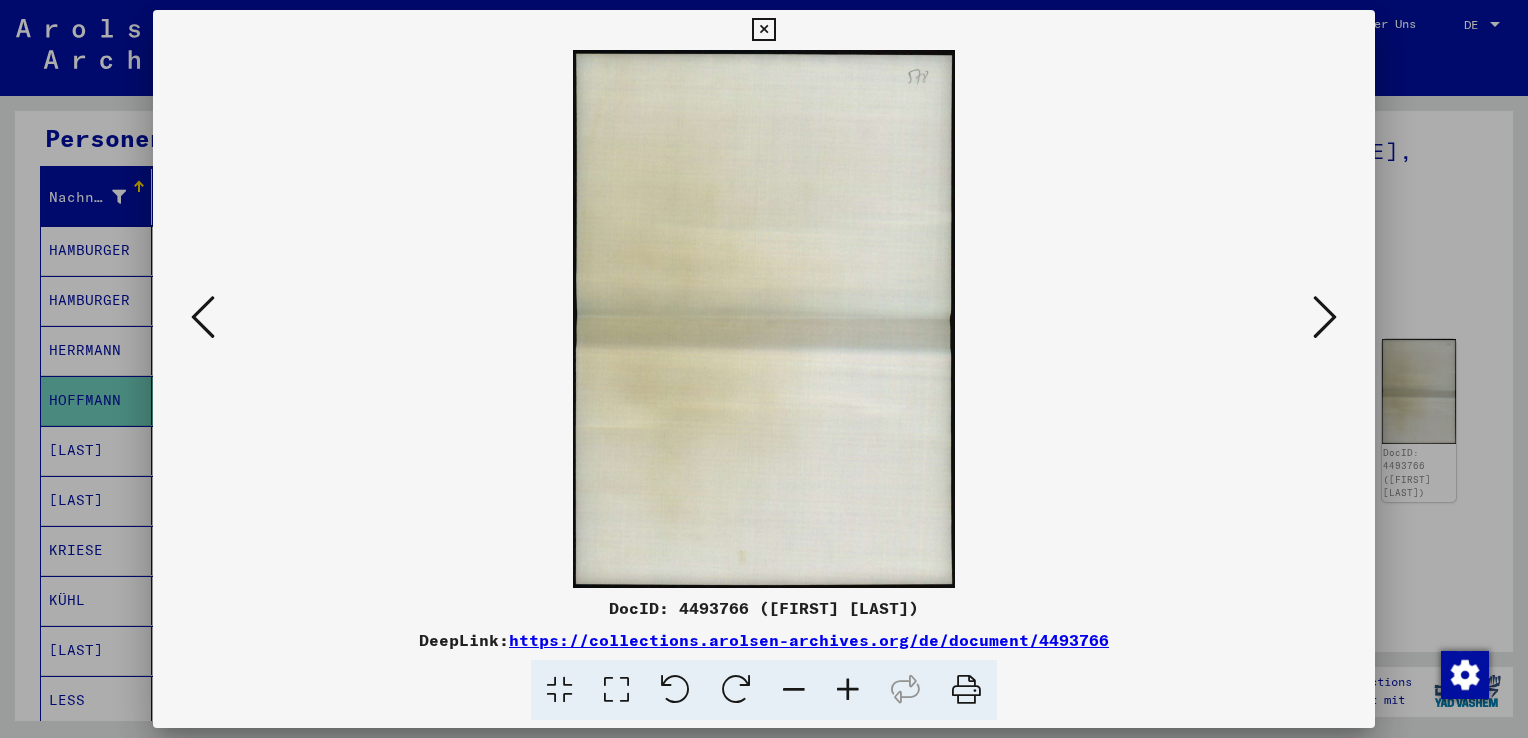click at bounding box center [1325, 317] 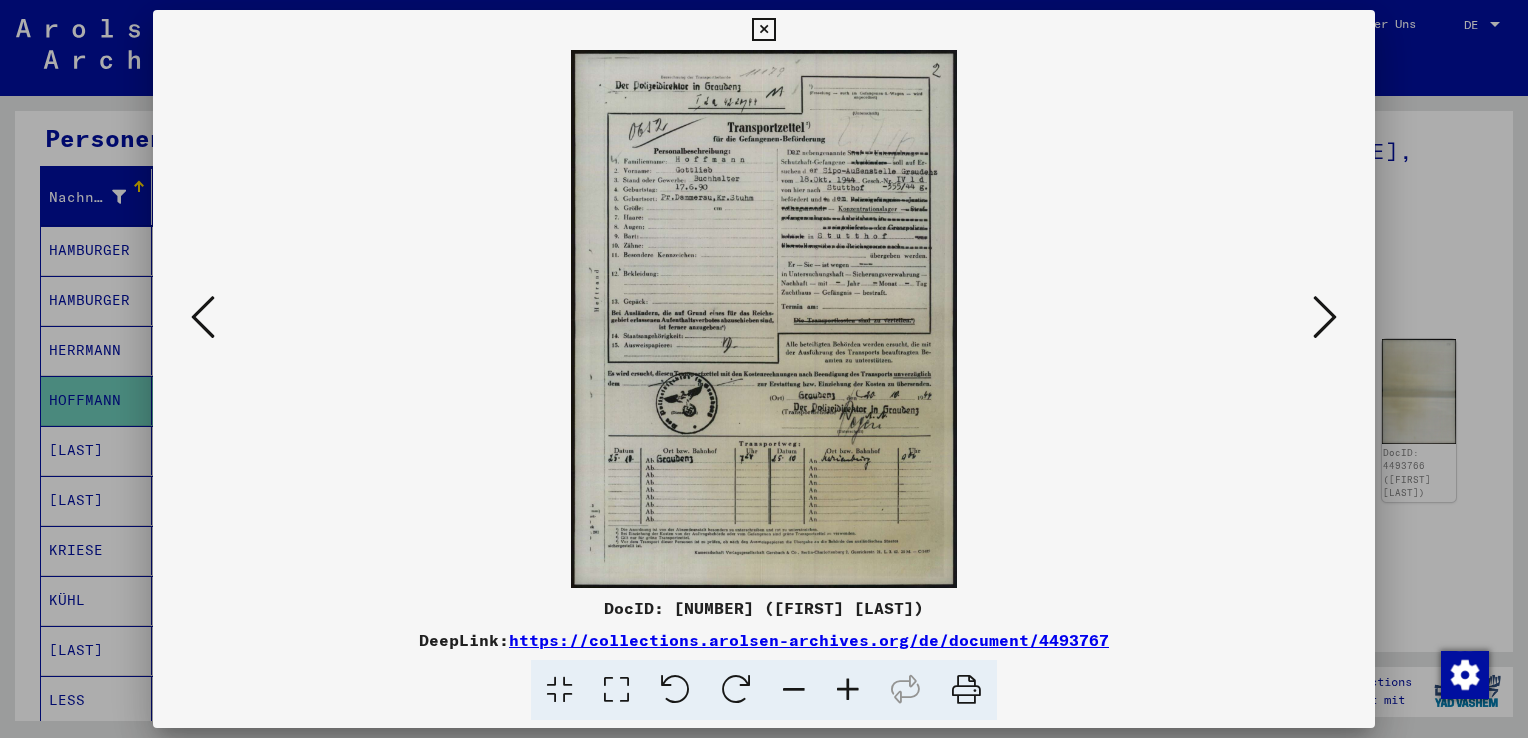 click at bounding box center [1325, 317] 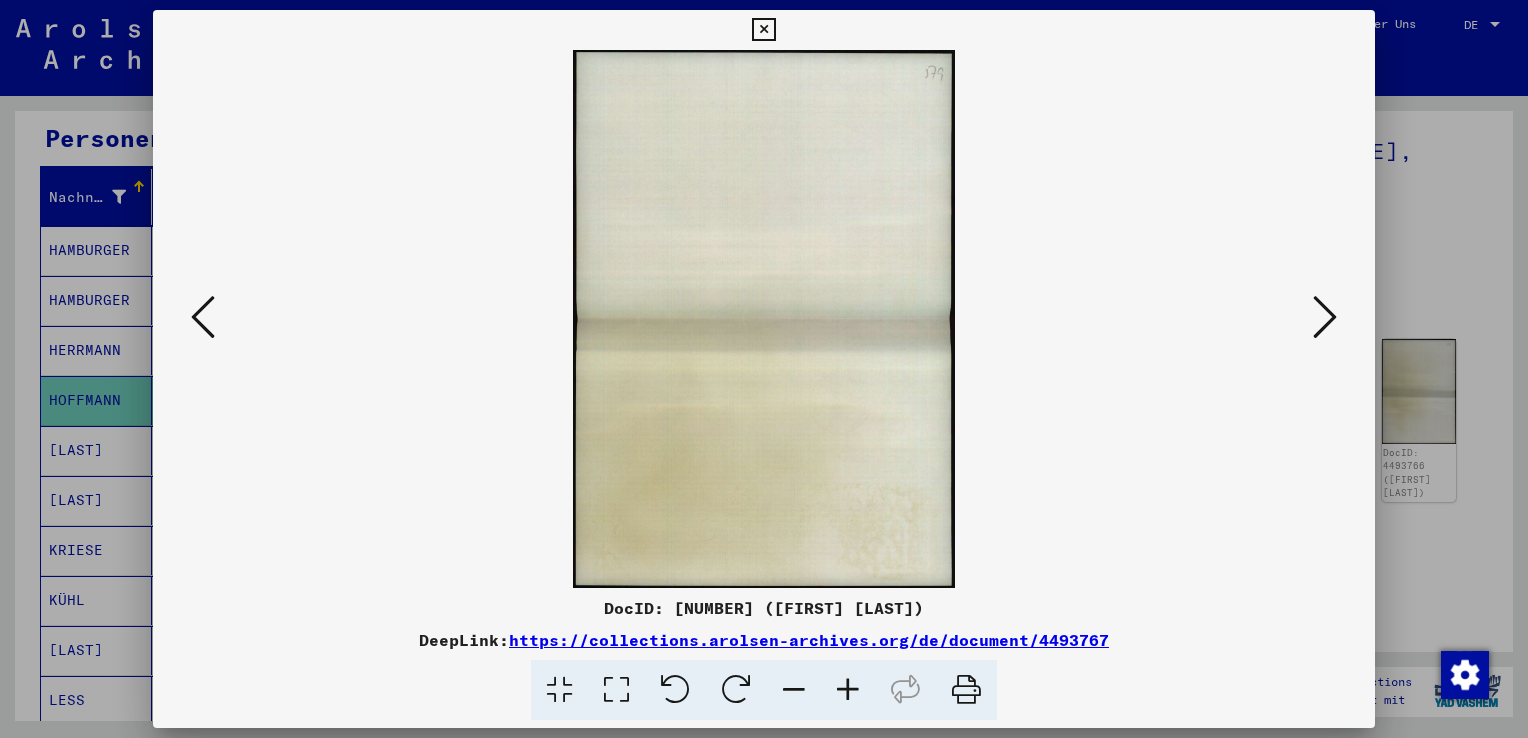 click at bounding box center (1325, 317) 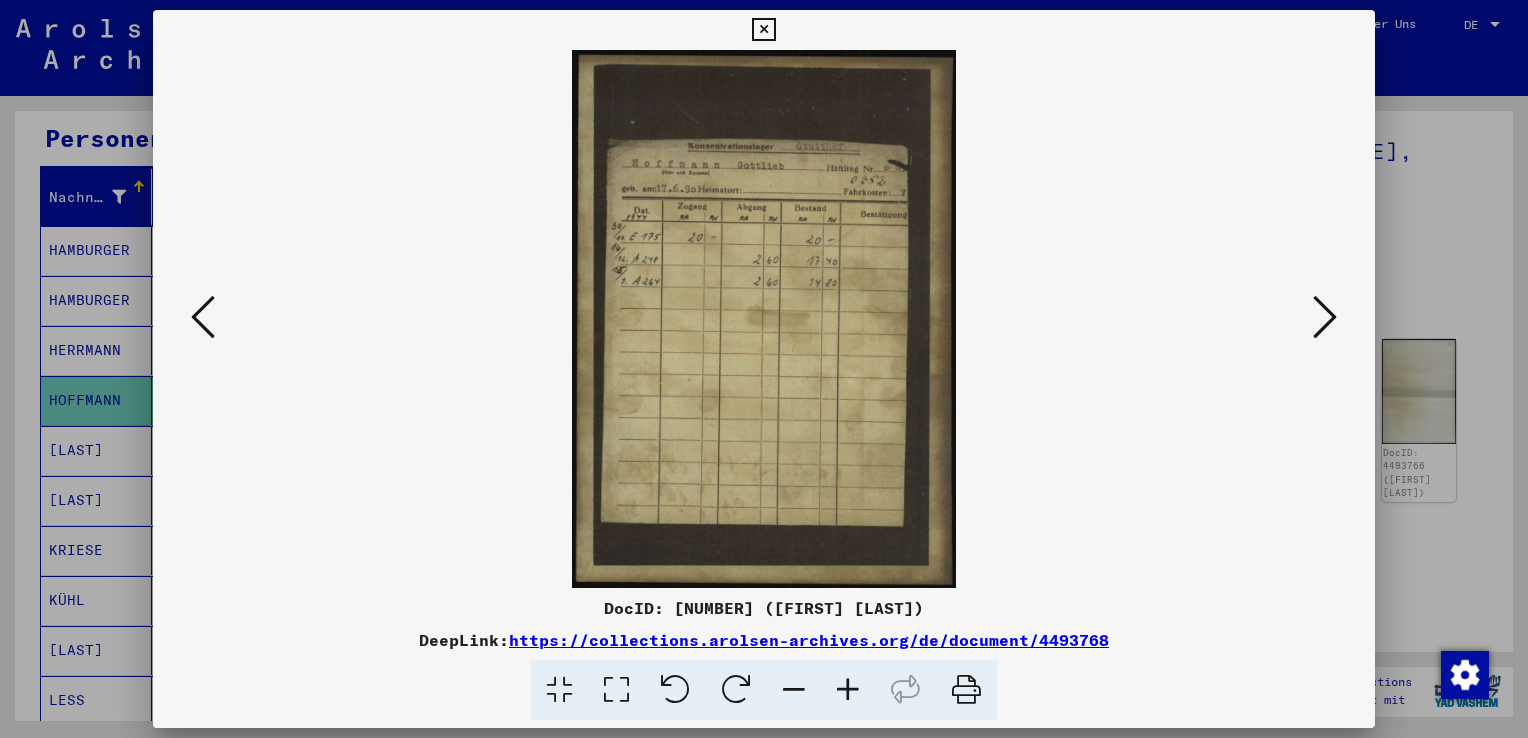 click at bounding box center (1325, 317) 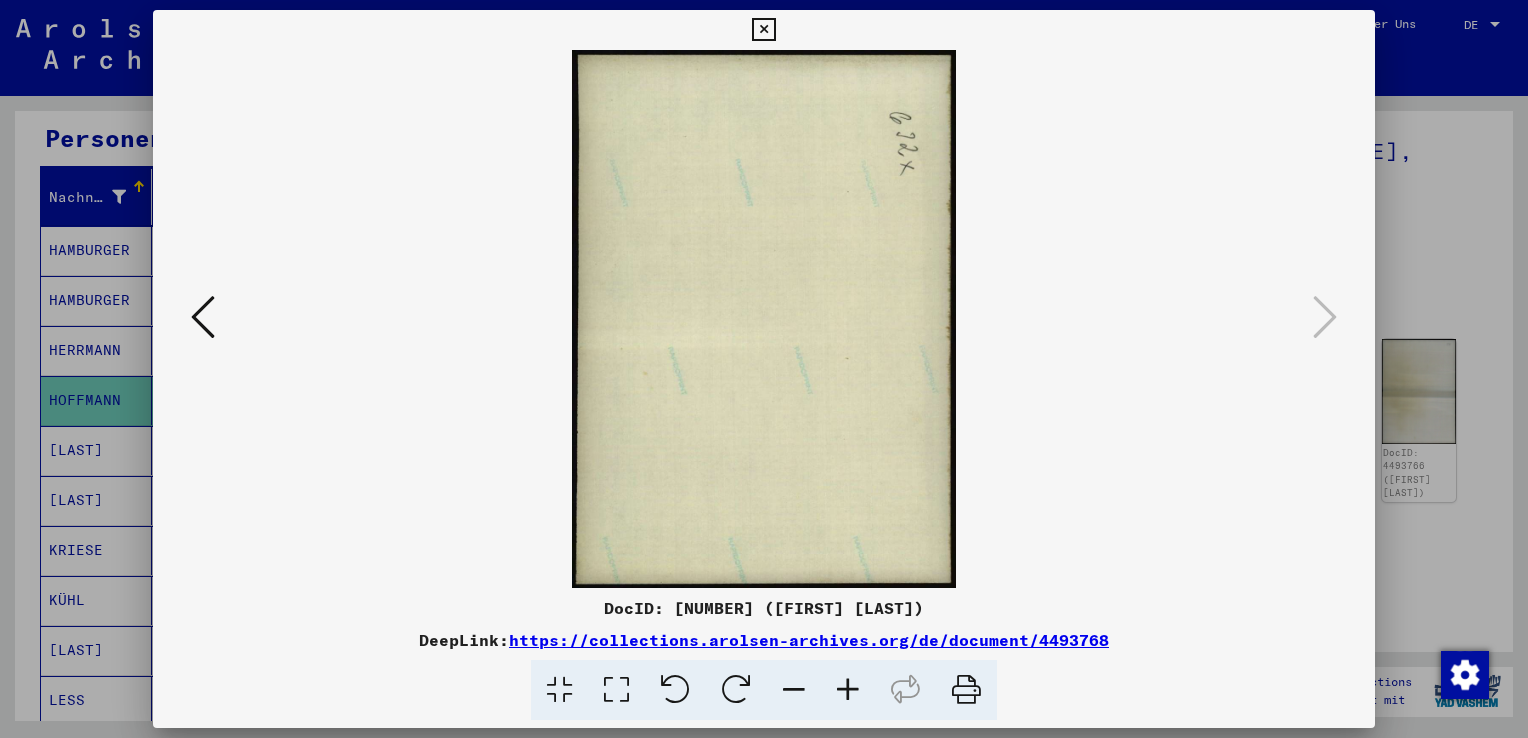 click at bounding box center [764, 369] 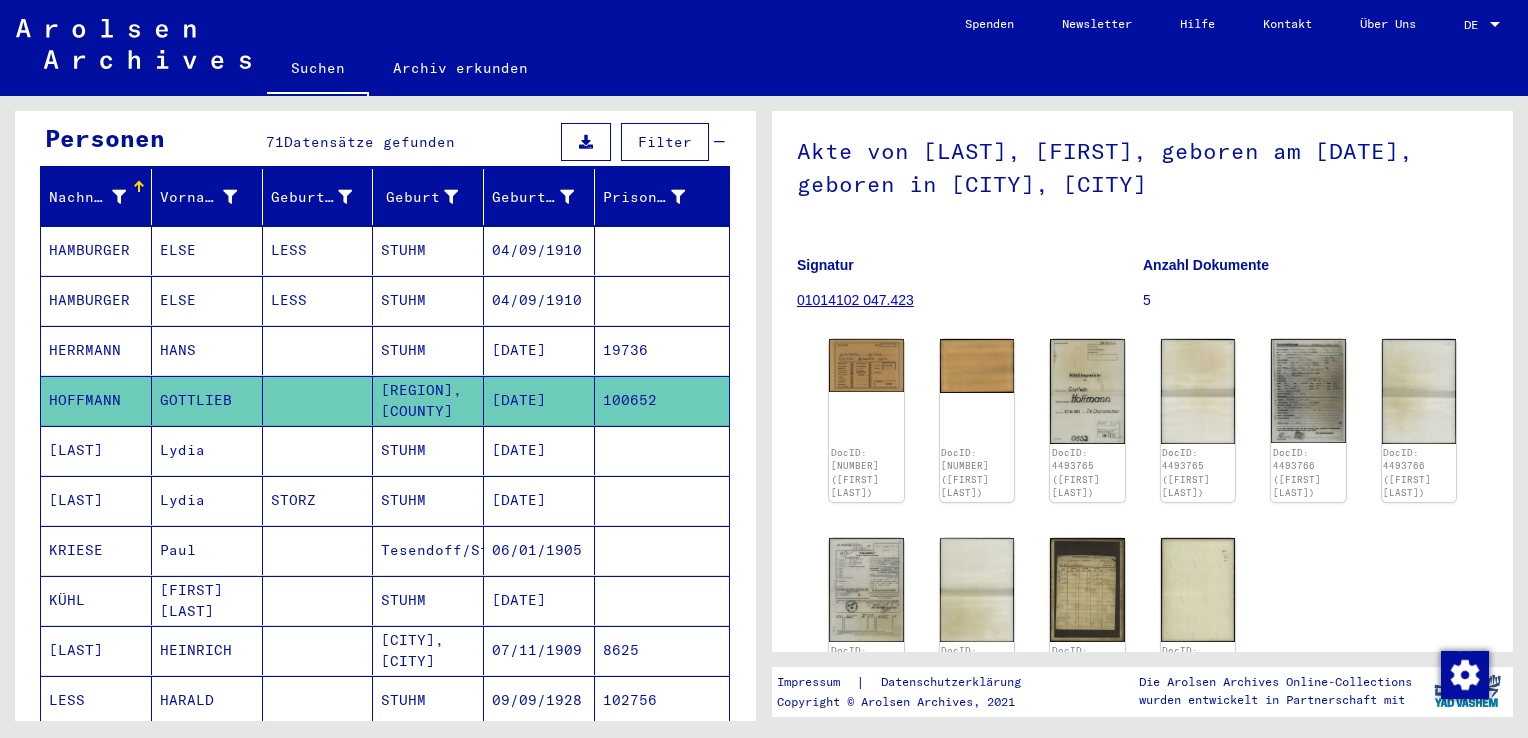 click on "[DATE]" at bounding box center [539, 500] 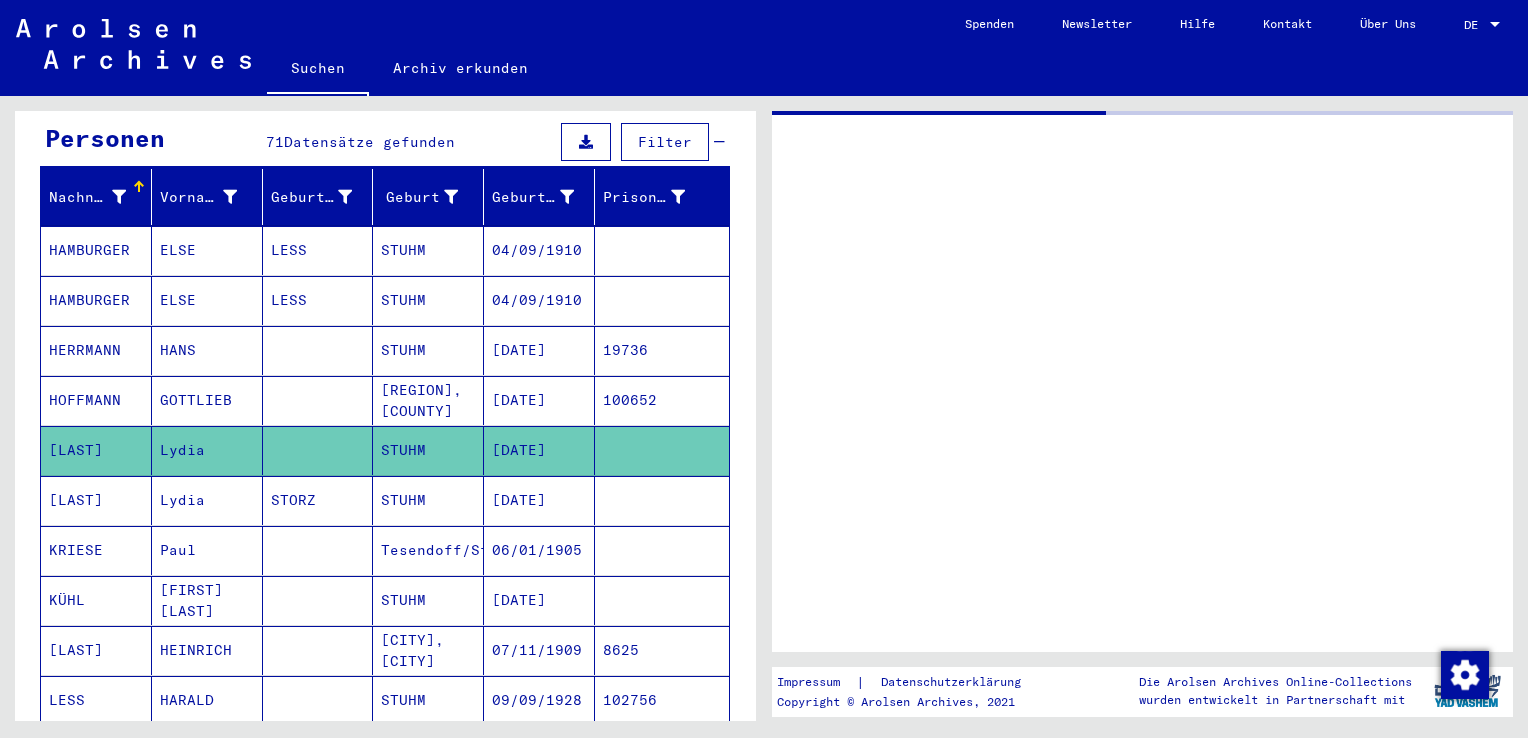 scroll, scrollTop: 0, scrollLeft: 0, axis: both 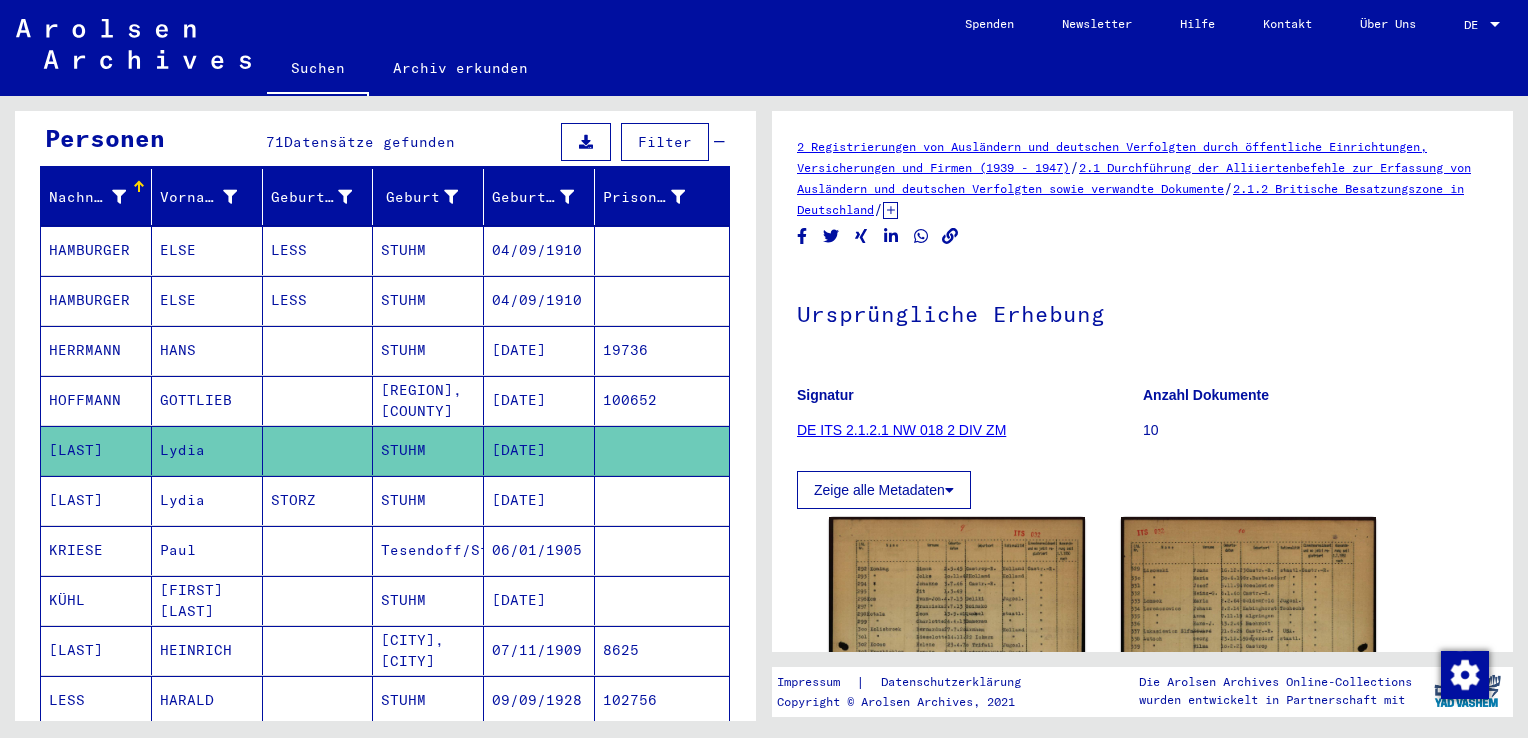 click on "[DATE]" at bounding box center (539, 550) 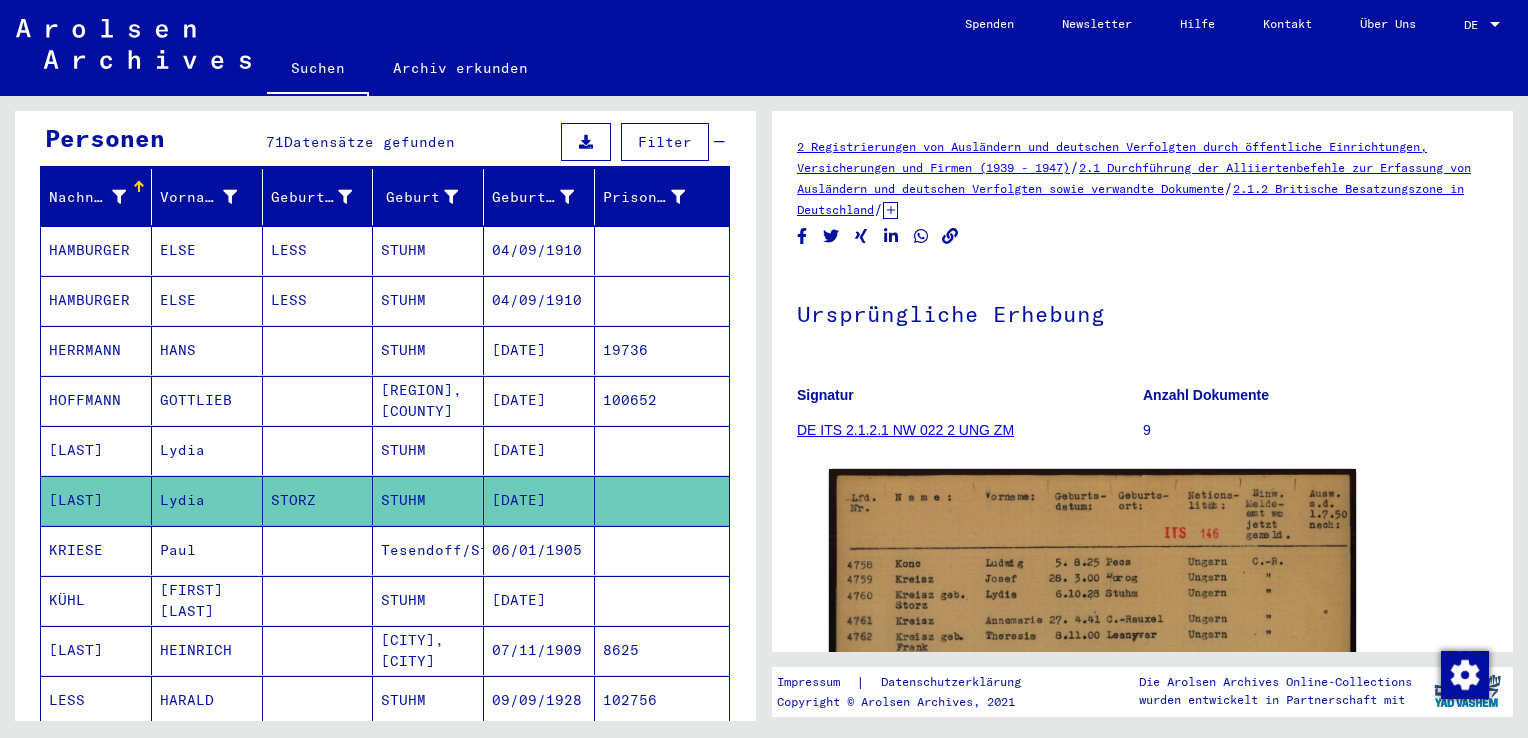 scroll, scrollTop: 0, scrollLeft: 0, axis: both 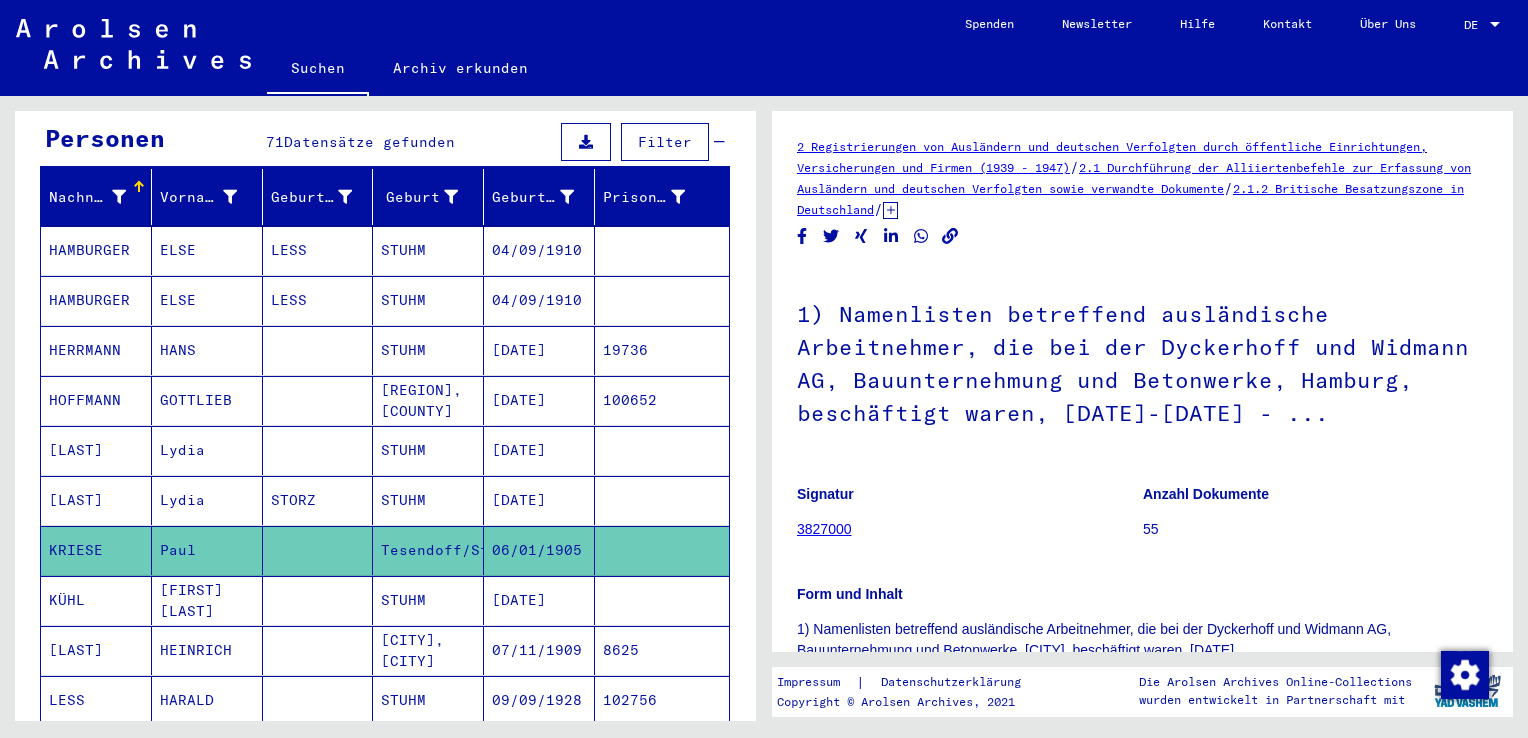 click on "[DATE]" at bounding box center (539, 650) 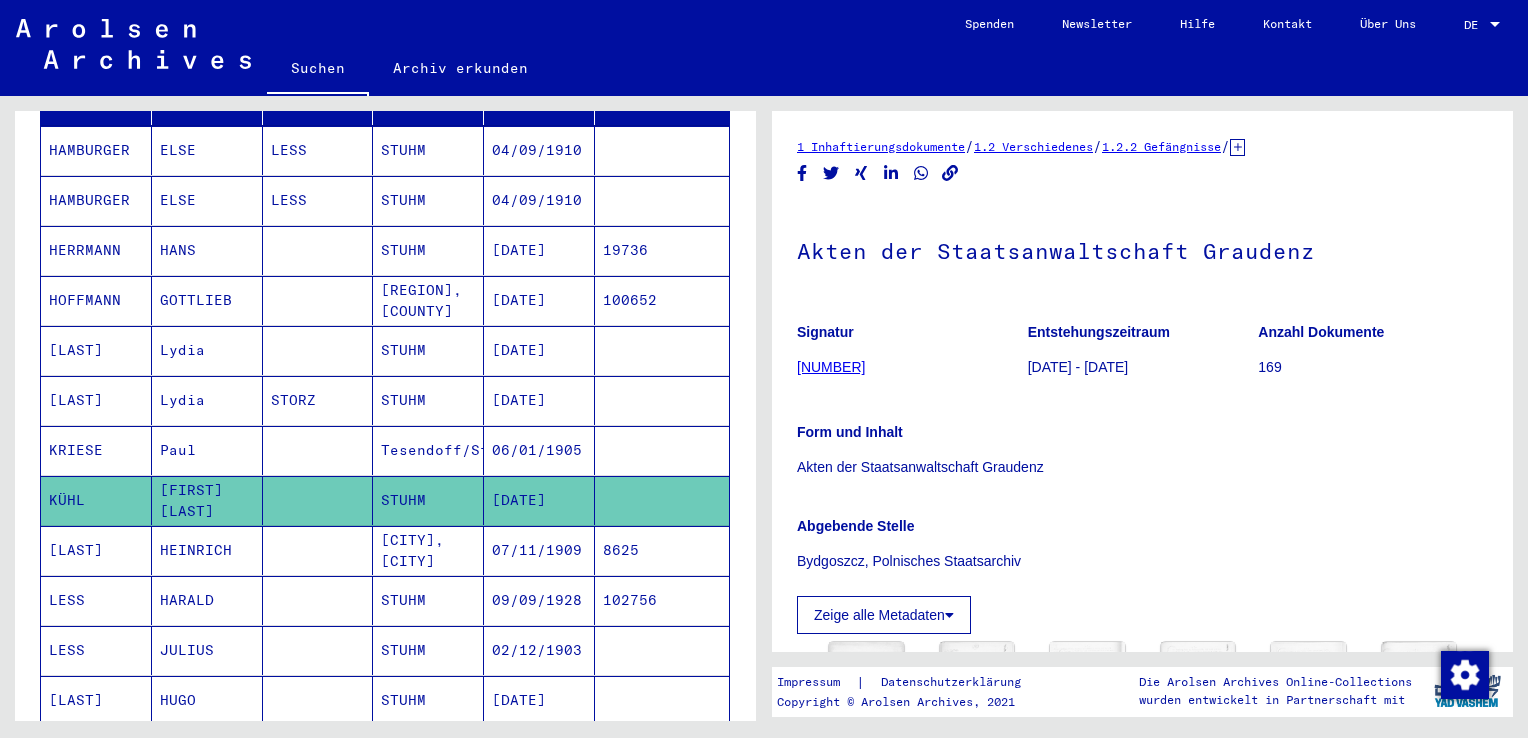 scroll, scrollTop: 400, scrollLeft: 0, axis: vertical 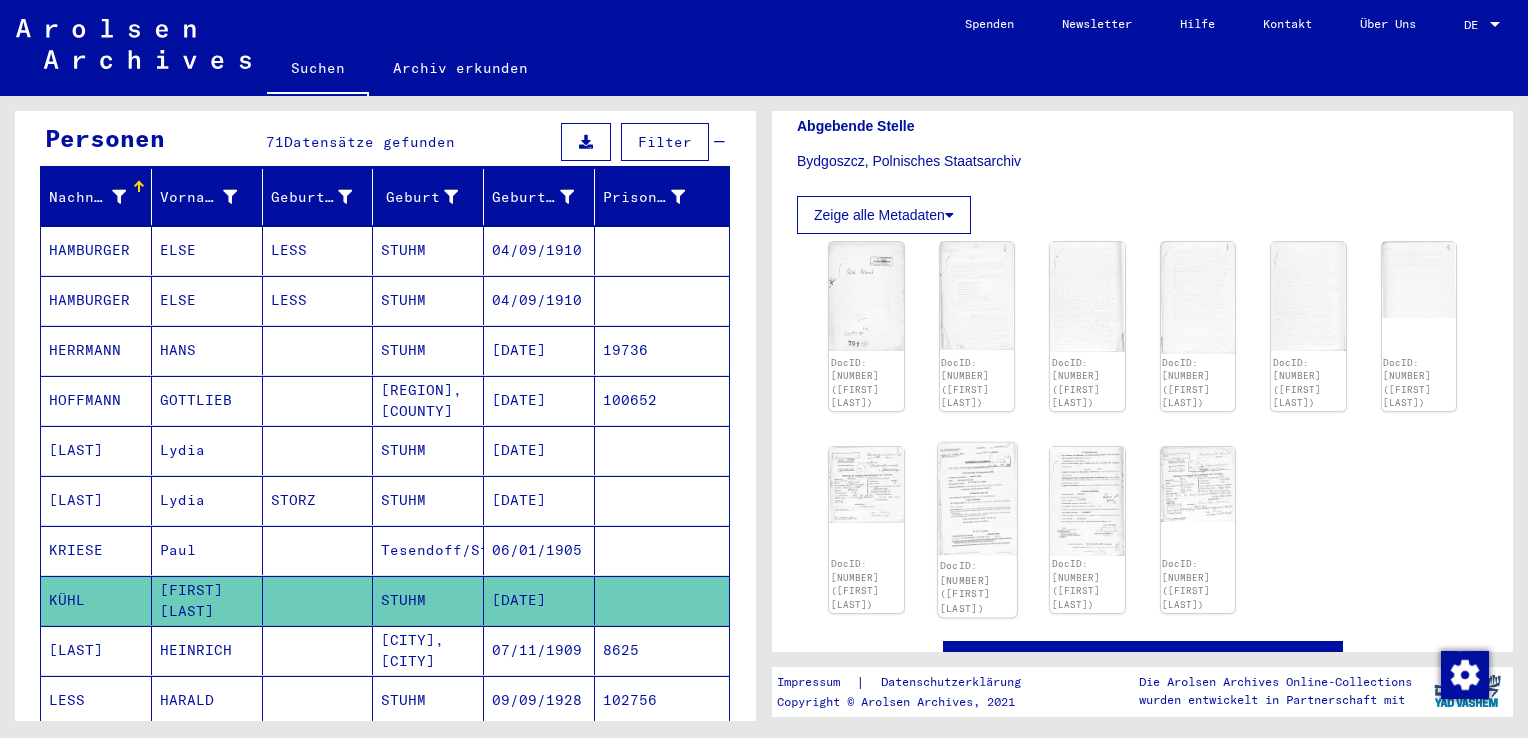 click 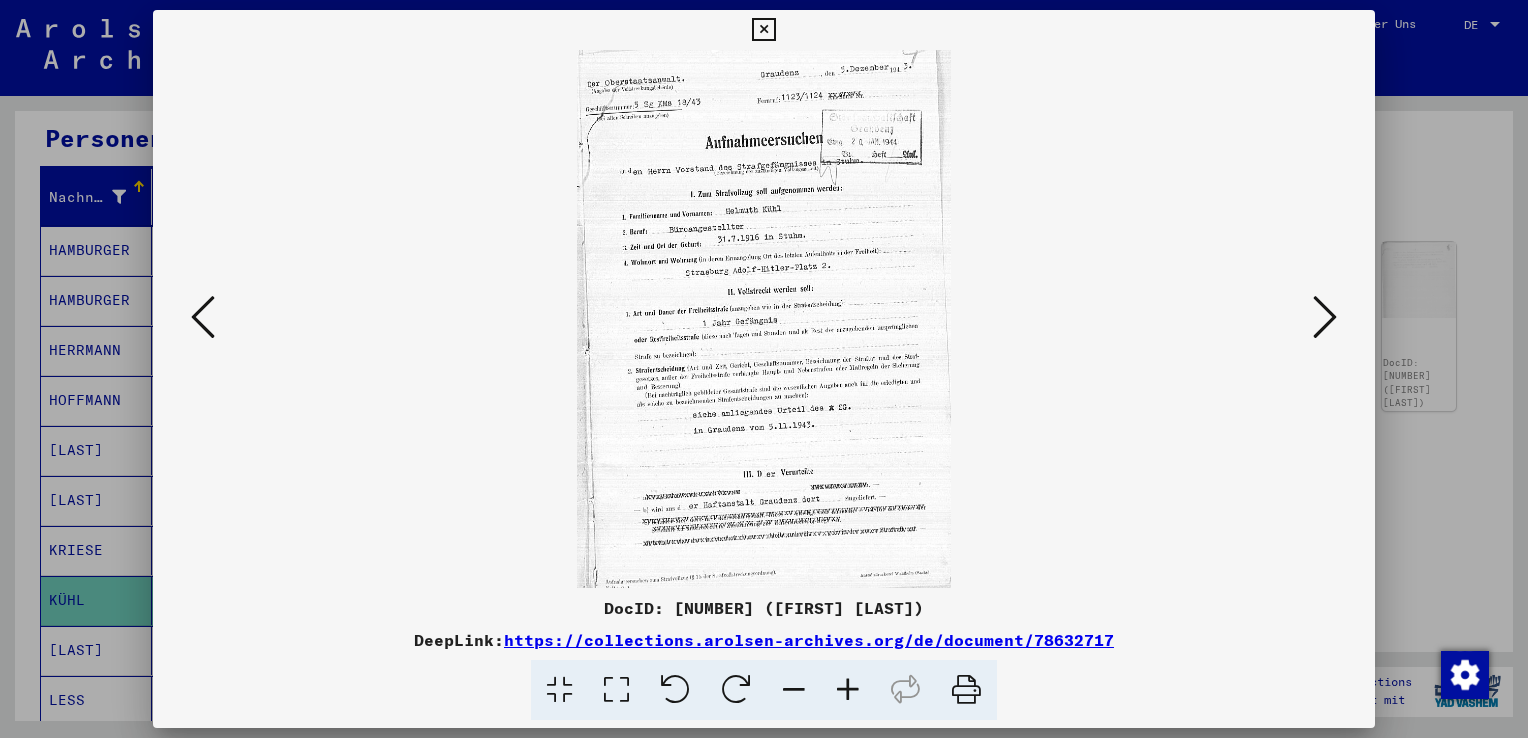 click at bounding box center (1325, 317) 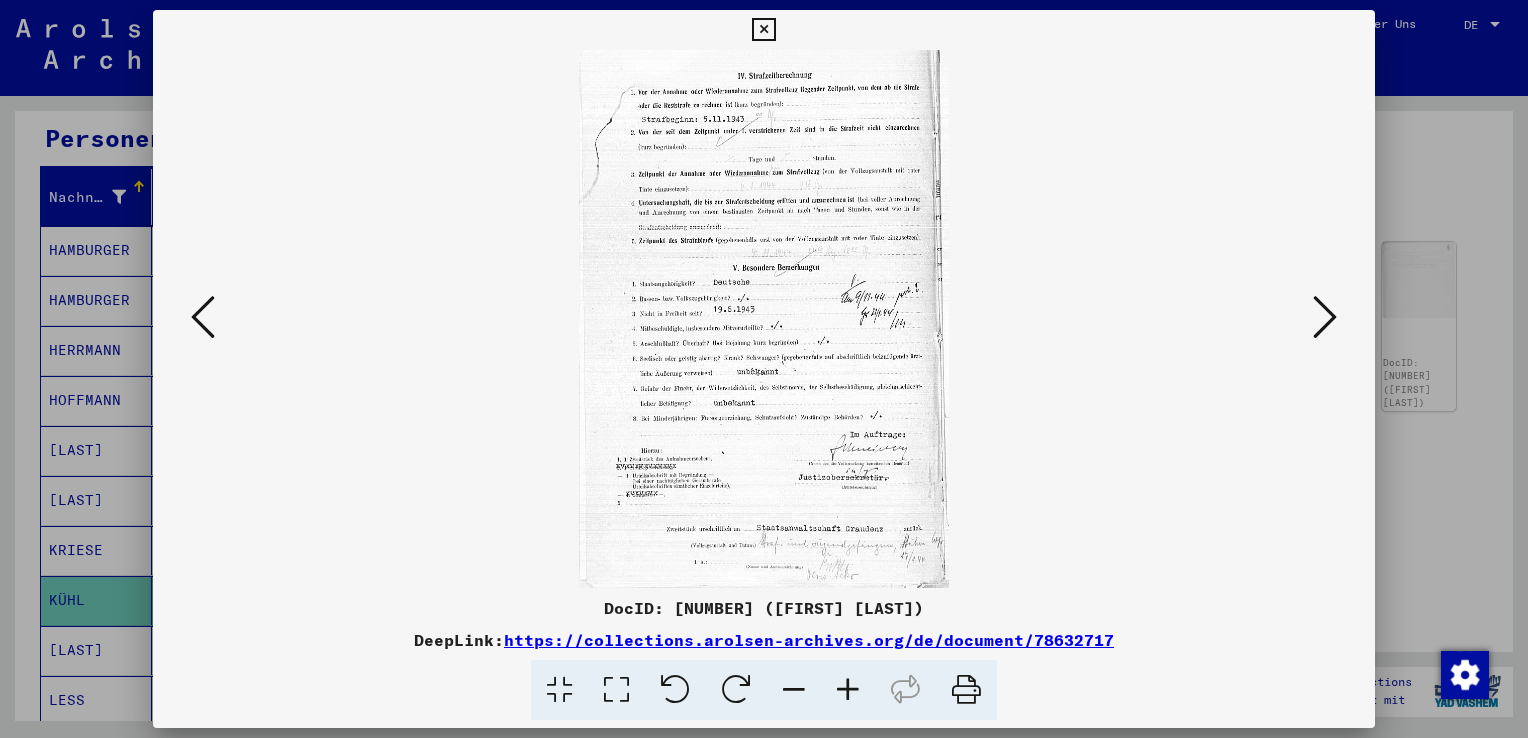 click at bounding box center (1325, 317) 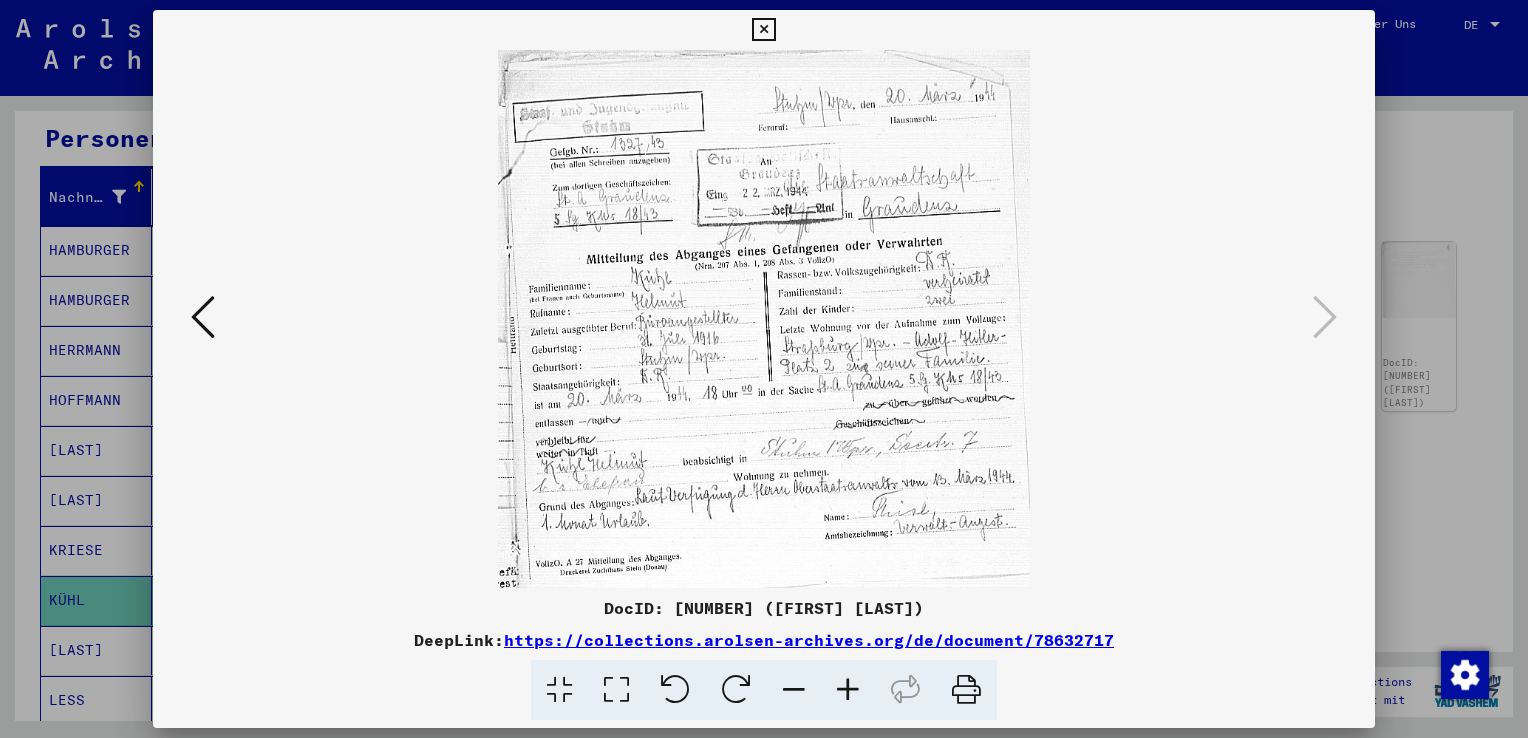 click at bounding box center (764, 369) 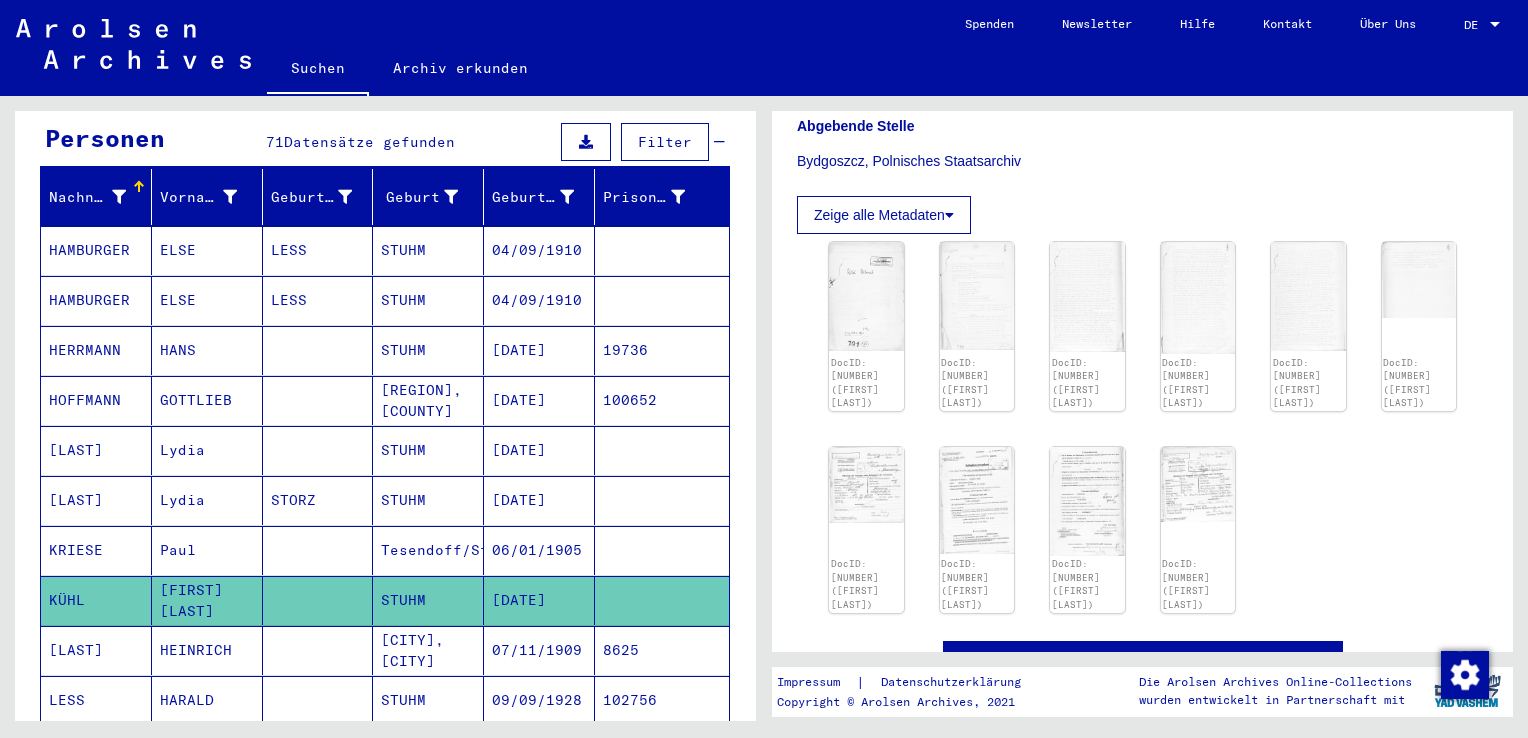 click on "8625" at bounding box center [662, 700] 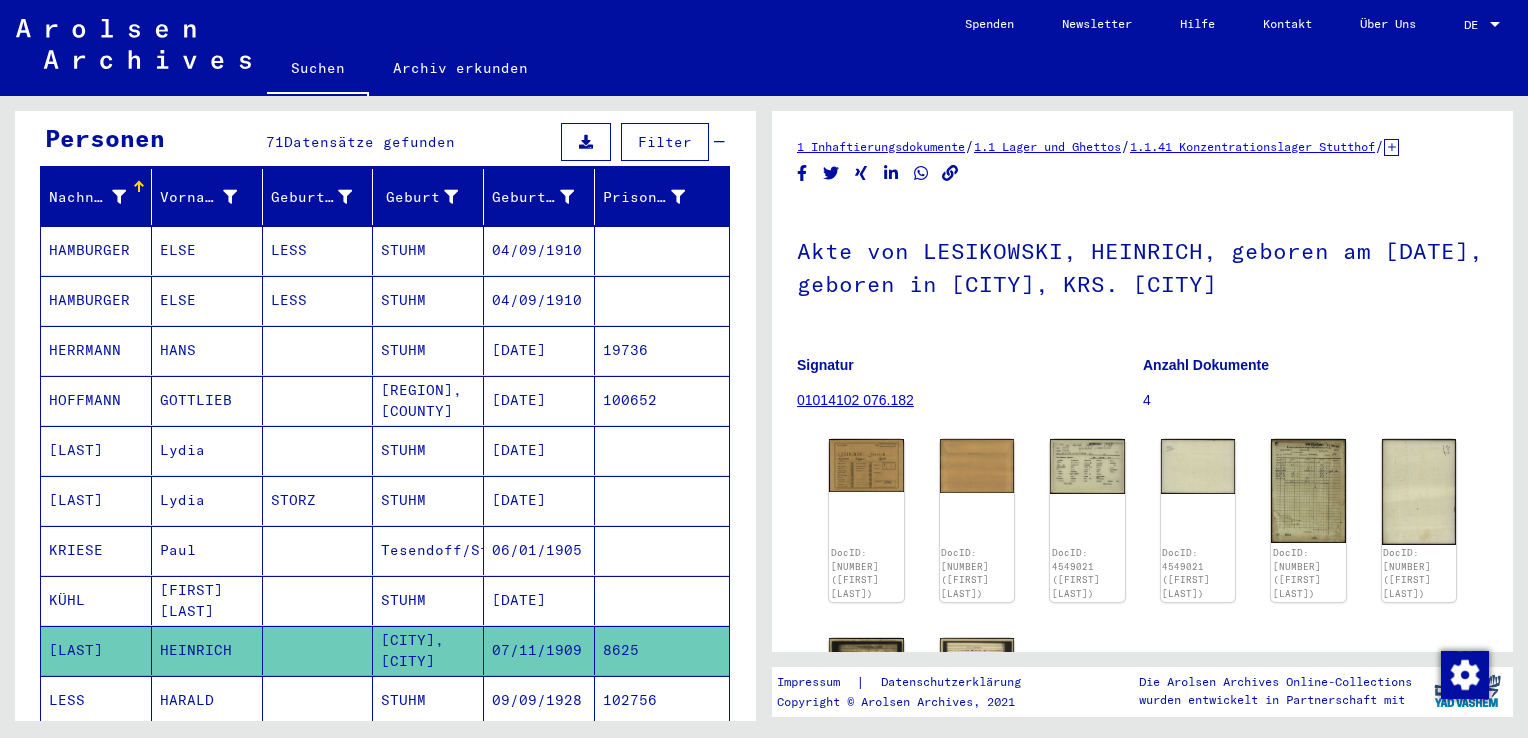 scroll, scrollTop: 0, scrollLeft: 0, axis: both 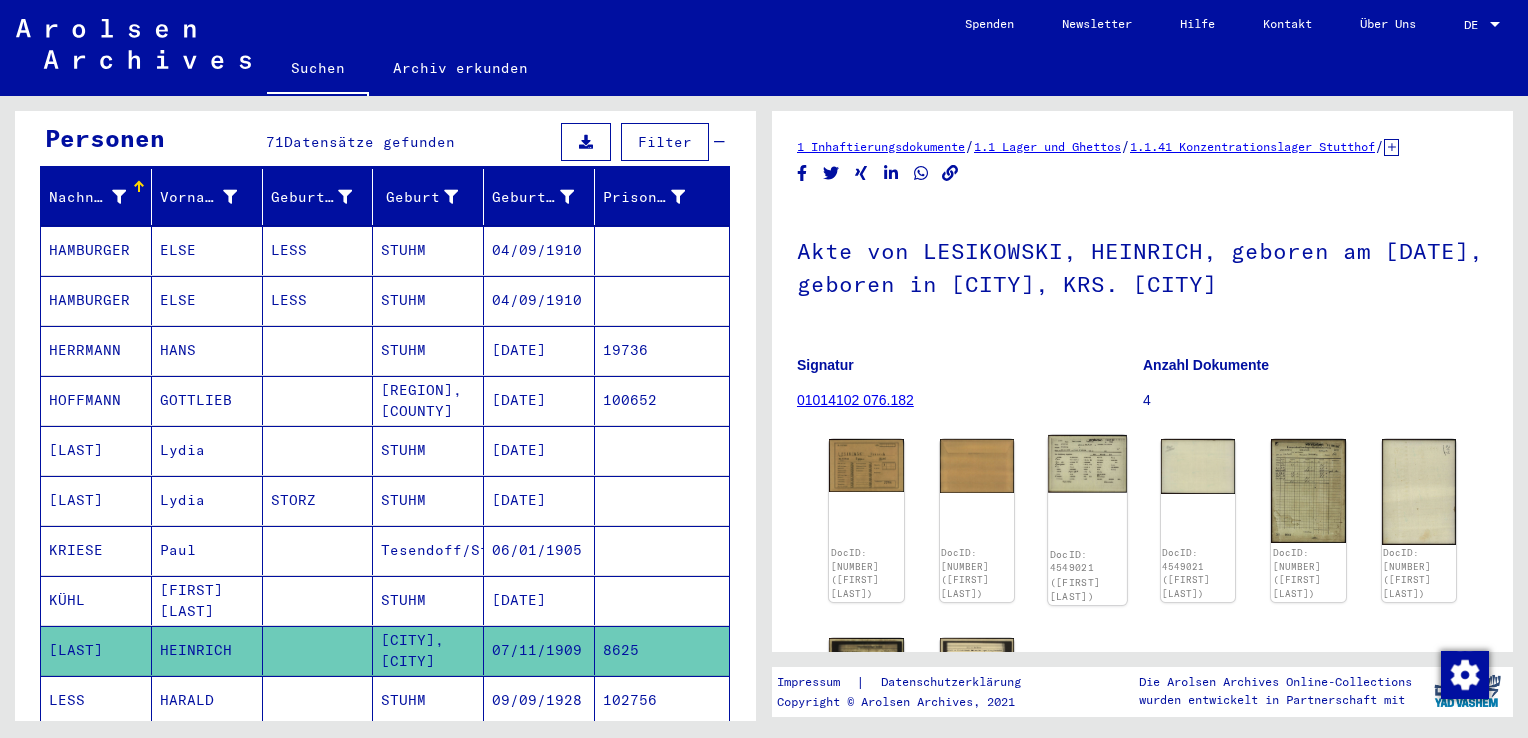 click 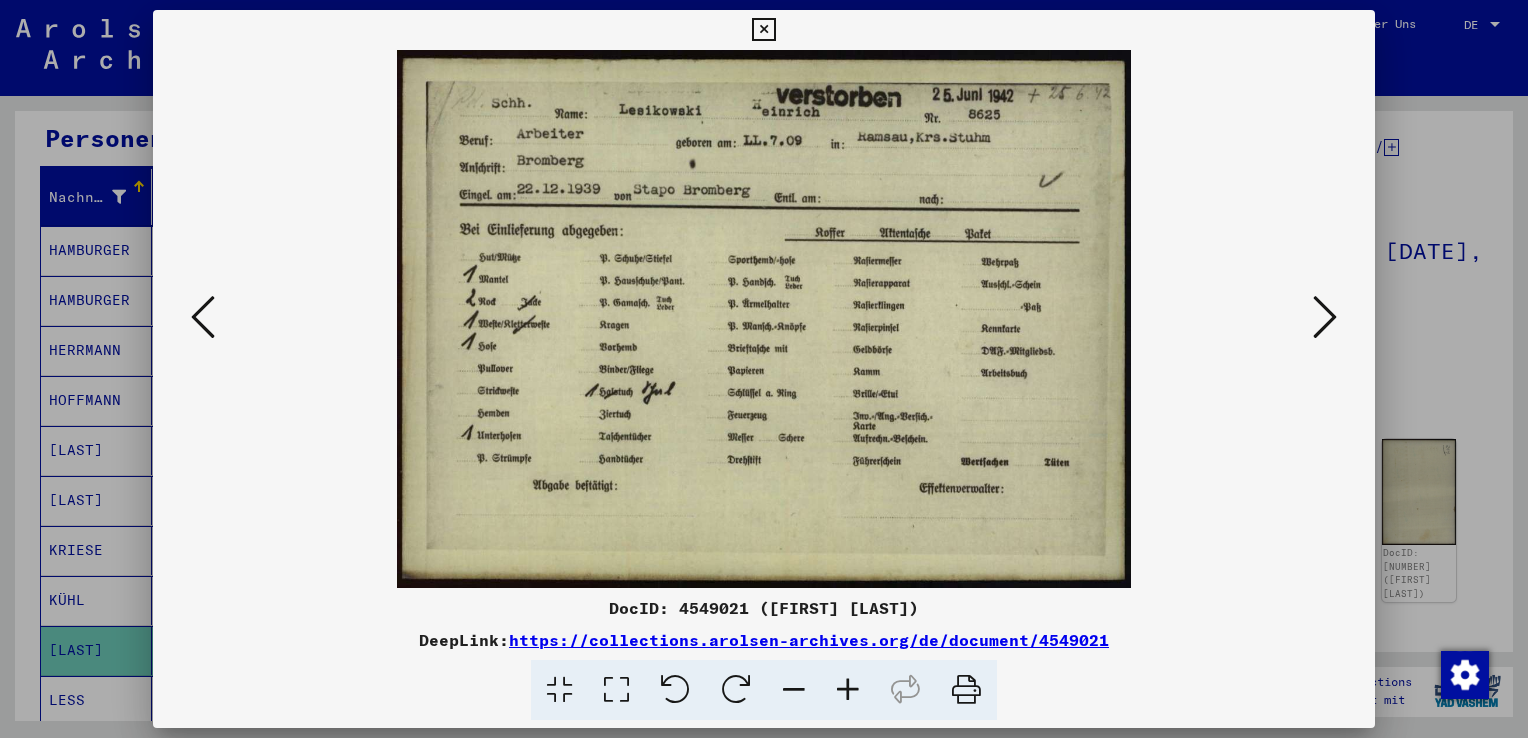 click at bounding box center [1325, 317] 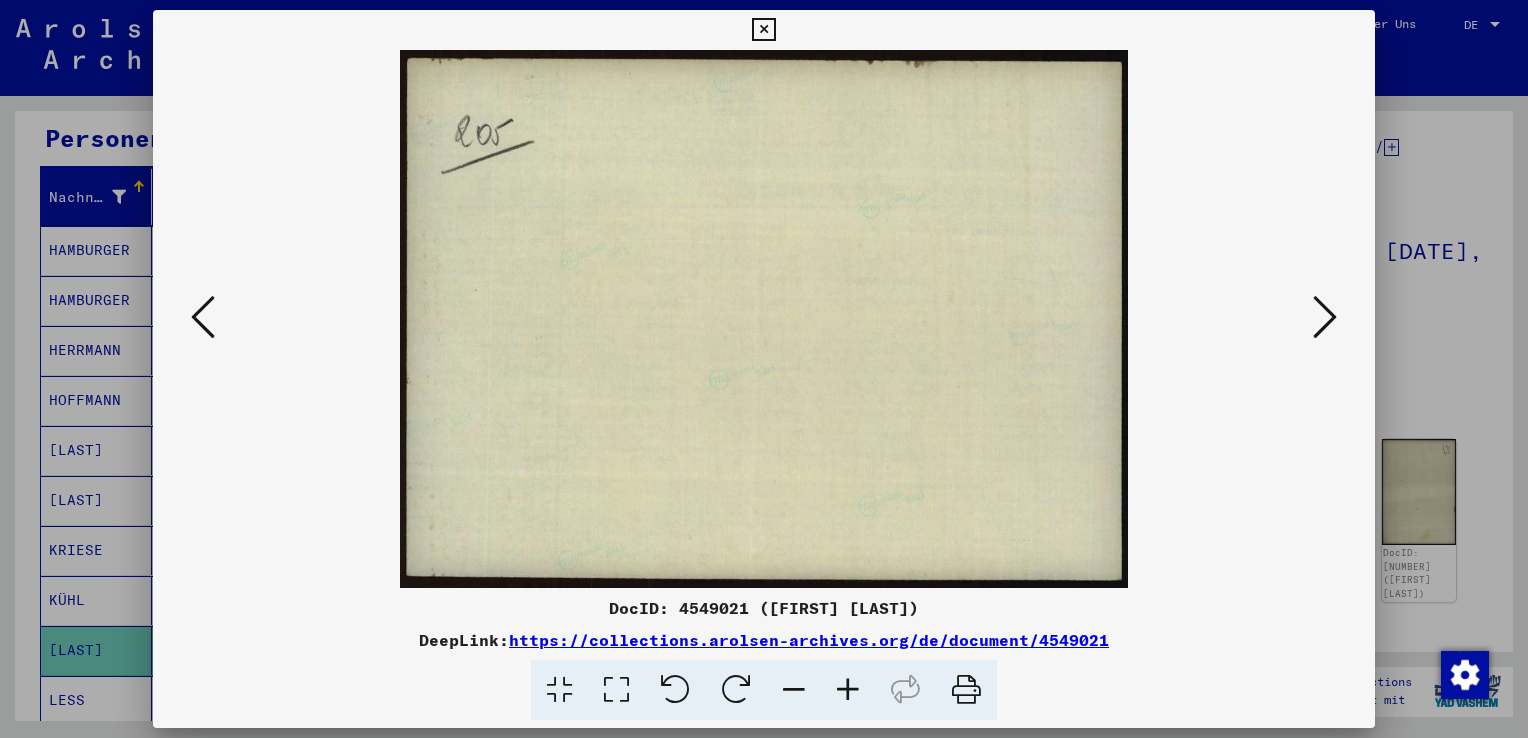 click at bounding box center [1325, 317] 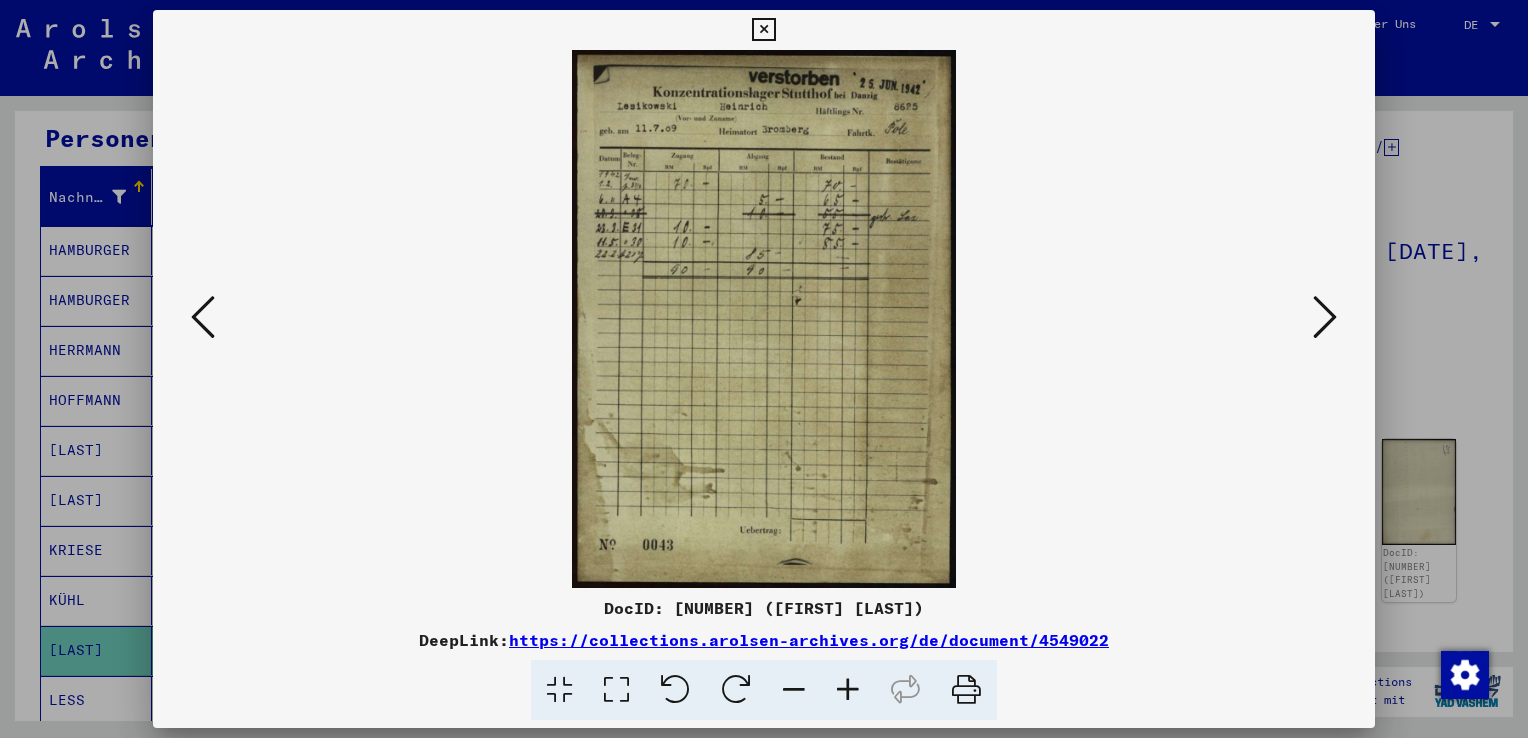 click at bounding box center [764, 369] 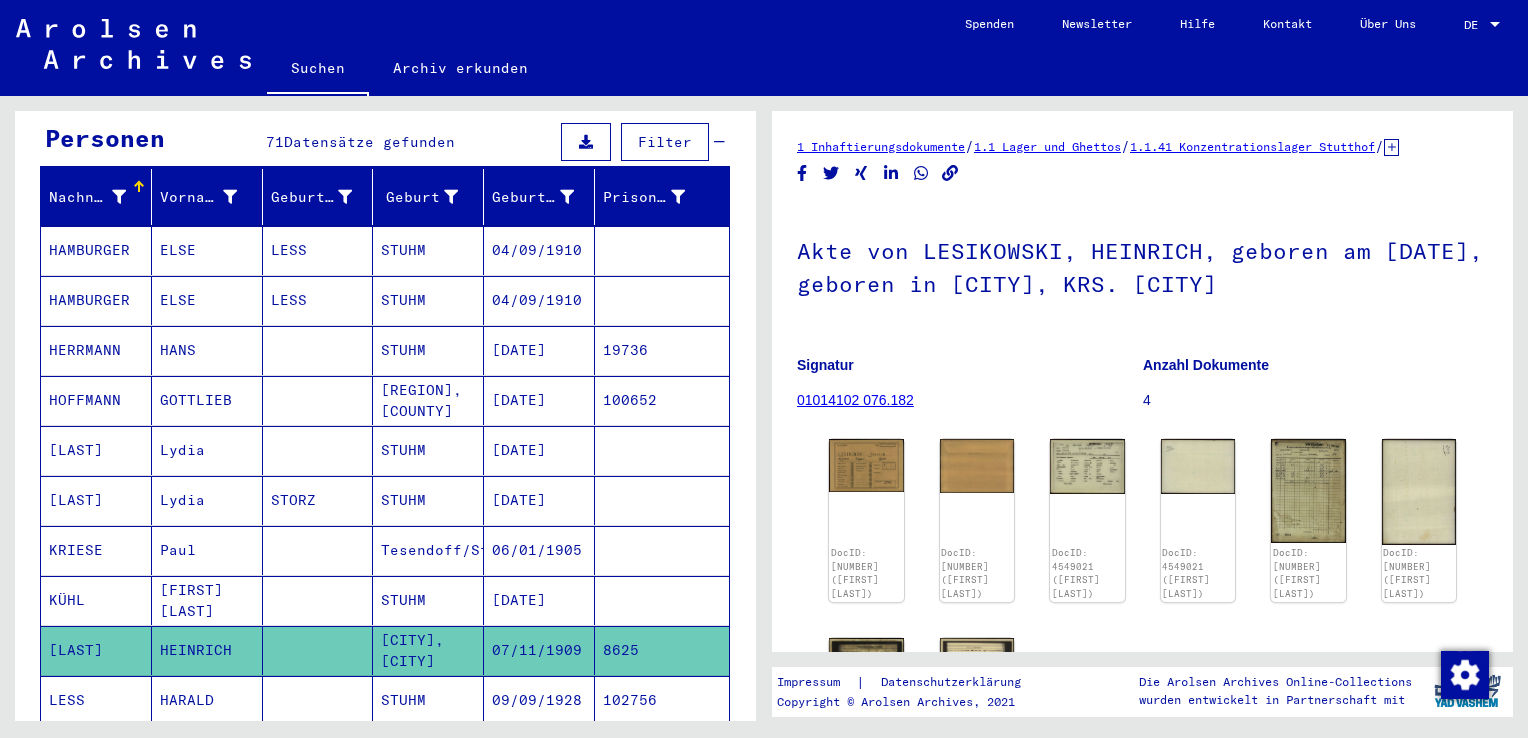 scroll, scrollTop: 300, scrollLeft: 0, axis: vertical 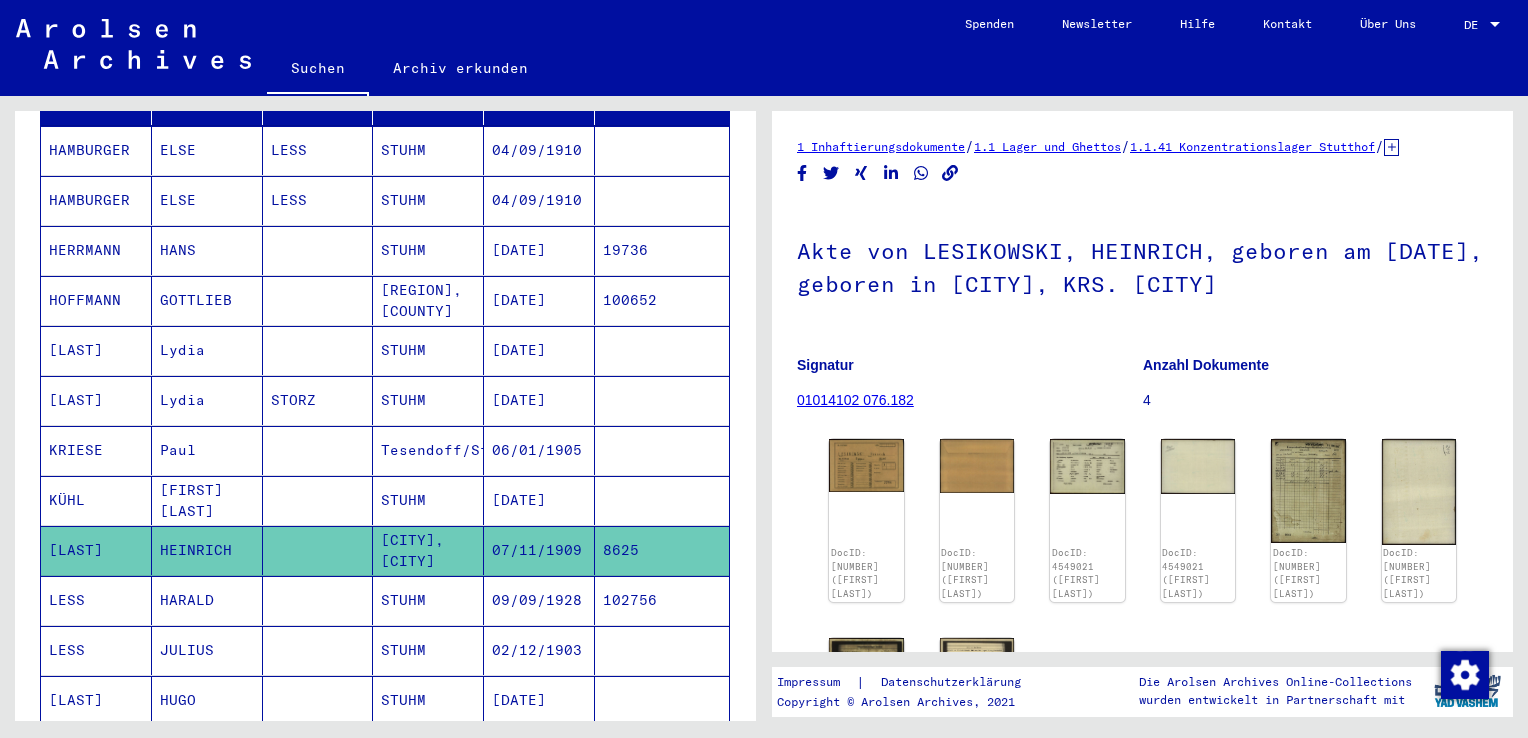 click on "102756" at bounding box center [662, 650] 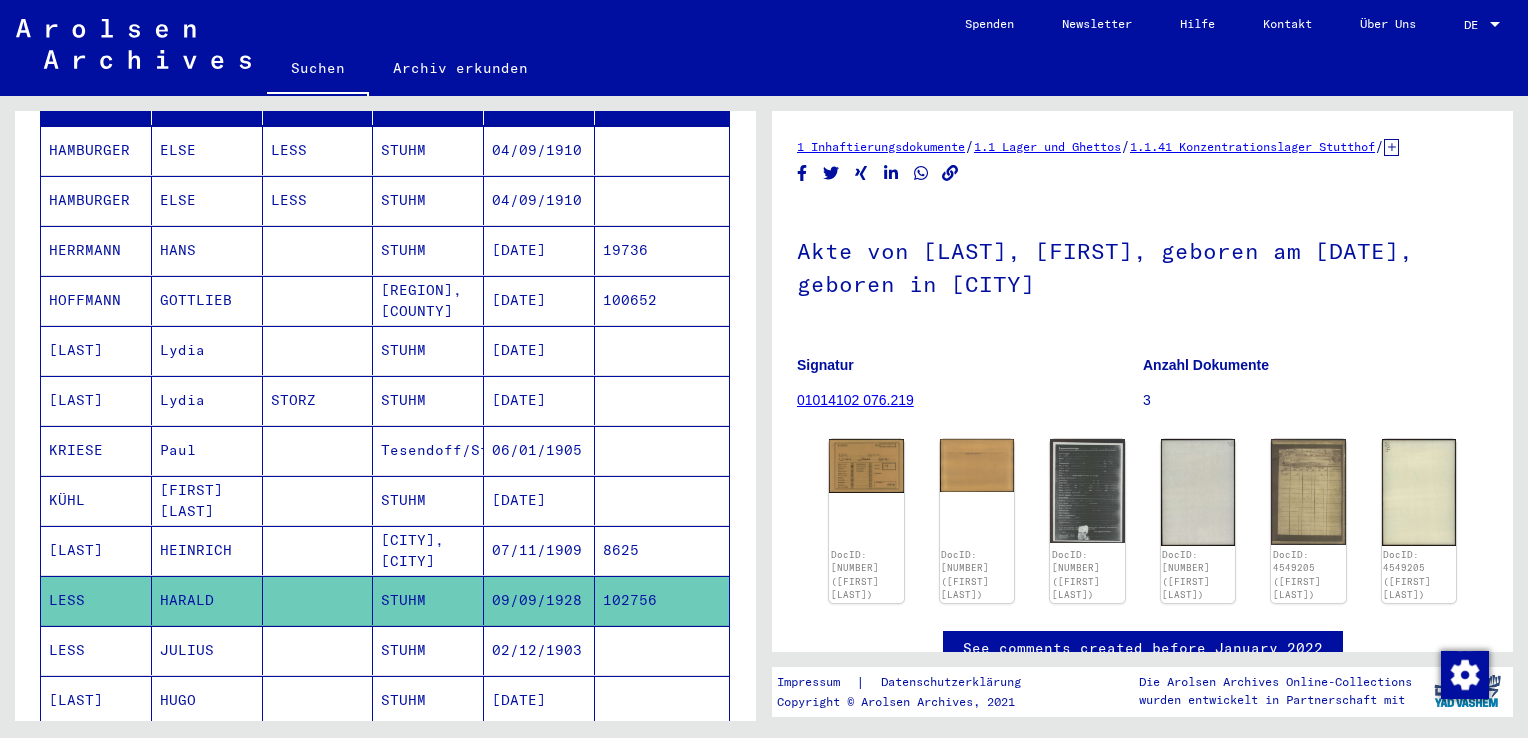scroll, scrollTop: 0, scrollLeft: 0, axis: both 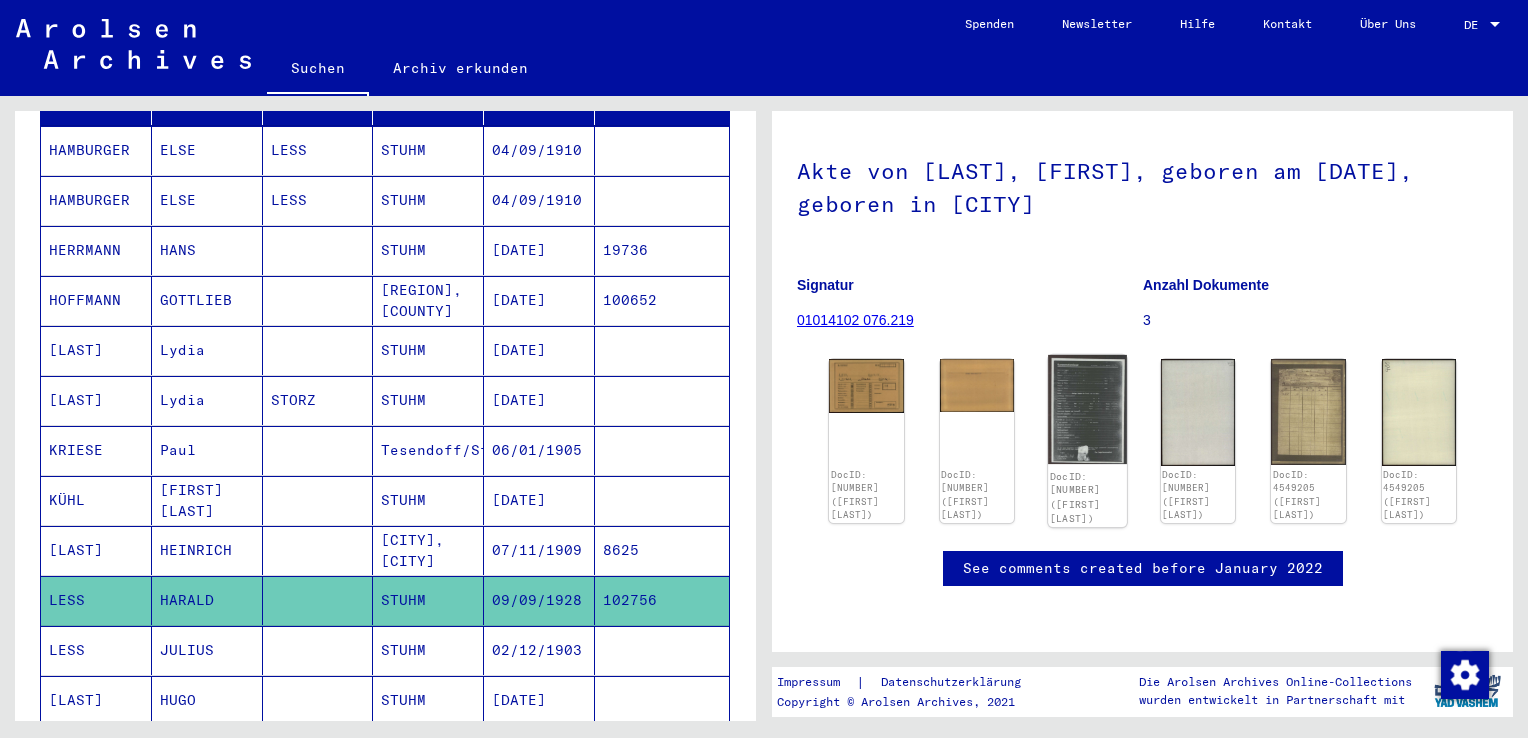 click 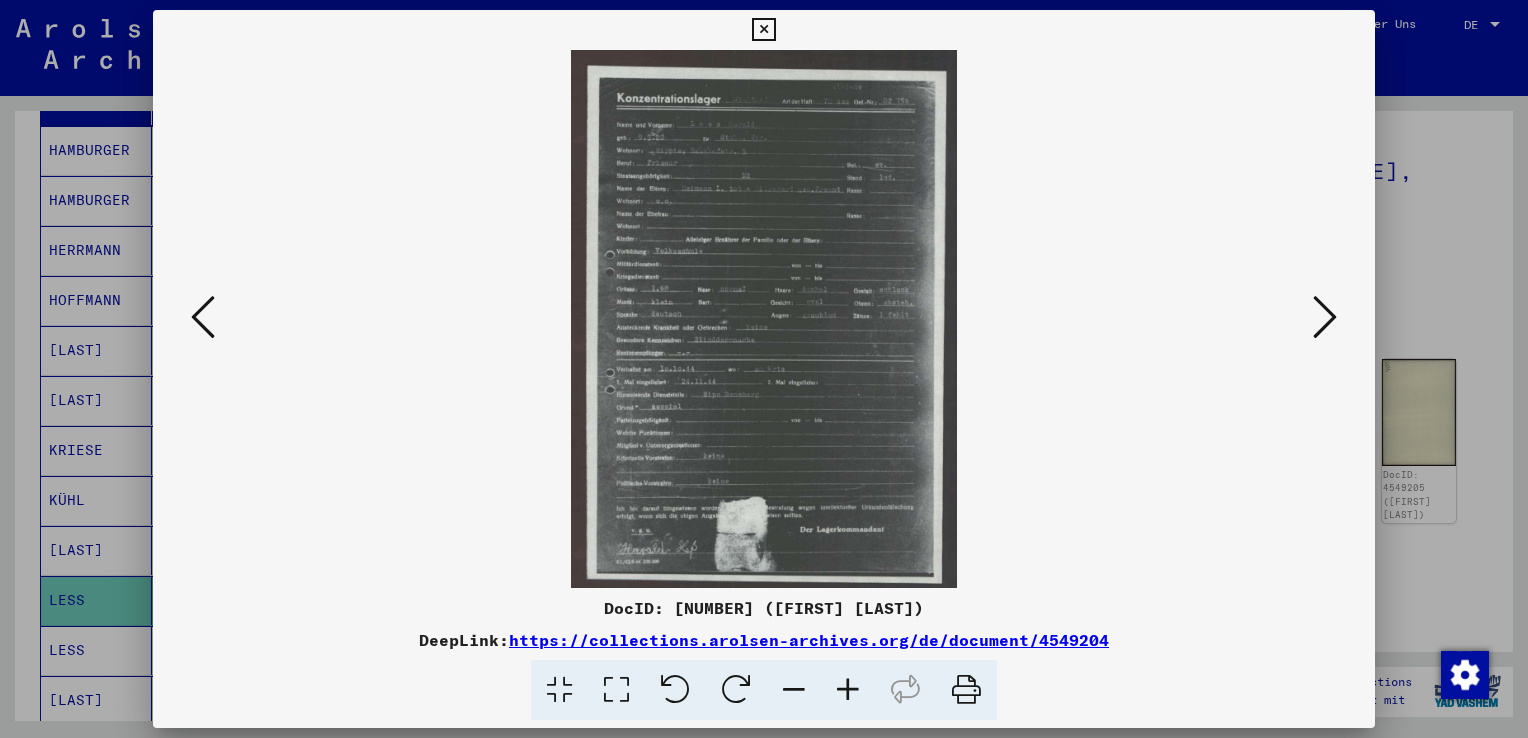 click at bounding box center (616, 690) 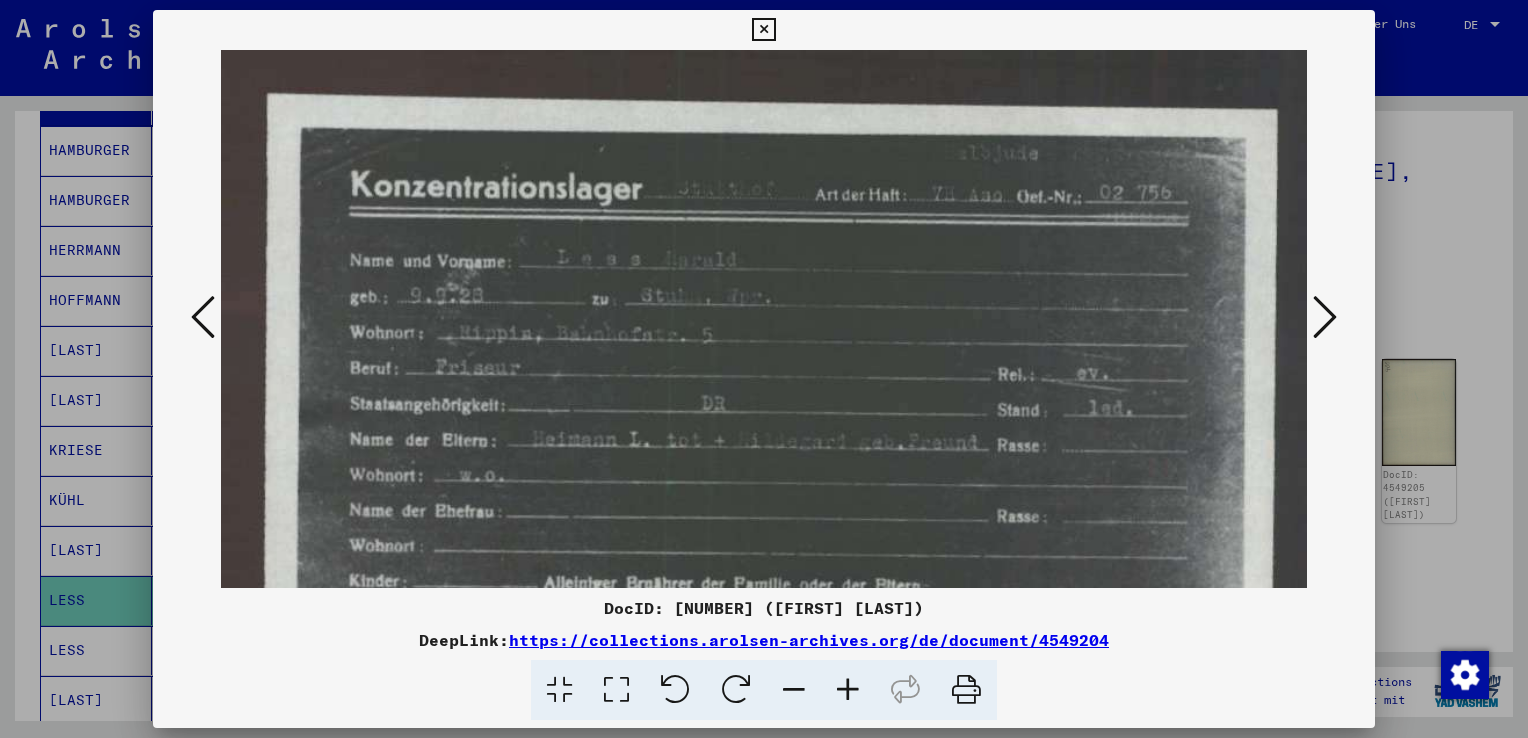 click at bounding box center [764, 807] 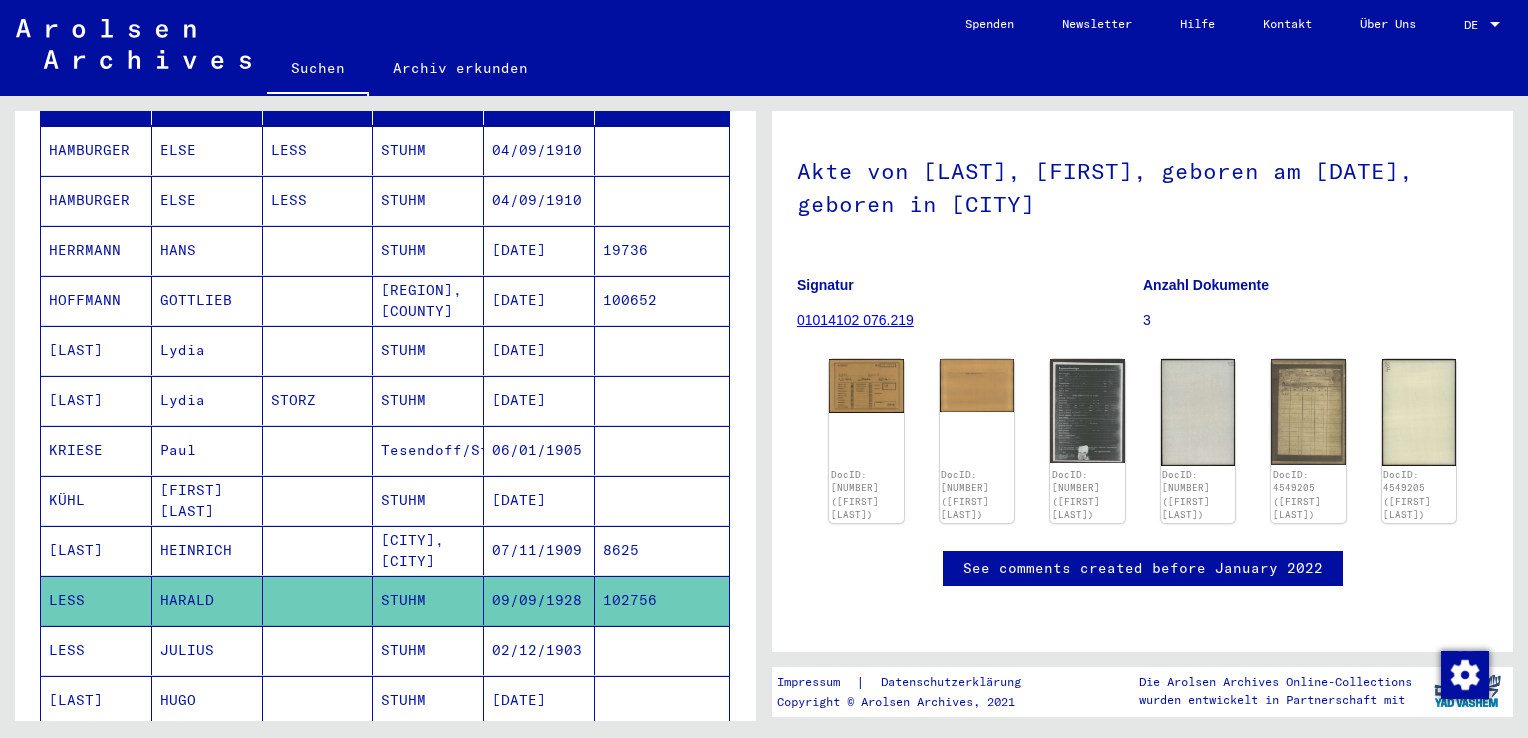 click on "02/12/1903" at bounding box center (539, 700) 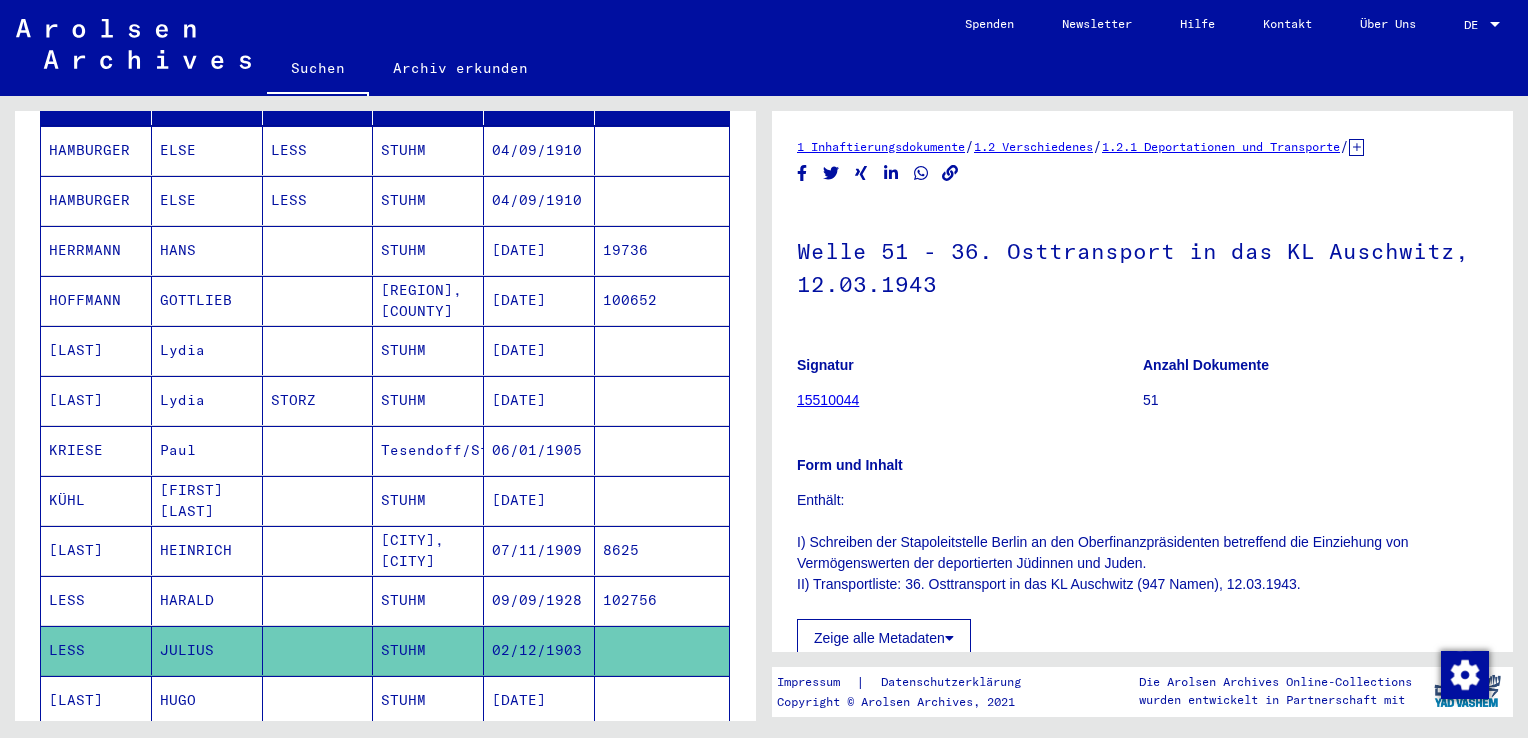 scroll, scrollTop: 0, scrollLeft: 0, axis: both 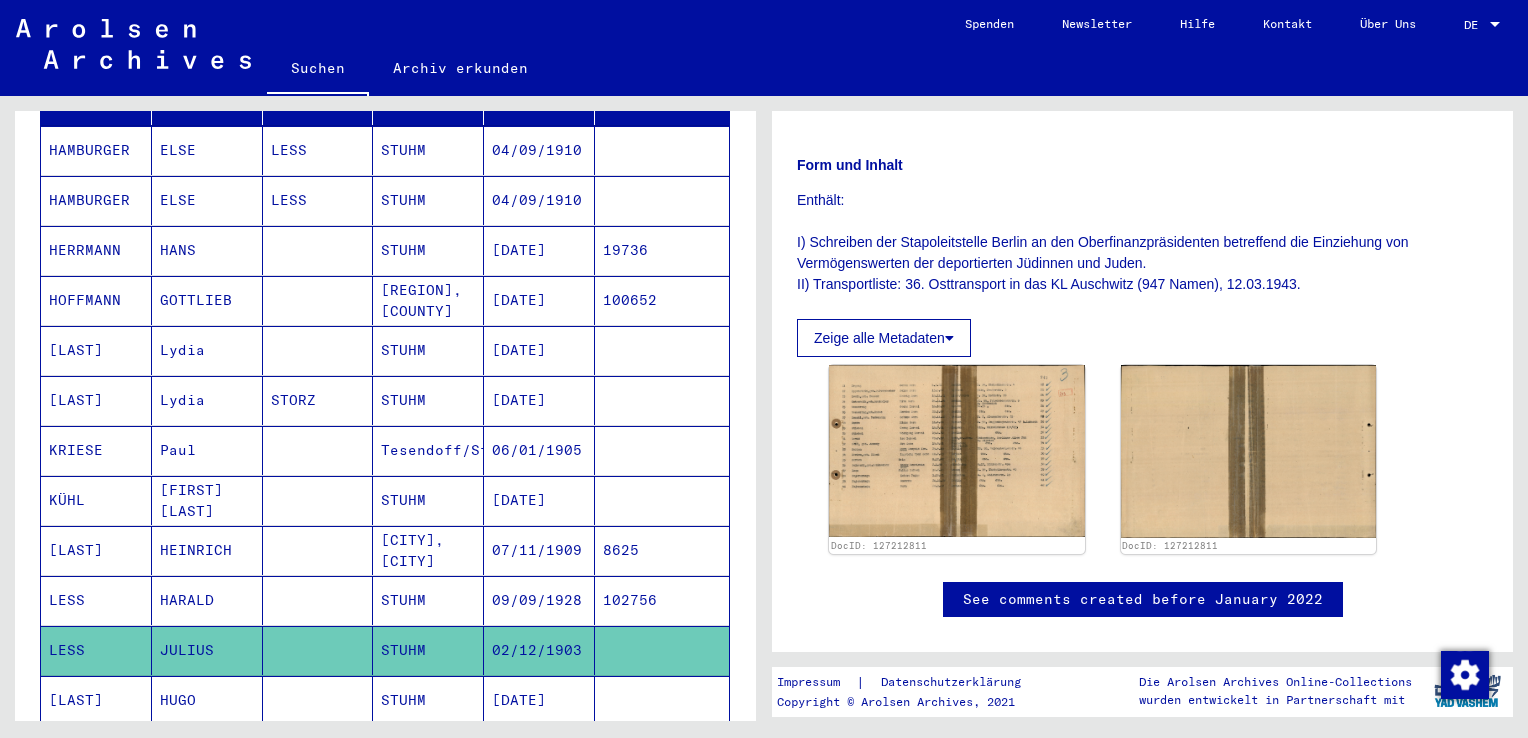 click on "09/09/1928" at bounding box center [539, 650] 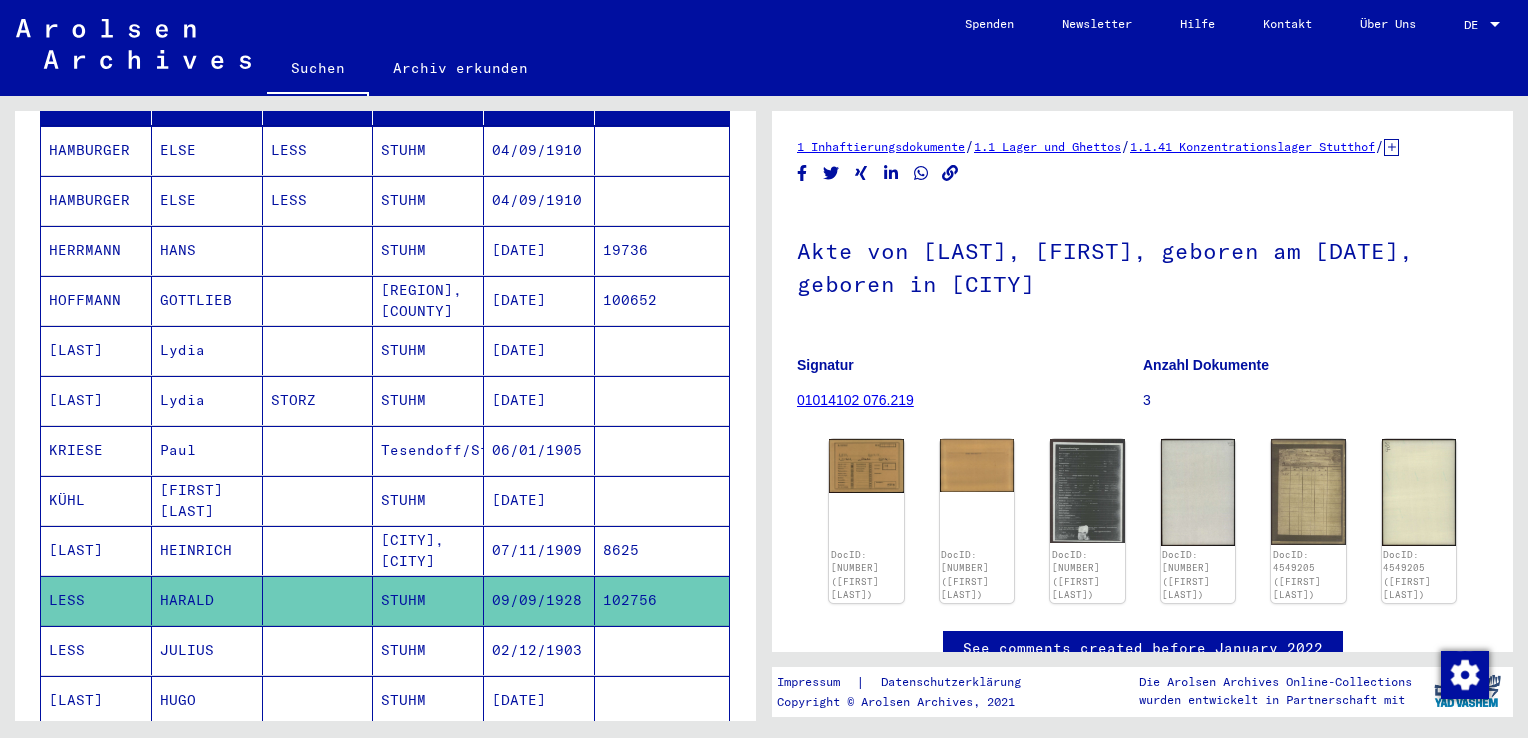 scroll, scrollTop: 0, scrollLeft: 0, axis: both 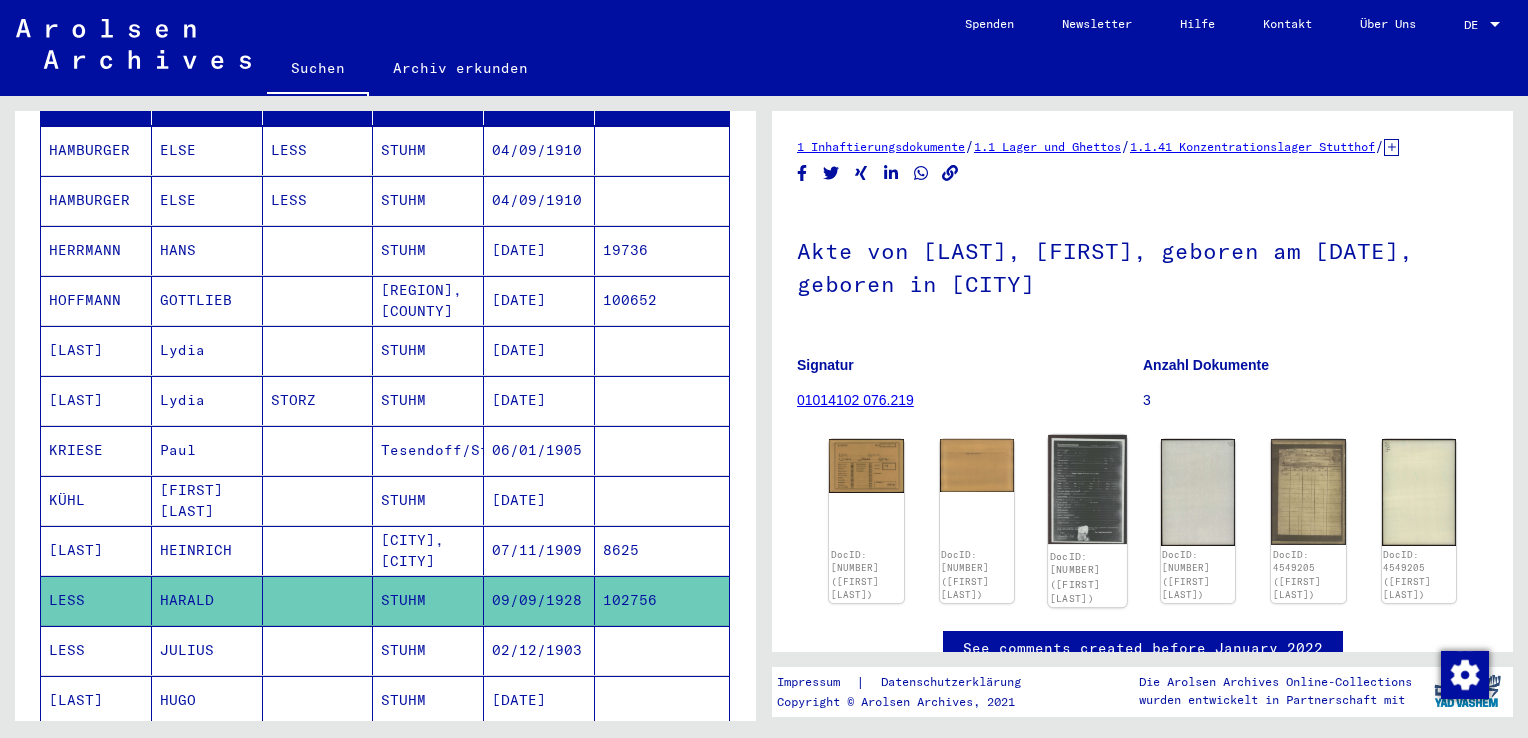 click 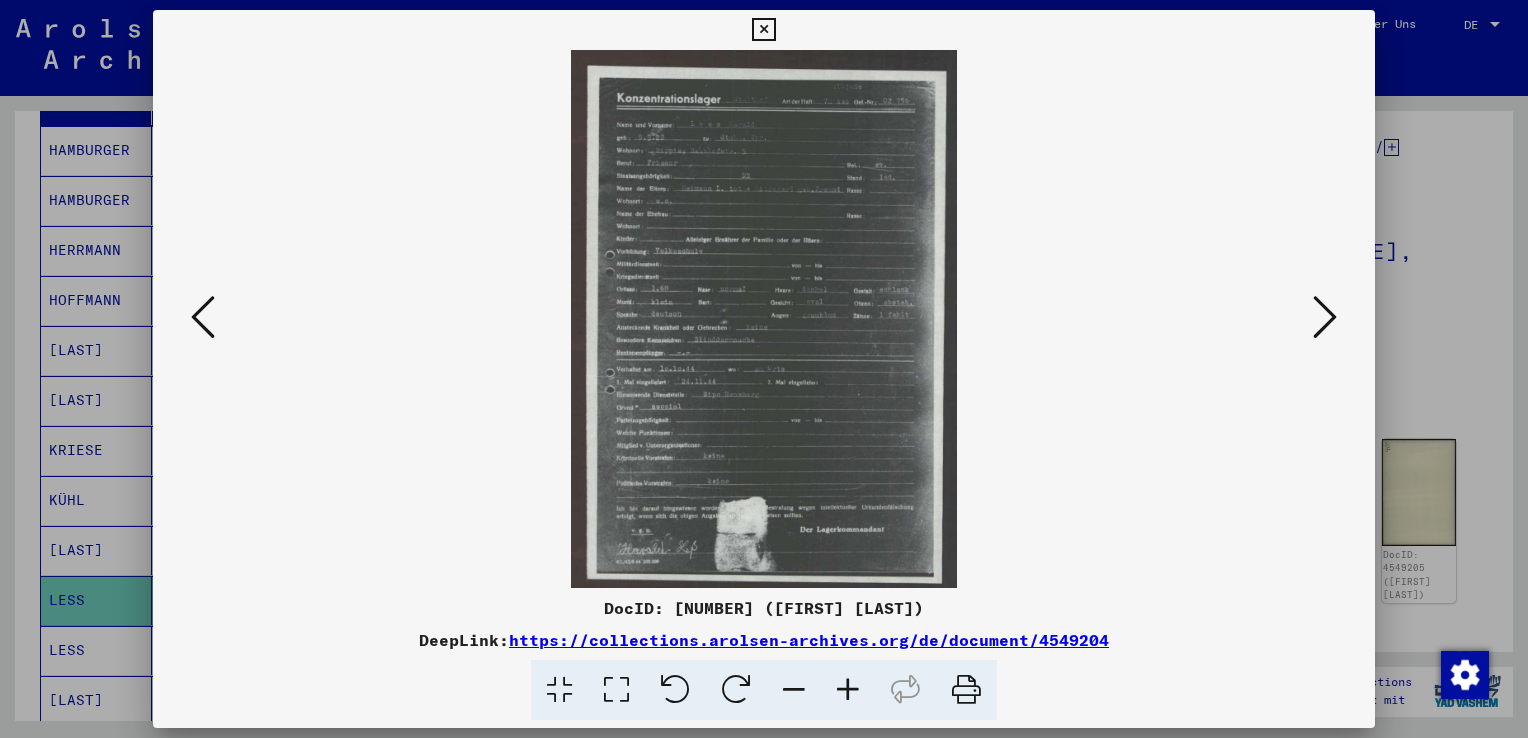 drag, startPoint x: 614, startPoint y: 684, endPoint x: 724, endPoint y: 600, distance: 138.4052 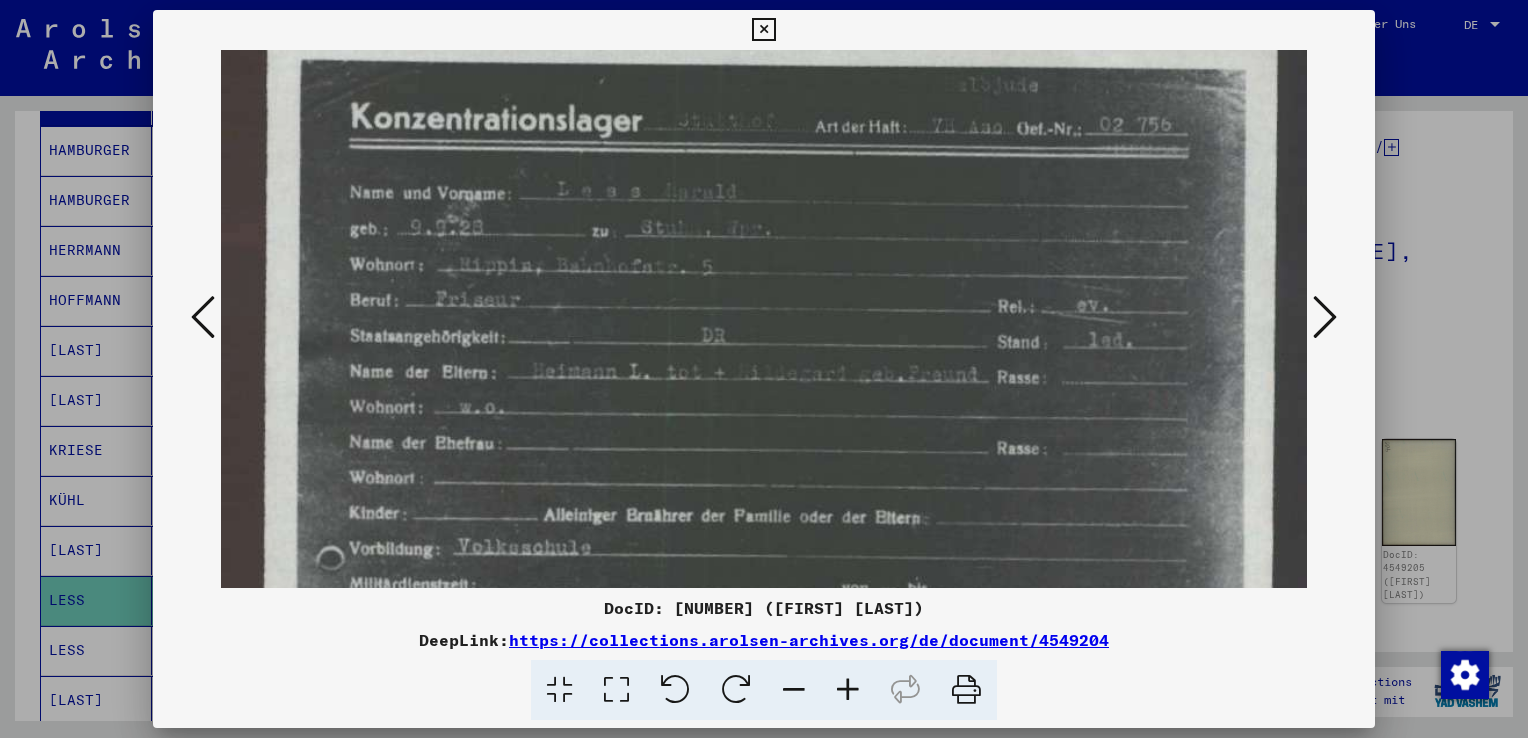 scroll, scrollTop: 75, scrollLeft: 0, axis: vertical 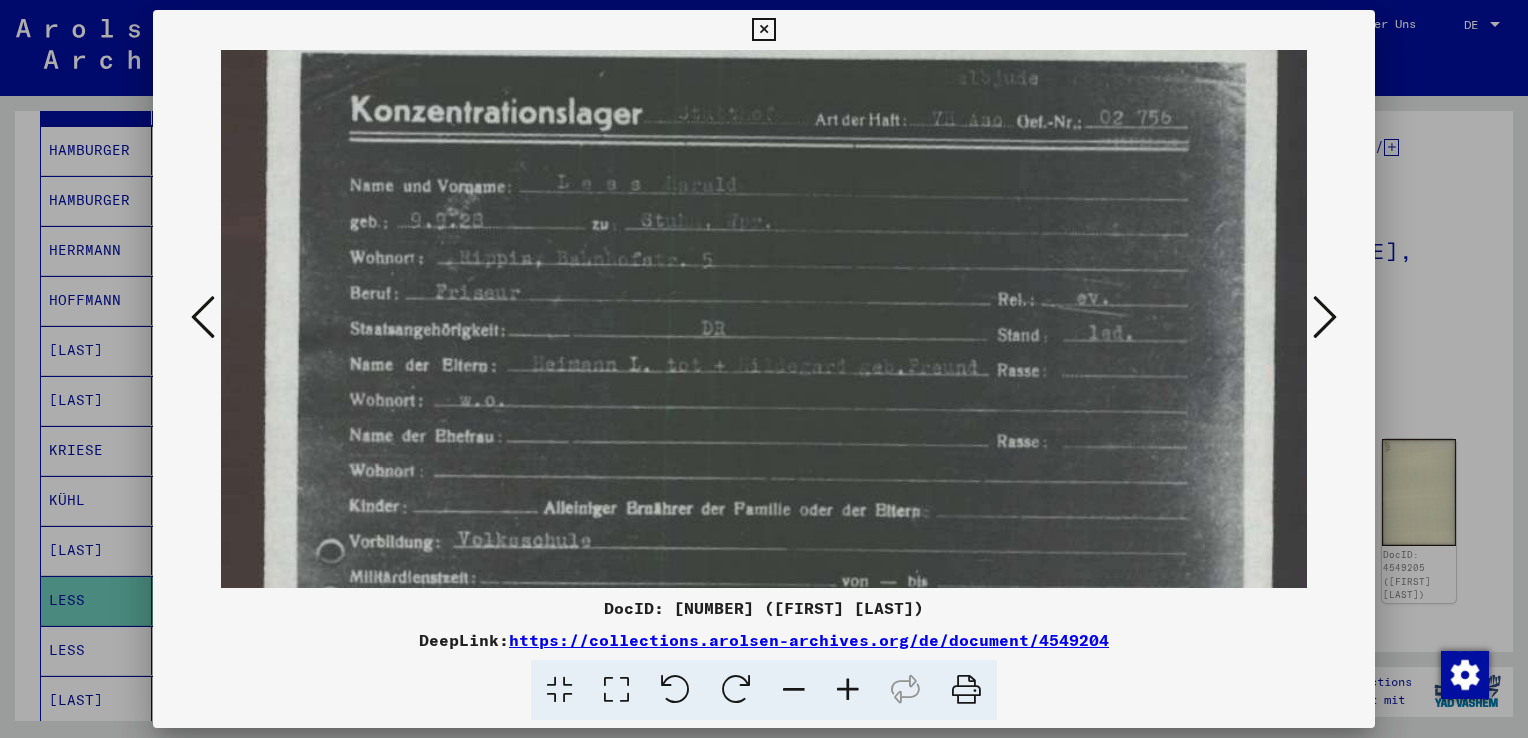drag, startPoint x: 801, startPoint y: 511, endPoint x: 804, endPoint y: 436, distance: 75.059975 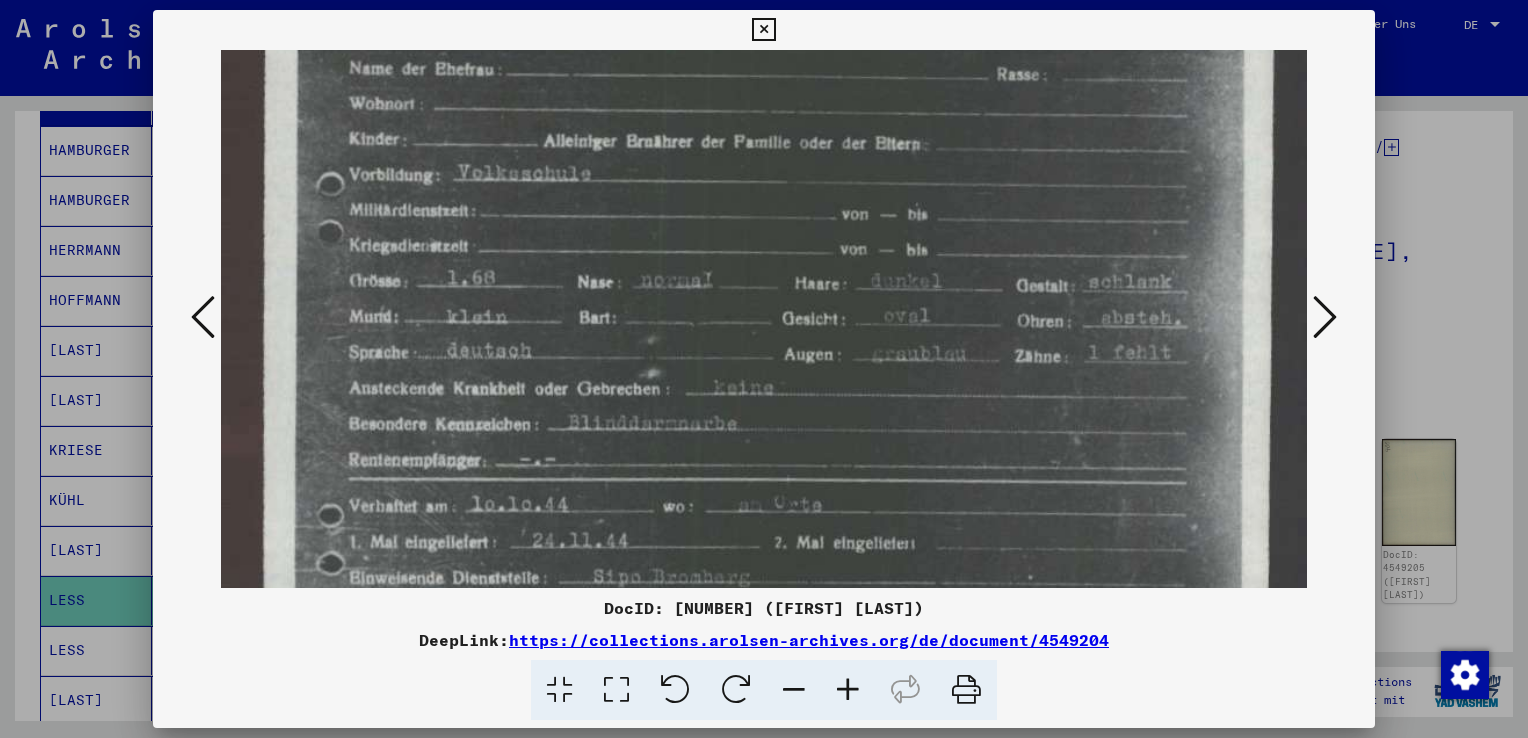 drag, startPoint x: 790, startPoint y: 529, endPoint x: 727, endPoint y: 171, distance: 363.50104 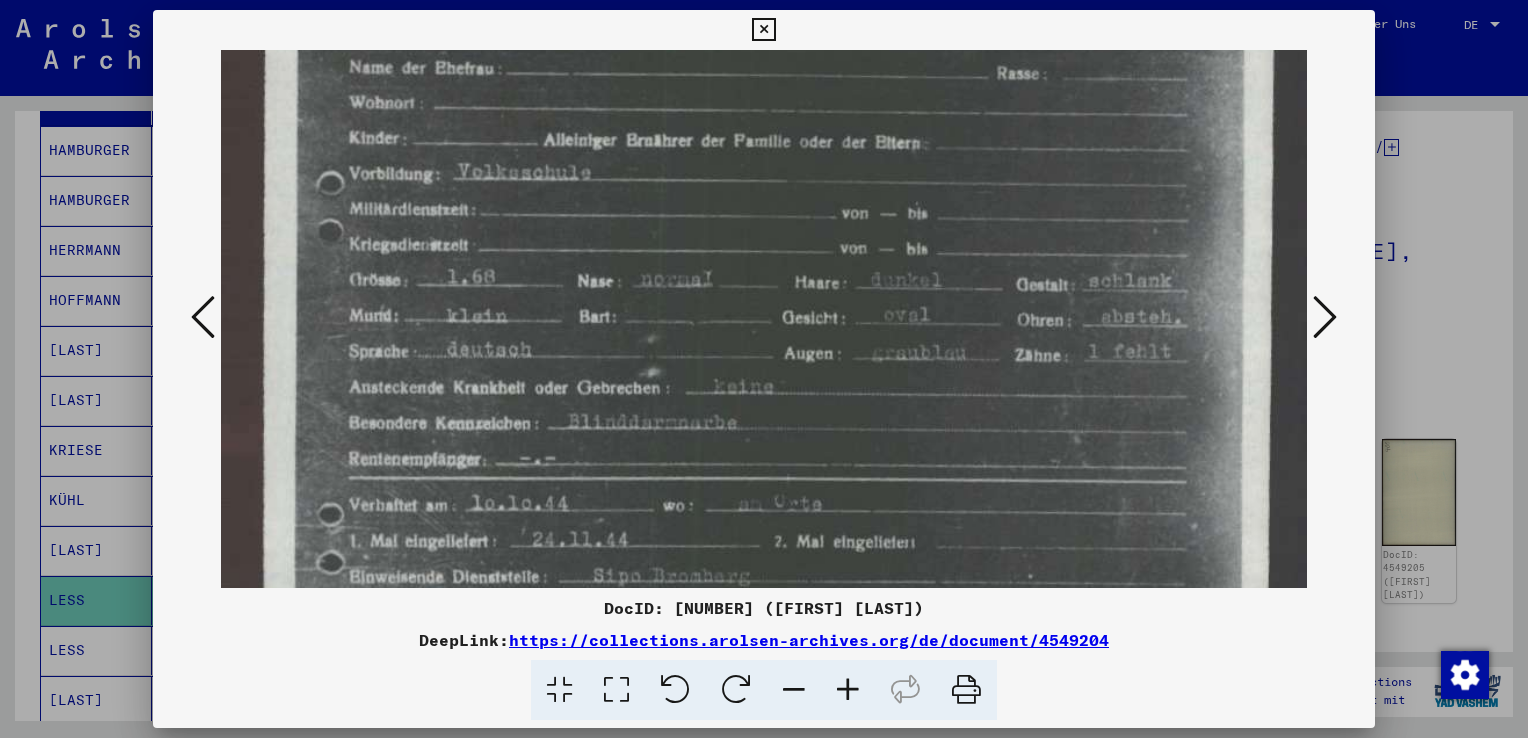 click at bounding box center (764, 364) 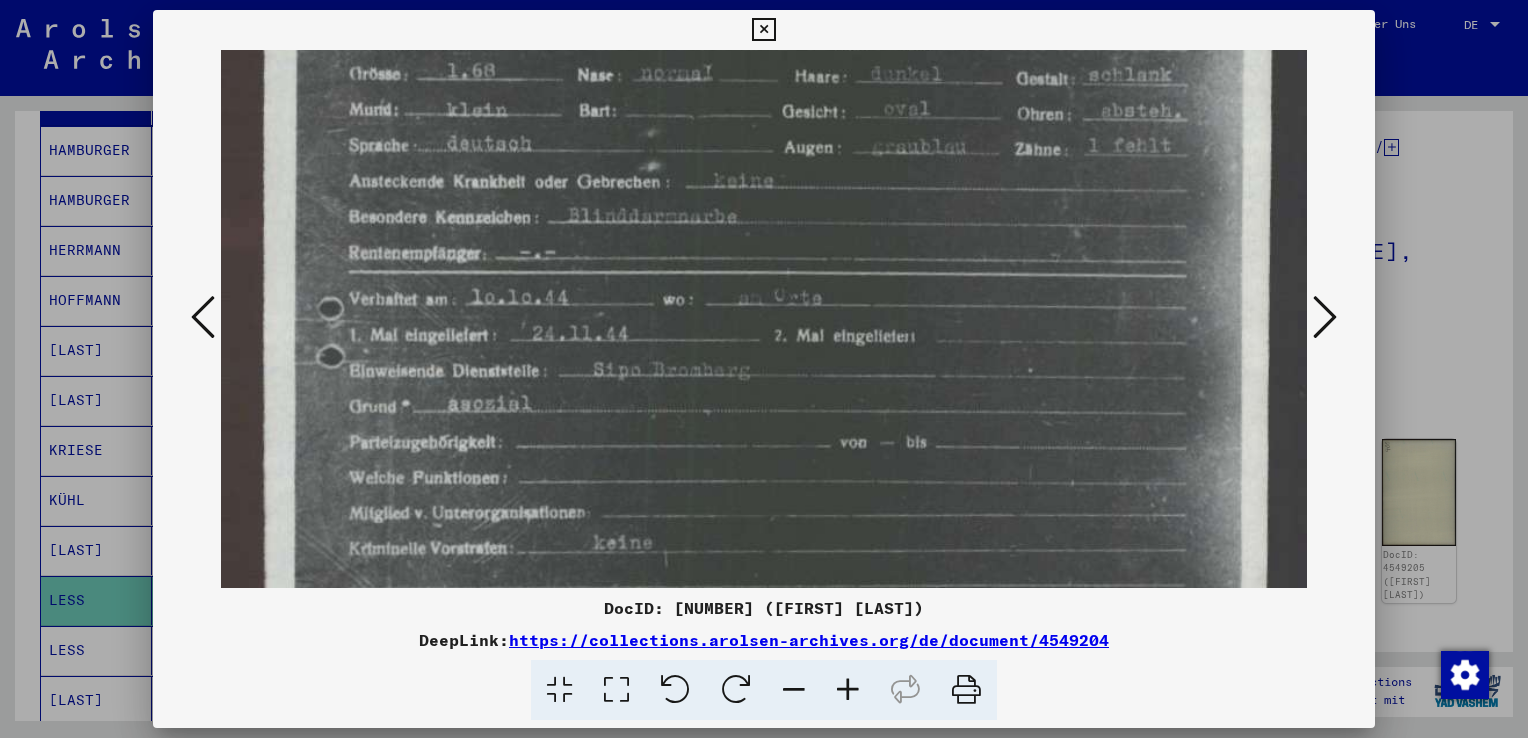 scroll, scrollTop: 663, scrollLeft: 0, axis: vertical 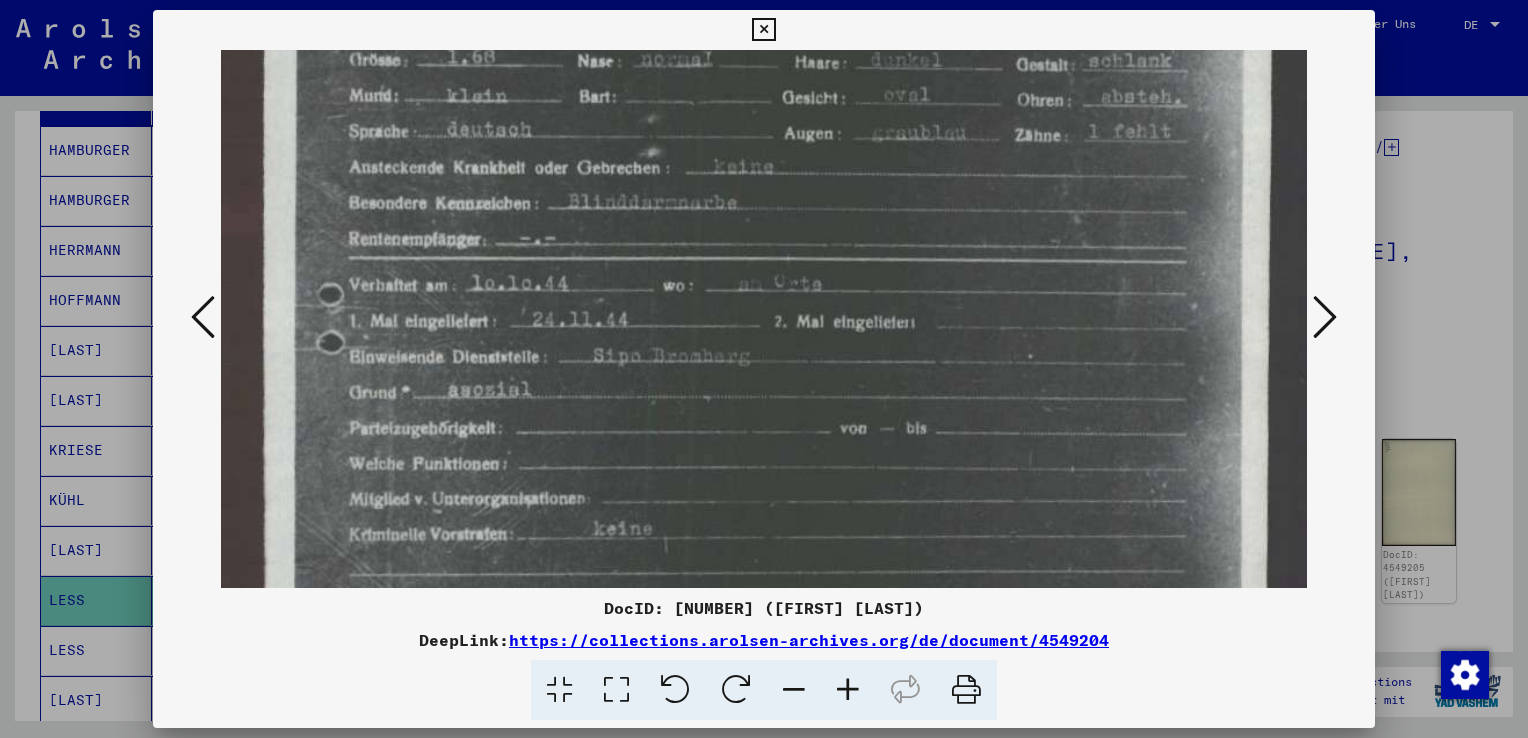 drag, startPoint x: 791, startPoint y: 426, endPoint x: 782, endPoint y: 222, distance: 204.19843 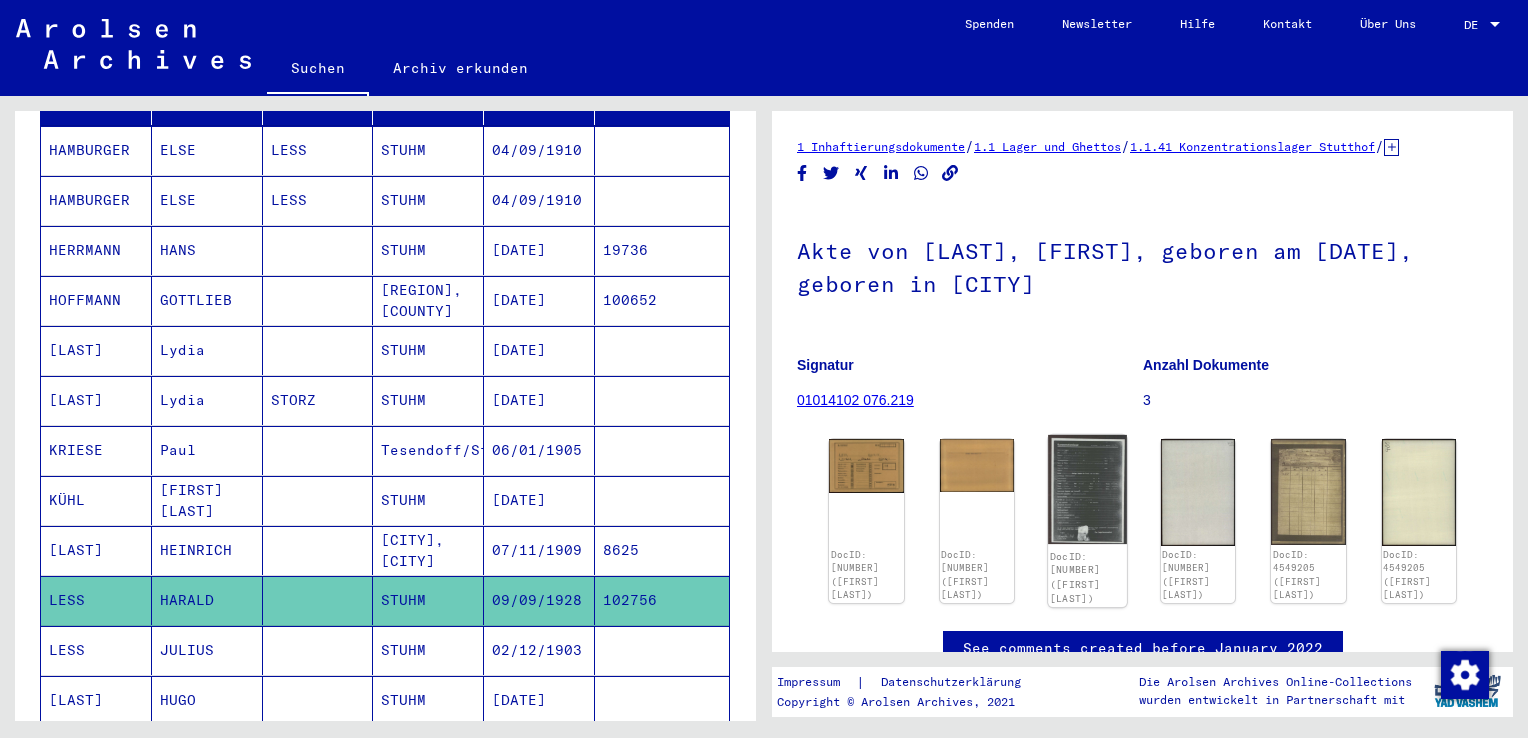 click 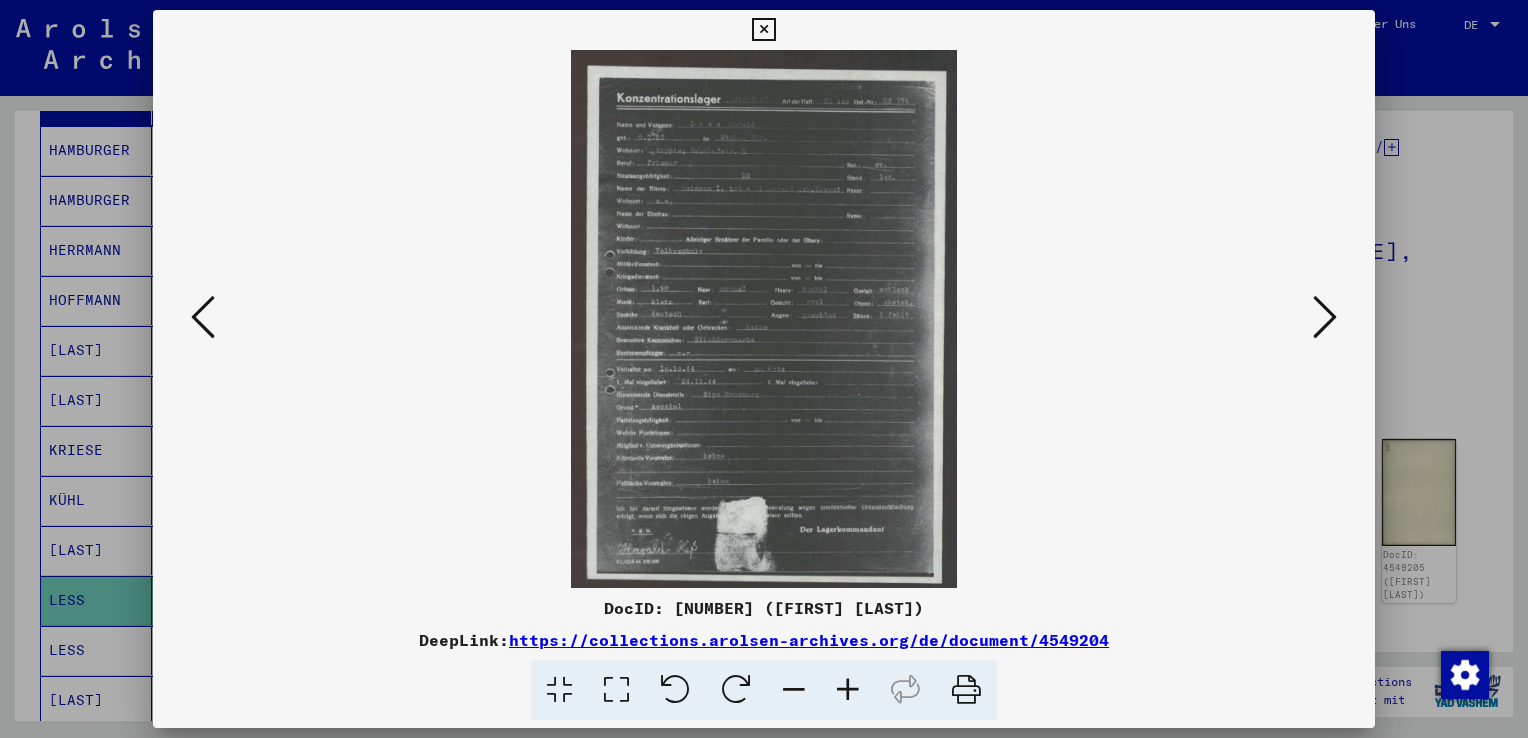 drag, startPoint x: 1445, startPoint y: 376, endPoint x: 1359, endPoint y: 397, distance: 88.52683 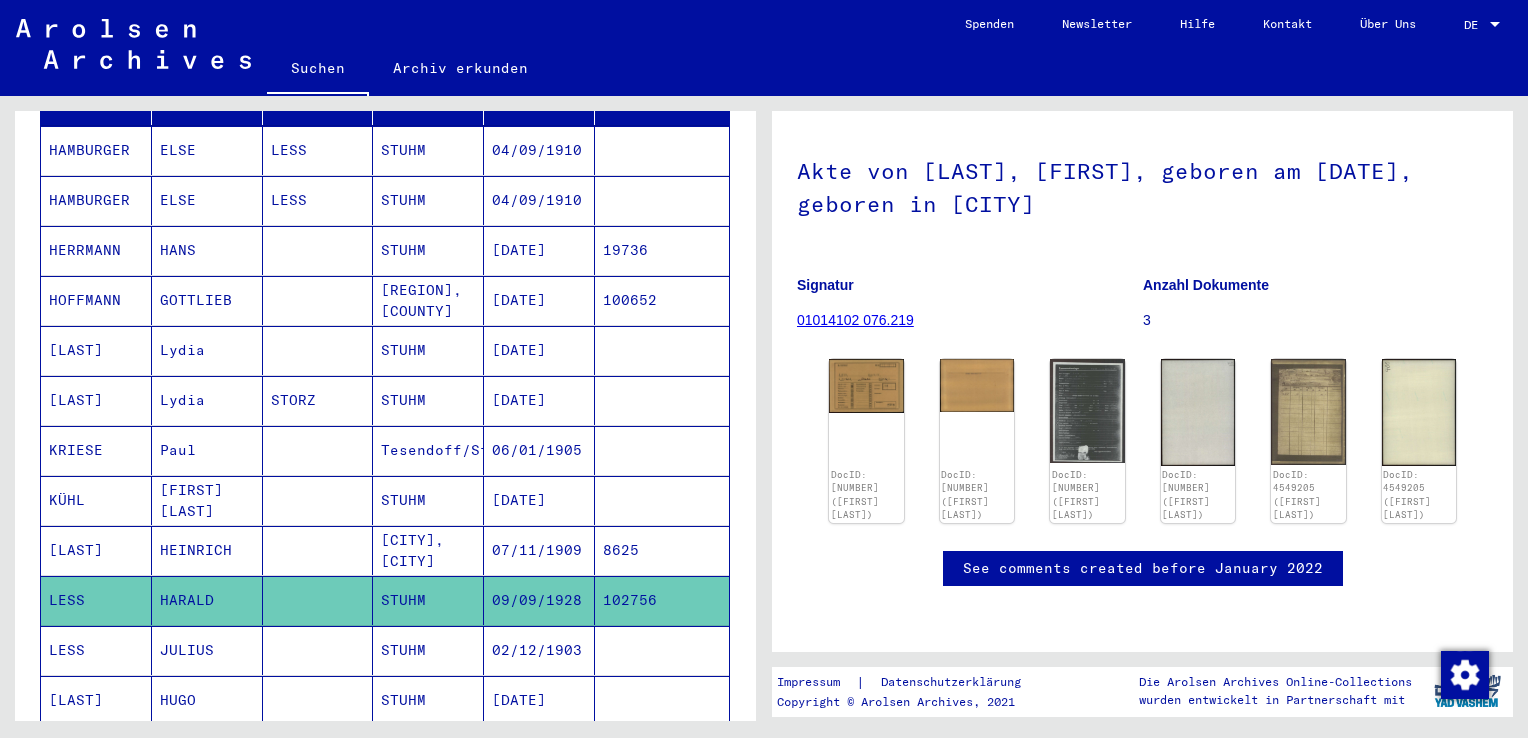 scroll, scrollTop: 300, scrollLeft: 0, axis: vertical 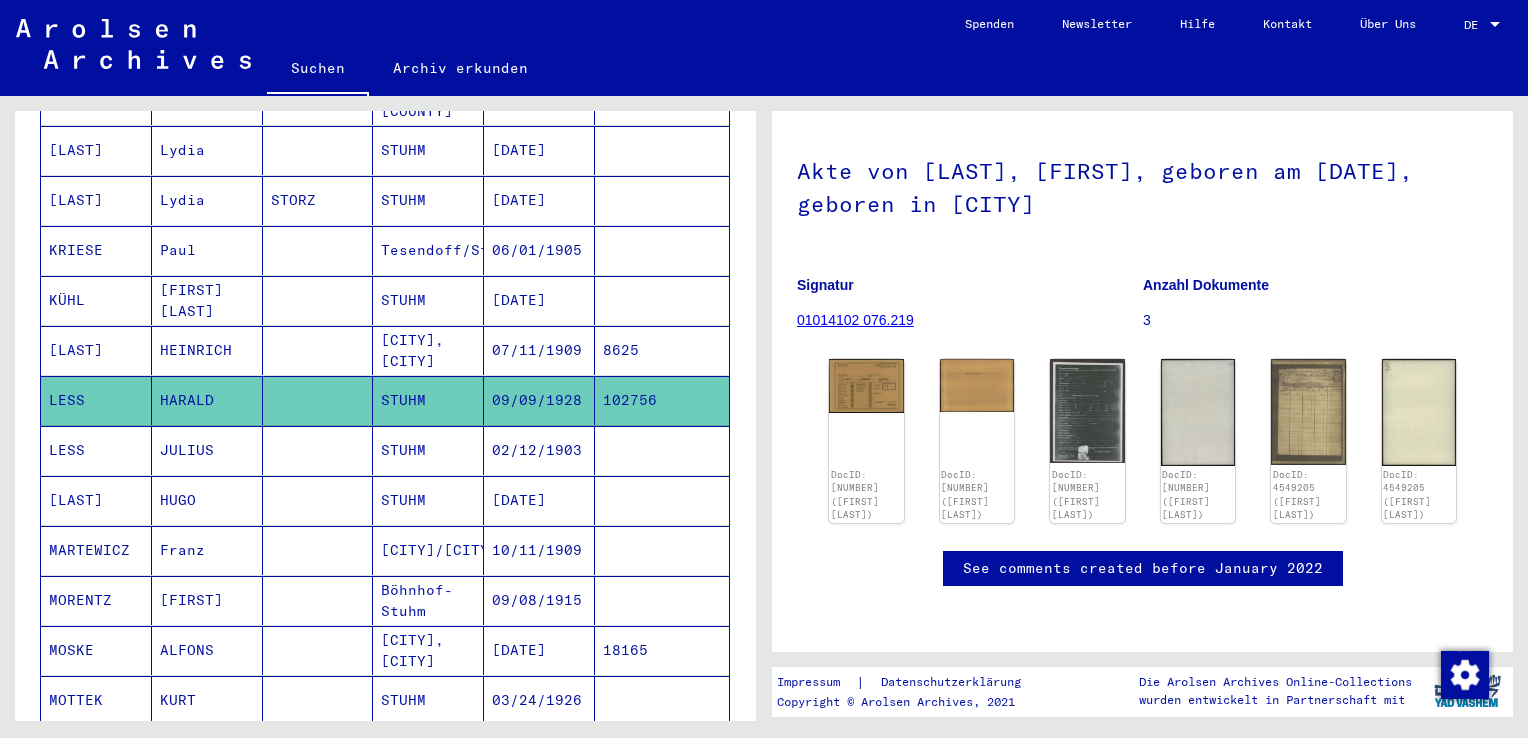 click on "02/12/1903" at bounding box center (539, 500) 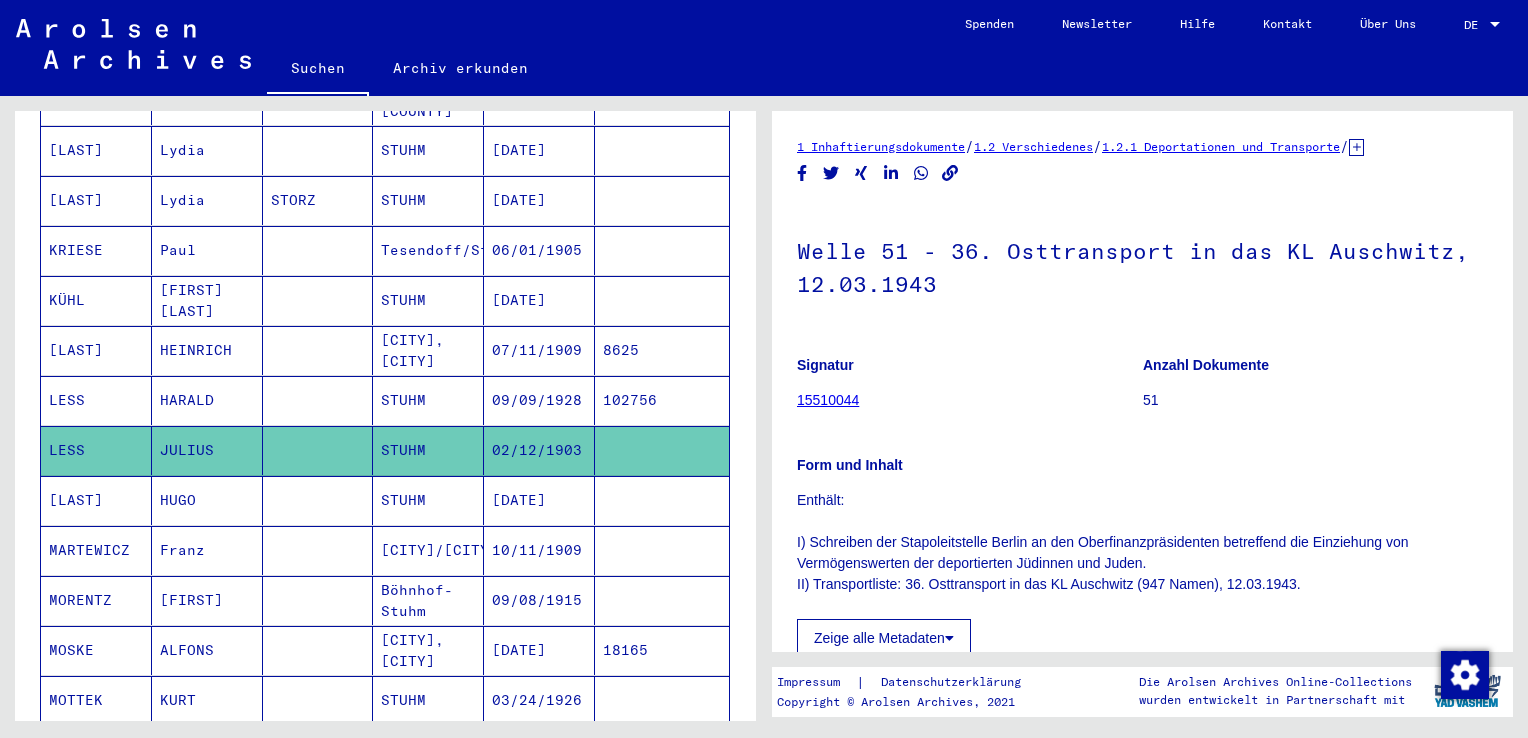 scroll, scrollTop: 0, scrollLeft: 0, axis: both 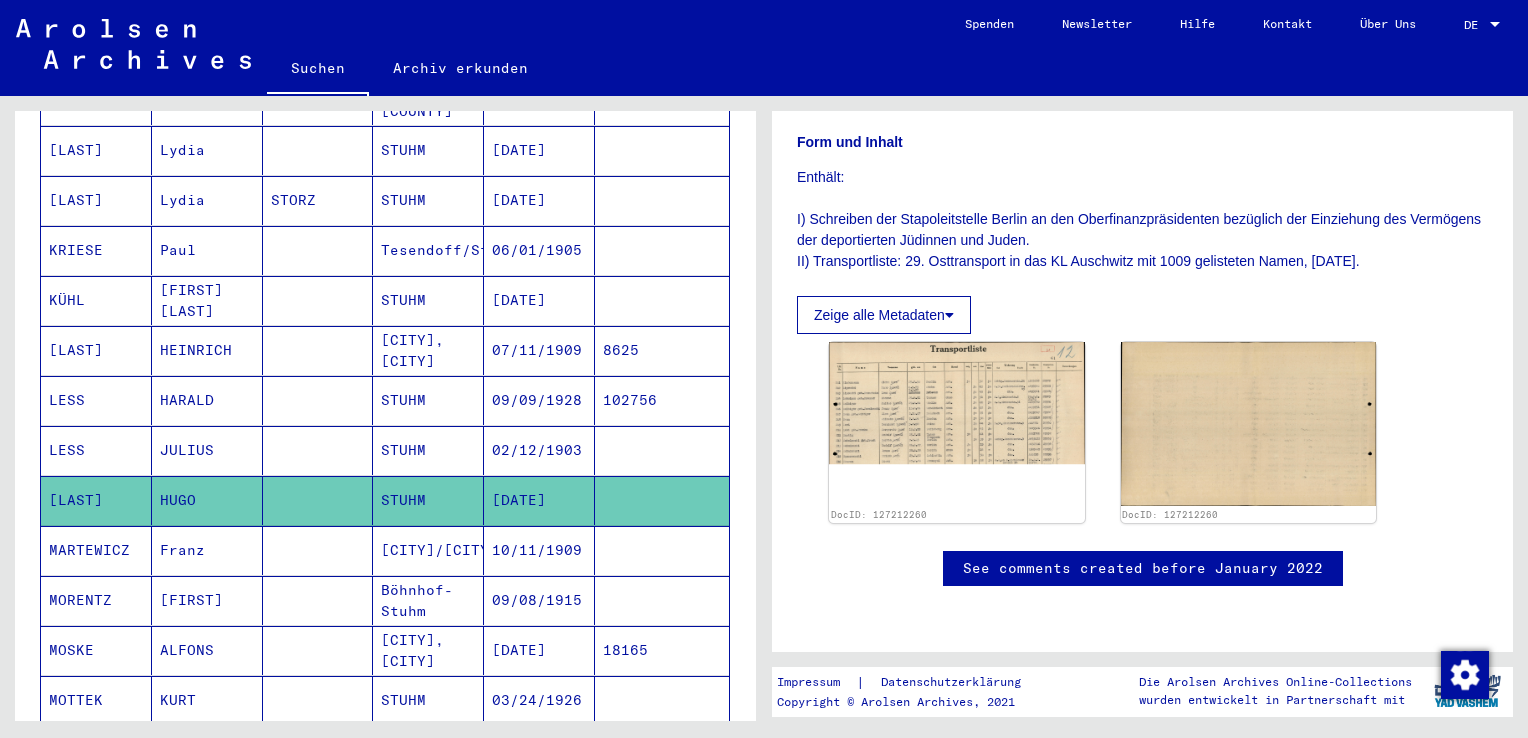 click on "10/11/1909" at bounding box center [539, 600] 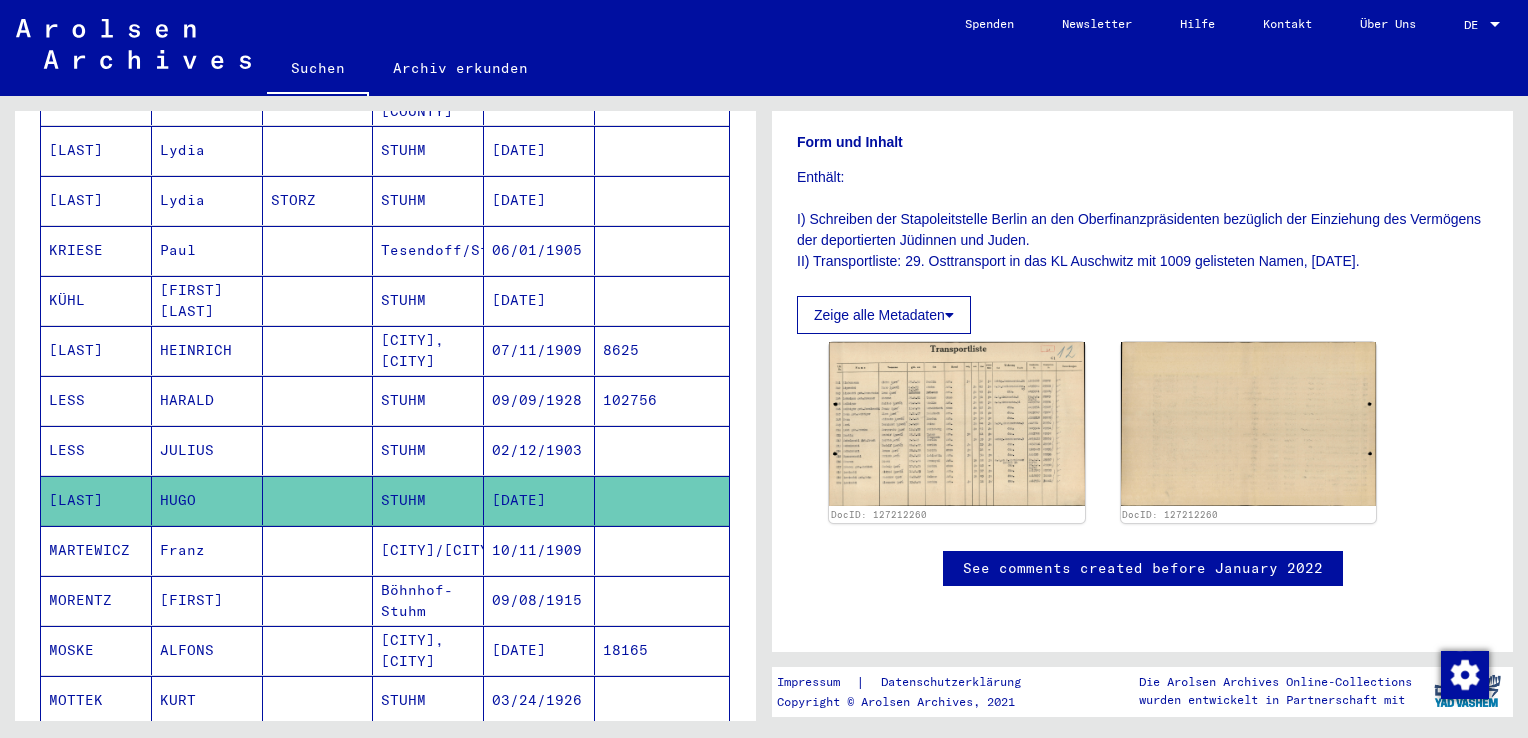 scroll, scrollTop: 0, scrollLeft: 0, axis: both 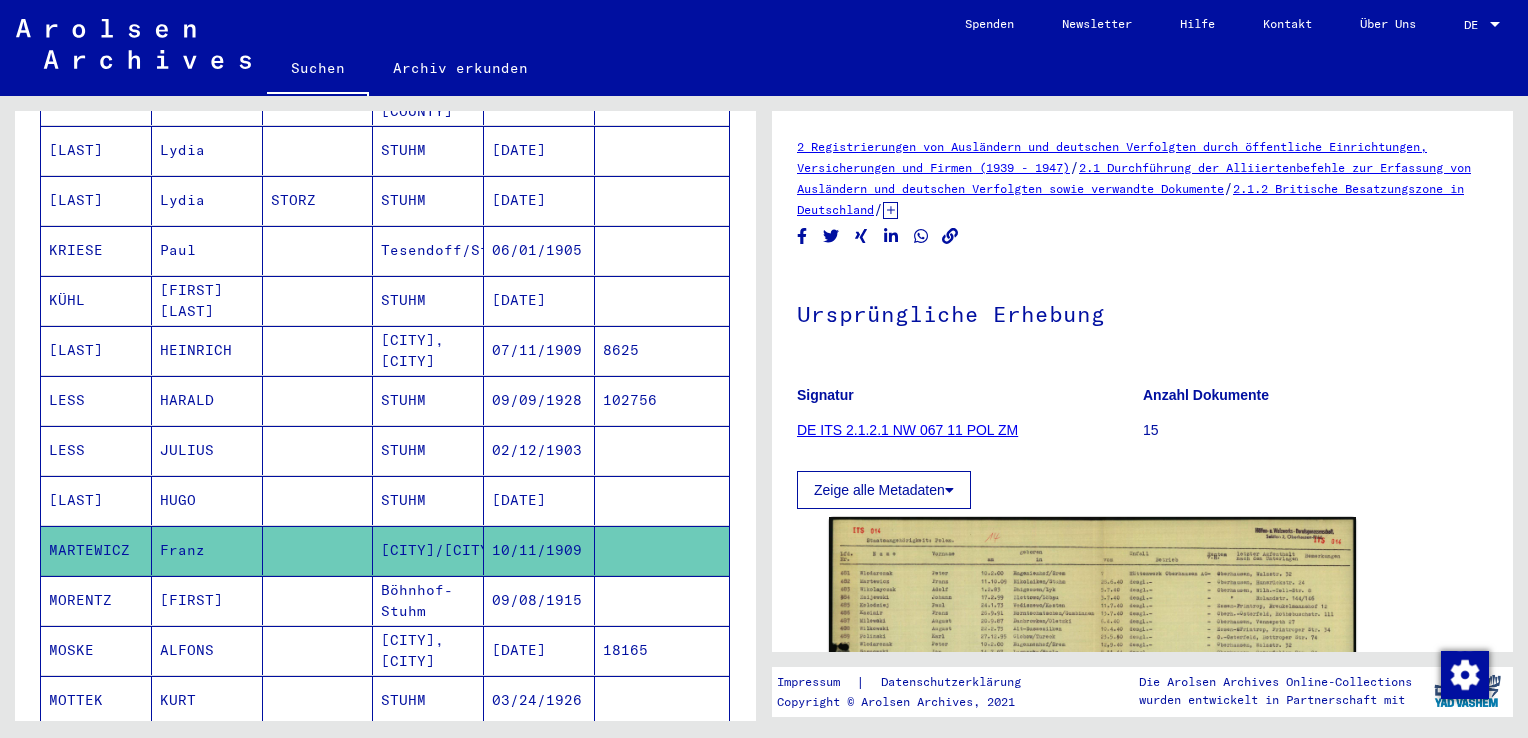 click on "[DATE]" at bounding box center [539, 550] 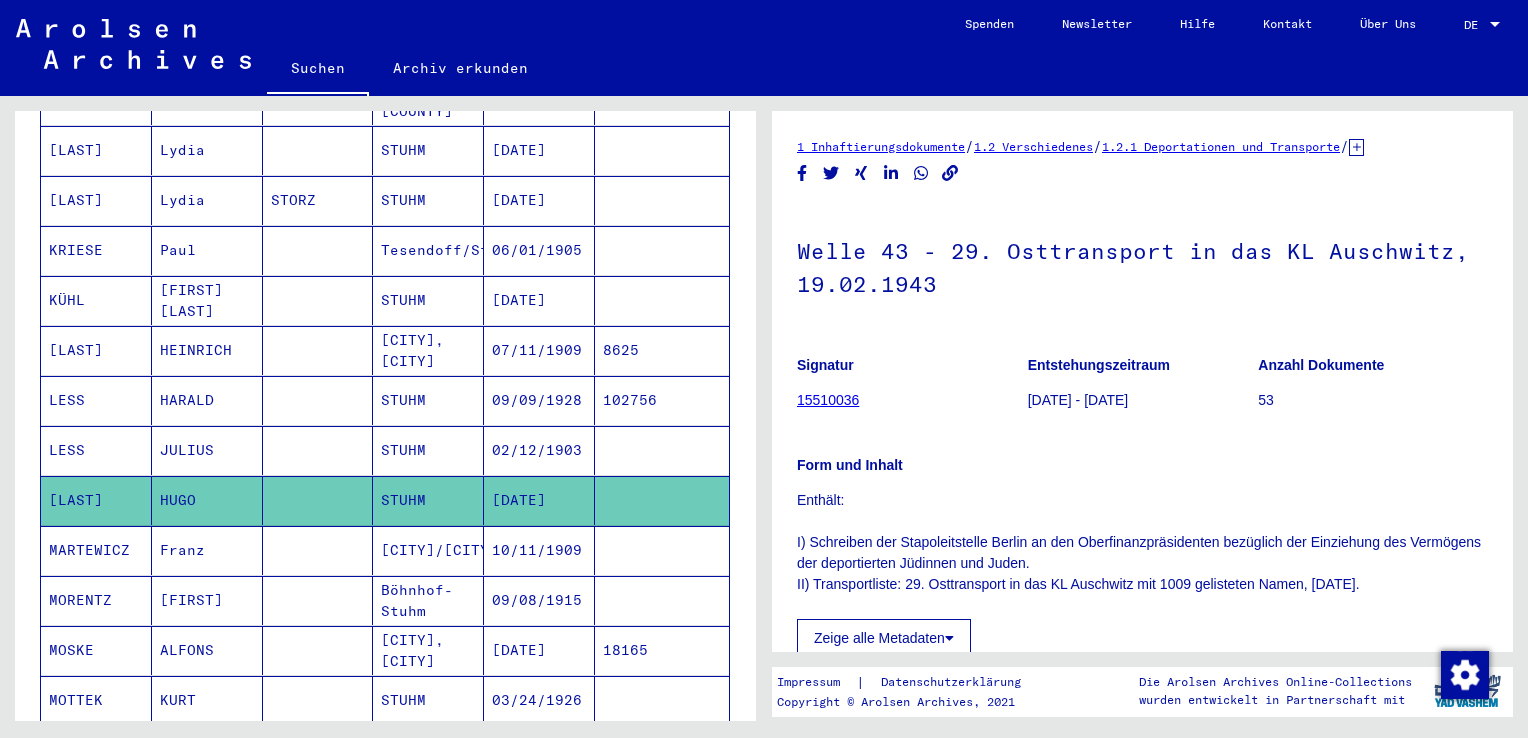 scroll, scrollTop: 0, scrollLeft: 0, axis: both 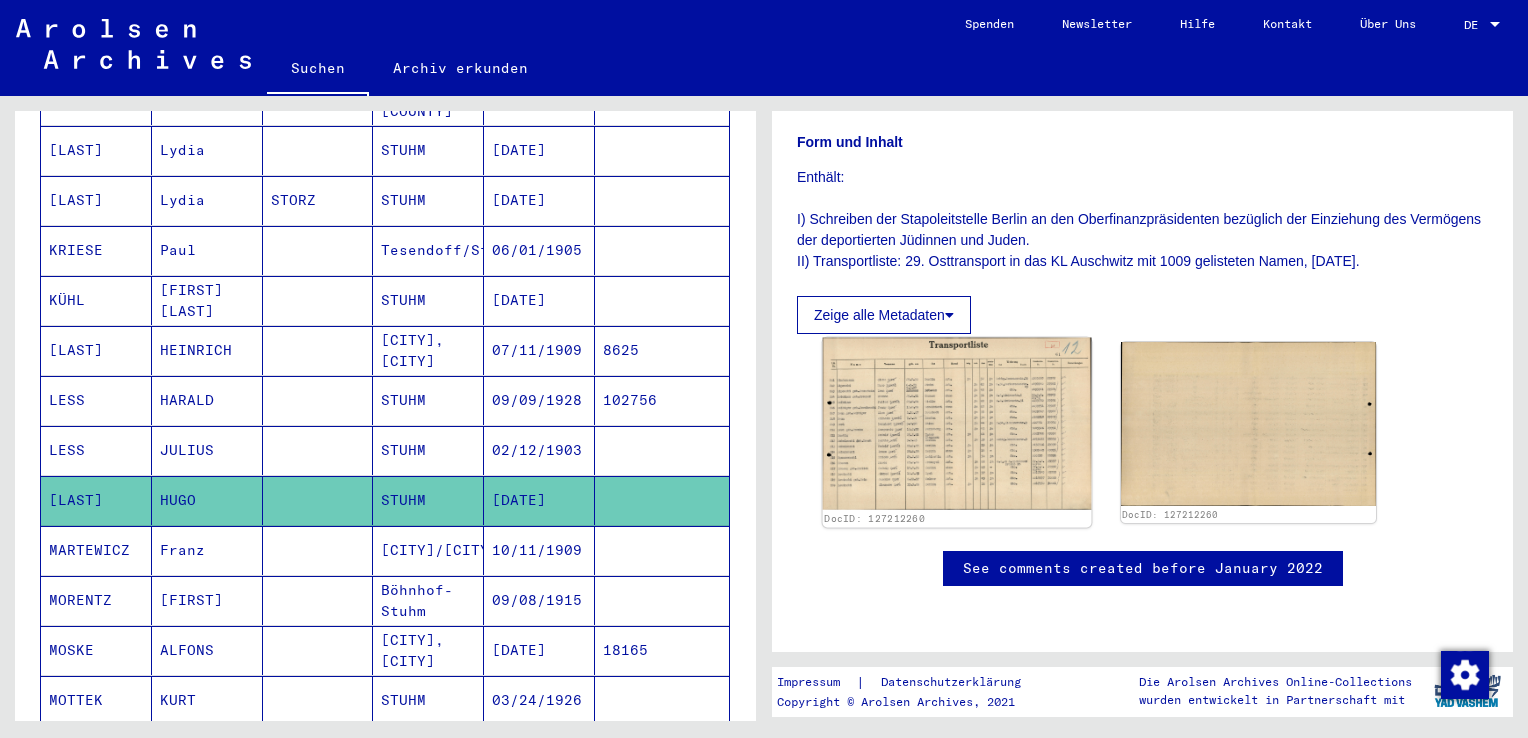 click 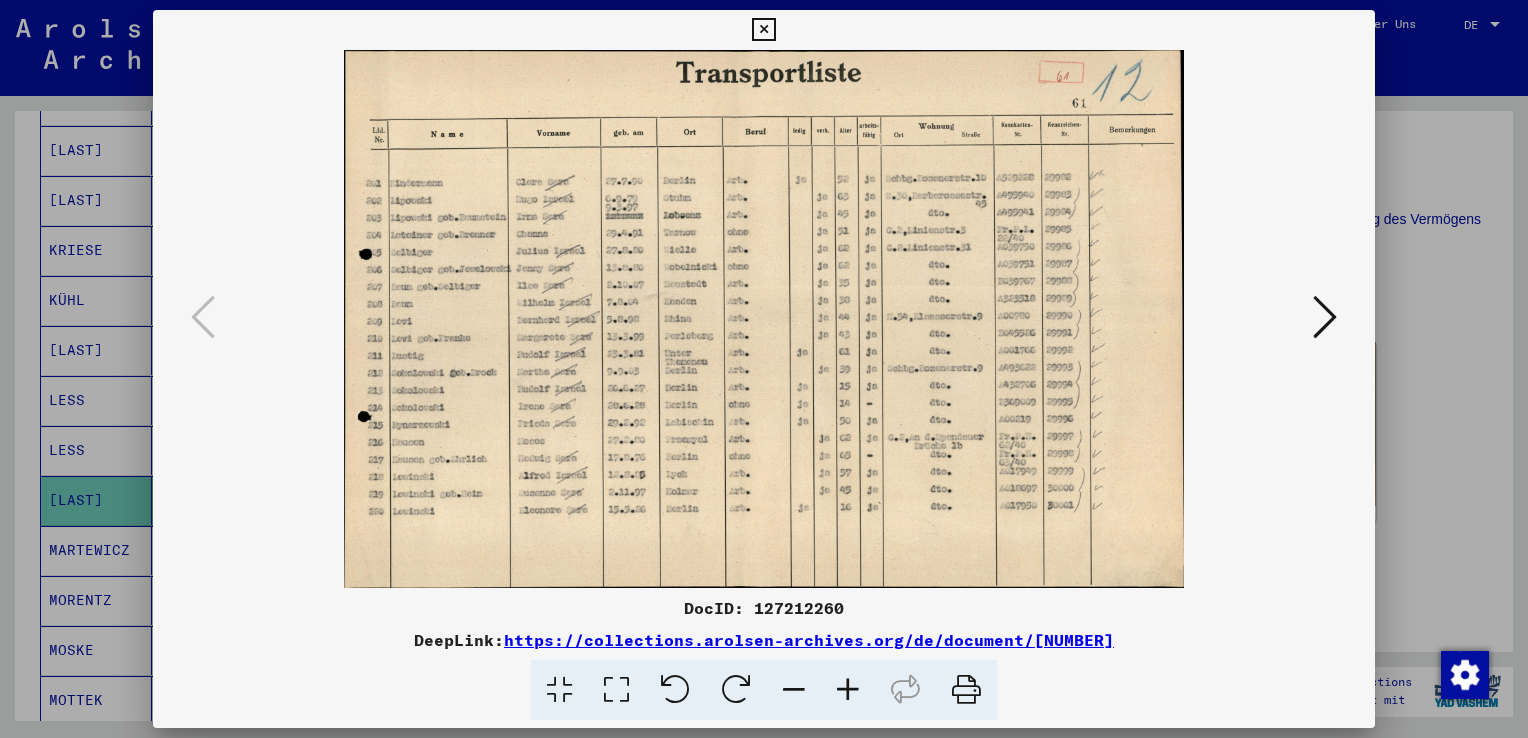 drag, startPoint x: 618, startPoint y: 692, endPoint x: 624, endPoint y: 652, distance: 40.4475 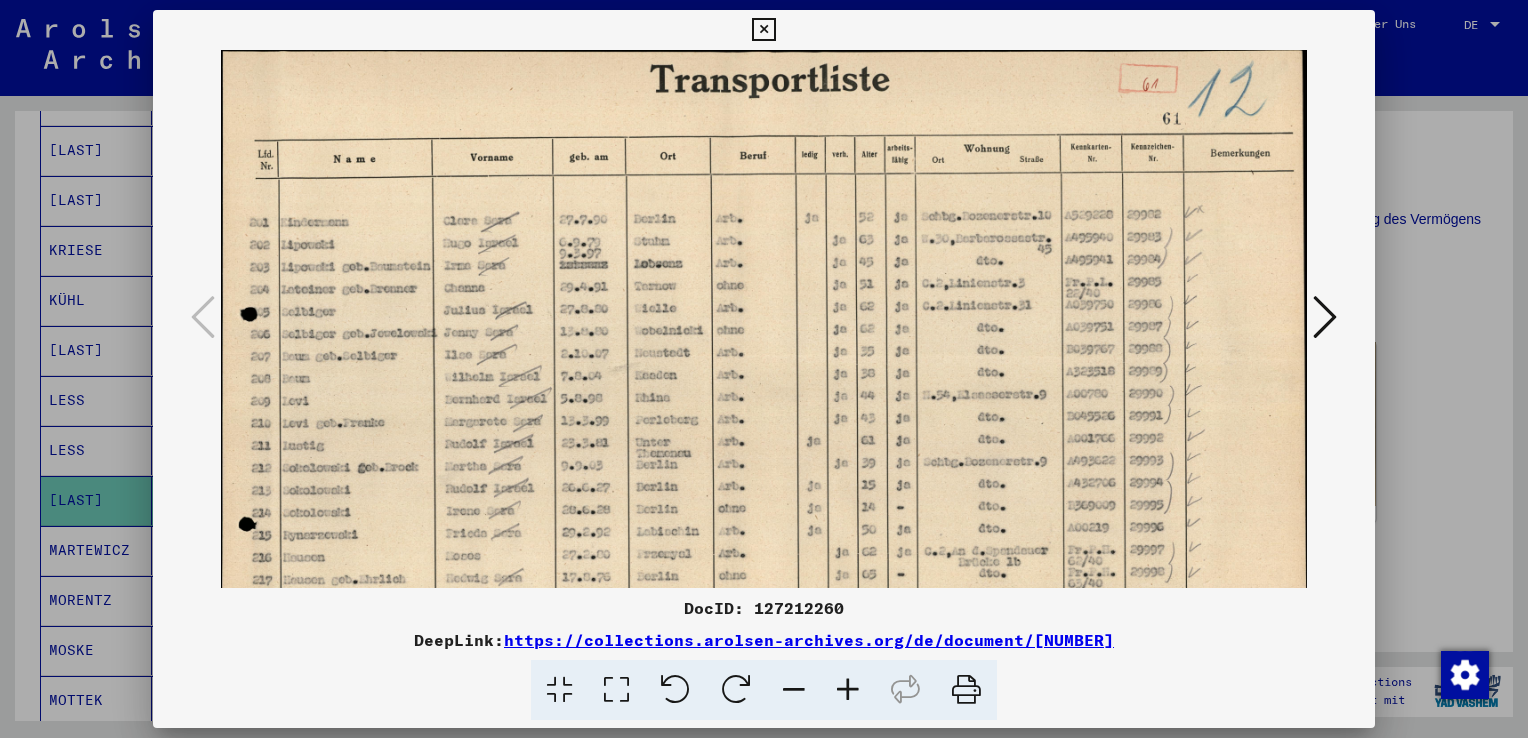 click at bounding box center [616, 690] 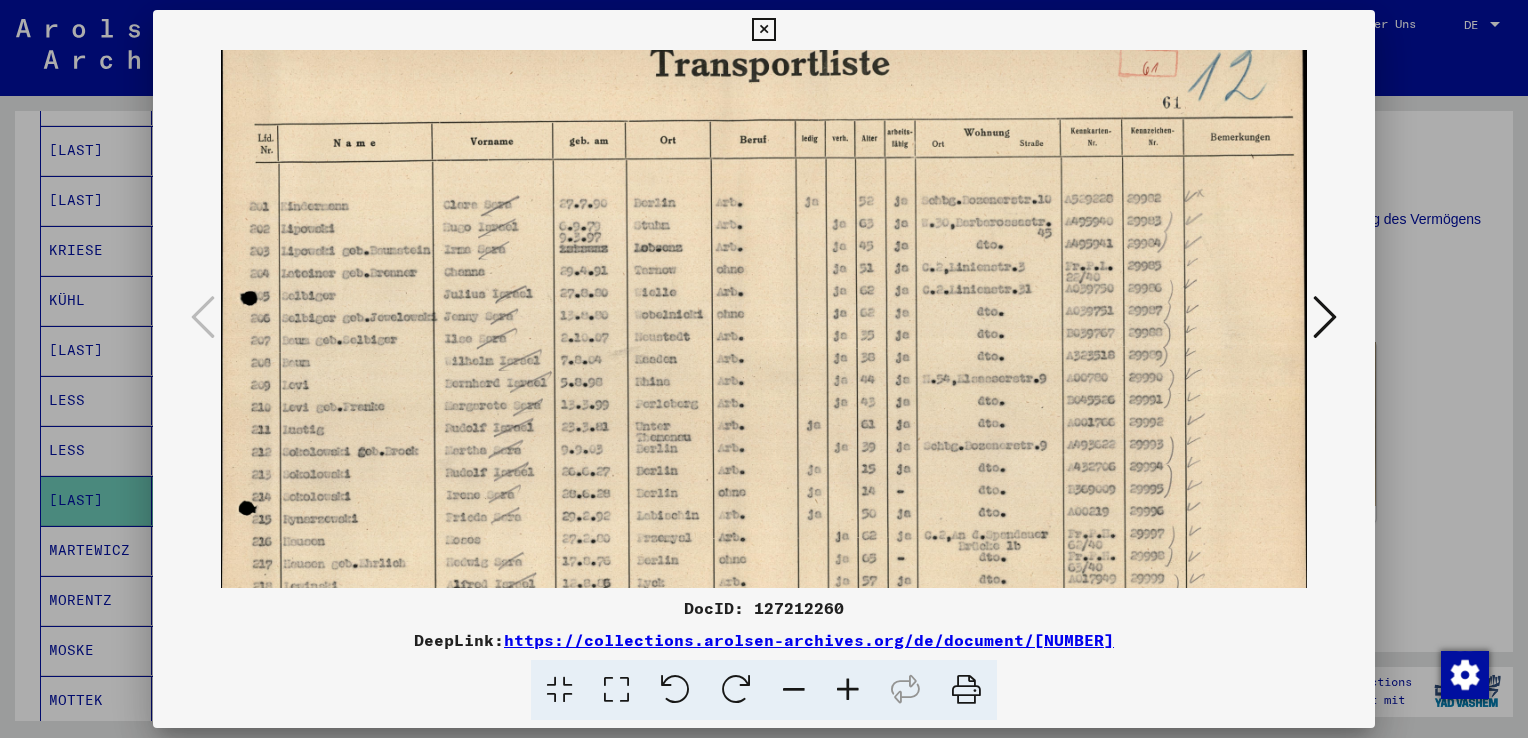 scroll, scrollTop: 16, scrollLeft: 0, axis: vertical 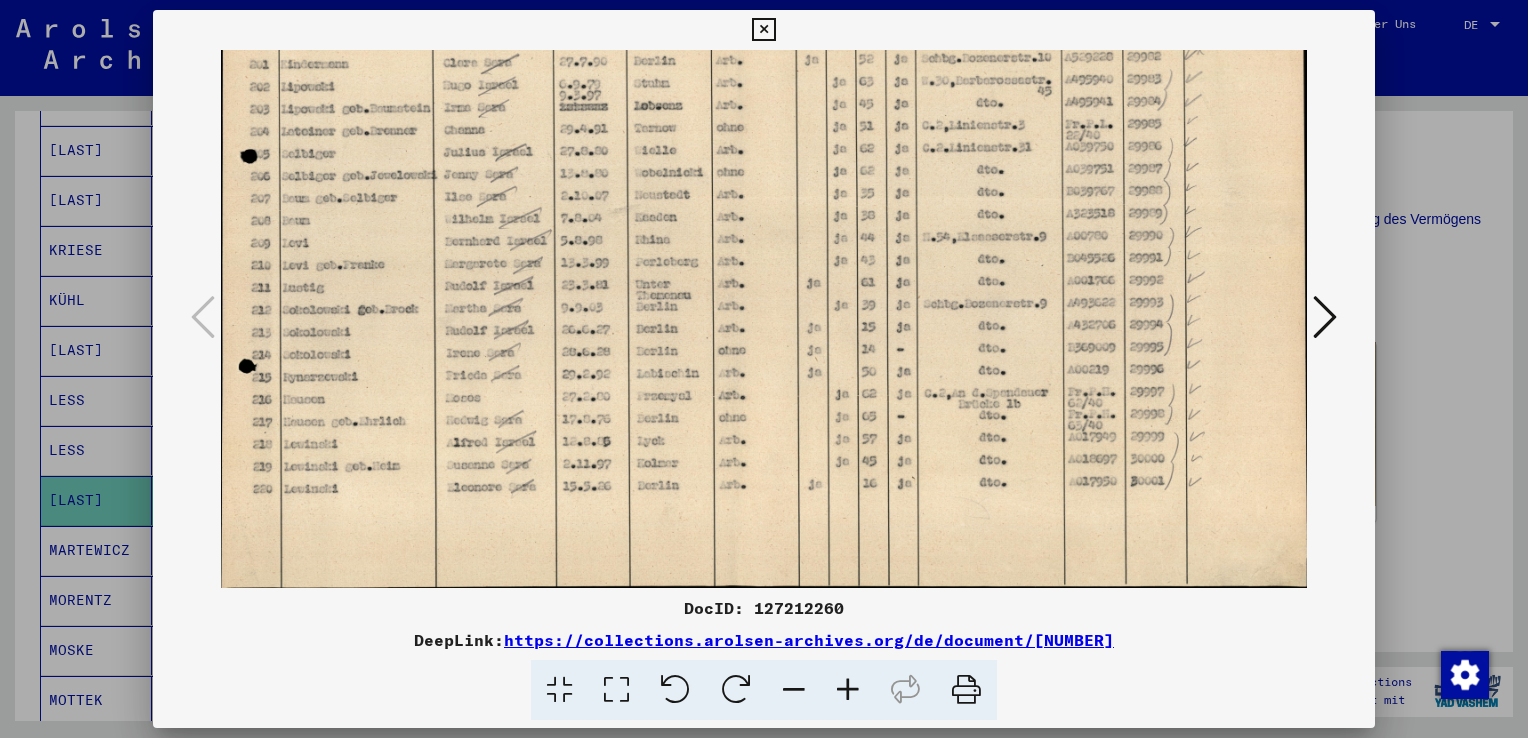 drag, startPoint x: 515, startPoint y: 459, endPoint x: 548, endPoint y: 157, distance: 303.79764 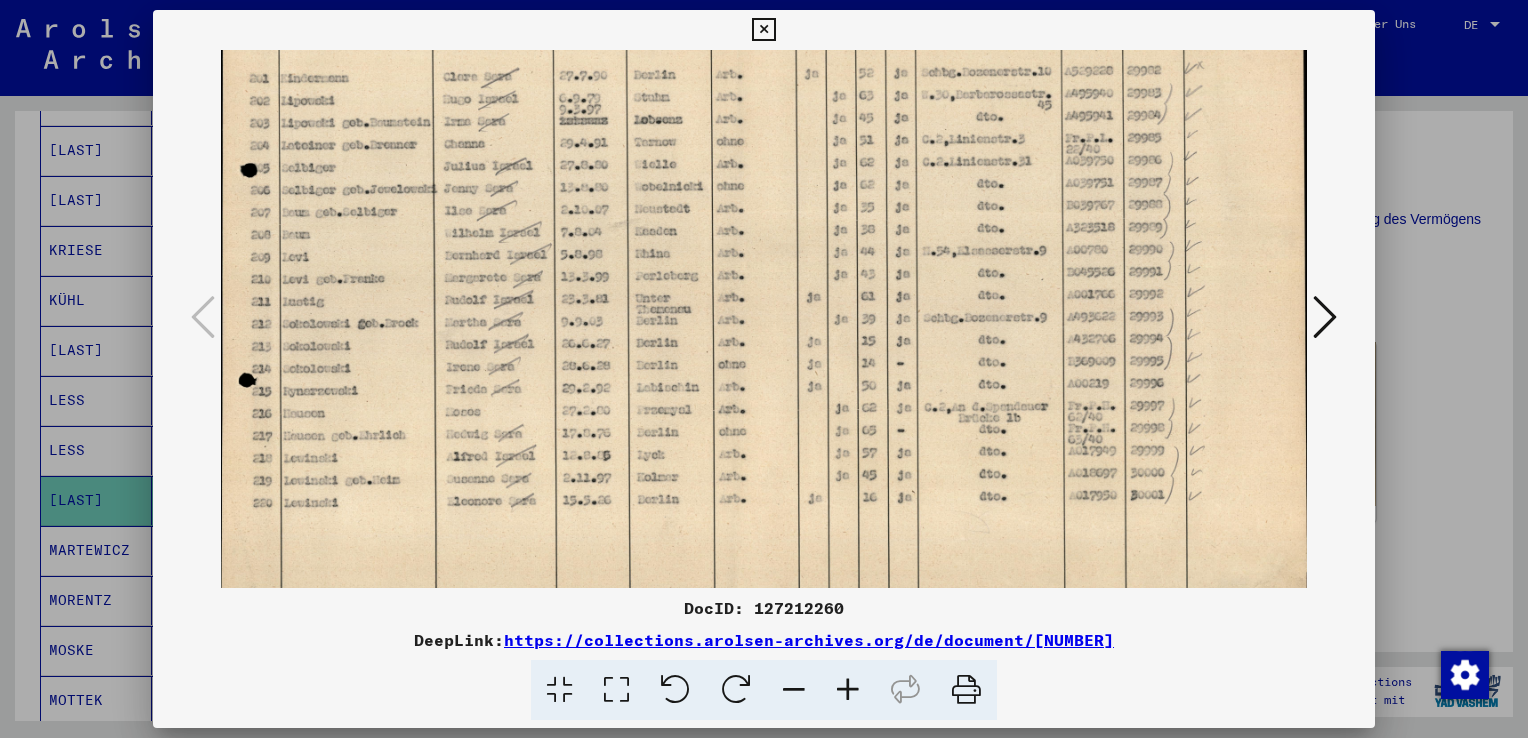 scroll, scrollTop: 144, scrollLeft: 0, axis: vertical 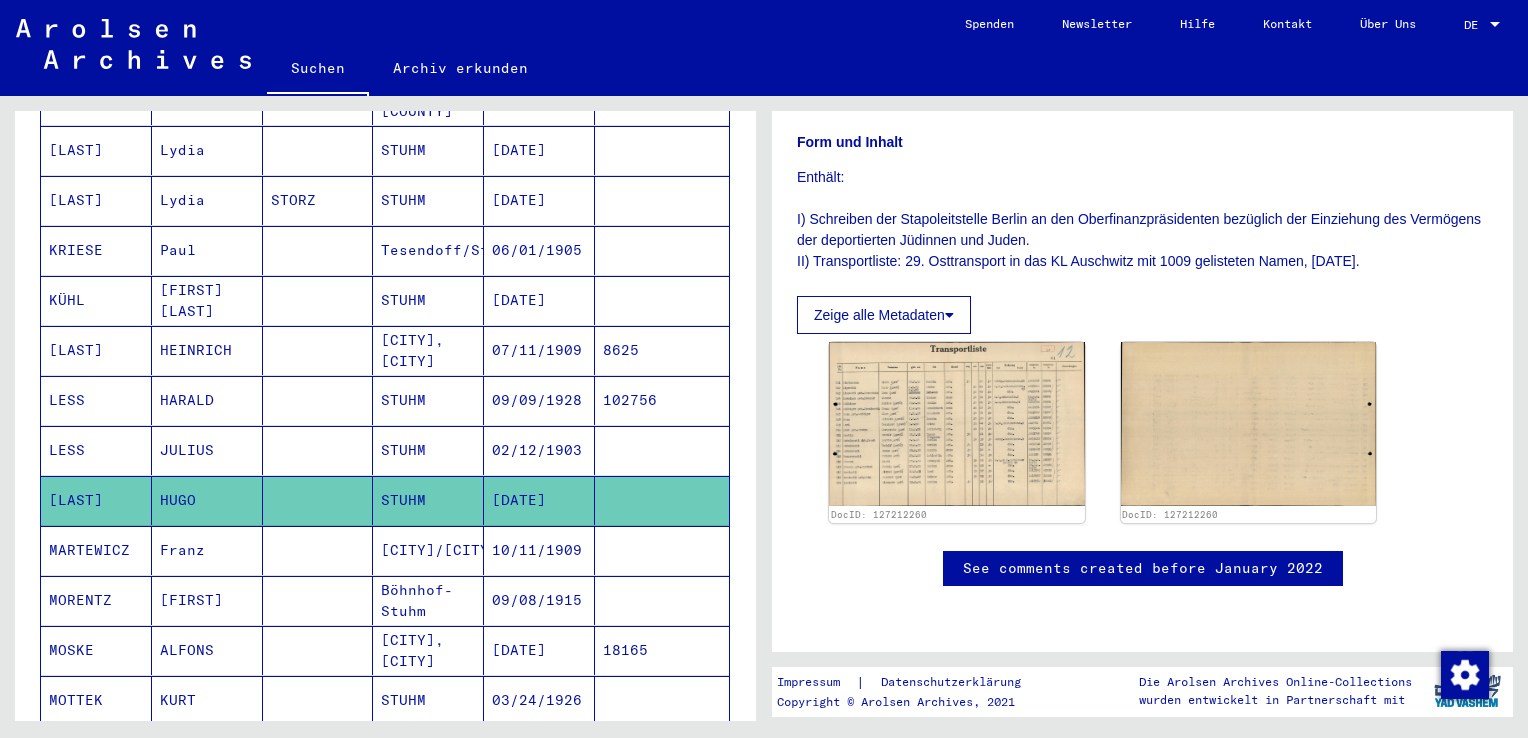 click on "10/11/1909" at bounding box center (539, 600) 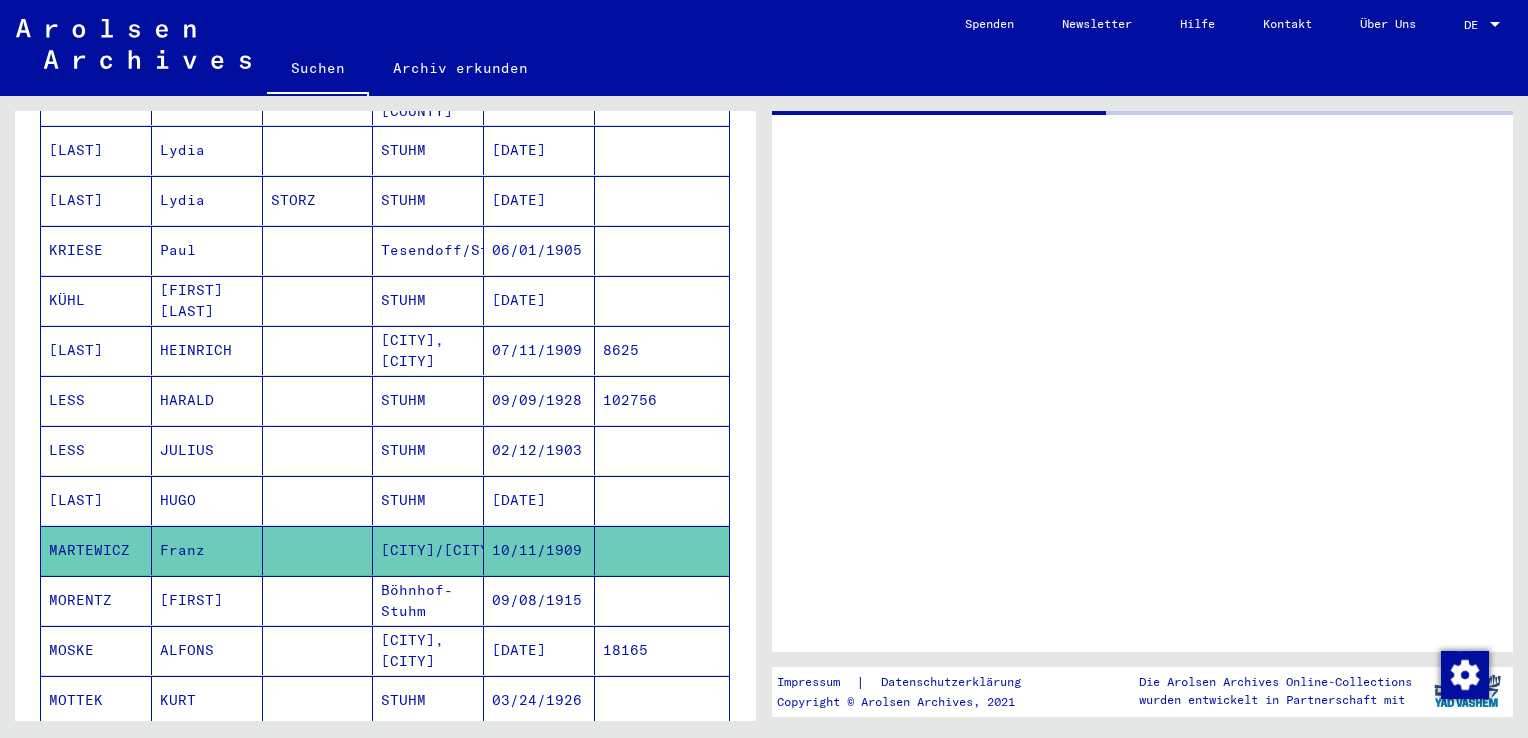 scroll, scrollTop: 0, scrollLeft: 0, axis: both 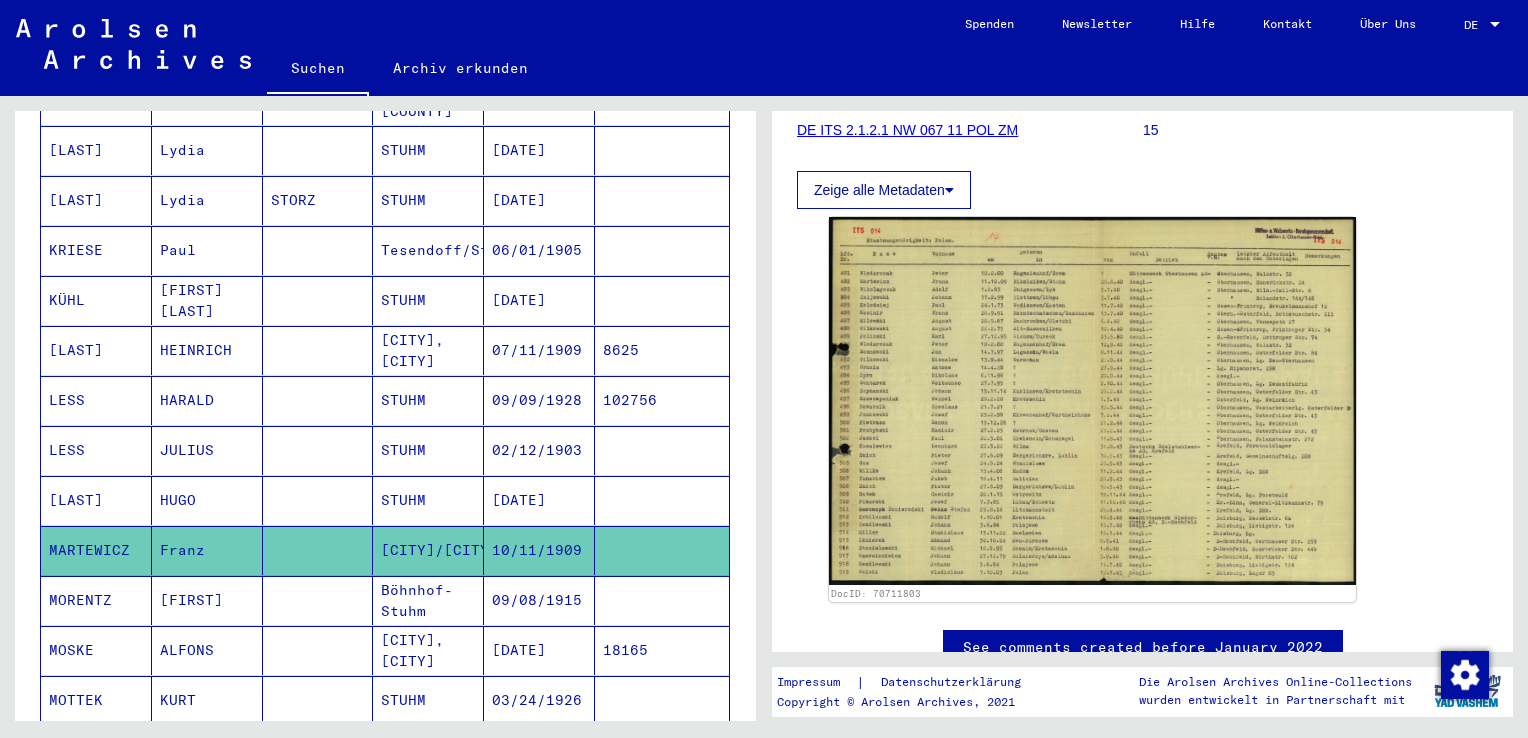 click on "09/08/1915" at bounding box center [539, 650] 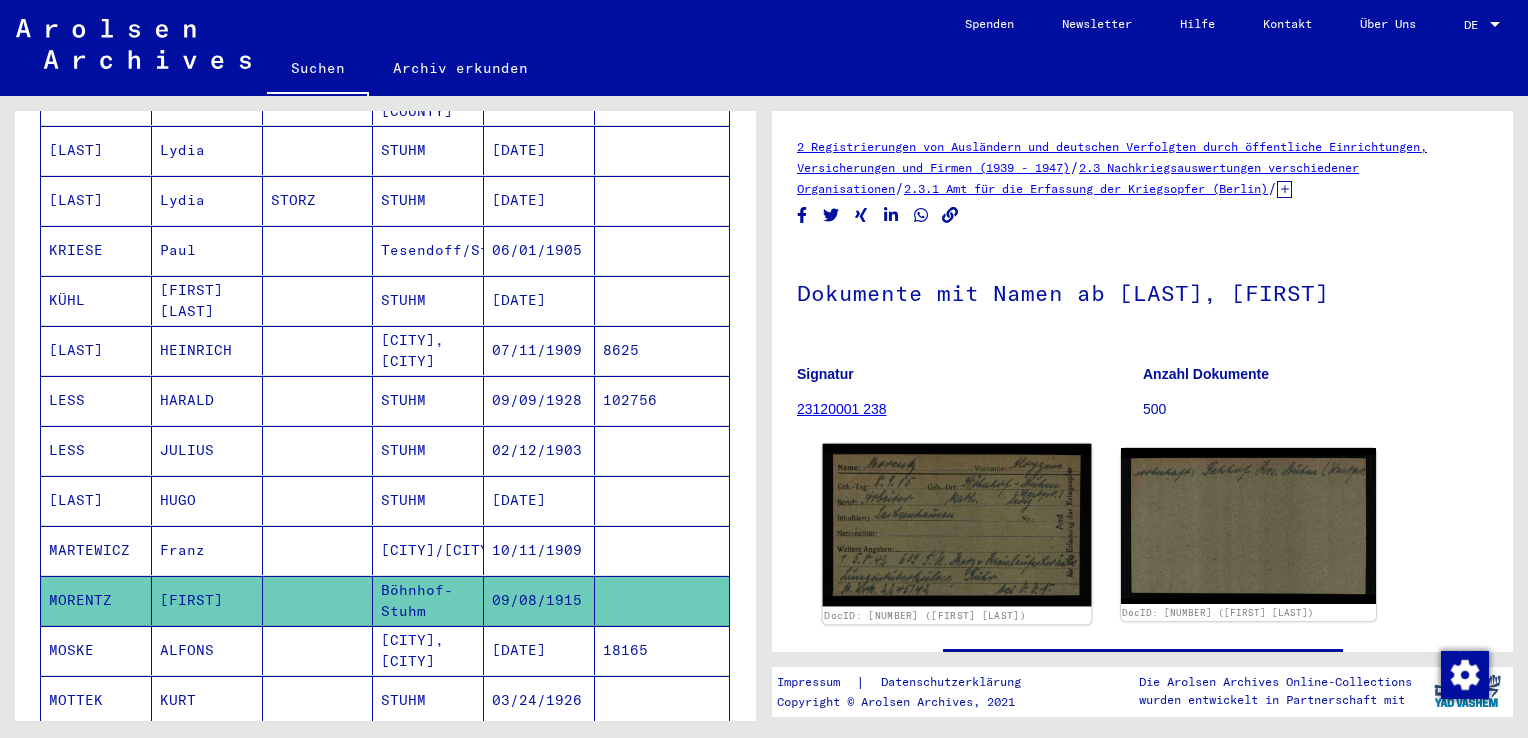 click 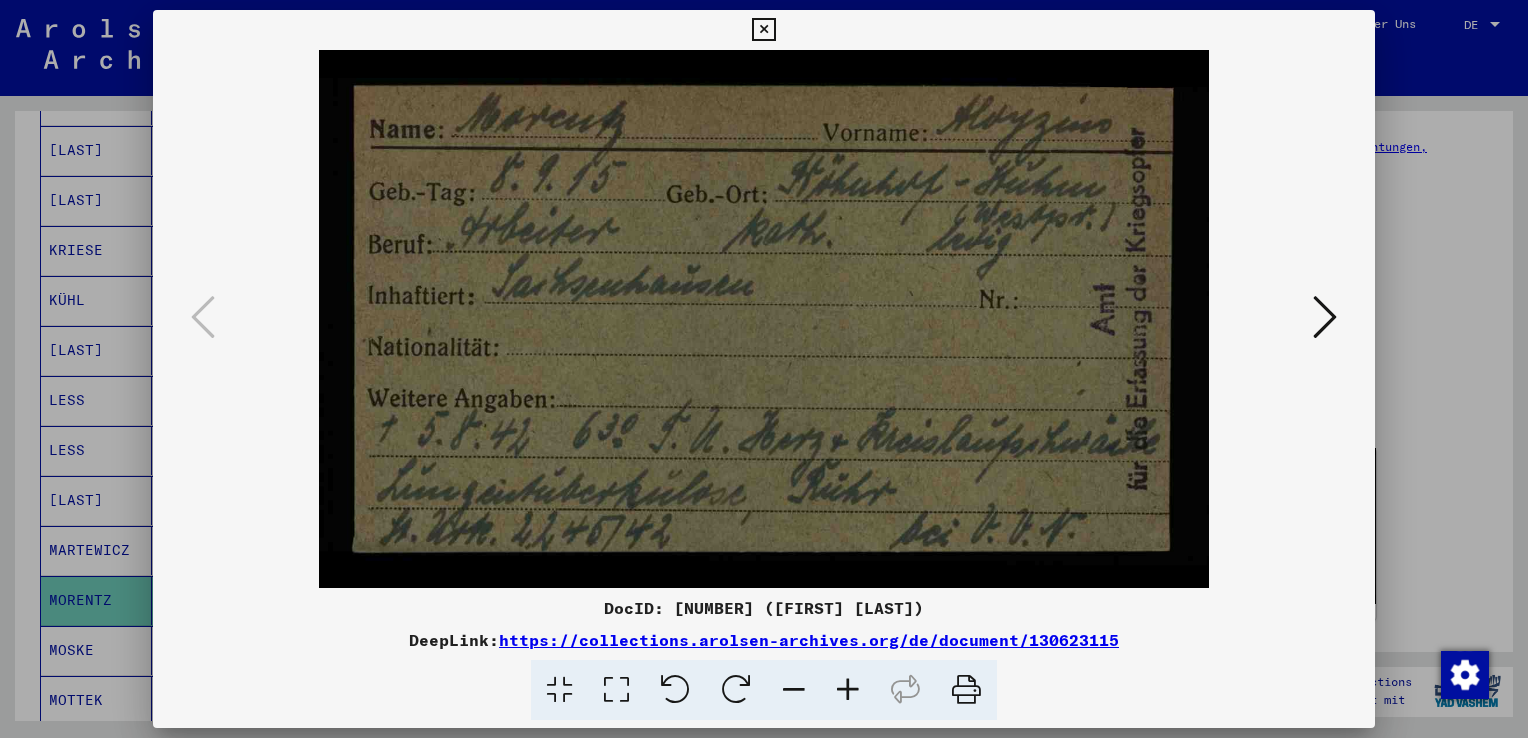 click at bounding box center (764, 369) 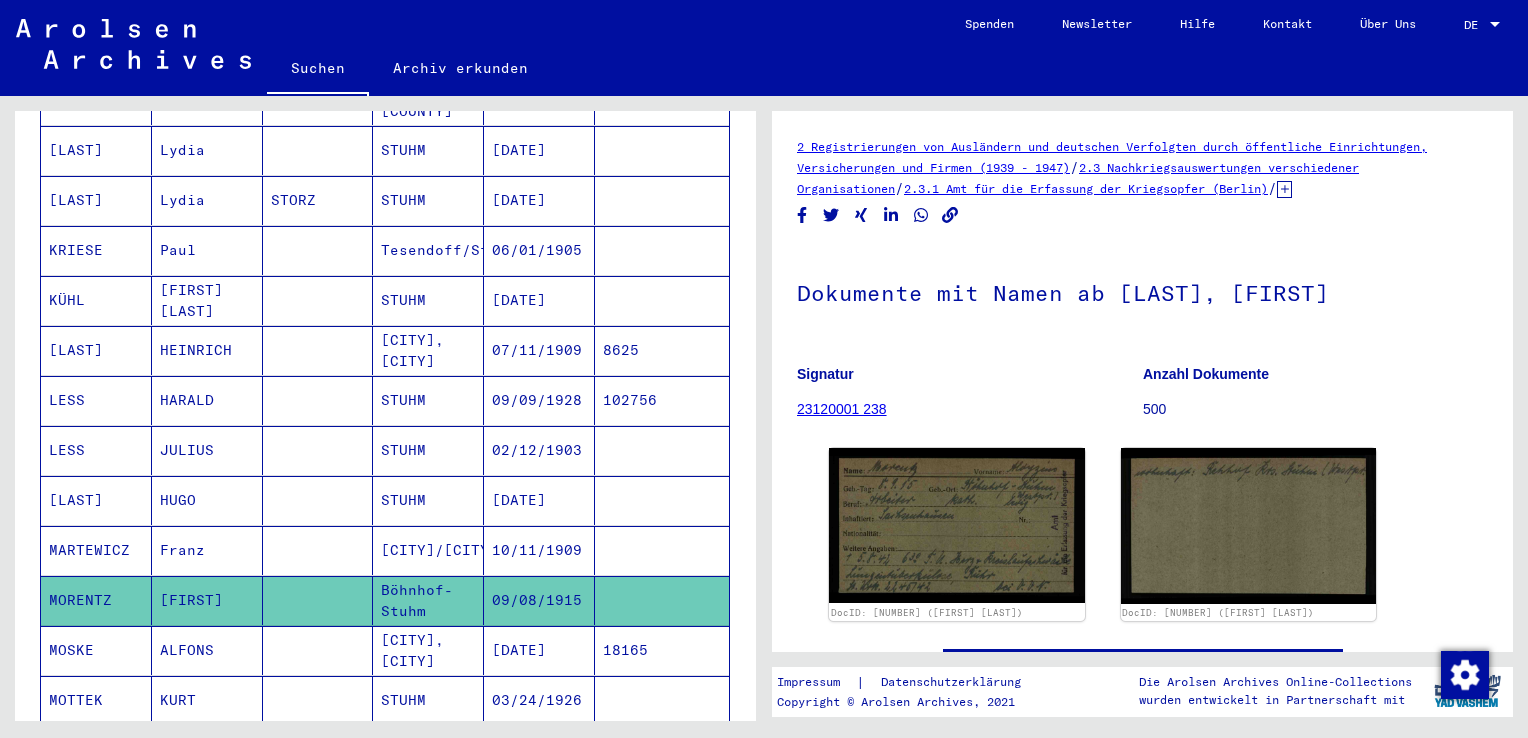 click on "[DATE]" at bounding box center (539, 700) 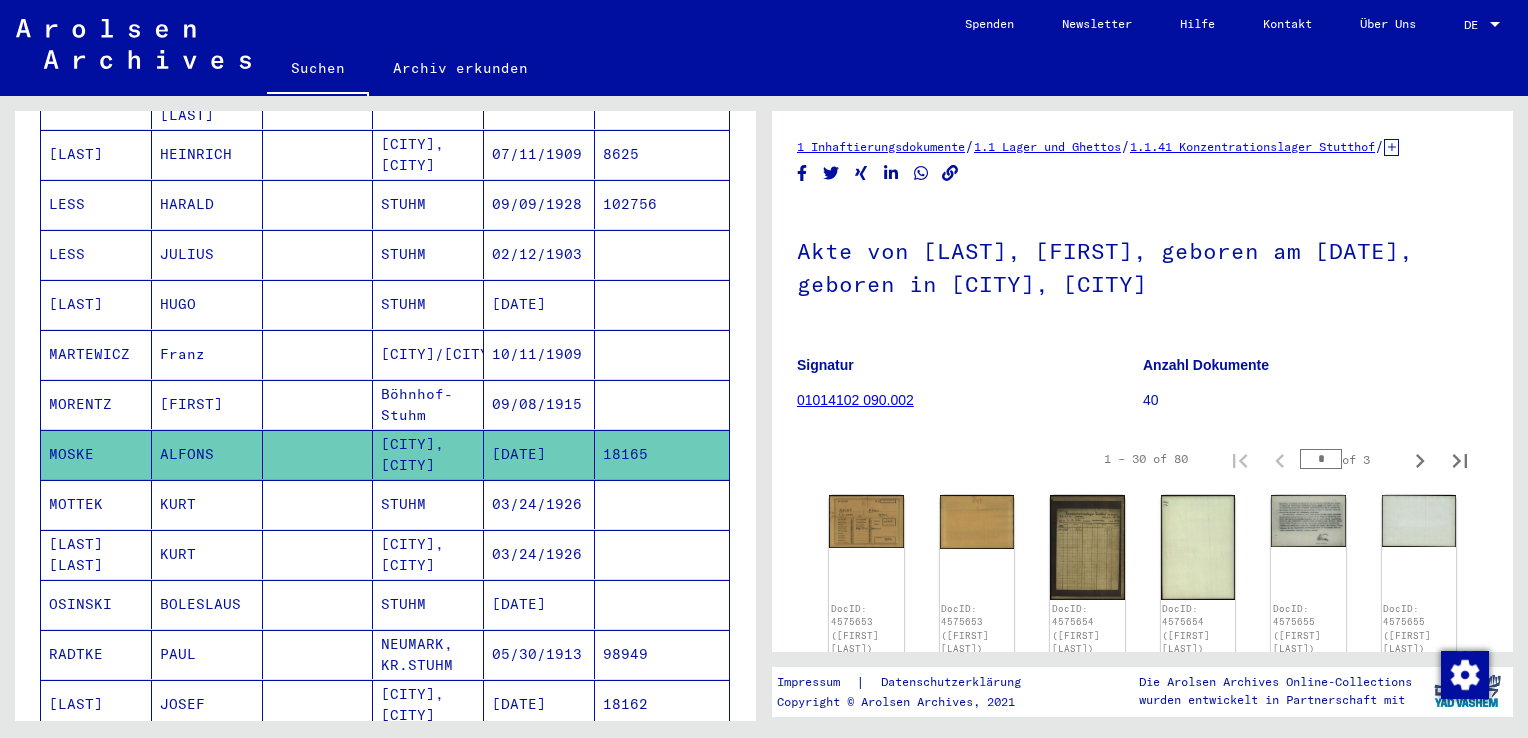 scroll, scrollTop: 700, scrollLeft: 0, axis: vertical 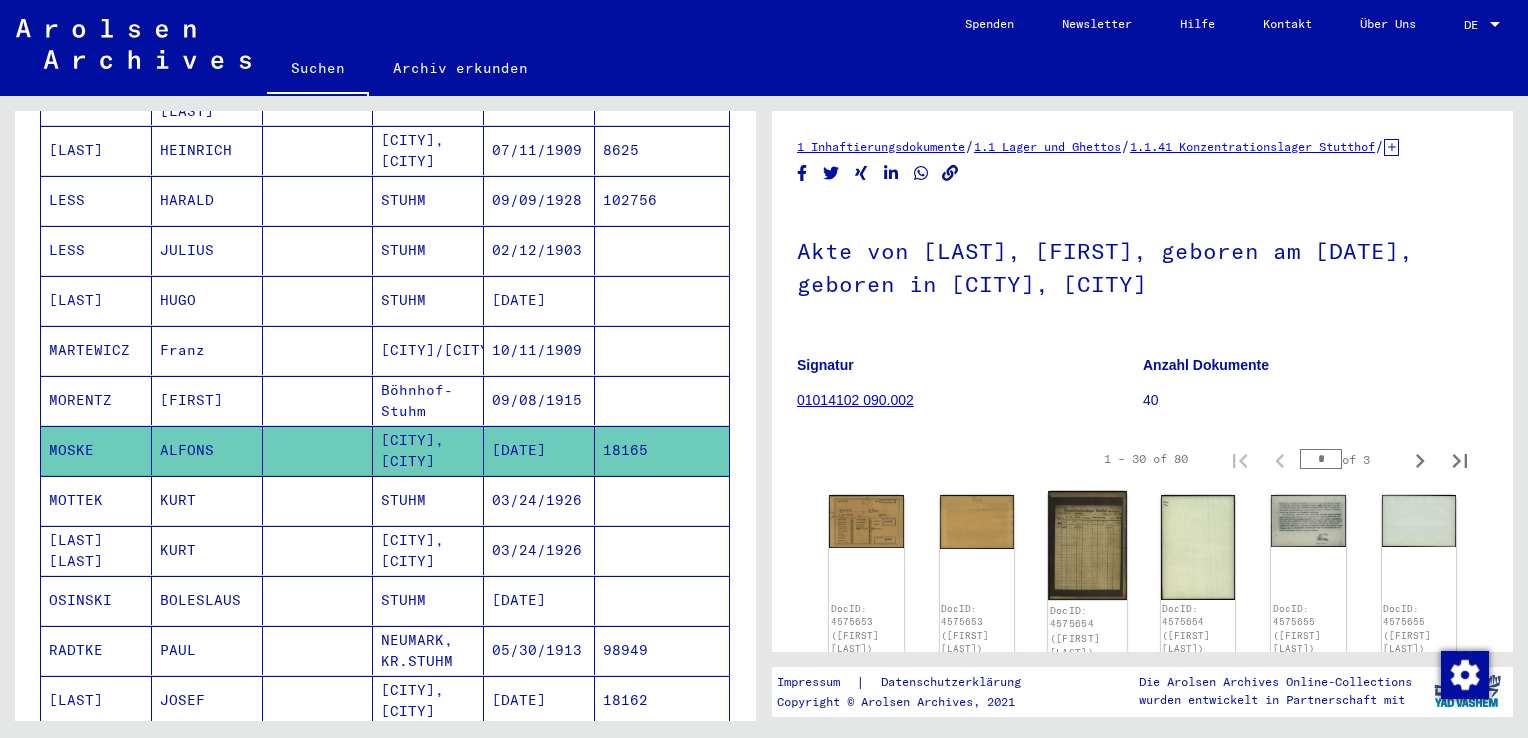 click 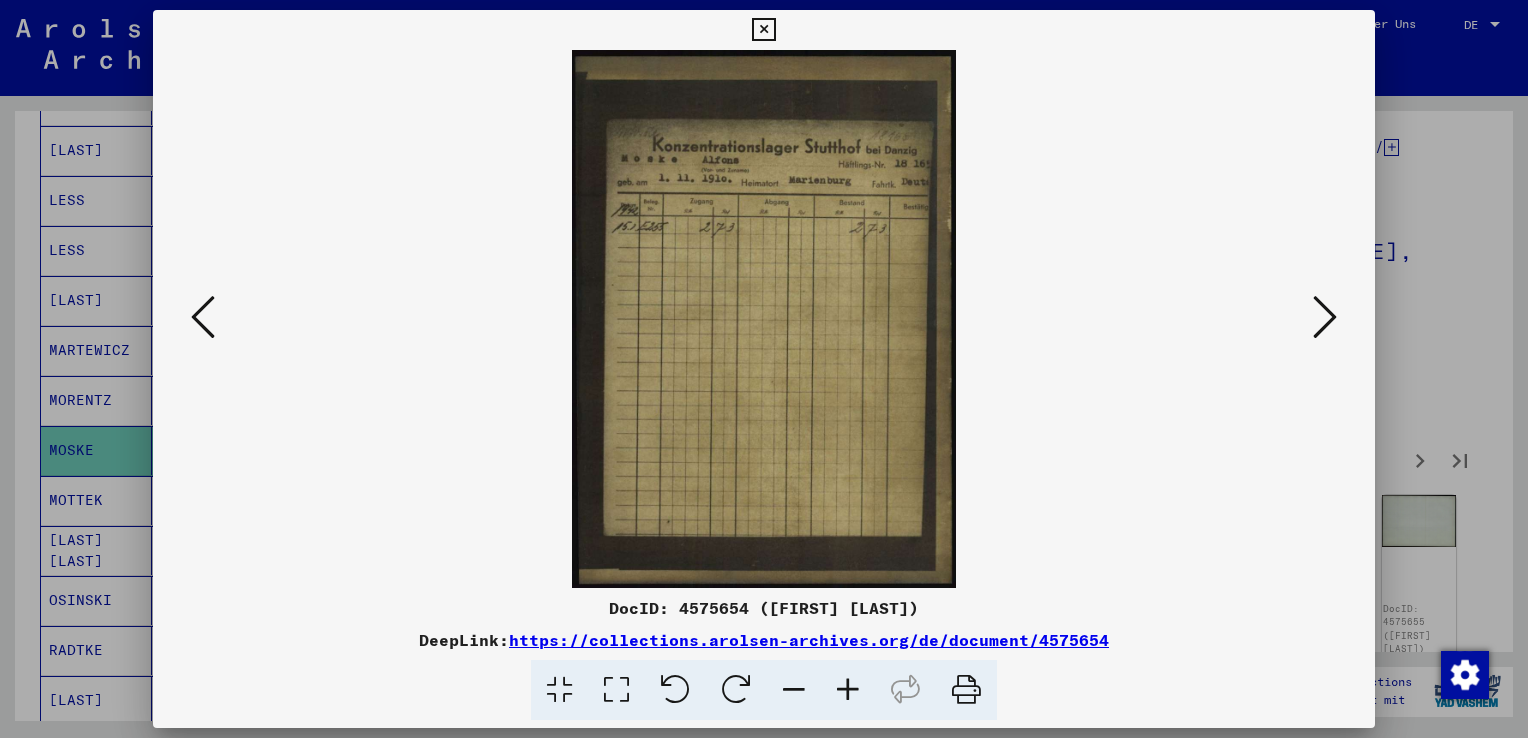 click at bounding box center [1325, 317] 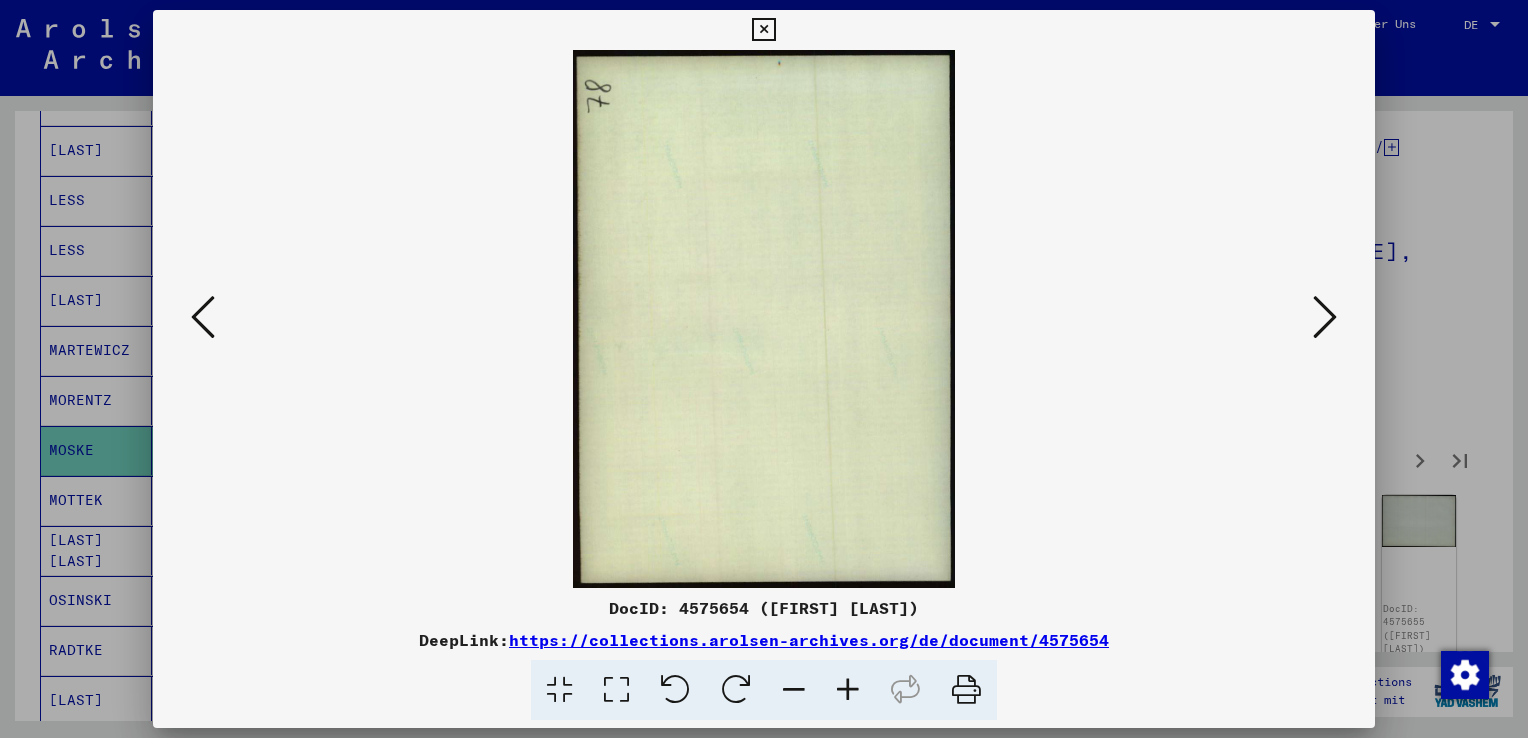 click at bounding box center [1325, 317] 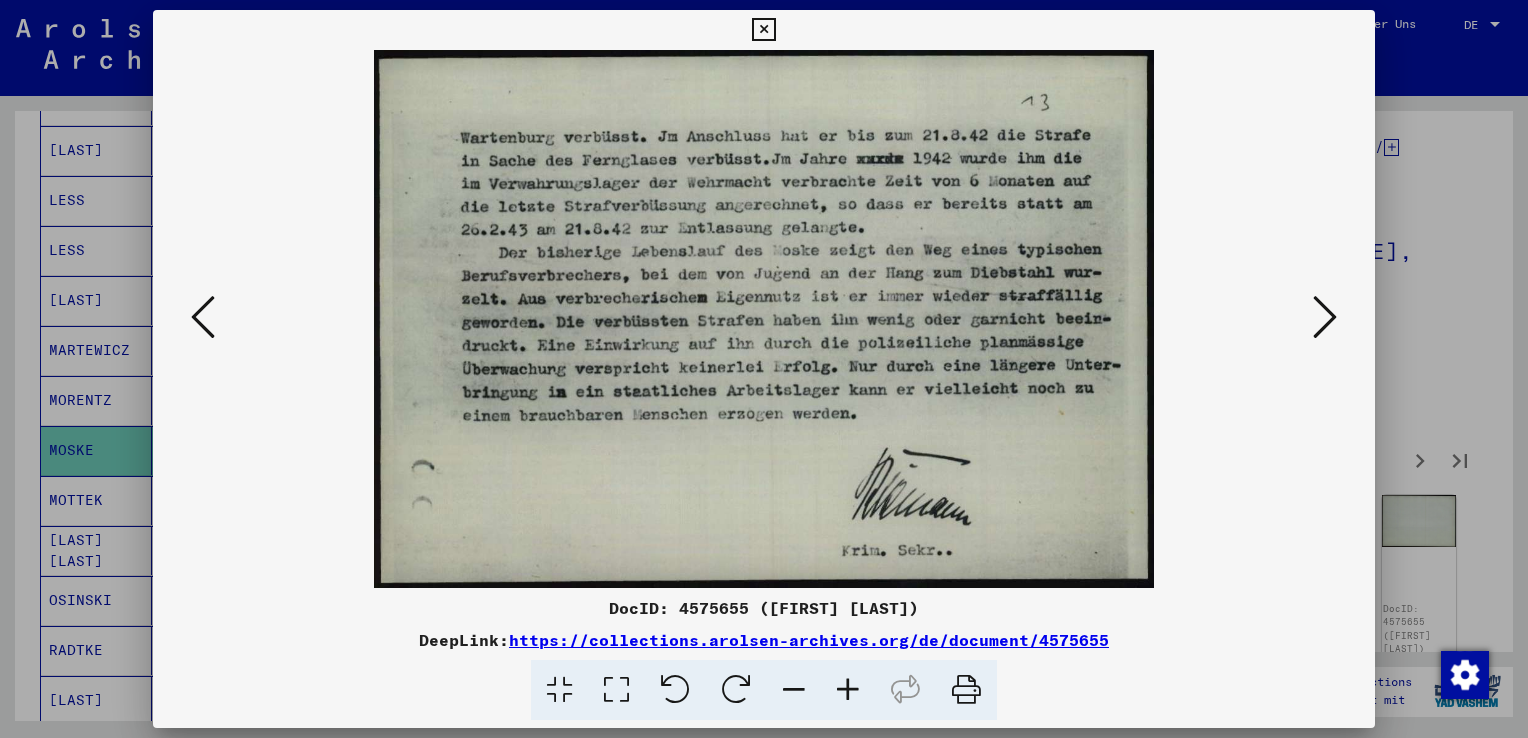 click at bounding box center [1325, 317] 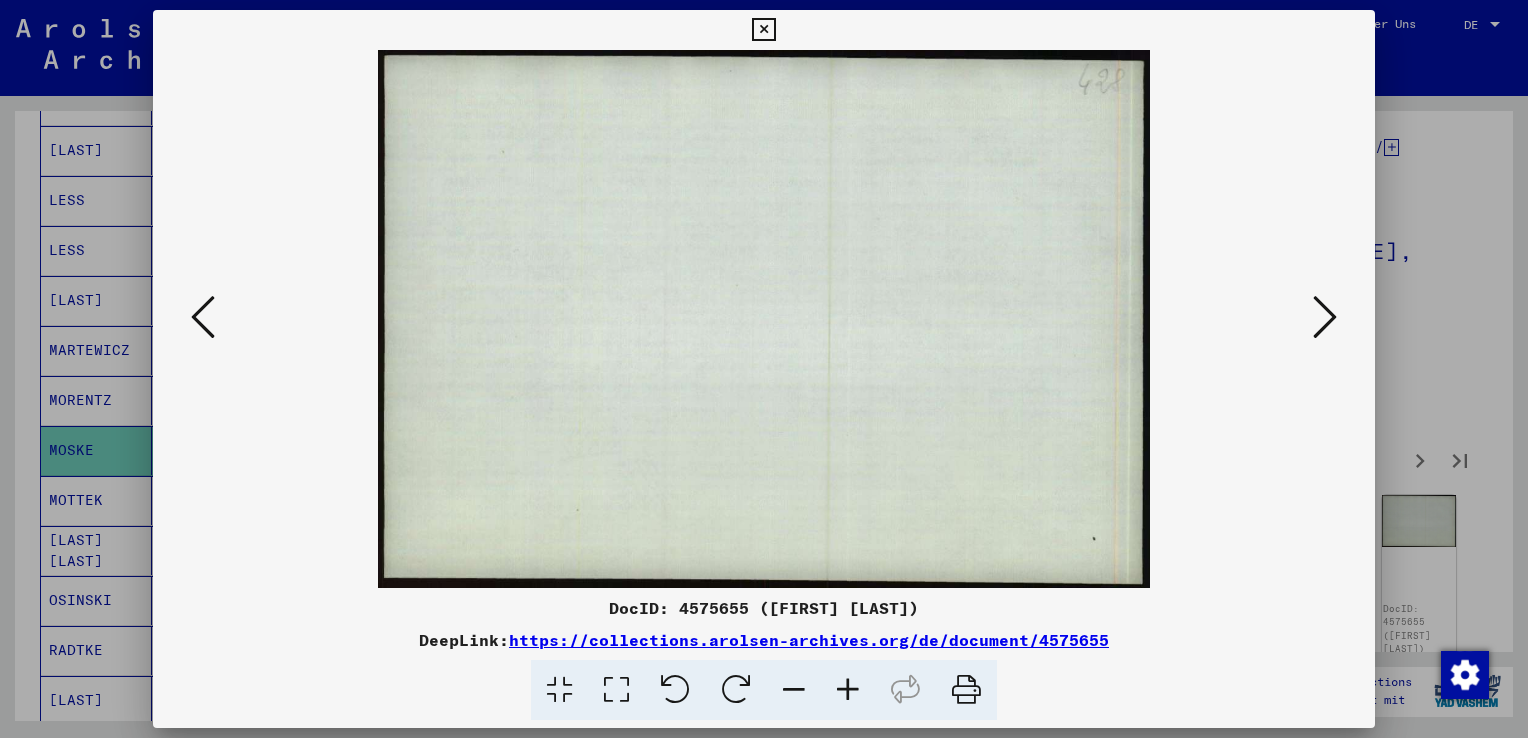 click at bounding box center [764, 369] 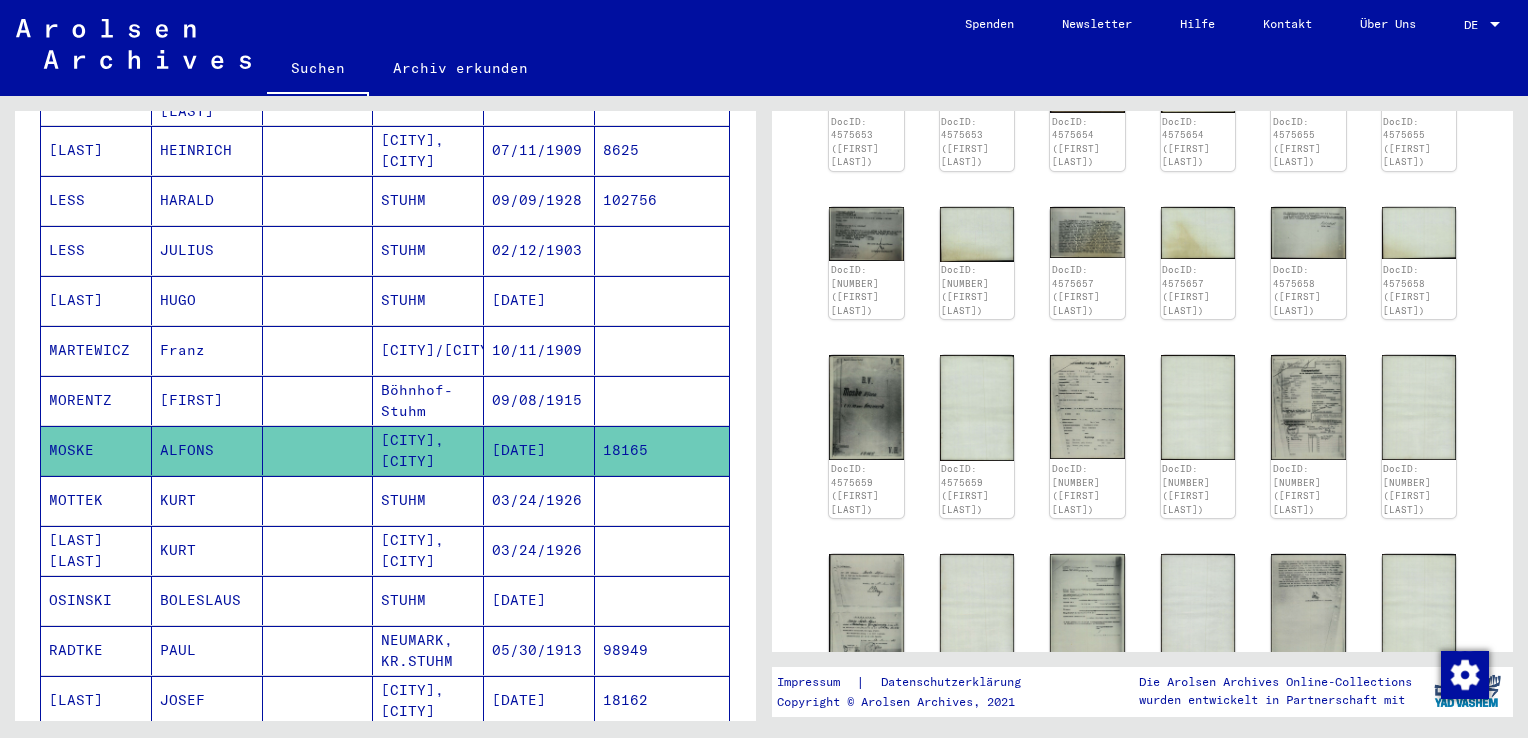 scroll, scrollTop: 600, scrollLeft: 0, axis: vertical 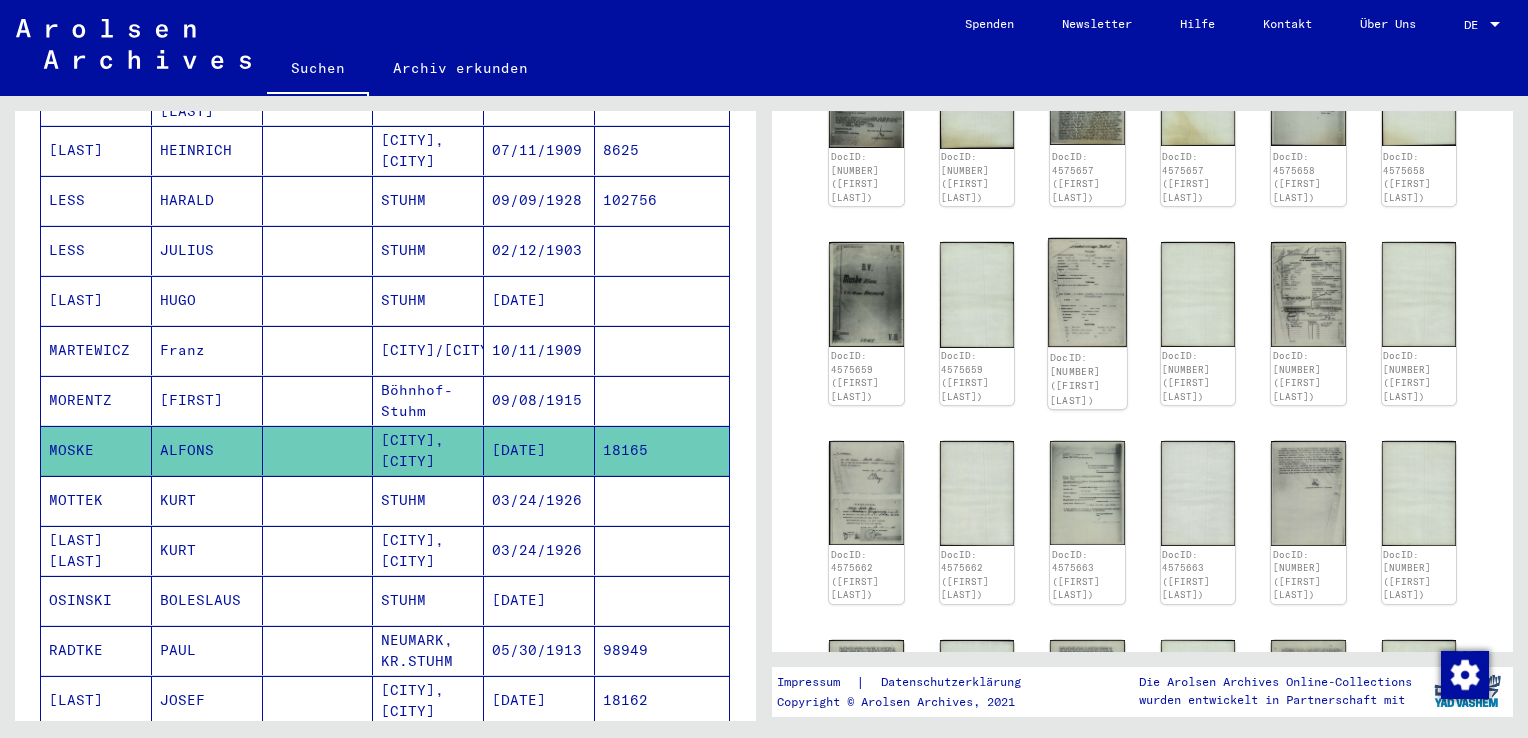 click 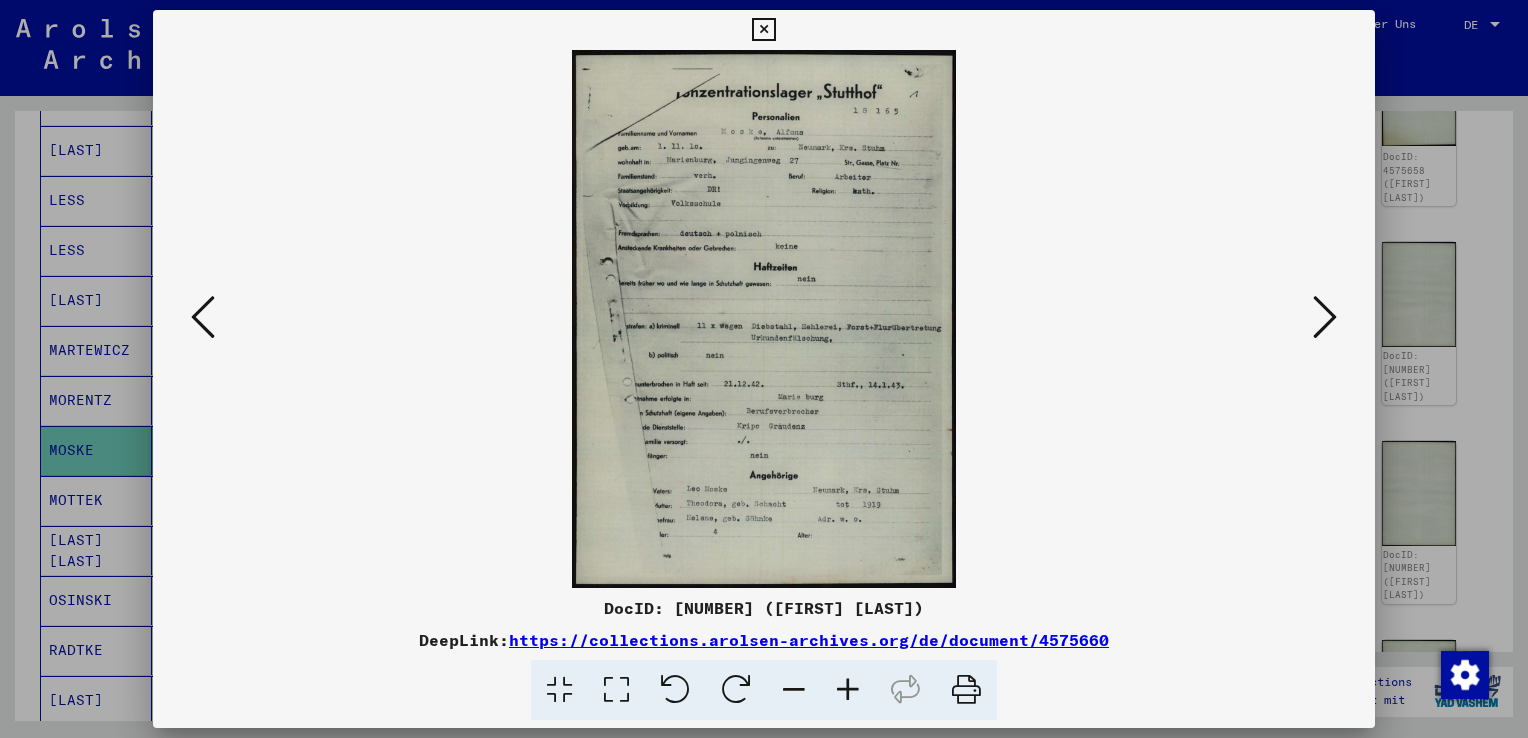 click at bounding box center [616, 690] 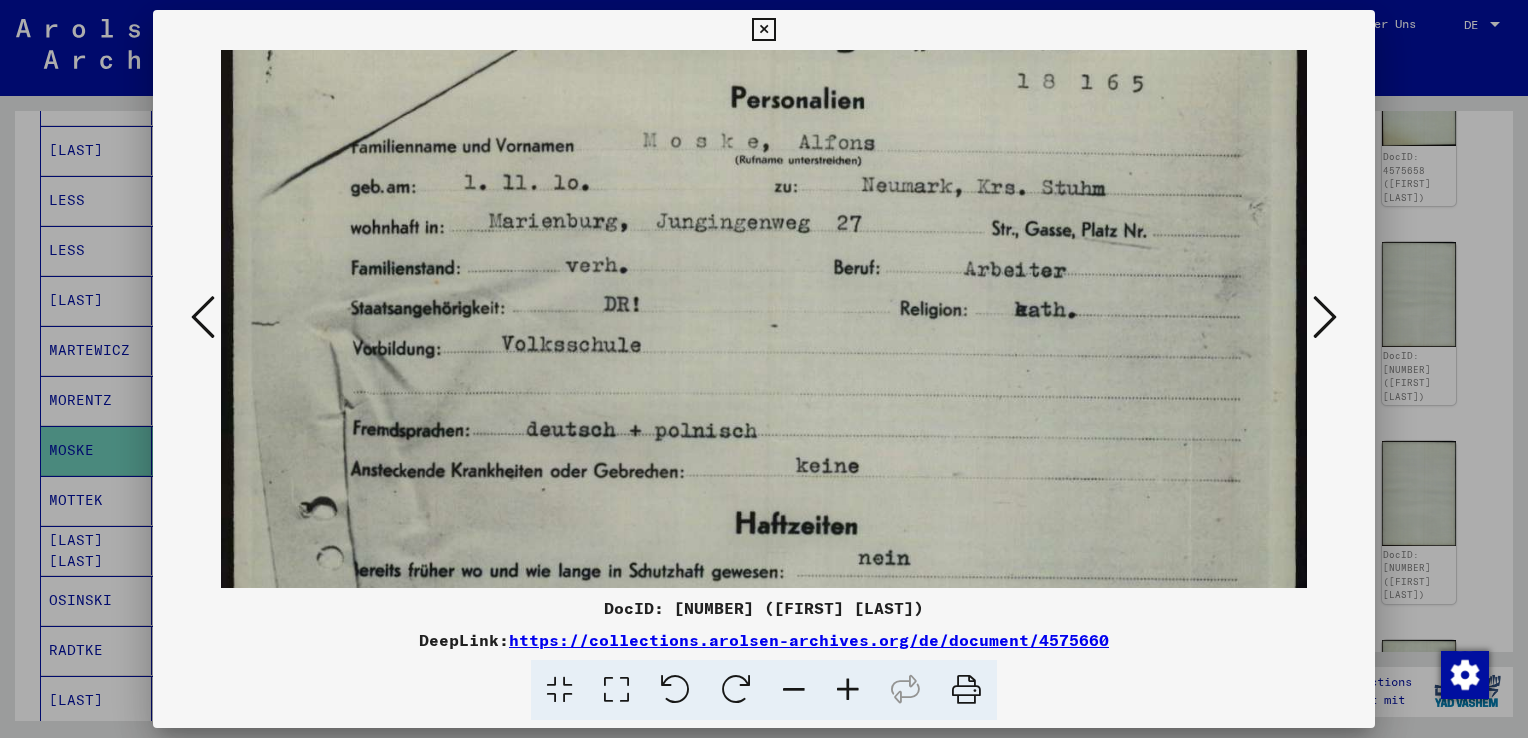 drag, startPoint x: 812, startPoint y: 490, endPoint x: 840, endPoint y: 357, distance: 135.91542 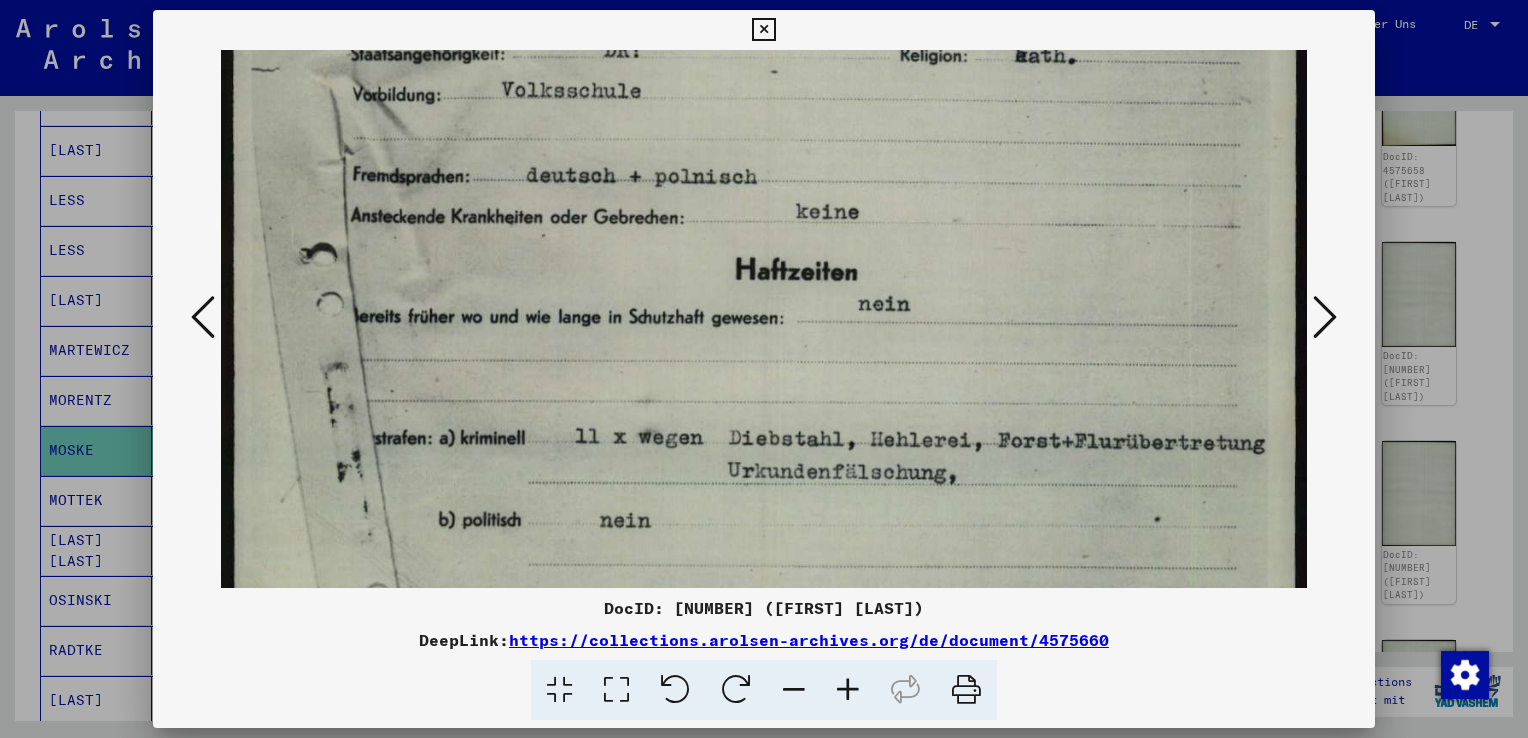 drag, startPoint x: 875, startPoint y: 466, endPoint x: 907, endPoint y: 326, distance: 143.61058 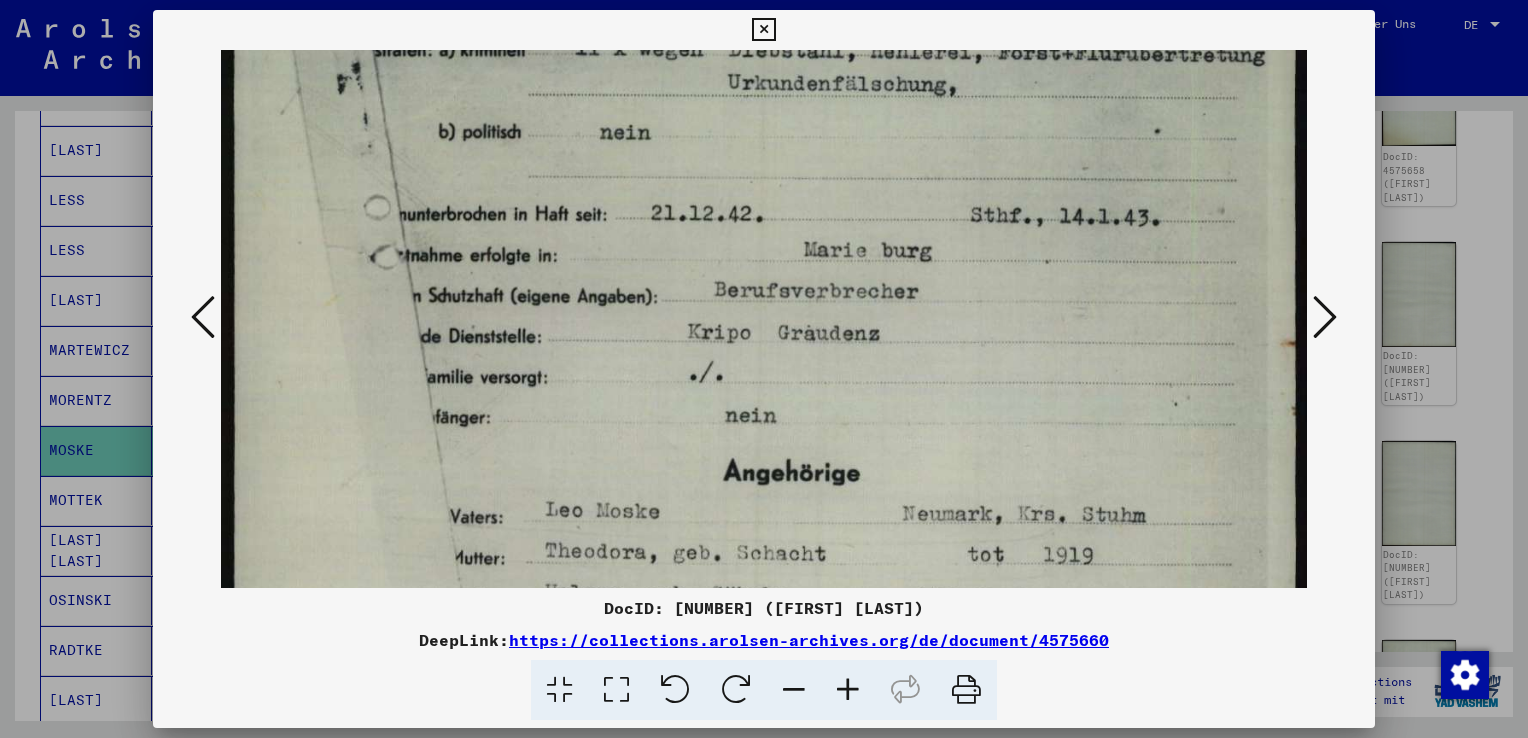 drag, startPoint x: 880, startPoint y: 499, endPoint x: 892, endPoint y: 110, distance: 389.18506 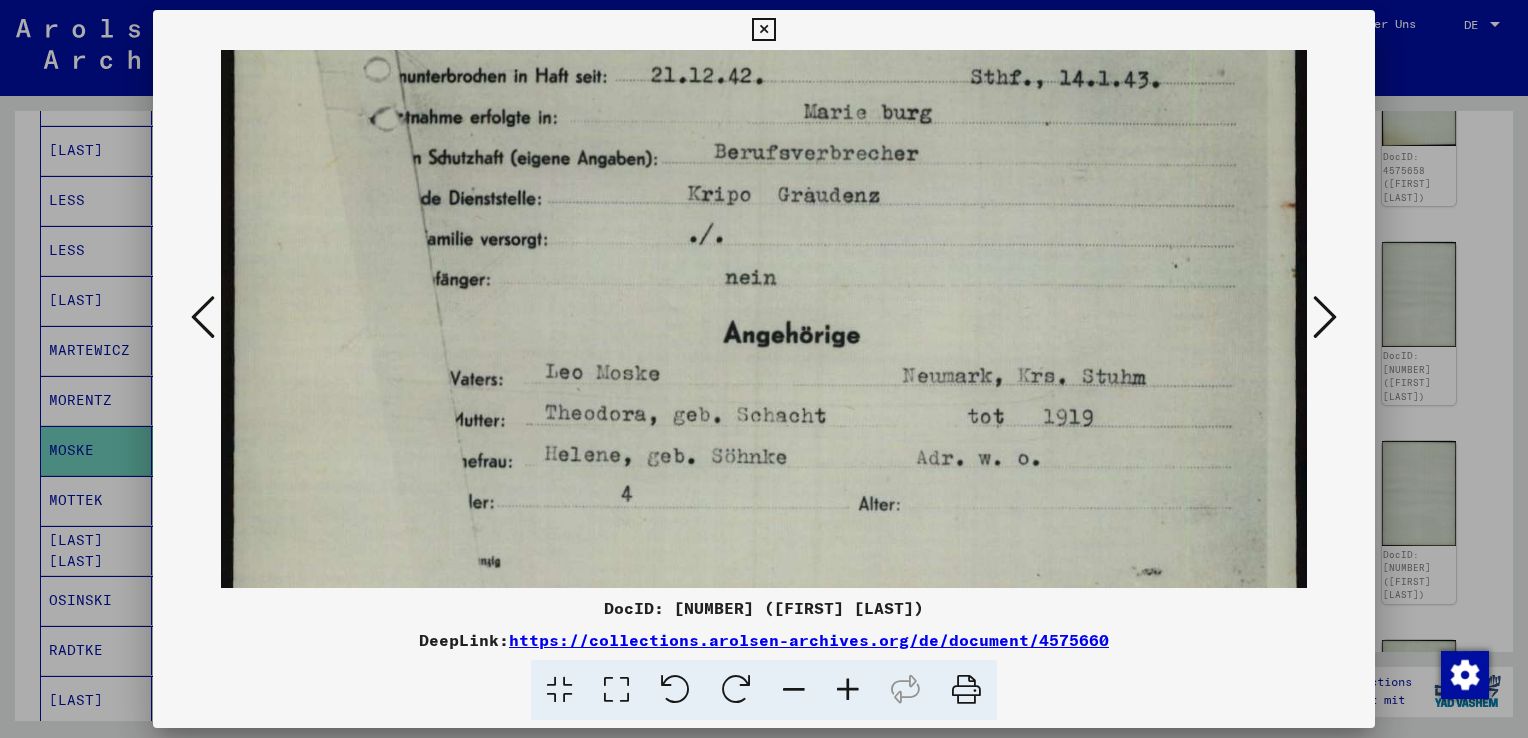 scroll, scrollTop: 940, scrollLeft: 0, axis: vertical 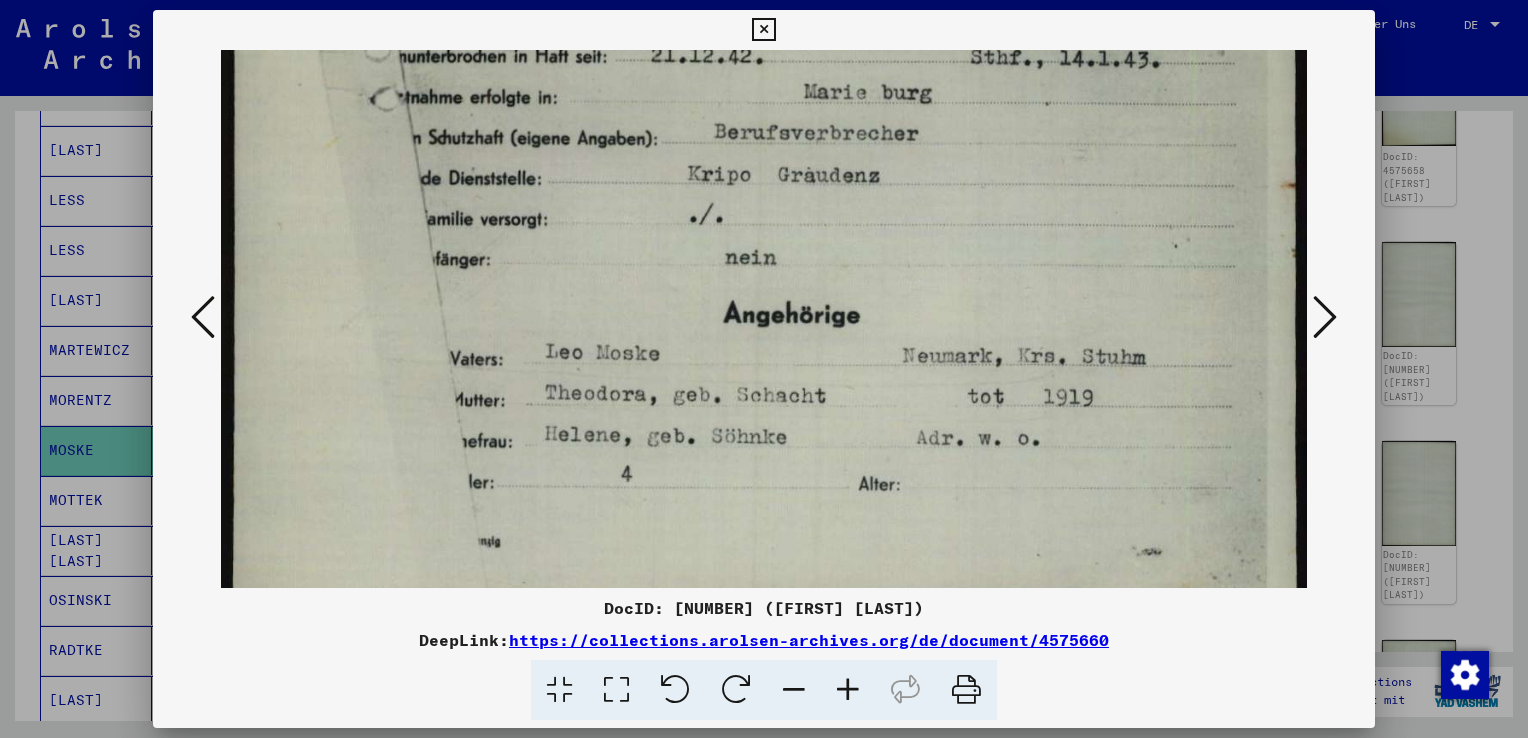drag, startPoint x: 972, startPoint y: 385, endPoint x: 980, endPoint y: 235, distance: 150.21318 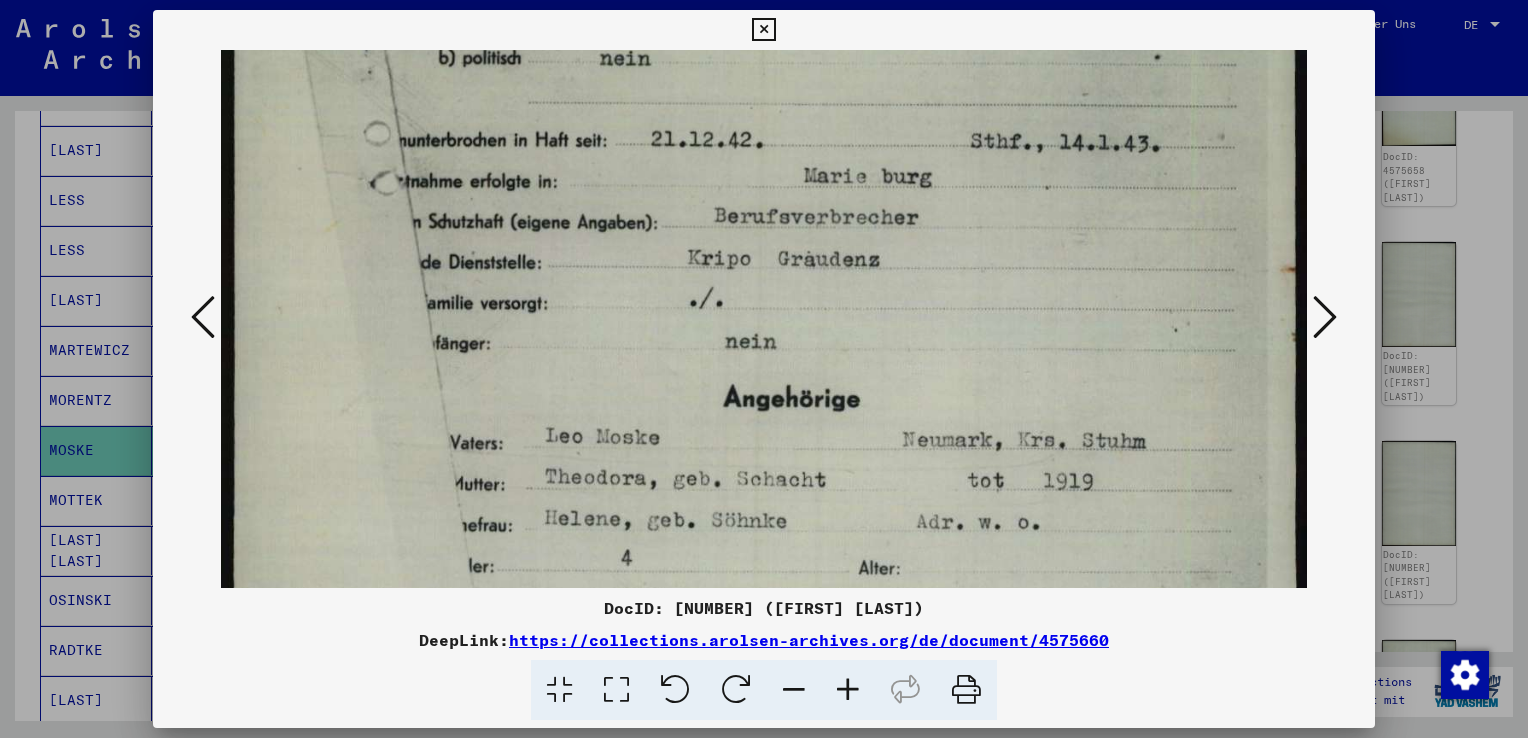 scroll, scrollTop: 816, scrollLeft: 0, axis: vertical 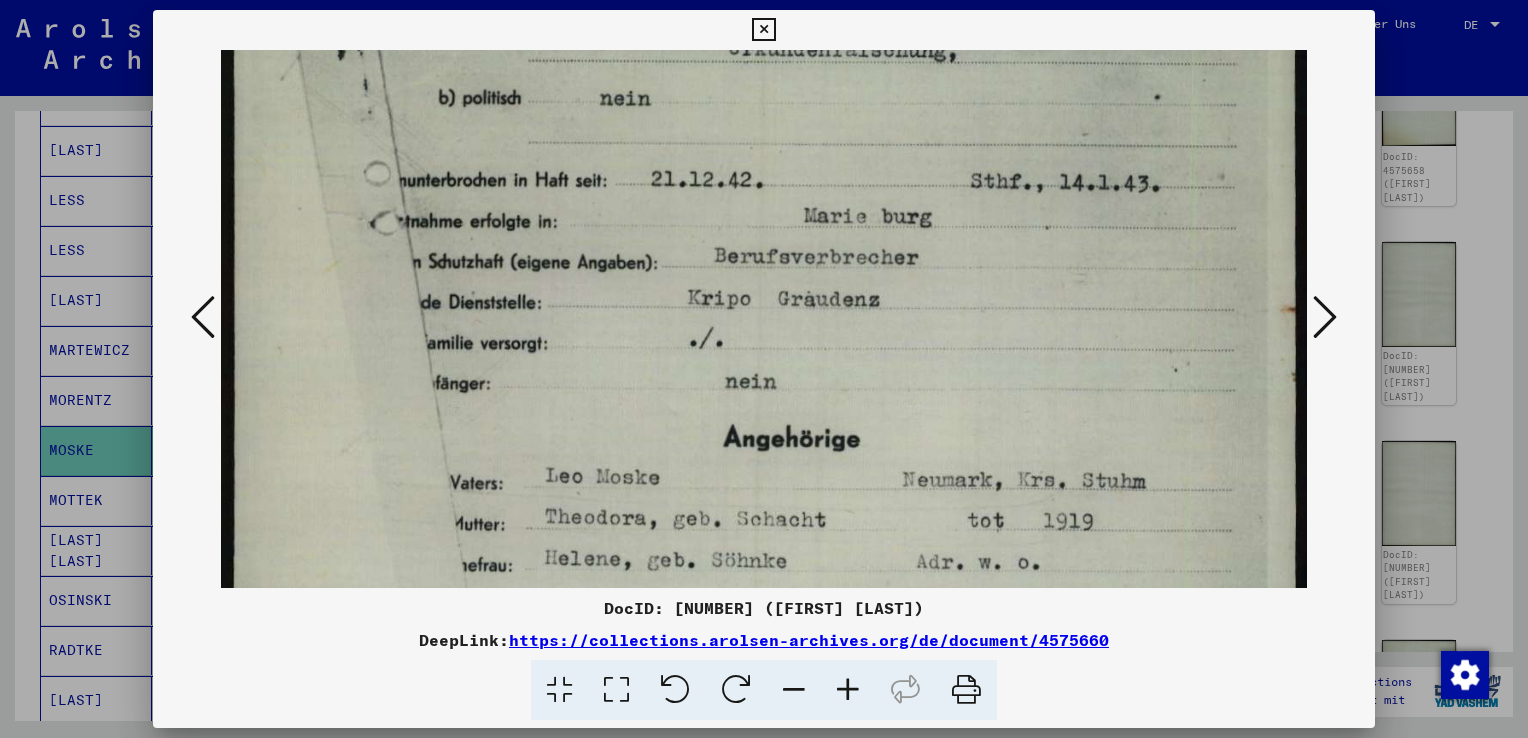 drag, startPoint x: 888, startPoint y: 485, endPoint x: 892, endPoint y: 296, distance: 189.04233 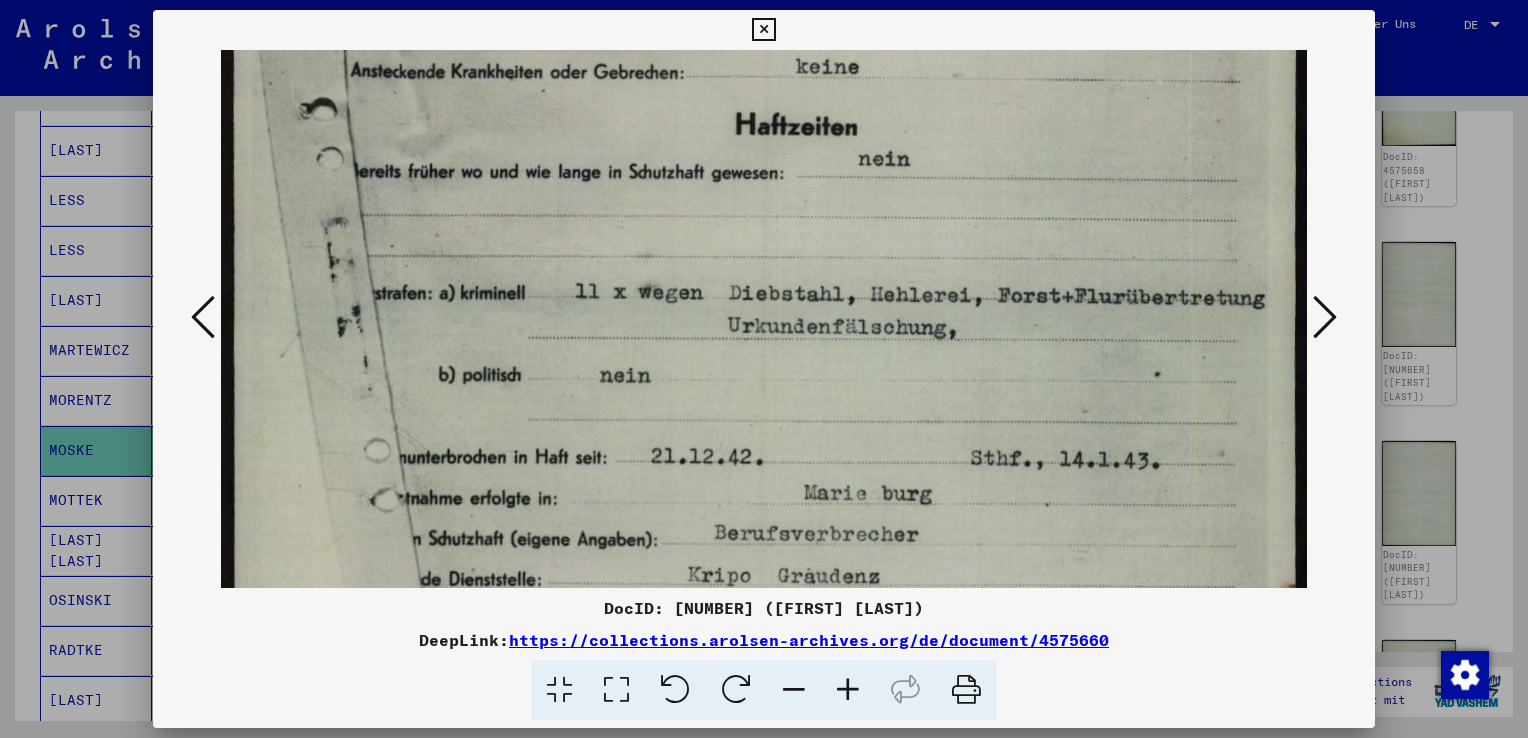 drag, startPoint x: 1088, startPoint y: 218, endPoint x: 1068, endPoint y: 498, distance: 280.71338 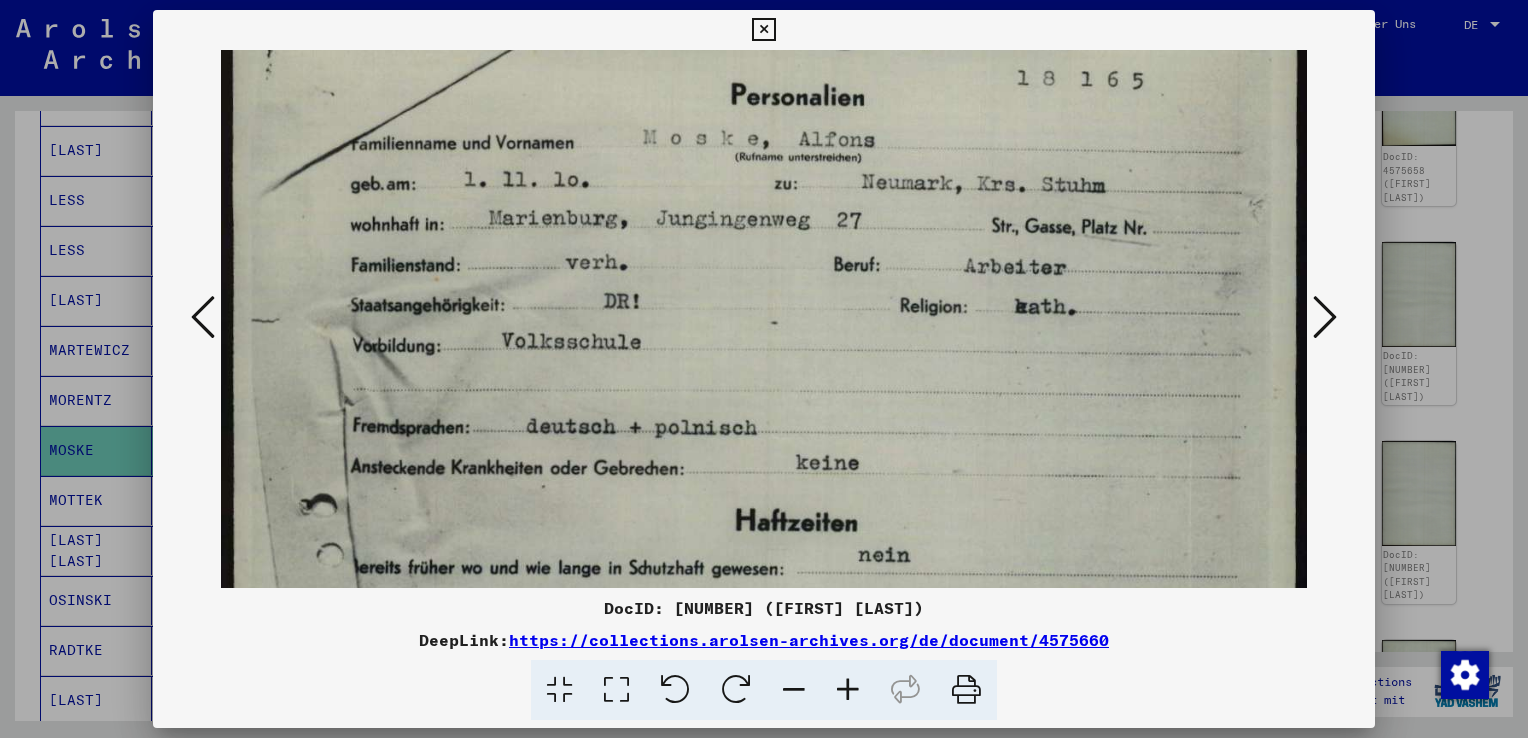 drag, startPoint x: 1036, startPoint y: 269, endPoint x: 1008, endPoint y: 558, distance: 290.35324 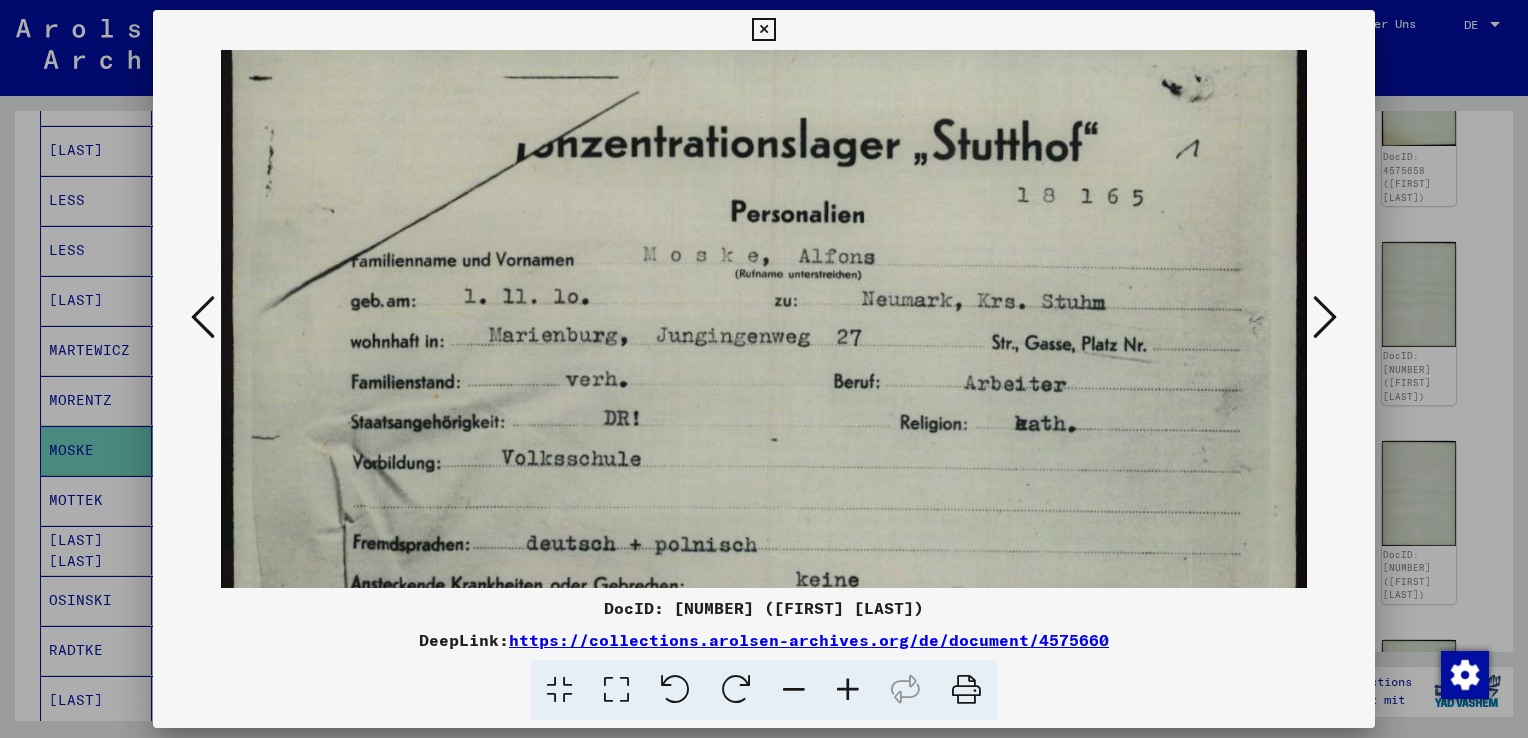 scroll, scrollTop: 25, scrollLeft: 0, axis: vertical 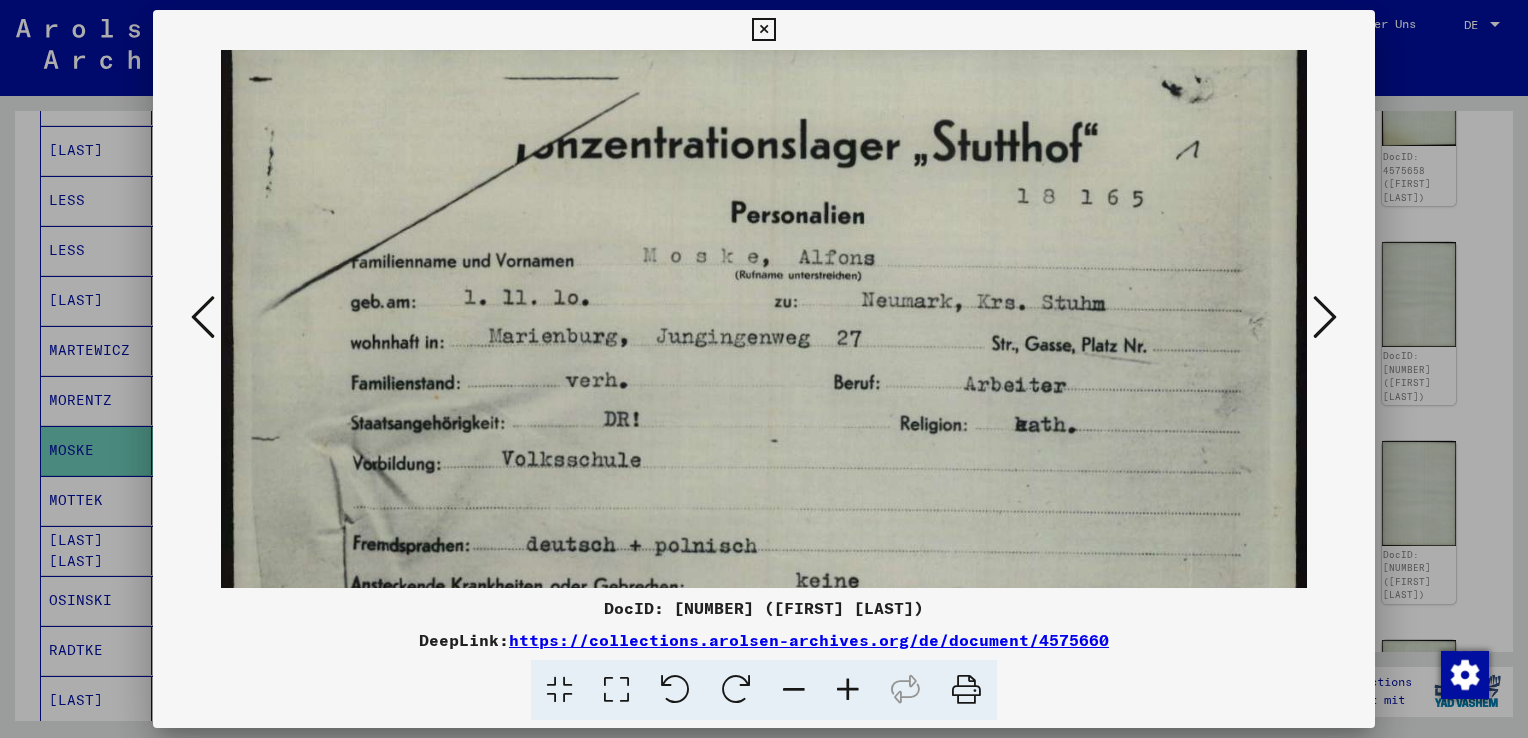 drag, startPoint x: 989, startPoint y: 273, endPoint x: 987, endPoint y: 386, distance: 113.0177 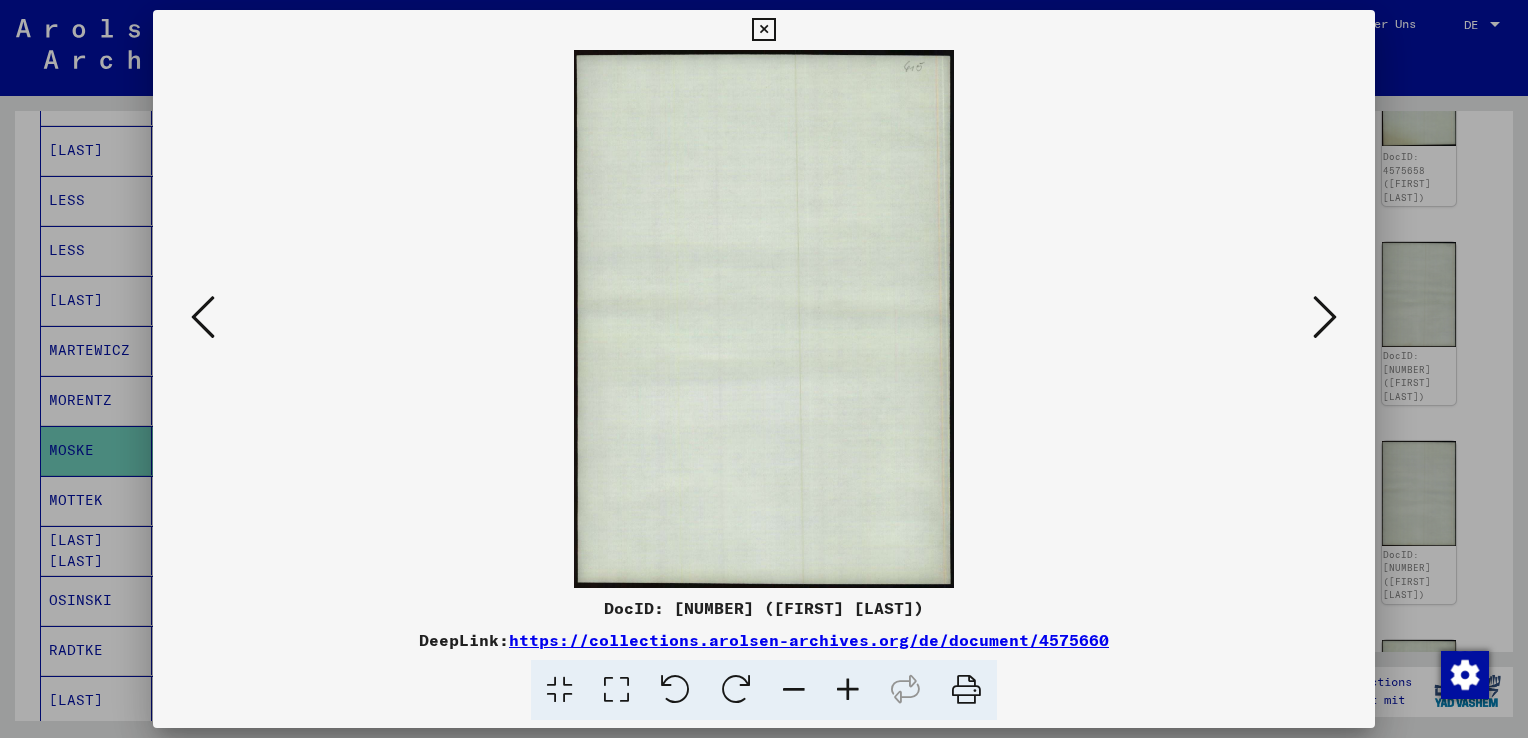 click at bounding box center (1325, 317) 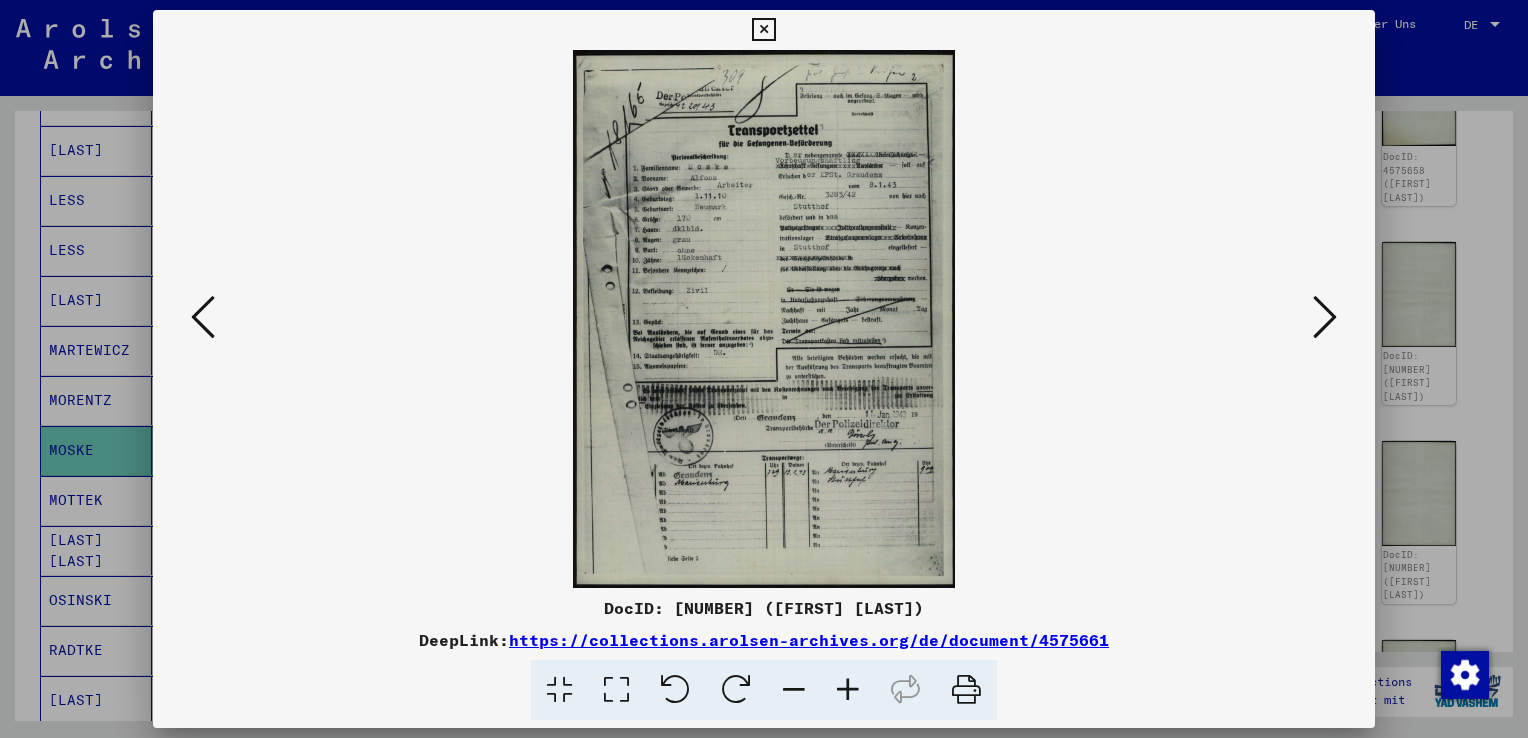 click at bounding box center [1325, 317] 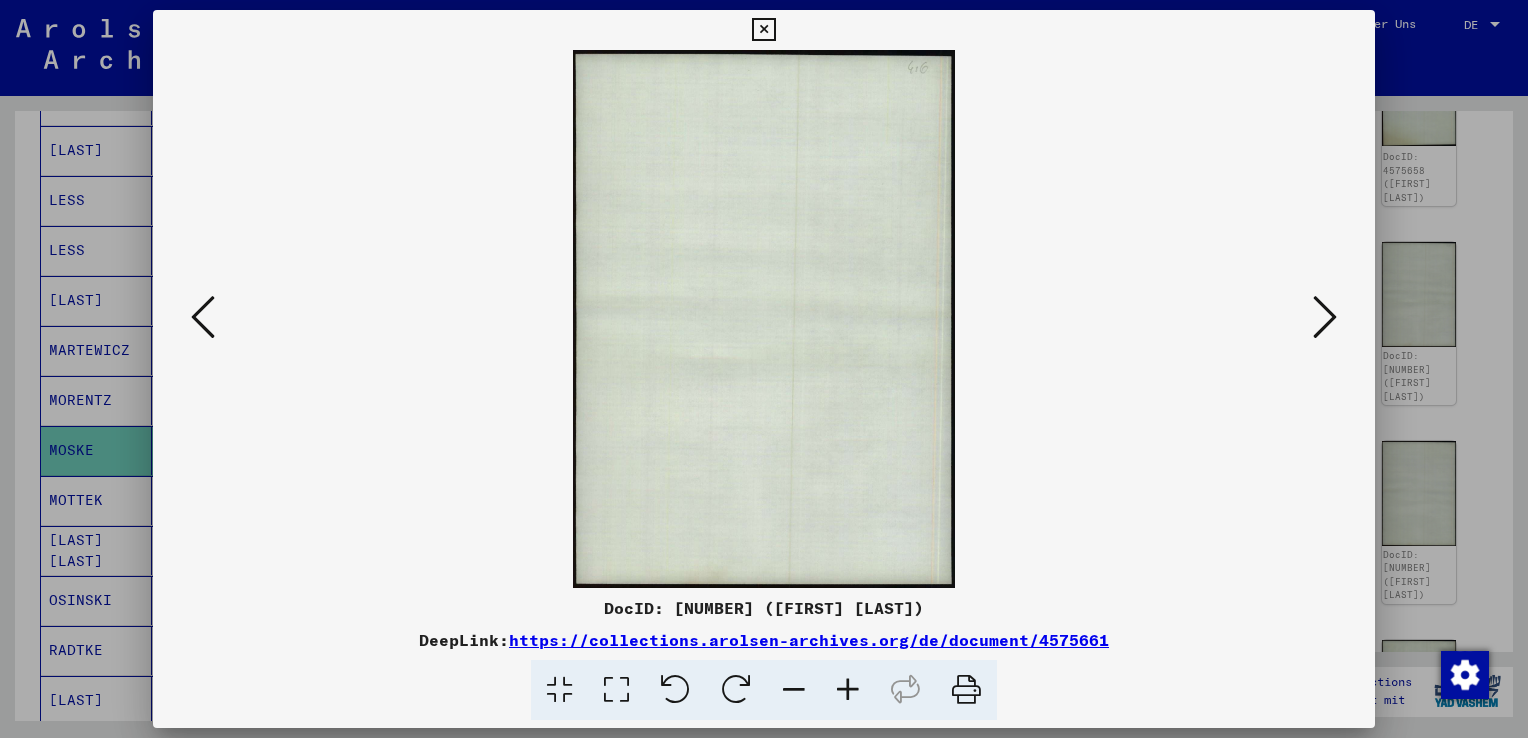 click at bounding box center (1325, 317) 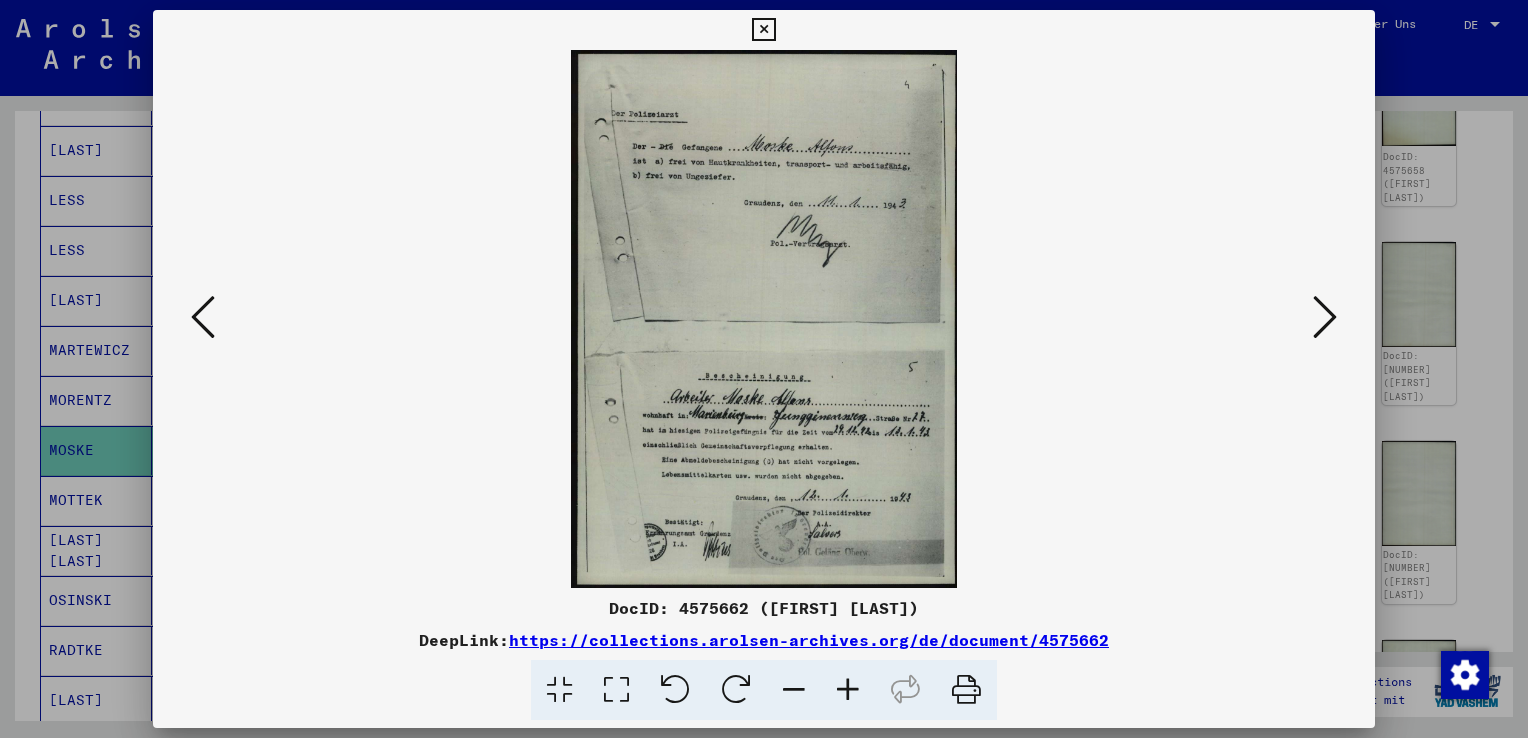 click at bounding box center [616, 690] 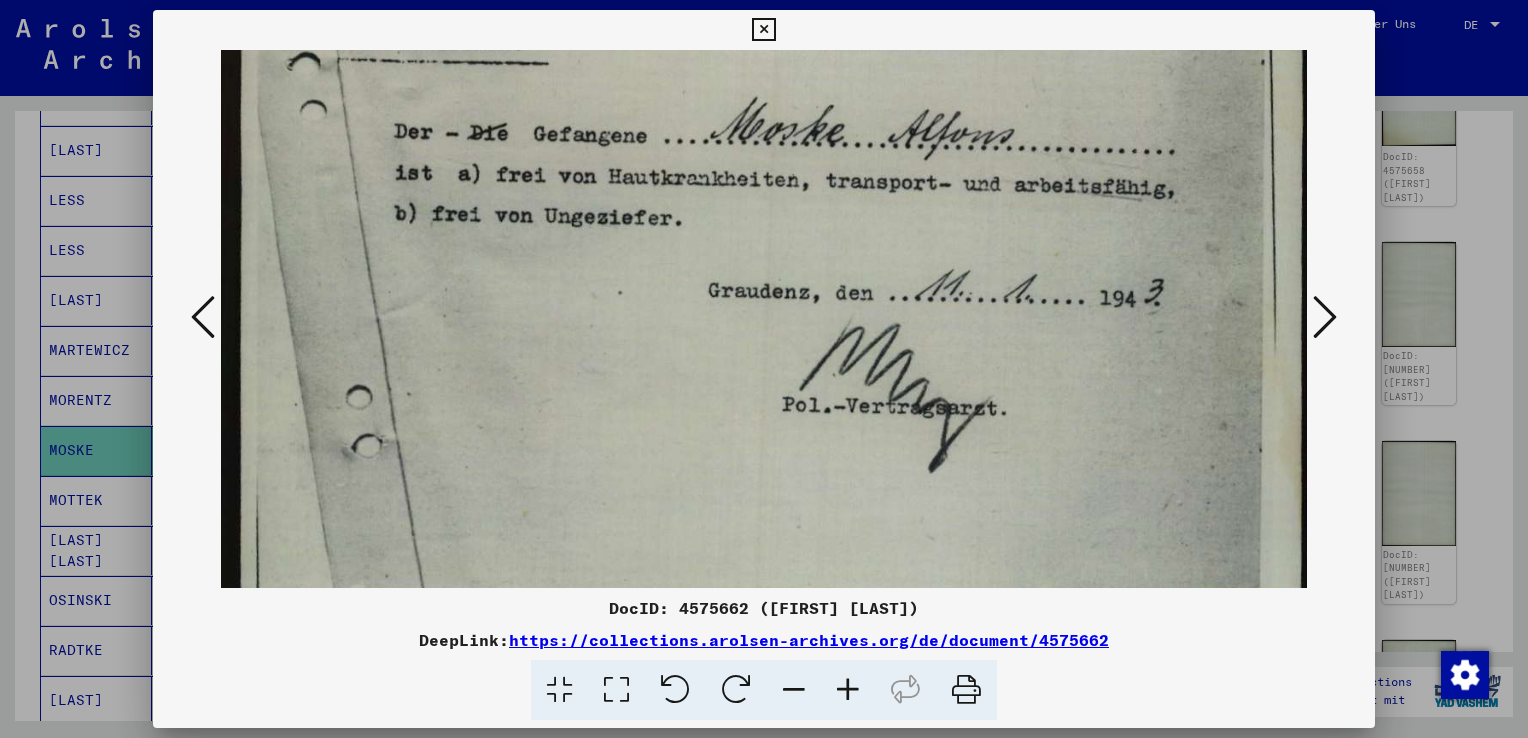 drag, startPoint x: 787, startPoint y: 507, endPoint x: 812, endPoint y: 331, distance: 177.76671 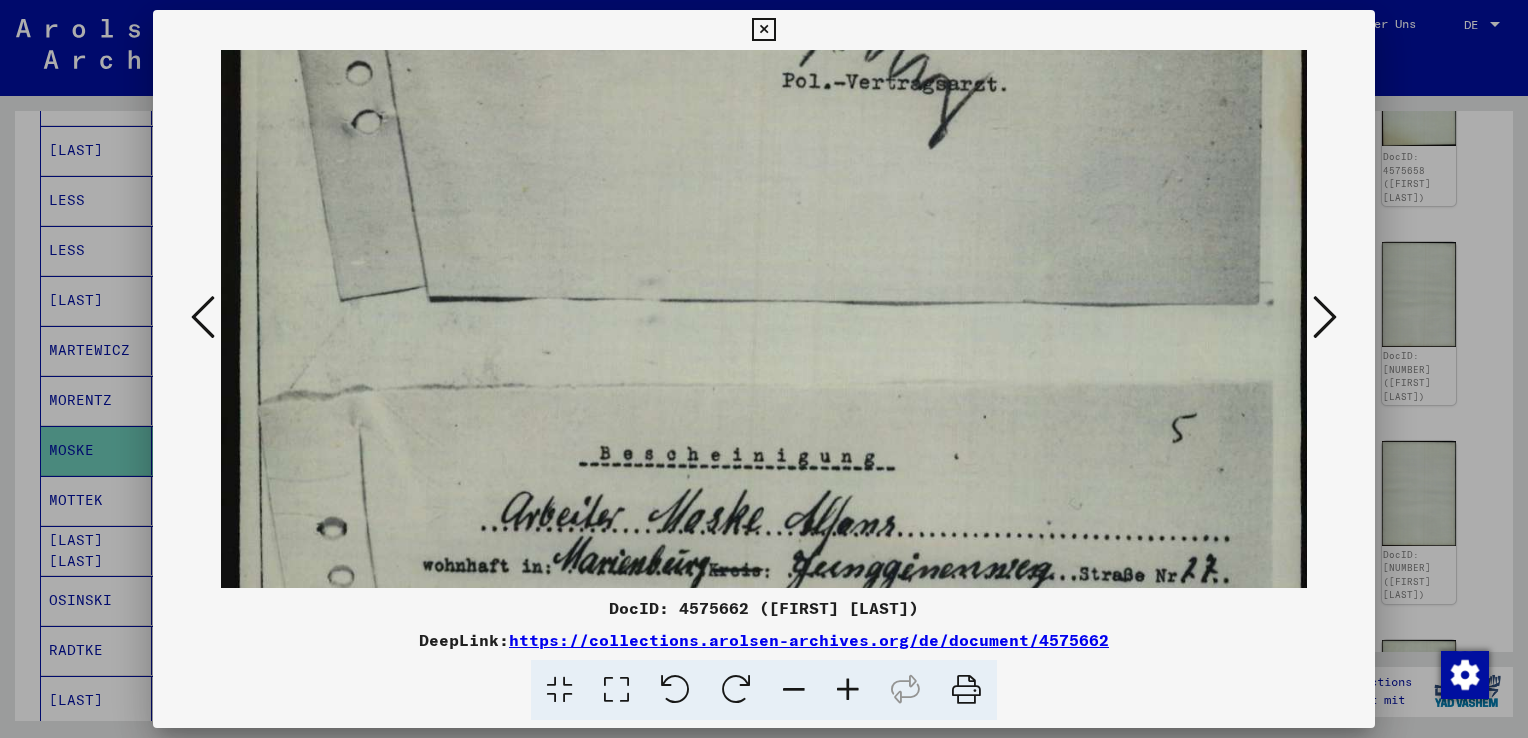 drag, startPoint x: 884, startPoint y: 475, endPoint x: 921, endPoint y: 176, distance: 301.2806 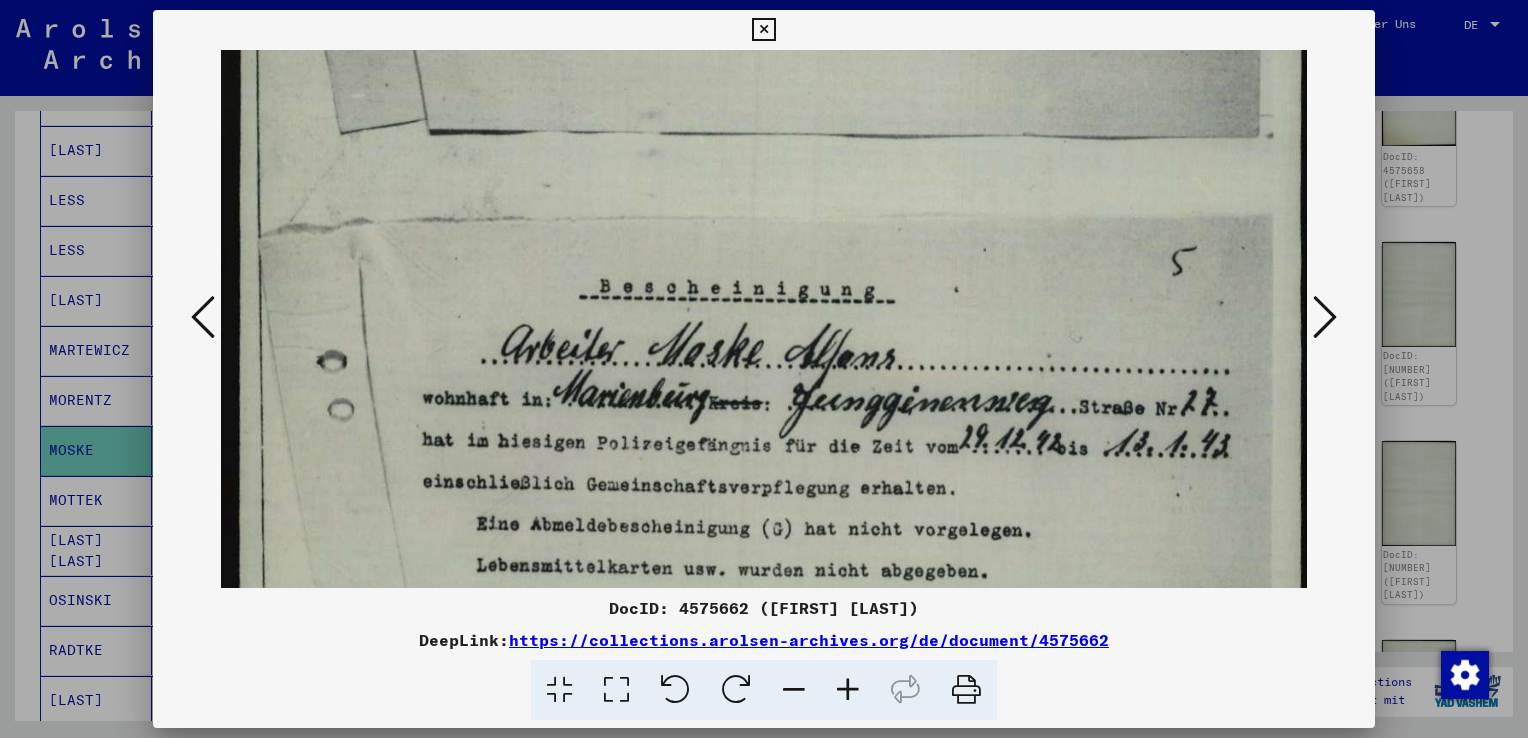 scroll, scrollTop: 710, scrollLeft: 0, axis: vertical 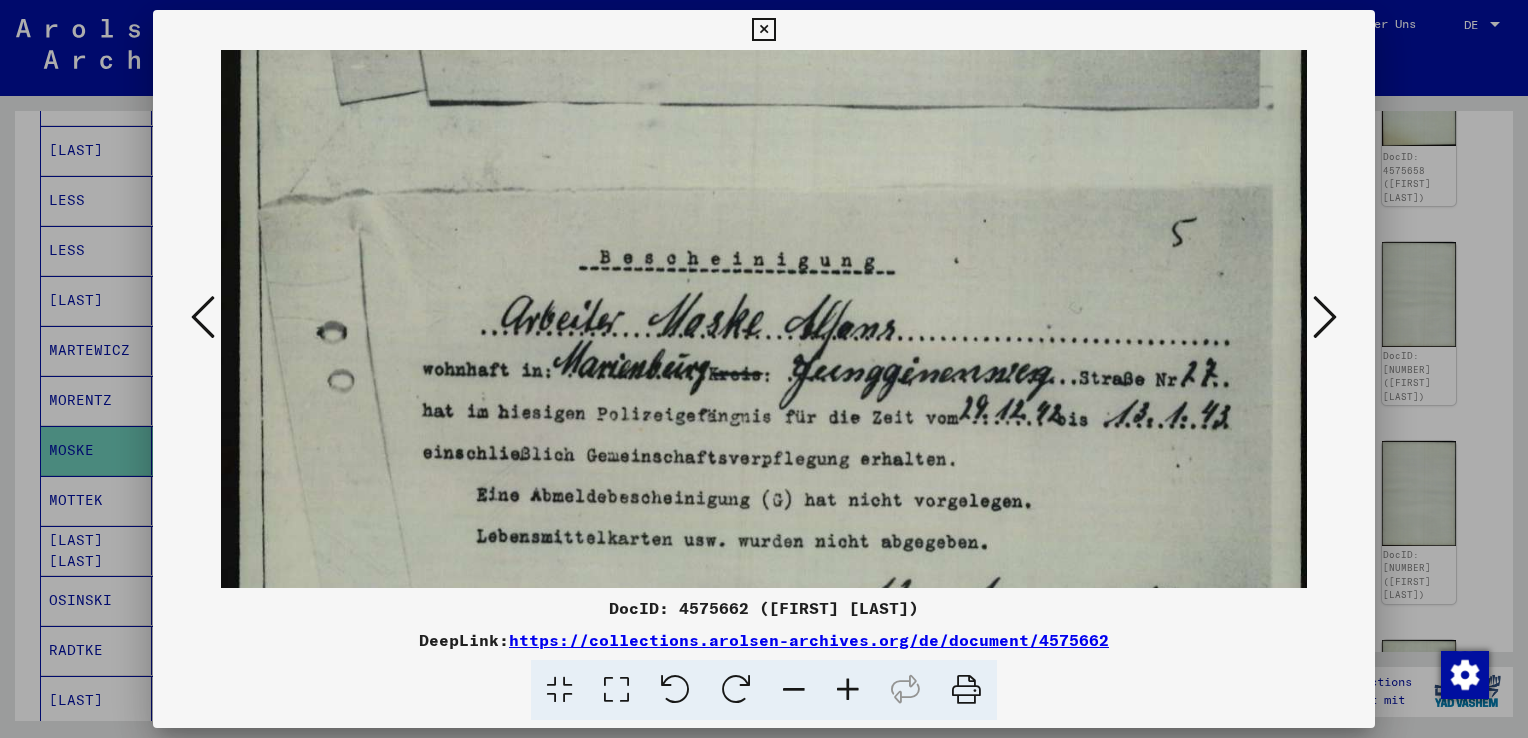 drag, startPoint x: 931, startPoint y: 404, endPoint x: 946, endPoint y: 206, distance: 198.56737 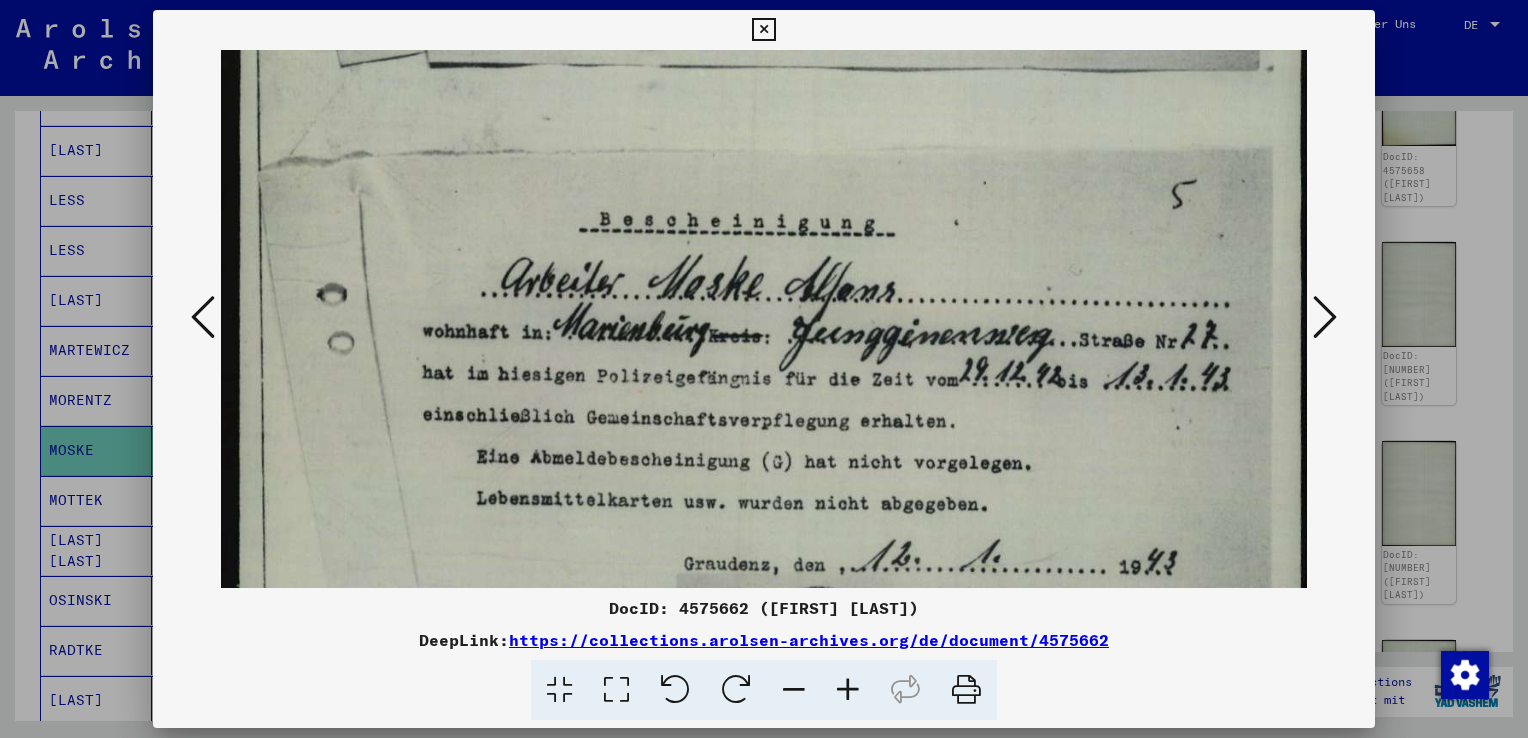 drag, startPoint x: 957, startPoint y: 346, endPoint x: 977, endPoint y: 306, distance: 44.72136 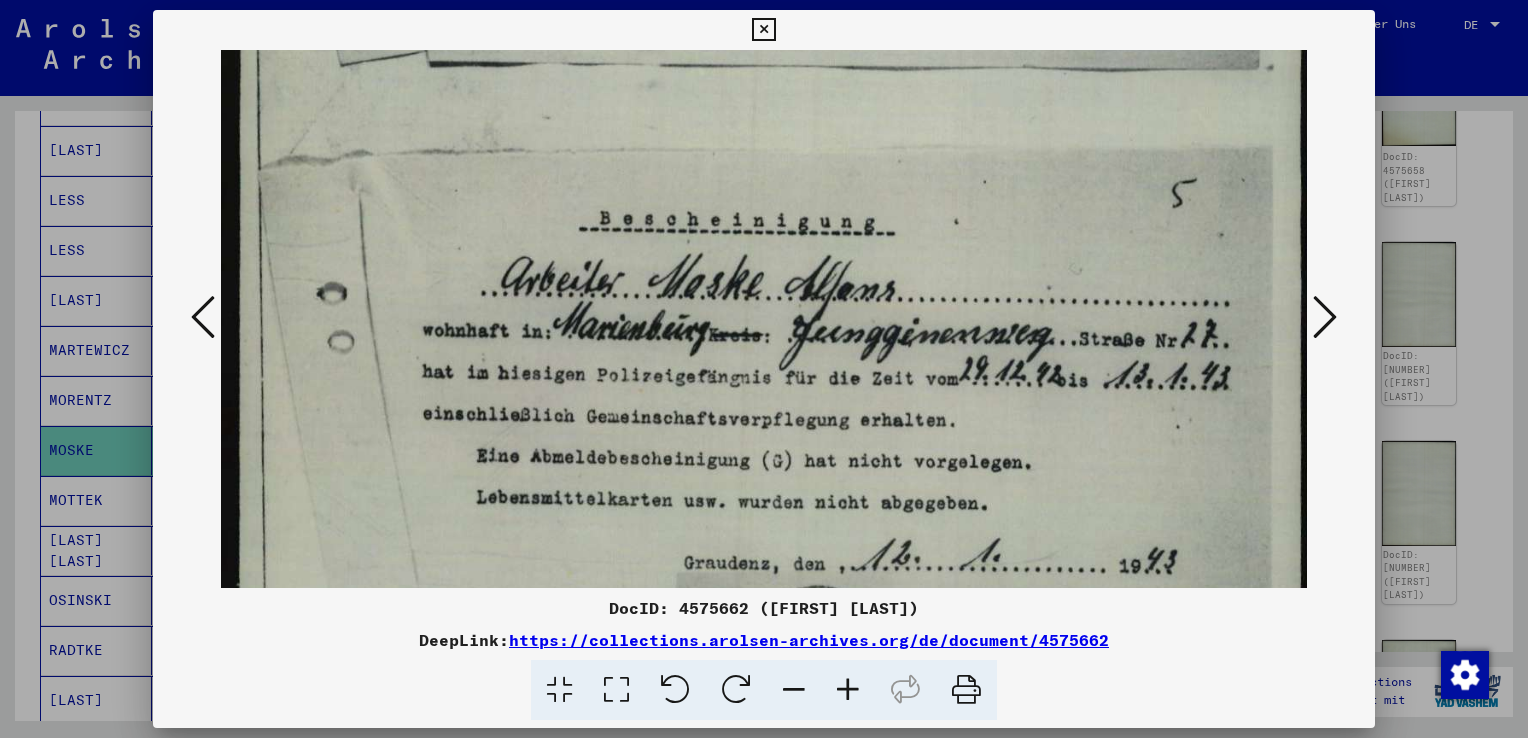 click at bounding box center [1325, 317] 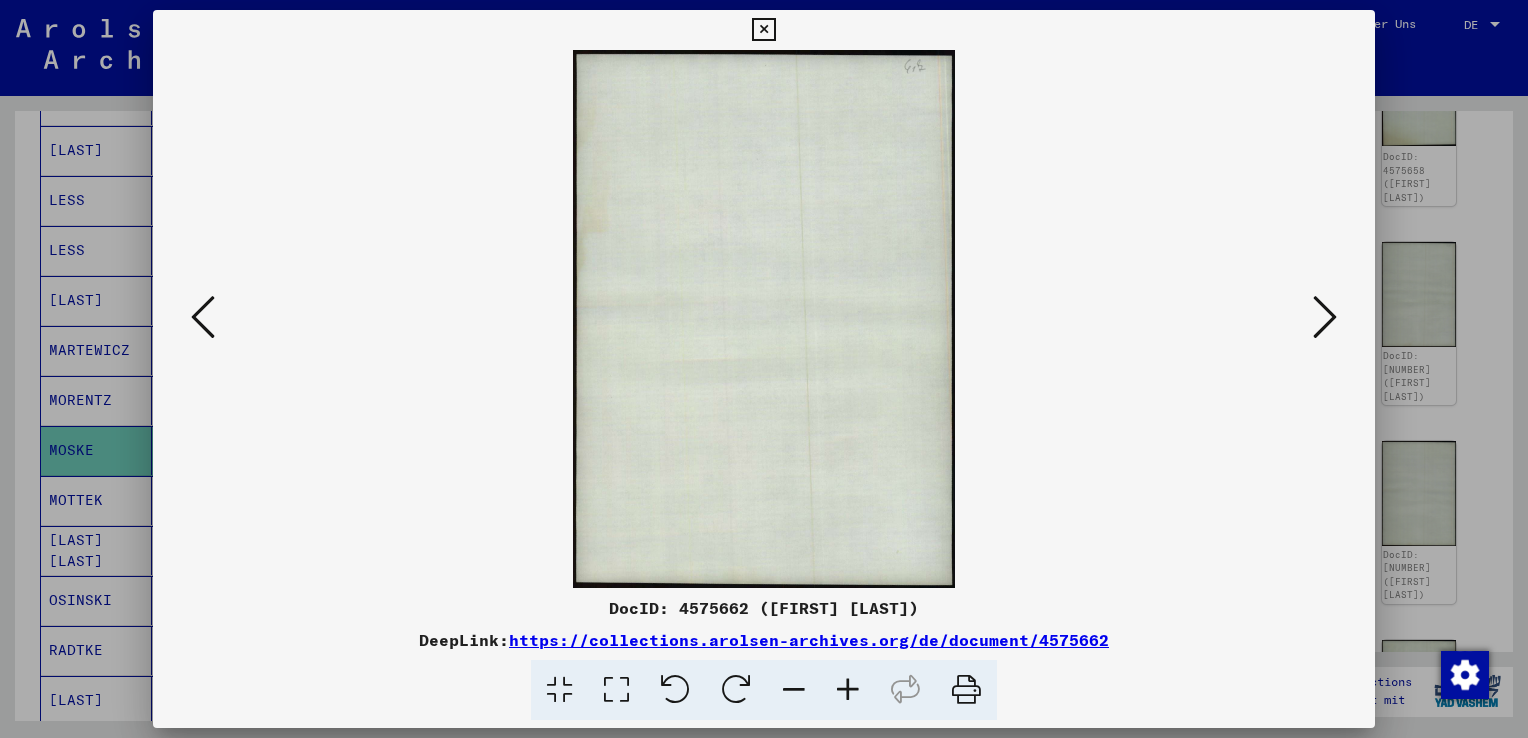 scroll, scrollTop: 0, scrollLeft: 0, axis: both 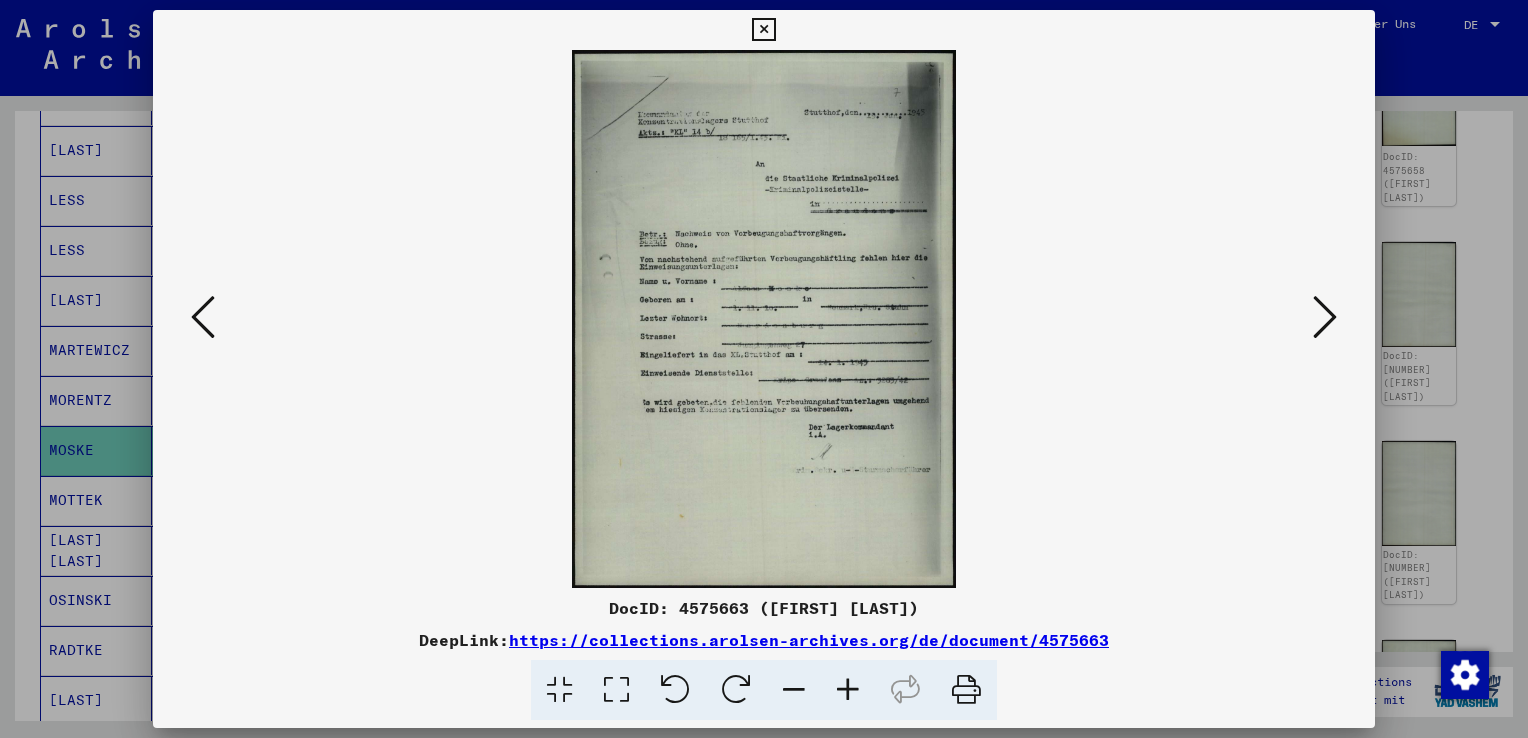 click at bounding box center (1325, 317) 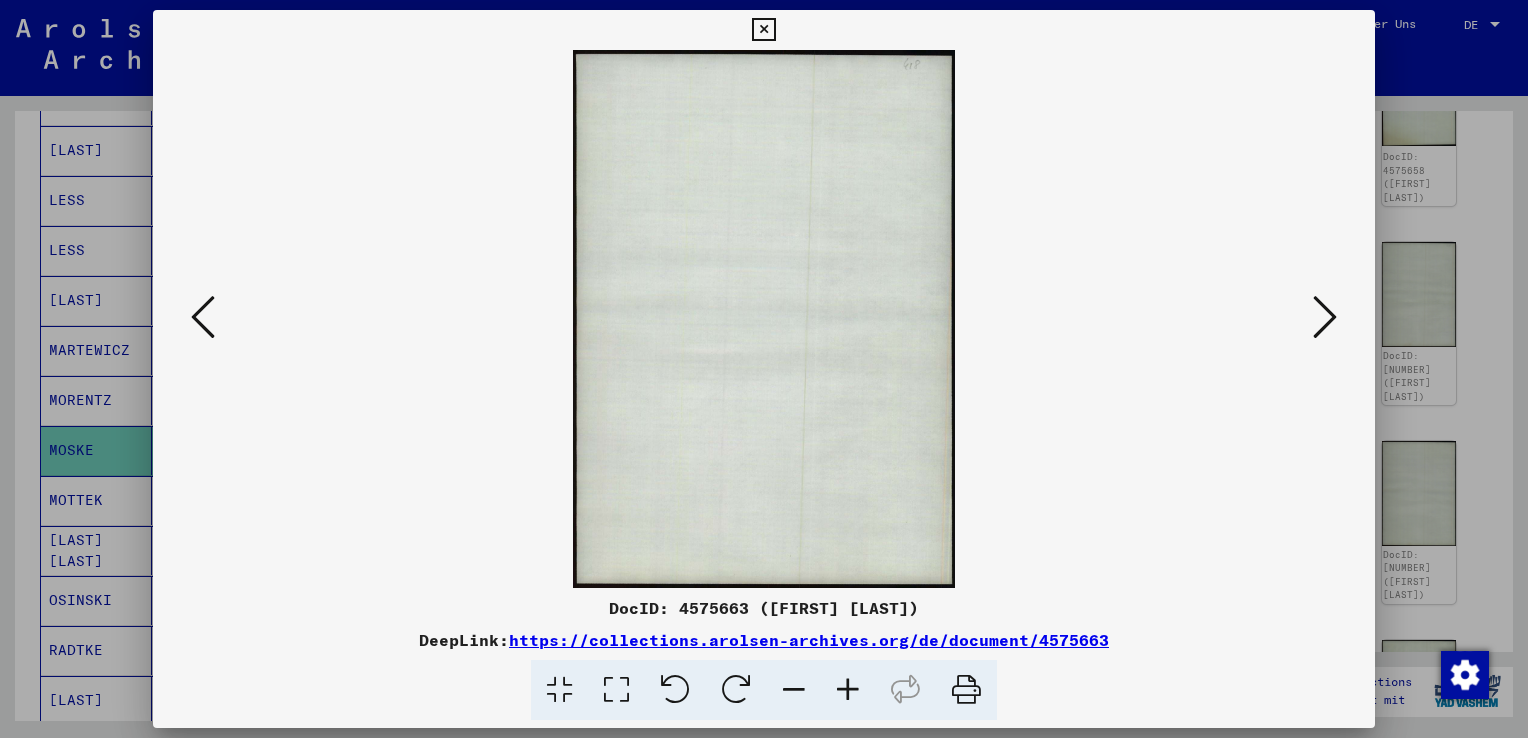 click at bounding box center (1325, 317) 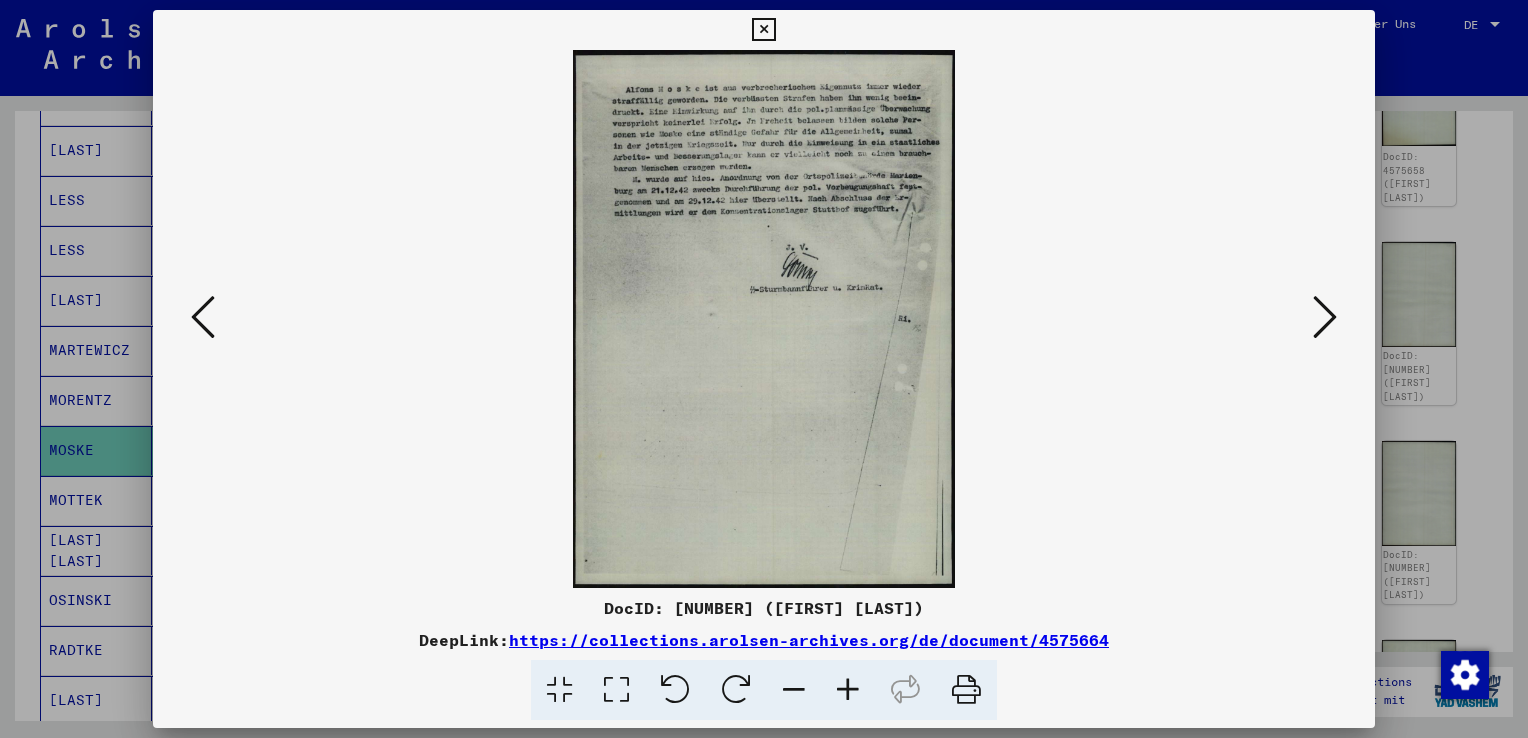 click at bounding box center [1325, 317] 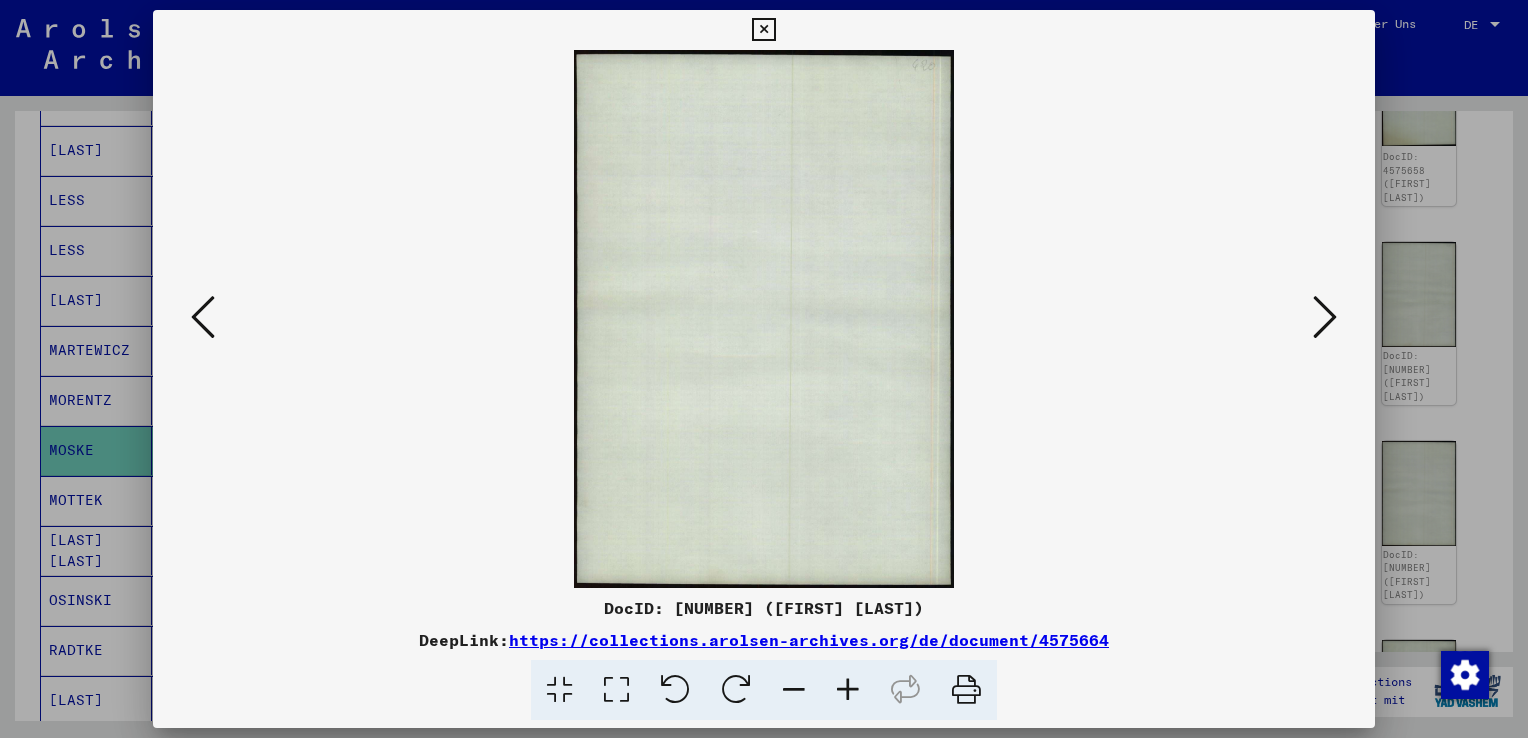 click at bounding box center (1325, 317) 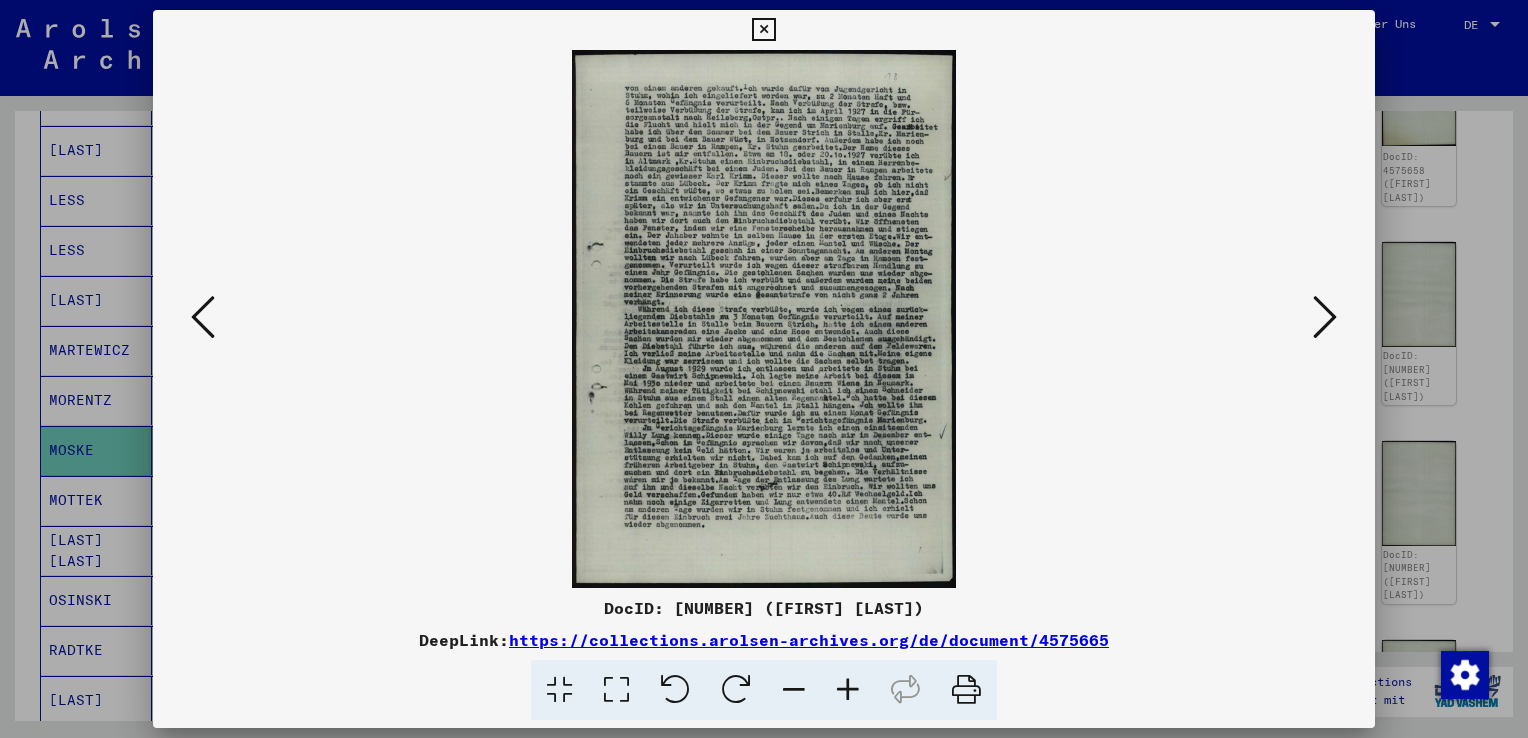 drag, startPoint x: 620, startPoint y: 693, endPoint x: 625, endPoint y: 683, distance: 11.18034 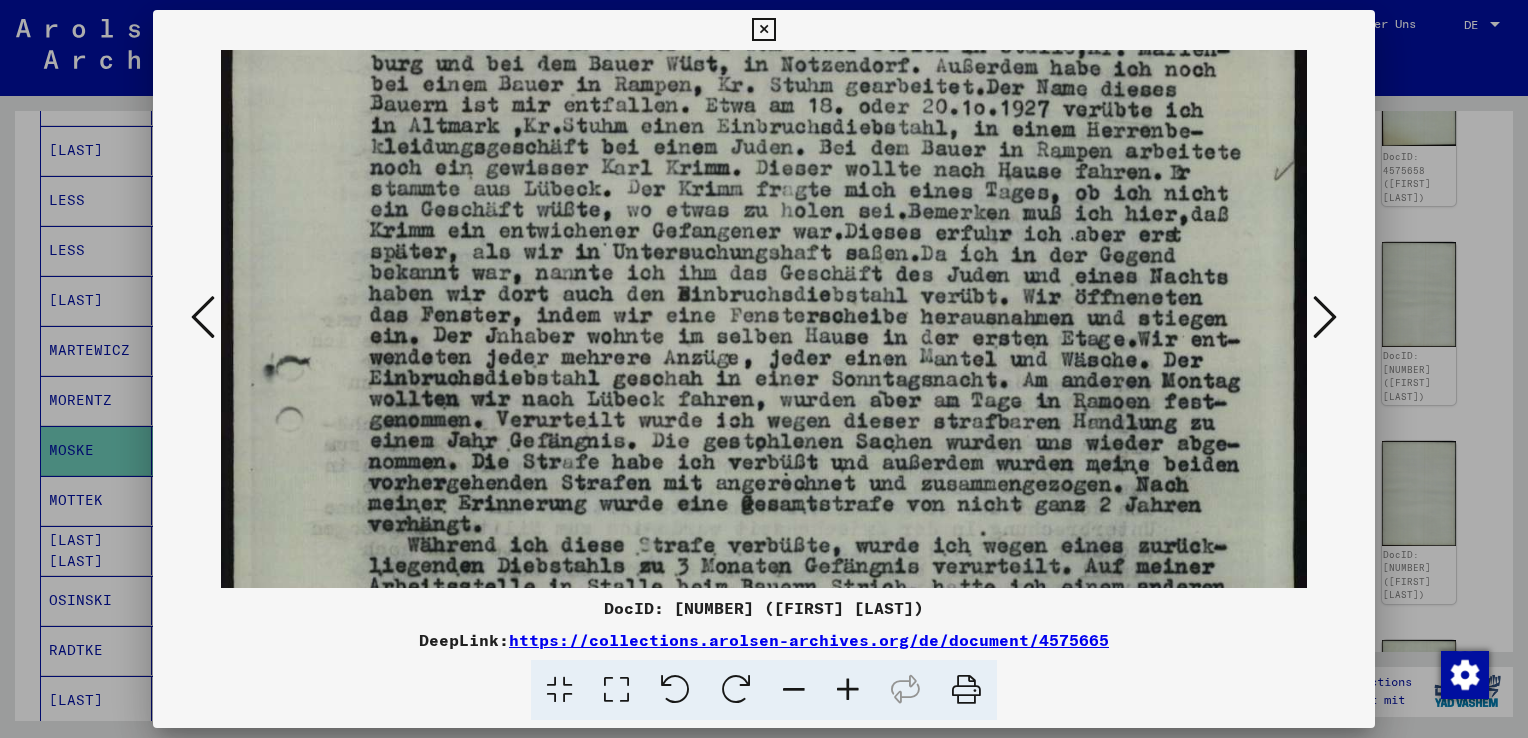 drag, startPoint x: 829, startPoint y: 518, endPoint x: 846, endPoint y: 283, distance: 235.61409 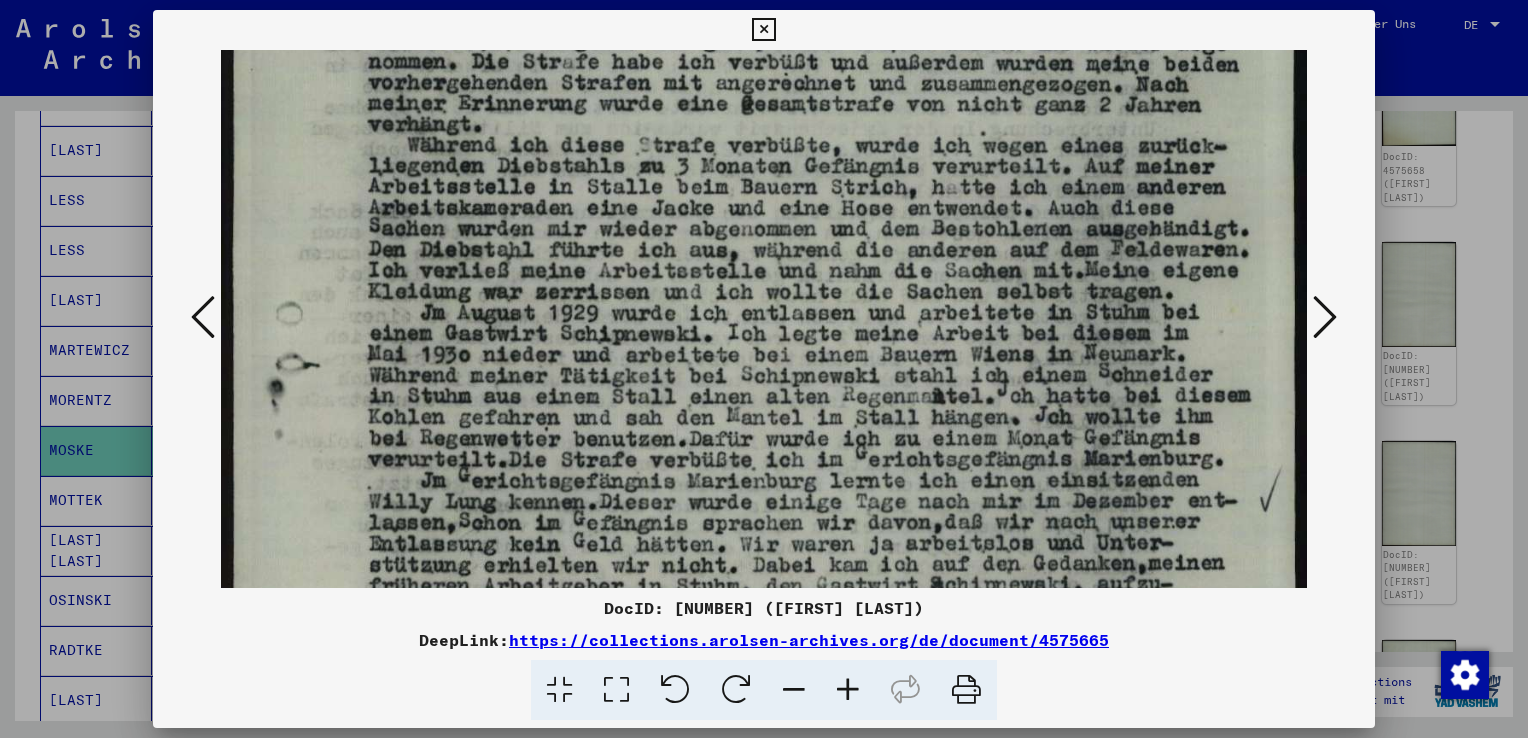 drag, startPoint x: 855, startPoint y: 467, endPoint x: 884, endPoint y: 161, distance: 307.37112 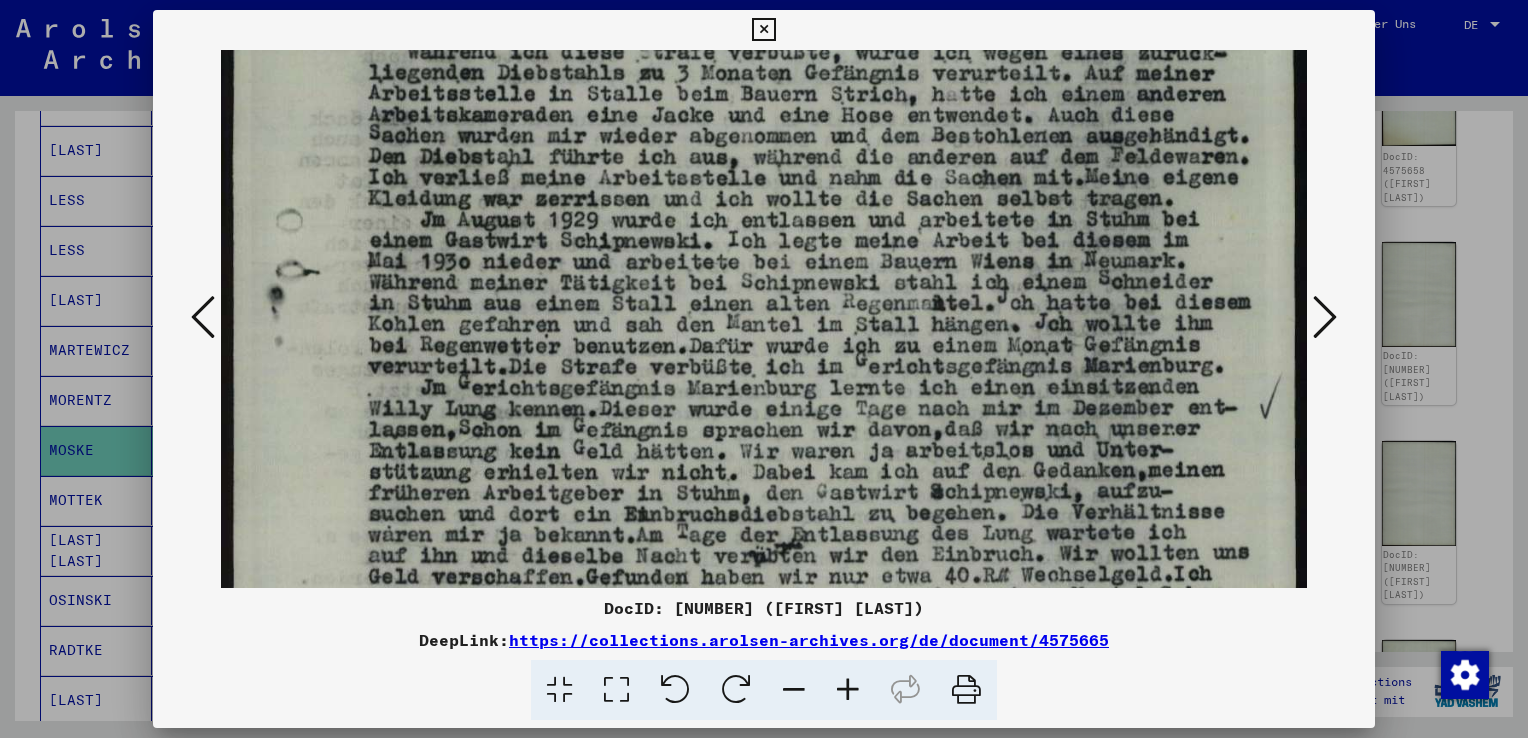 scroll, scrollTop: 744, scrollLeft: 0, axis: vertical 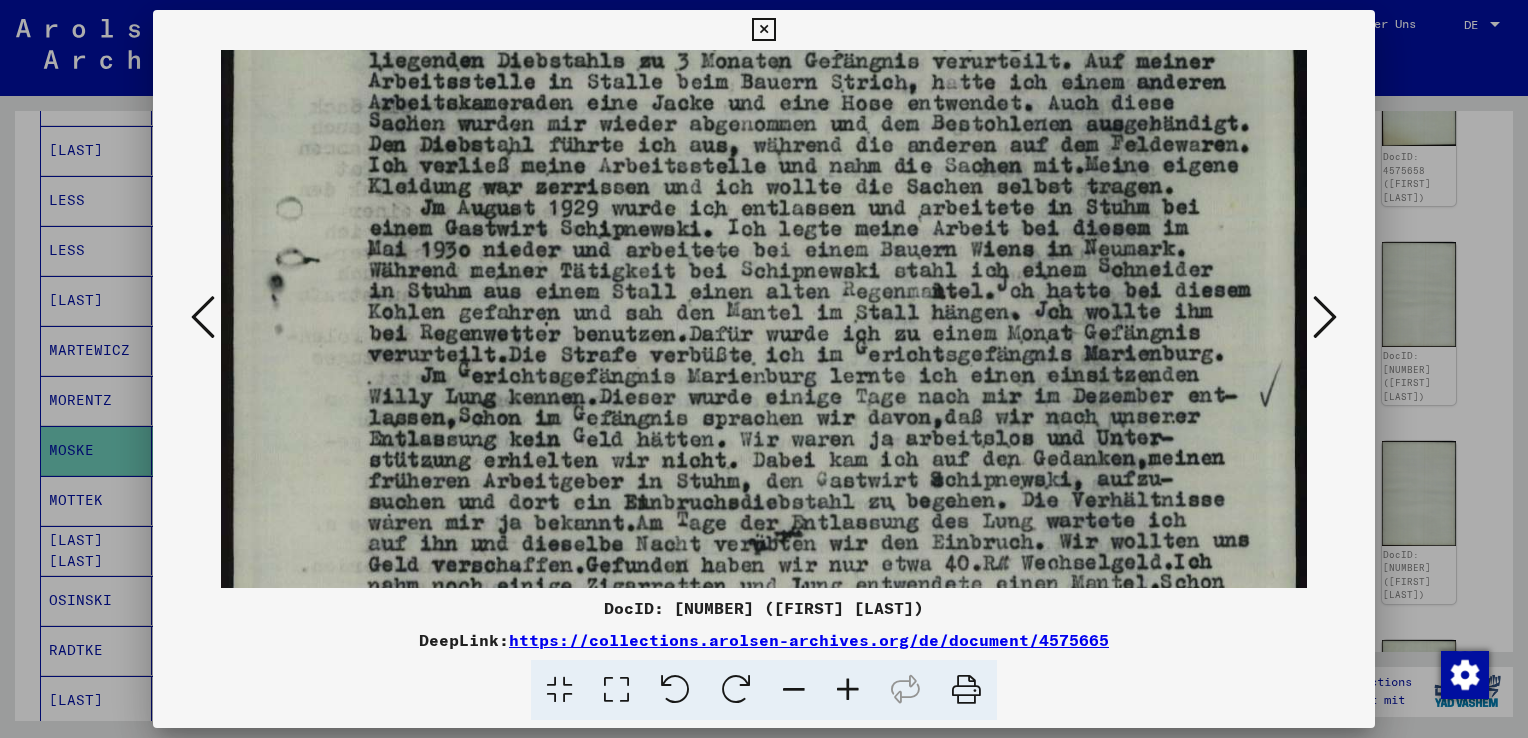 drag, startPoint x: 913, startPoint y: 450, endPoint x: 931, endPoint y: 334, distance: 117.388245 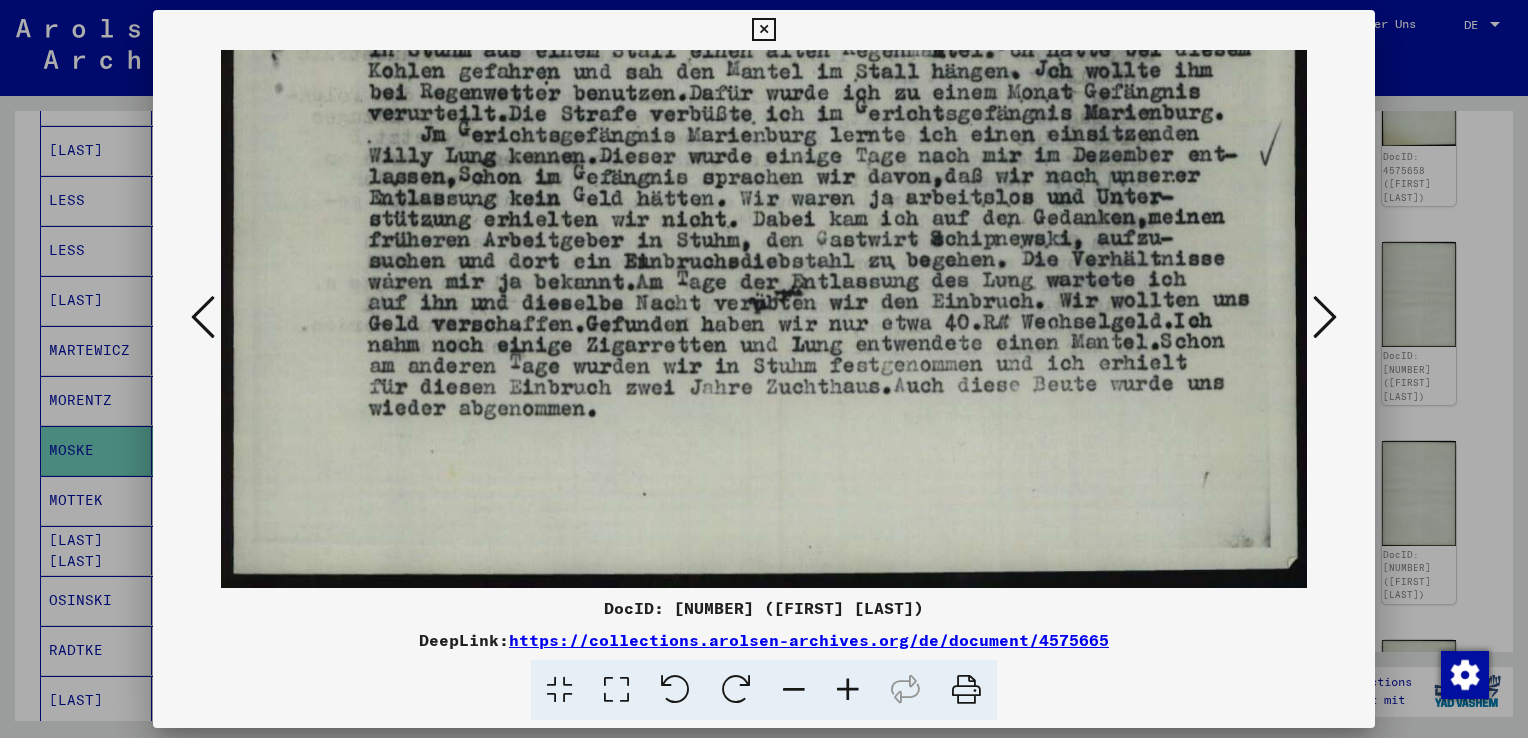 drag, startPoint x: 912, startPoint y: 412, endPoint x: 919, endPoint y: 169, distance: 243.1008 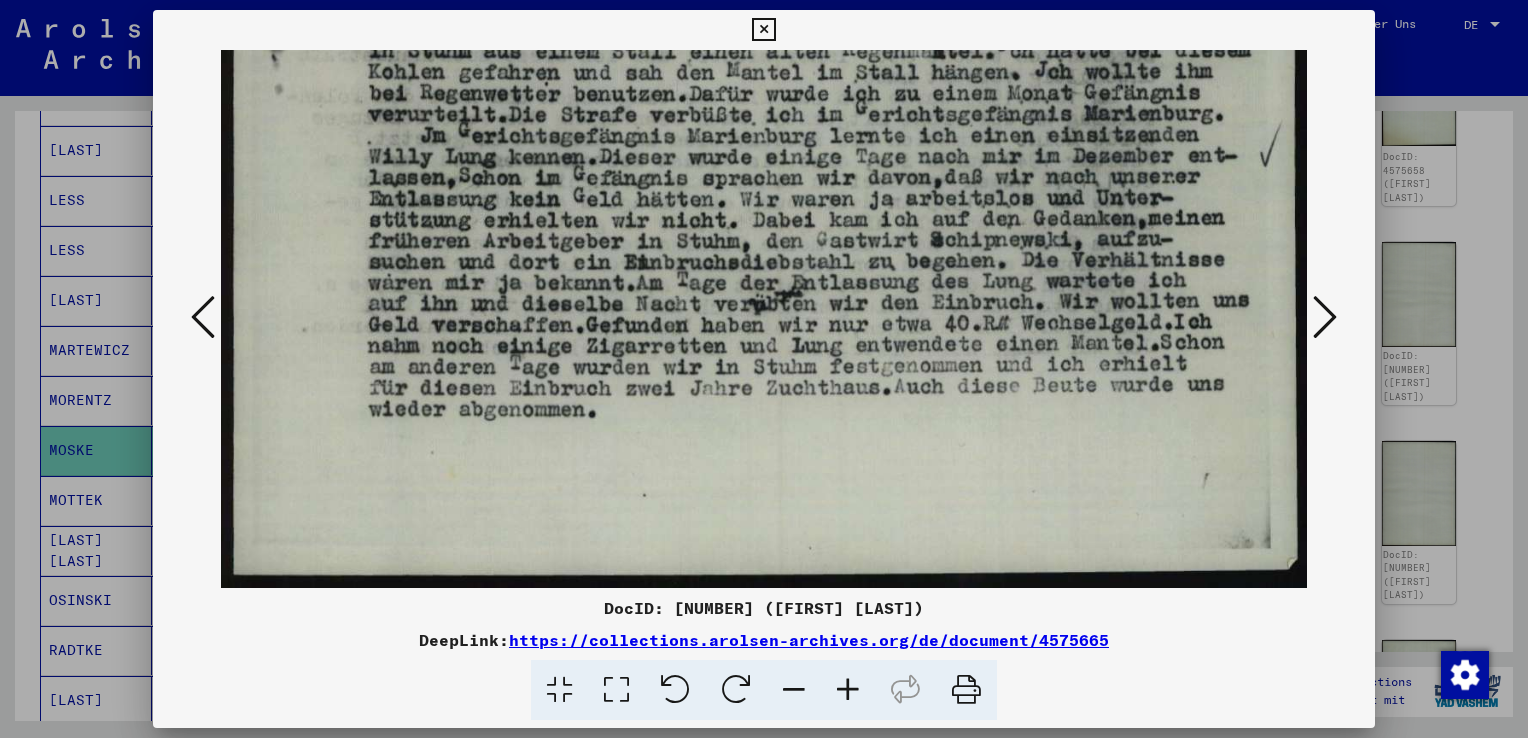 click at bounding box center (1325, 317) 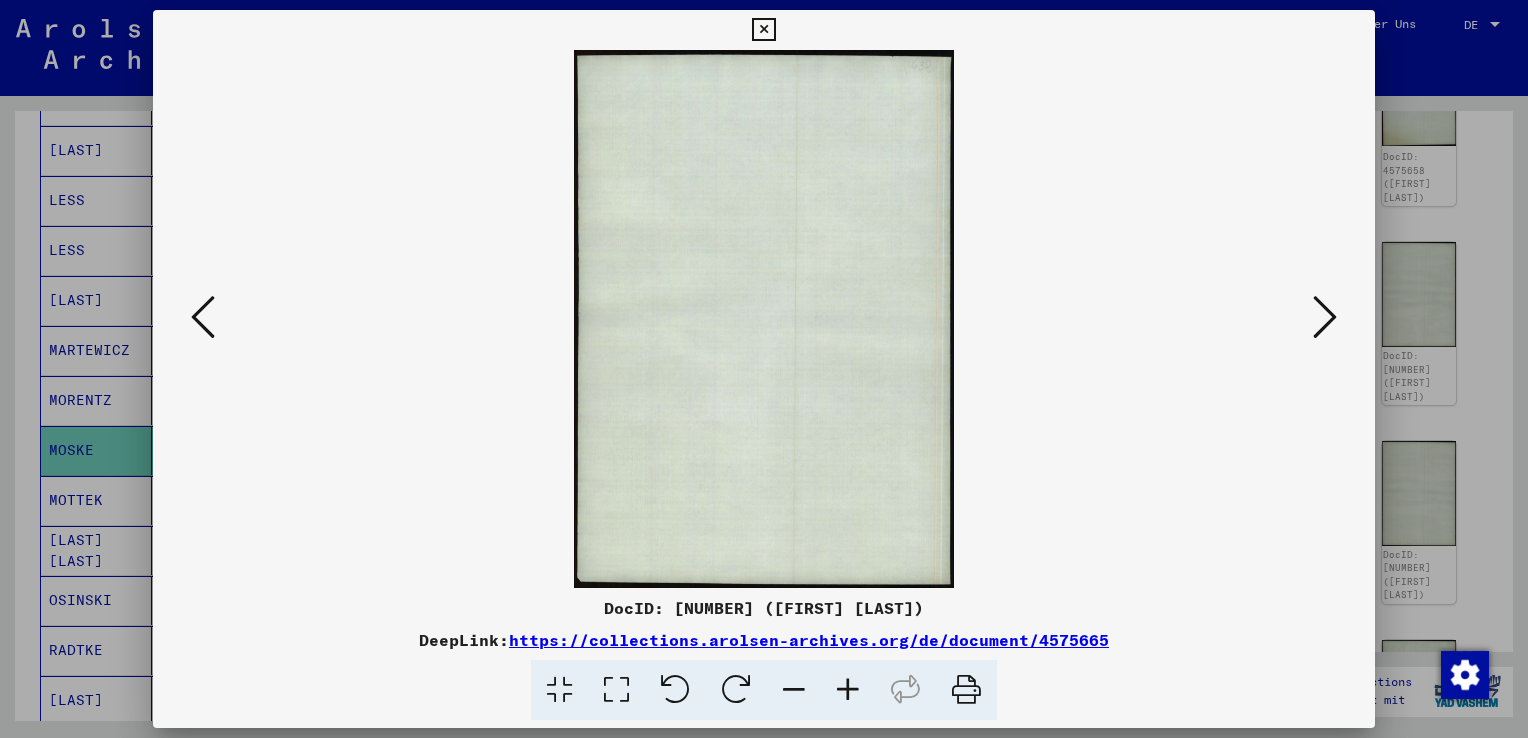 click at bounding box center [1325, 317] 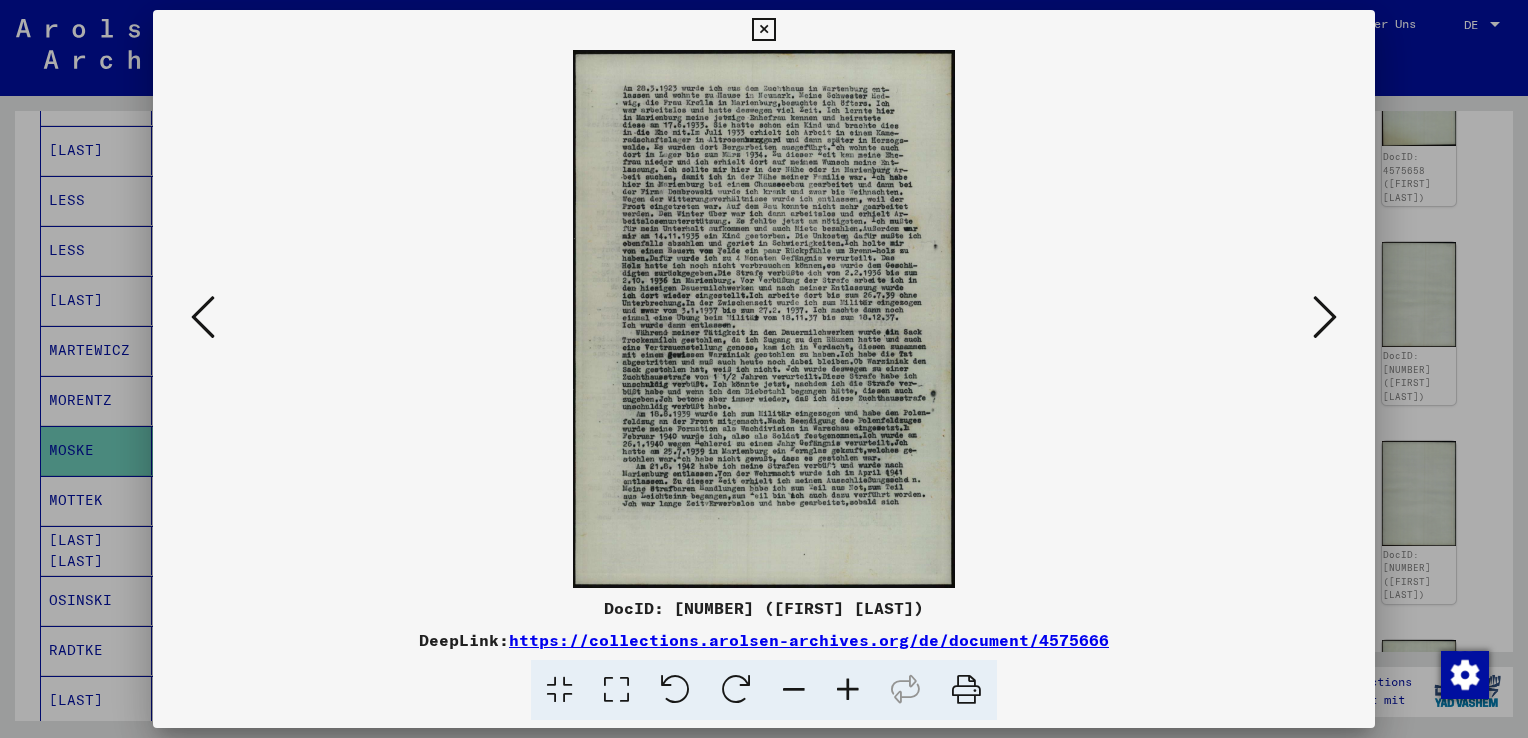 click at bounding box center [616, 690] 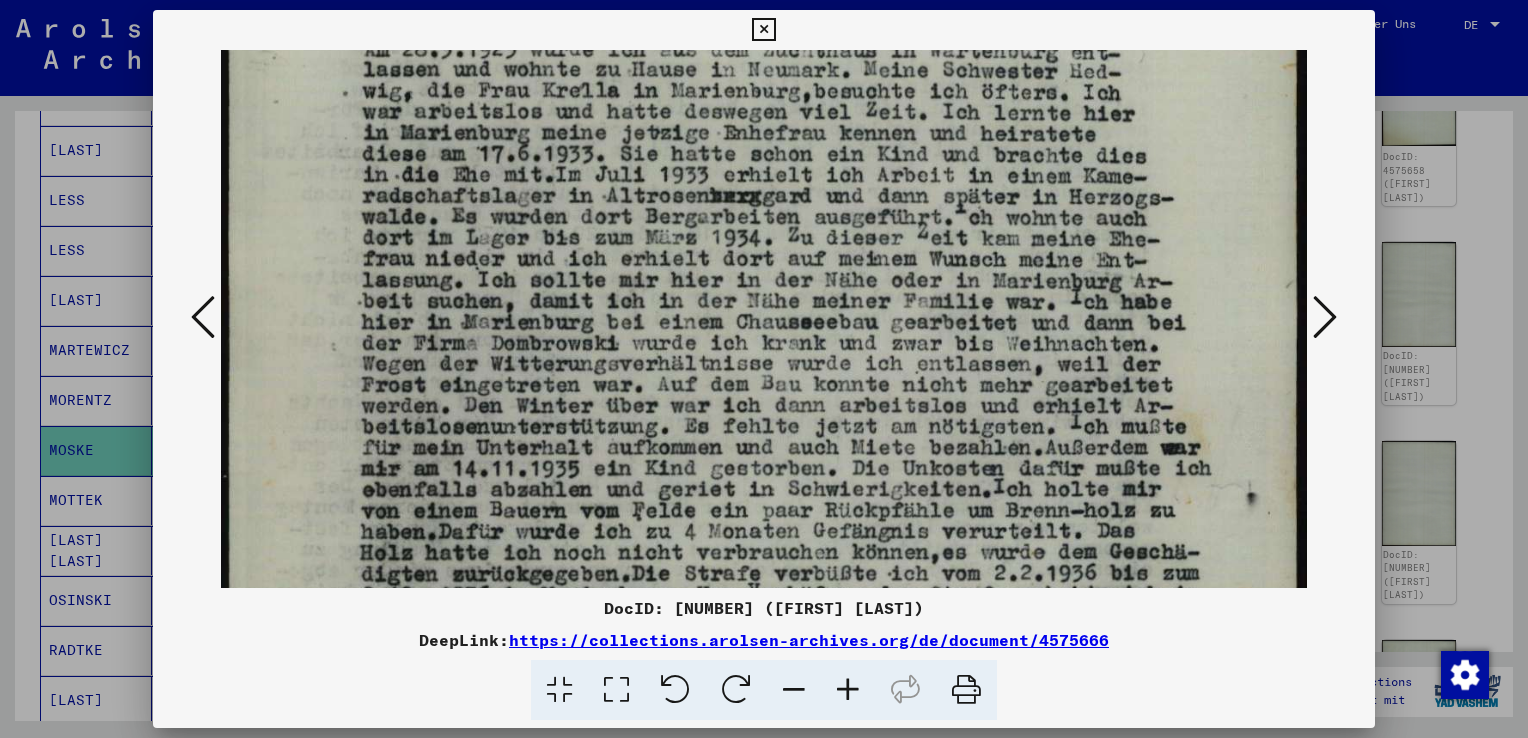 drag, startPoint x: 795, startPoint y: 274, endPoint x: 794, endPoint y: 79, distance: 195.00256 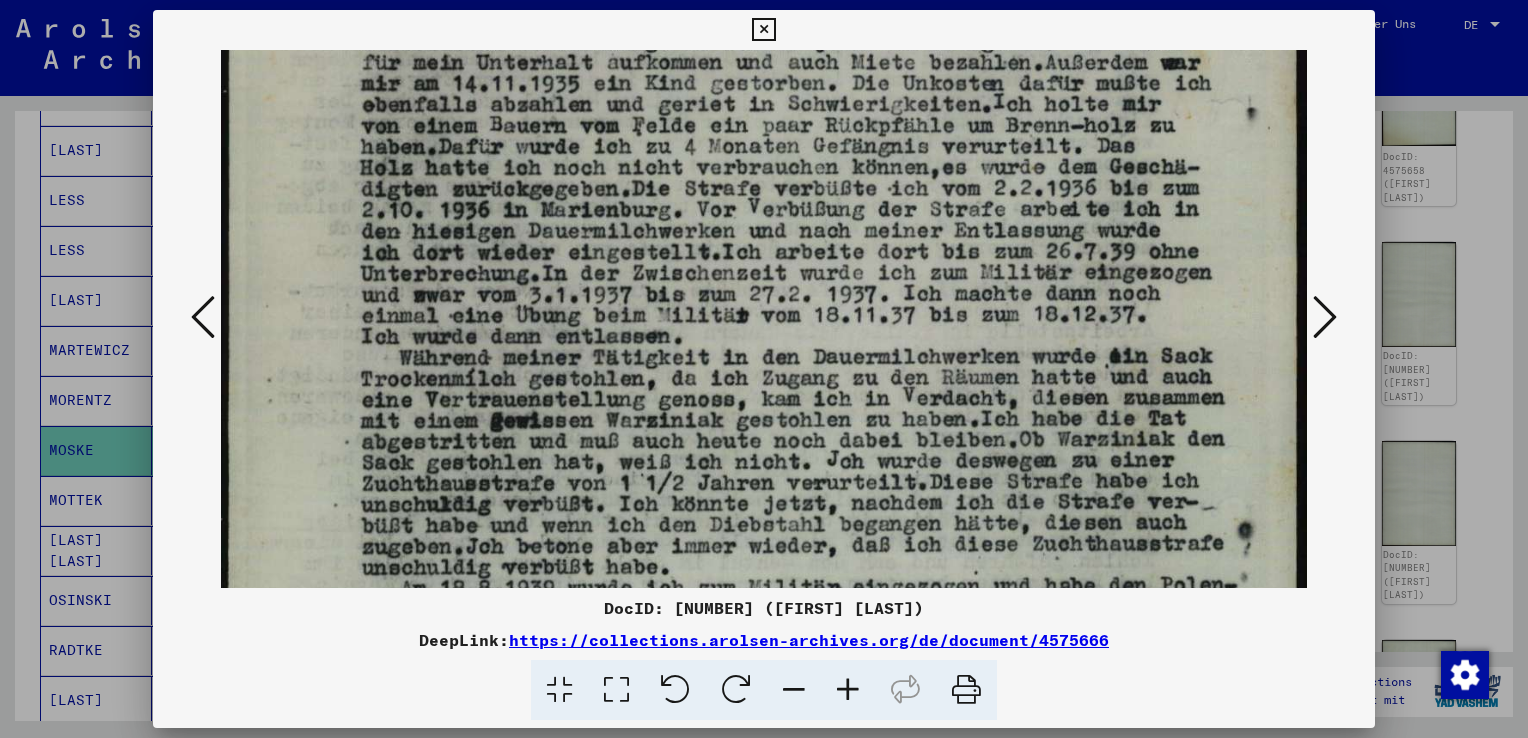 drag, startPoint x: 783, startPoint y: 250, endPoint x: 796, endPoint y: 60, distance: 190.44421 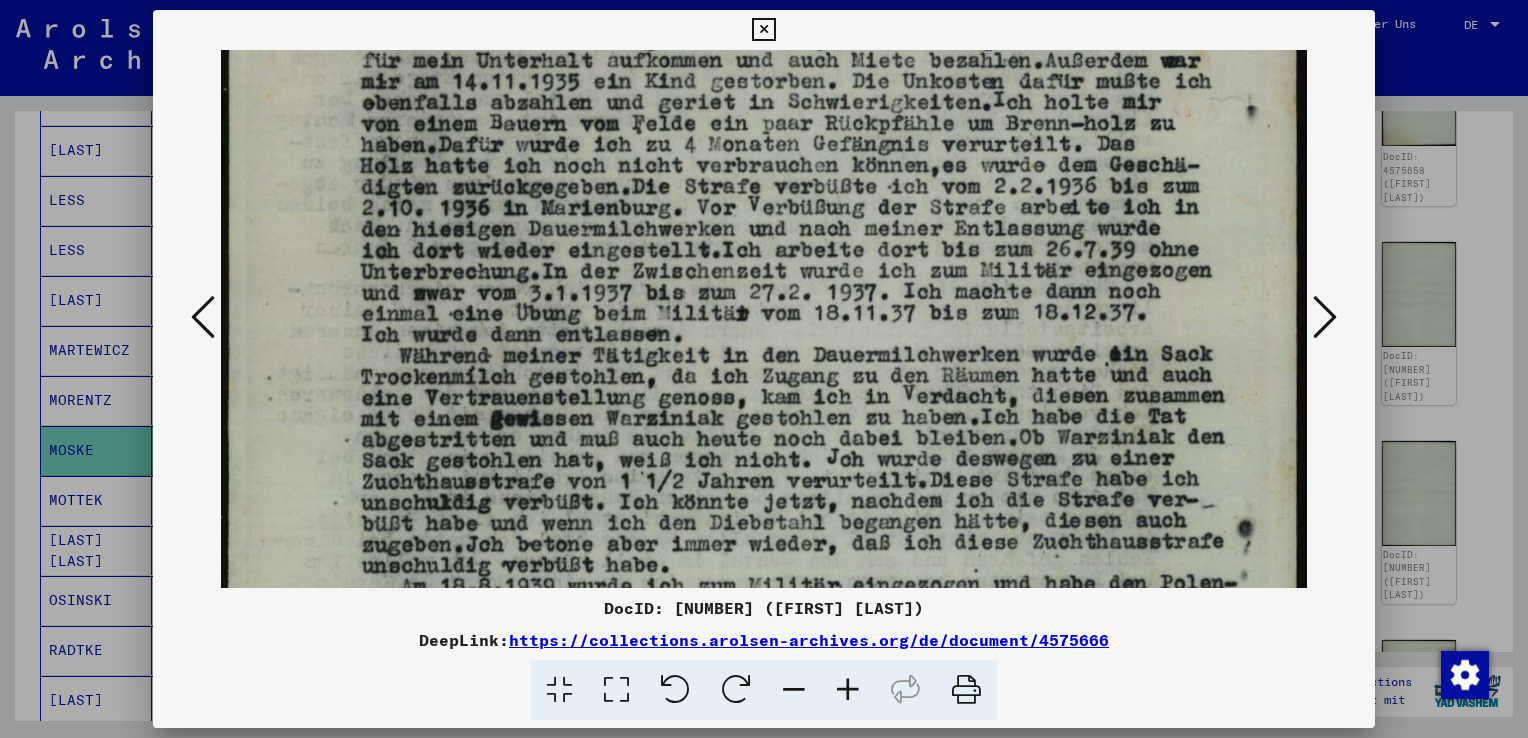 drag, startPoint x: 822, startPoint y: 130, endPoint x: 830, endPoint y: 81, distance: 49.648766 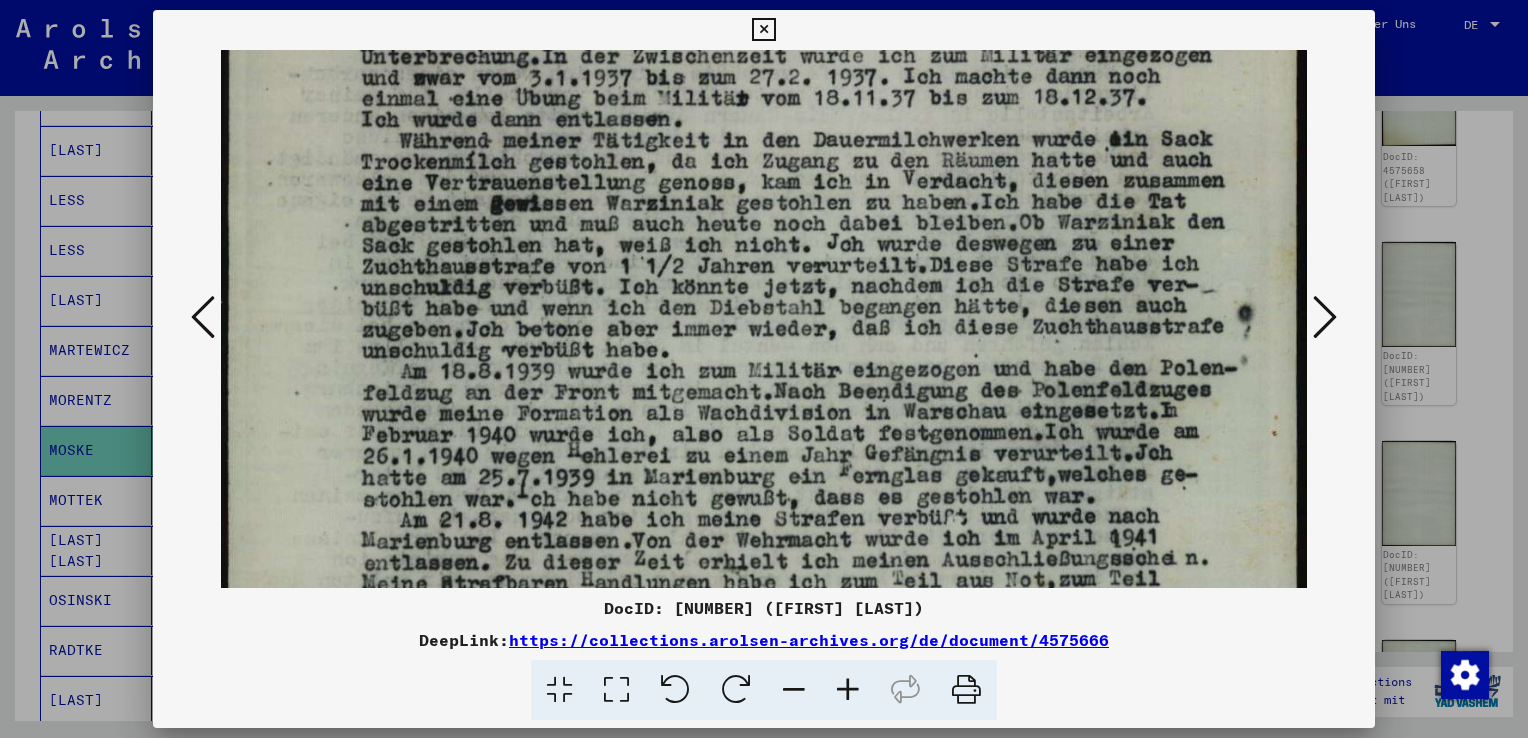 scroll, scrollTop: 725, scrollLeft: 0, axis: vertical 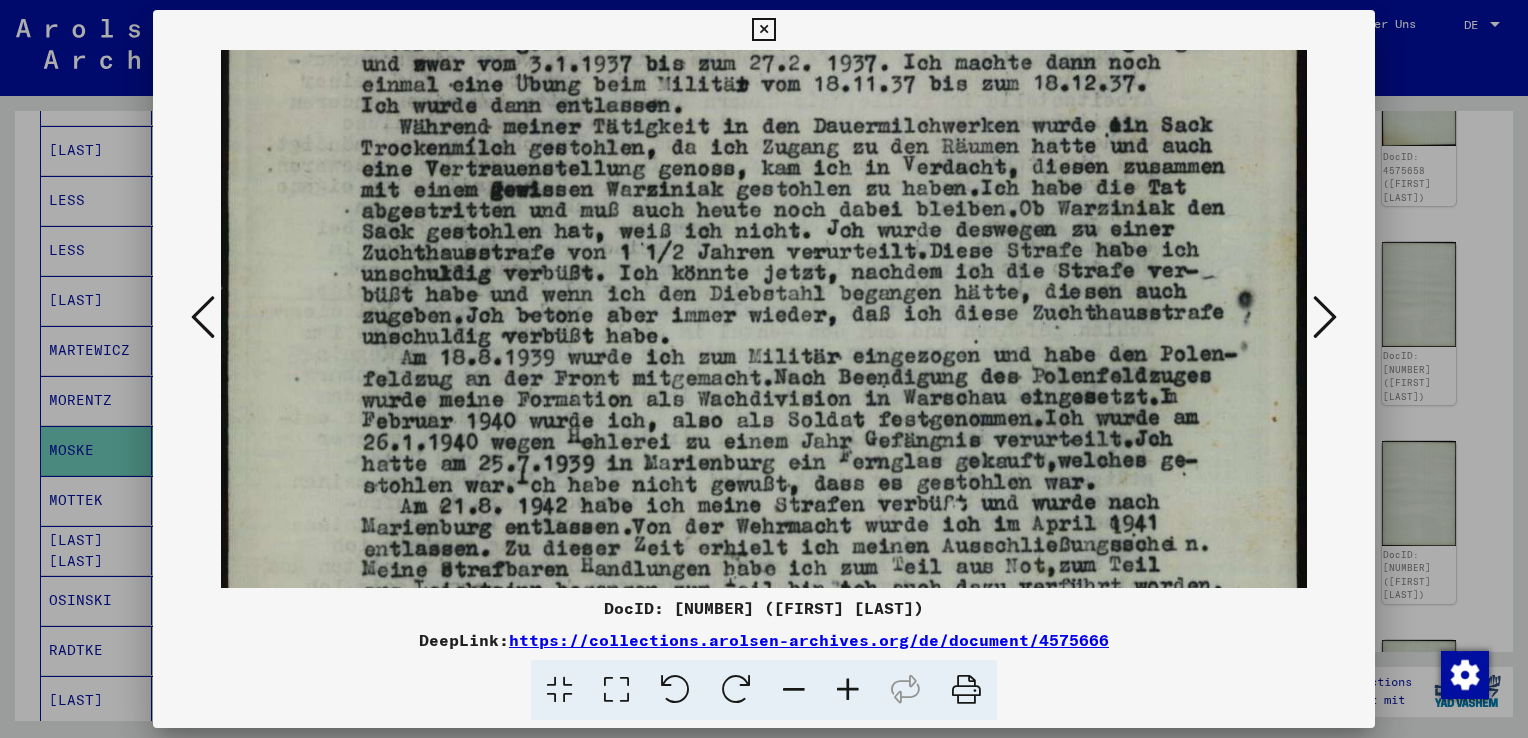 drag, startPoint x: 871, startPoint y: 99, endPoint x: 881, endPoint y: 24, distance: 75.66373 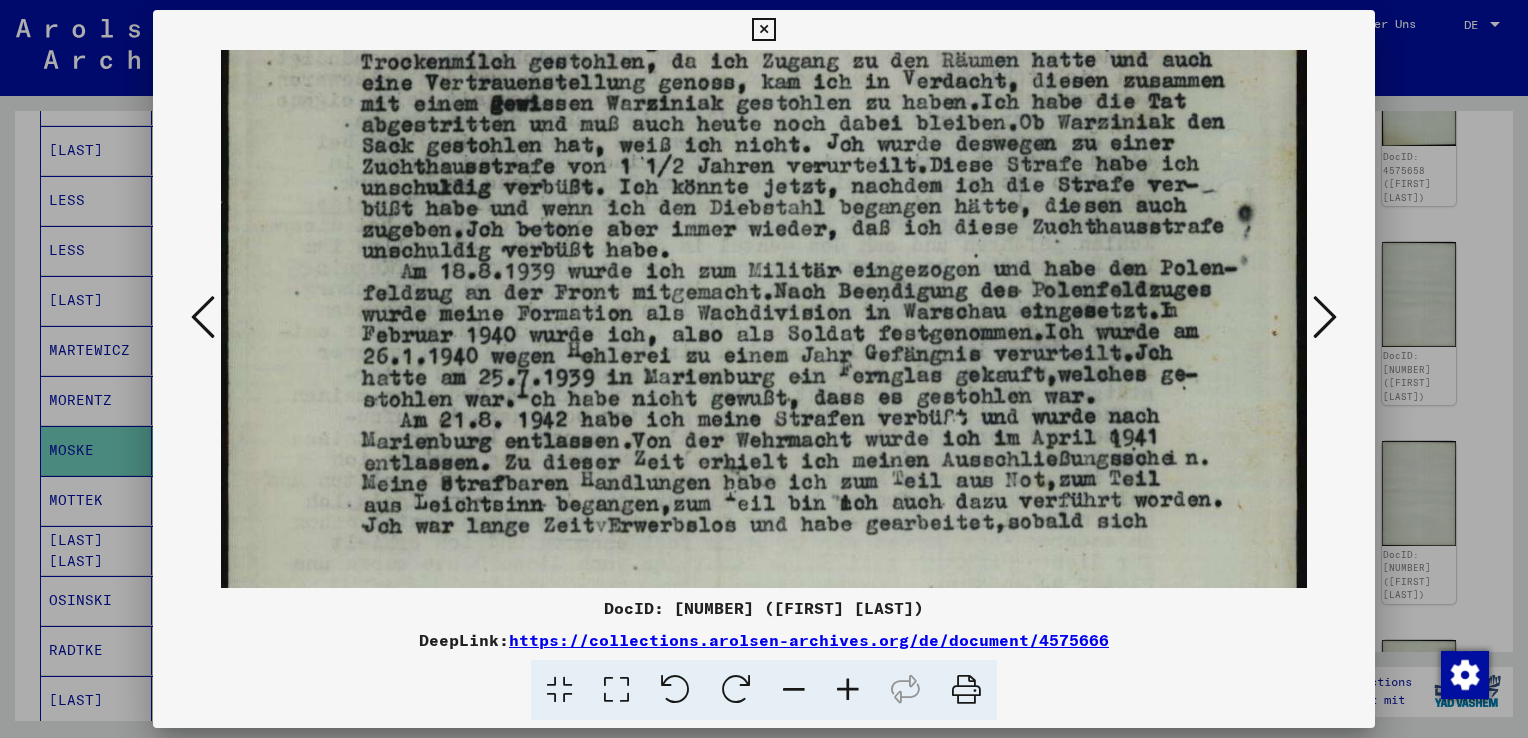 scroll, scrollTop: 815, scrollLeft: 0, axis: vertical 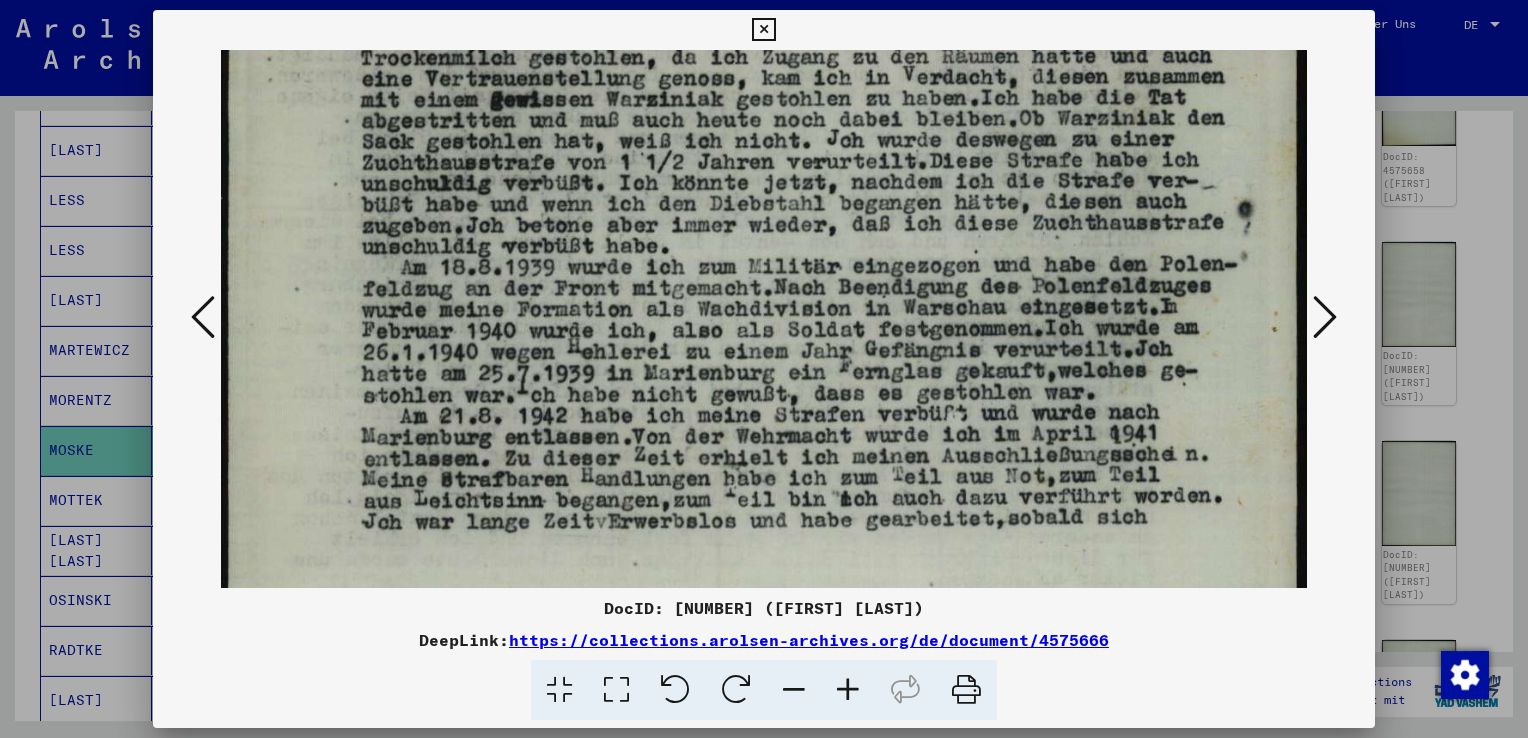 drag, startPoint x: 949, startPoint y: 85, endPoint x: 947, endPoint y: 9, distance: 76.02631 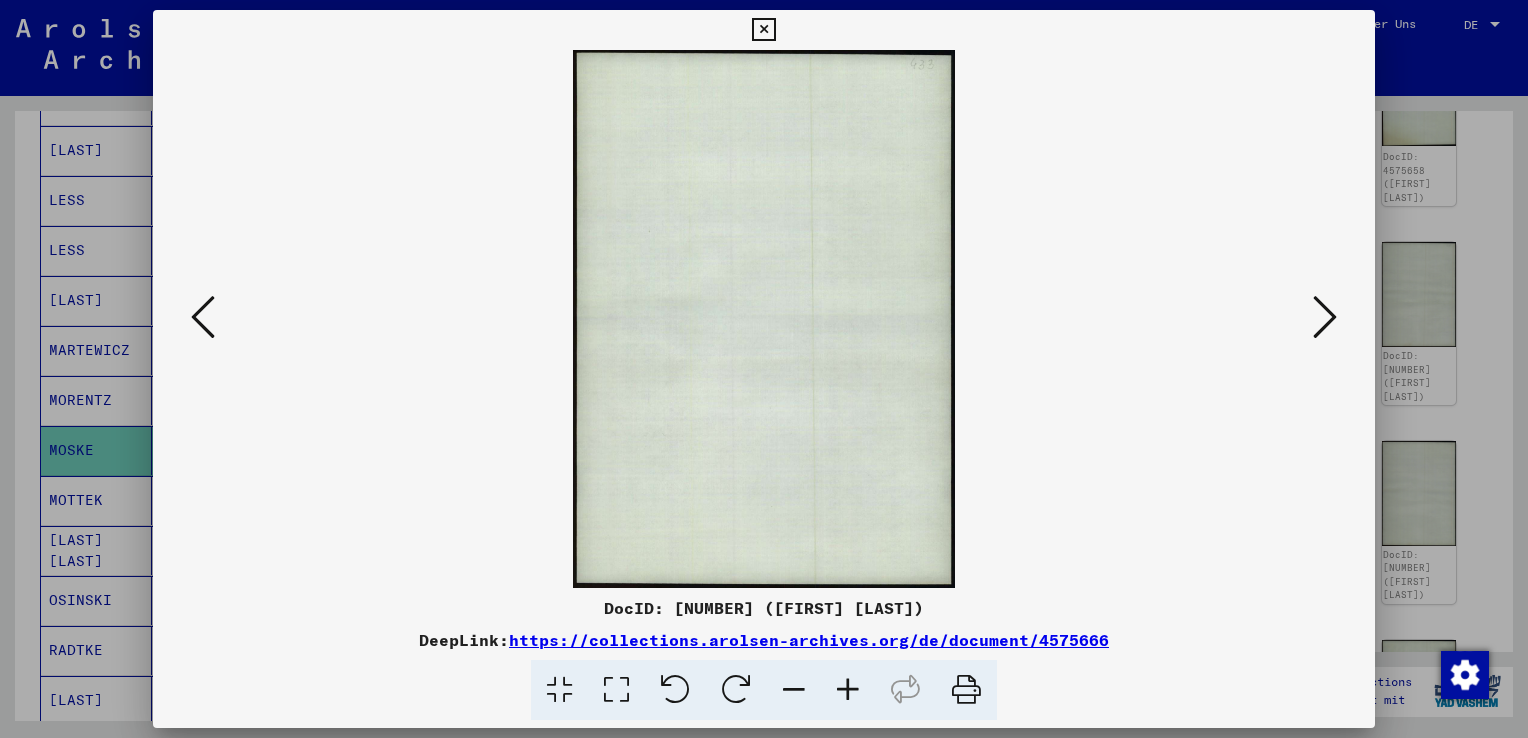 scroll, scrollTop: 0, scrollLeft: 0, axis: both 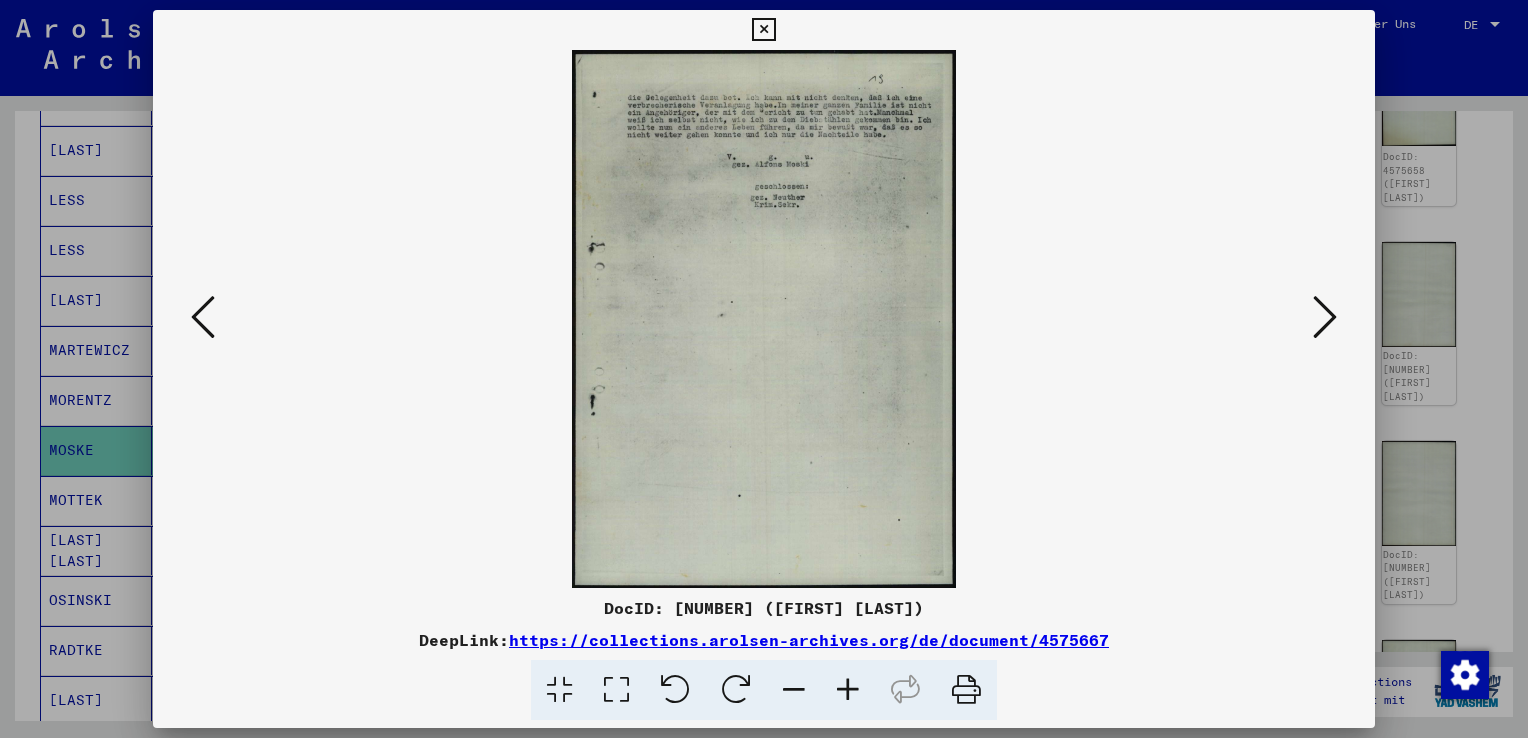 click at bounding box center (616, 690) 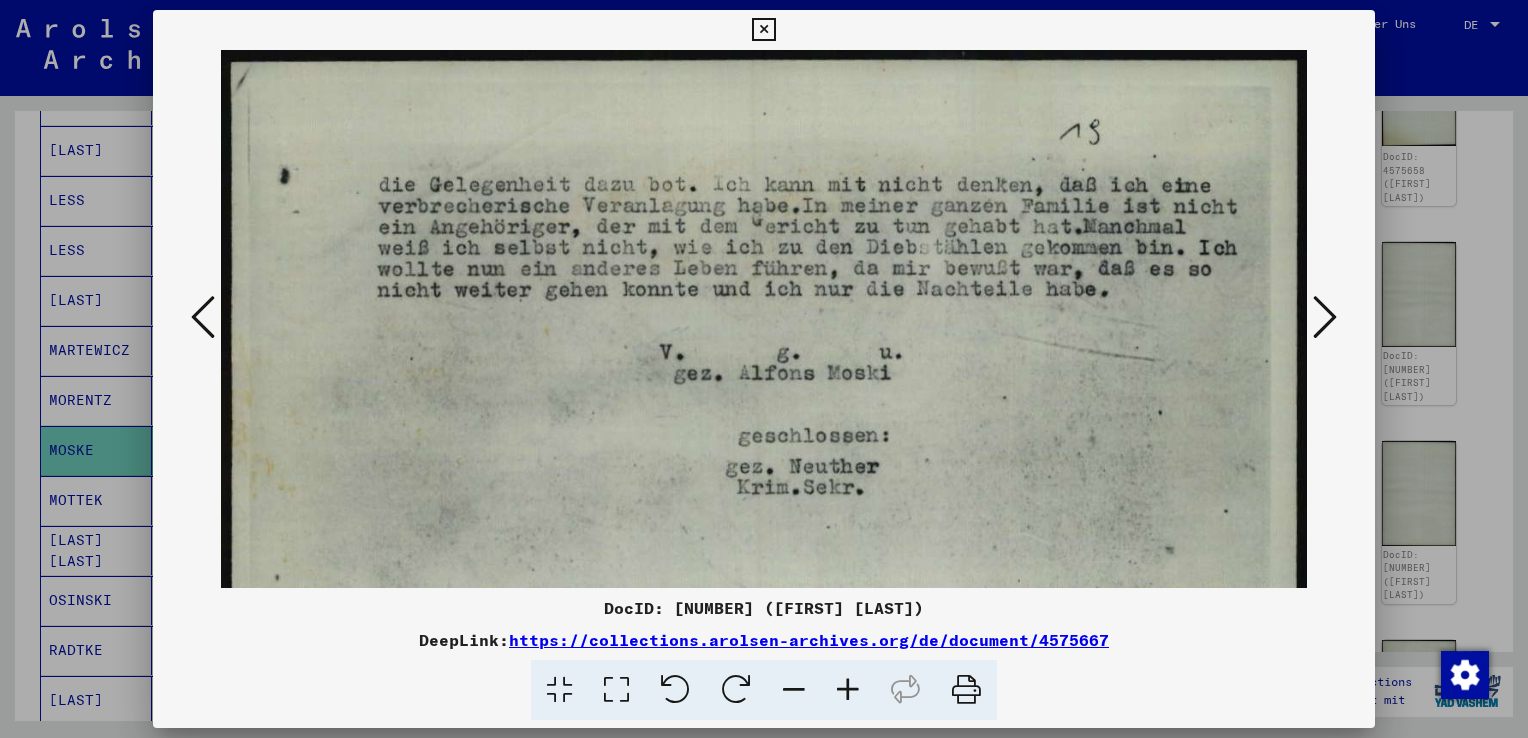 click at bounding box center (1325, 317) 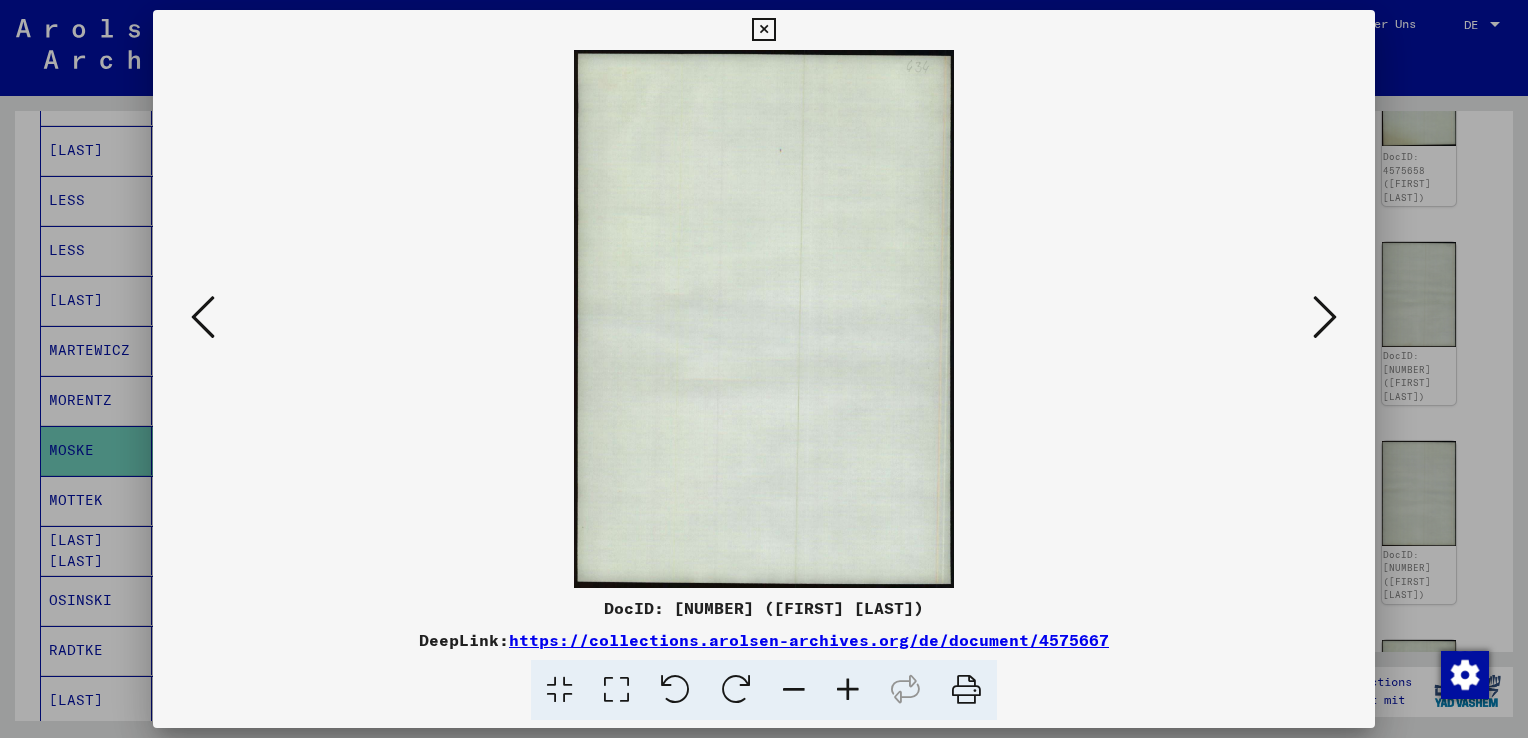 click at bounding box center (1325, 317) 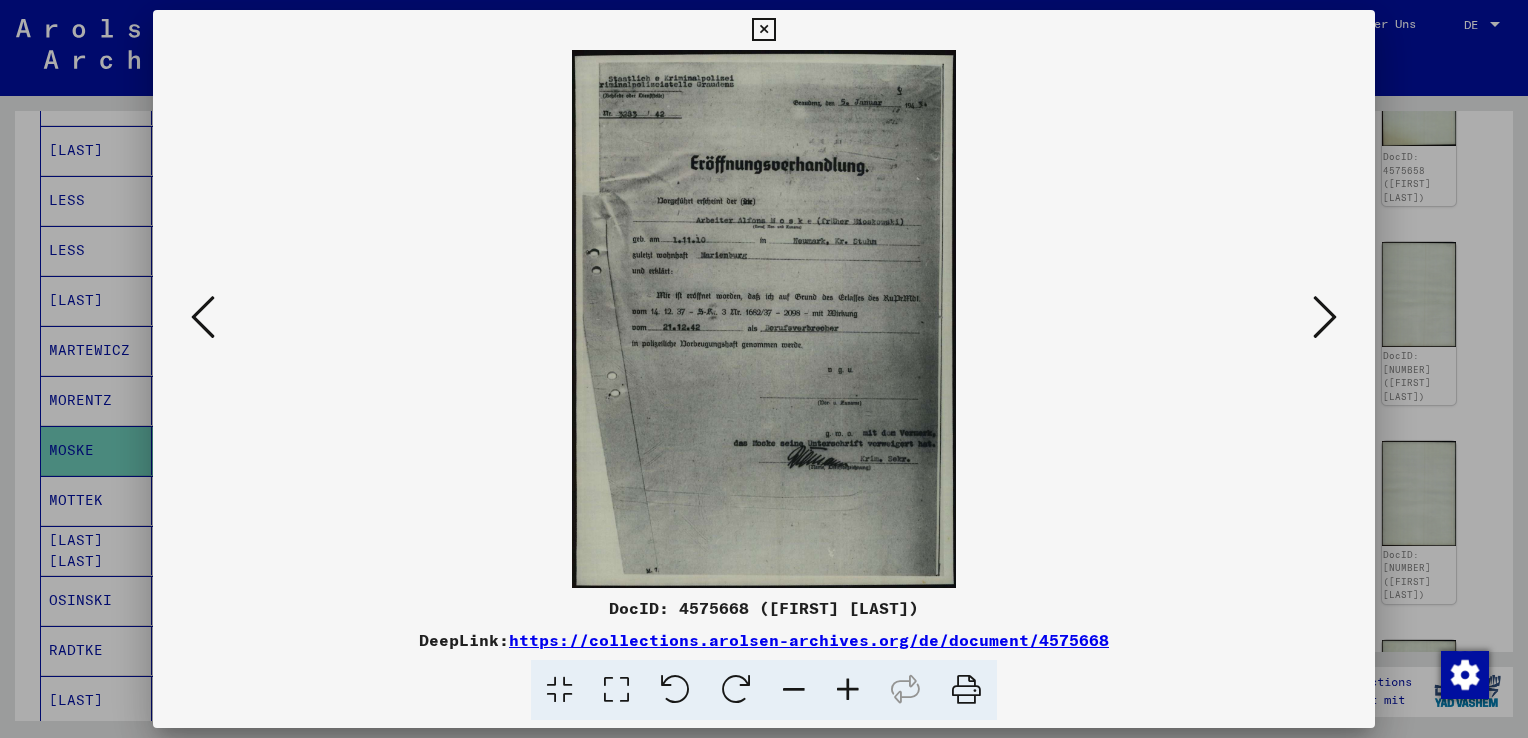 click at bounding box center [1325, 317] 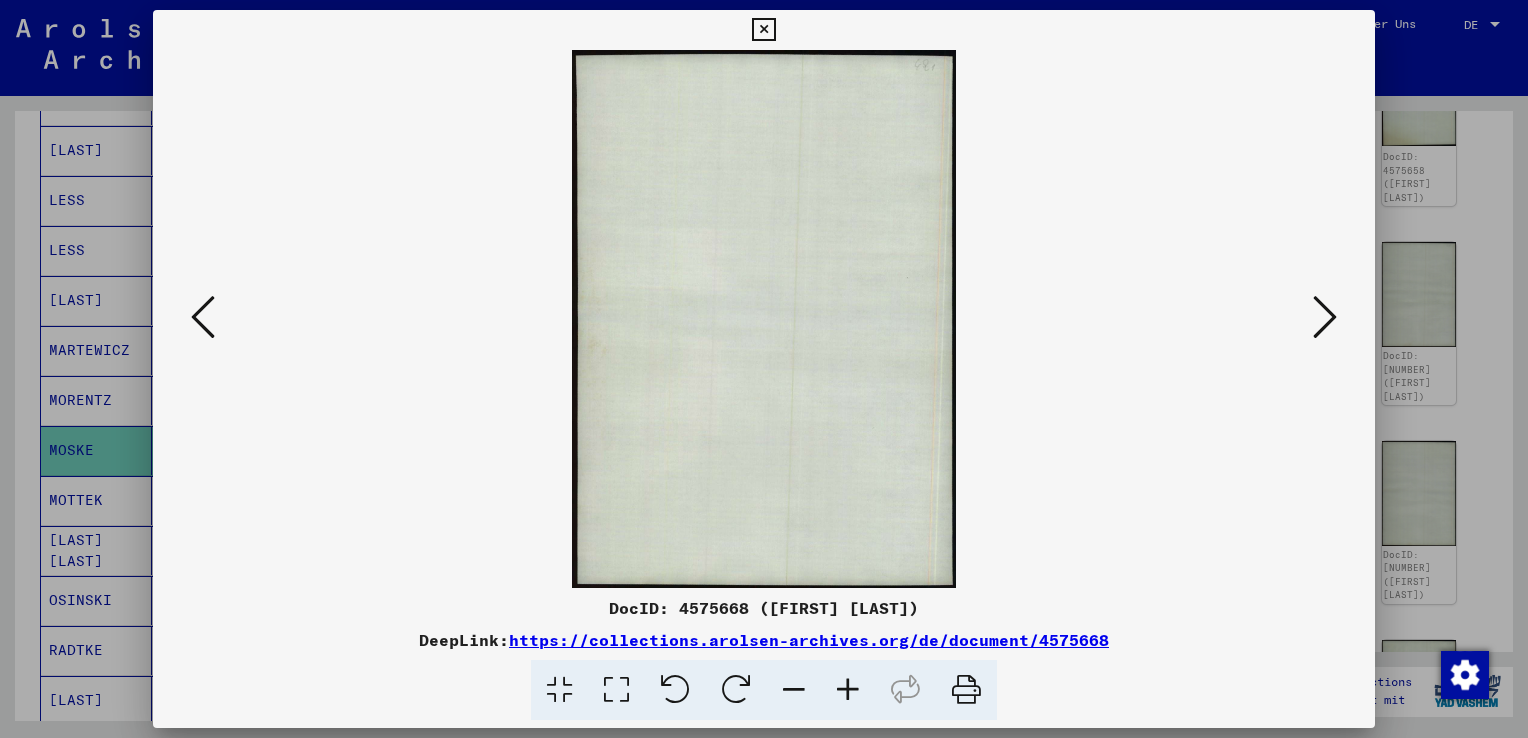 click at bounding box center [1325, 317] 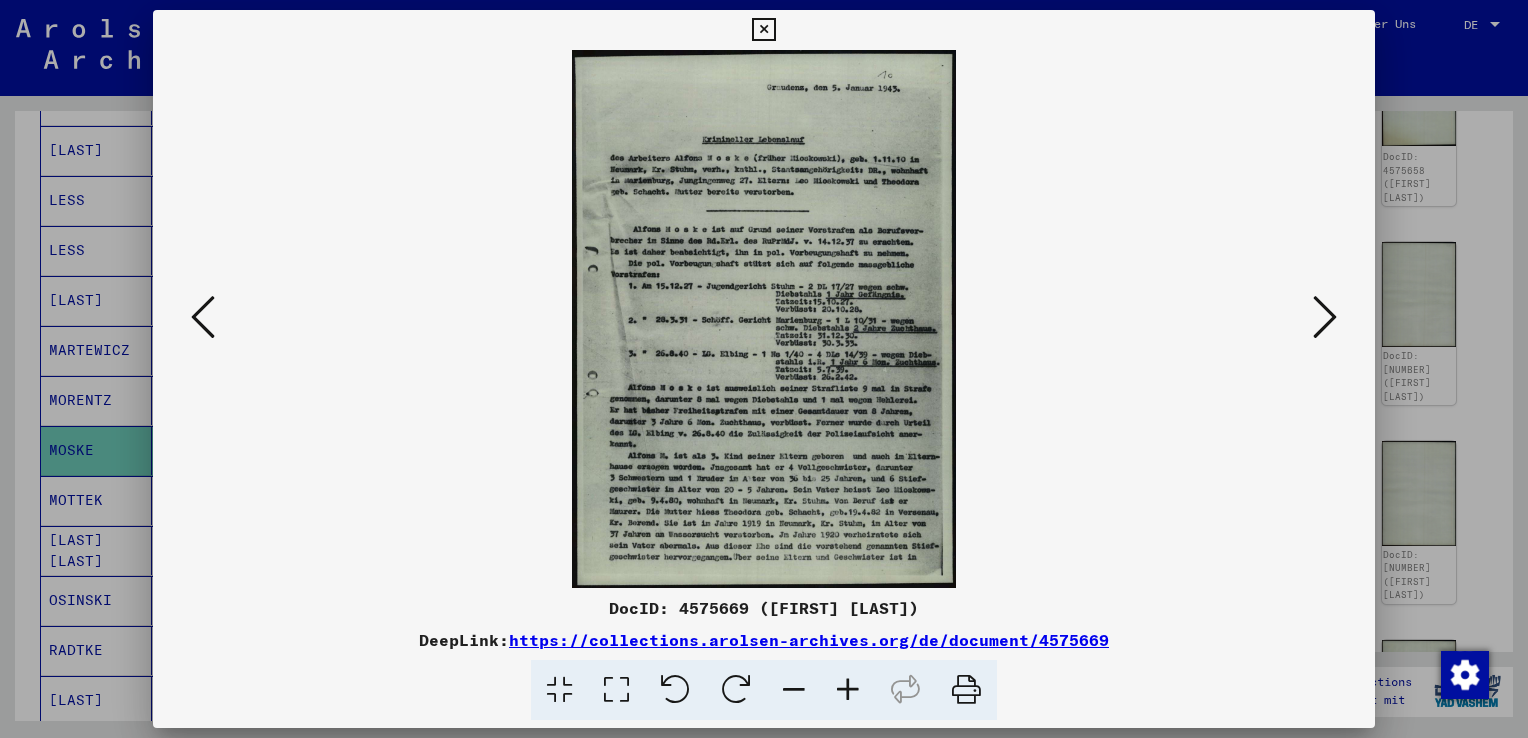 click at bounding box center (1325, 317) 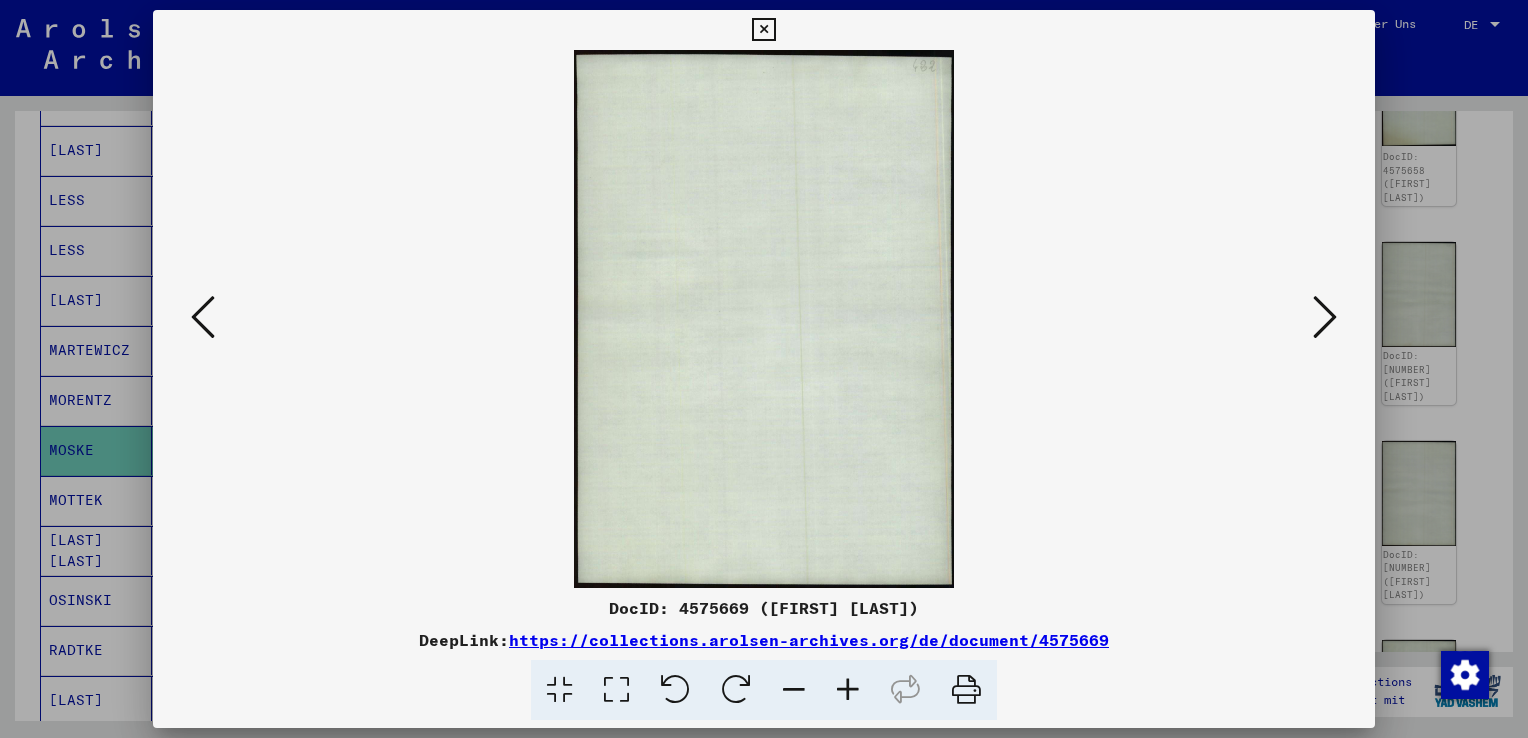 click at bounding box center (1325, 317) 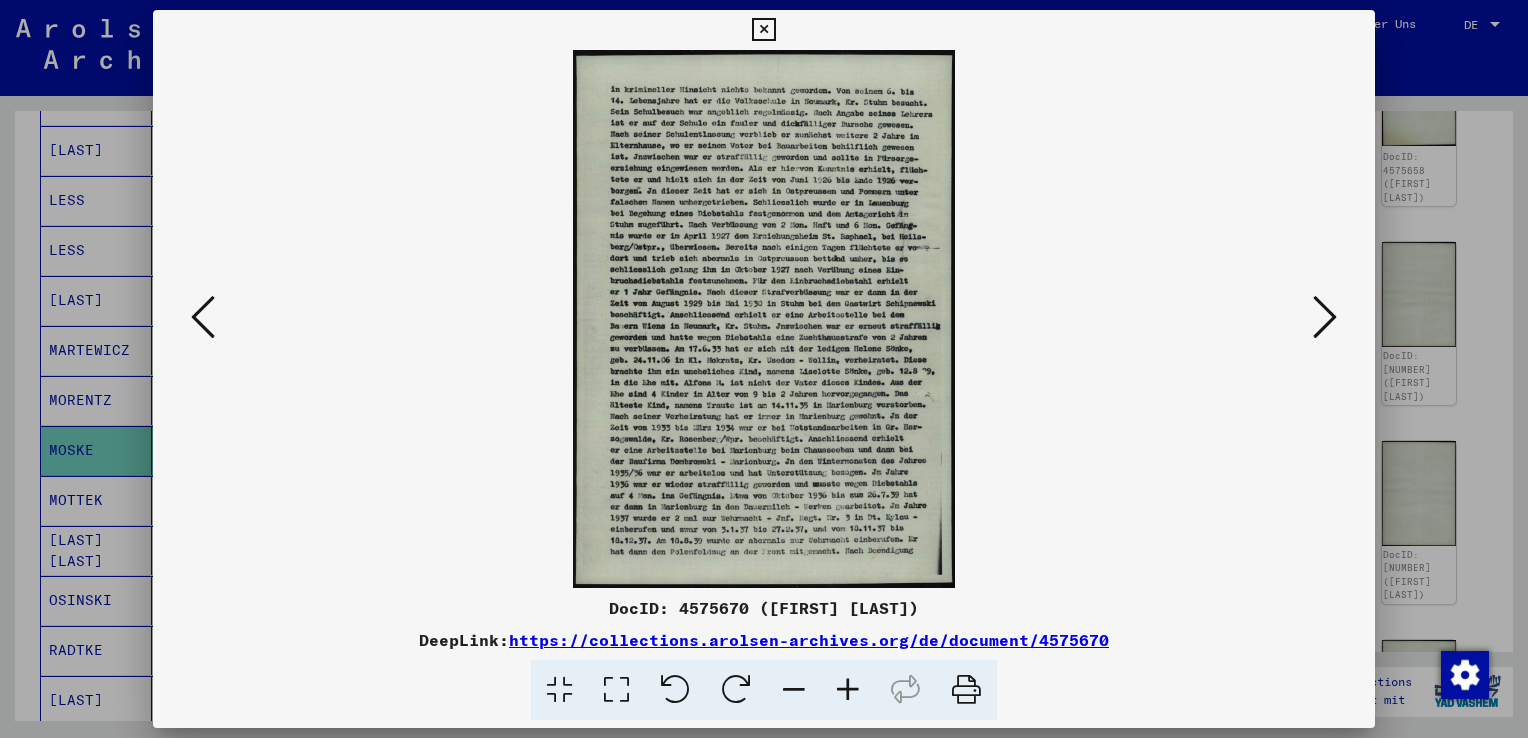 click at bounding box center (1325, 317) 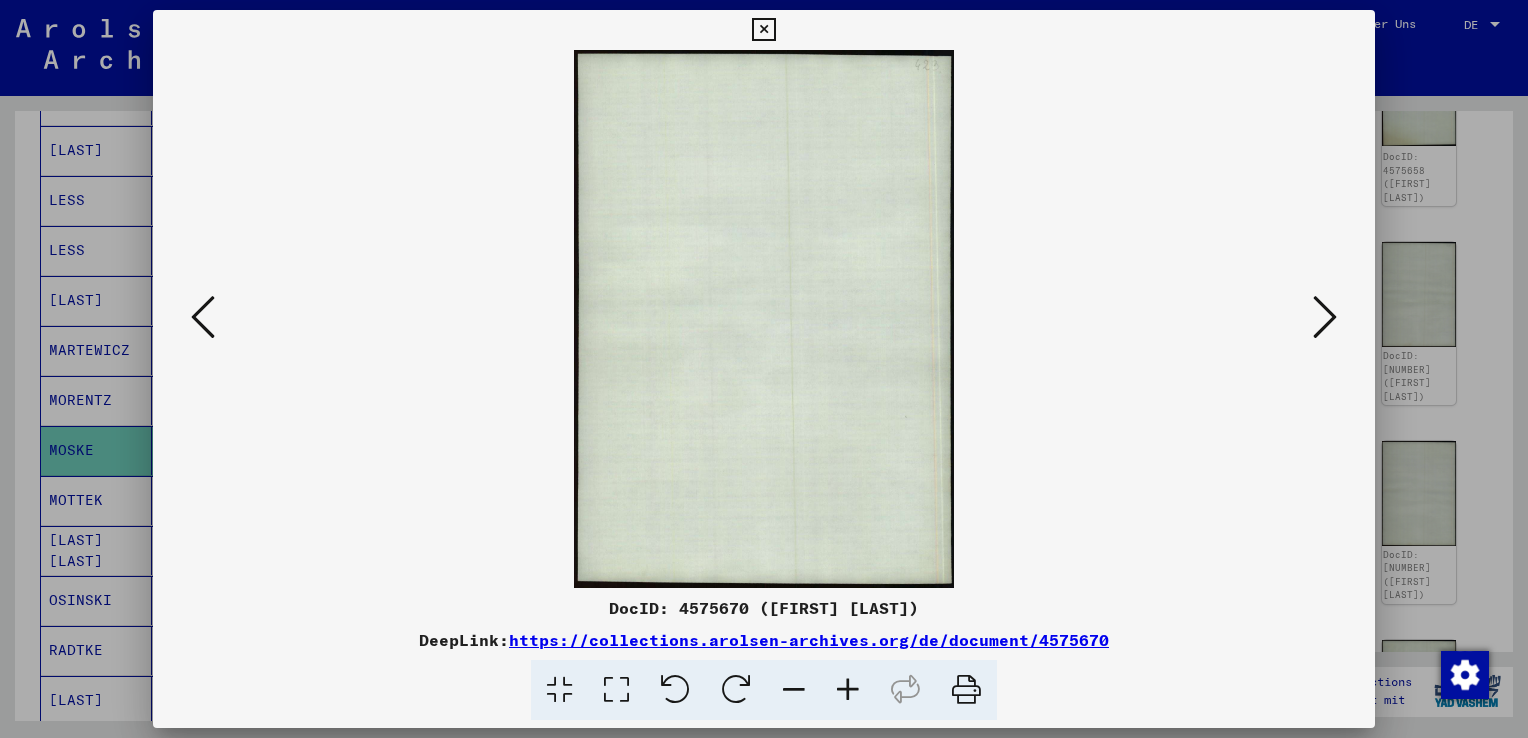 click at bounding box center [1325, 317] 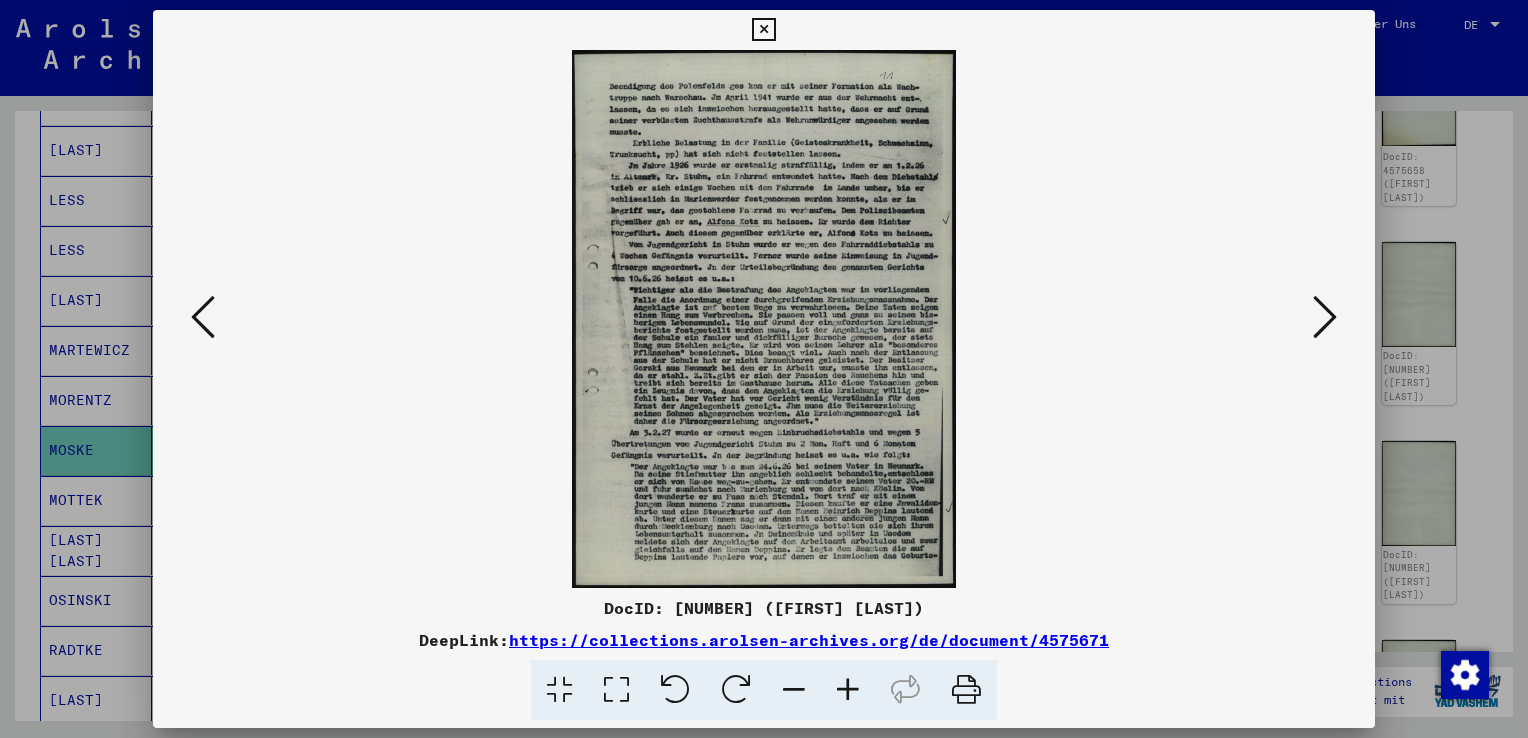 click at bounding box center (1325, 317) 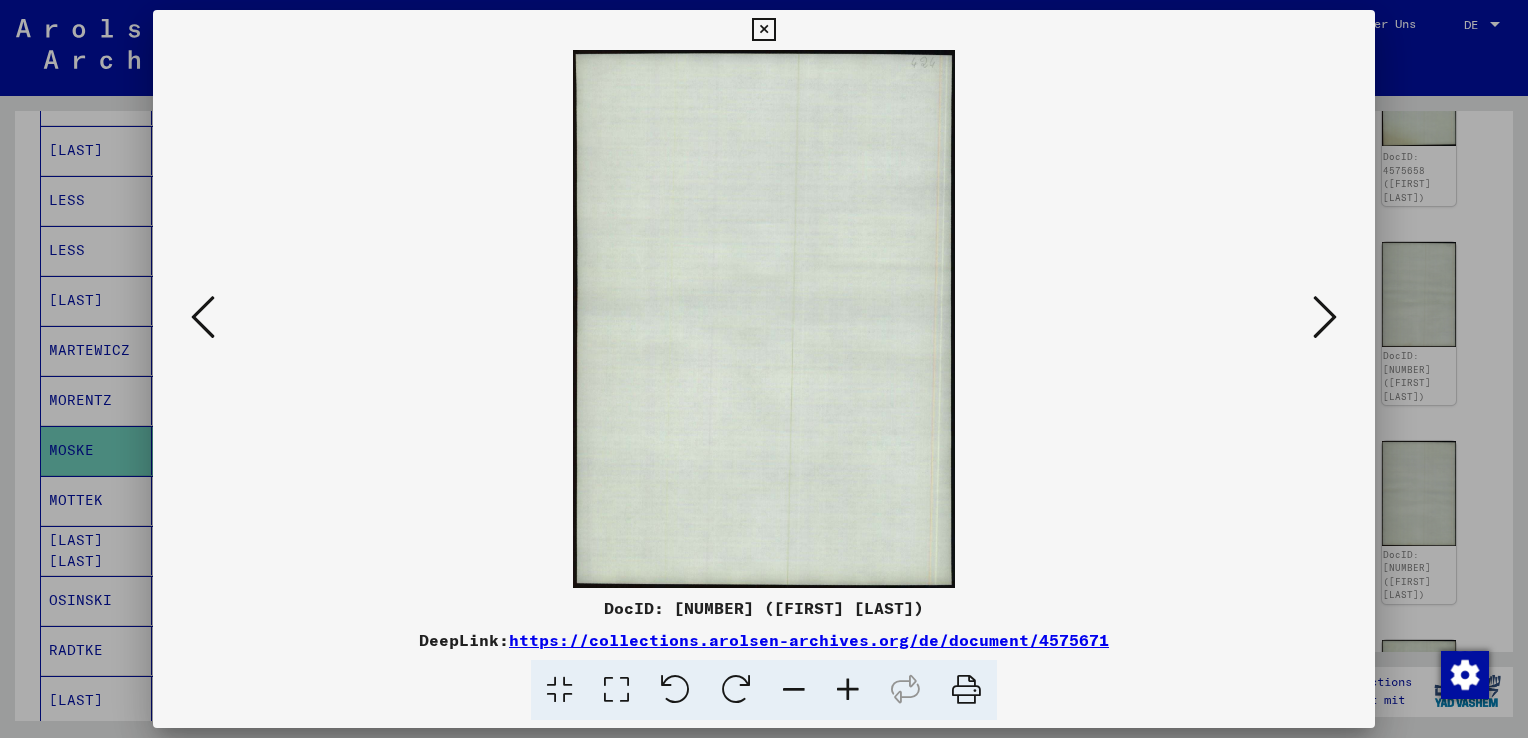 click at bounding box center (1325, 317) 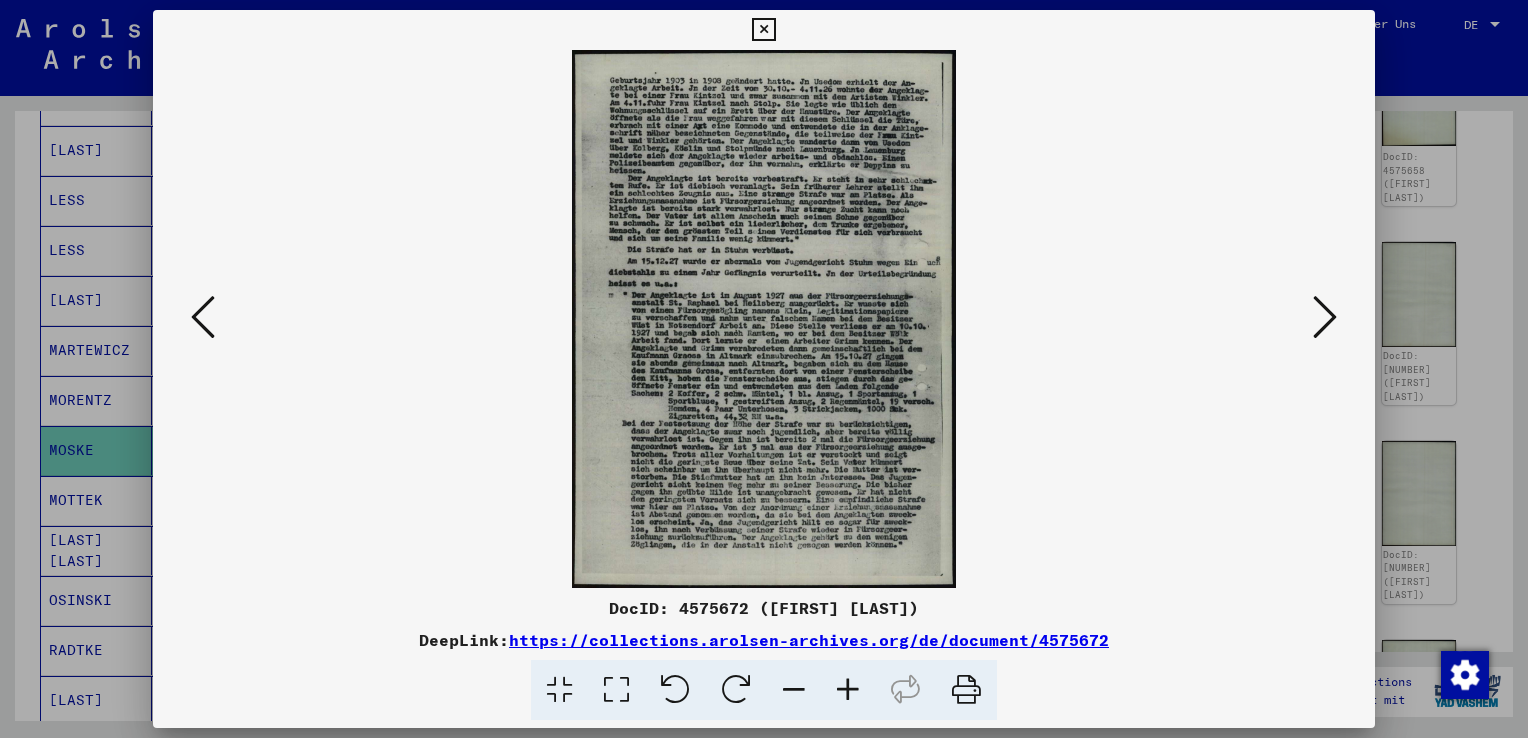 click at bounding box center (764, 369) 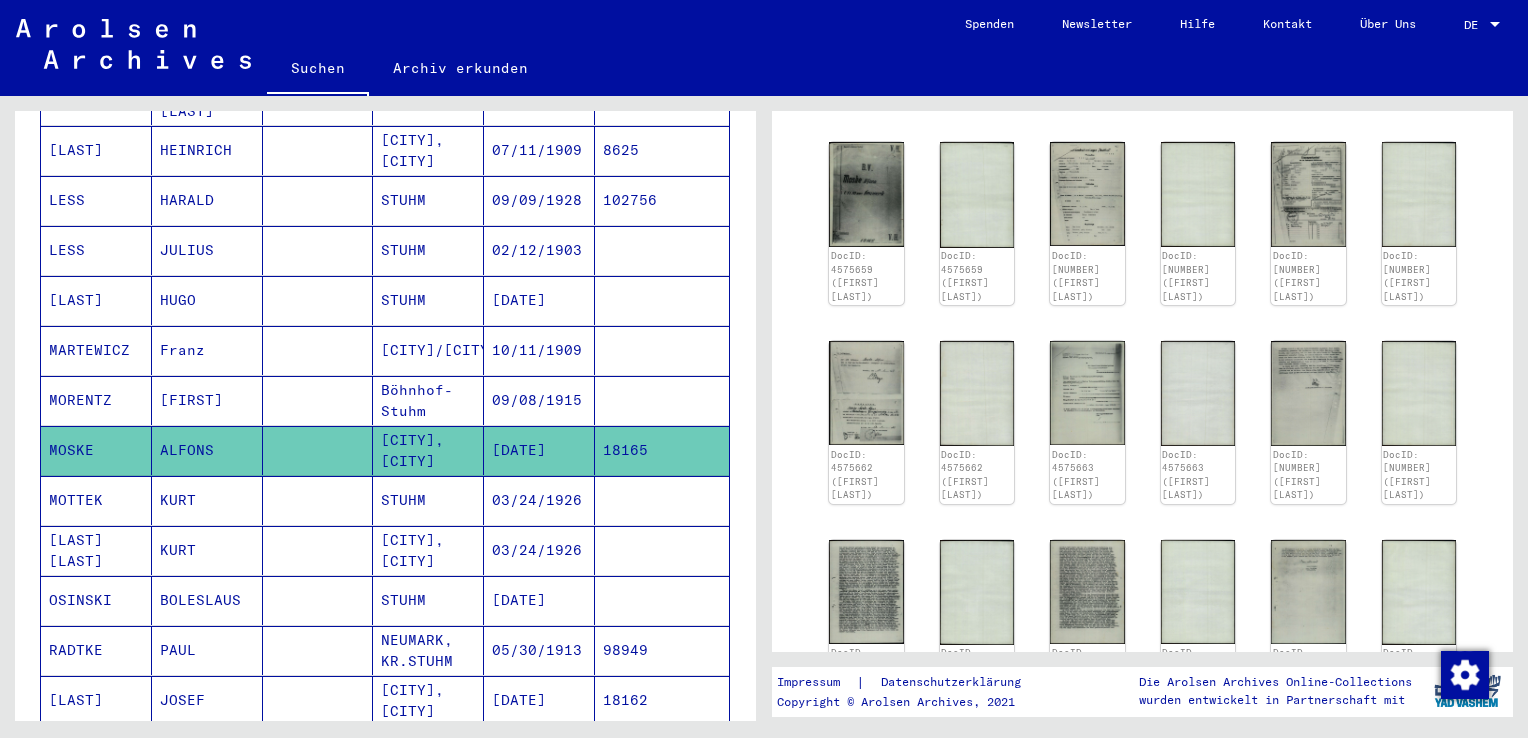 scroll, scrollTop: 0, scrollLeft: 0, axis: both 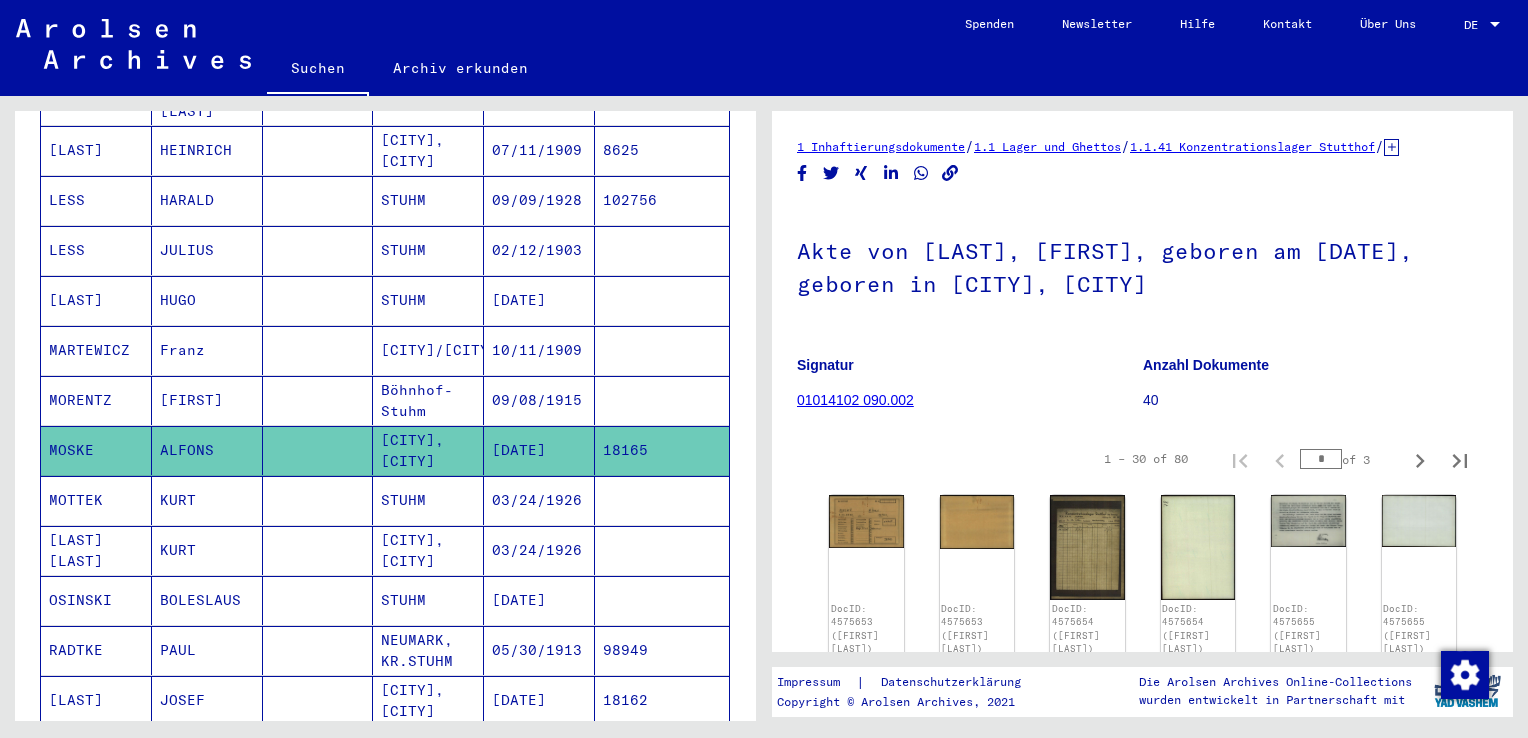 click on "03/24/1926" at bounding box center [539, 600] 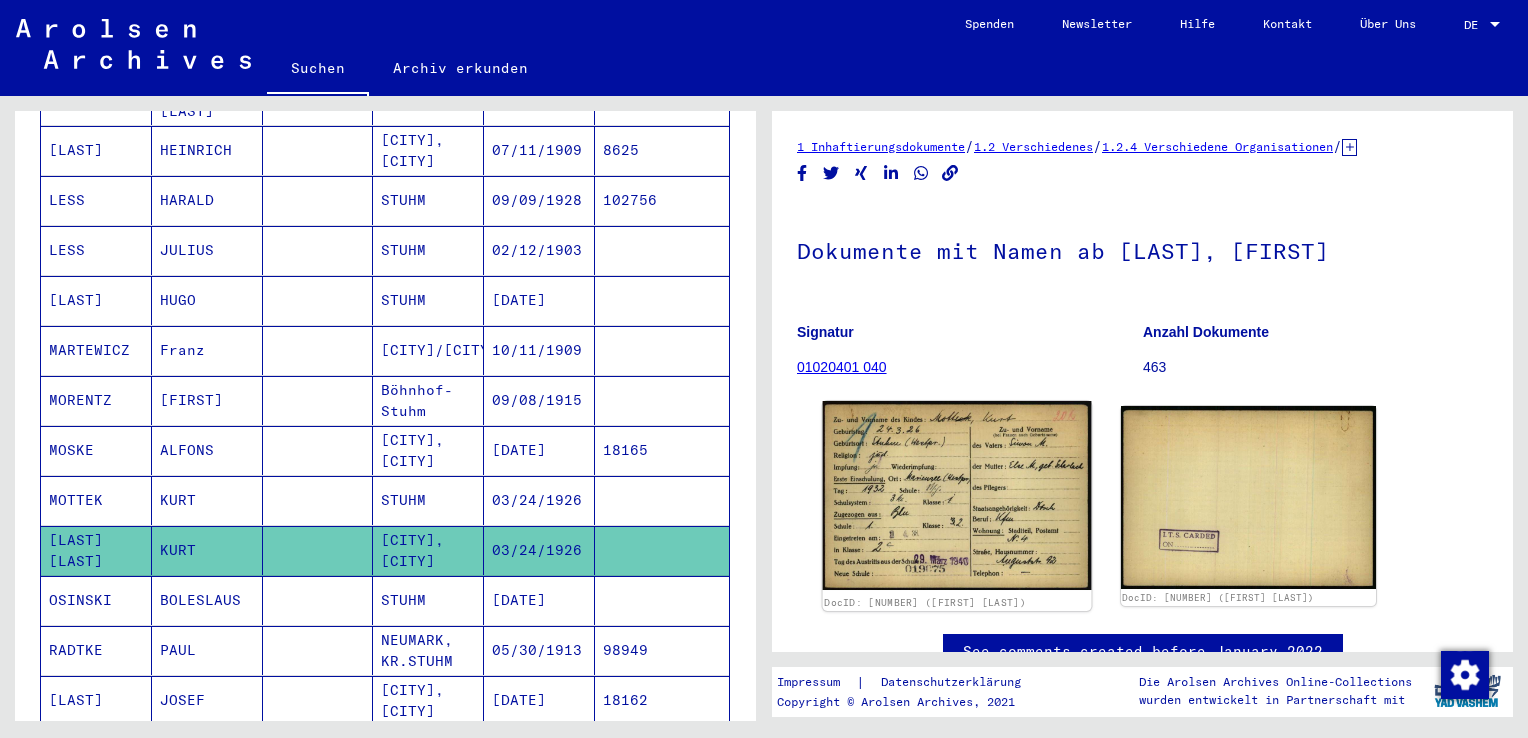 click 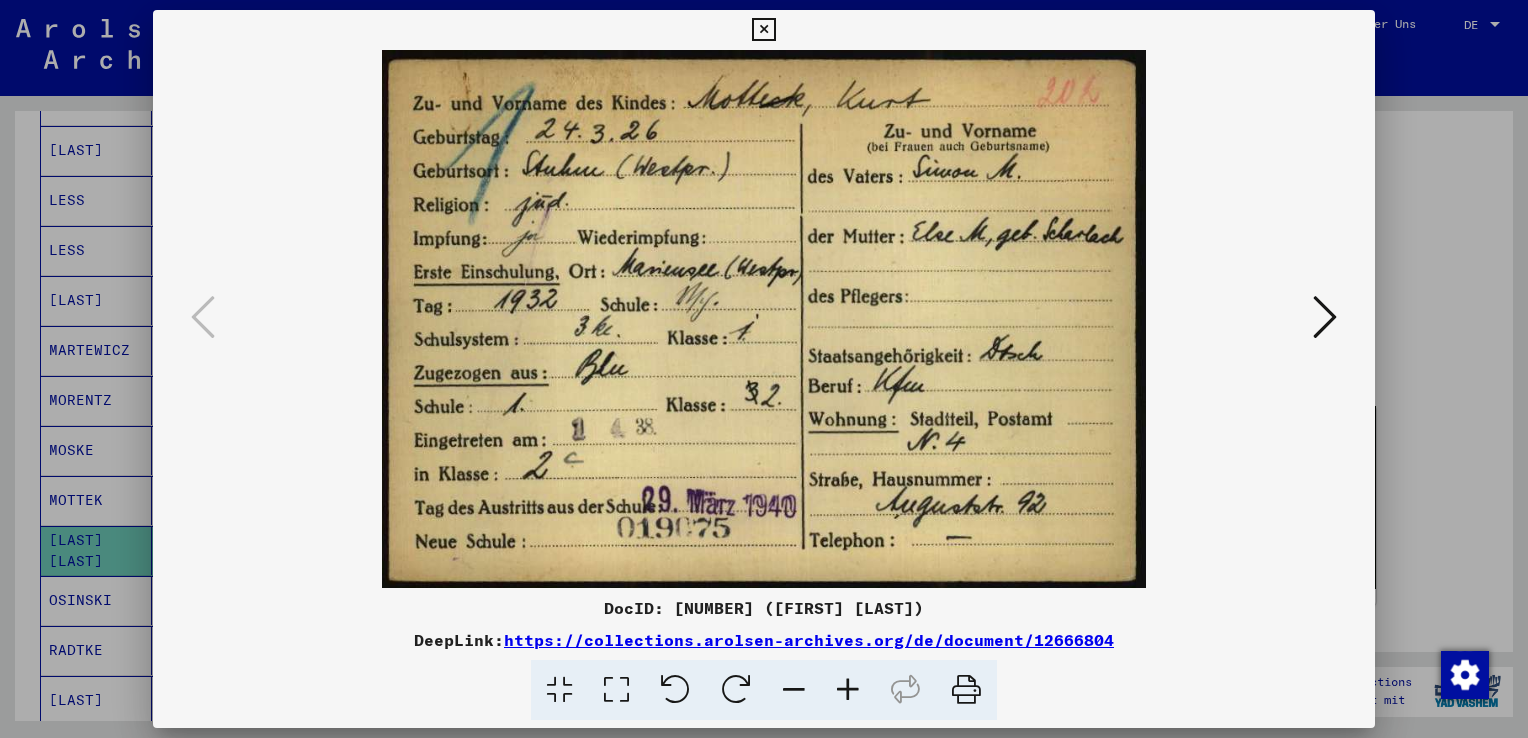 click at bounding box center [764, 369] 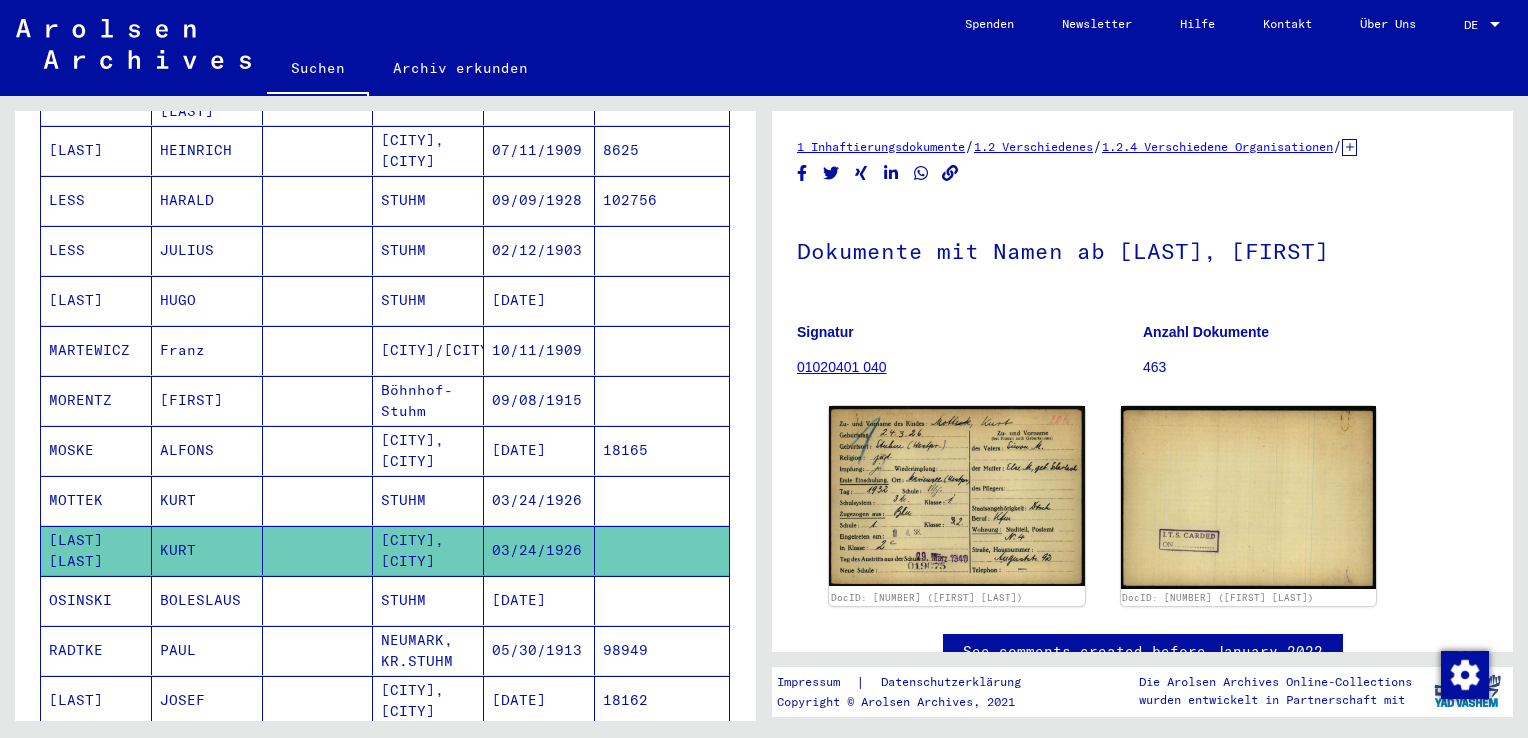 click on "98949" at bounding box center [662, 700] 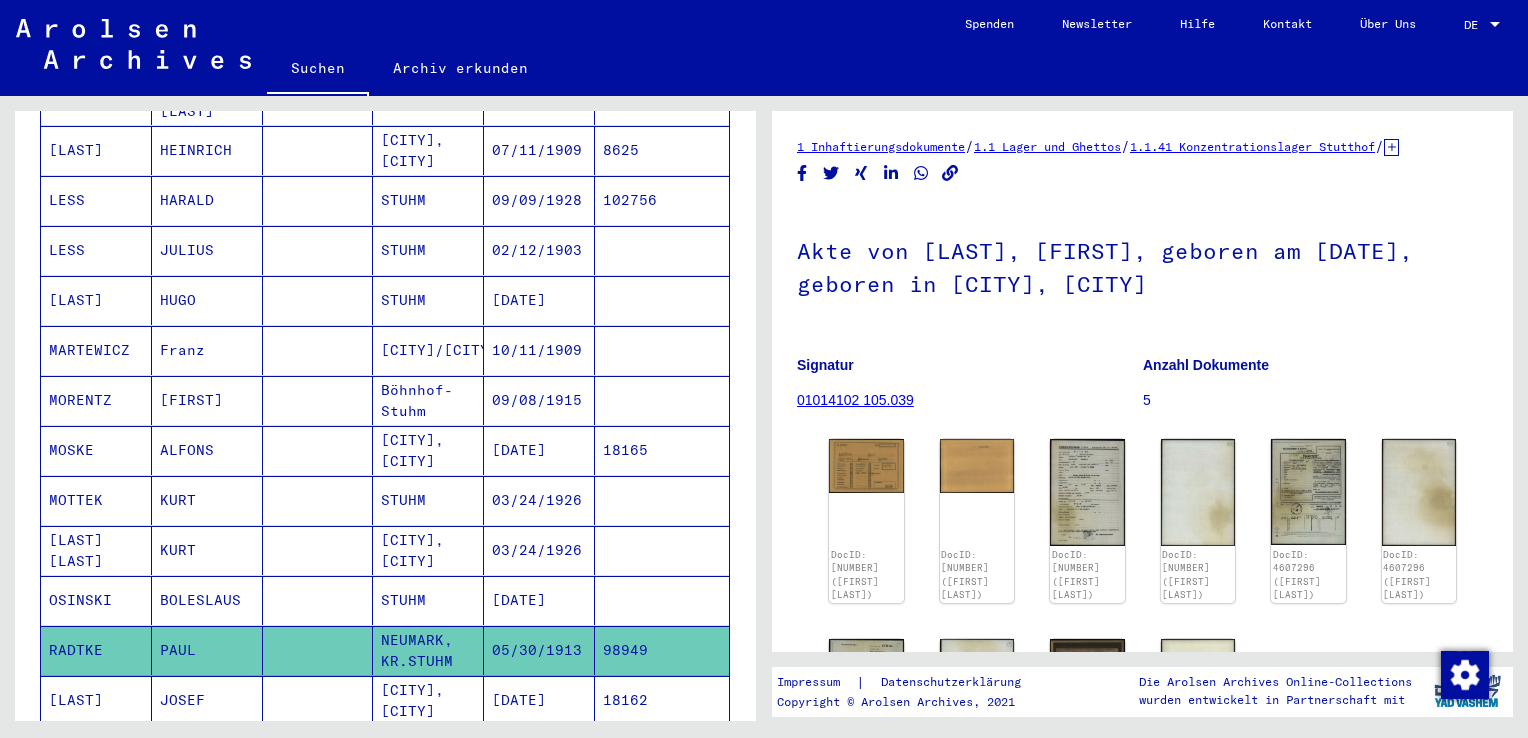 scroll, scrollTop: 800, scrollLeft: 0, axis: vertical 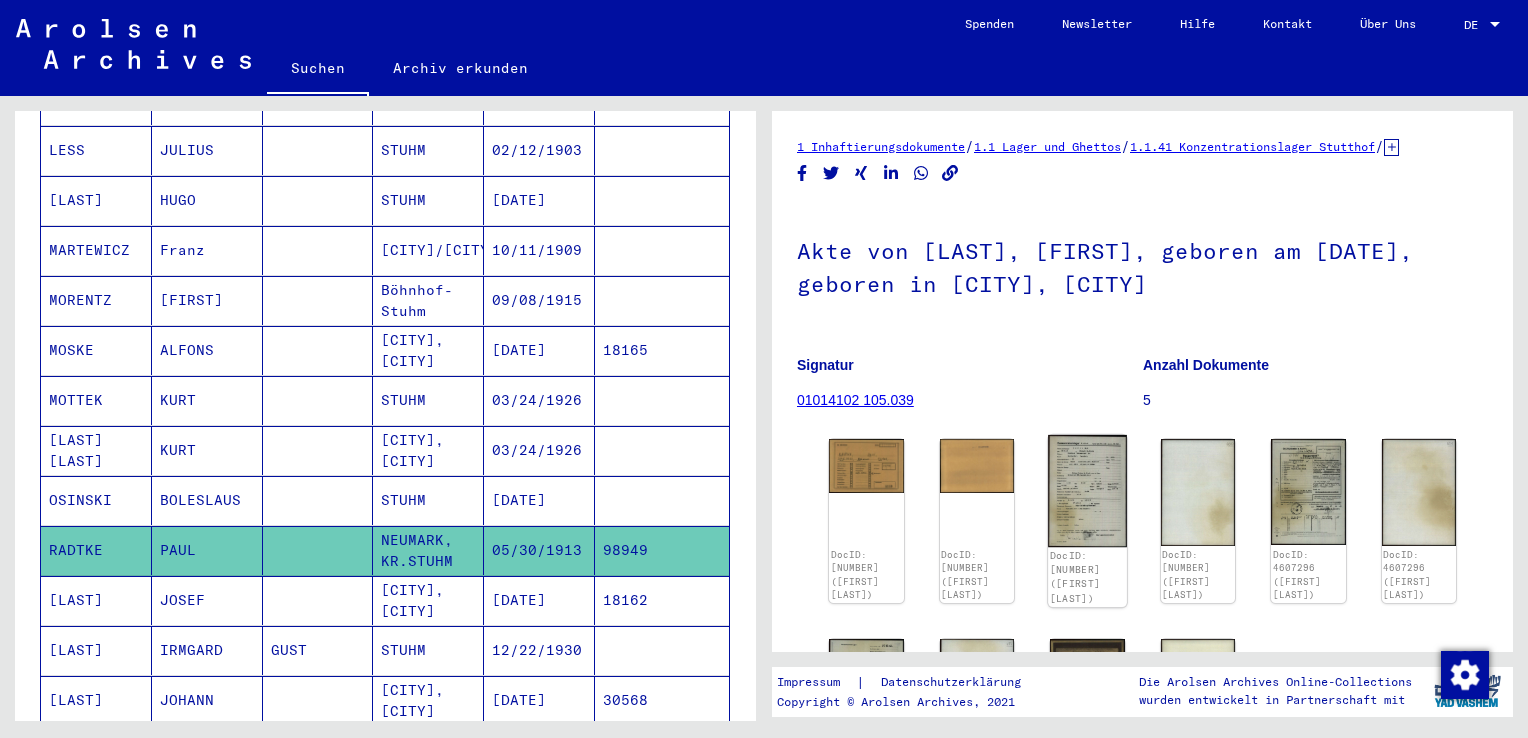 click 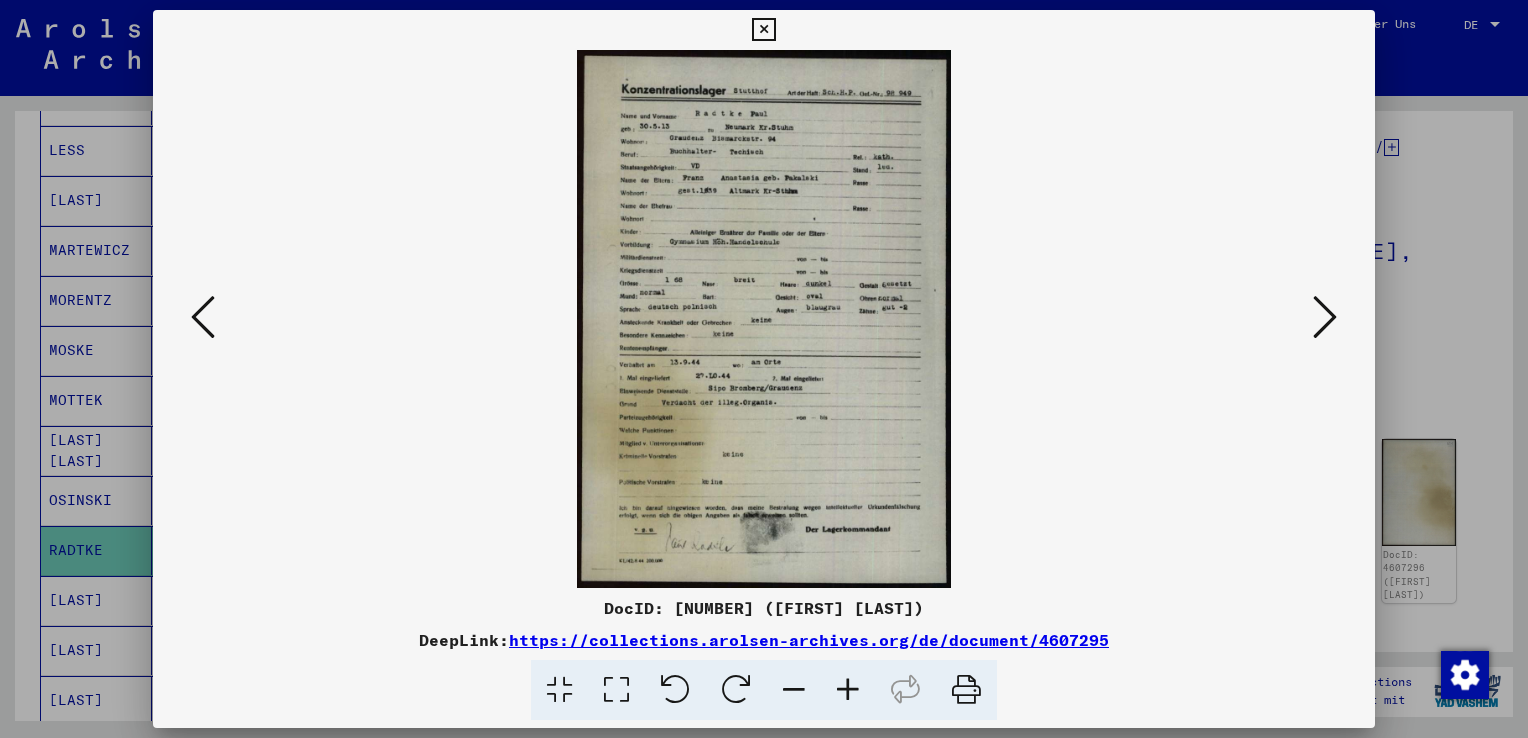 click at bounding box center (764, 369) 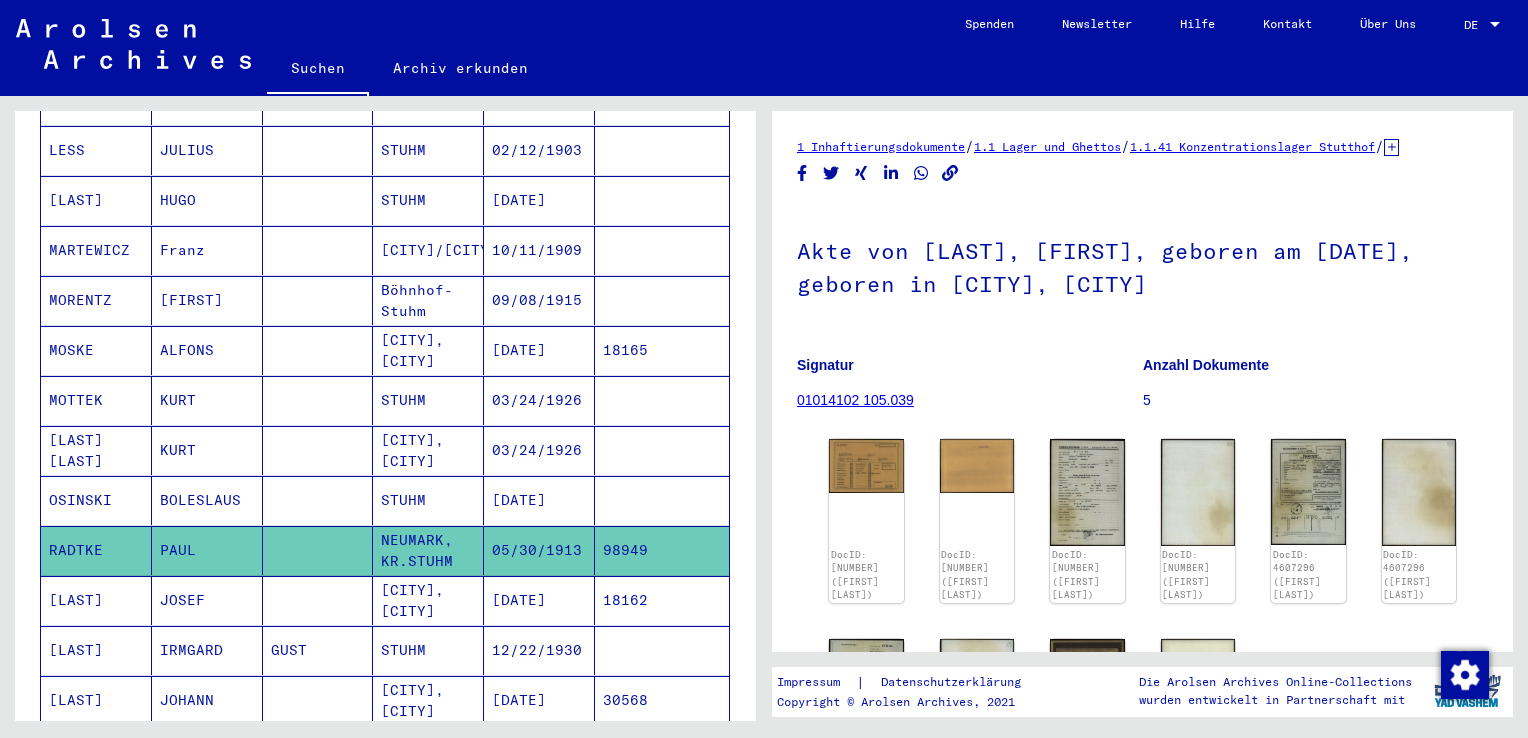 click on "18162" at bounding box center (662, 650) 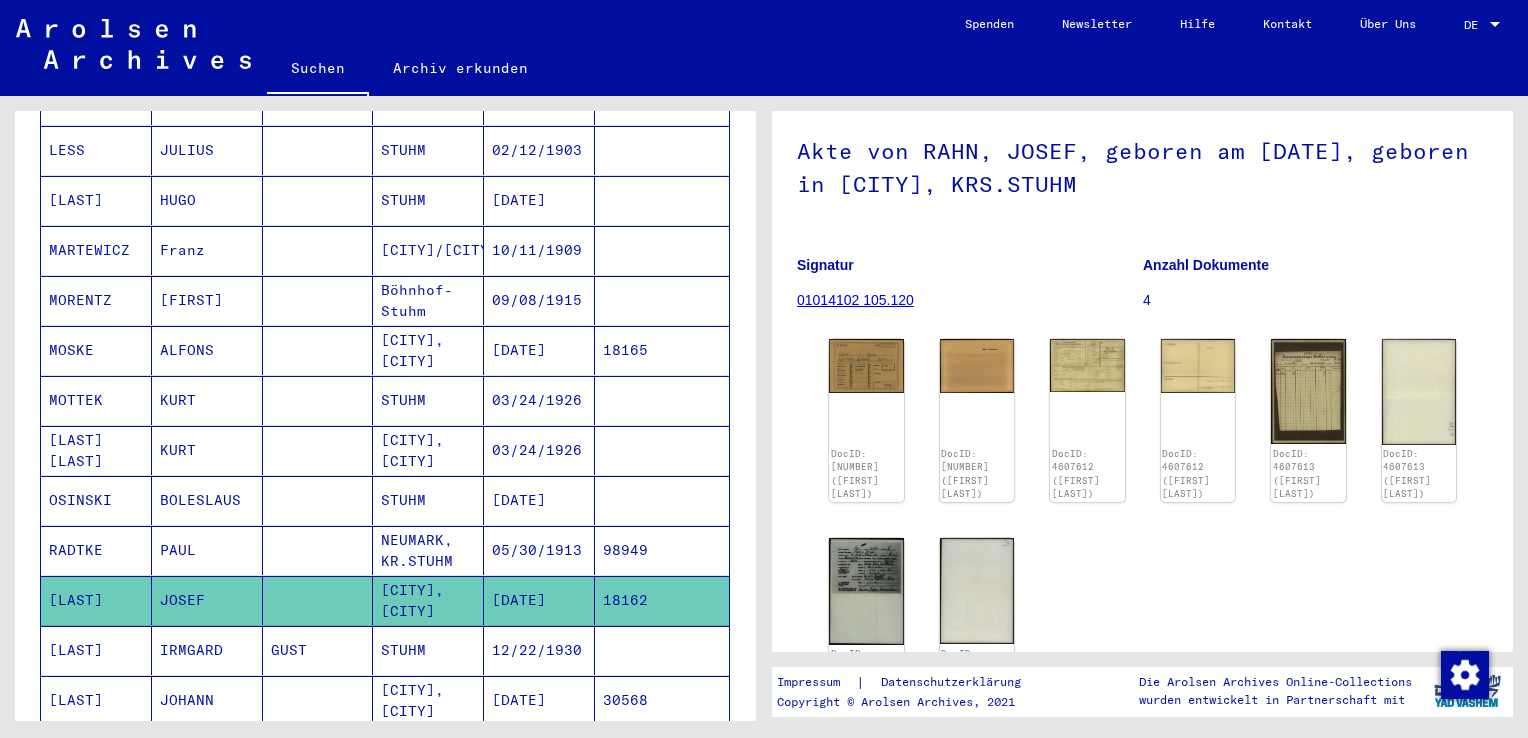 scroll, scrollTop: 200, scrollLeft: 0, axis: vertical 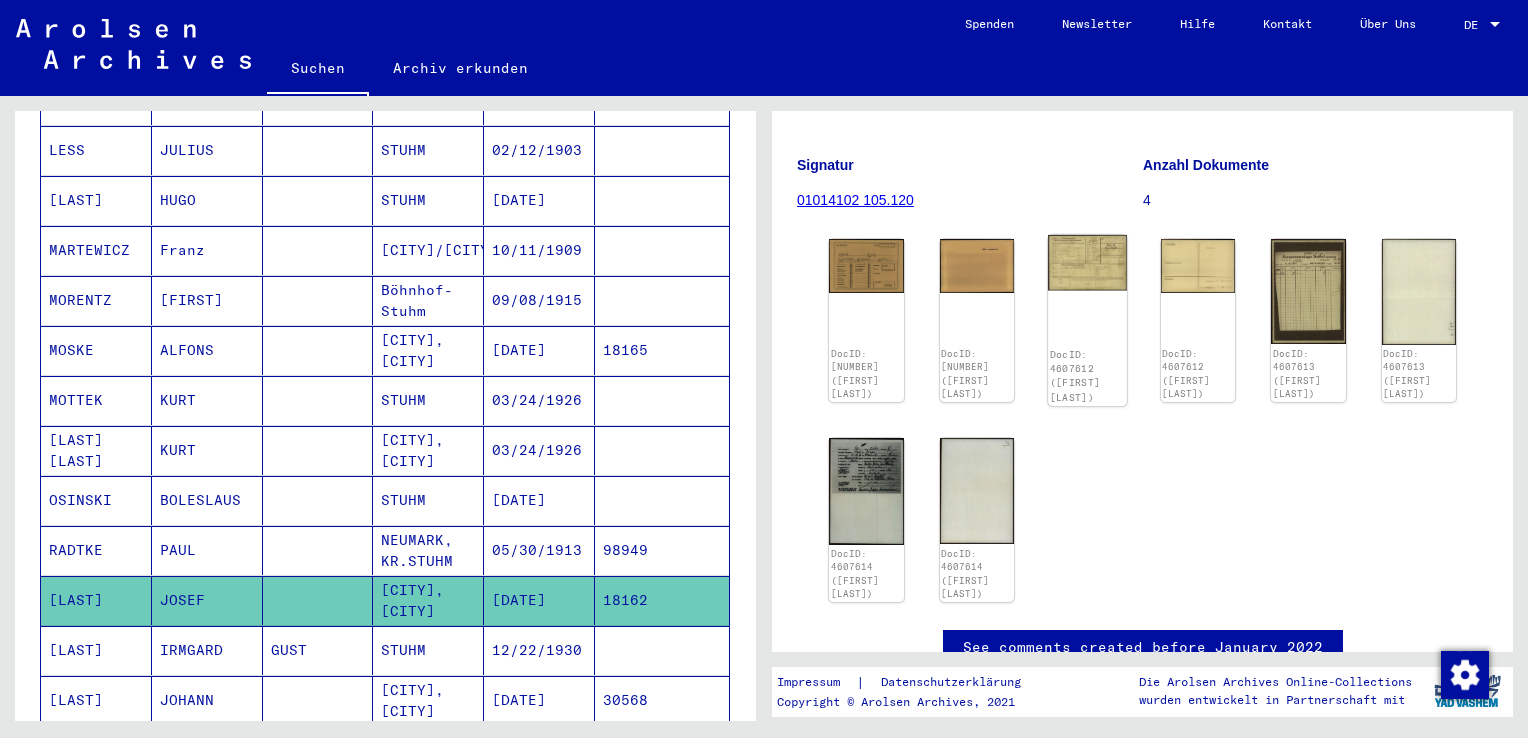 click 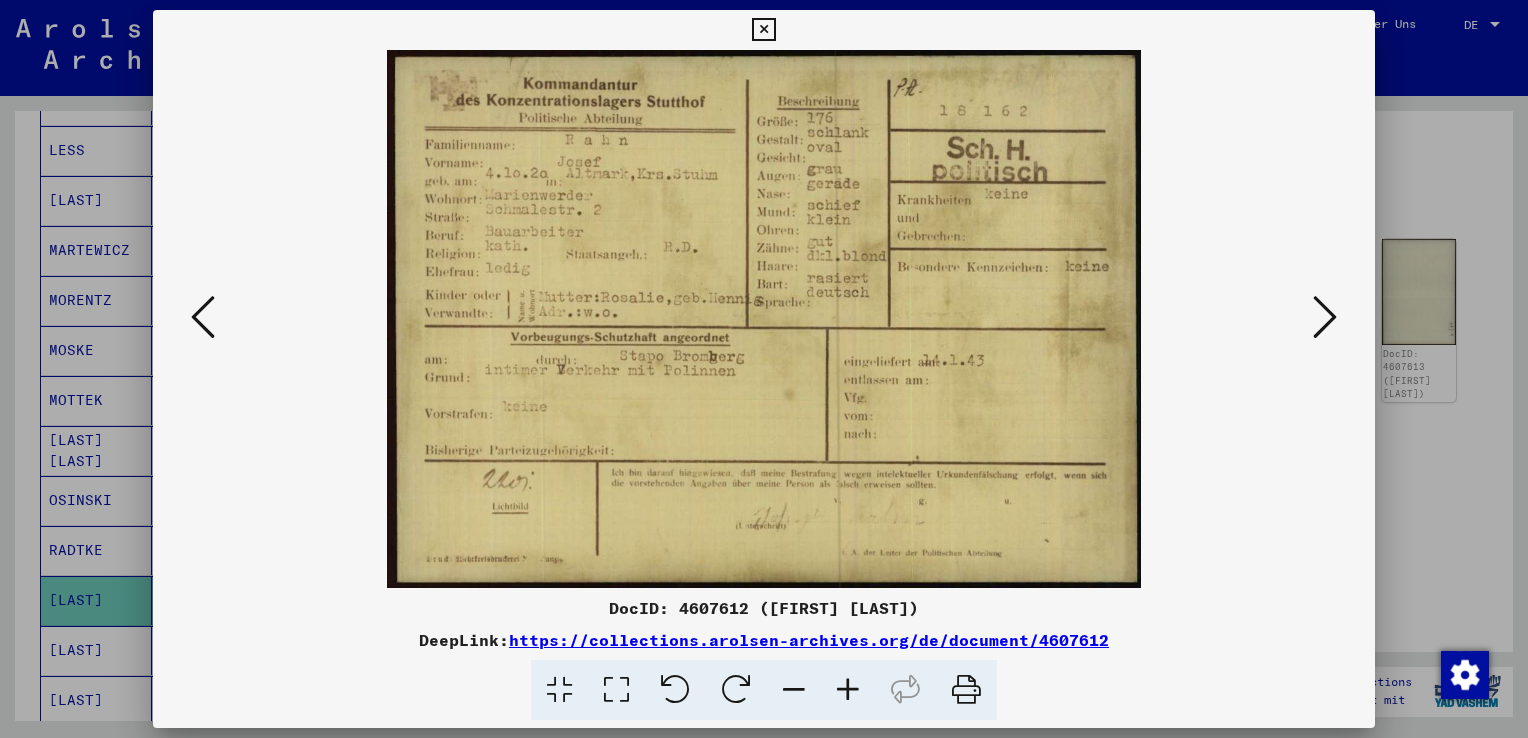 click at bounding box center [1325, 317] 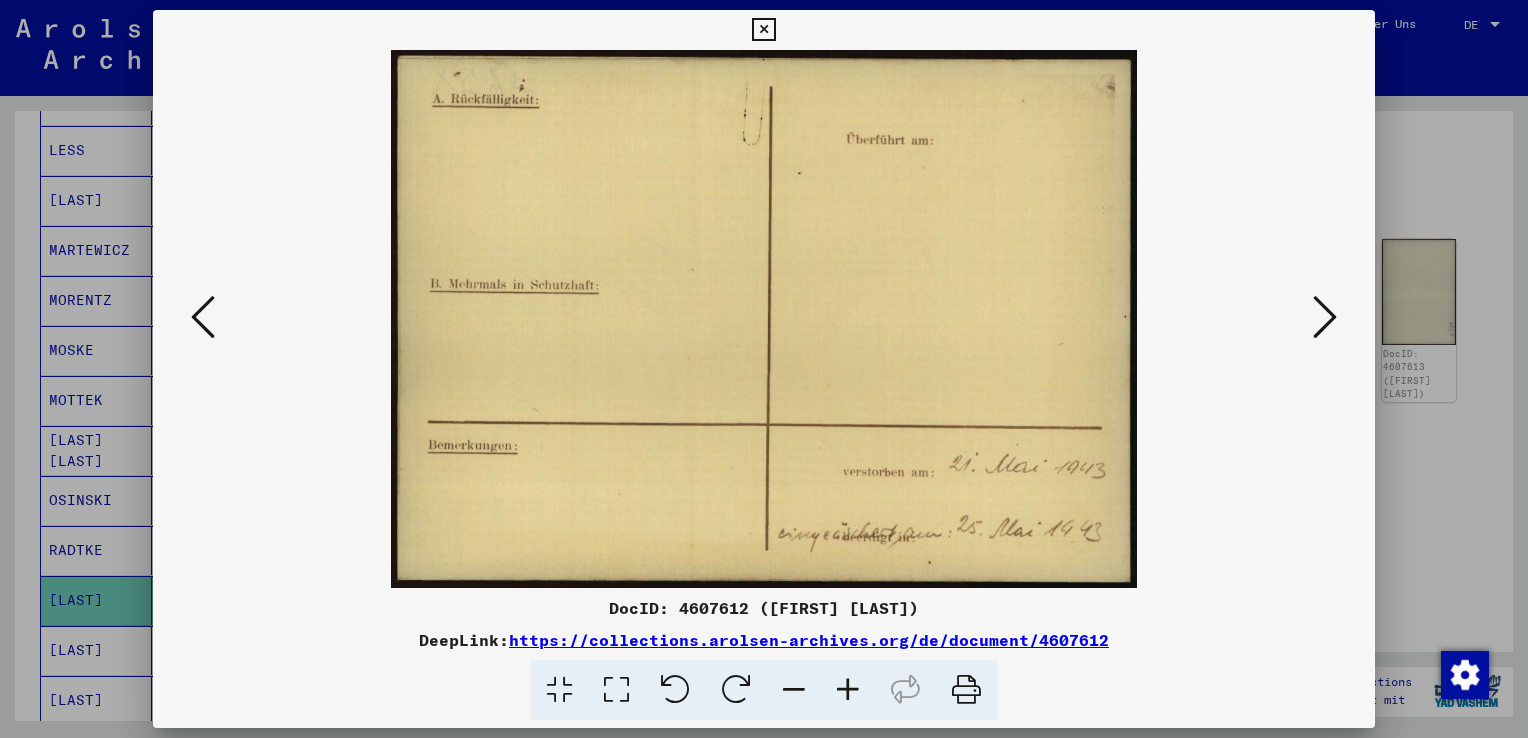 click at bounding box center [1325, 317] 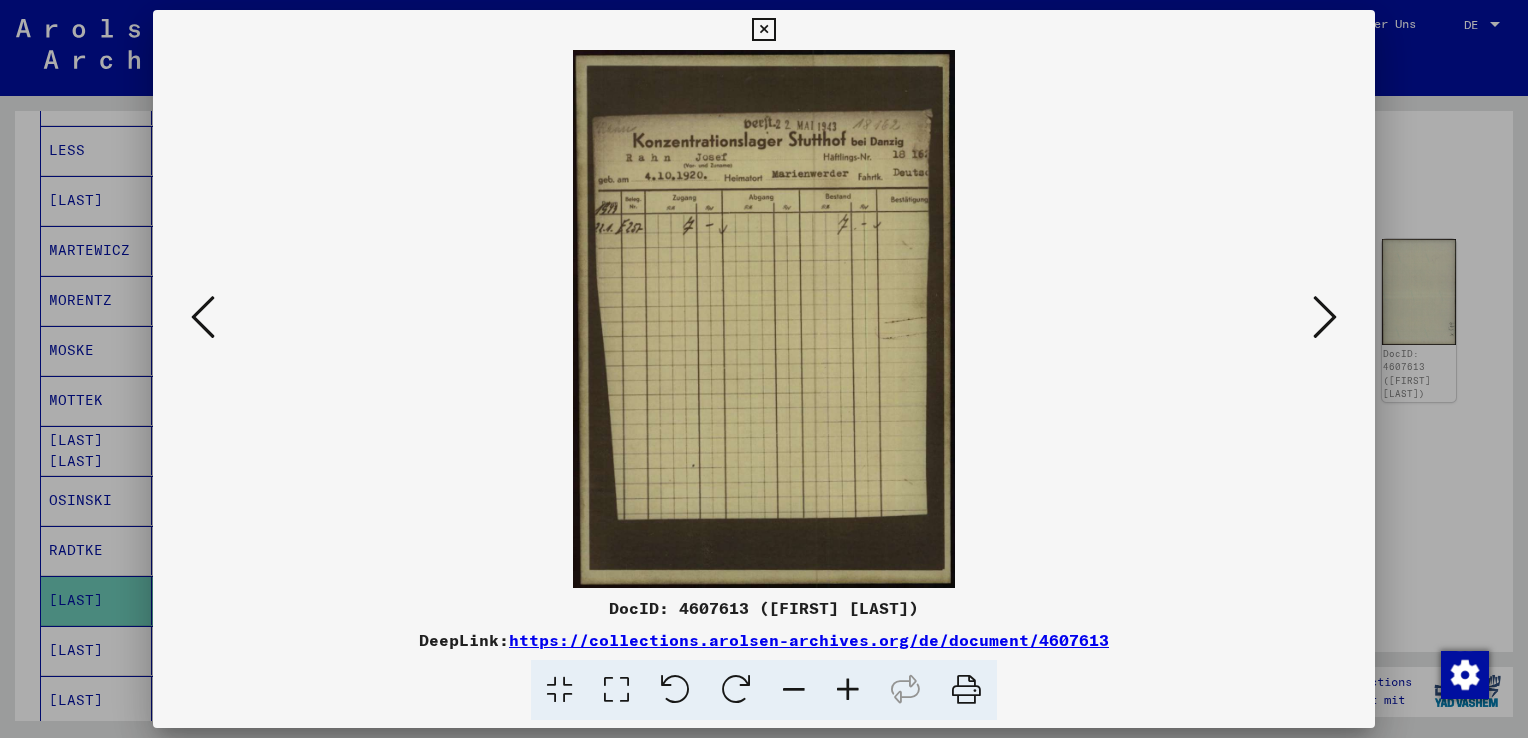 click at bounding box center (1325, 317) 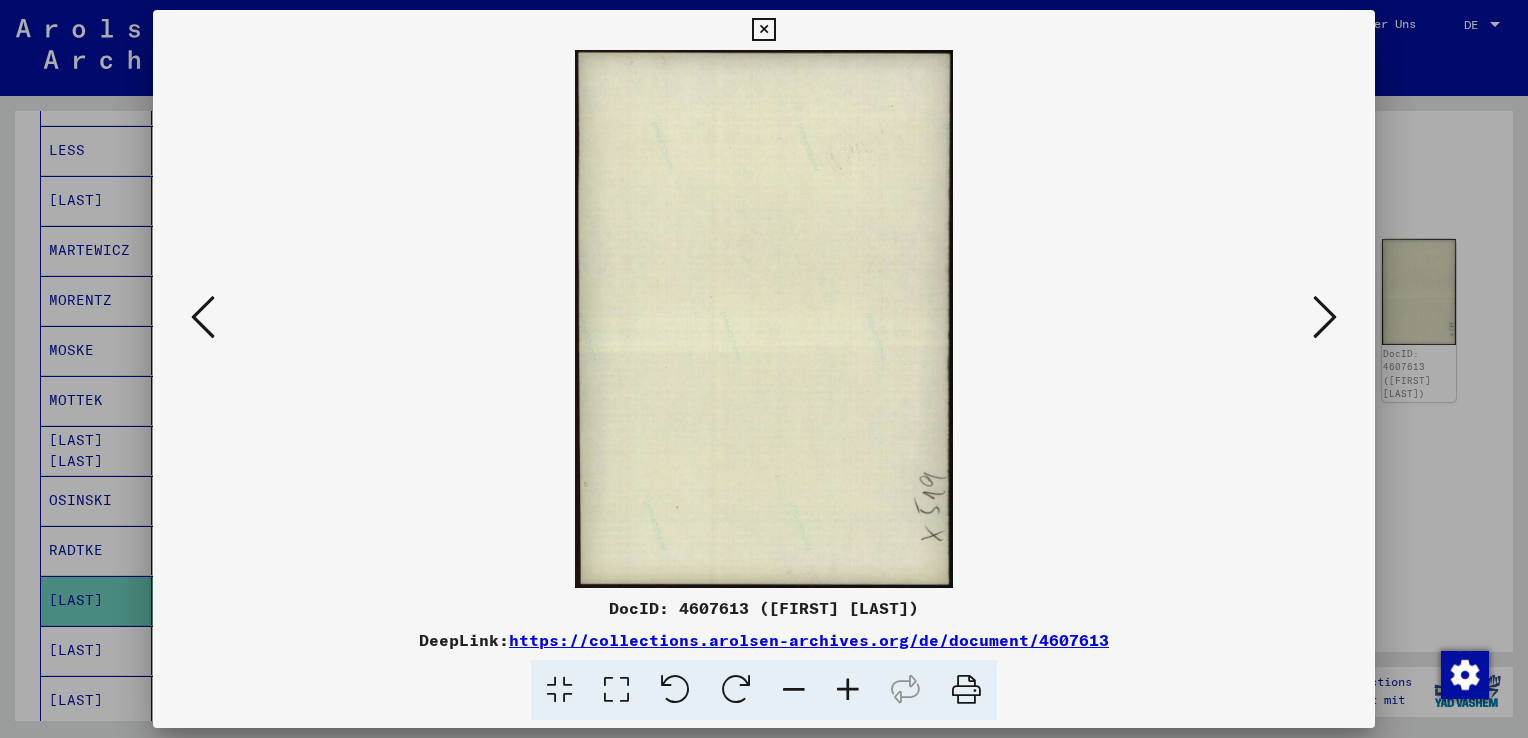 click at bounding box center (1325, 317) 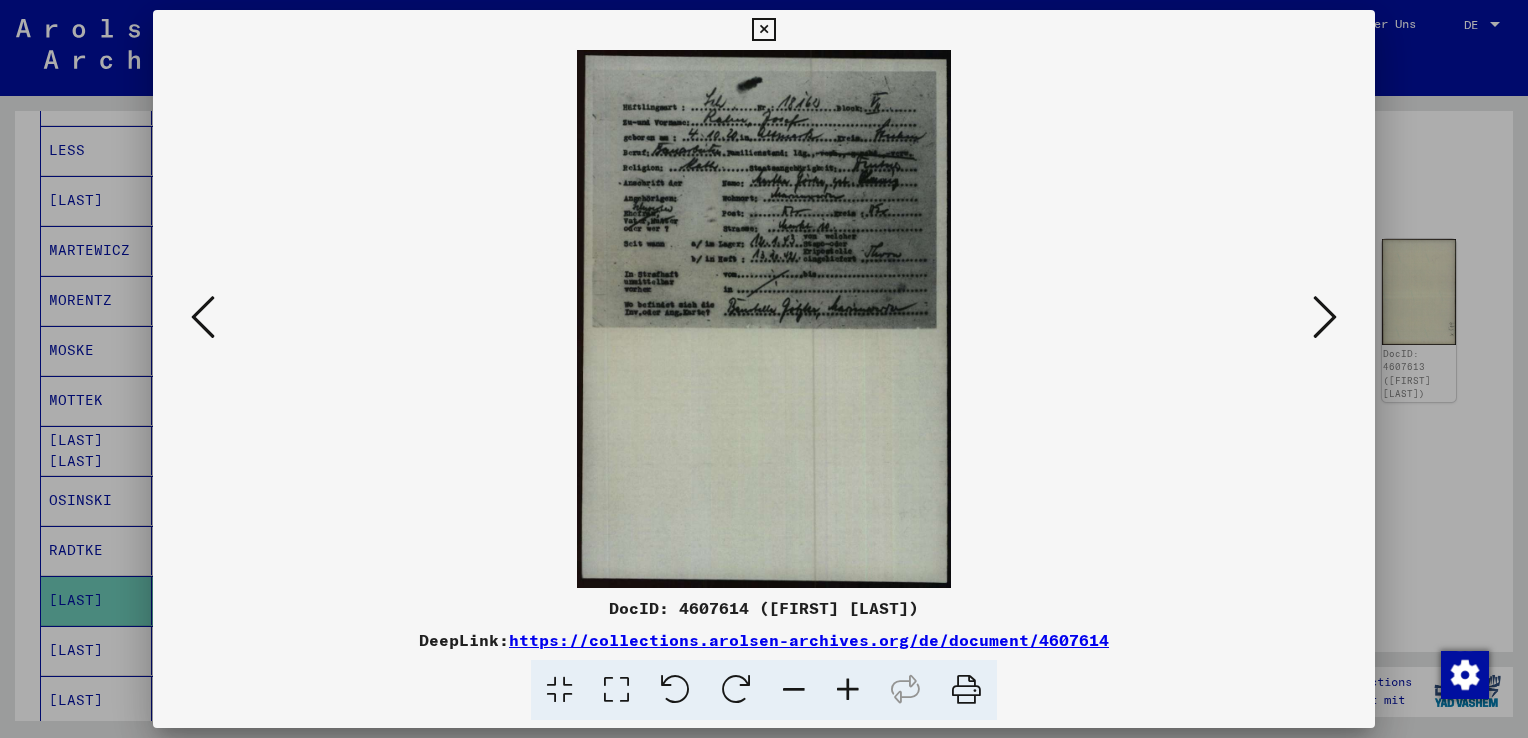 click at bounding box center [1325, 317] 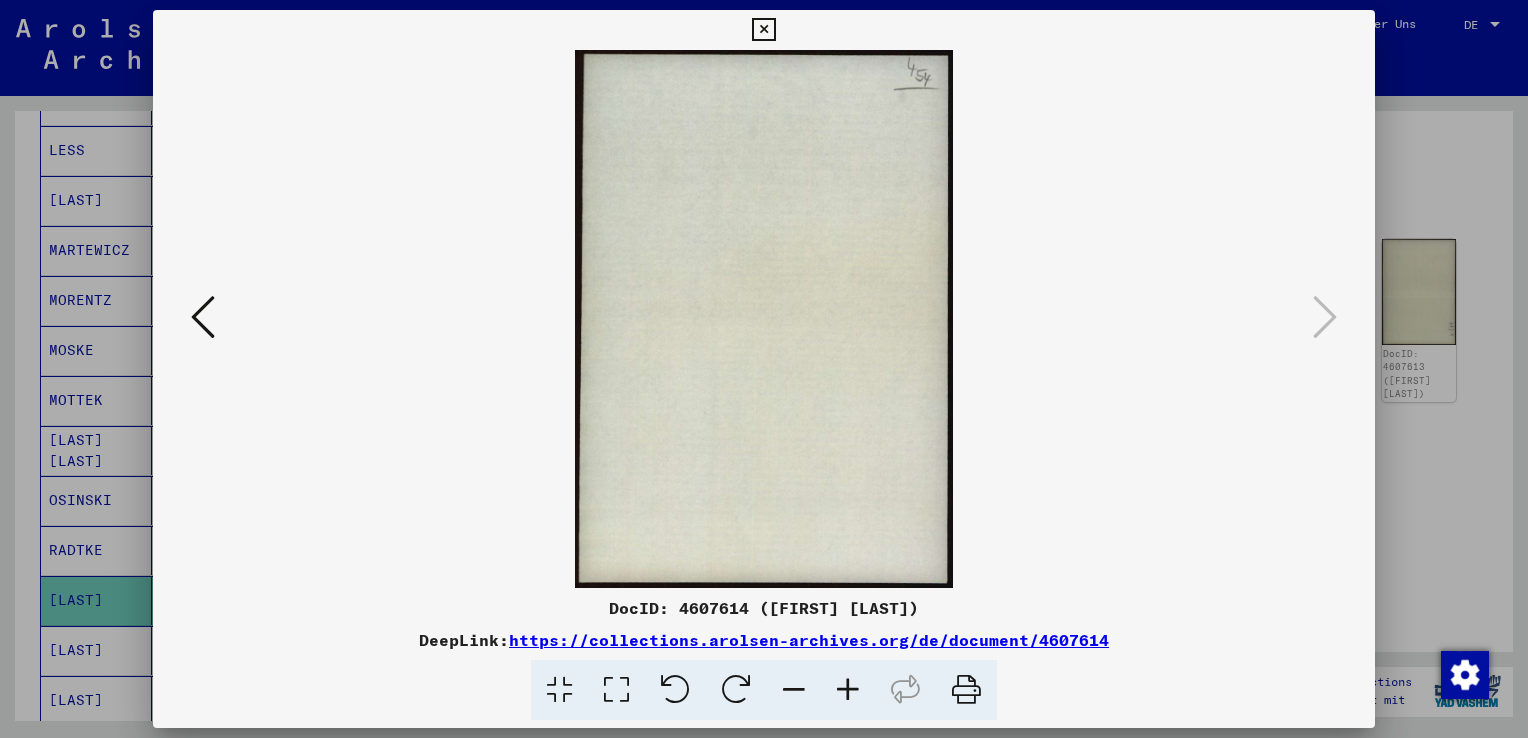 click at bounding box center [764, 369] 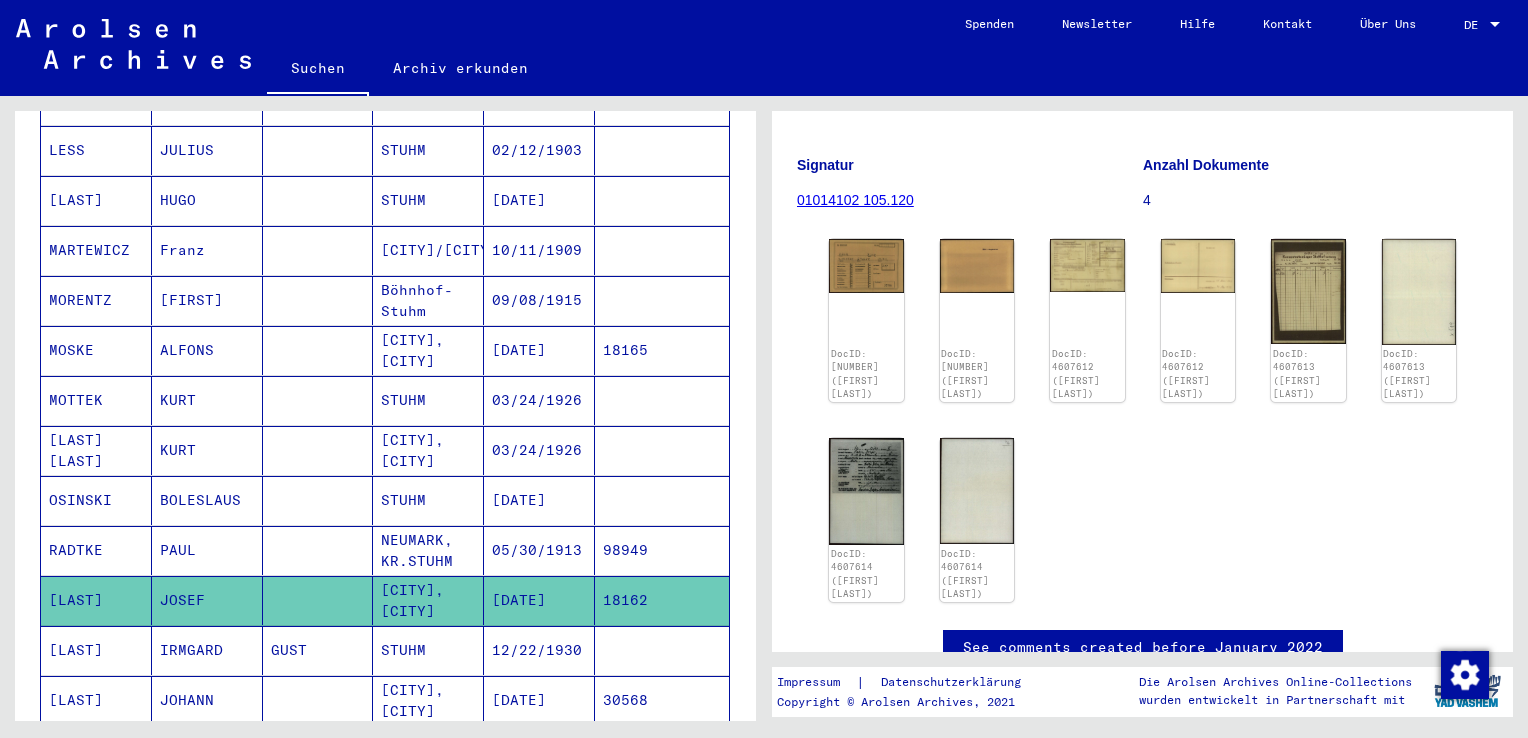 scroll, scrollTop: 900, scrollLeft: 0, axis: vertical 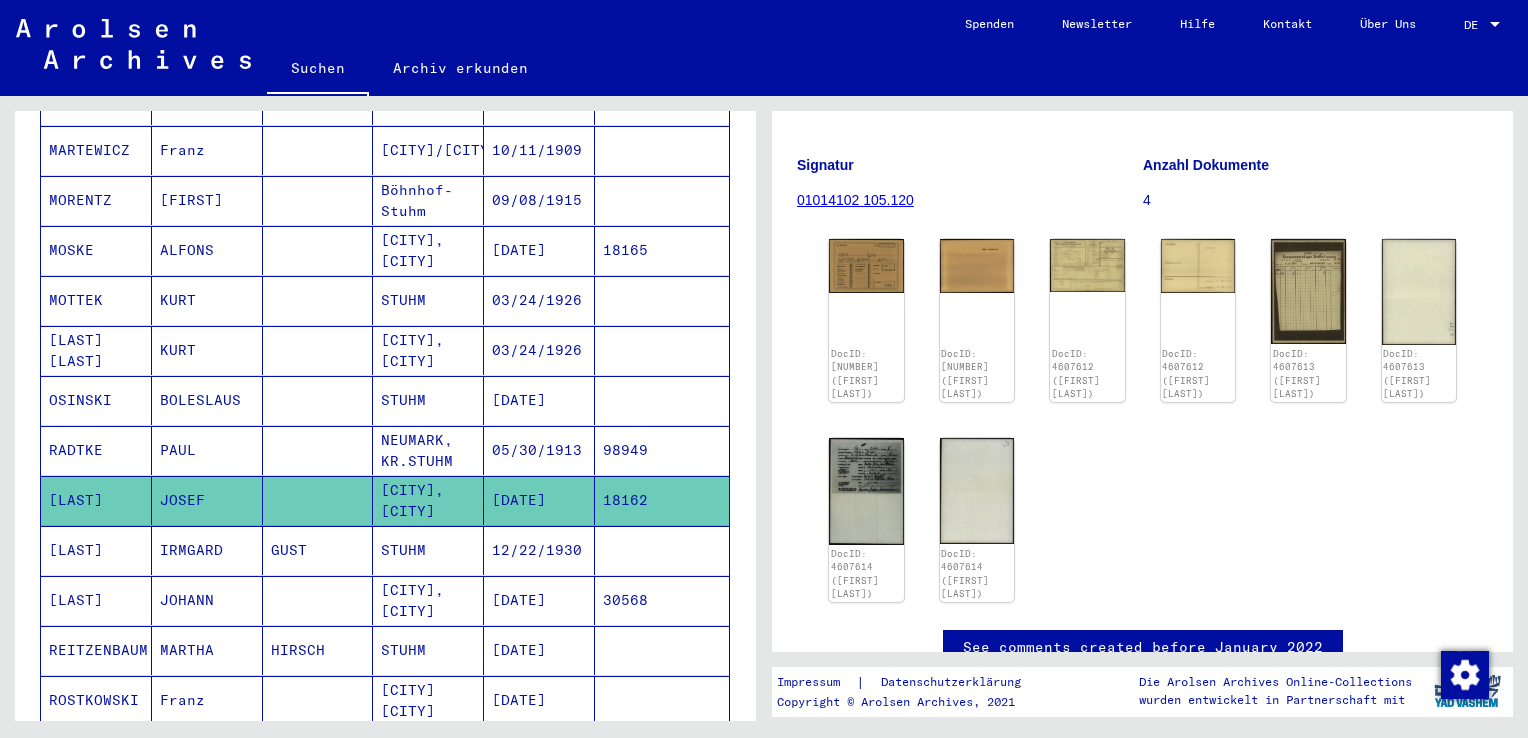 click on "12/22/1930" at bounding box center (539, 600) 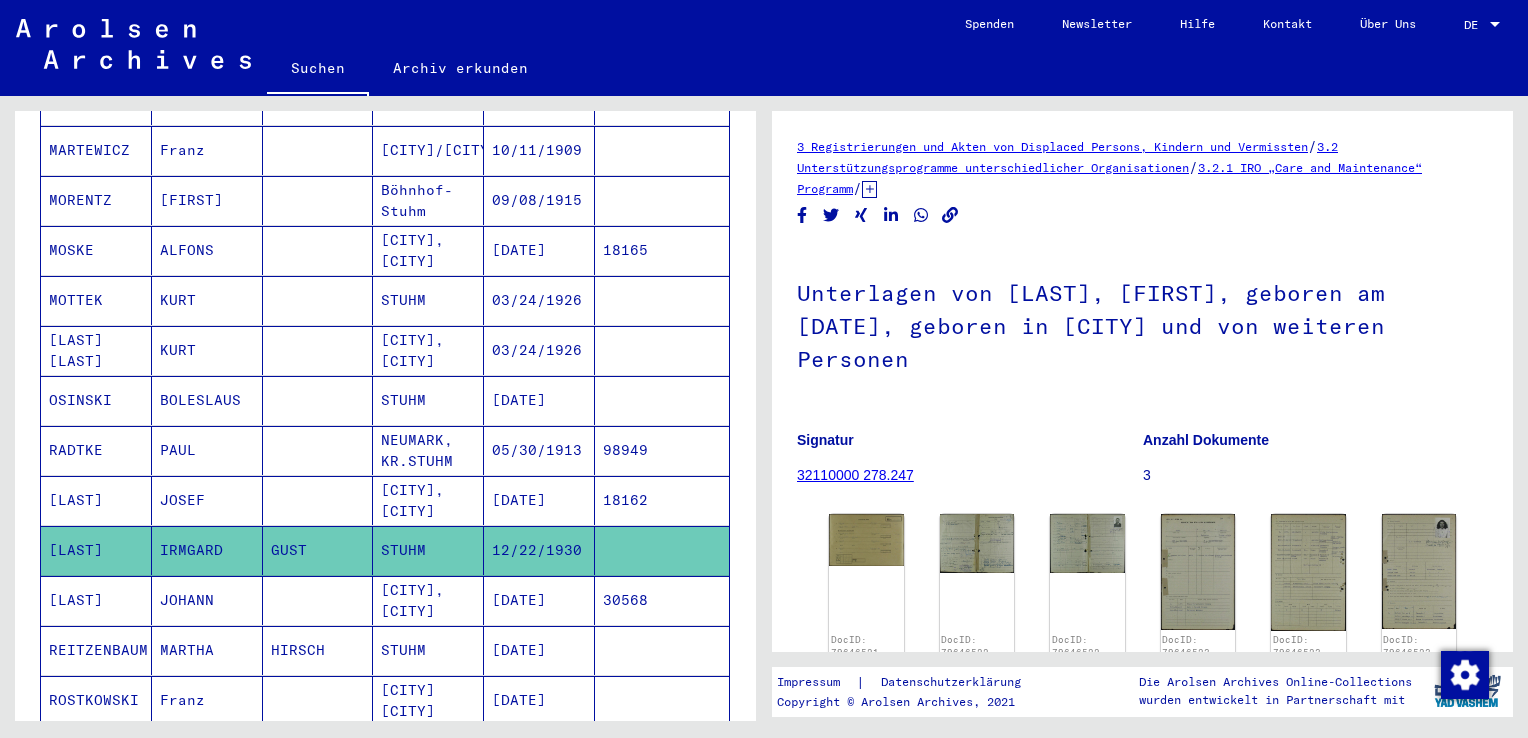 click on "[DATE]" at bounding box center (539, 650) 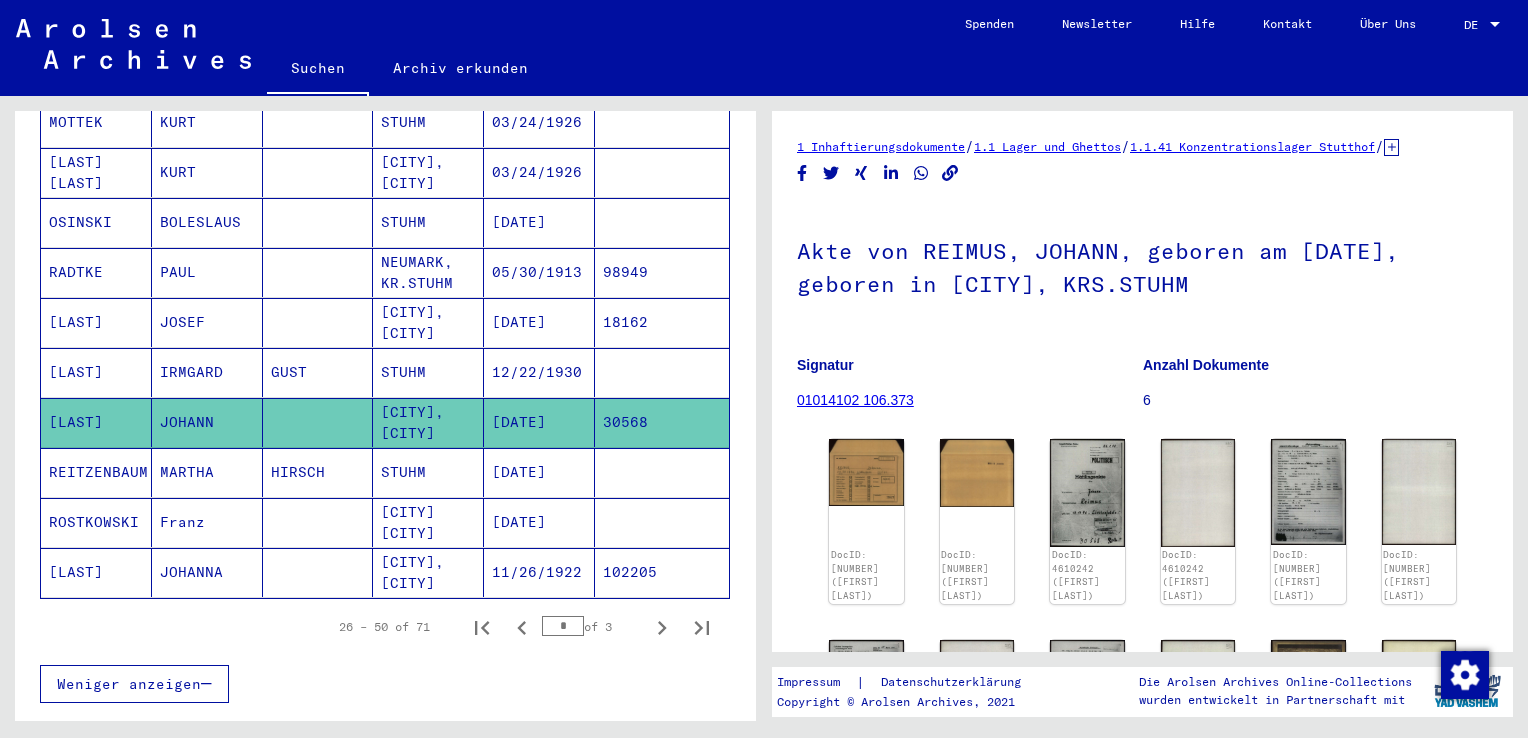 scroll, scrollTop: 1200, scrollLeft: 0, axis: vertical 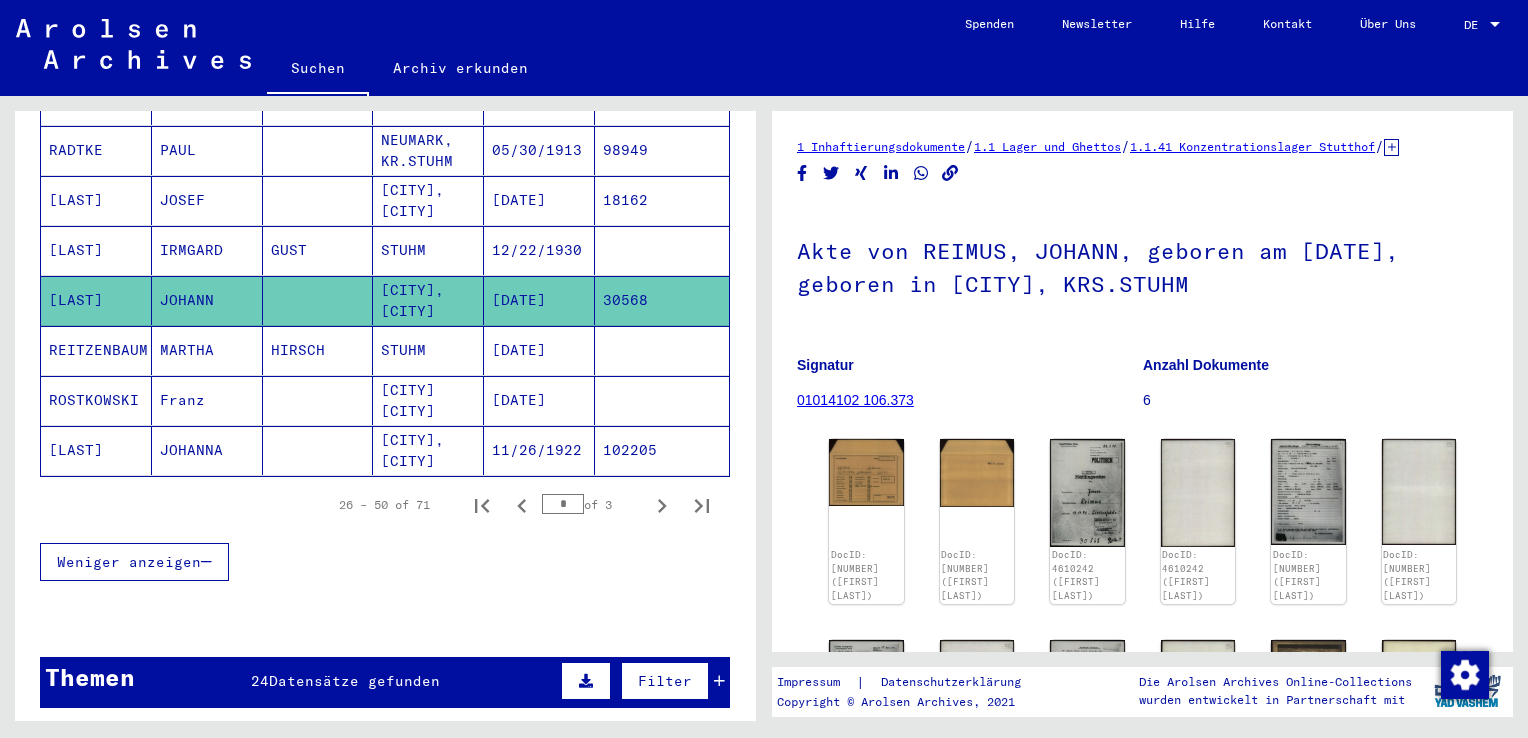 click on "[DATE]" at bounding box center [539, 400] 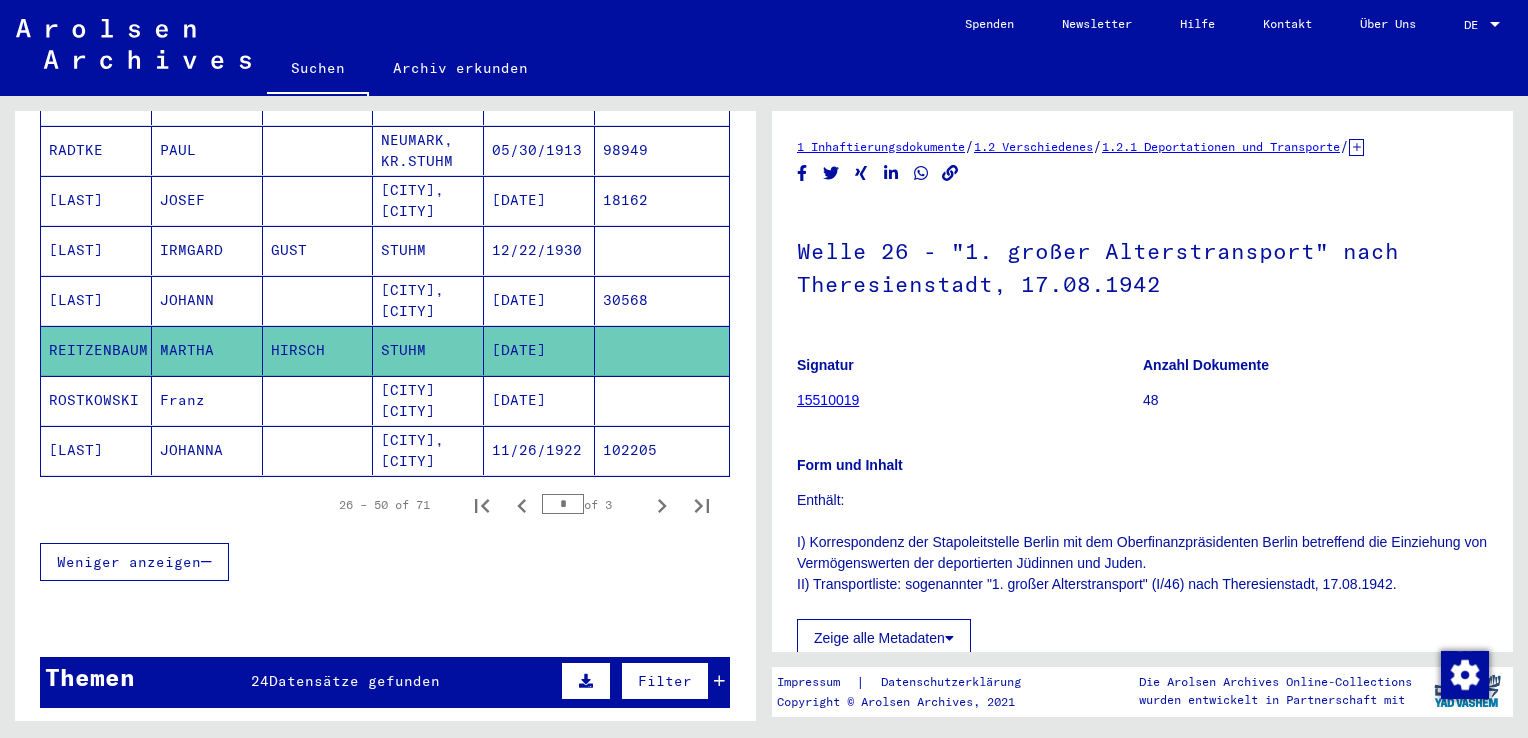 click on "[DATE]" at bounding box center (539, 450) 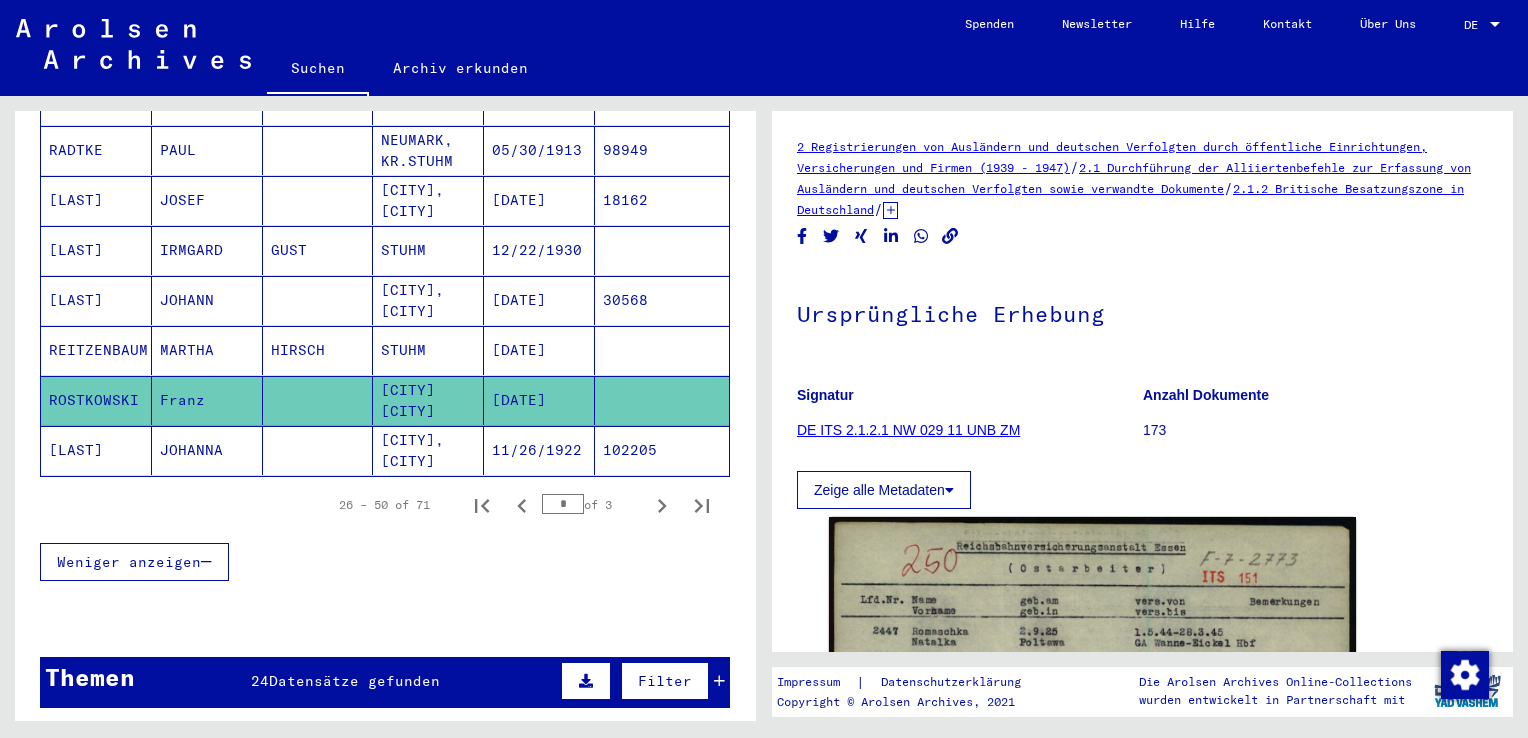 click on "11/26/1922" 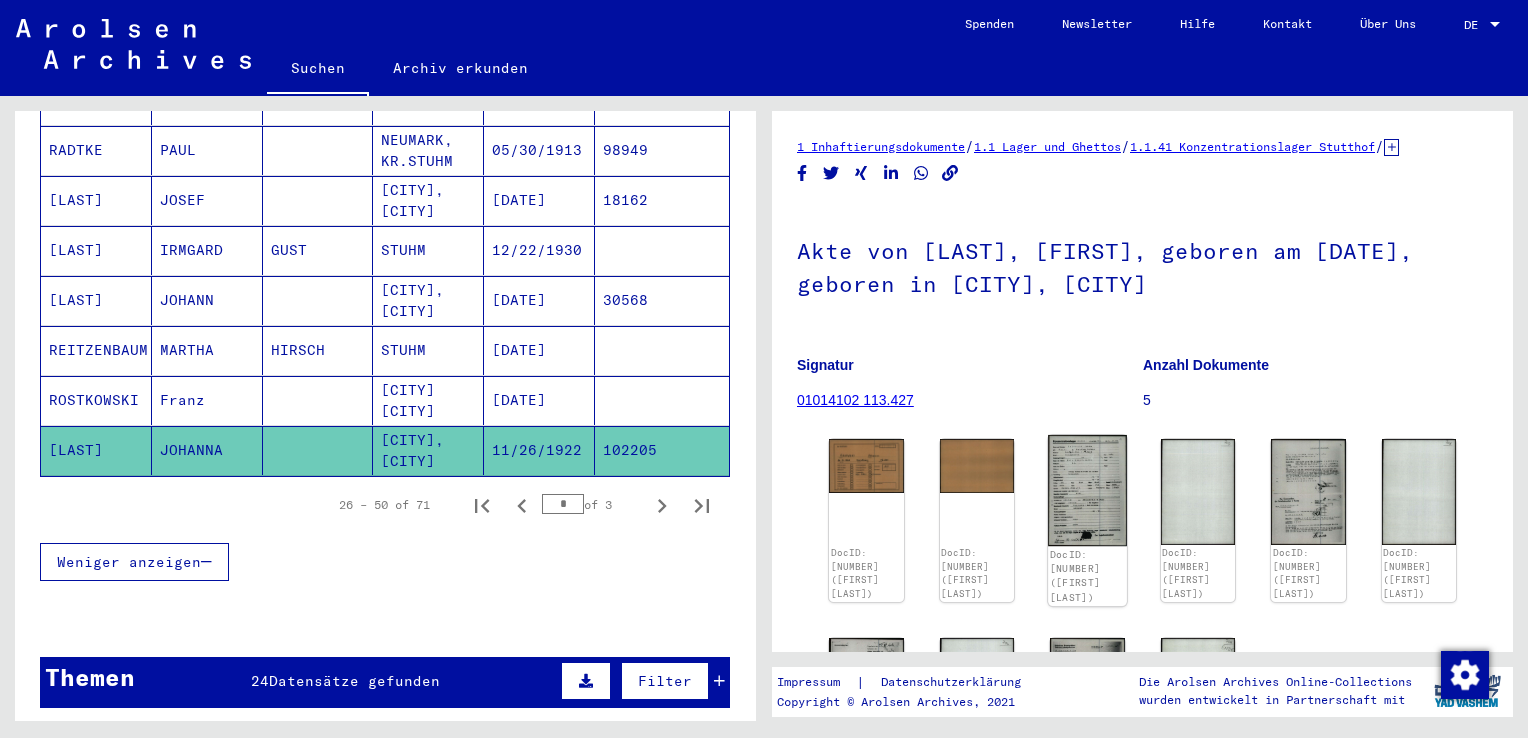 scroll, scrollTop: 300, scrollLeft: 0, axis: vertical 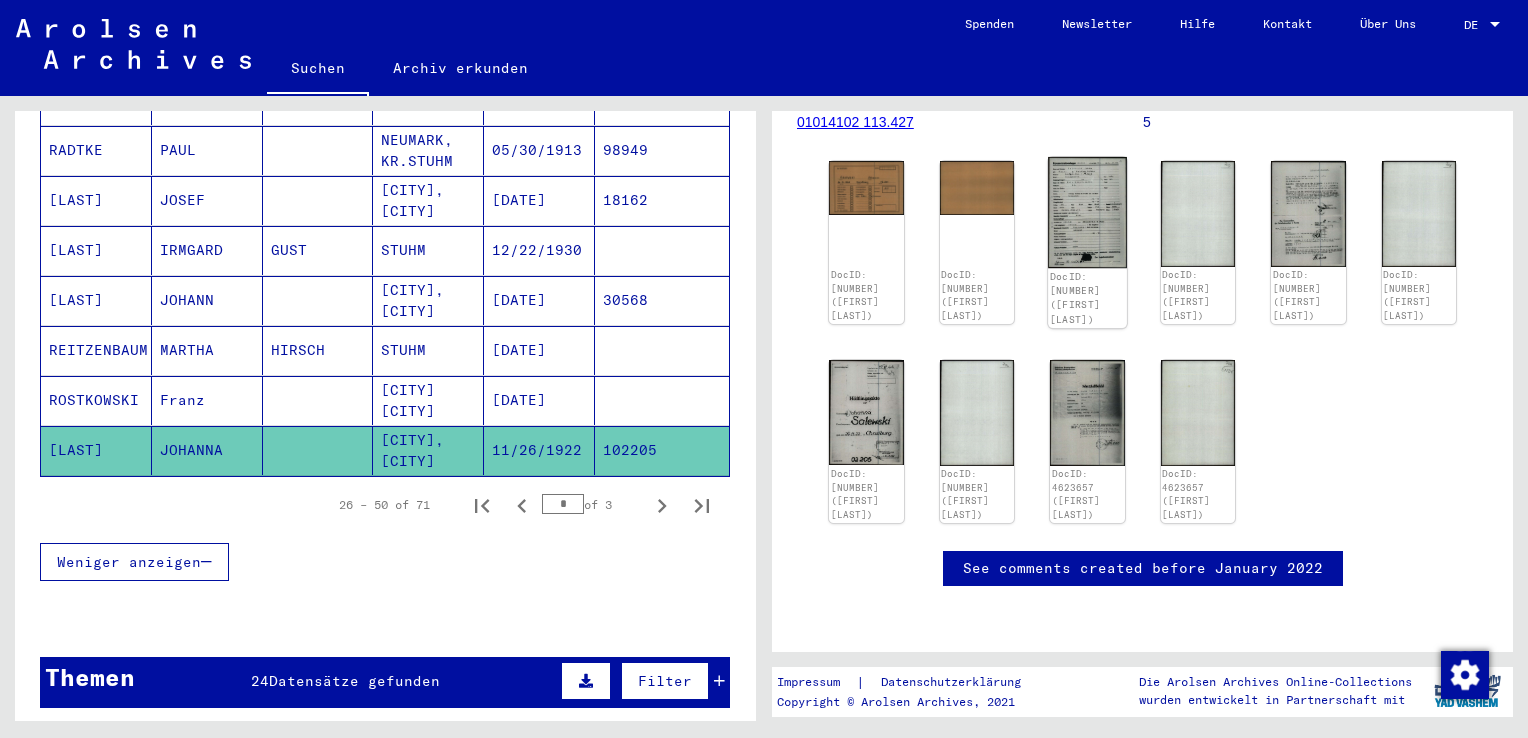 click 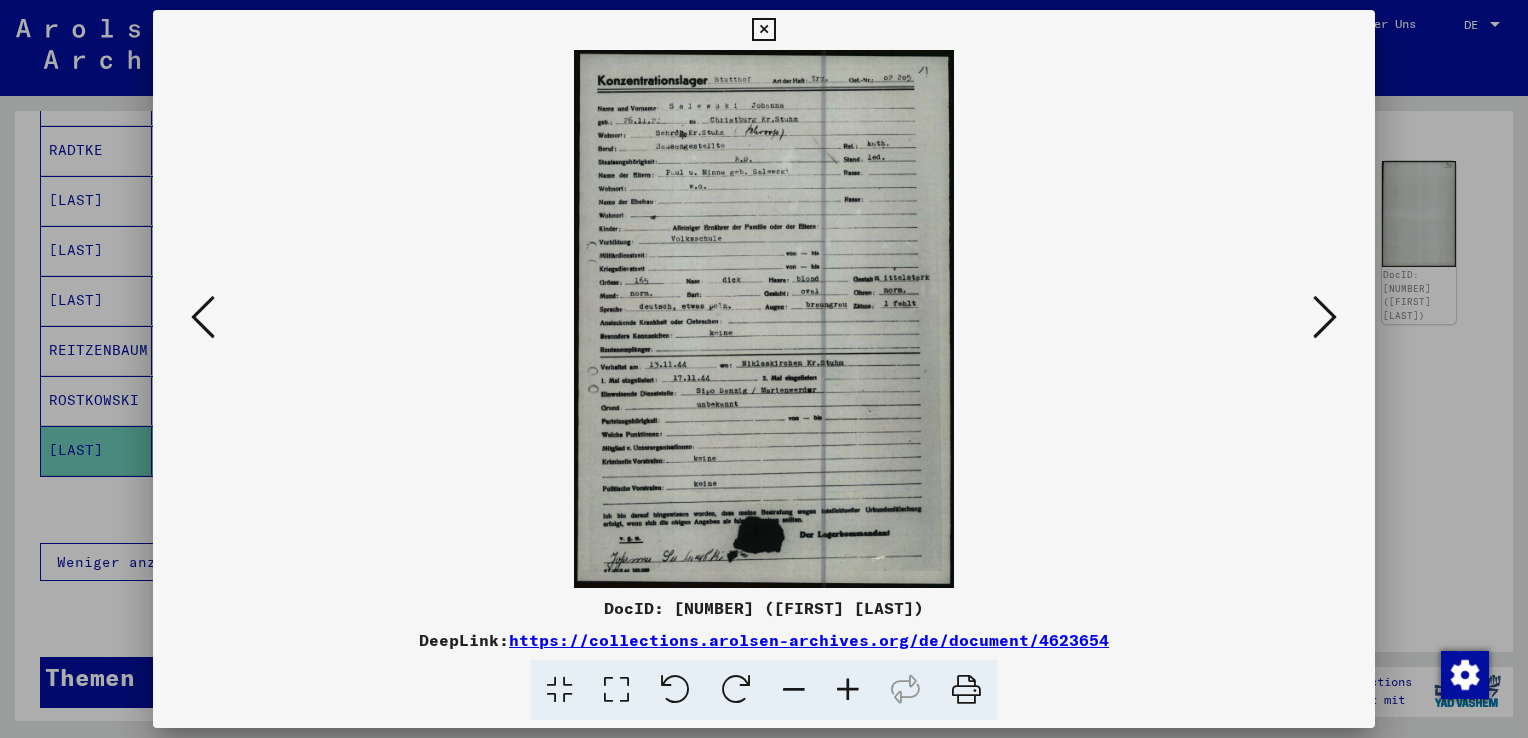 drag, startPoint x: 616, startPoint y: 674, endPoint x: 699, endPoint y: 595, distance: 114.58621 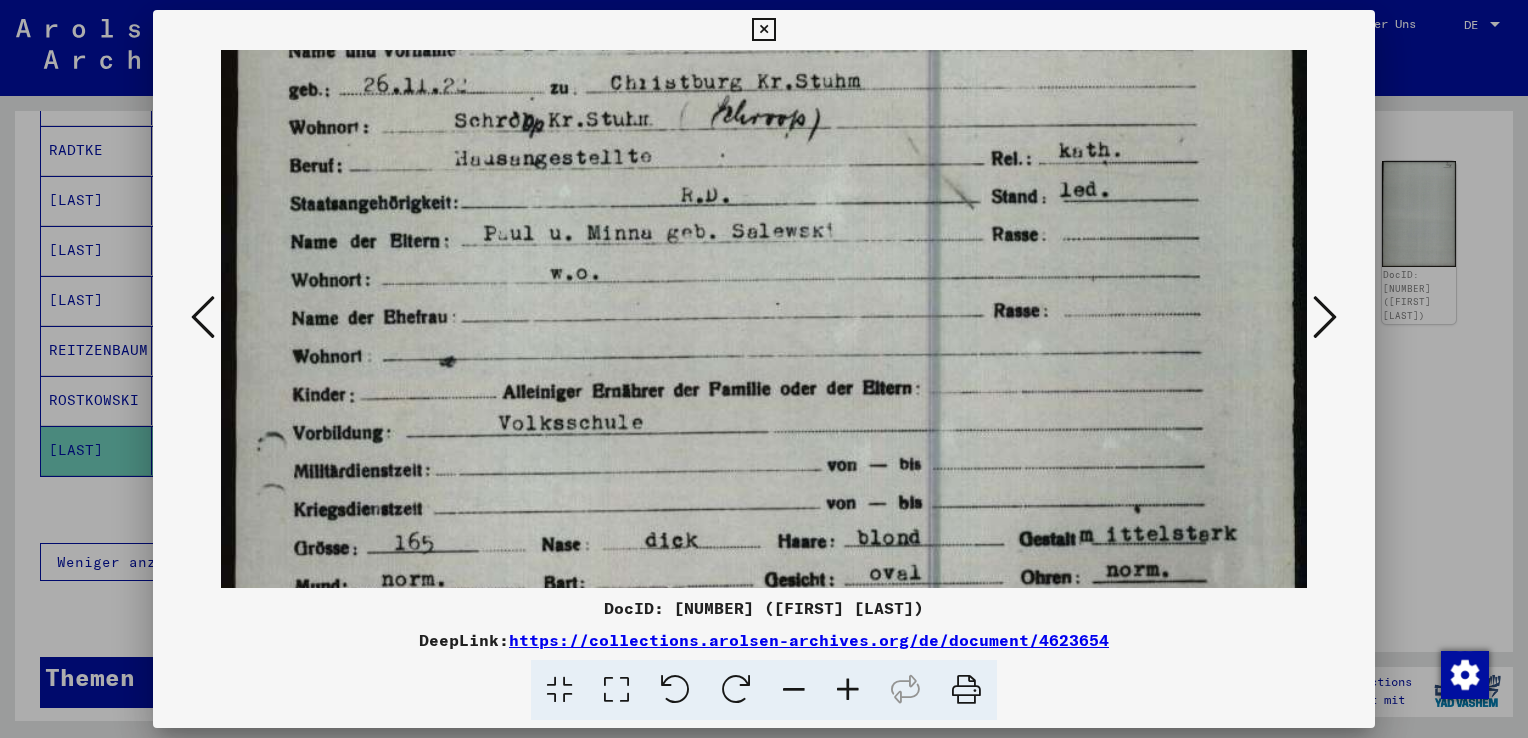 scroll, scrollTop: 215, scrollLeft: 0, axis: vertical 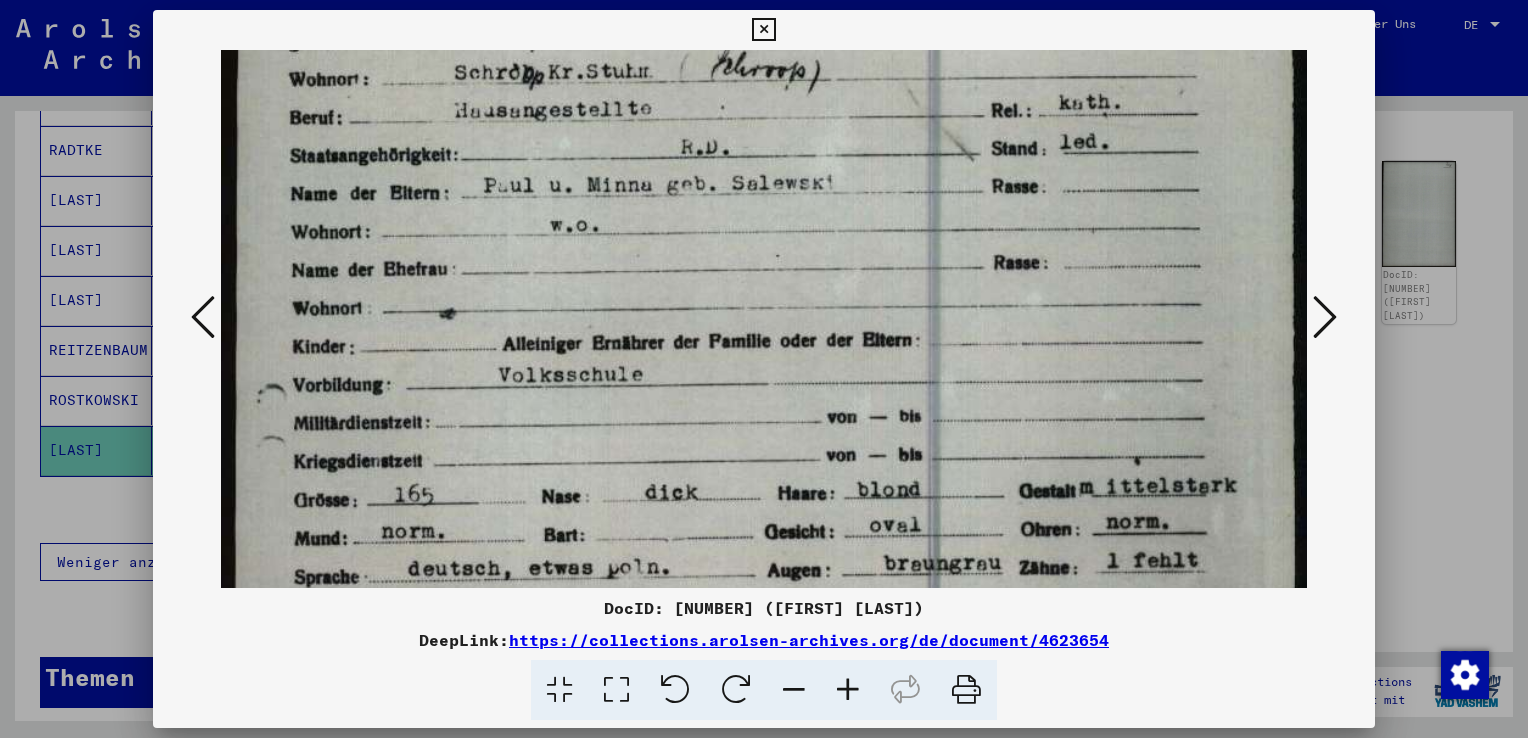 drag, startPoint x: 876, startPoint y: 455, endPoint x: 900, endPoint y: 241, distance: 215.34158 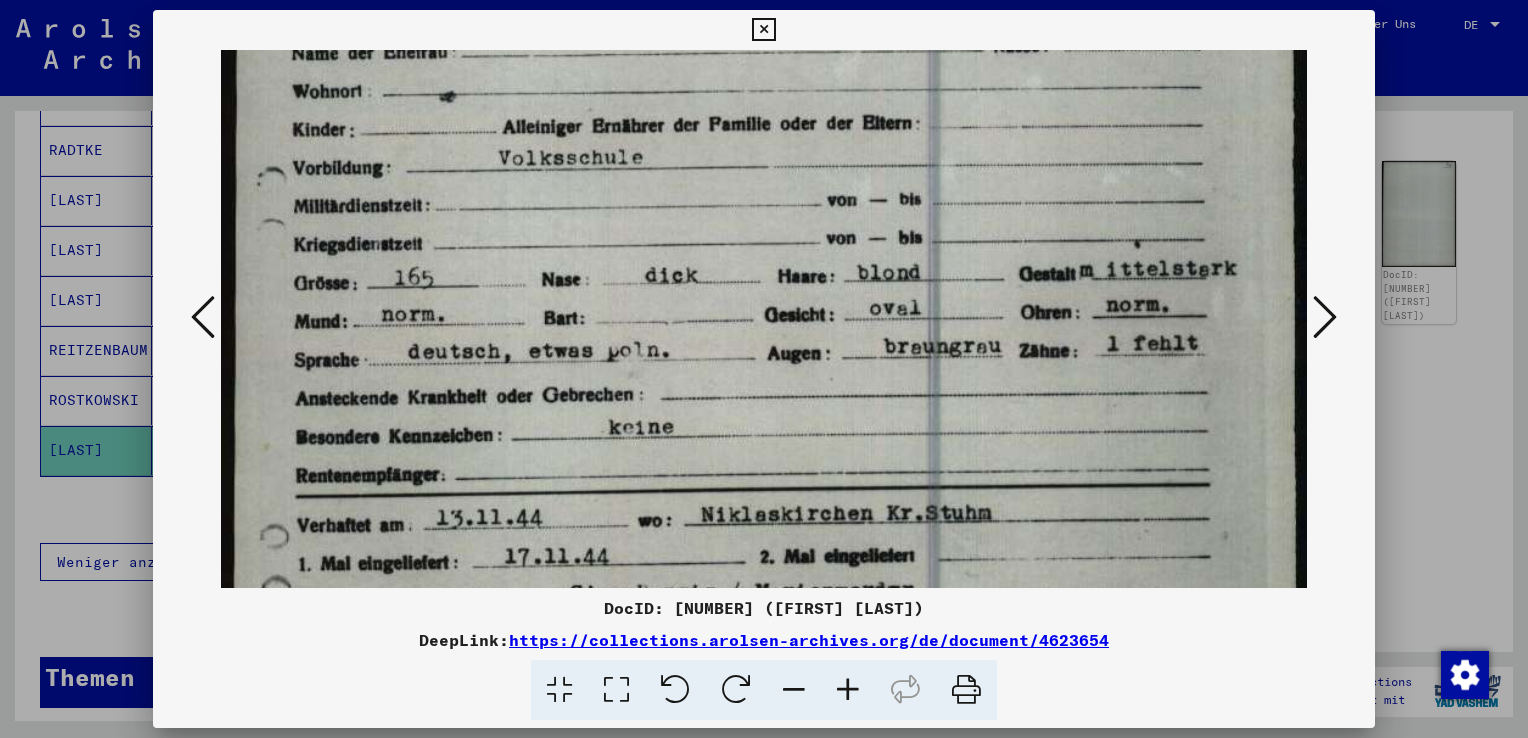 drag, startPoint x: 943, startPoint y: 430, endPoint x: 979, endPoint y: 215, distance: 217.99312 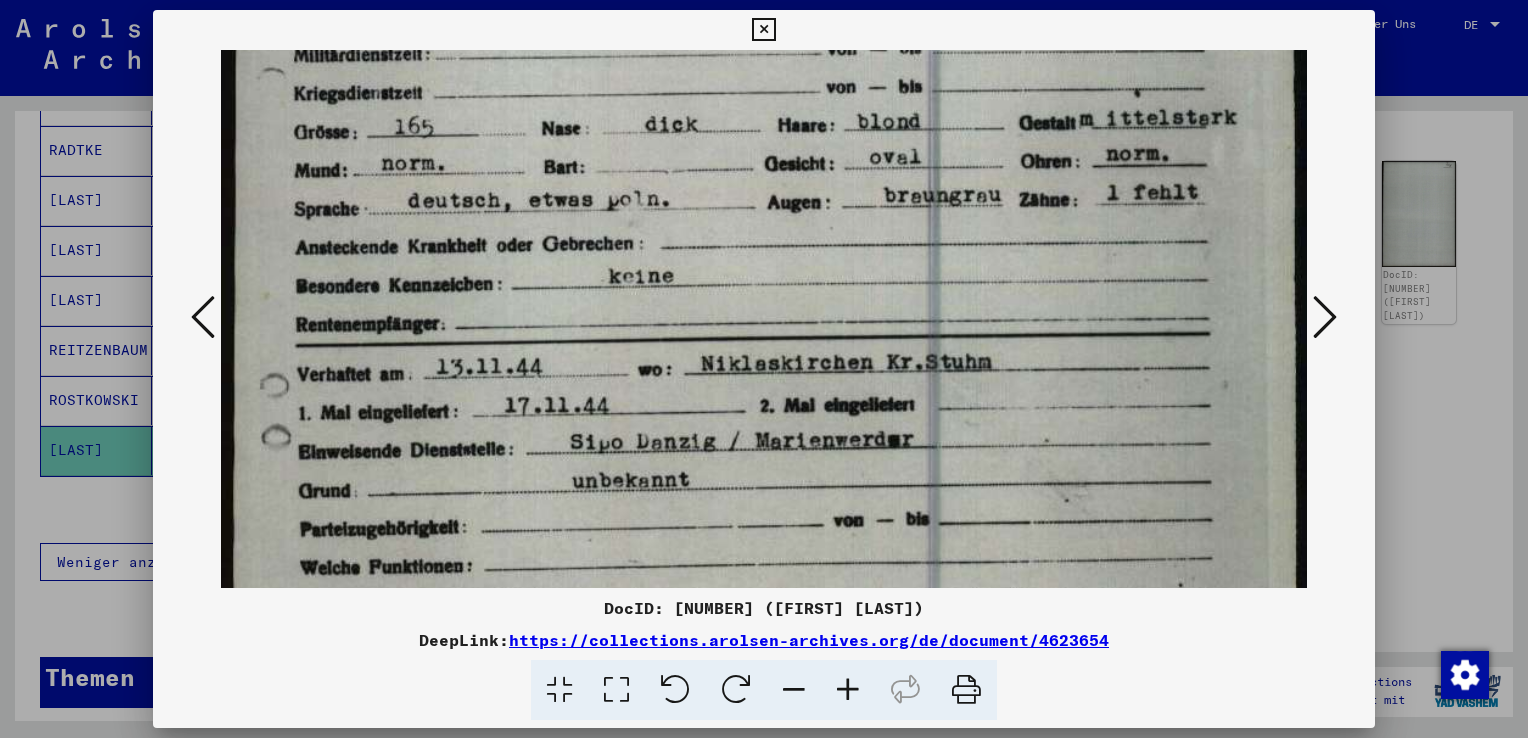 scroll, scrollTop: 621, scrollLeft: 0, axis: vertical 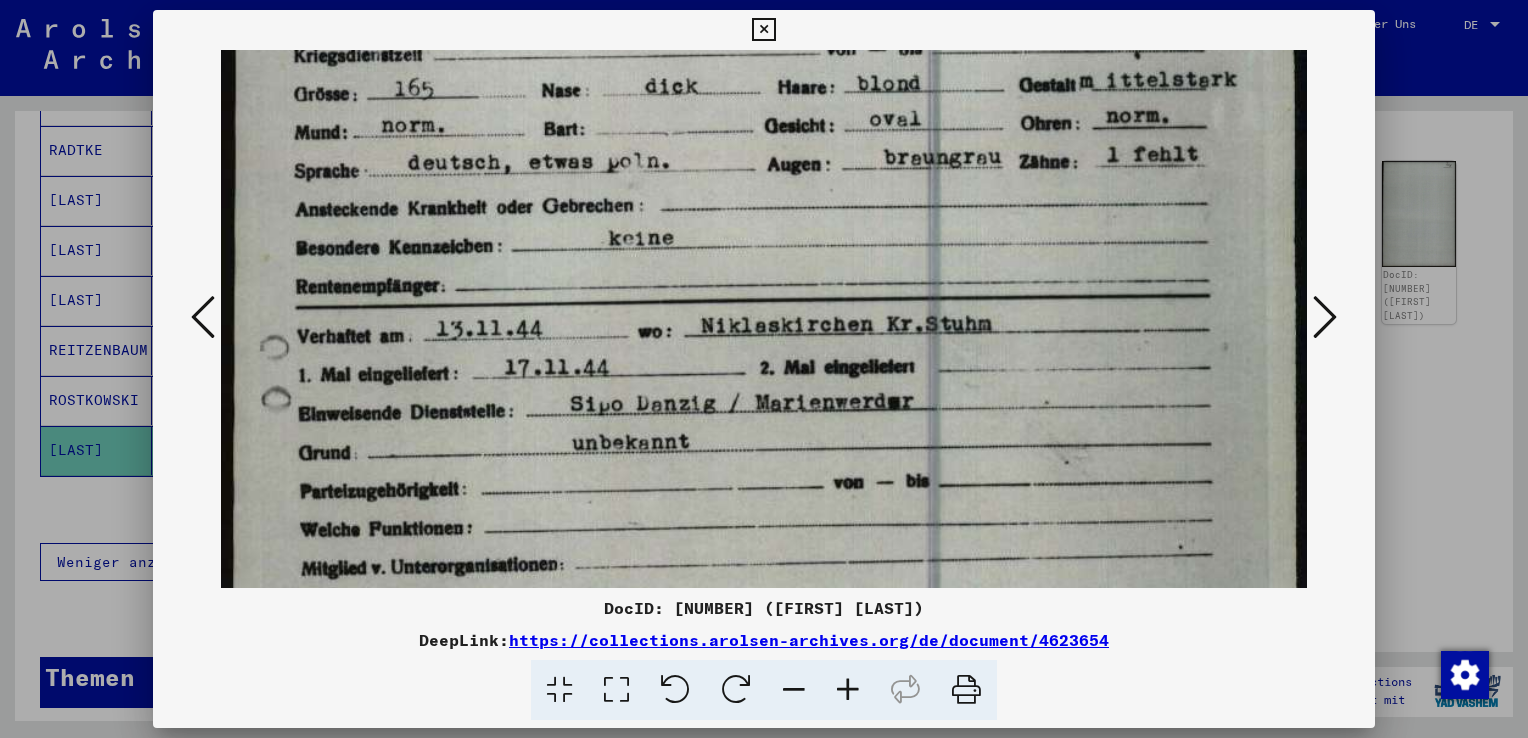 drag, startPoint x: 945, startPoint y: 446, endPoint x: 972, endPoint y: 259, distance: 188.93915 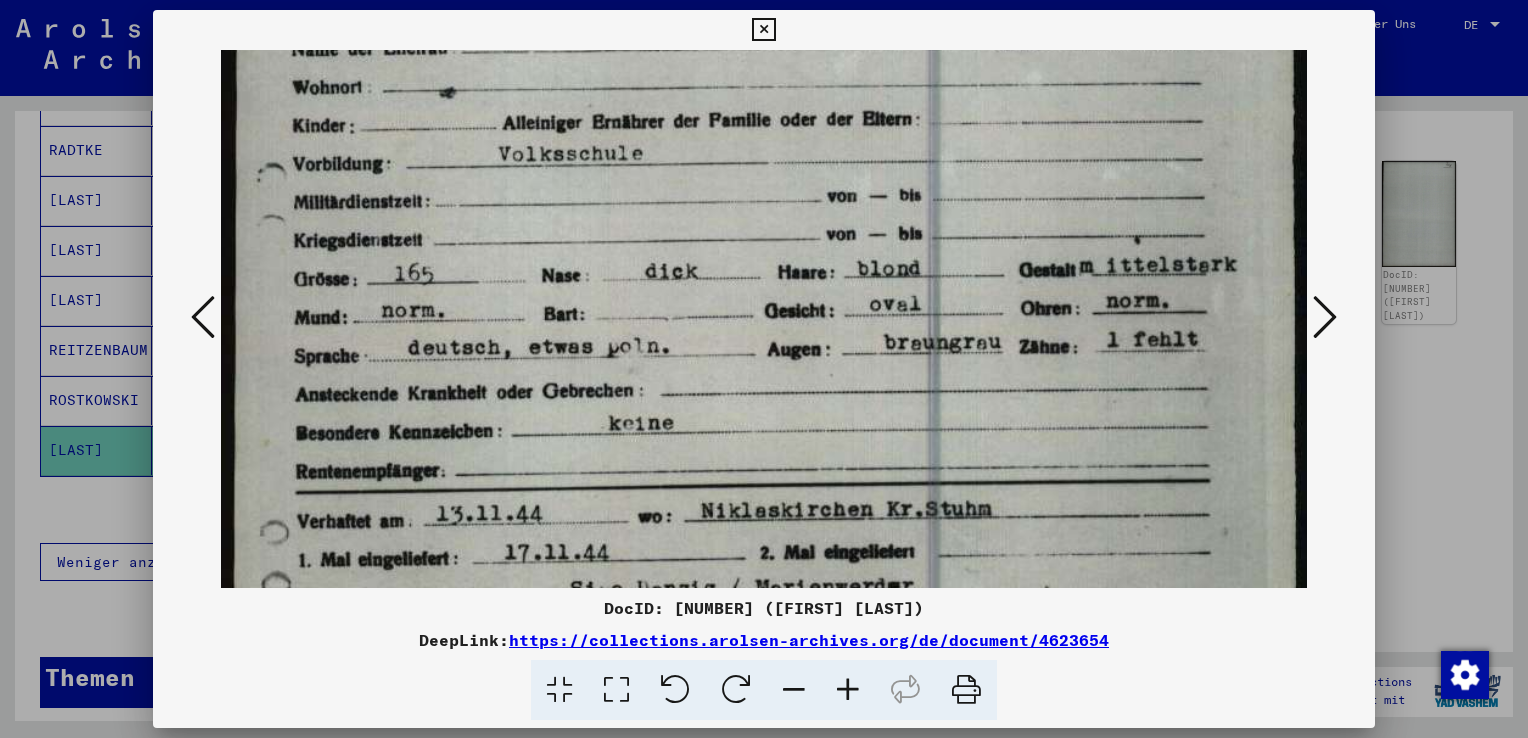 drag, startPoint x: 972, startPoint y: 262, endPoint x: 947, endPoint y: 465, distance: 204.53362 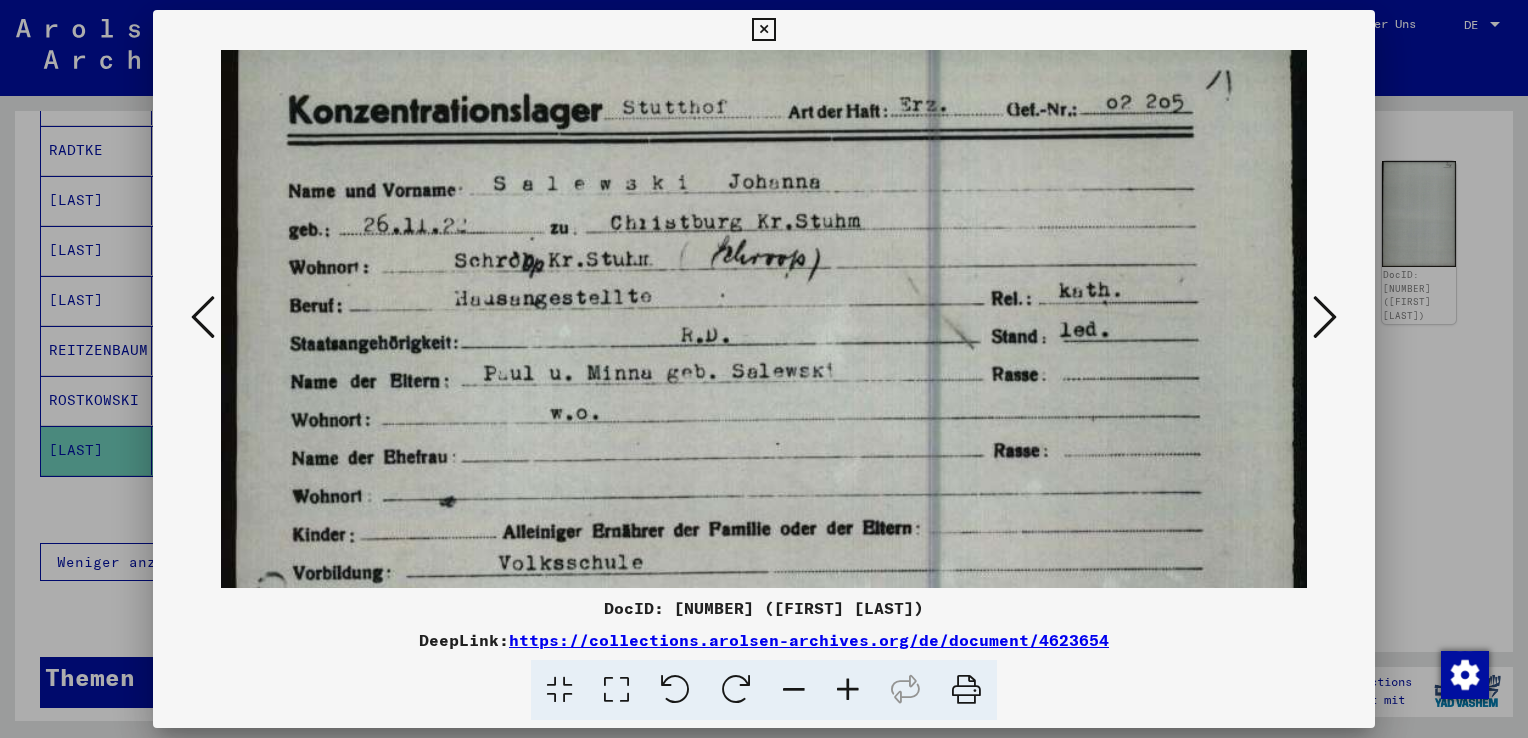 drag, startPoint x: 993, startPoint y: 254, endPoint x: 963, endPoint y: 642, distance: 389.15805 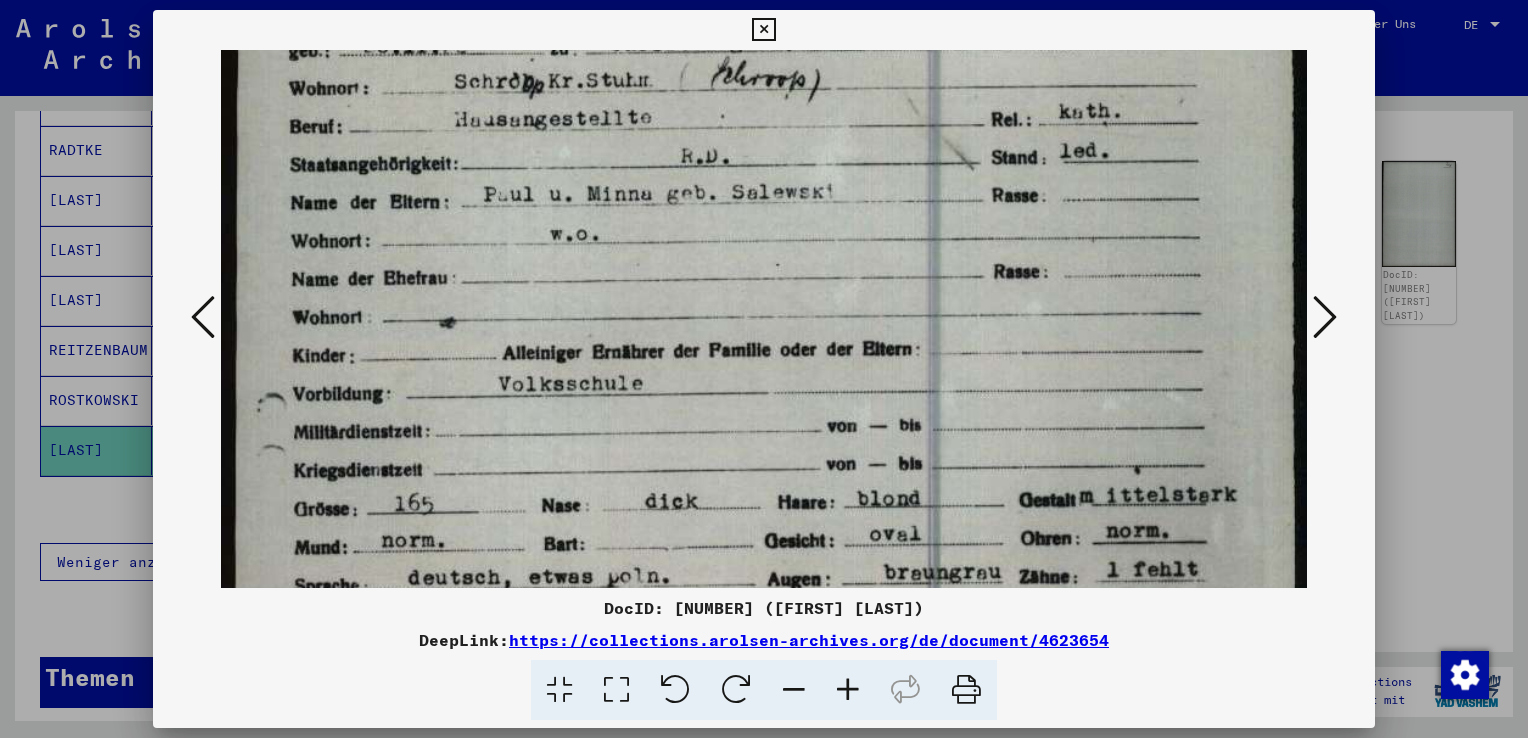 scroll, scrollTop: 213, scrollLeft: 0, axis: vertical 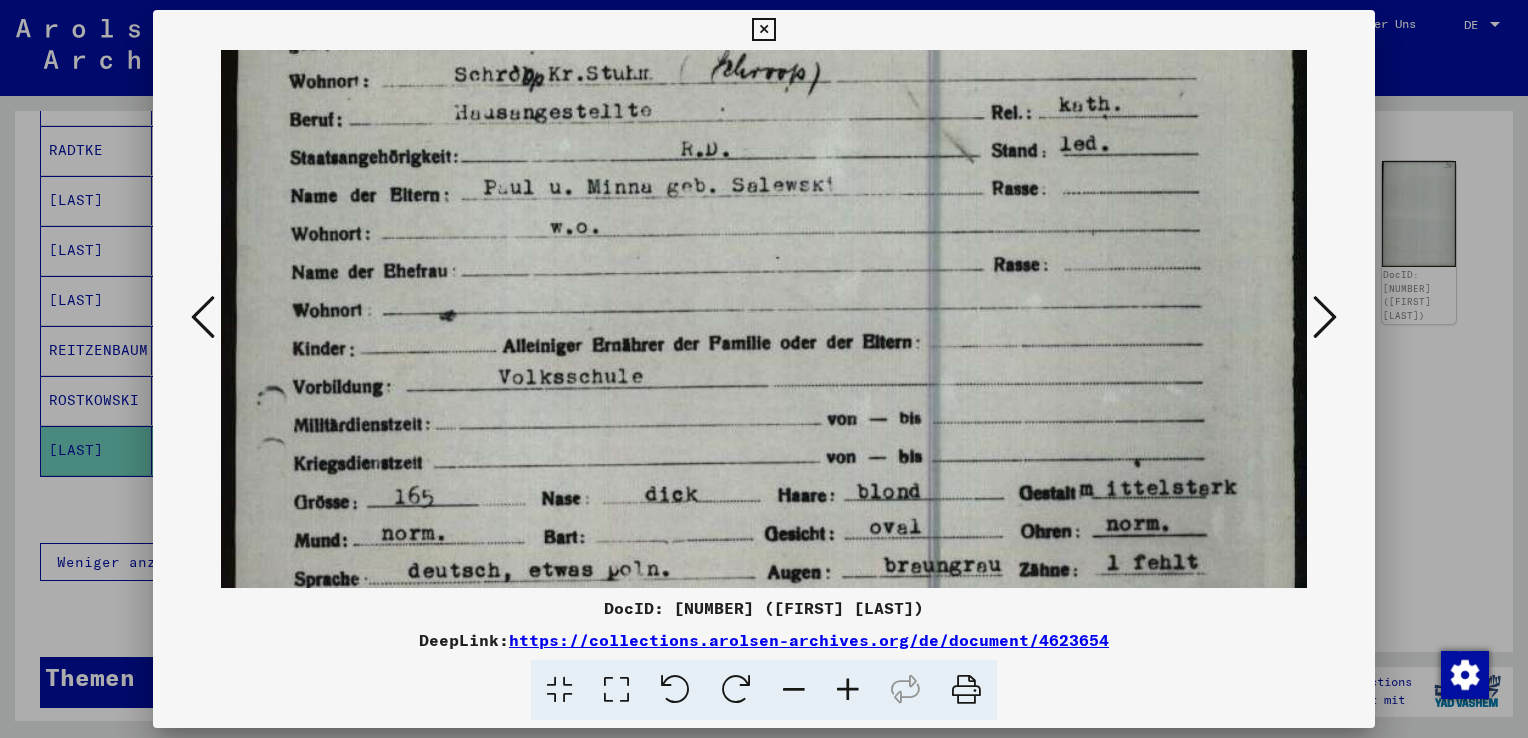 drag, startPoint x: 946, startPoint y: 507, endPoint x: 958, endPoint y: 367, distance: 140.51335 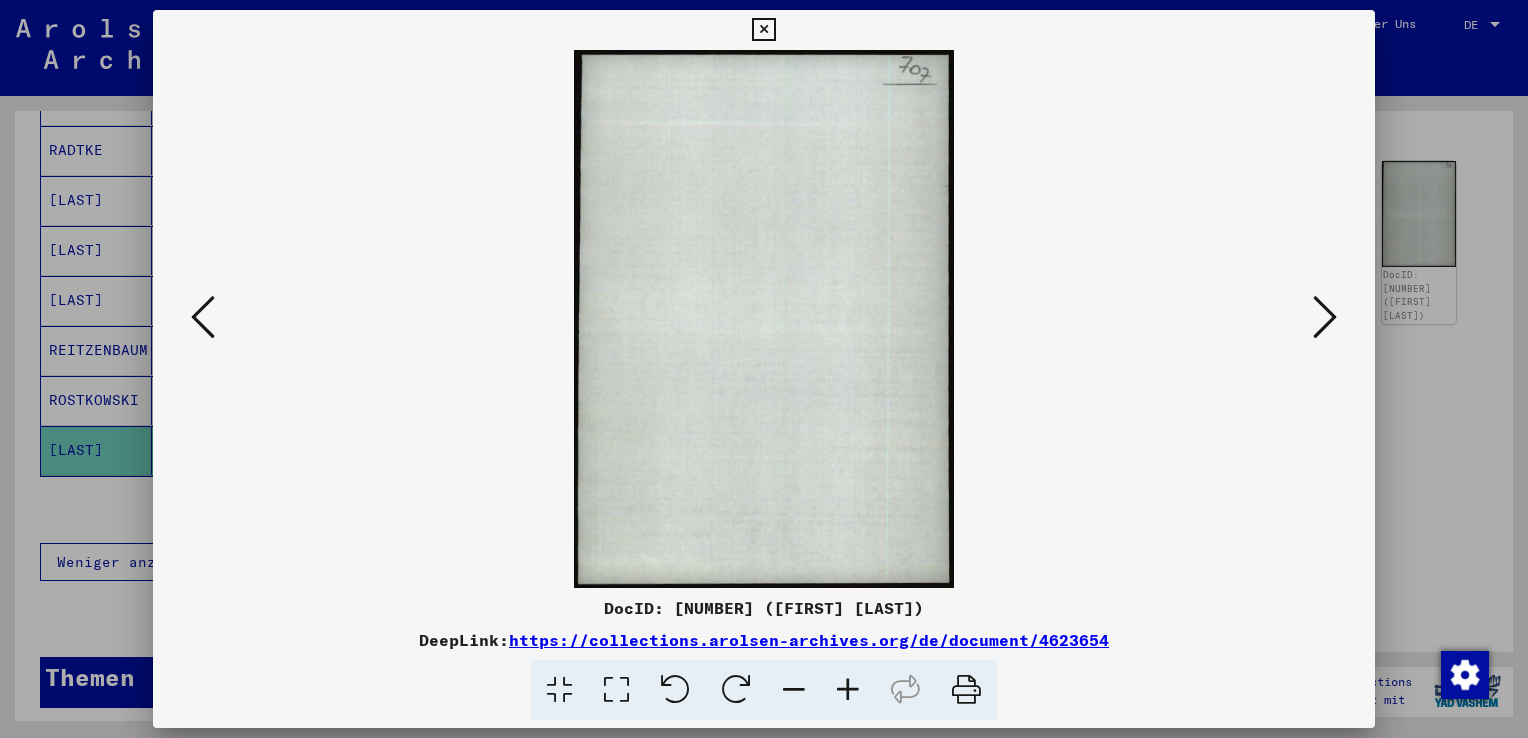 click at bounding box center [1325, 317] 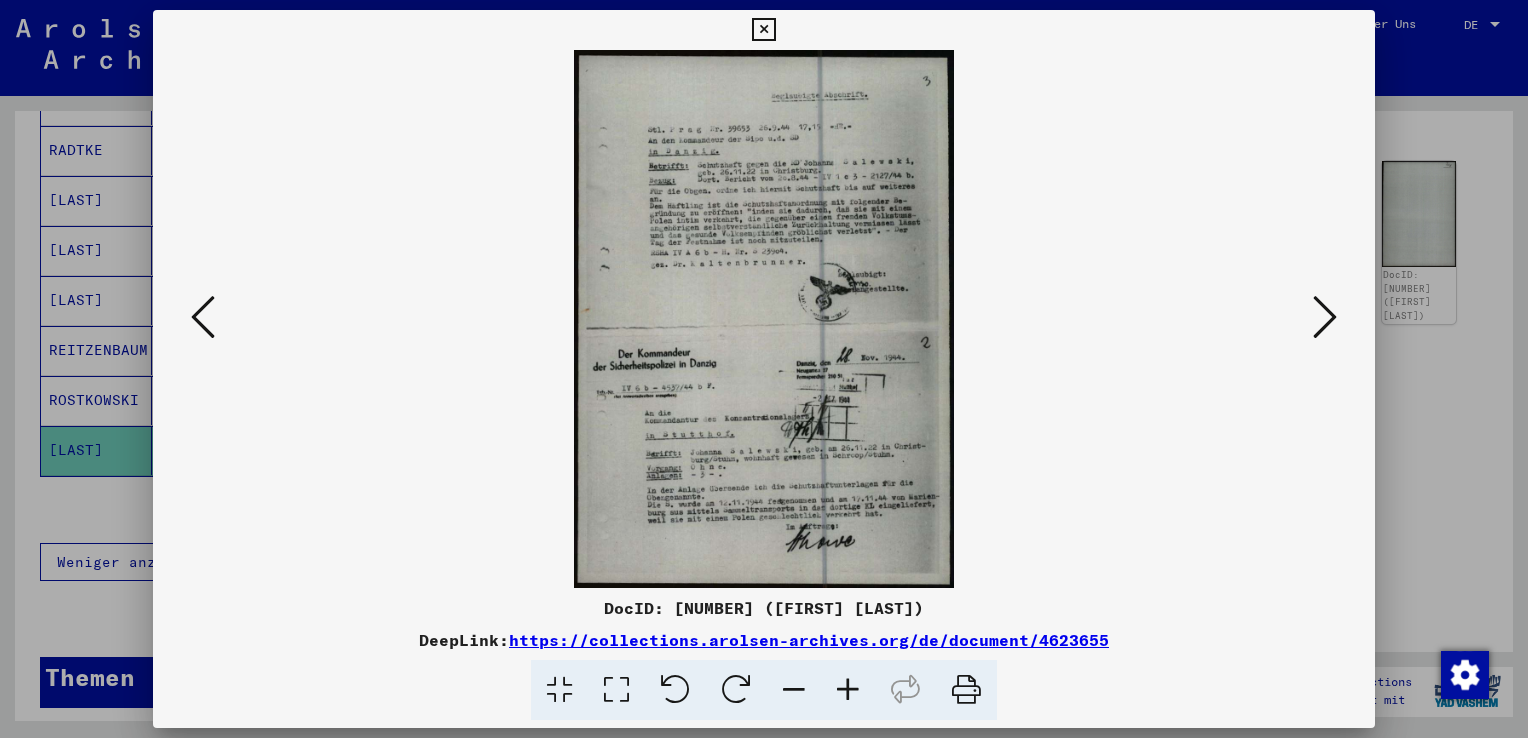 drag, startPoint x: 621, startPoint y: 682, endPoint x: 726, endPoint y: 610, distance: 127.31457 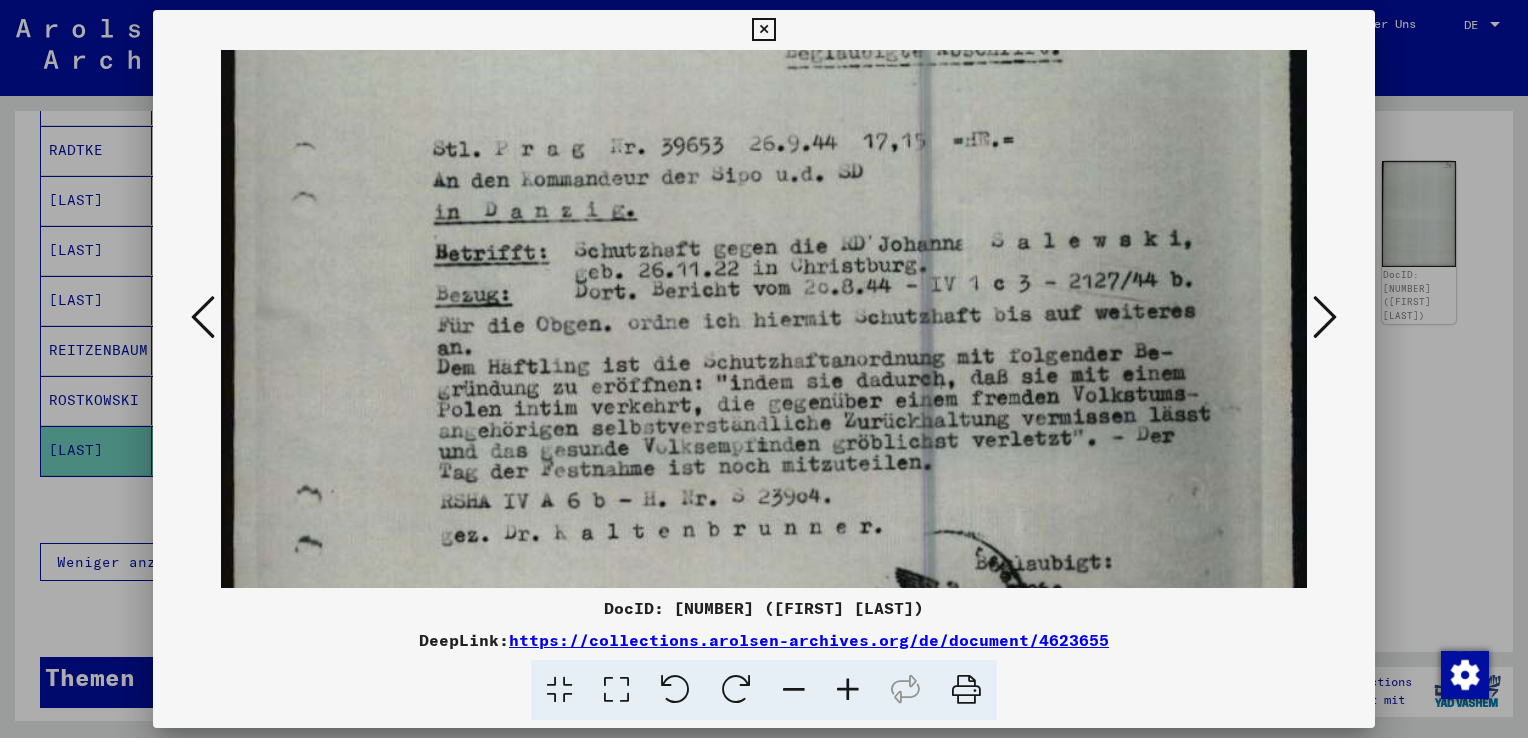 scroll, scrollTop: 135, scrollLeft: 0, axis: vertical 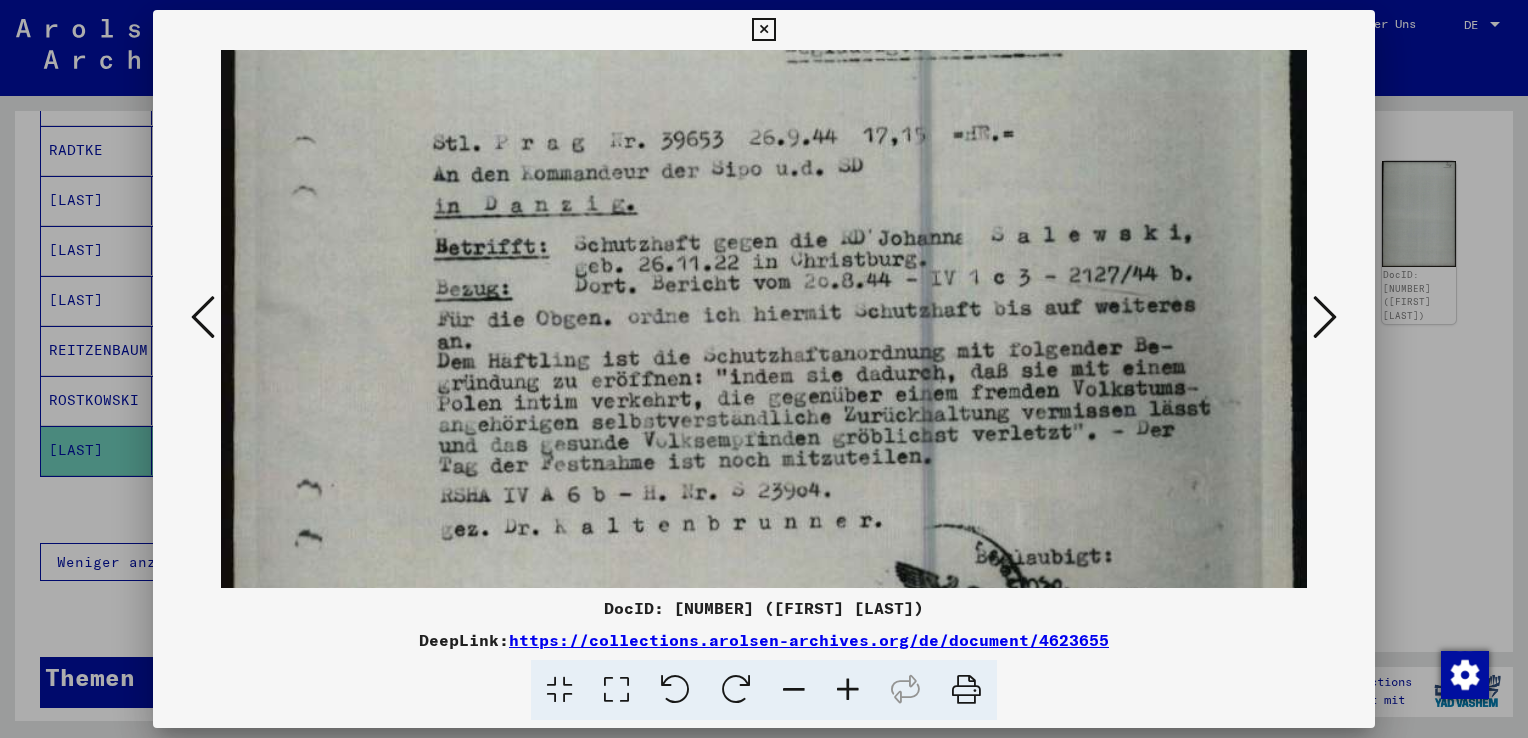 drag, startPoint x: 912, startPoint y: 533, endPoint x: 928, endPoint y: 402, distance: 131.97348 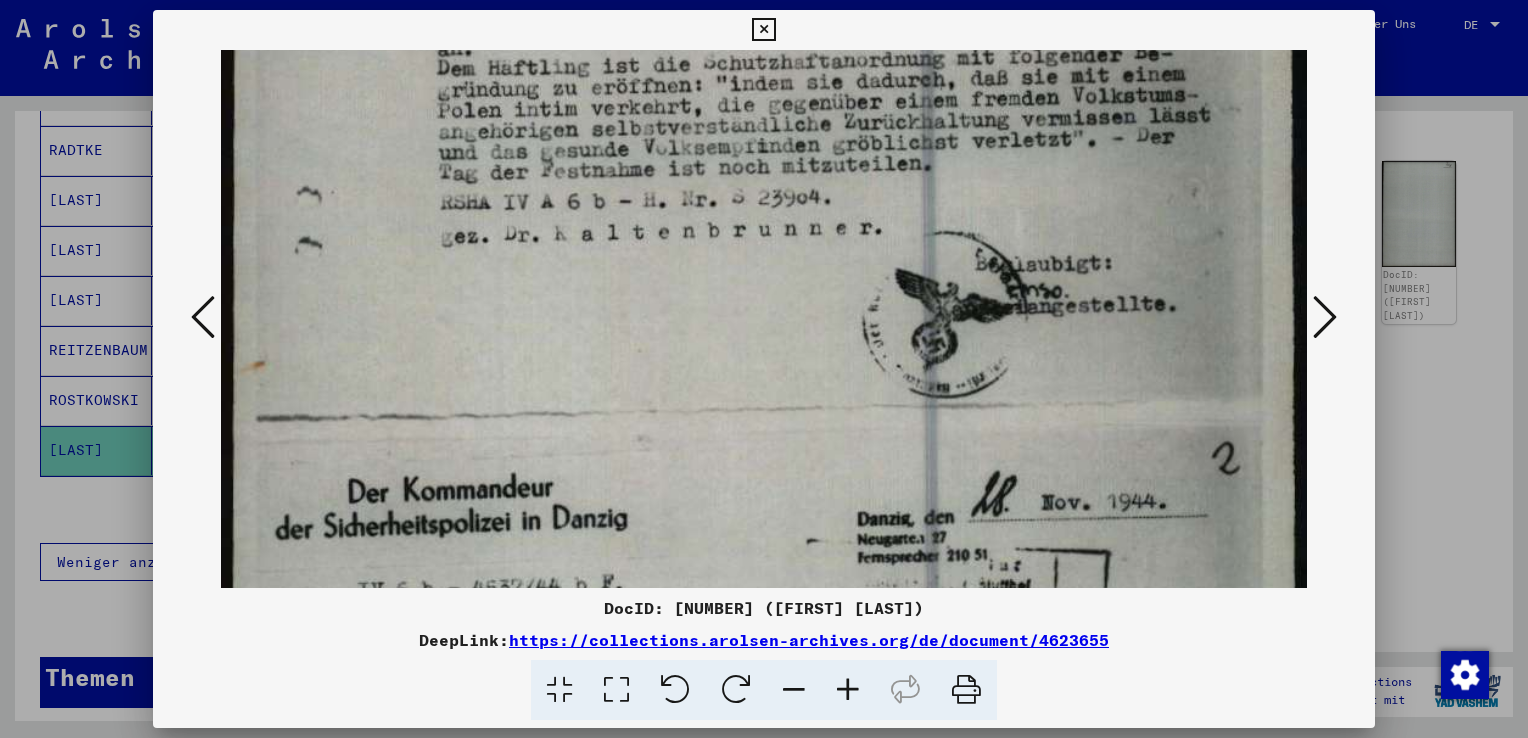 drag, startPoint x: 939, startPoint y: 492, endPoint x: 954, endPoint y: 182, distance: 310.3627 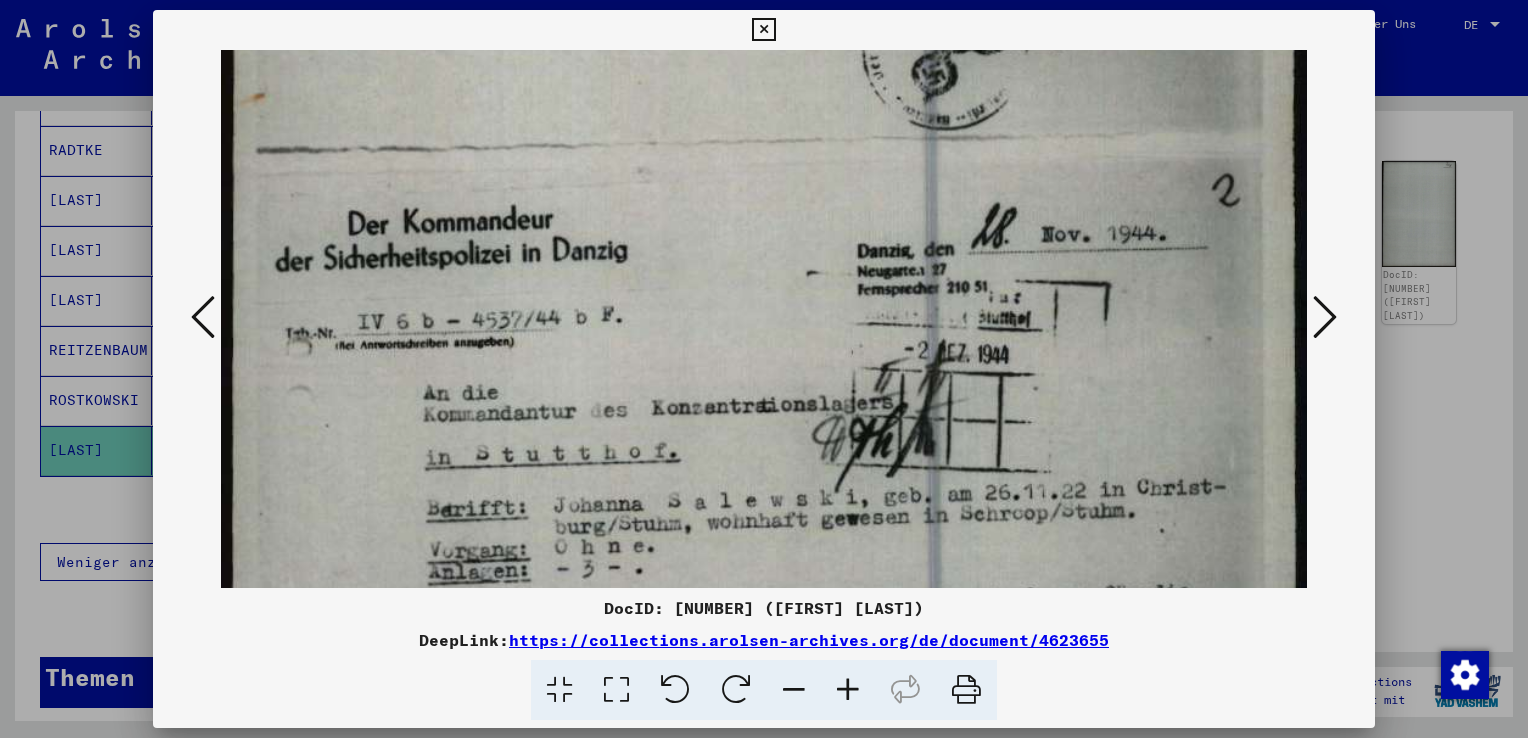 drag, startPoint x: 921, startPoint y: 432, endPoint x: 934, endPoint y: 165, distance: 267.31628 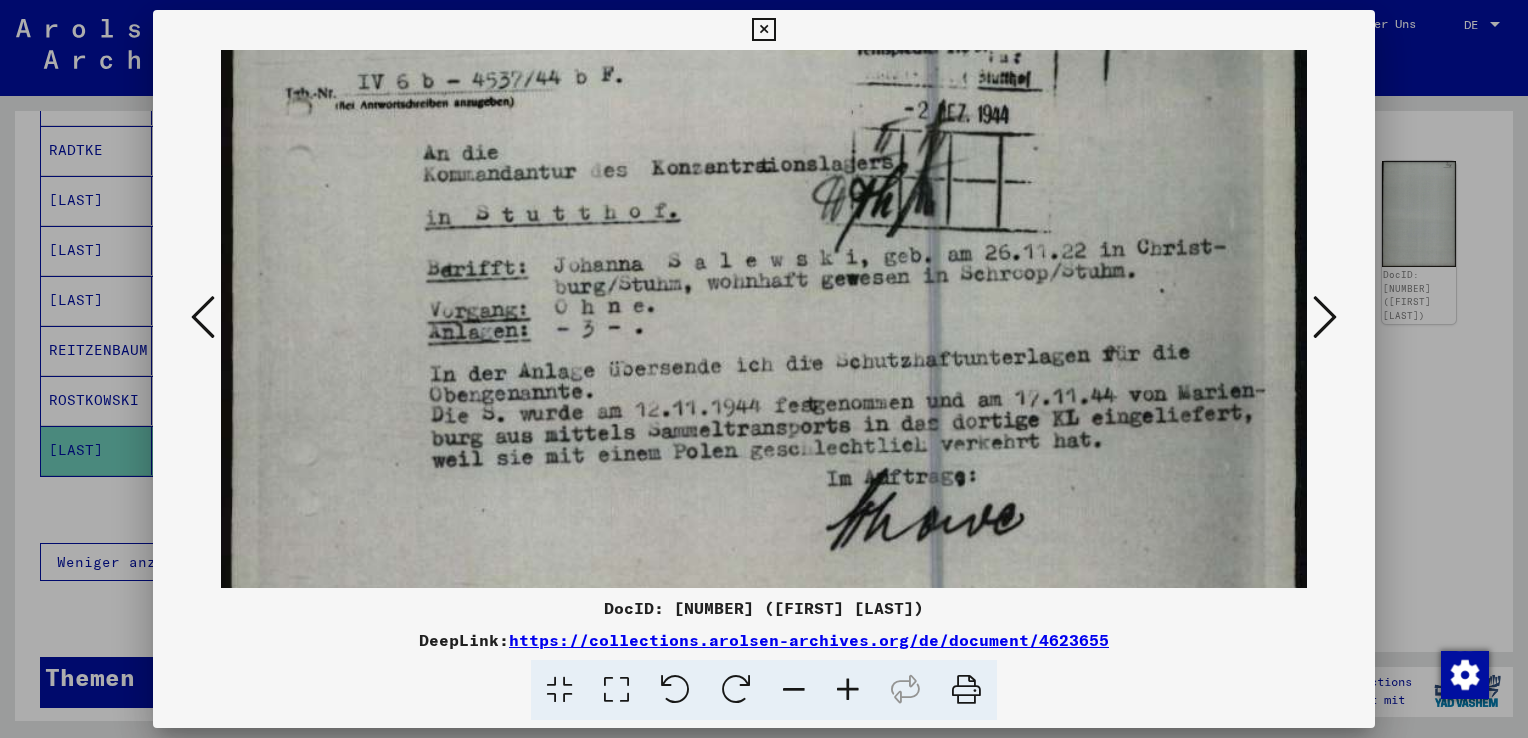 scroll, scrollTop: 938, scrollLeft: 0, axis: vertical 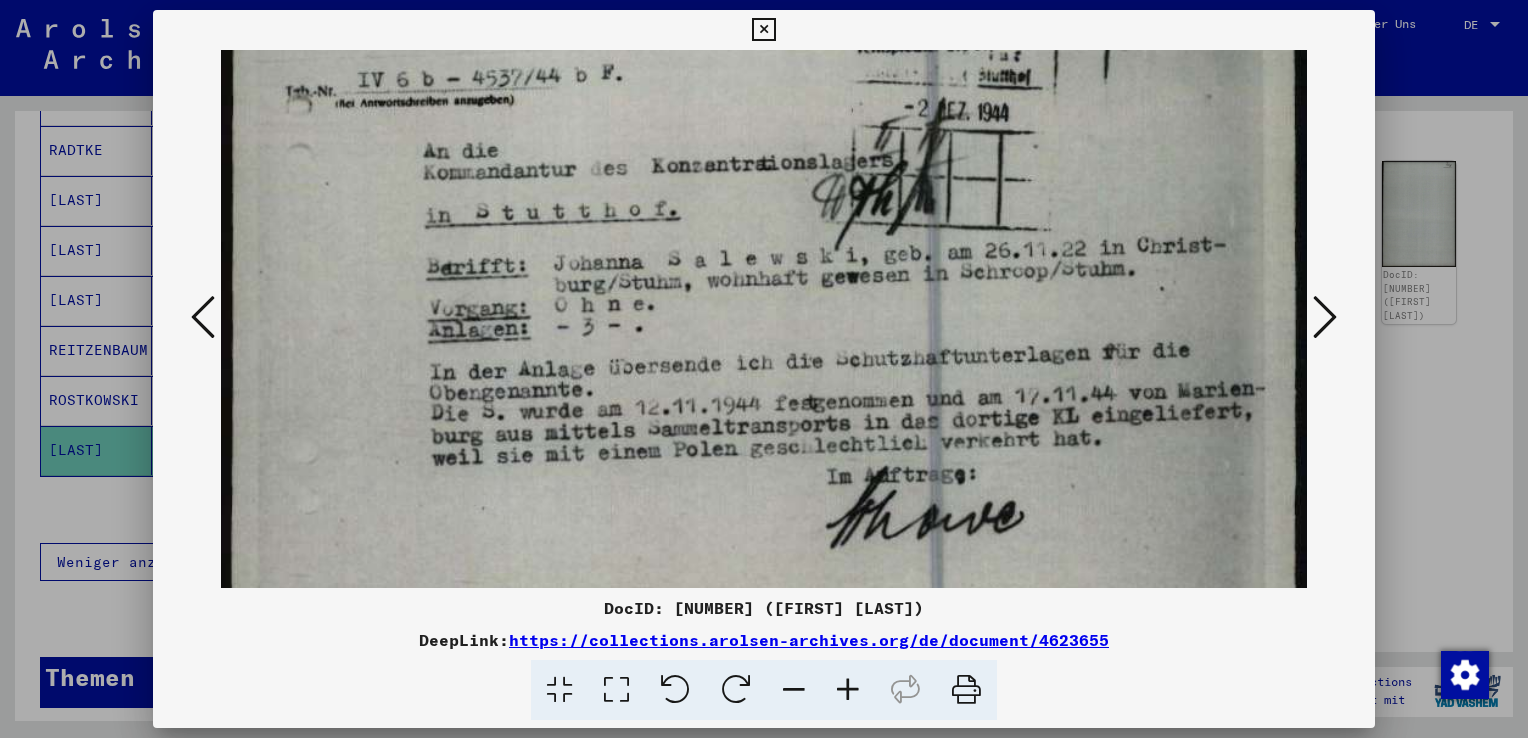 drag, startPoint x: 929, startPoint y: 371, endPoint x: 943, endPoint y: 151, distance: 220.445 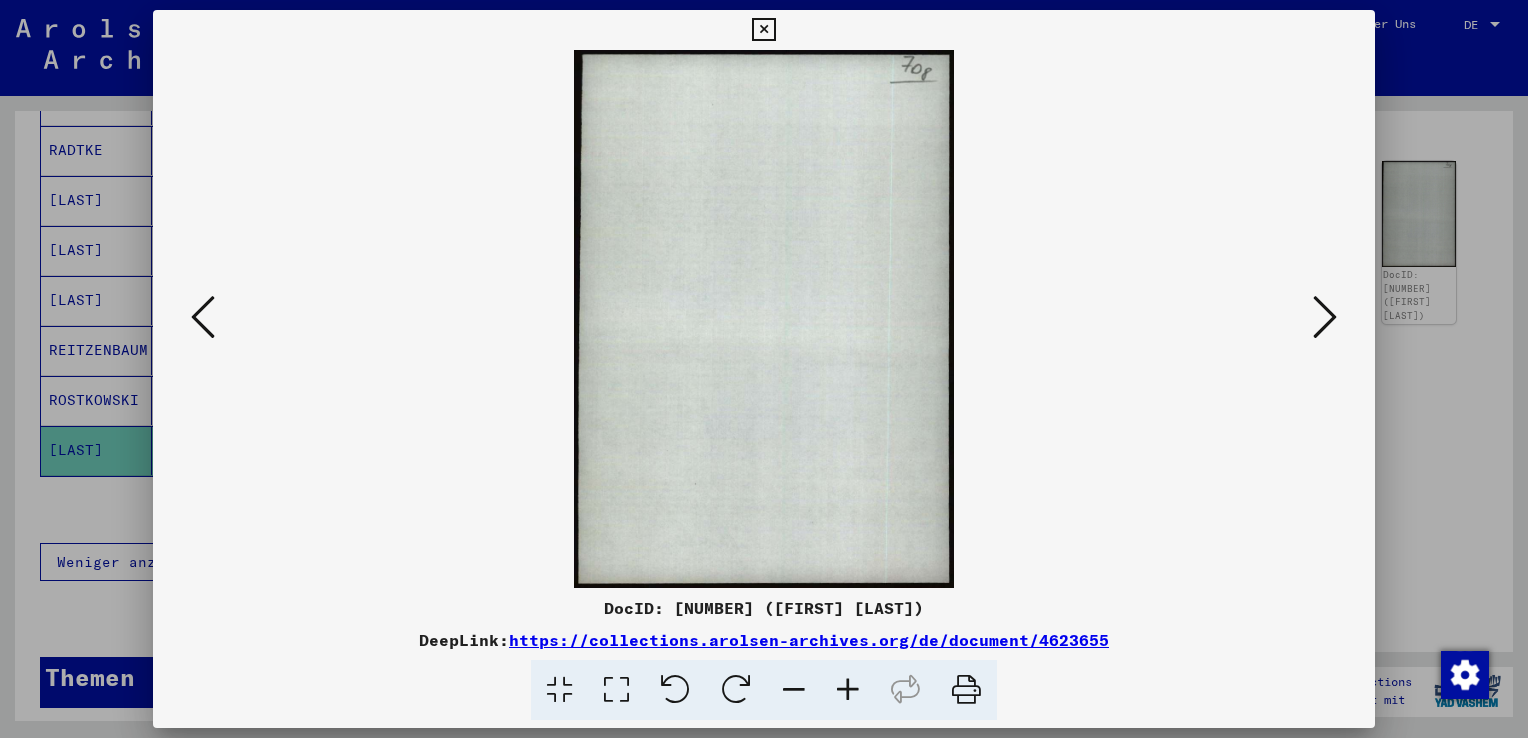 click at bounding box center [1325, 317] 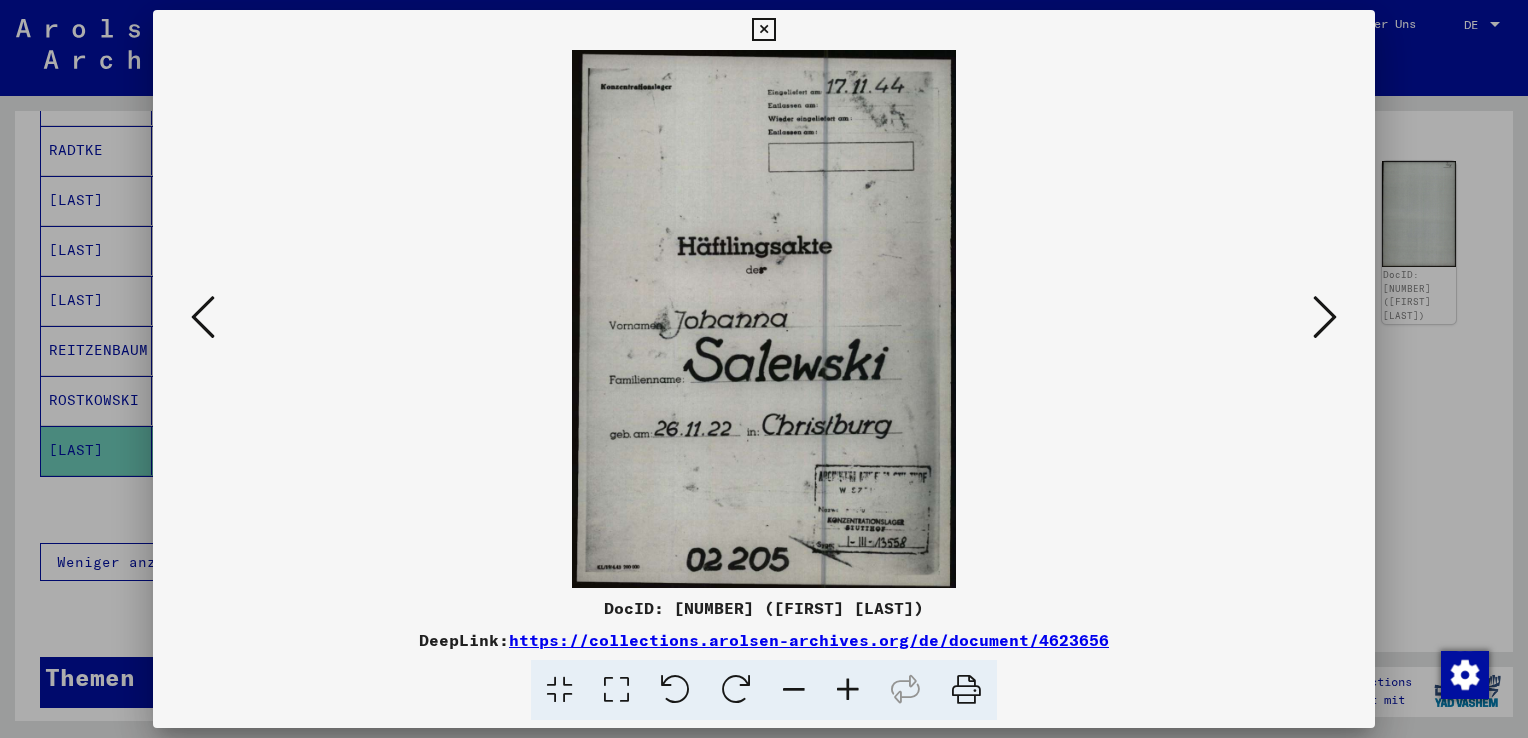 click at bounding box center (1325, 317) 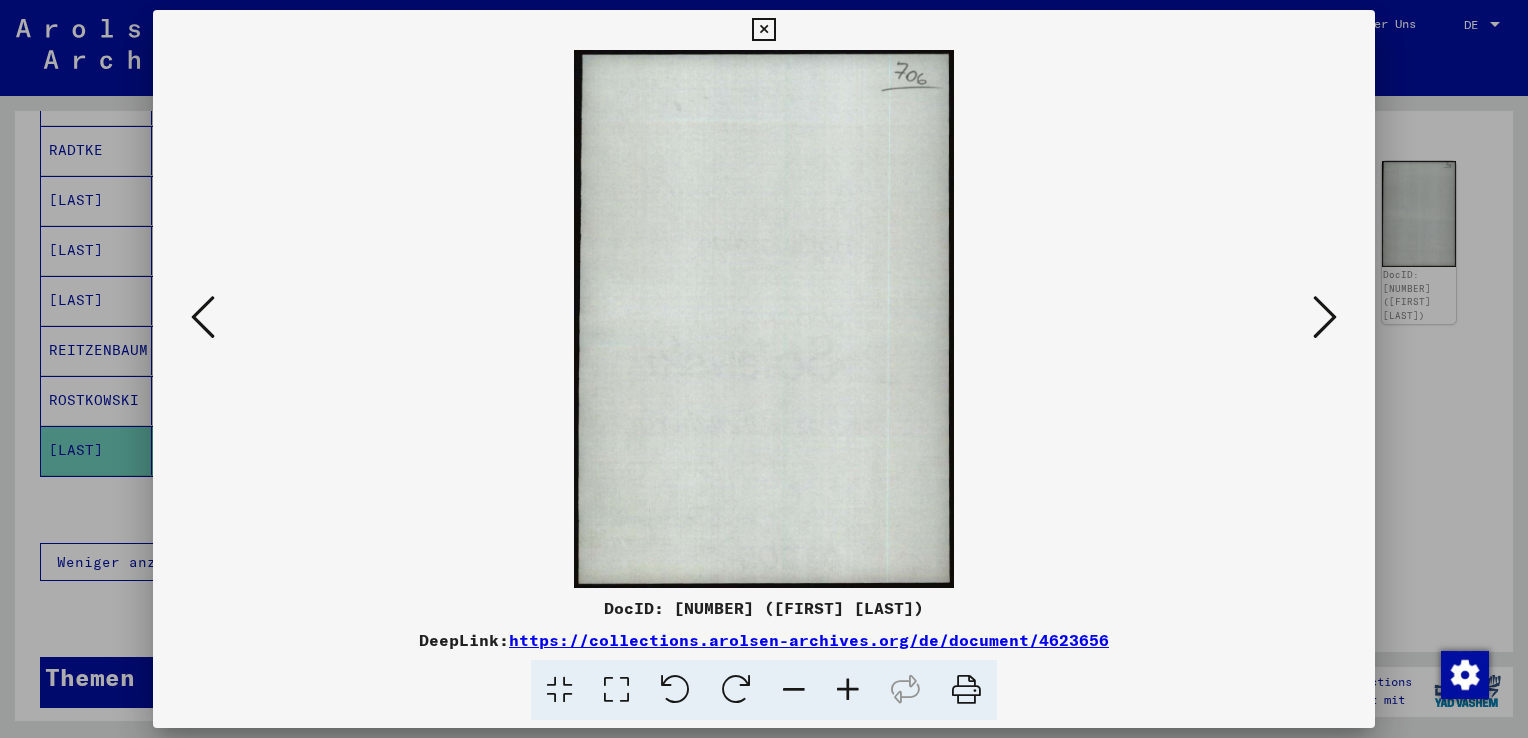 click at bounding box center [1325, 317] 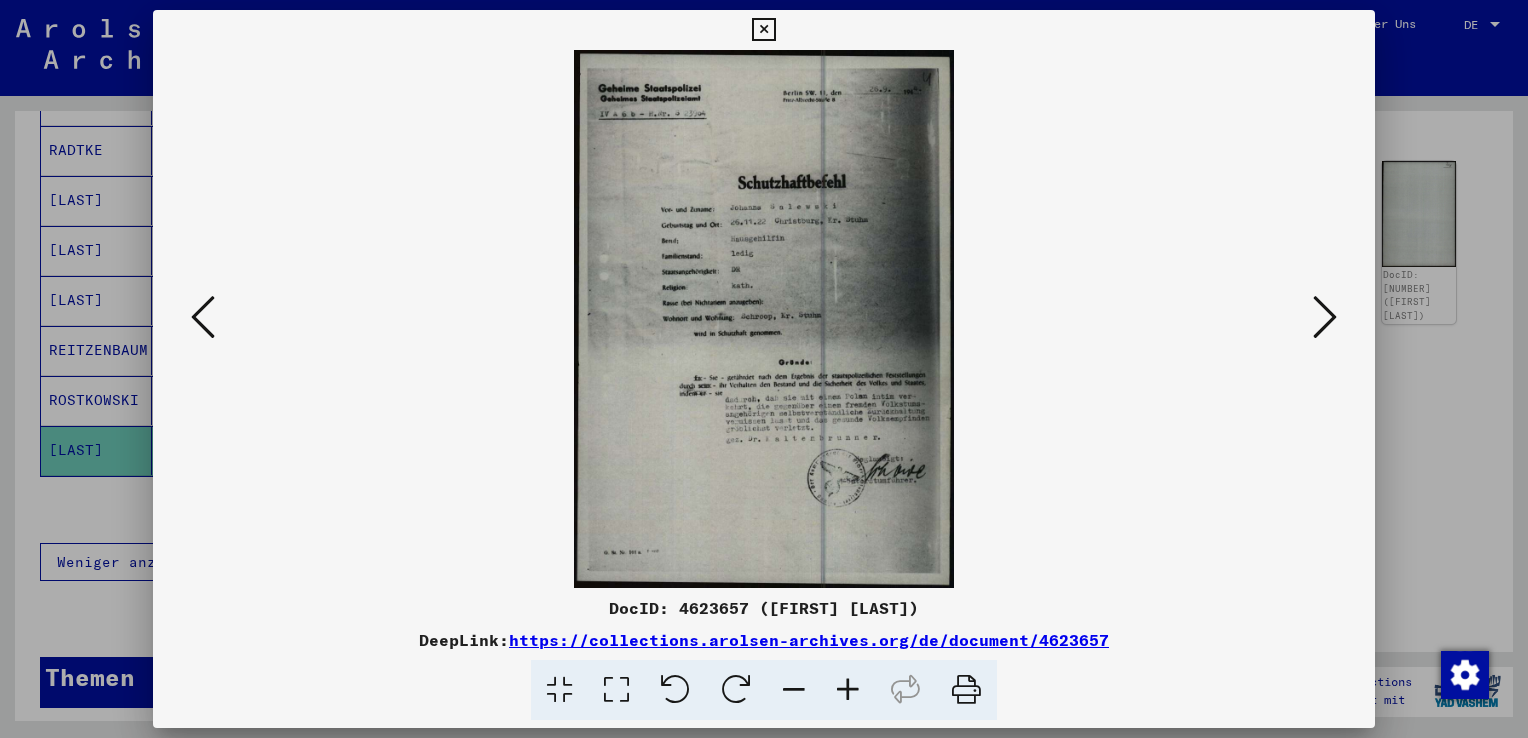 click at bounding box center [1325, 317] 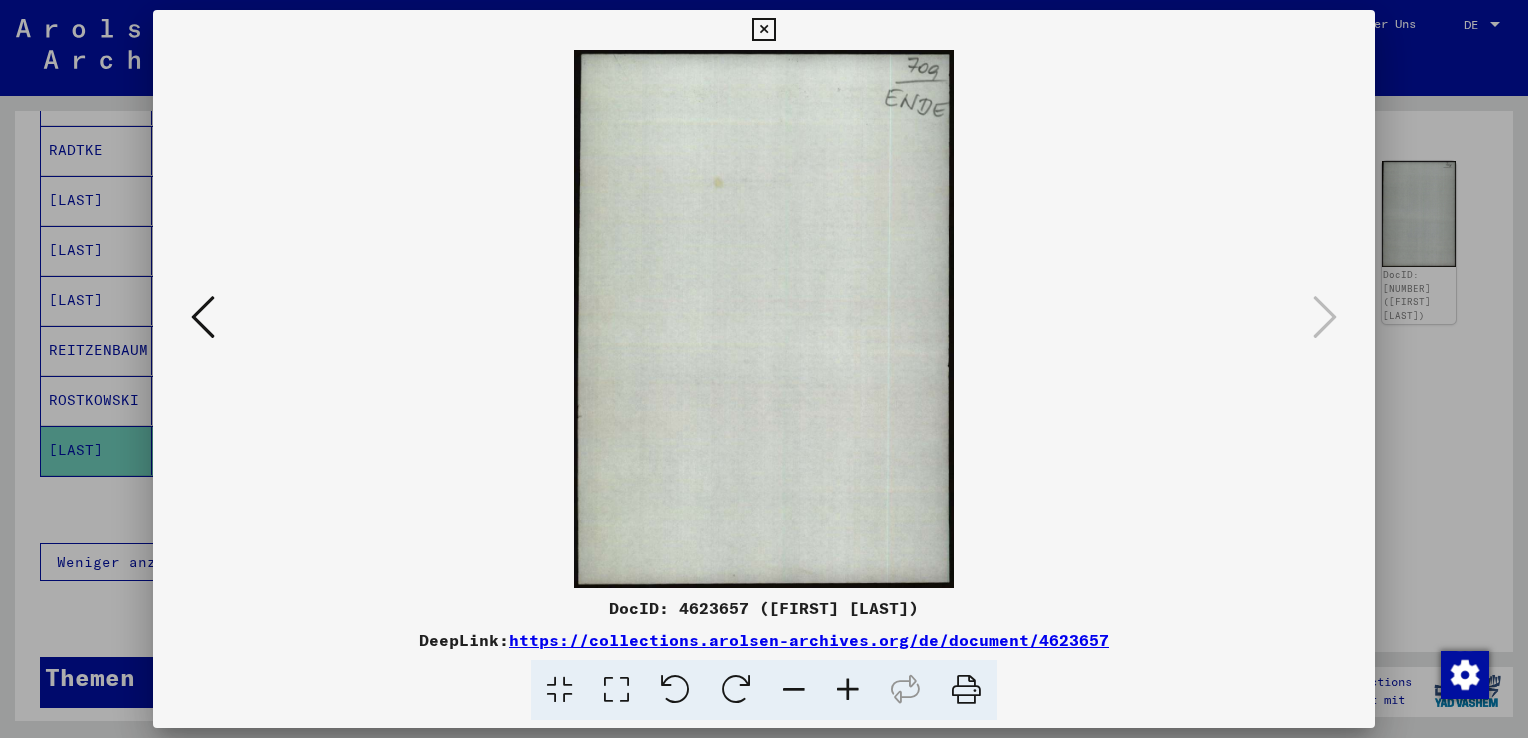 click at bounding box center [764, 369] 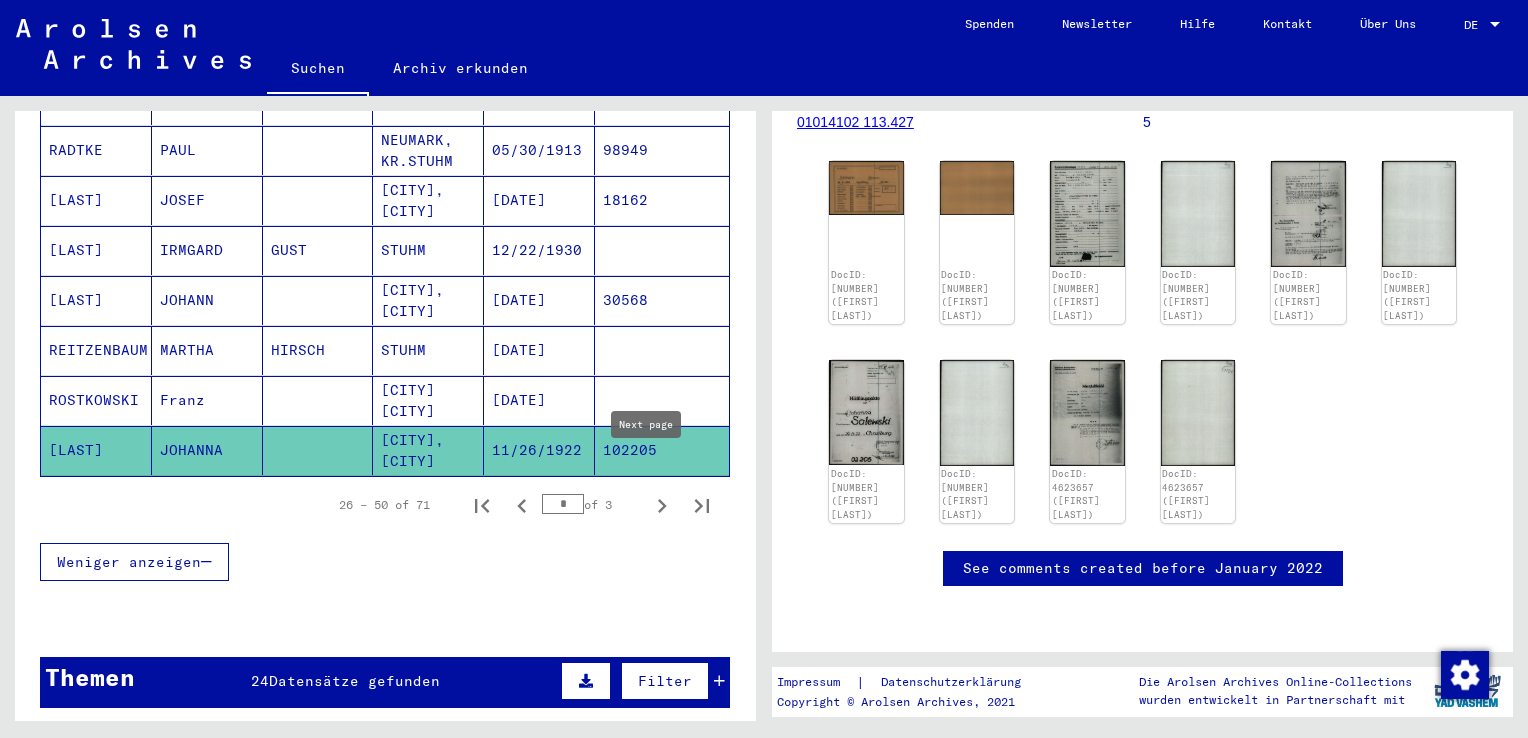 click 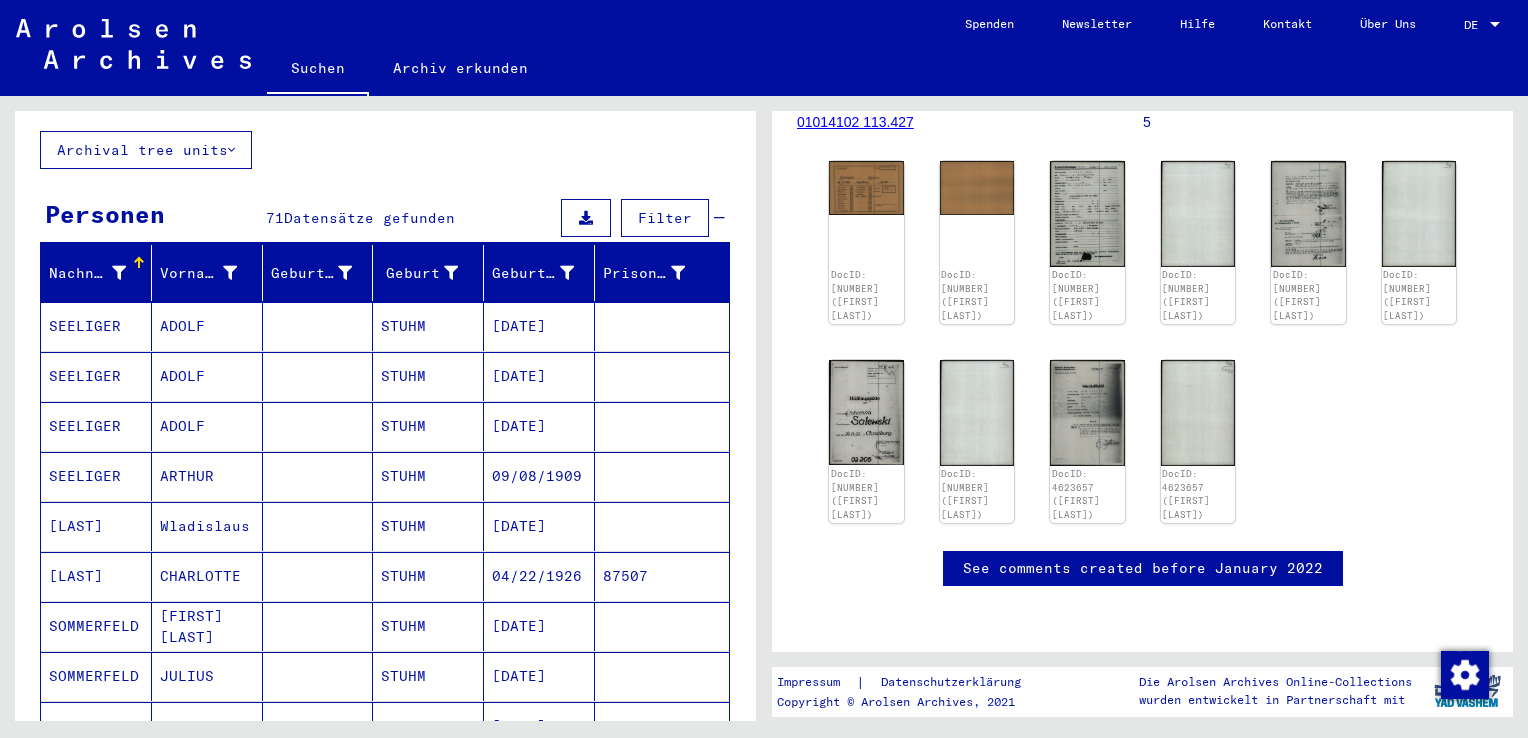scroll, scrollTop: 0, scrollLeft: 0, axis: both 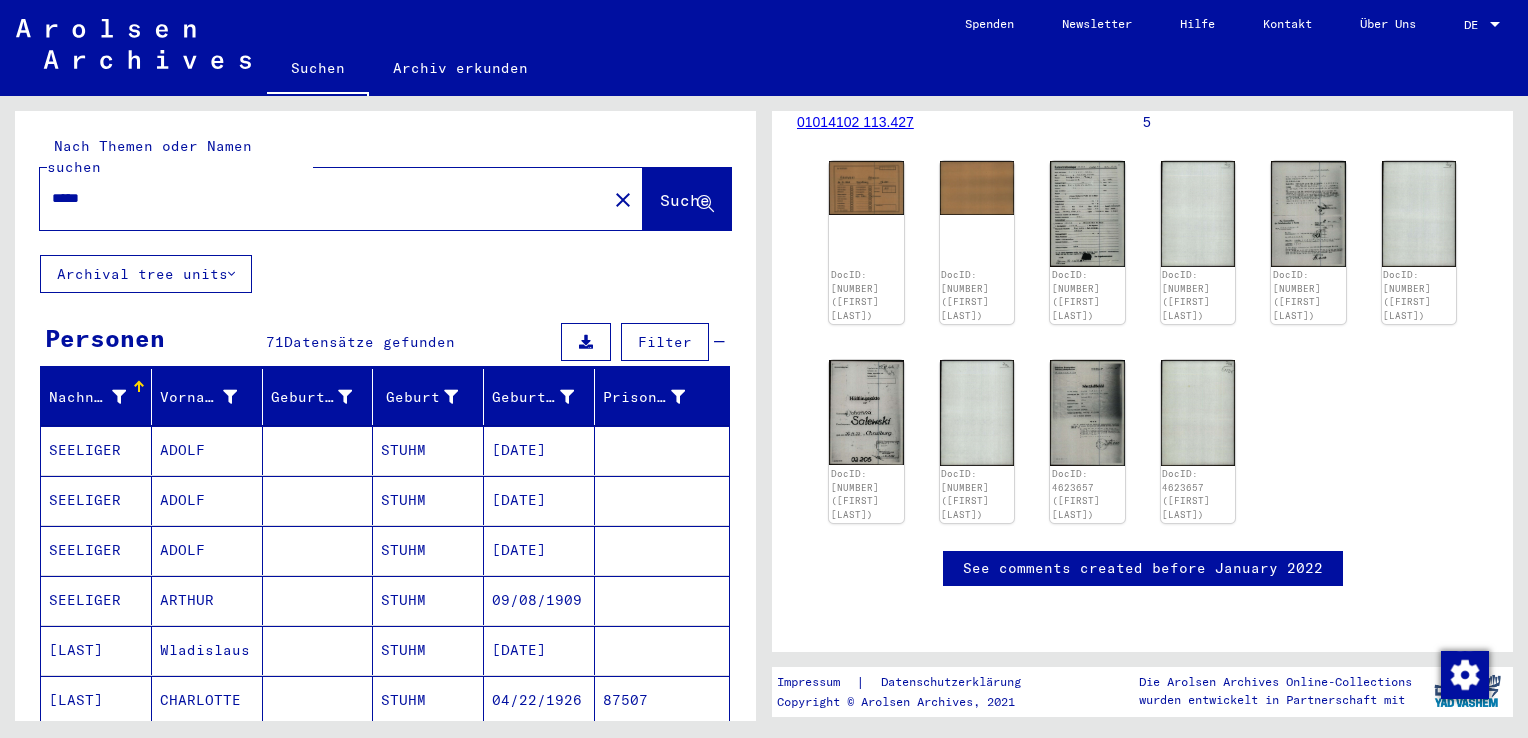 click on "[DATE]" at bounding box center [539, 500] 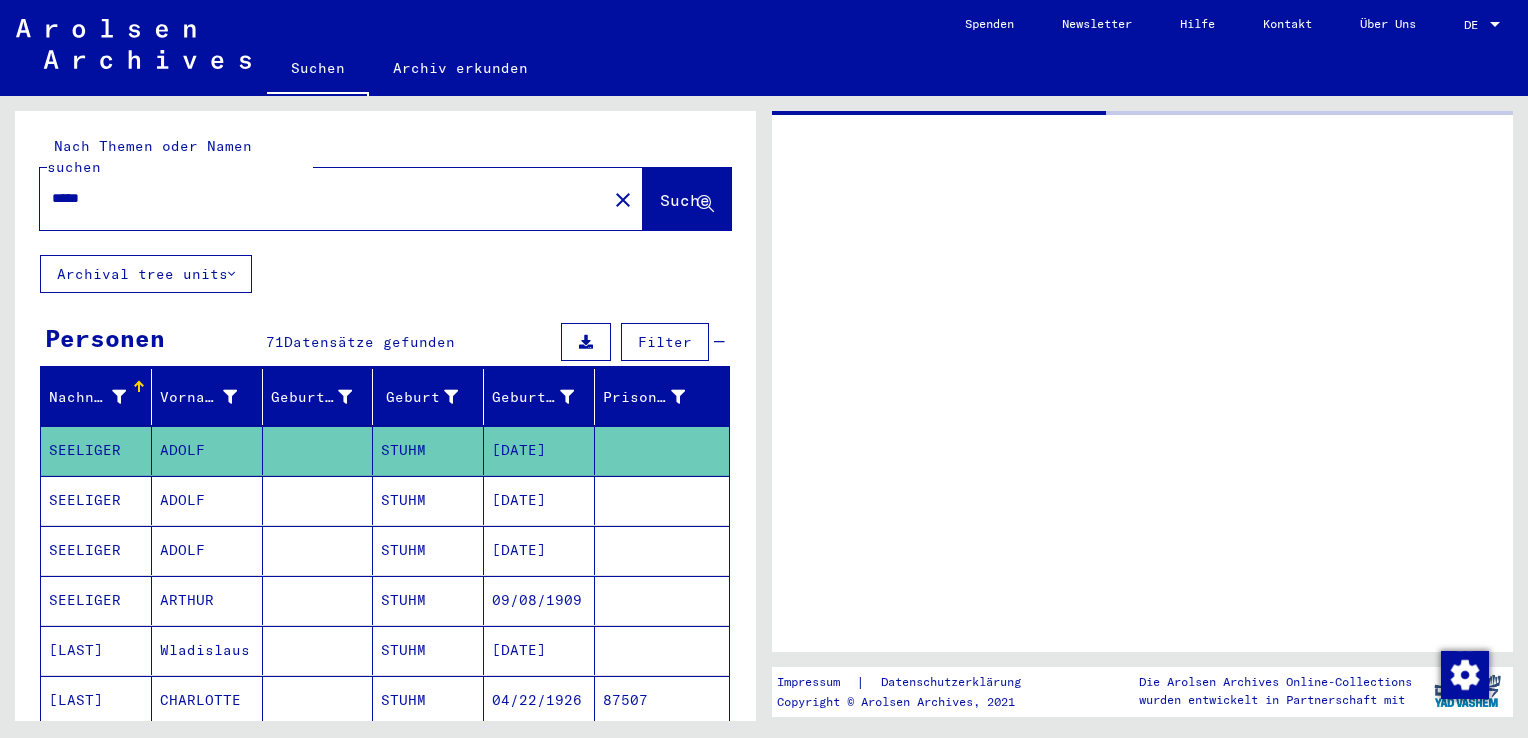 scroll, scrollTop: 0, scrollLeft: 0, axis: both 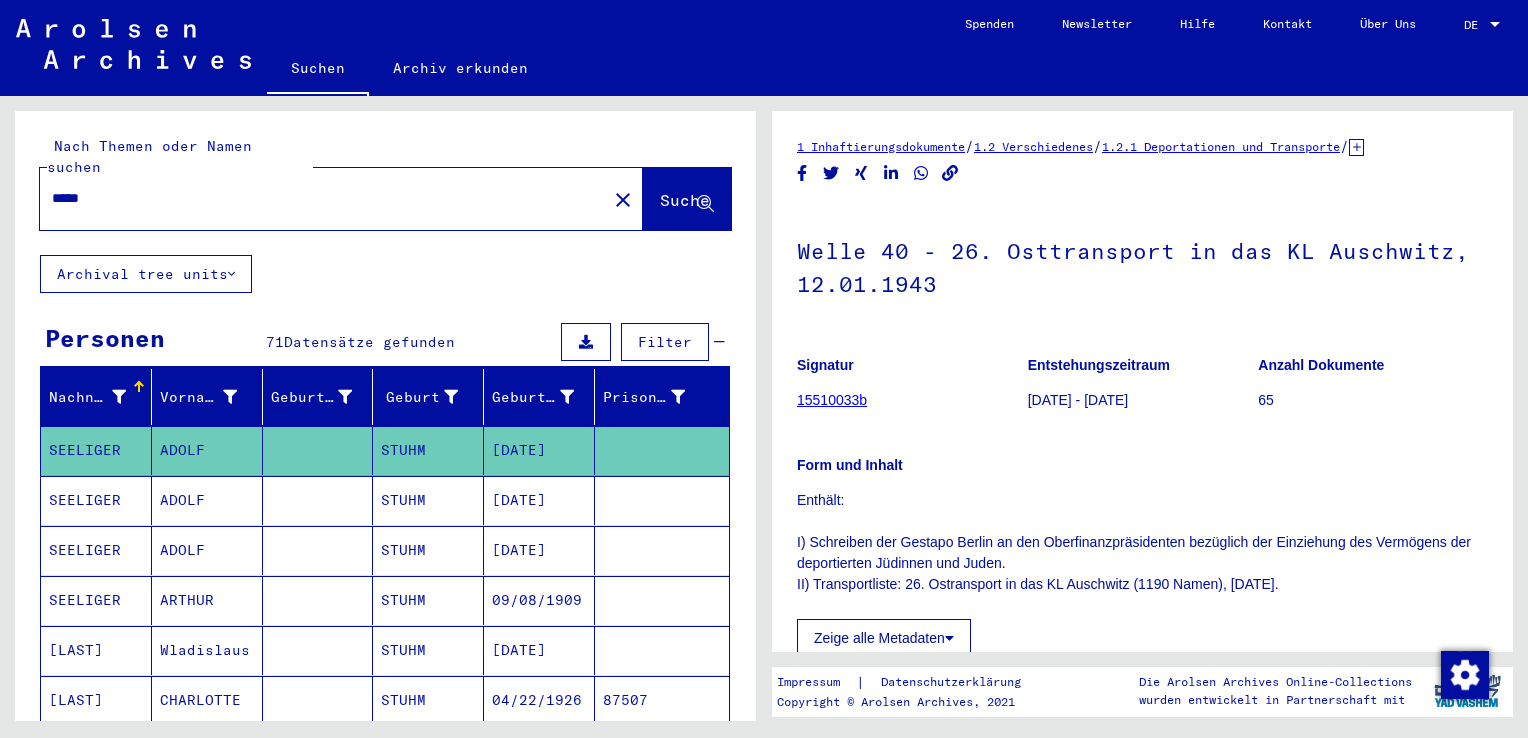 click on "[DATE]" at bounding box center [539, 550] 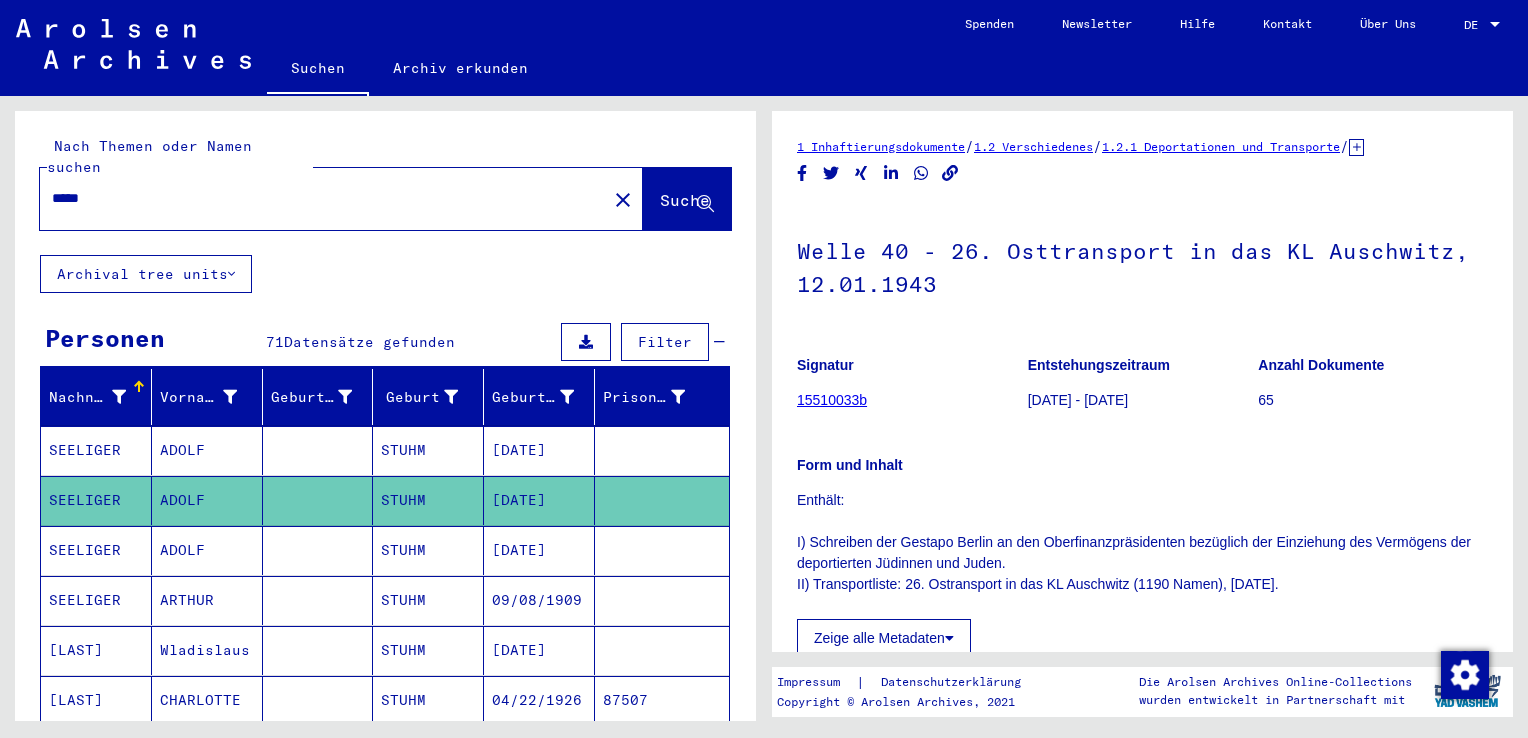 click on "[DATE]" at bounding box center (539, 600) 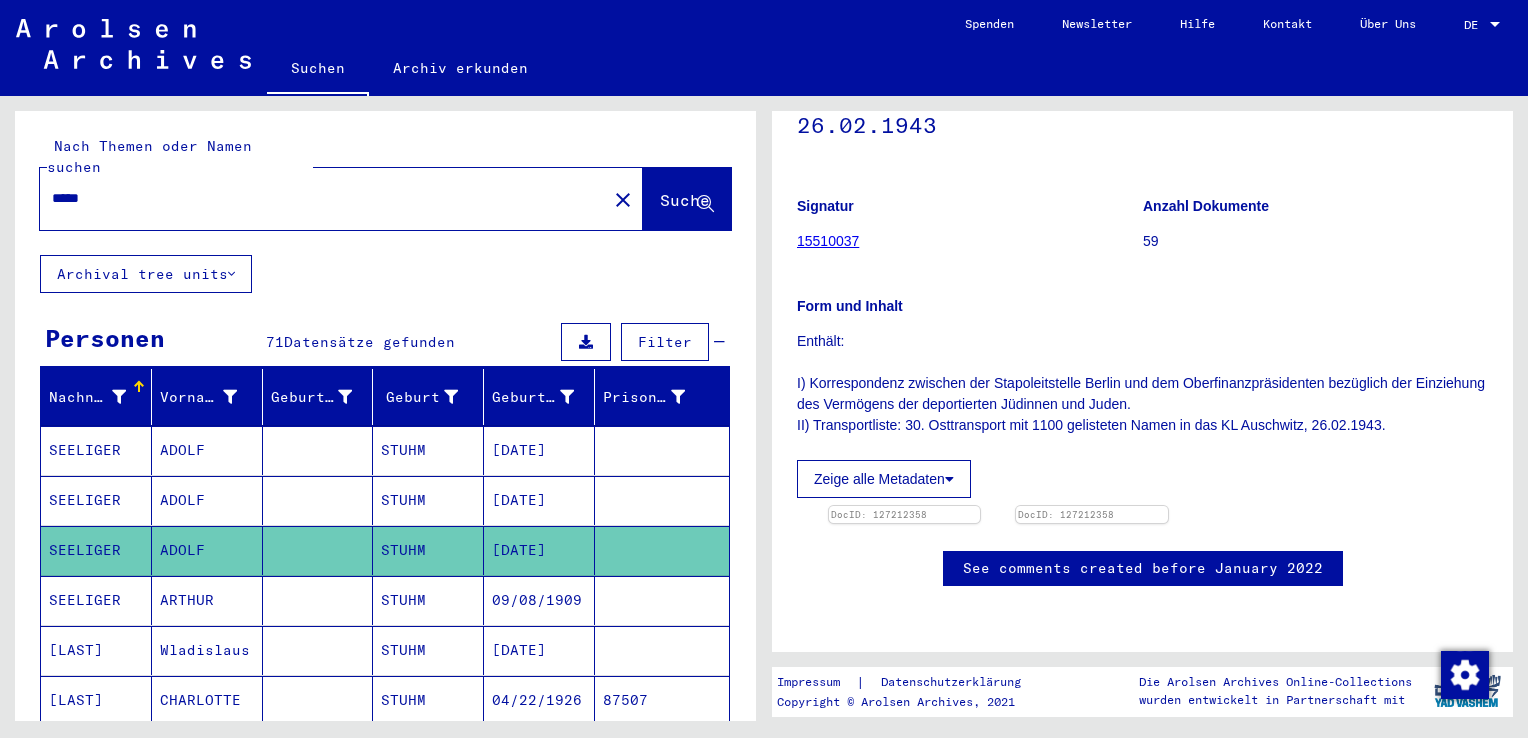scroll, scrollTop: 346, scrollLeft: 0, axis: vertical 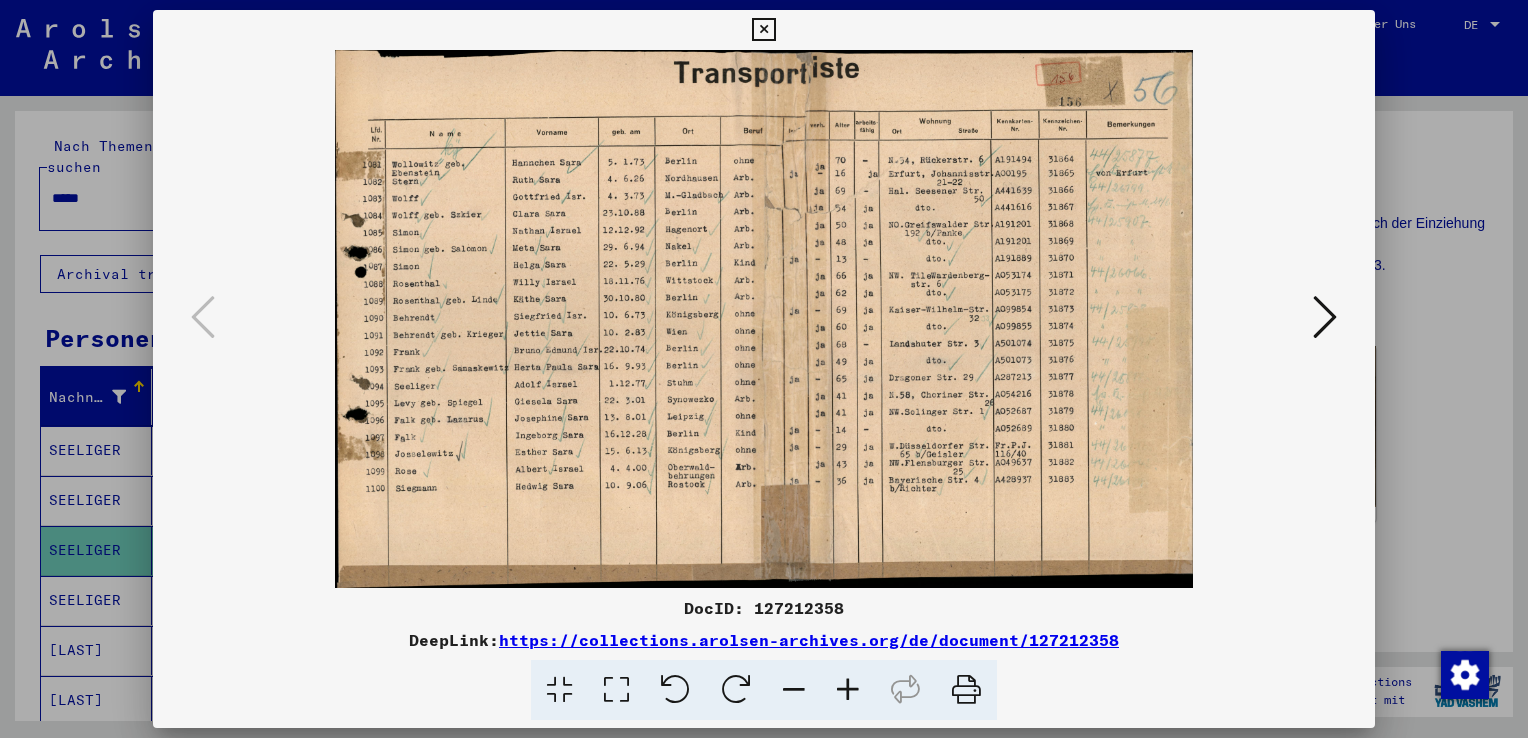 click at bounding box center (616, 690) 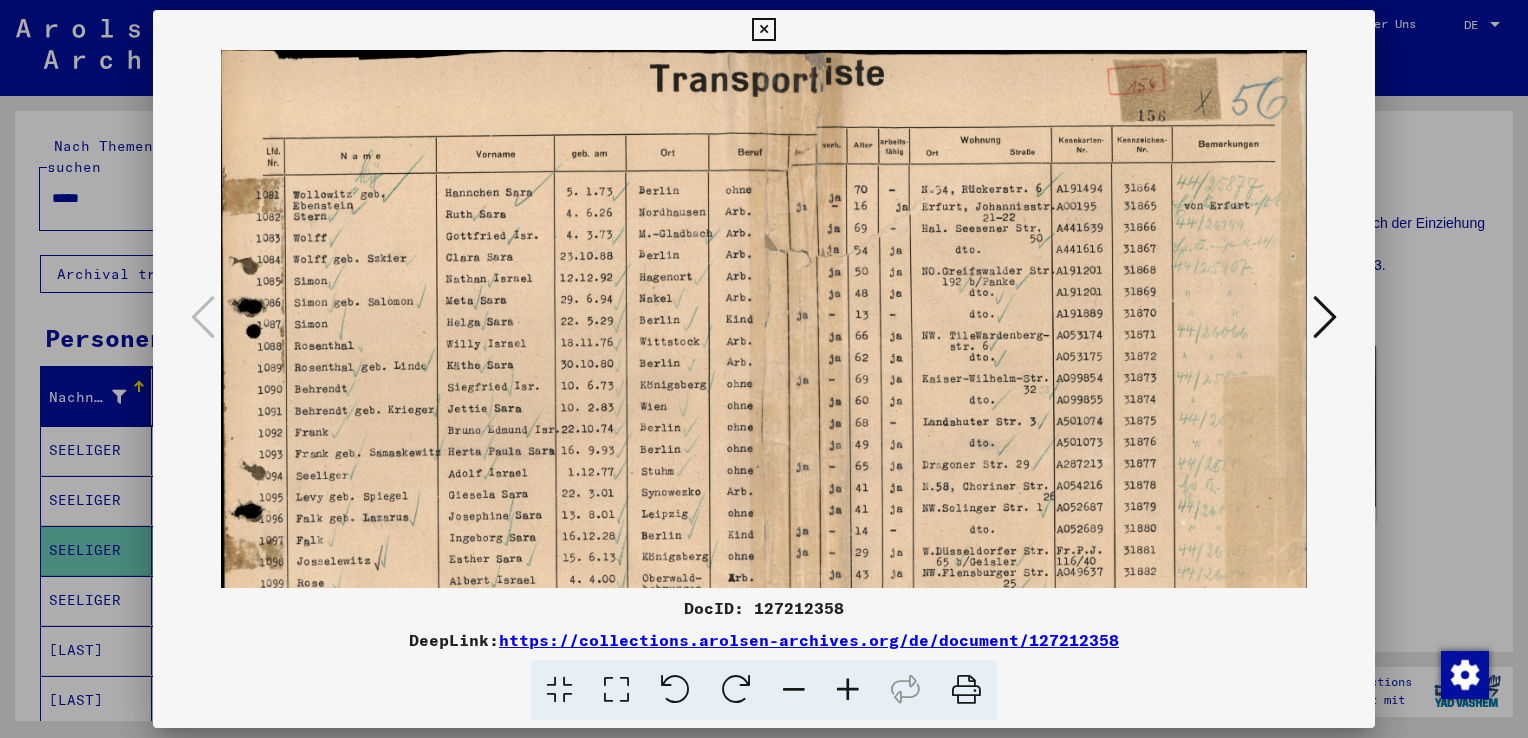 click at bounding box center (764, 369) 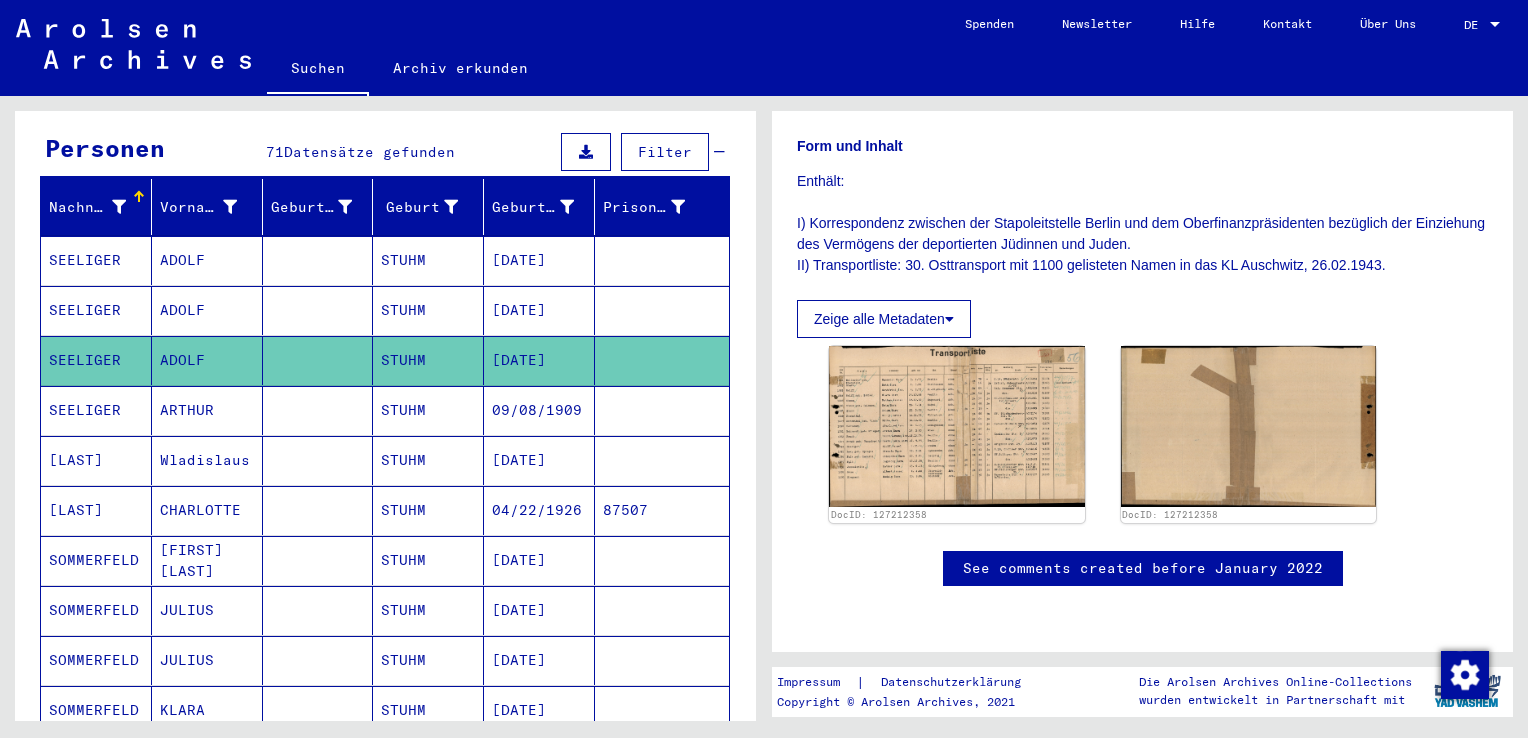 scroll, scrollTop: 200, scrollLeft: 0, axis: vertical 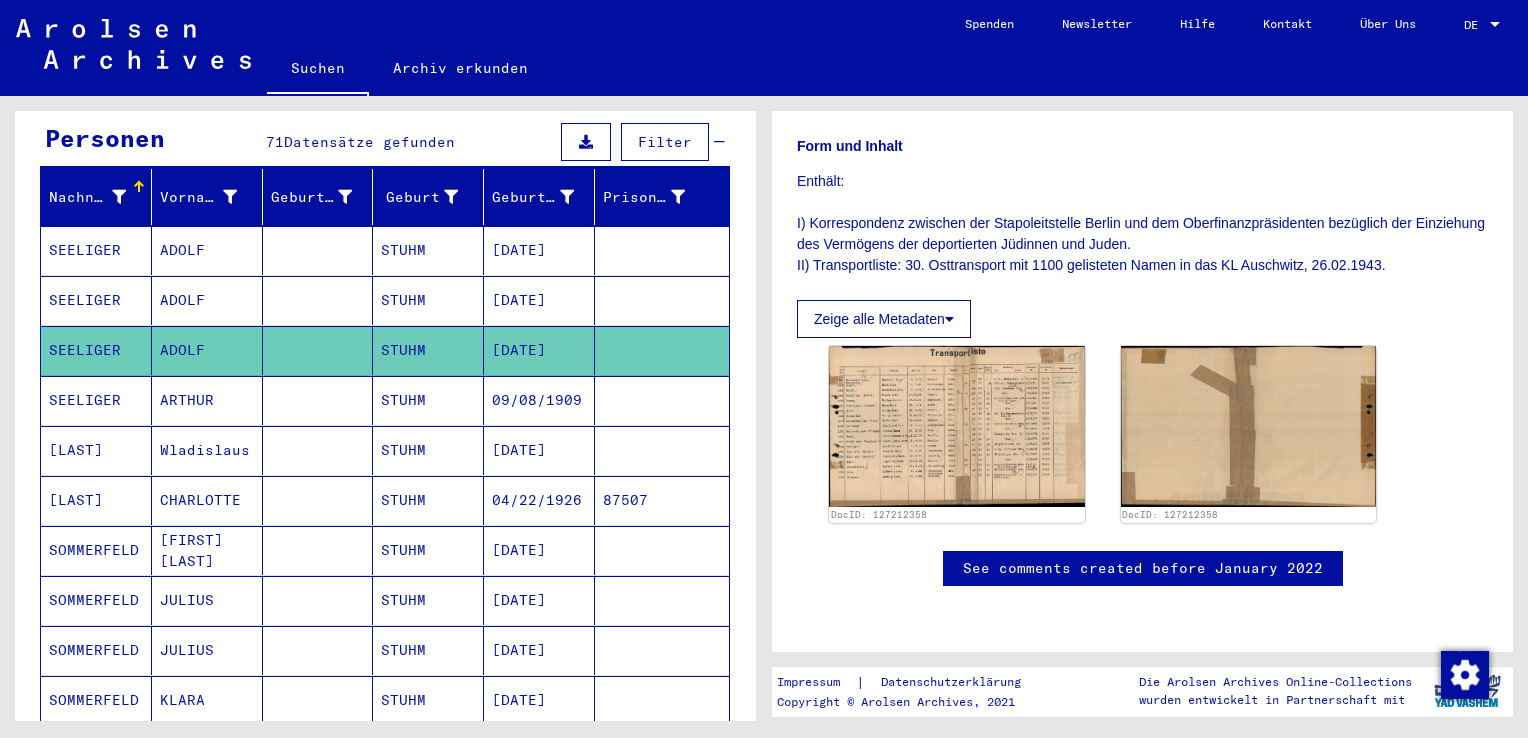 click on "09/08/1909" at bounding box center (539, 450) 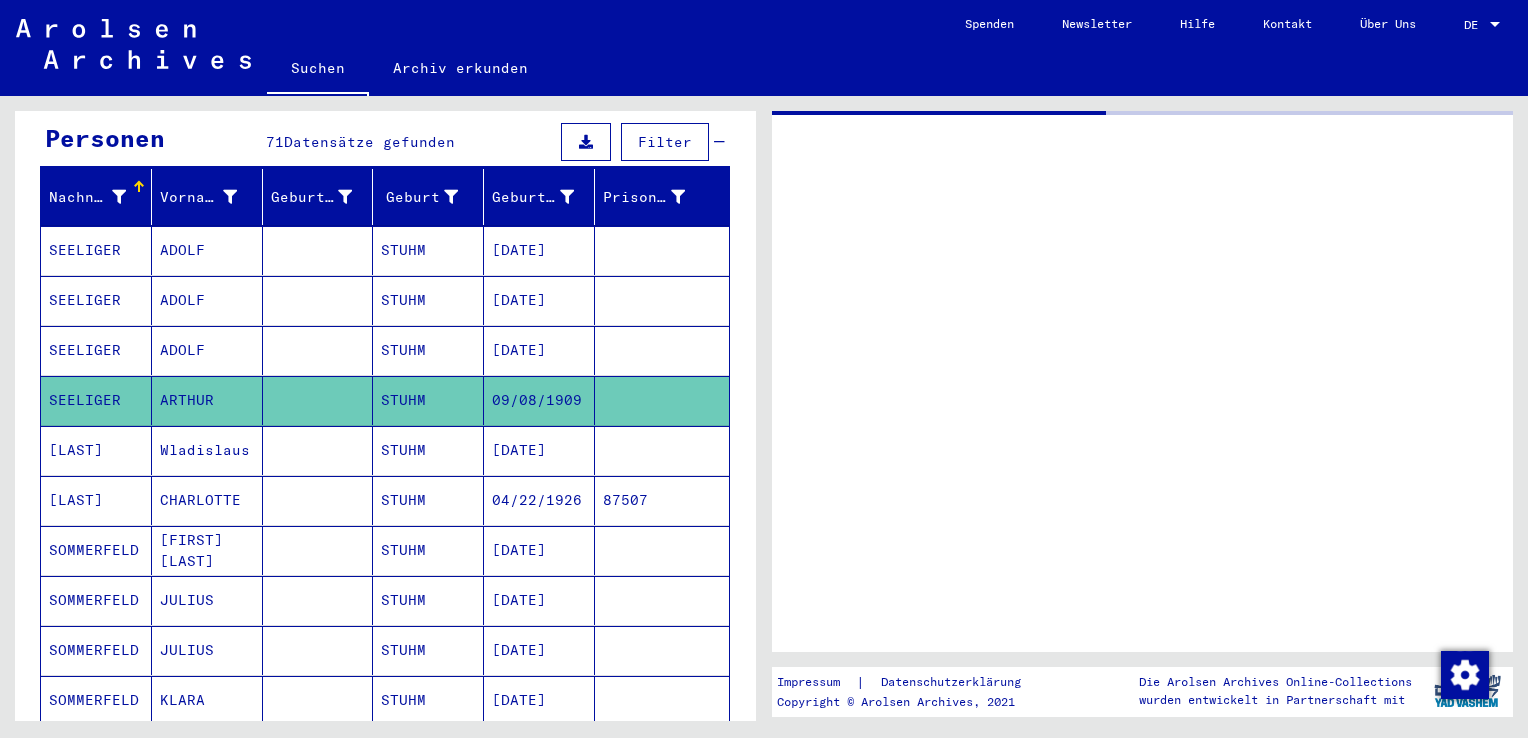 scroll, scrollTop: 0, scrollLeft: 0, axis: both 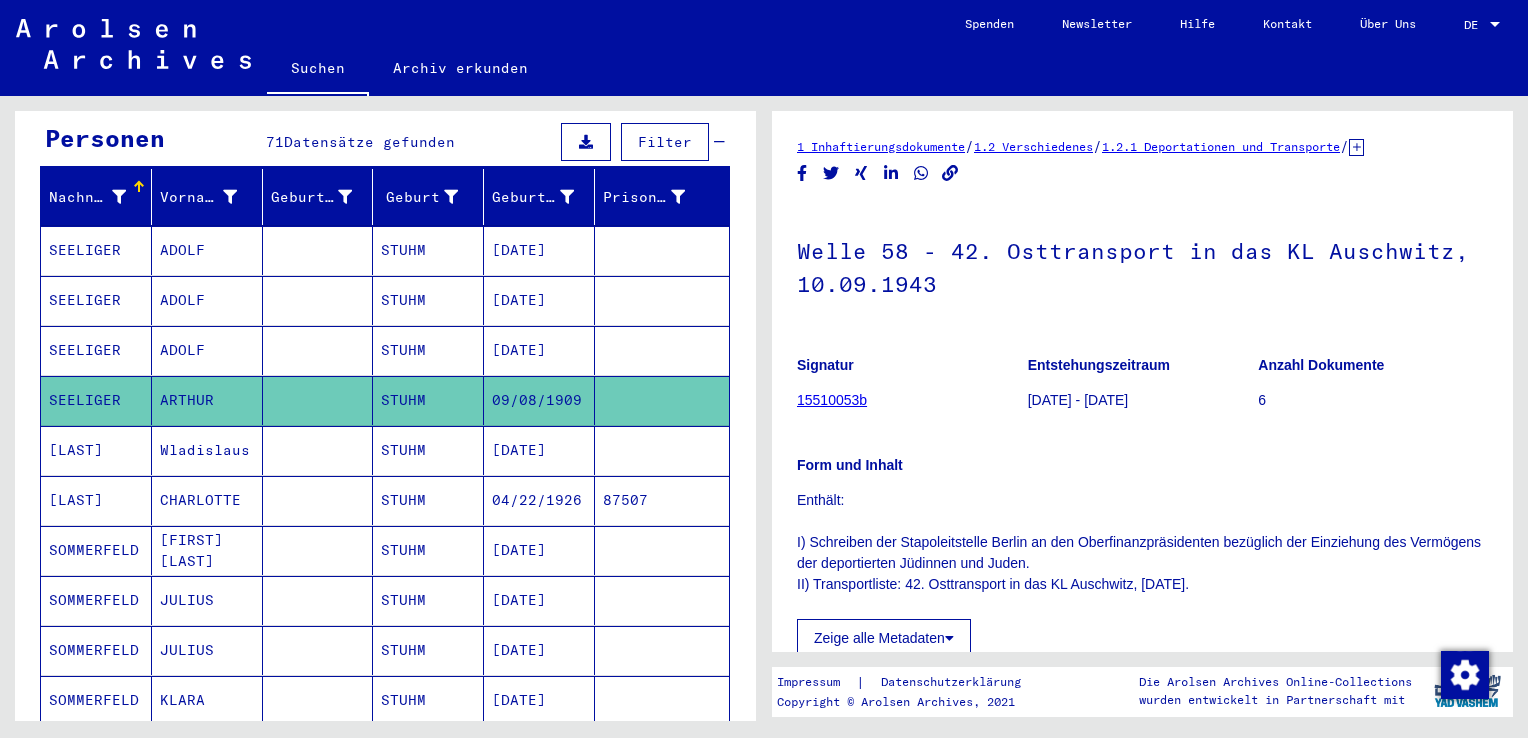 click on "[DATE]" at bounding box center (539, 500) 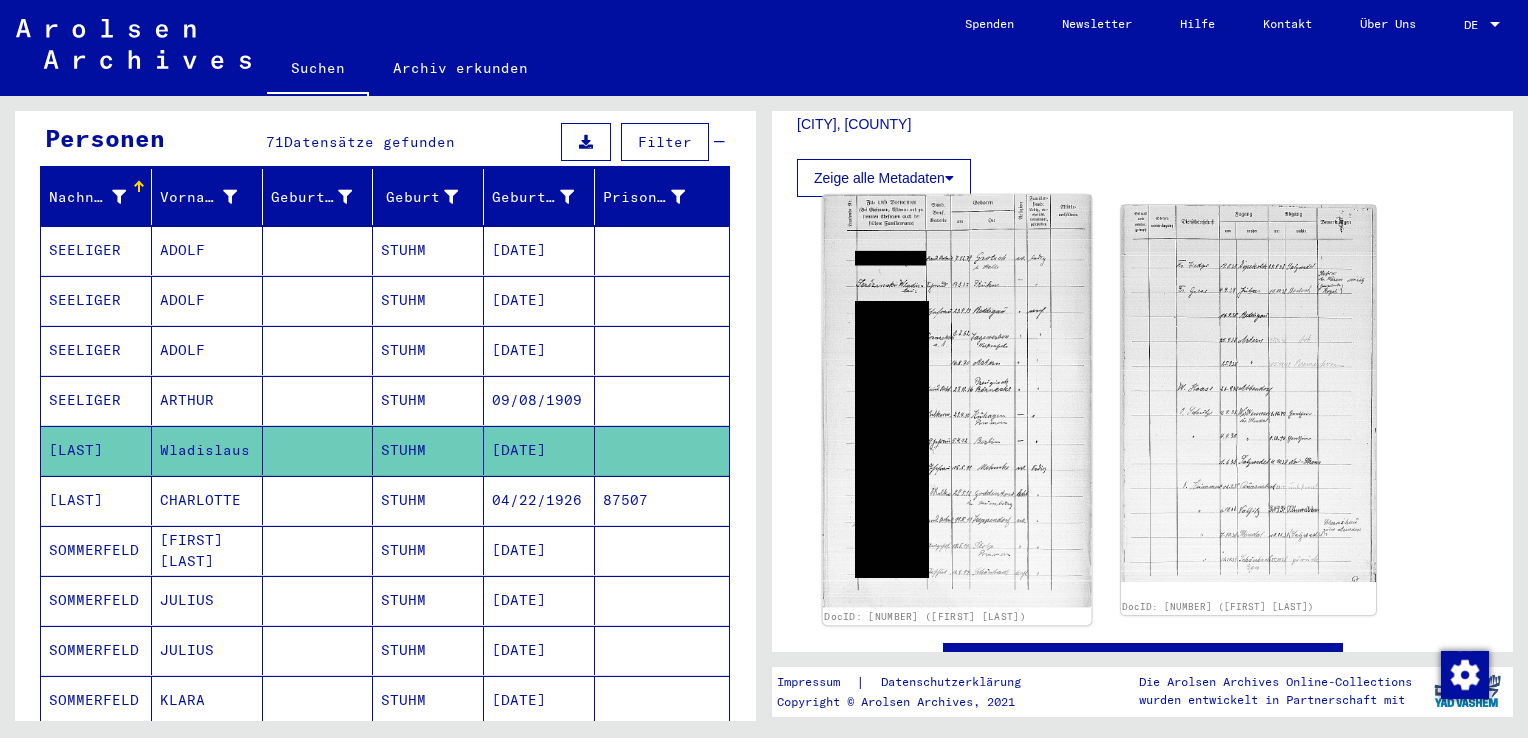 scroll, scrollTop: 400, scrollLeft: 0, axis: vertical 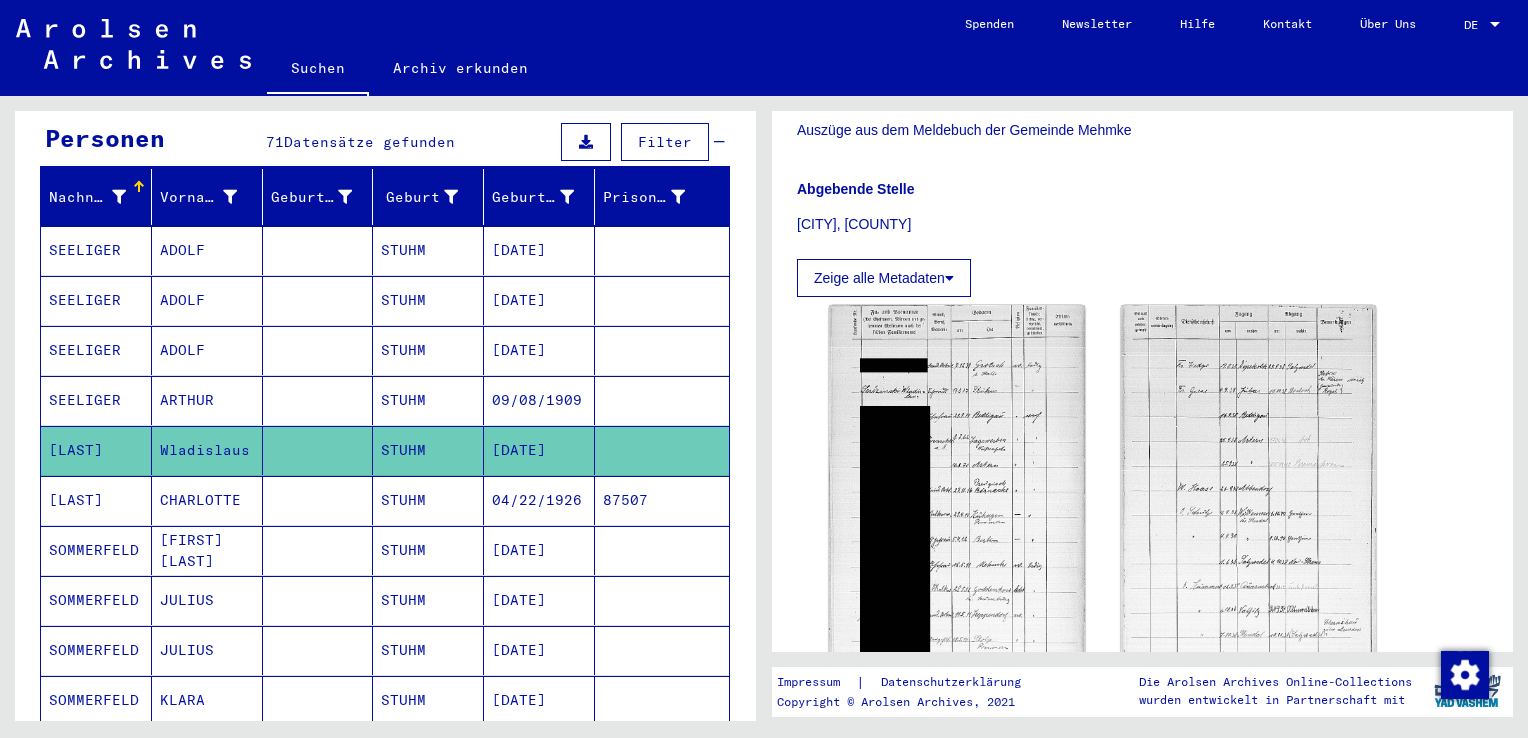 click on "87507" at bounding box center [662, 550] 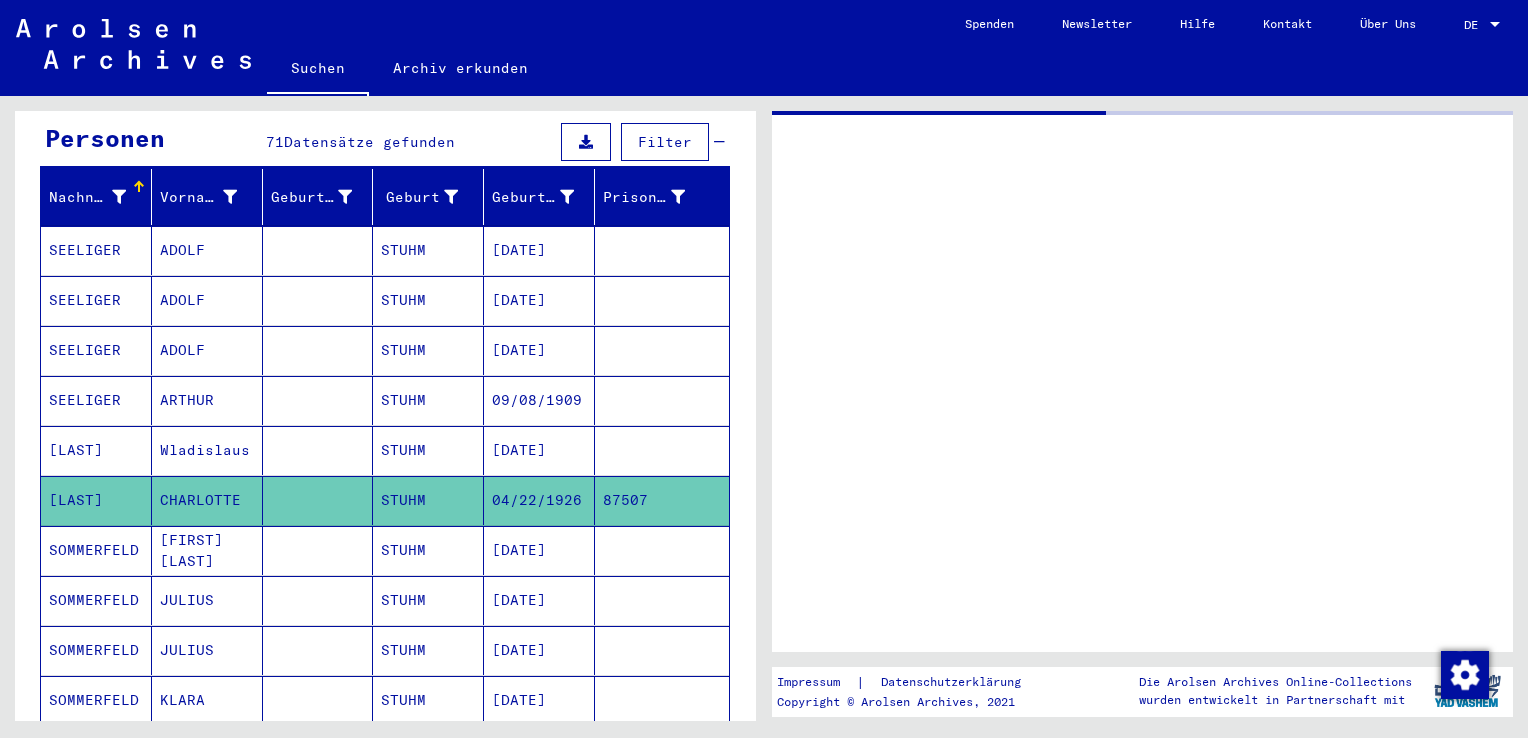 scroll, scrollTop: 0, scrollLeft: 0, axis: both 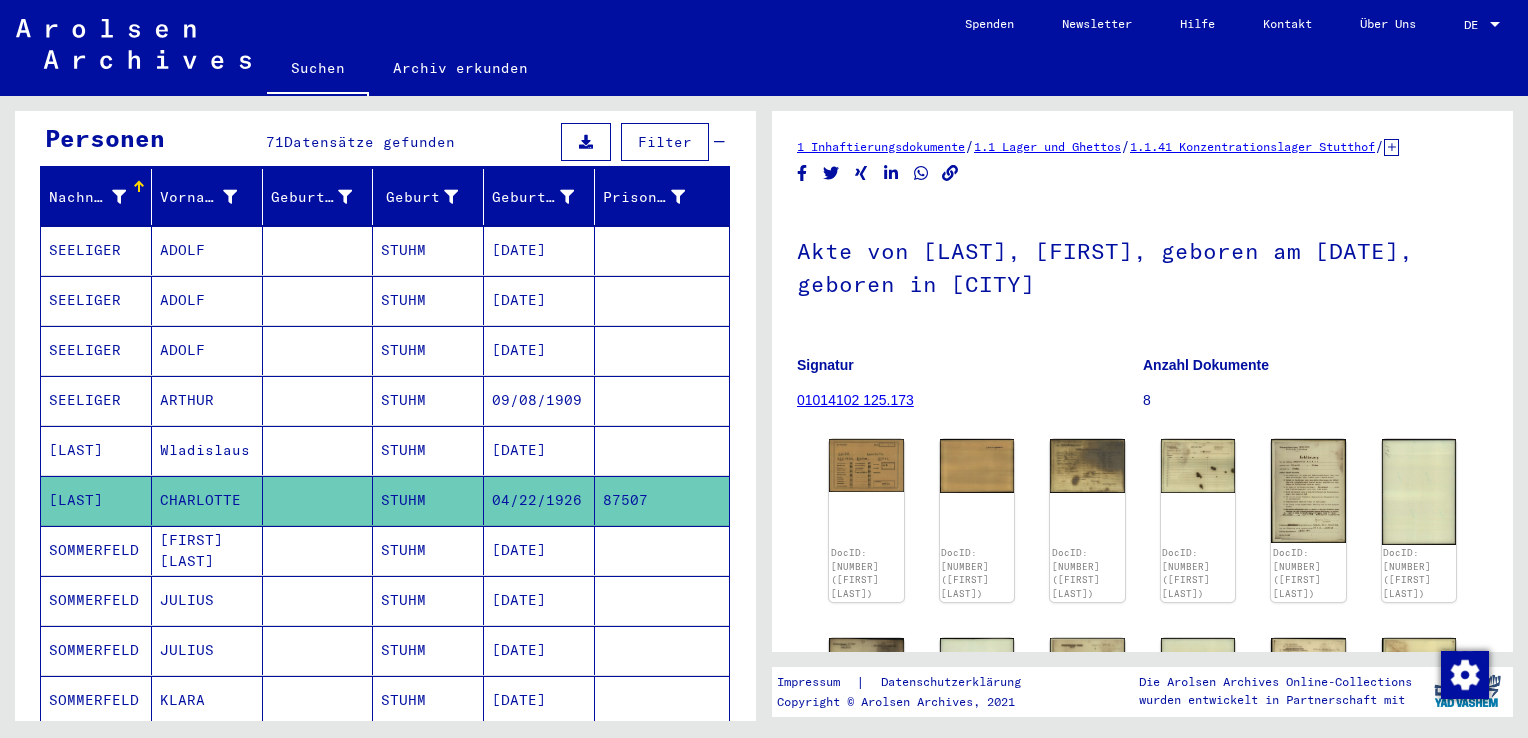 click on "DocID: 4645618 ([FIRST] [LAST]) DocID: 4645618 ([FIRST] [LAST]) DocID: 4645619 ([FIRST] [LAST]) DocID: 4645619 ([FIRST] [LAST]) DocID: 4645620 ([FIRST] [LAST]) DocID: 4645620 ([FIRST] [LAST]) DocID: 4645621 ([FIRST] [LAST]) DocID: 4645621 ([FIRST] [LAST]) DocID: 4645622 ([FIRST] [LAST]) DocID: 4645622 ([FIRST] [LAST]) DocID: 4645623 ([FIRST] [LAST]) DocID: 4645623 ([FIRST] [LAST]) DocID: 4645624 ([FIRST] [LAST]) DocID: 4645624 ([FIRST] [LAST]) DocID: 4645625 ([FIRST] [LAST]) DocID: 4645625 ([FIRST] [LAST])" 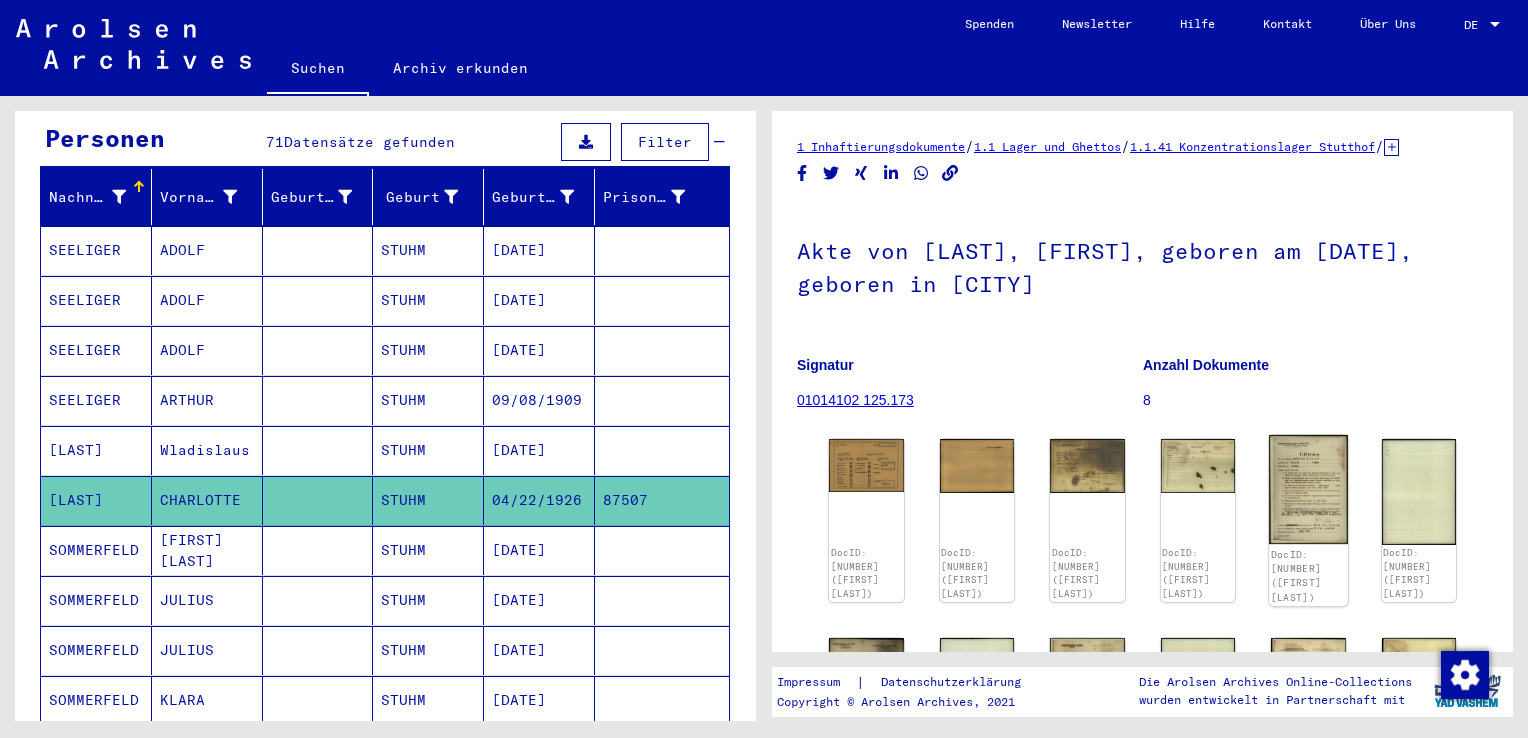 click 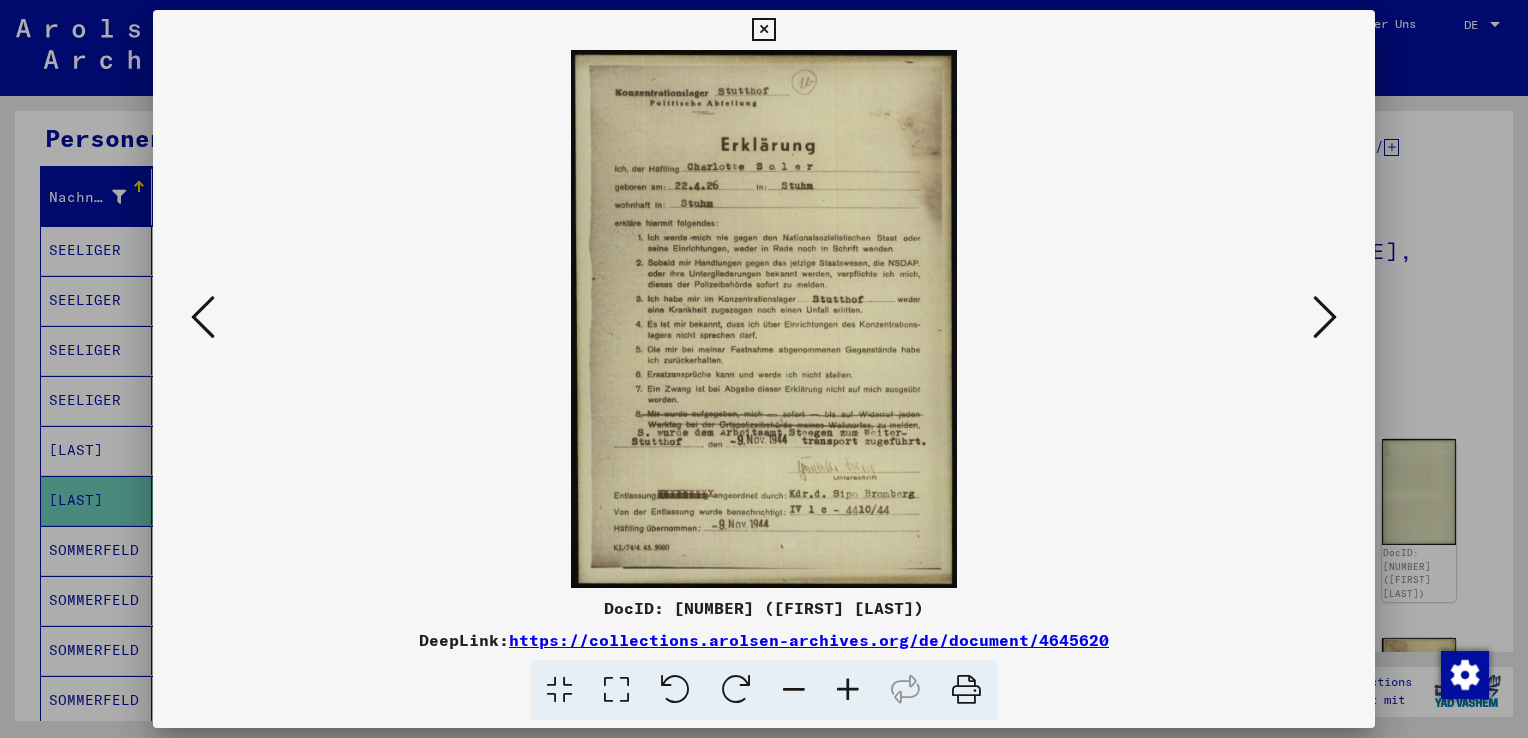 click at bounding box center [764, 369] 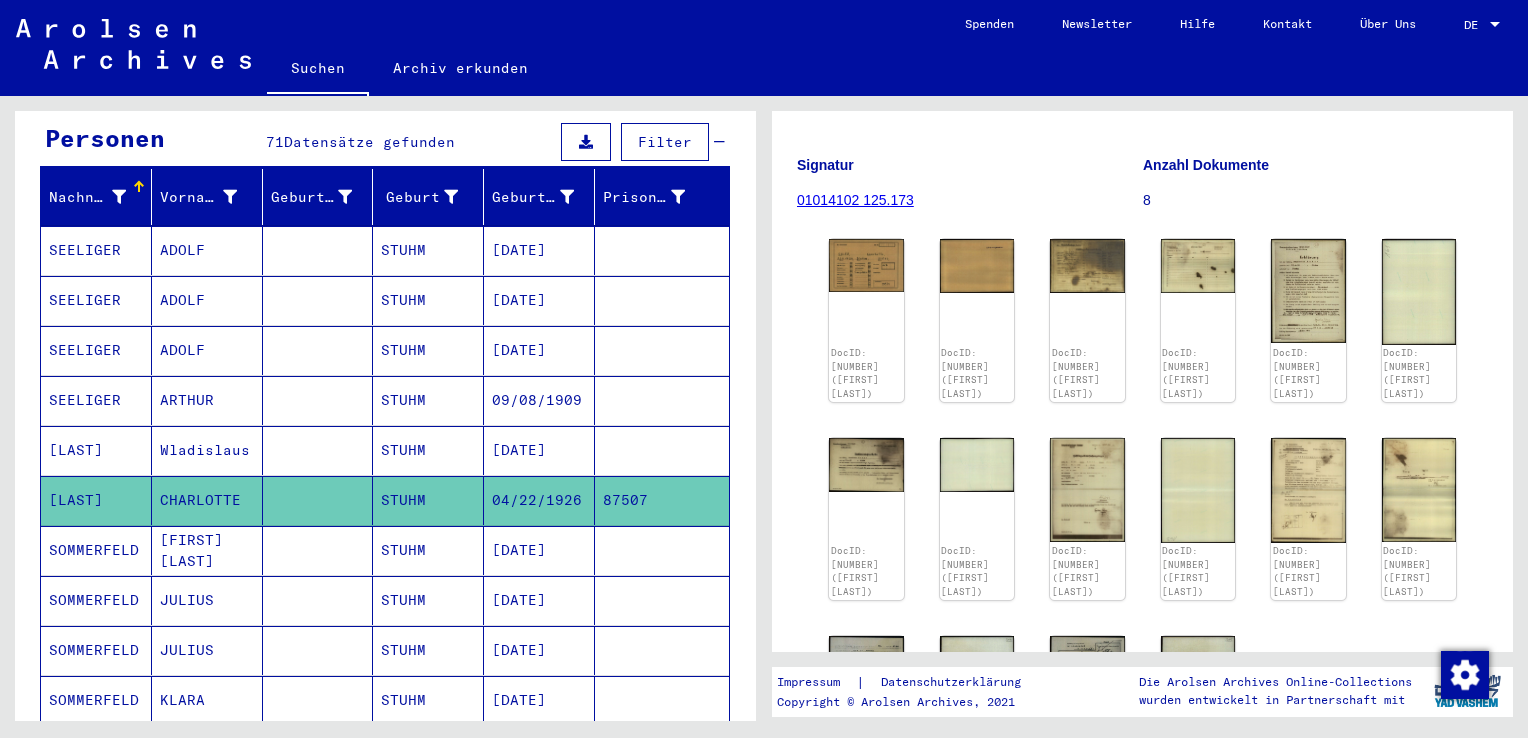 scroll, scrollTop: 300, scrollLeft: 0, axis: vertical 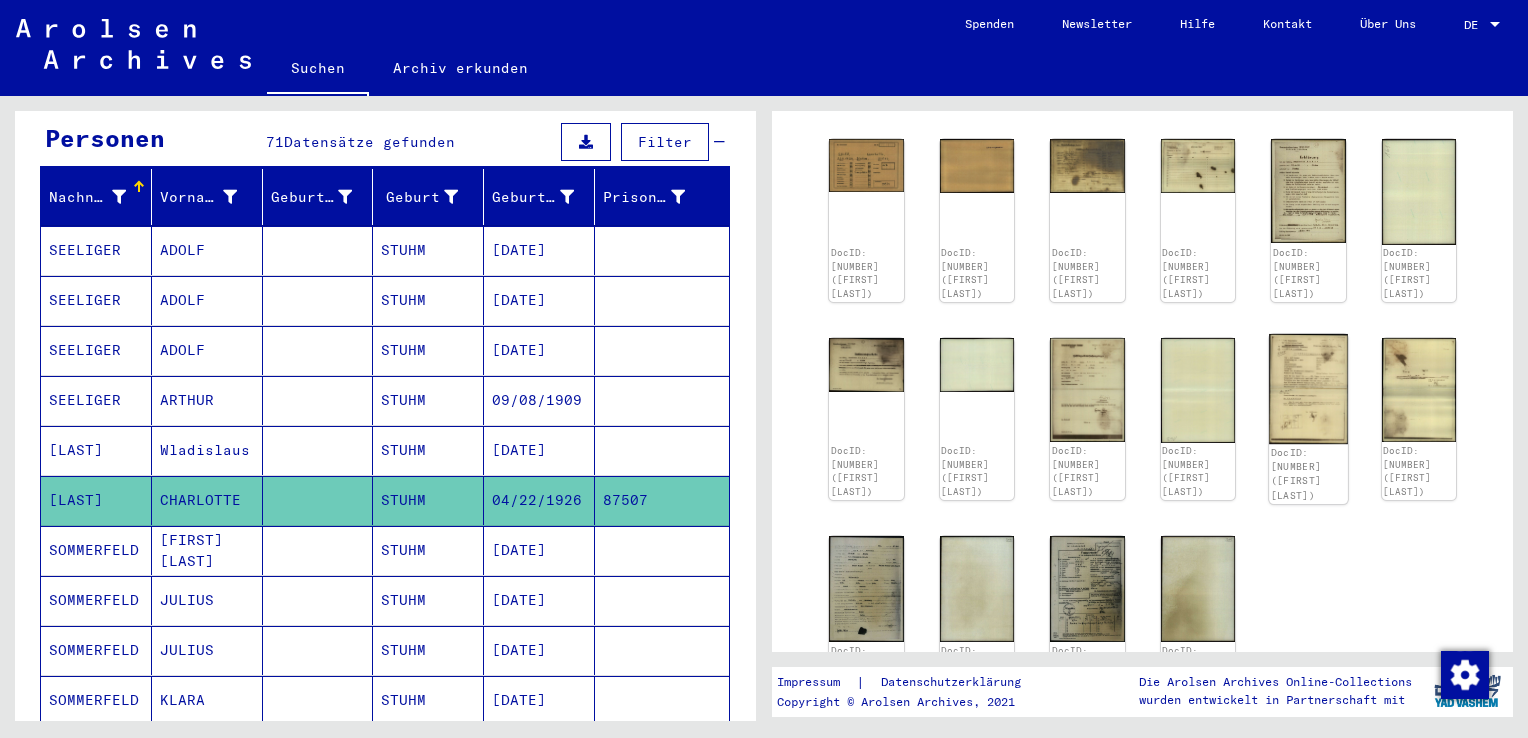 click 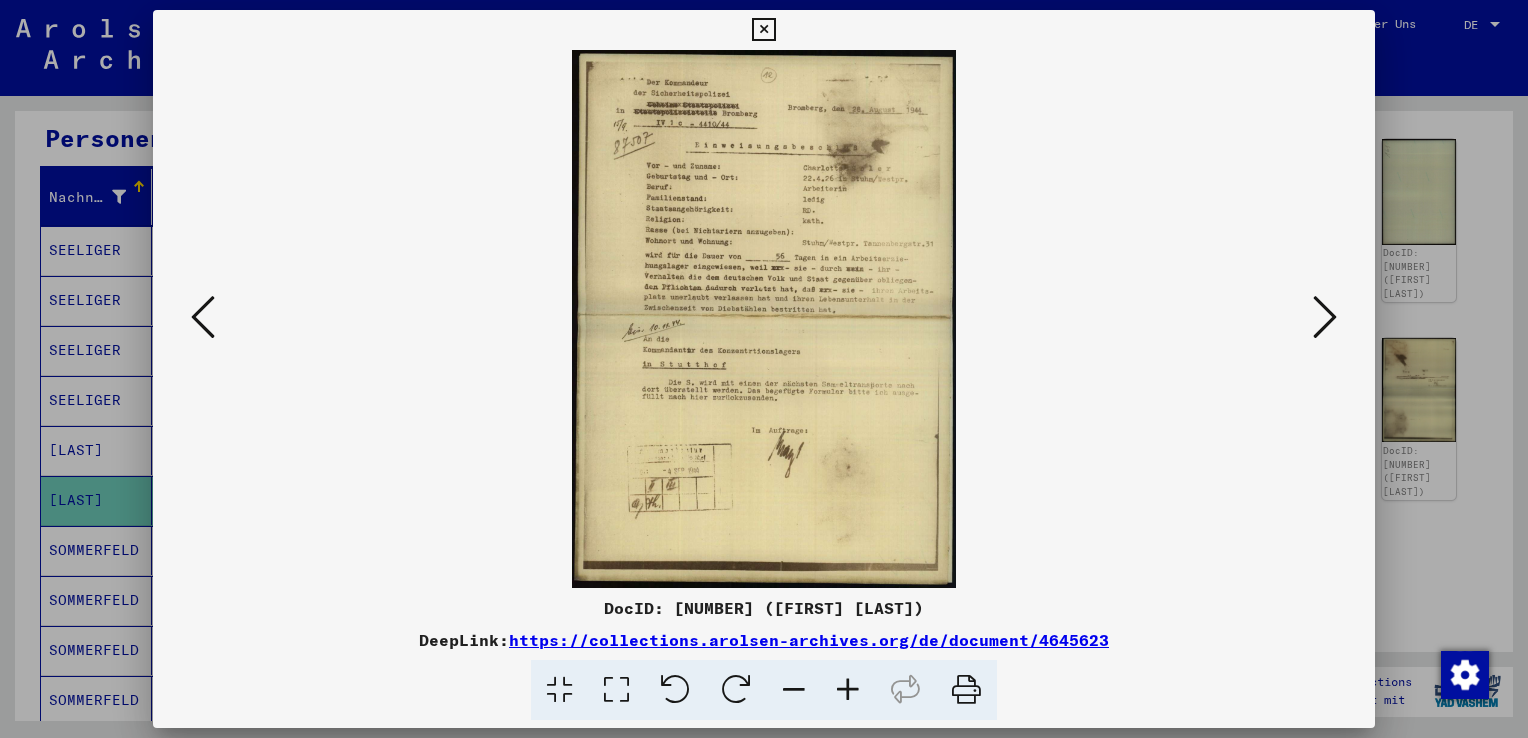 click at bounding box center [616, 690] 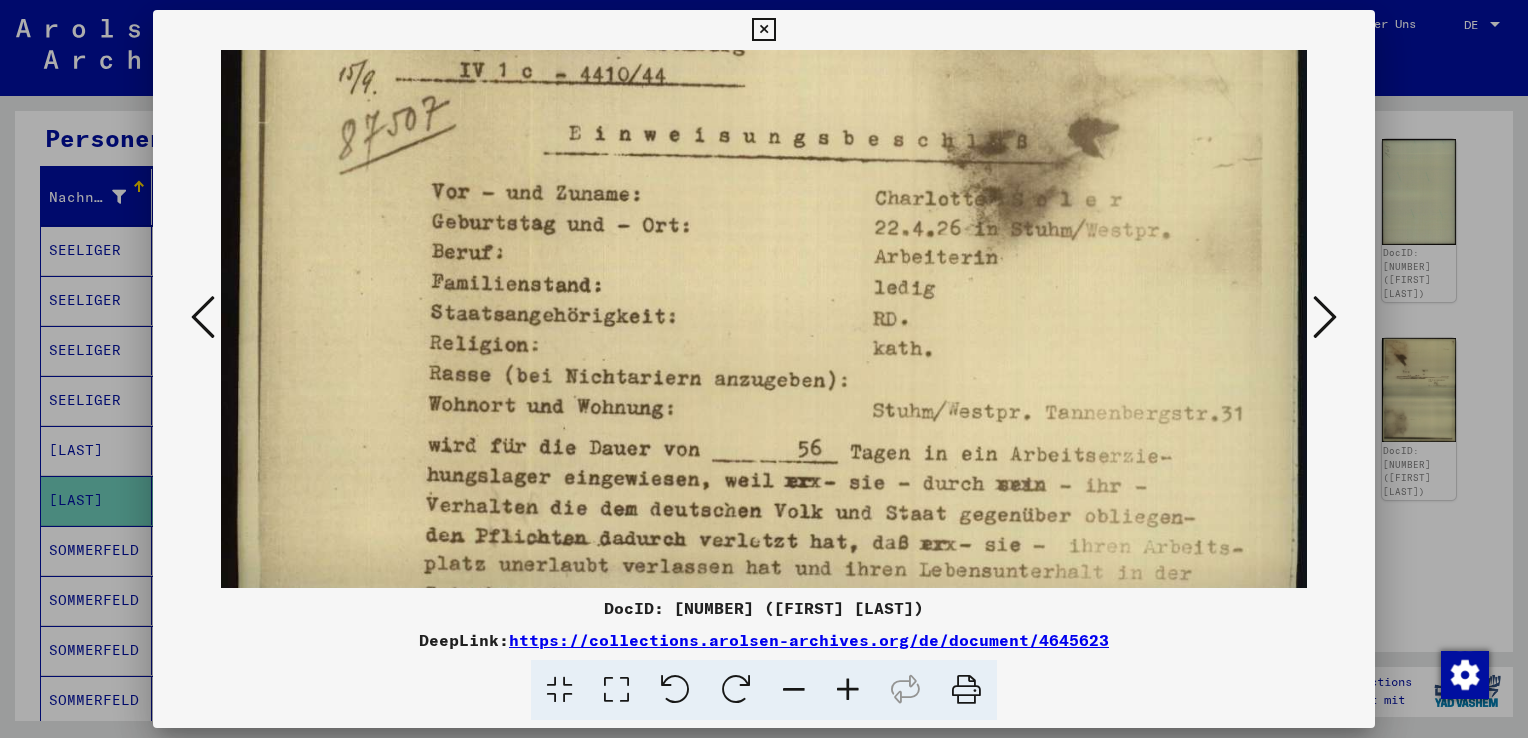 drag, startPoint x: 852, startPoint y: 486, endPoint x: 859, endPoint y: 301, distance: 185.13239 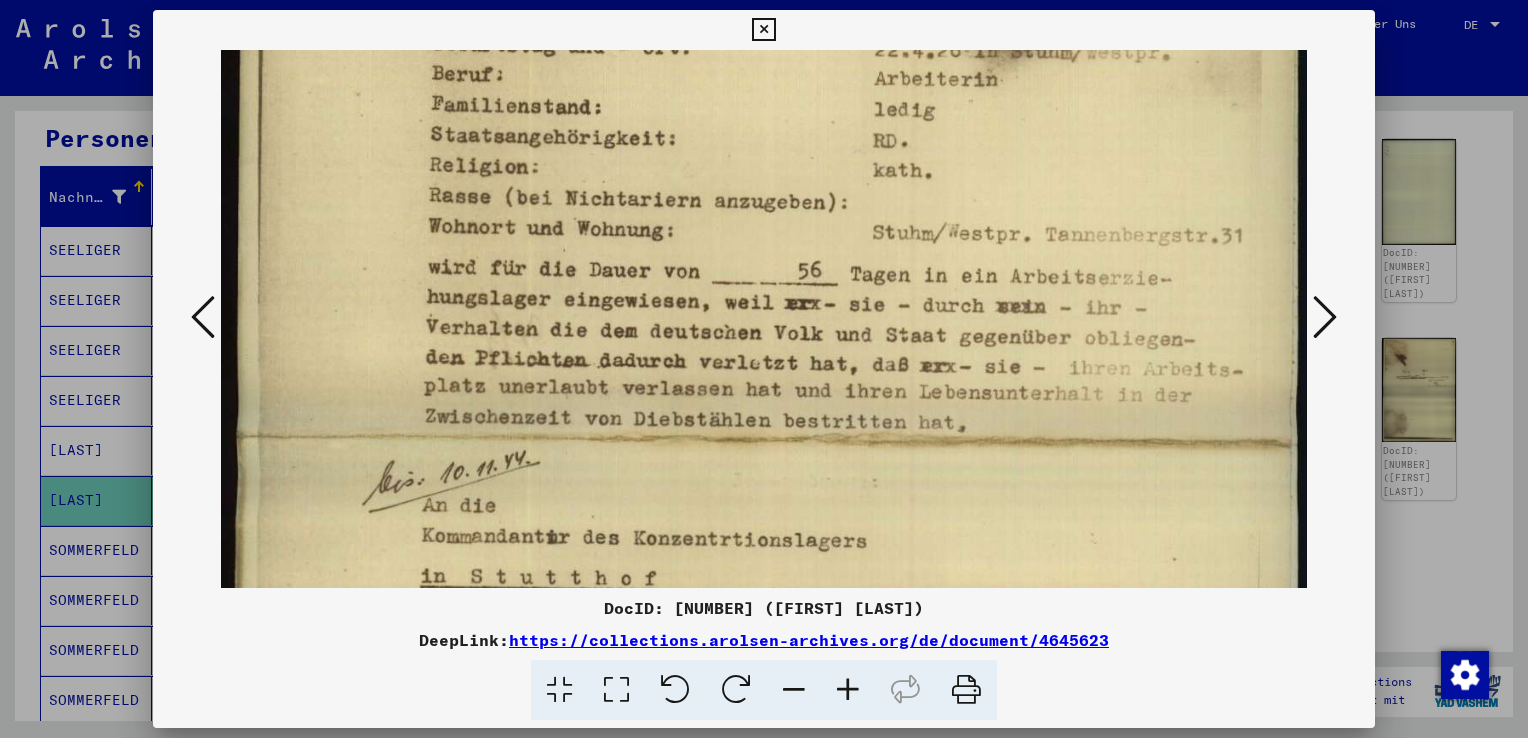 scroll, scrollTop: 382, scrollLeft: 0, axis: vertical 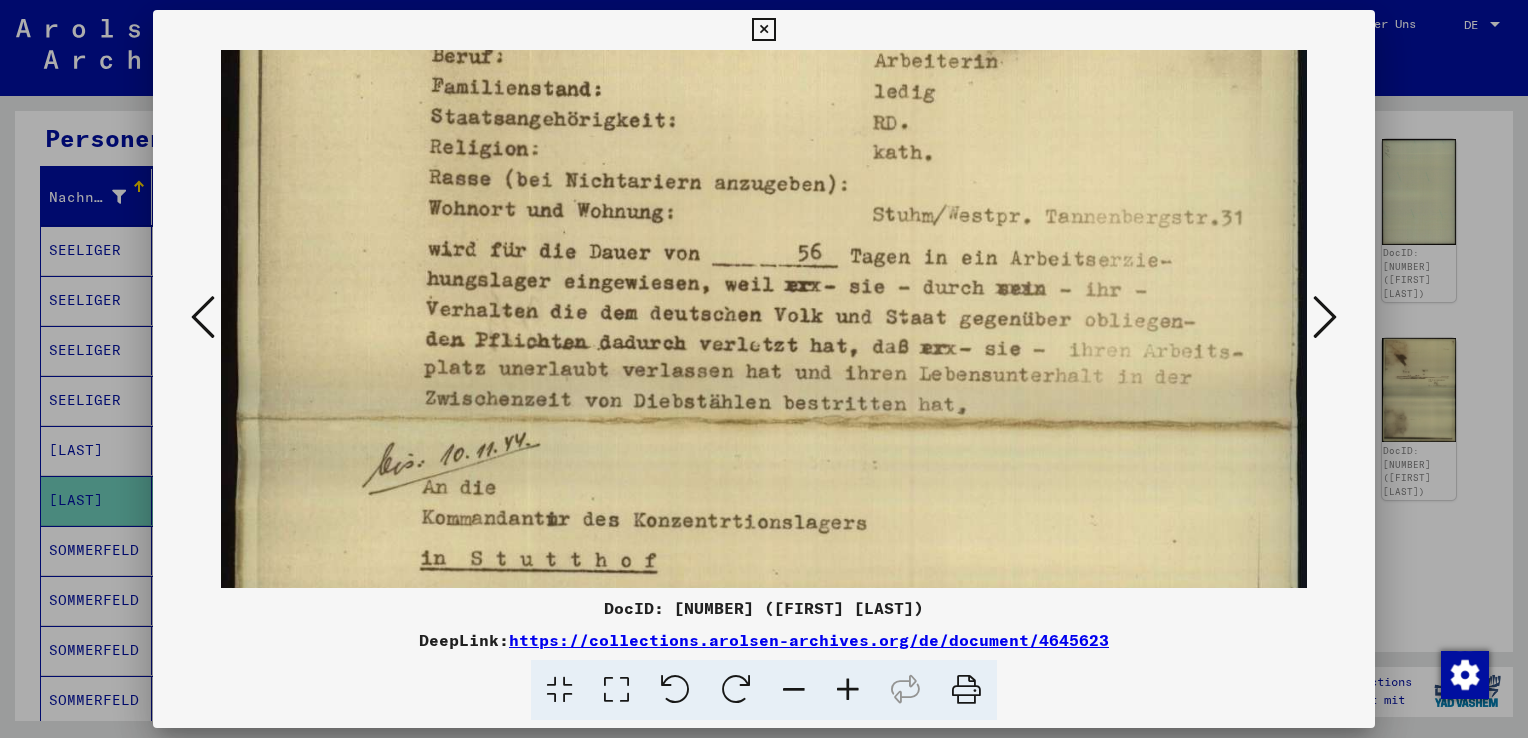 drag, startPoint x: 934, startPoint y: 448, endPoint x: 947, endPoint y: 257, distance: 191.4419 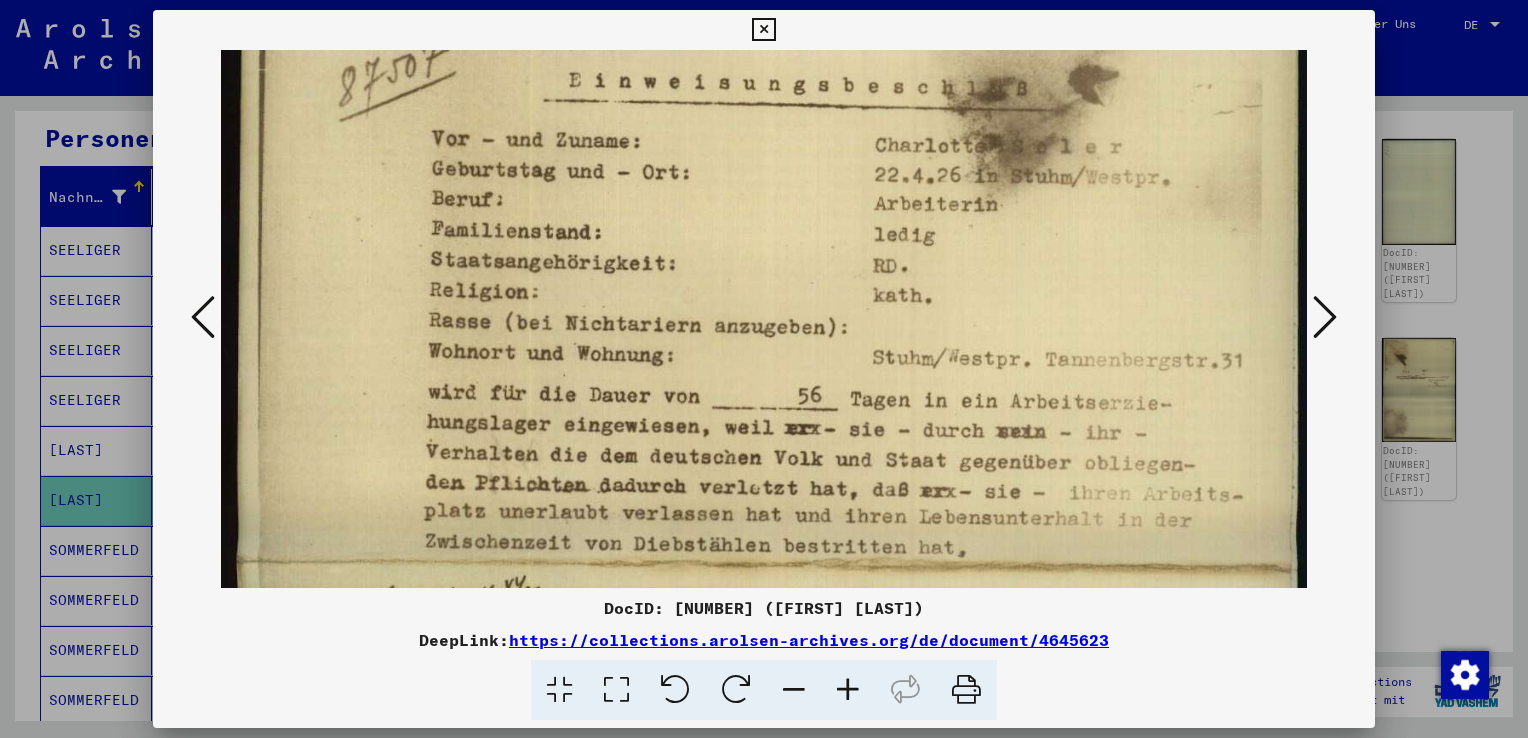 scroll, scrollTop: 238, scrollLeft: 0, axis: vertical 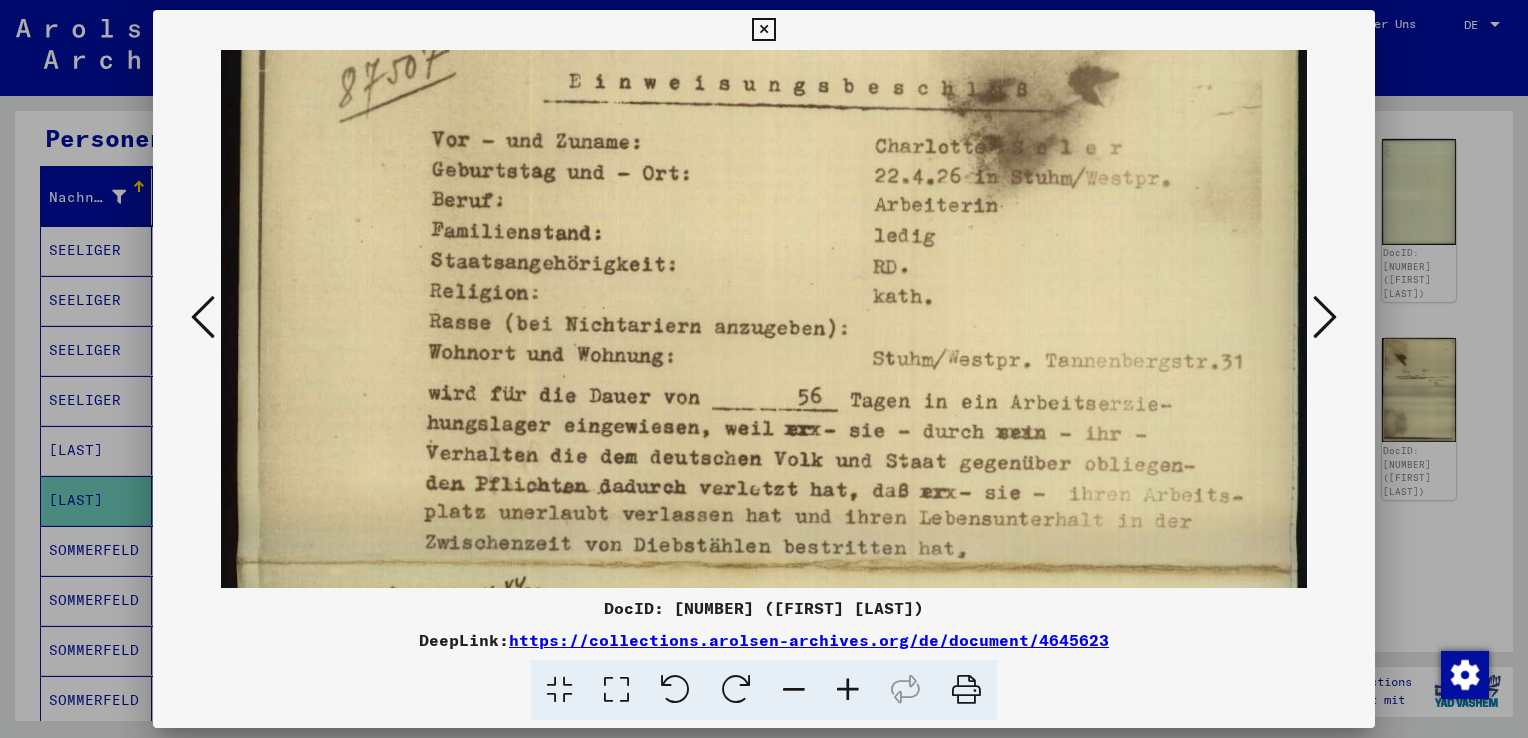 drag, startPoint x: 964, startPoint y: 299, endPoint x: 959, endPoint y: 446, distance: 147.085 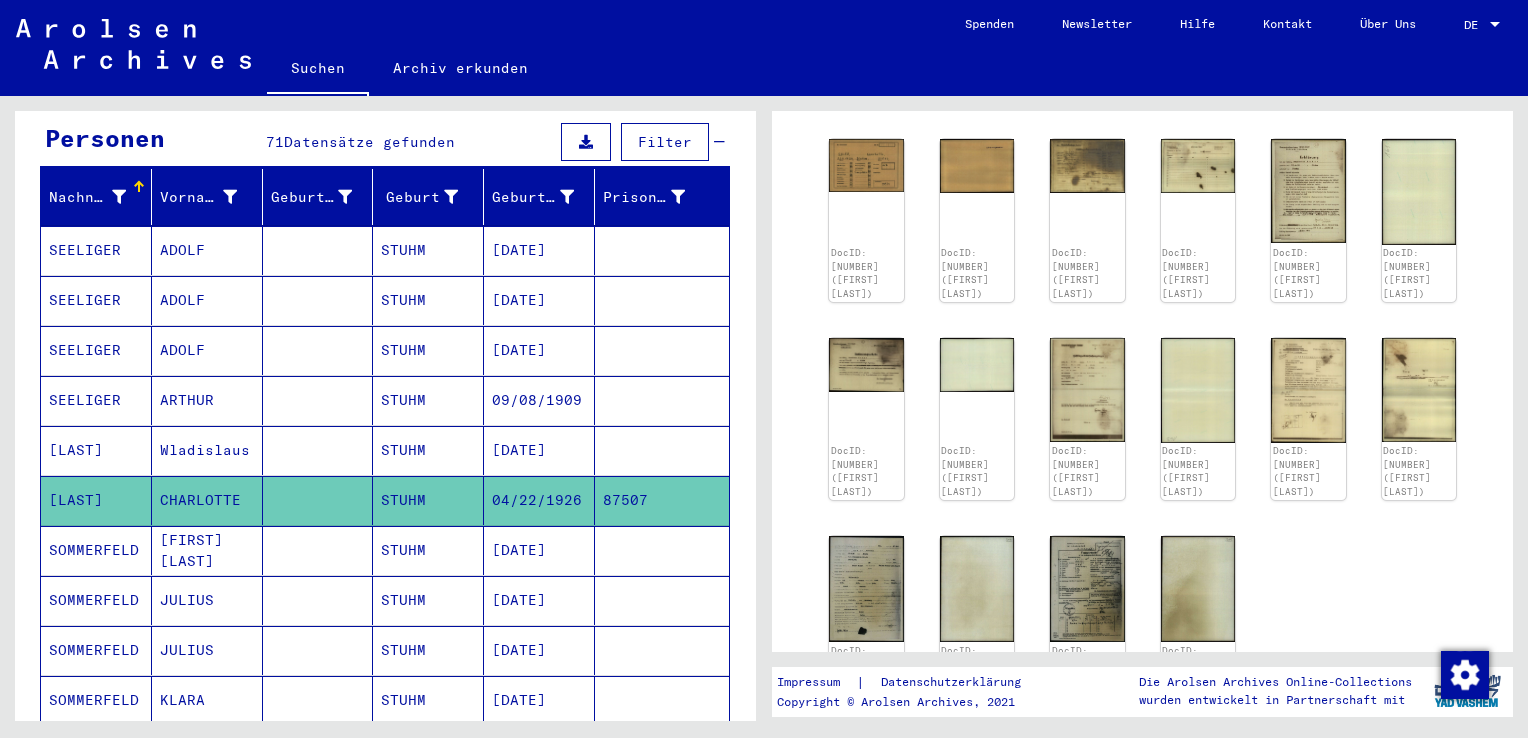 click on "[DATE]" at bounding box center (539, 600) 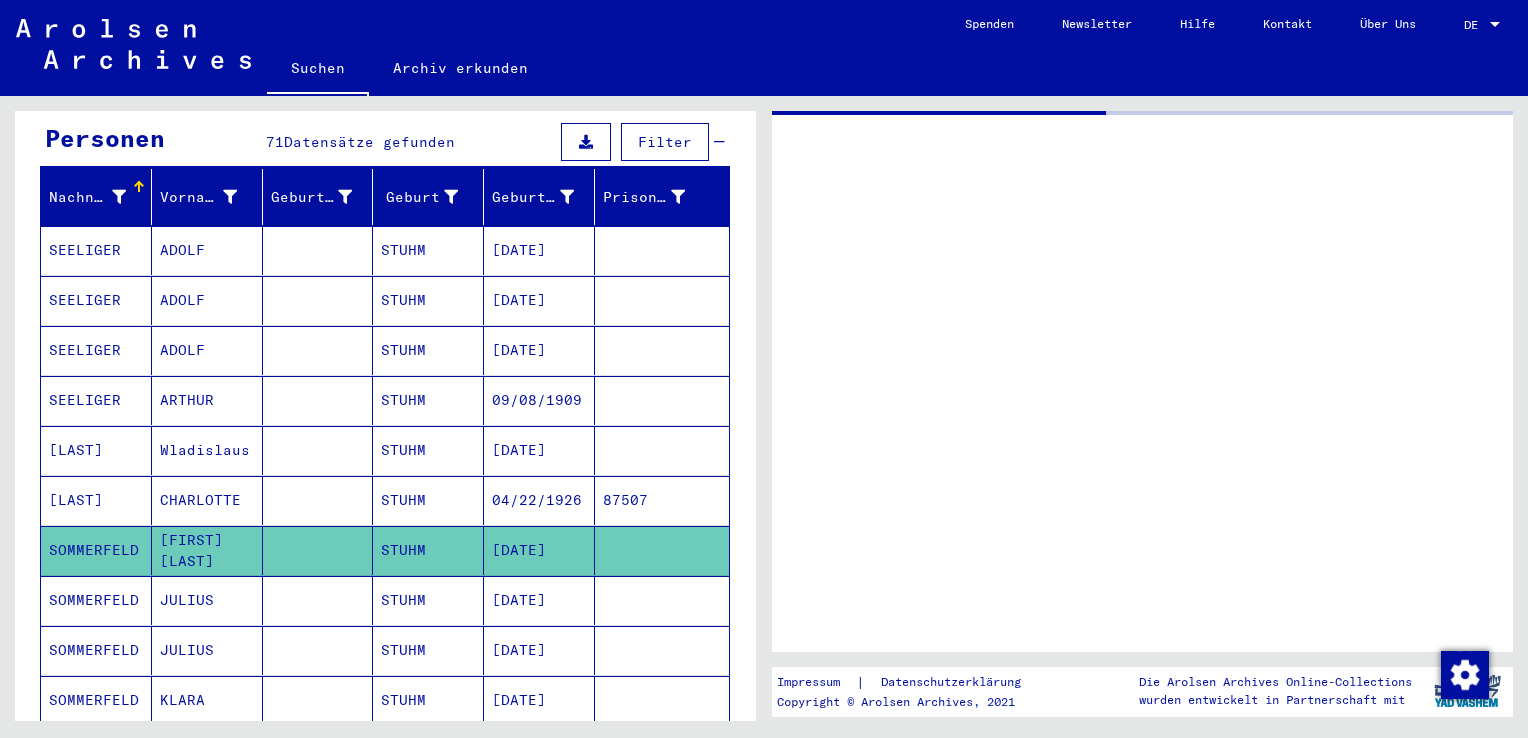 scroll, scrollTop: 0, scrollLeft: 0, axis: both 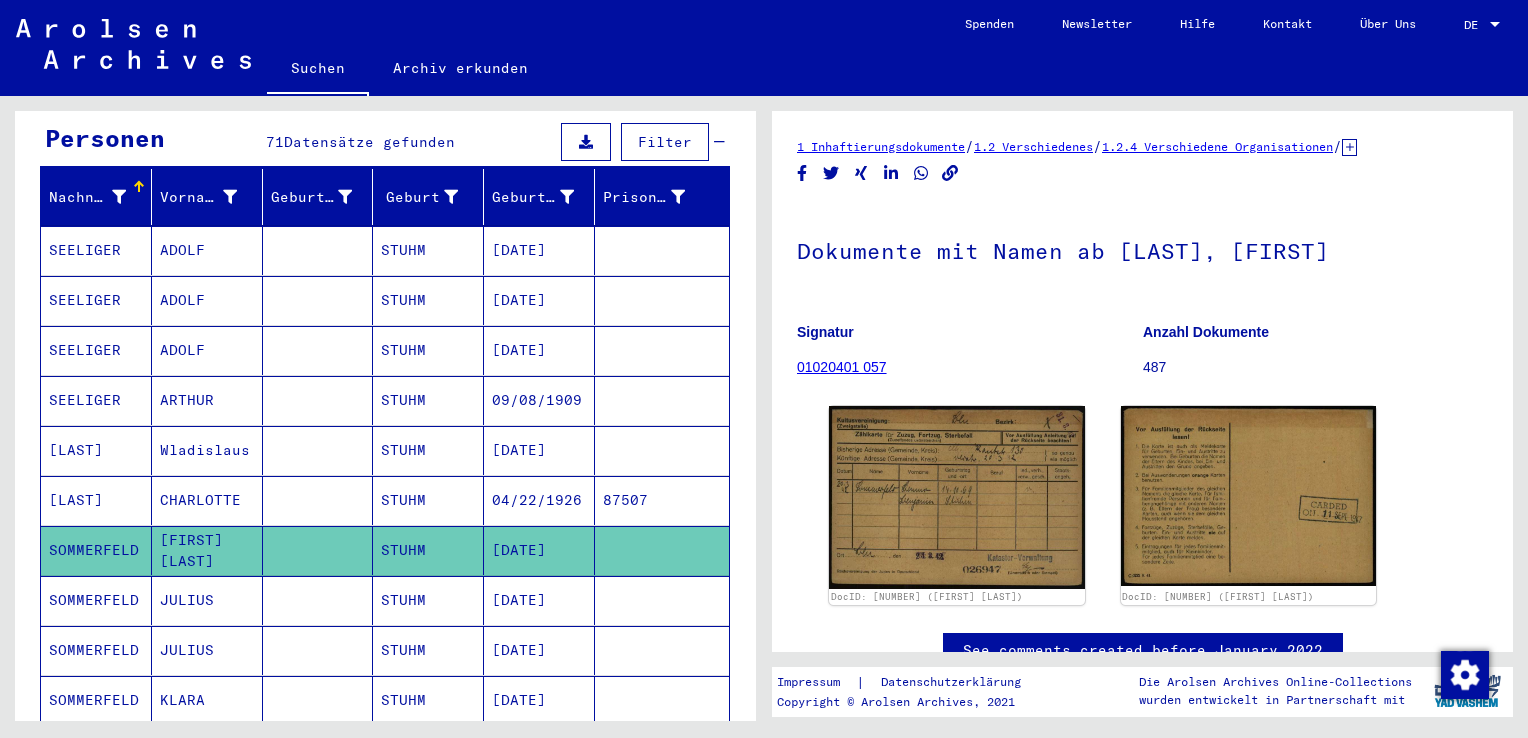 click on "[DATE]" at bounding box center (539, 650) 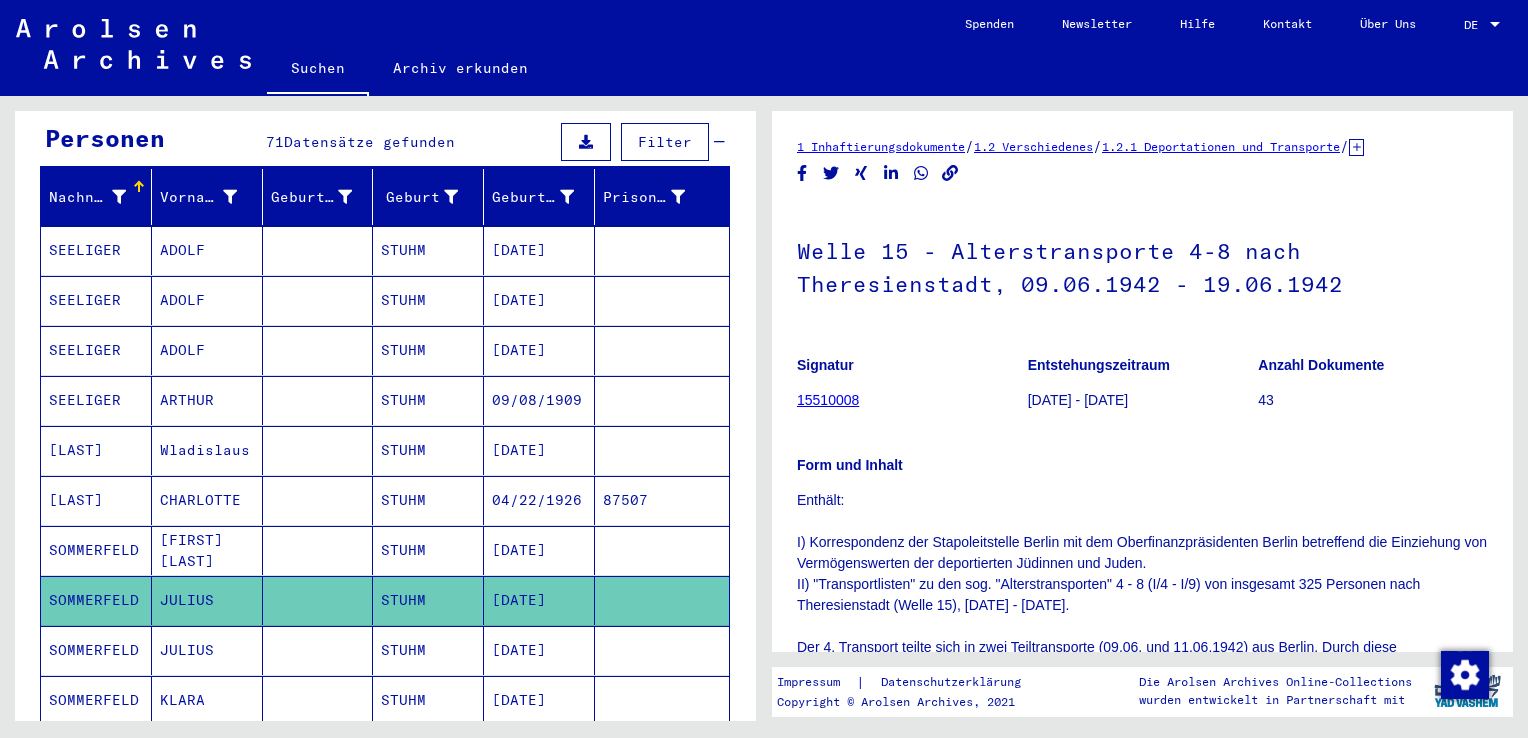 scroll, scrollTop: 300, scrollLeft: 0, axis: vertical 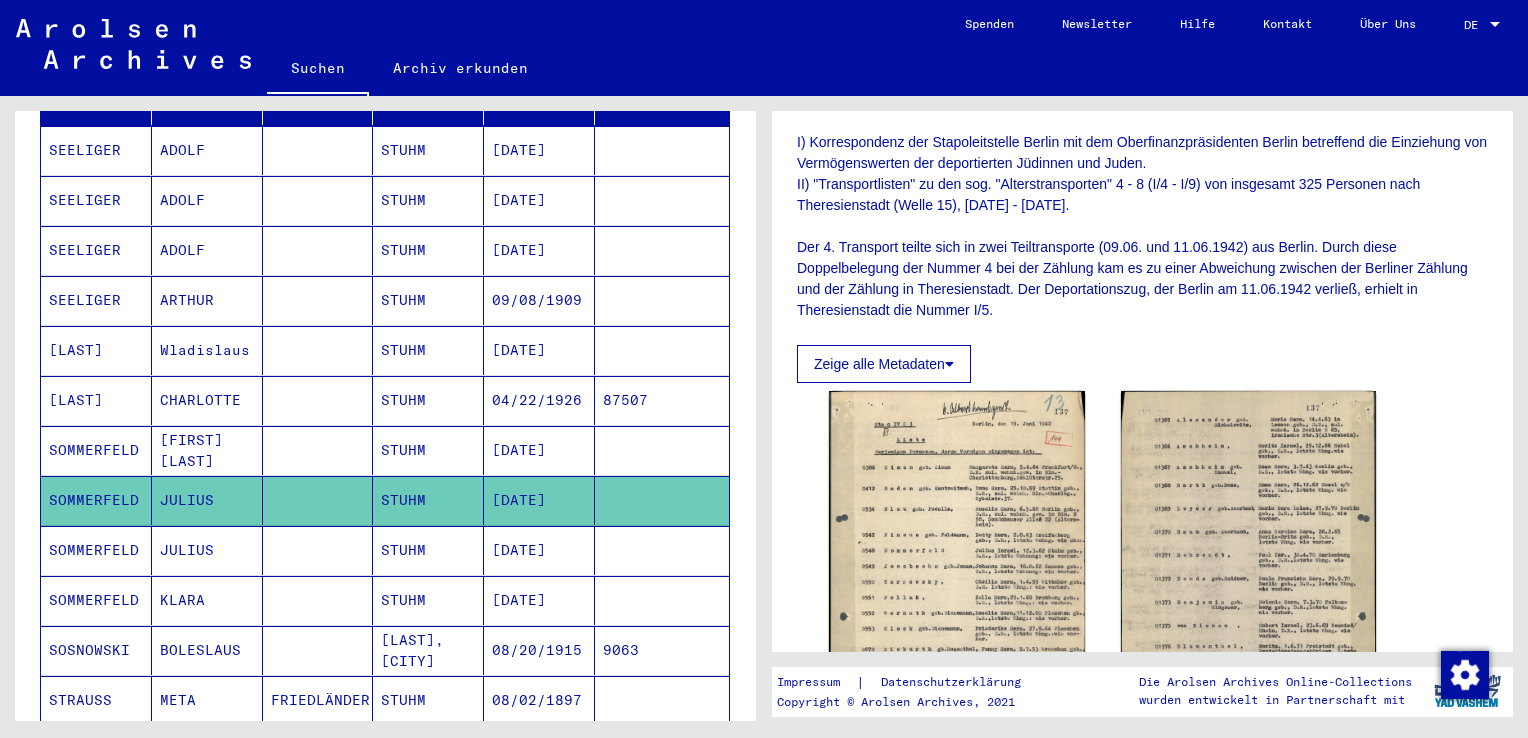 click 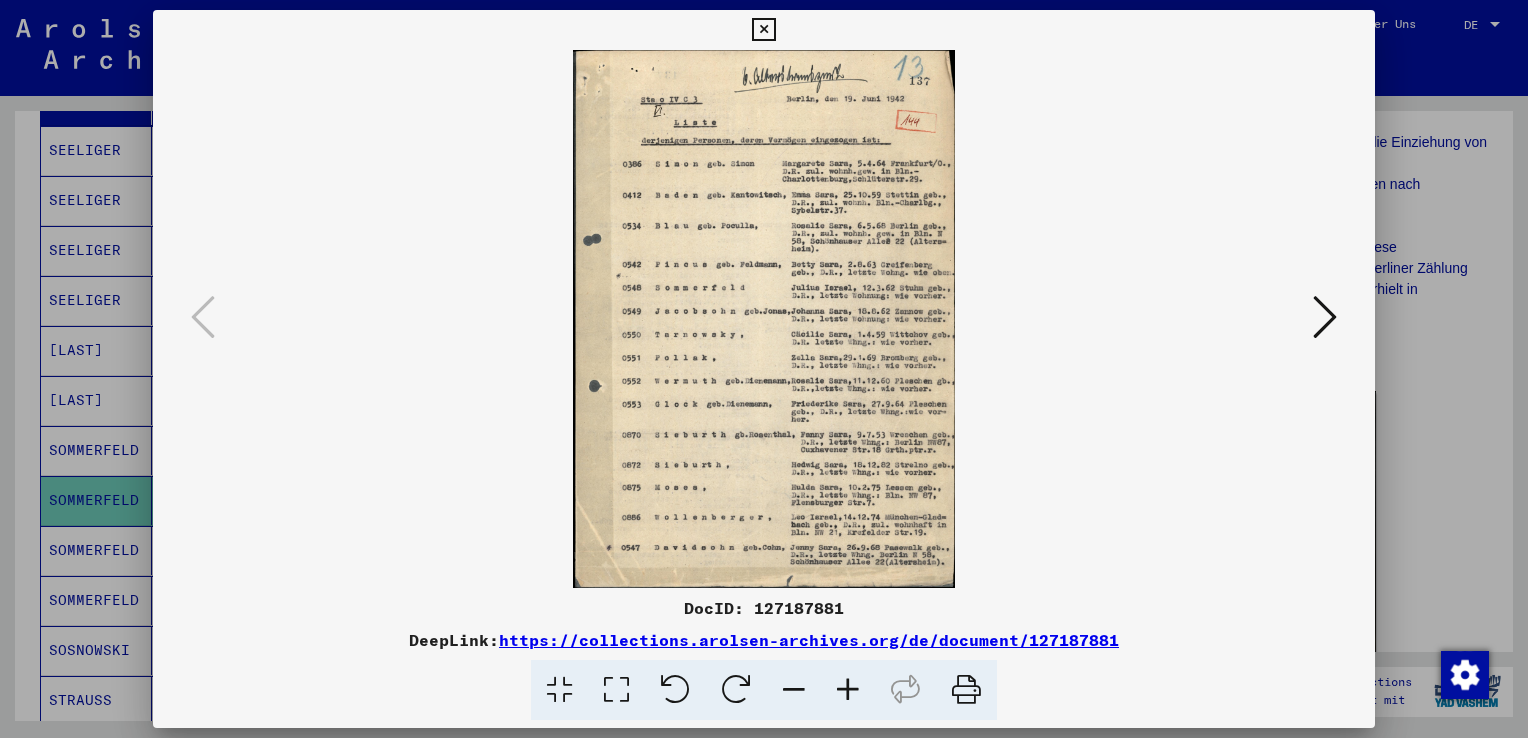 click at bounding box center [616, 690] 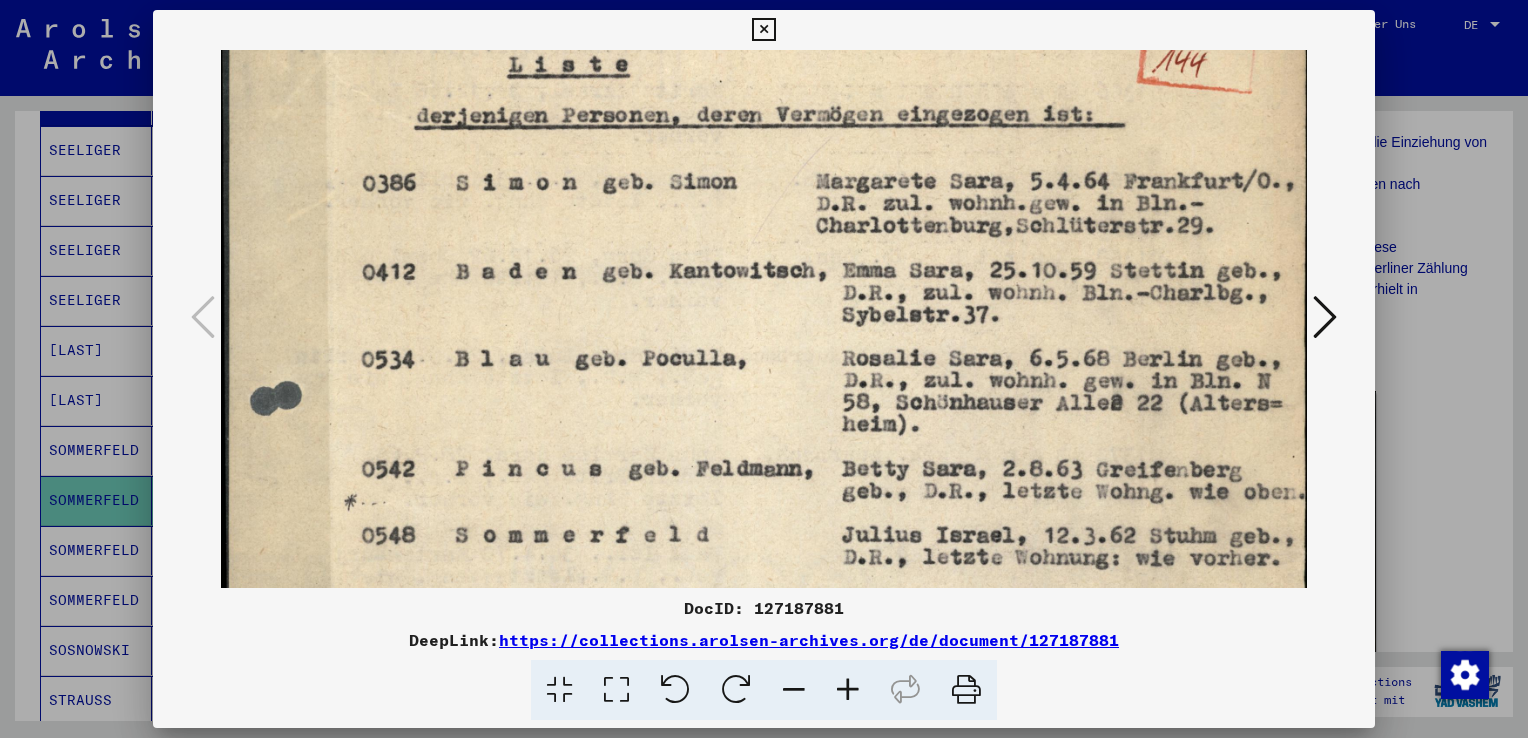 scroll, scrollTop: 200, scrollLeft: 0, axis: vertical 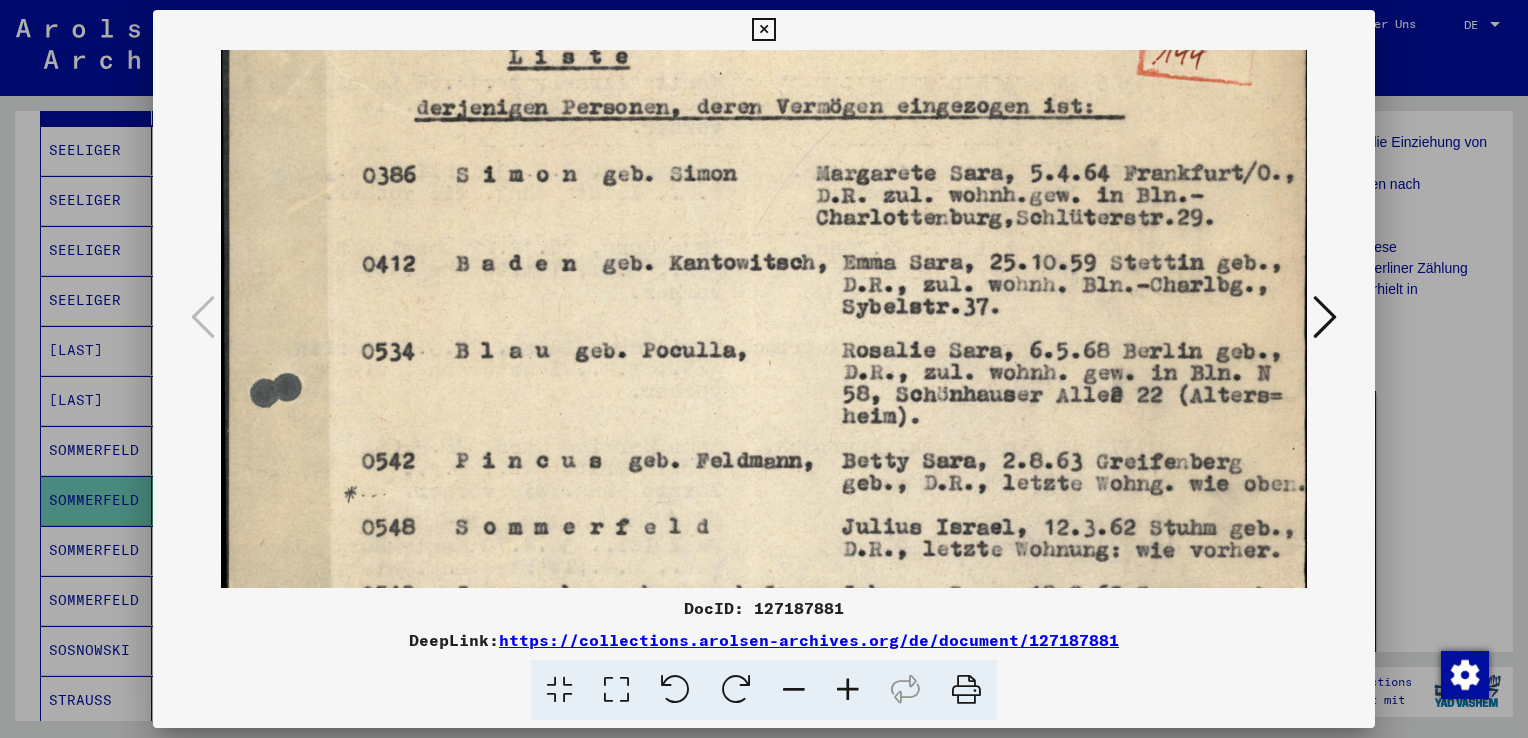 drag, startPoint x: 704, startPoint y: 535, endPoint x: 715, endPoint y: 338, distance: 197.30687 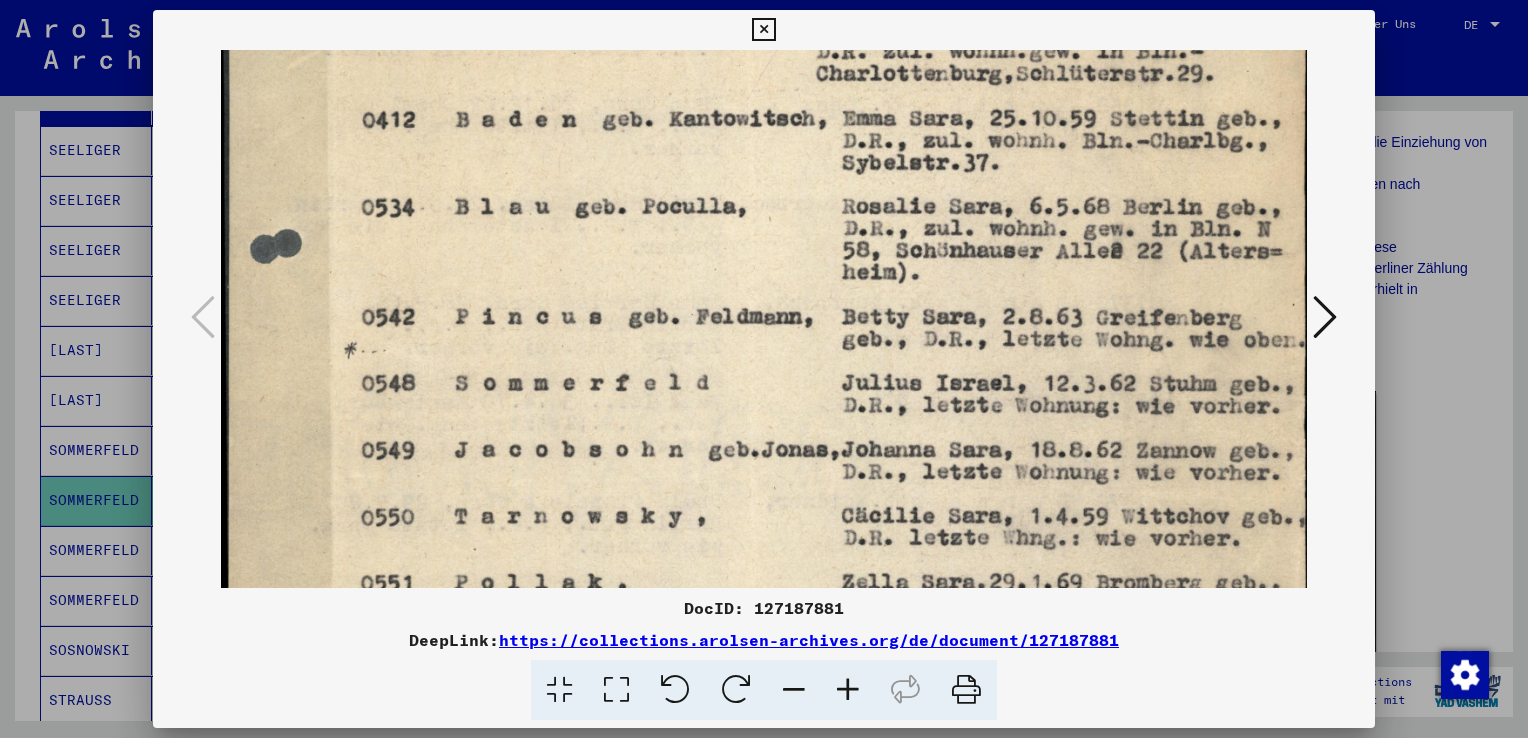 scroll, scrollTop: 344, scrollLeft: 0, axis: vertical 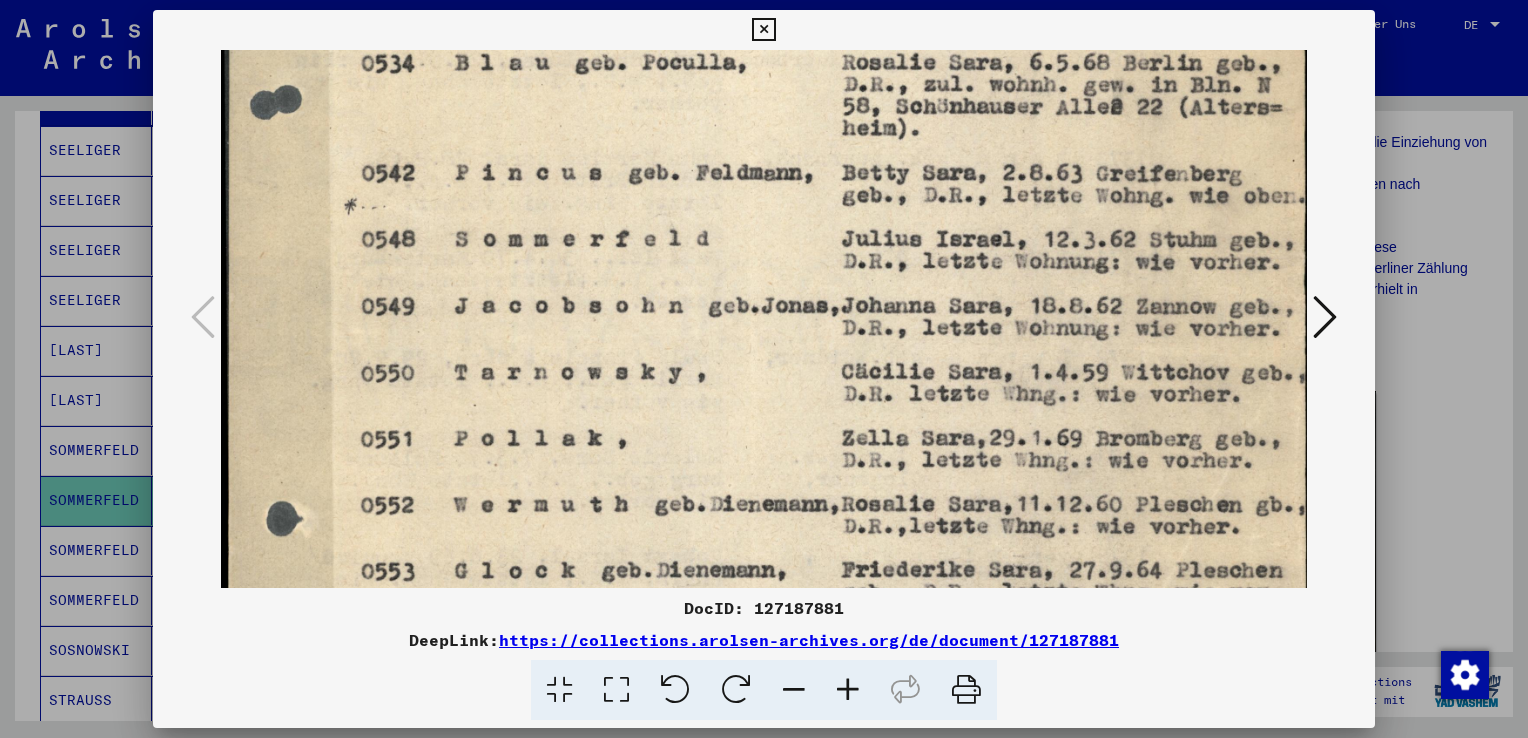 drag, startPoint x: 735, startPoint y: 416, endPoint x: 739, endPoint y: 340, distance: 76.105194 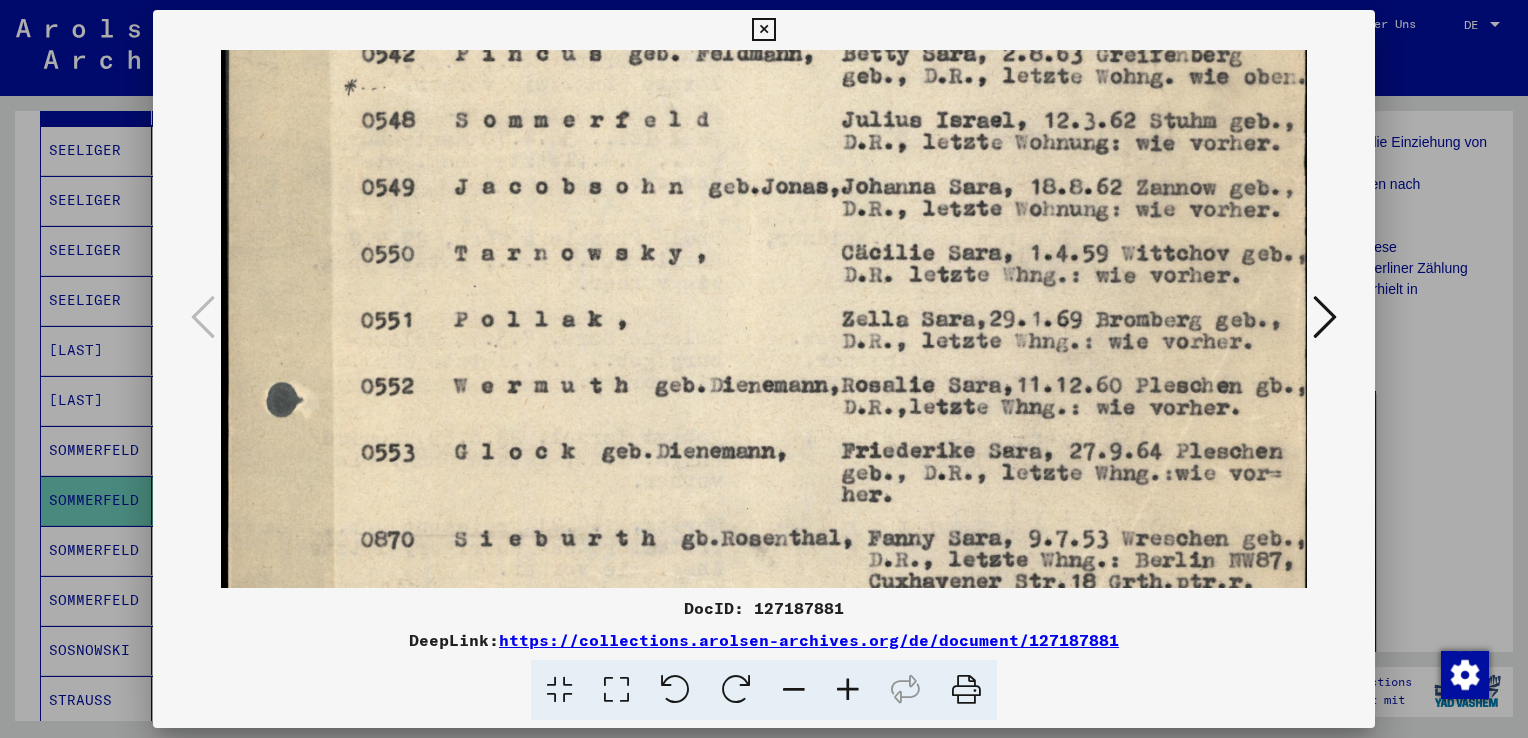 scroll, scrollTop: 620, scrollLeft: 0, axis: vertical 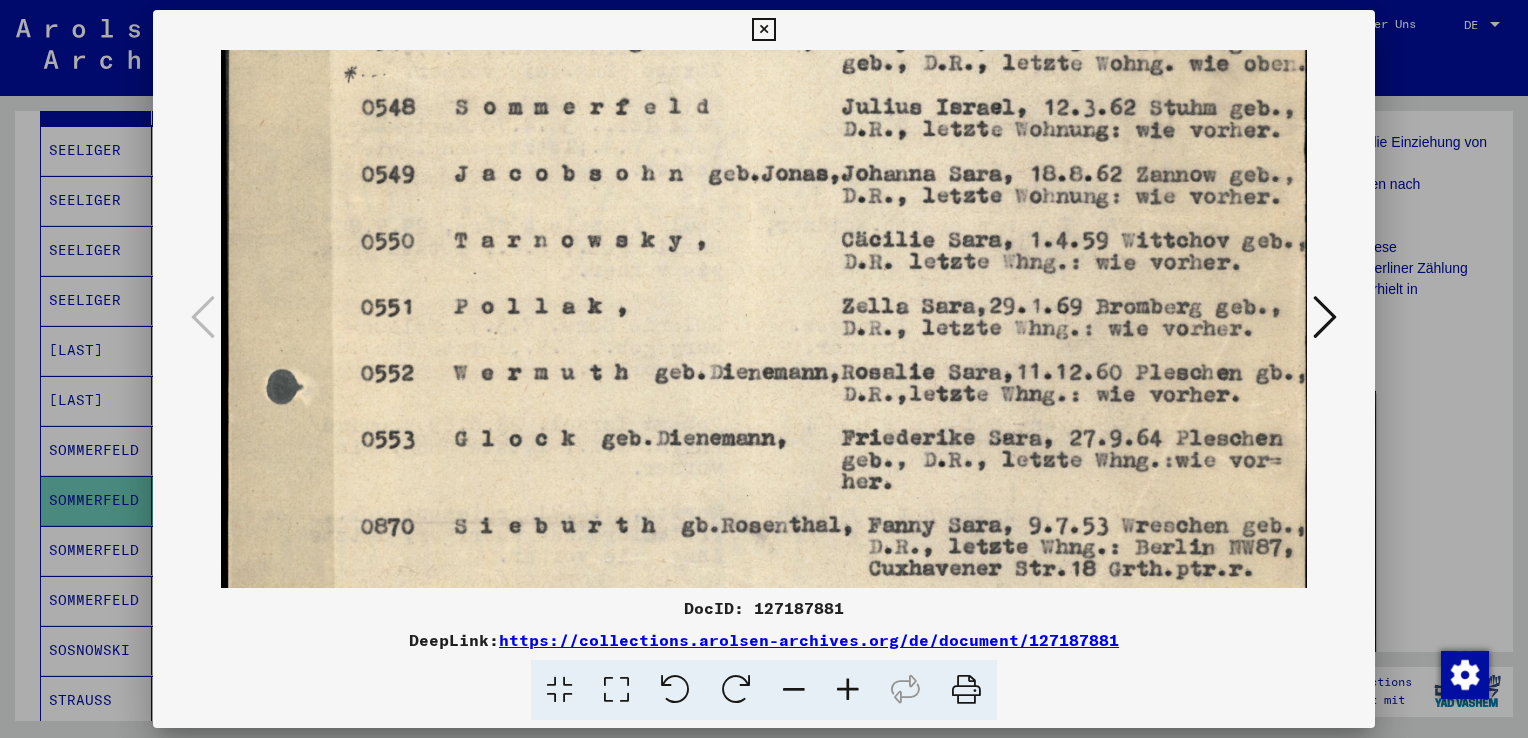drag, startPoint x: 738, startPoint y: 439, endPoint x: 746, endPoint y: 357, distance: 82.38932 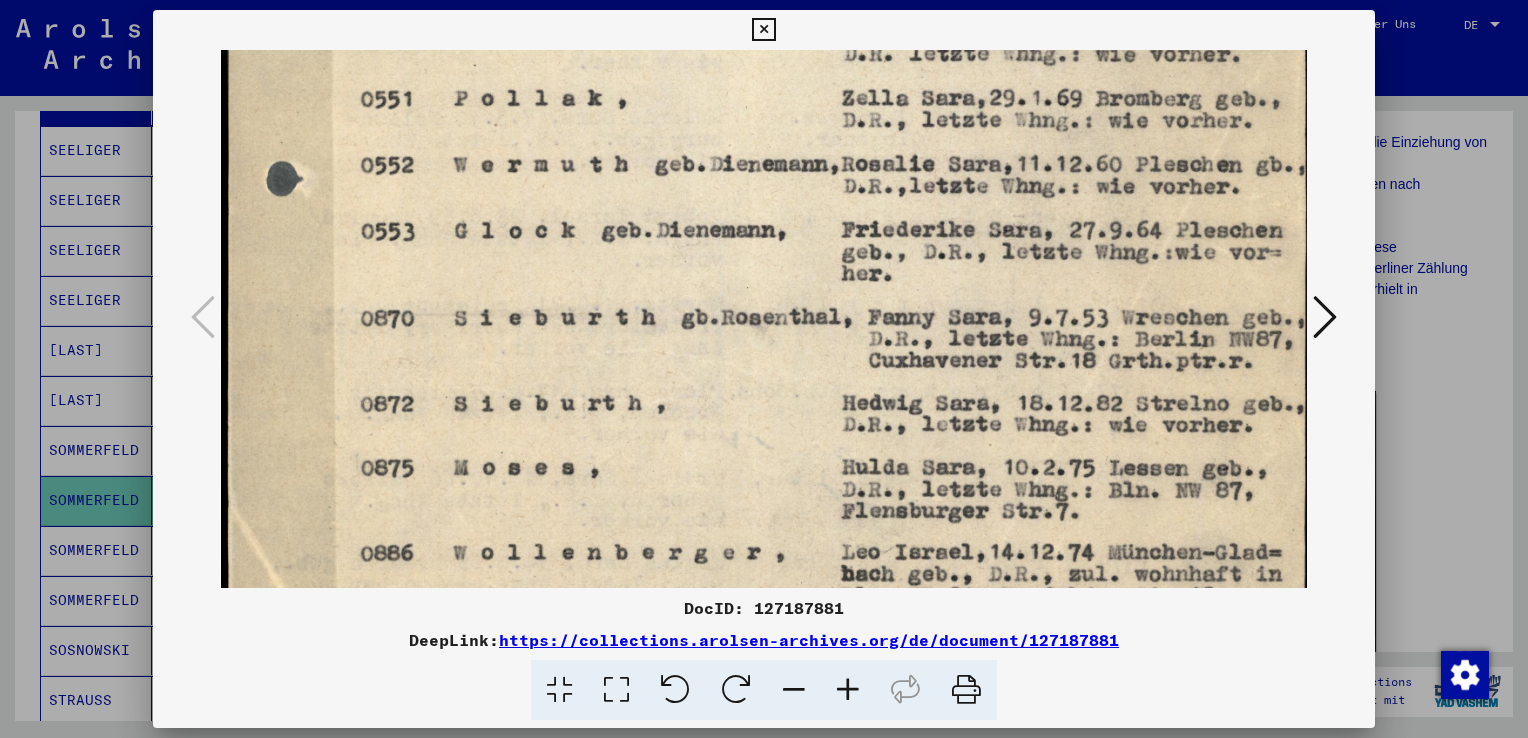 drag, startPoint x: 736, startPoint y: 390, endPoint x: 743, endPoint y: 267, distance: 123.19903 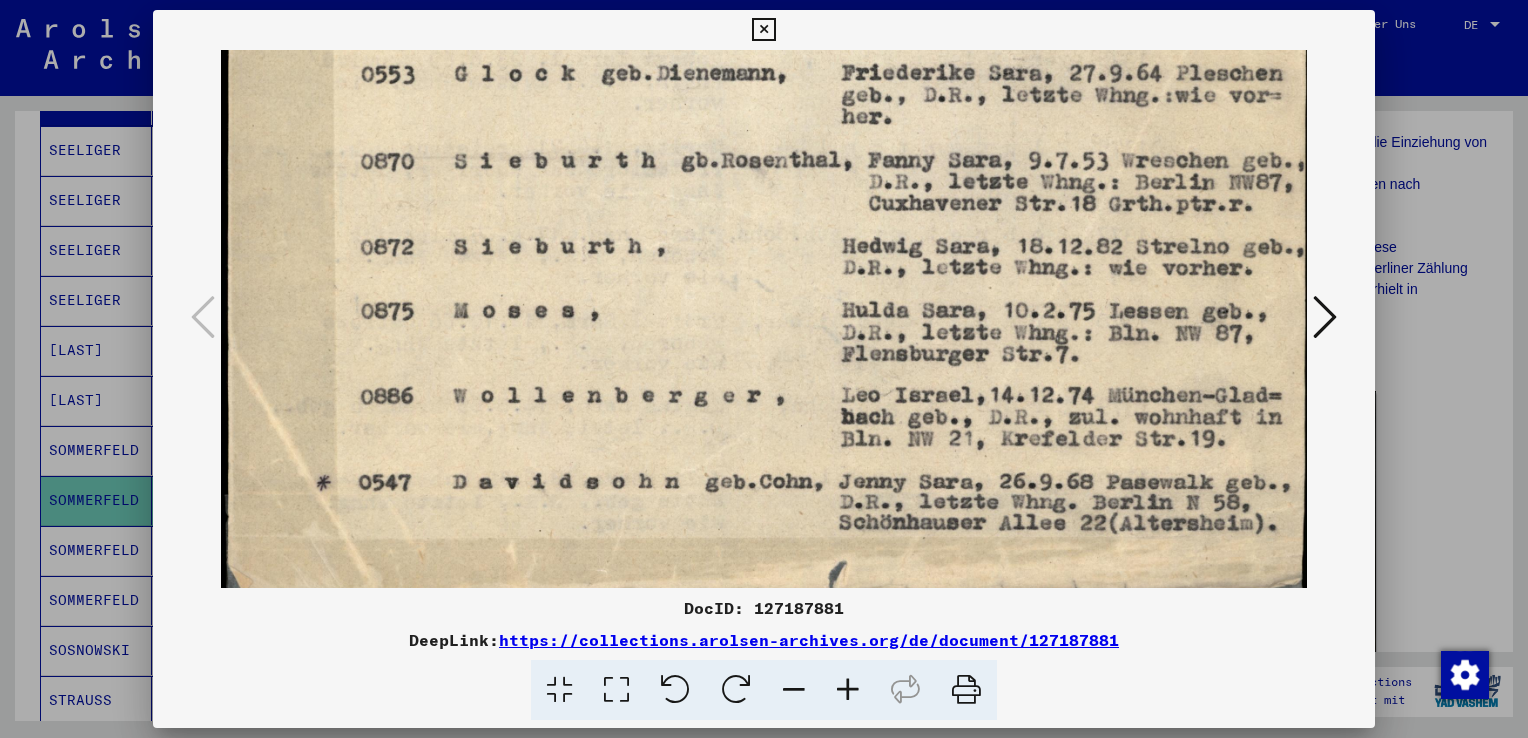 drag, startPoint x: 729, startPoint y: 363, endPoint x: 739, endPoint y: 282, distance: 81.61495 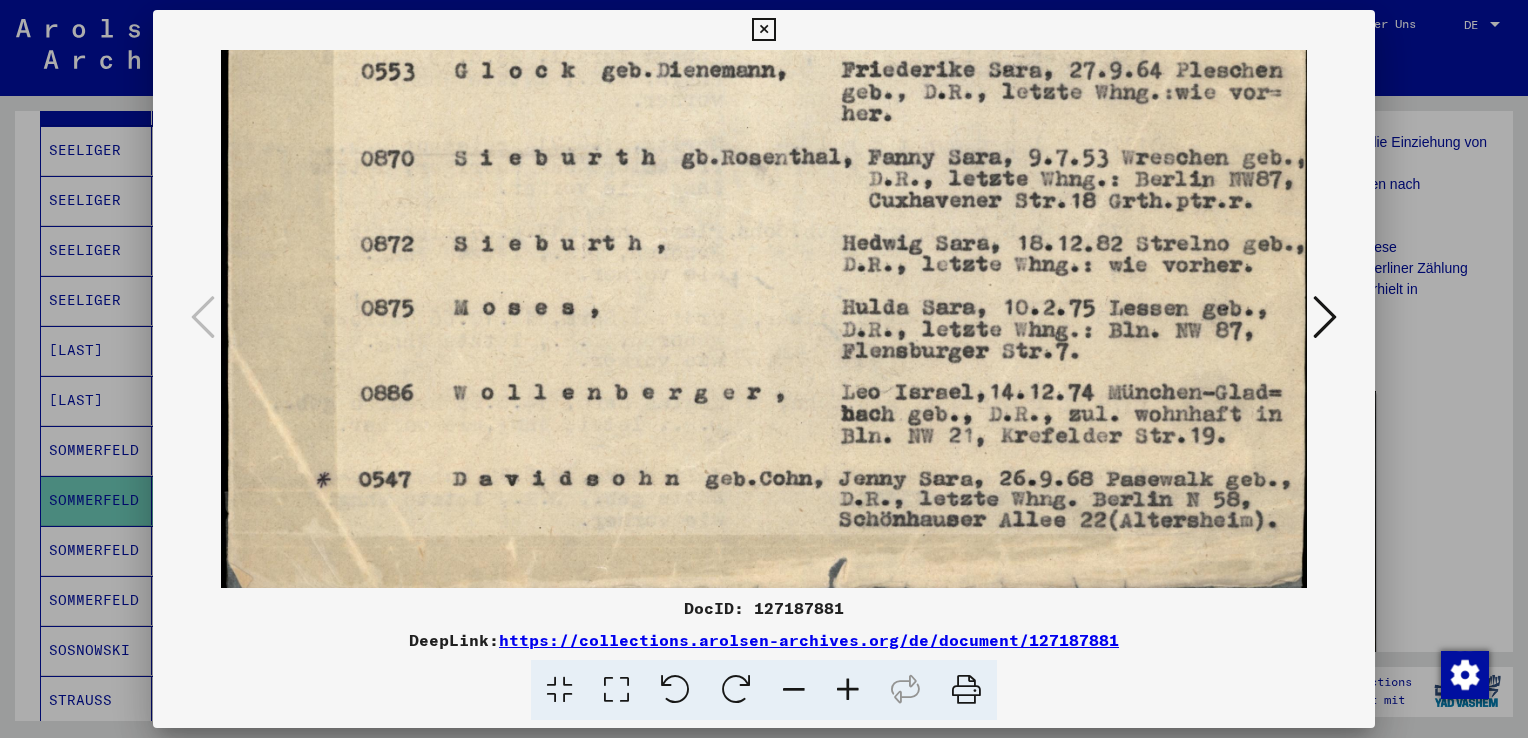 scroll, scrollTop: 993, scrollLeft: 0, axis: vertical 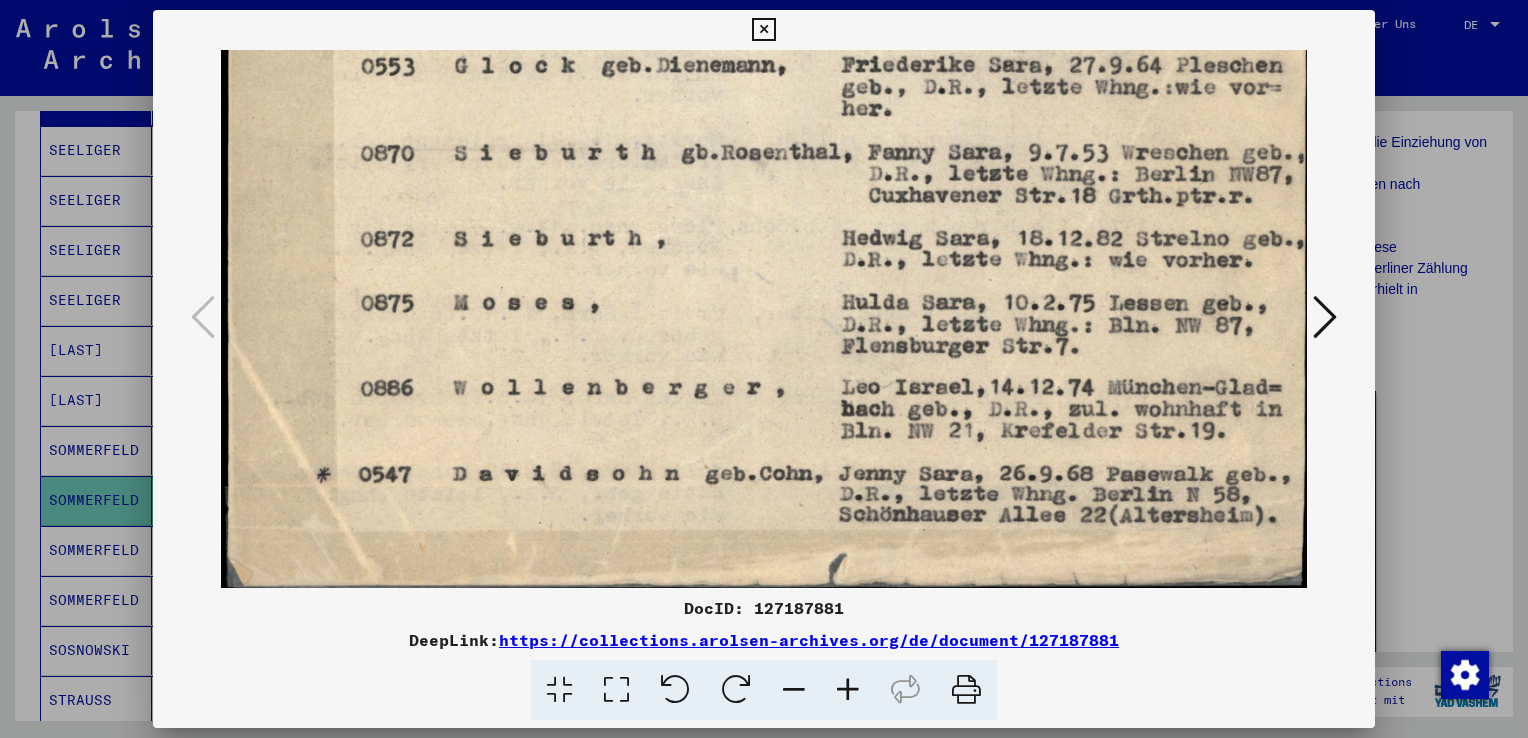 drag, startPoint x: 732, startPoint y: 406, endPoint x: 753, endPoint y: 314, distance: 94.36631 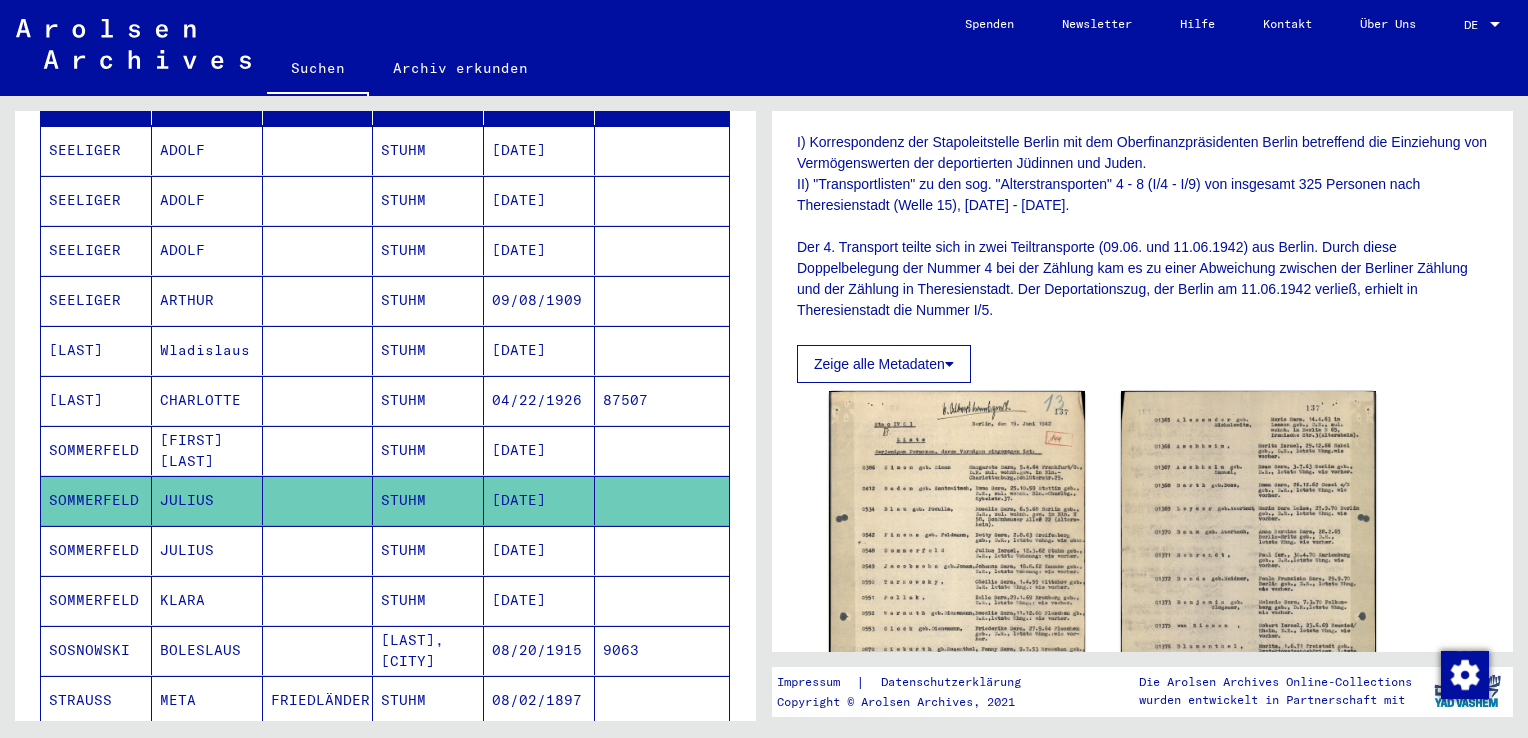 click on "[DATE]" at bounding box center [539, 600] 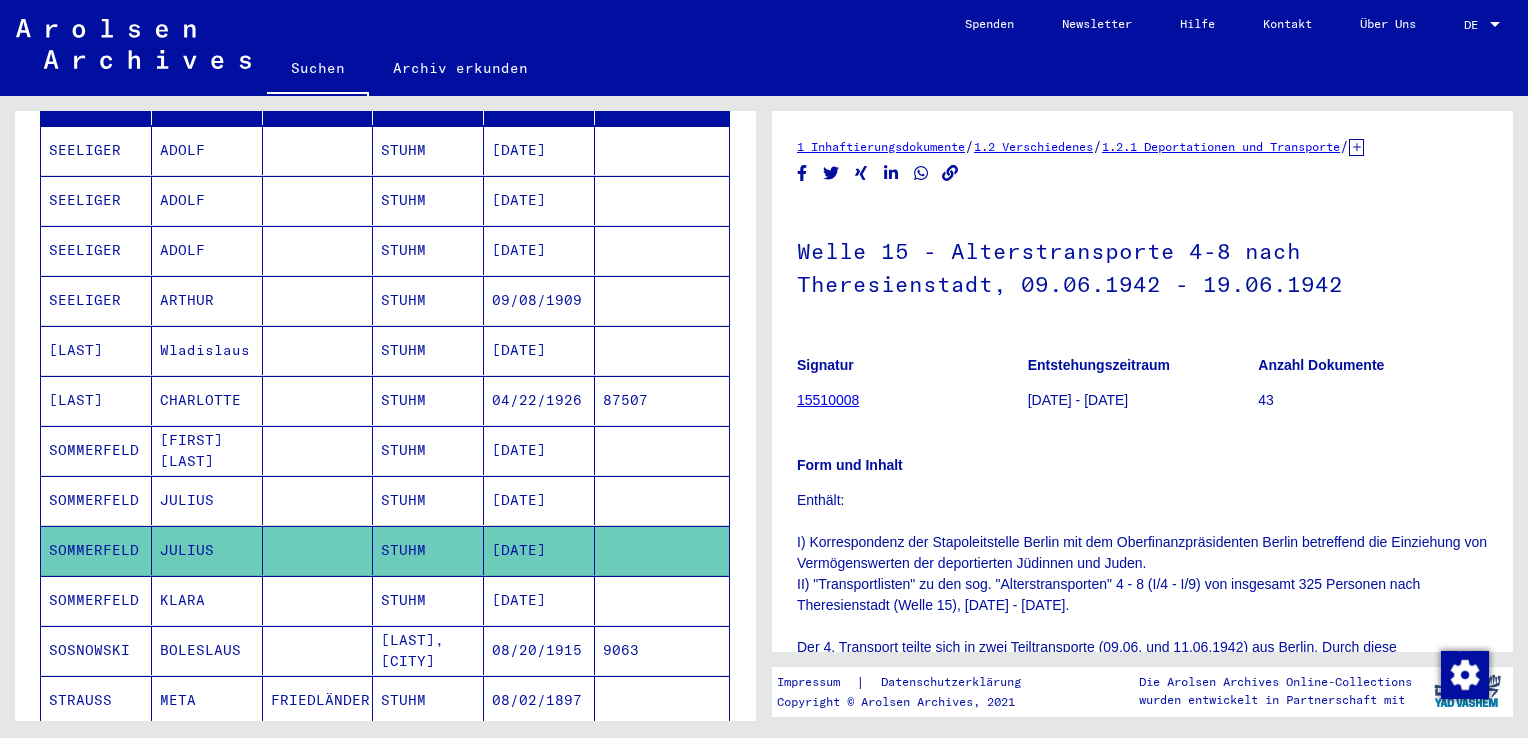 click on "[DATE]" at bounding box center (539, 650) 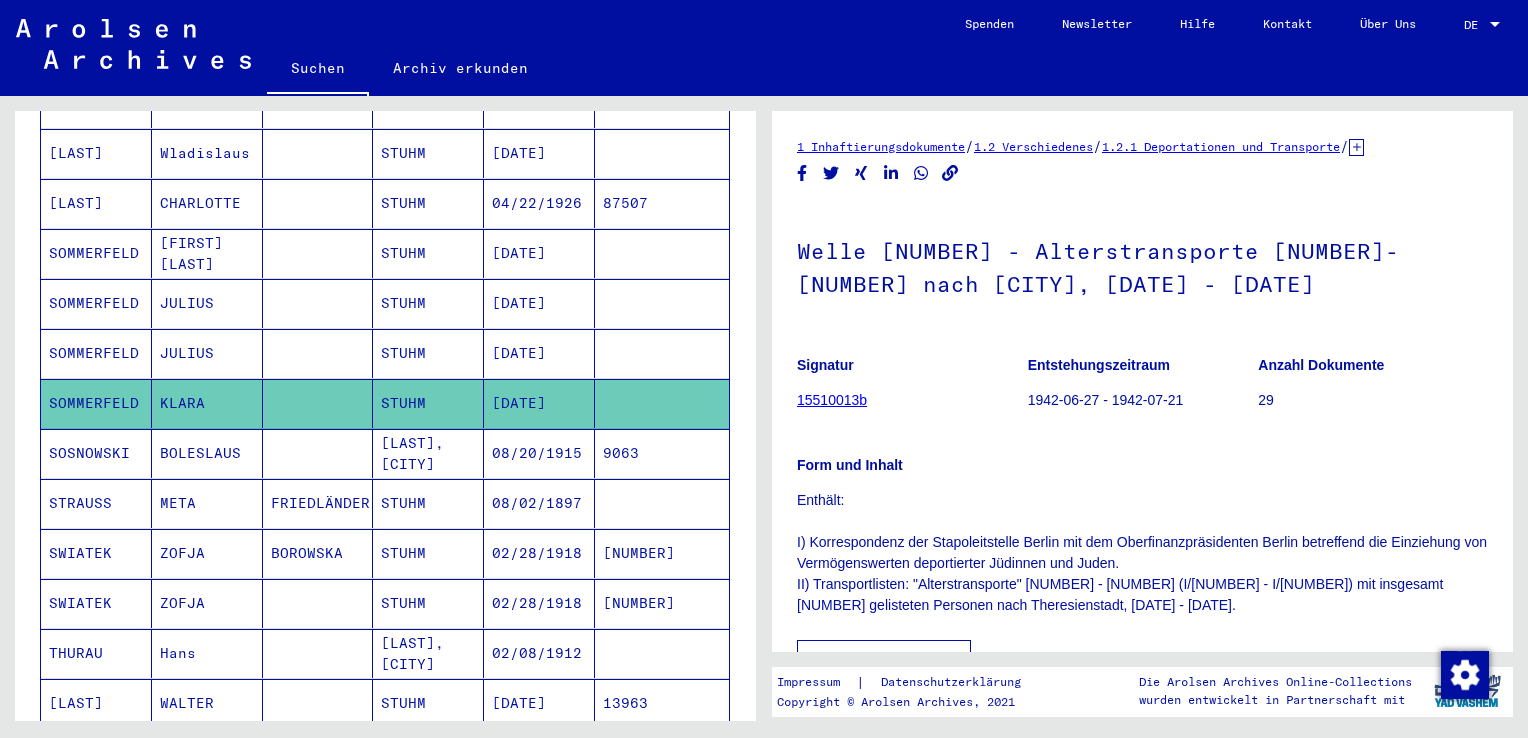 scroll, scrollTop: 500, scrollLeft: 0, axis: vertical 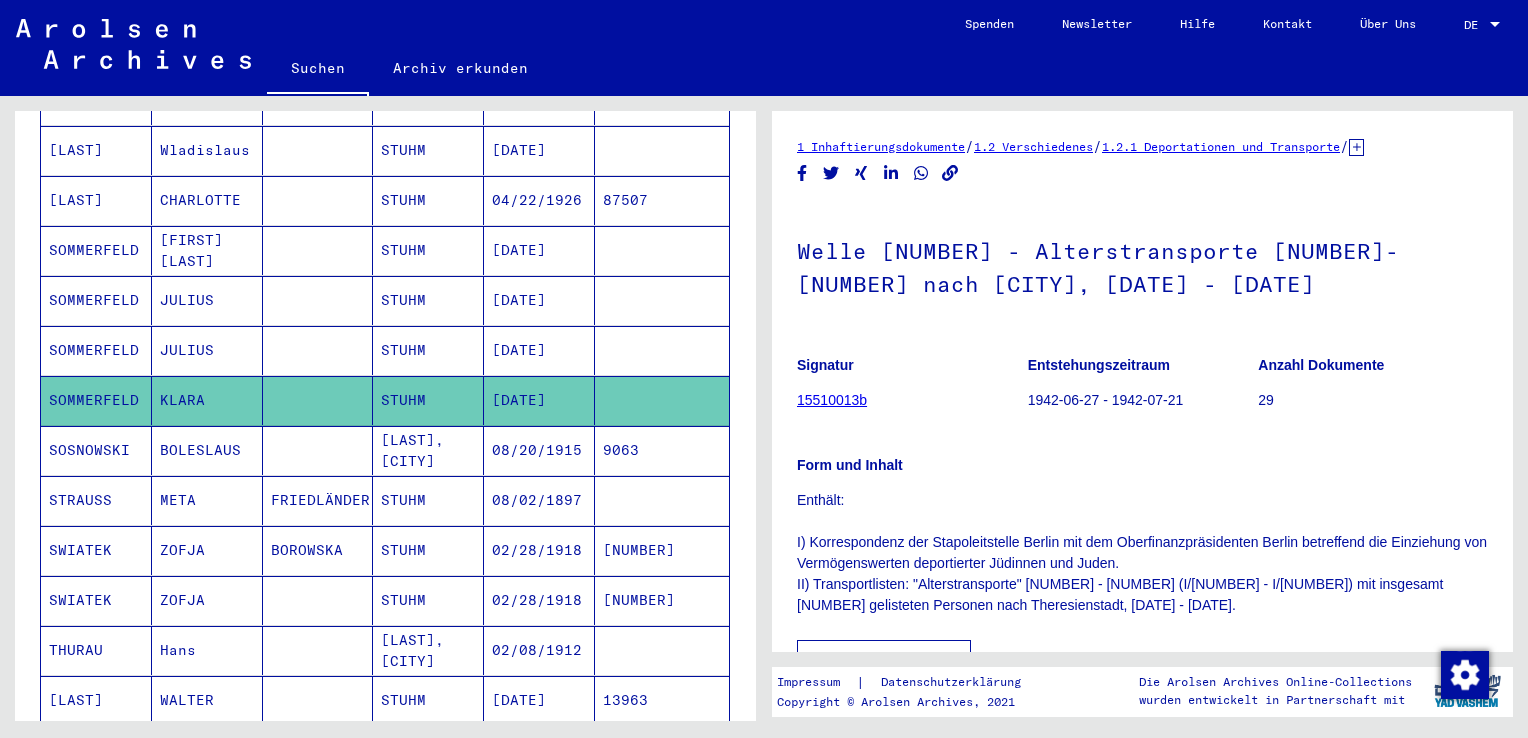 click on "08/20/1915" at bounding box center (539, 500) 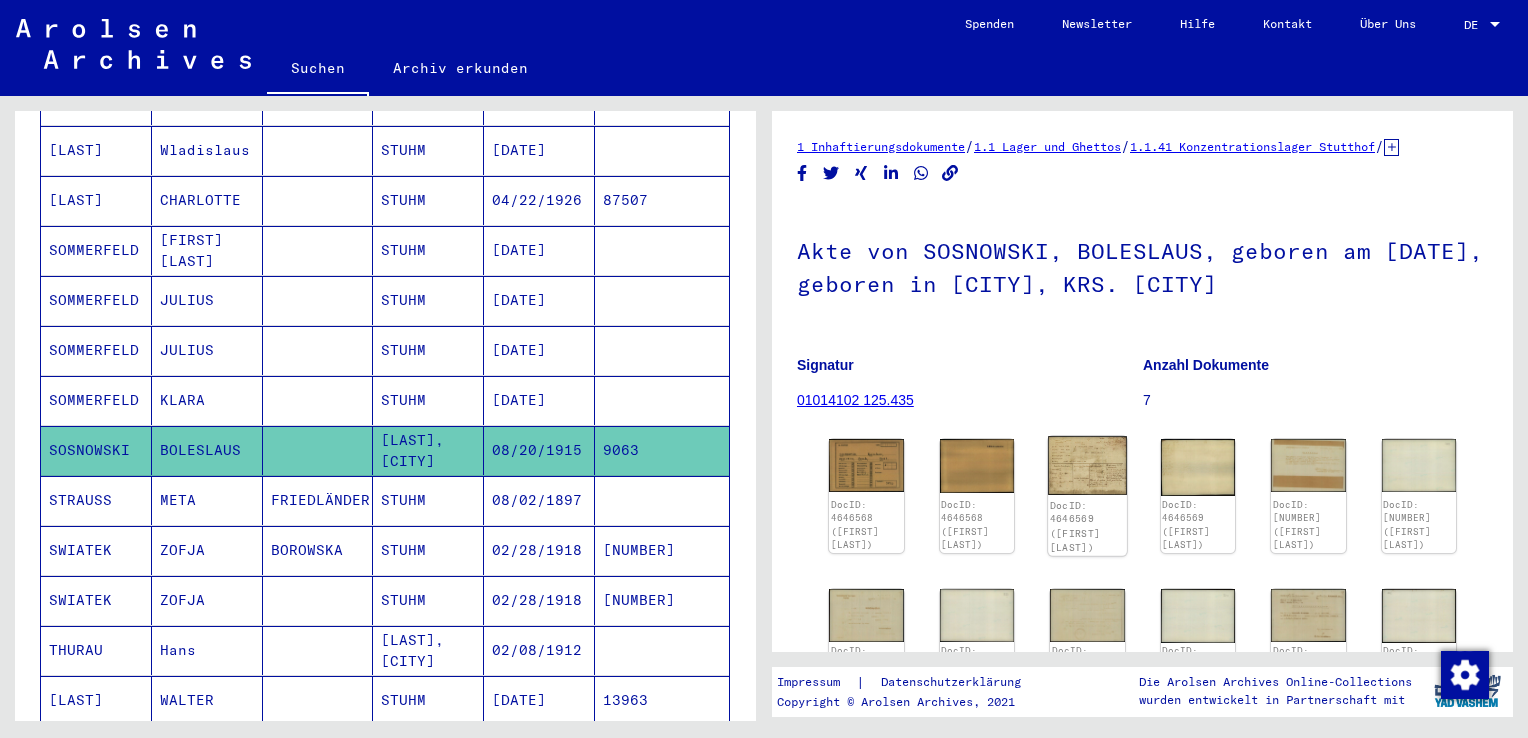 click 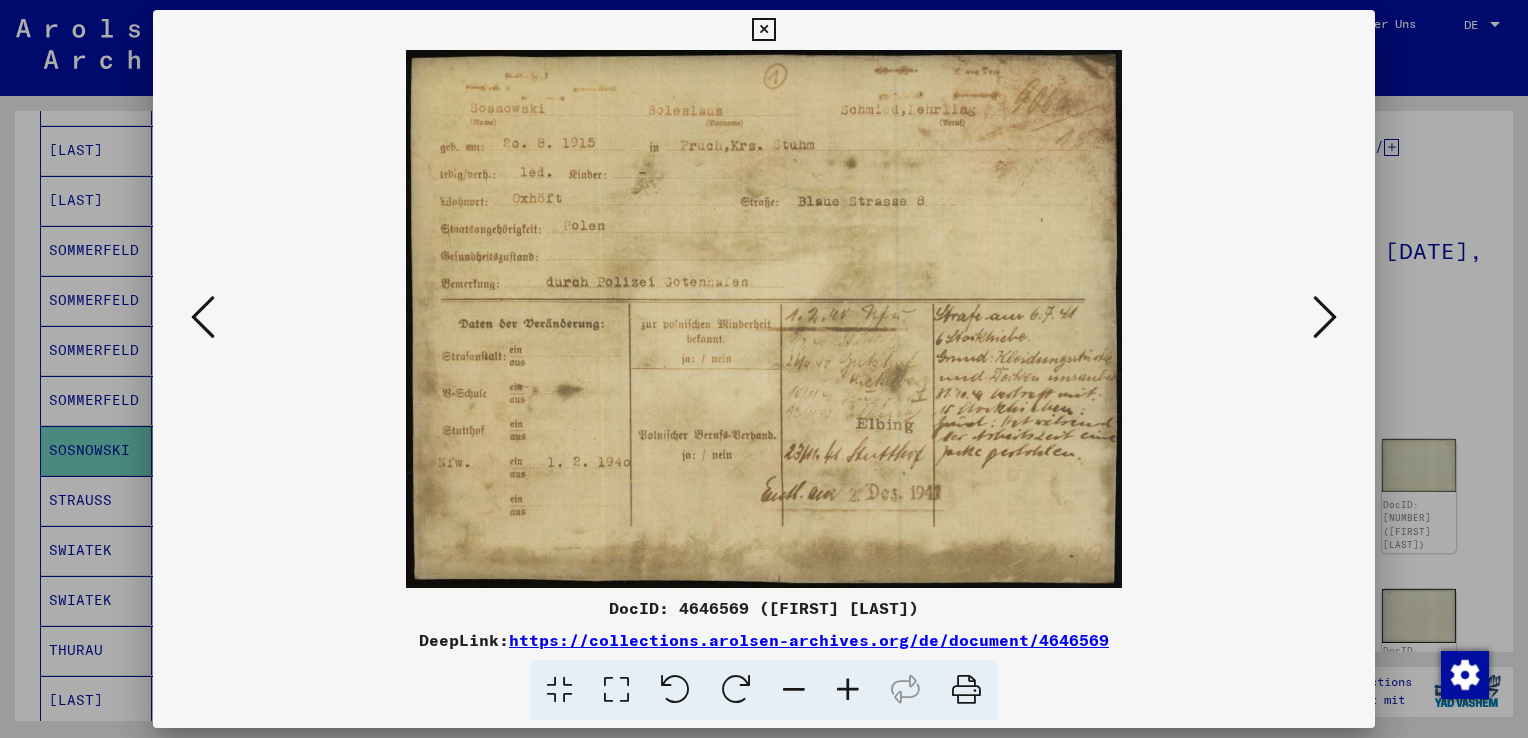 click at bounding box center (616, 690) 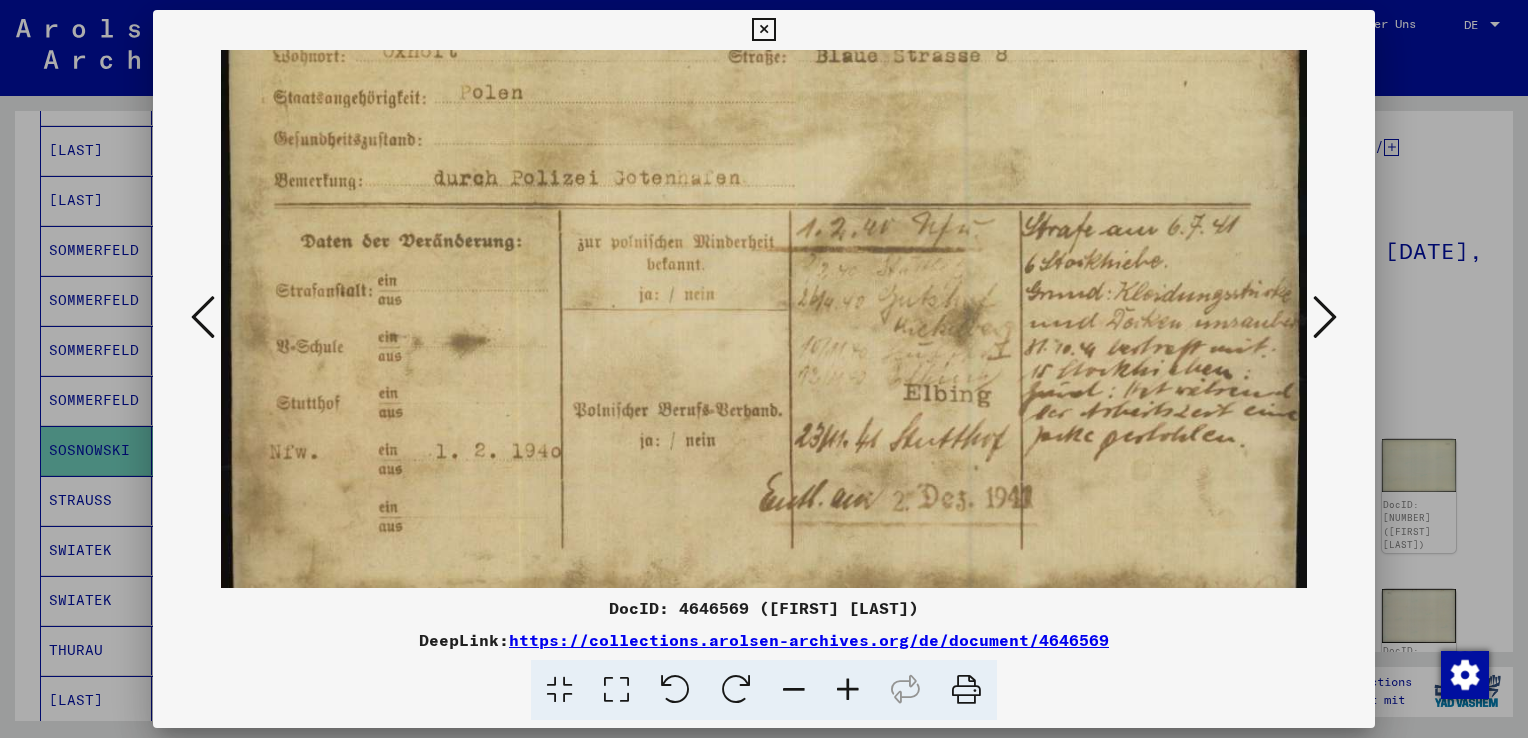 scroll, scrollTop: 233, scrollLeft: 0, axis: vertical 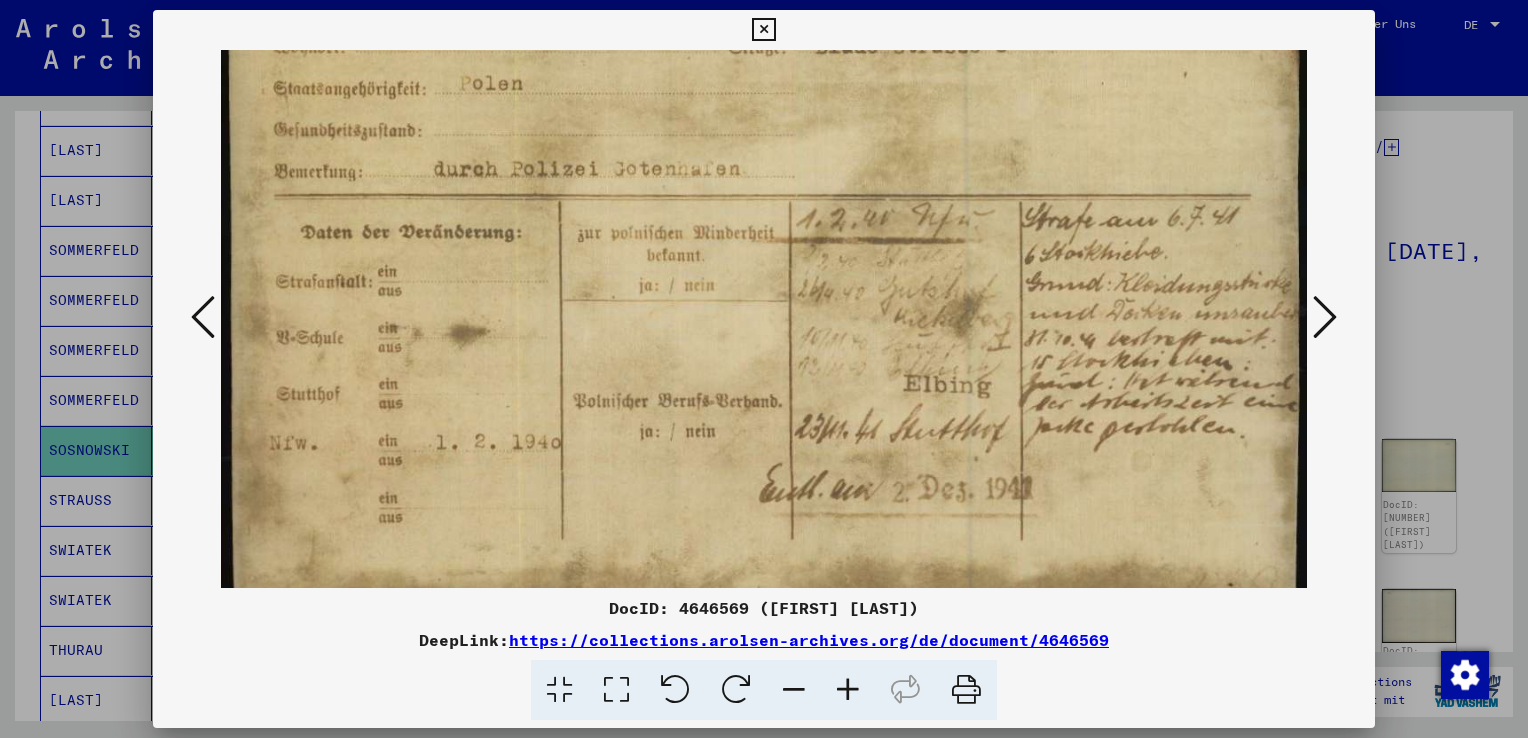 drag, startPoint x: 846, startPoint y: 378, endPoint x: 884, endPoint y: 186, distance: 195.72429 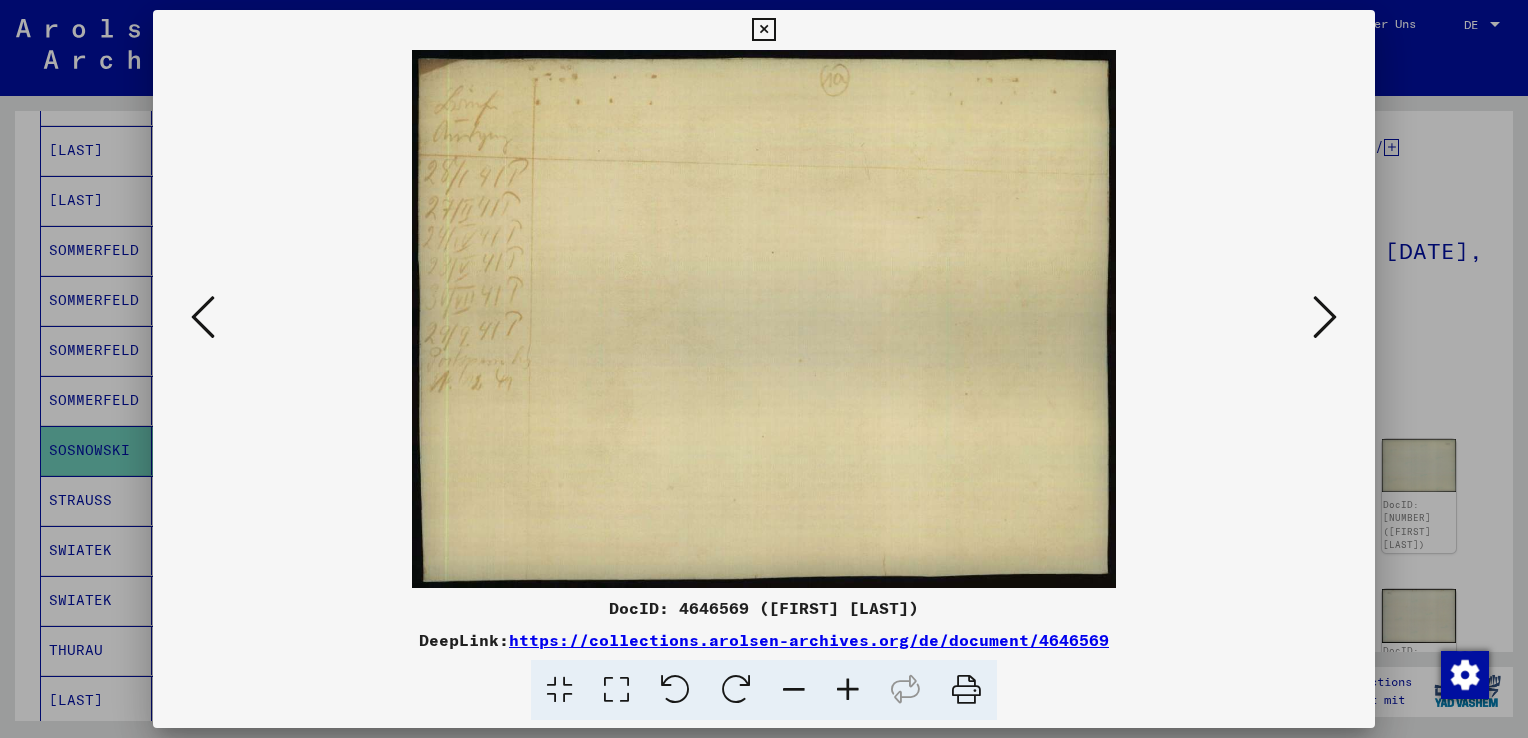 click at bounding box center (1325, 317) 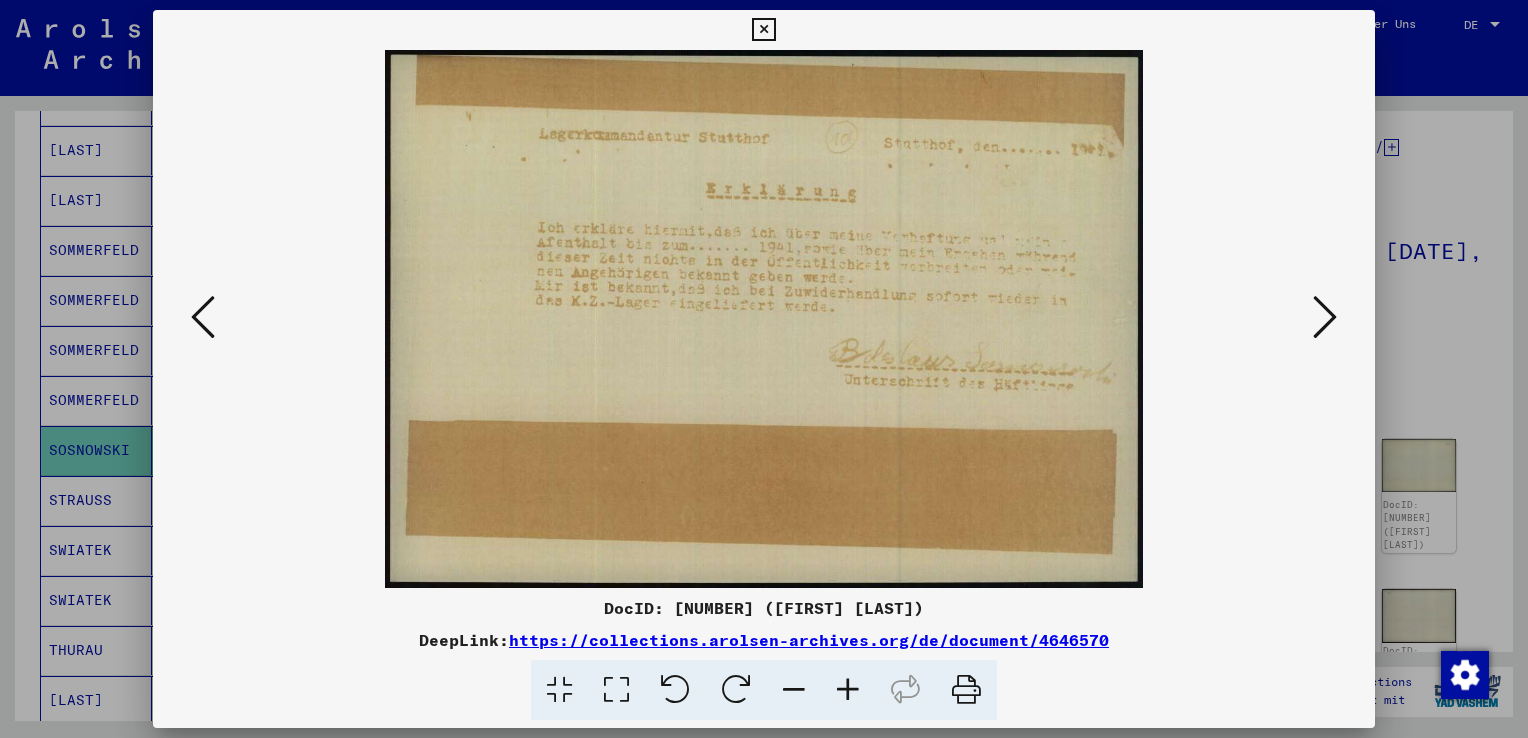 click at bounding box center [1325, 317] 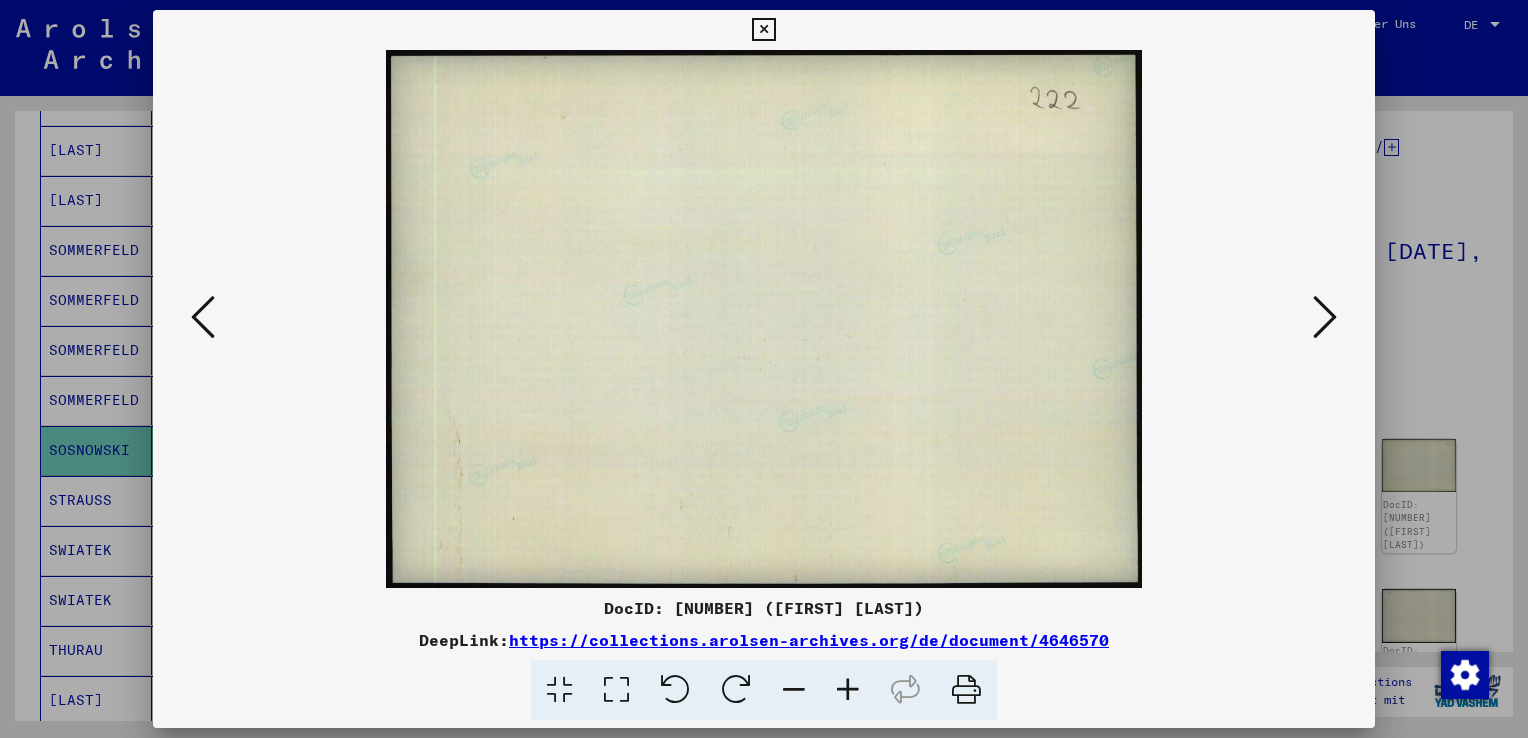 click at bounding box center (1325, 317) 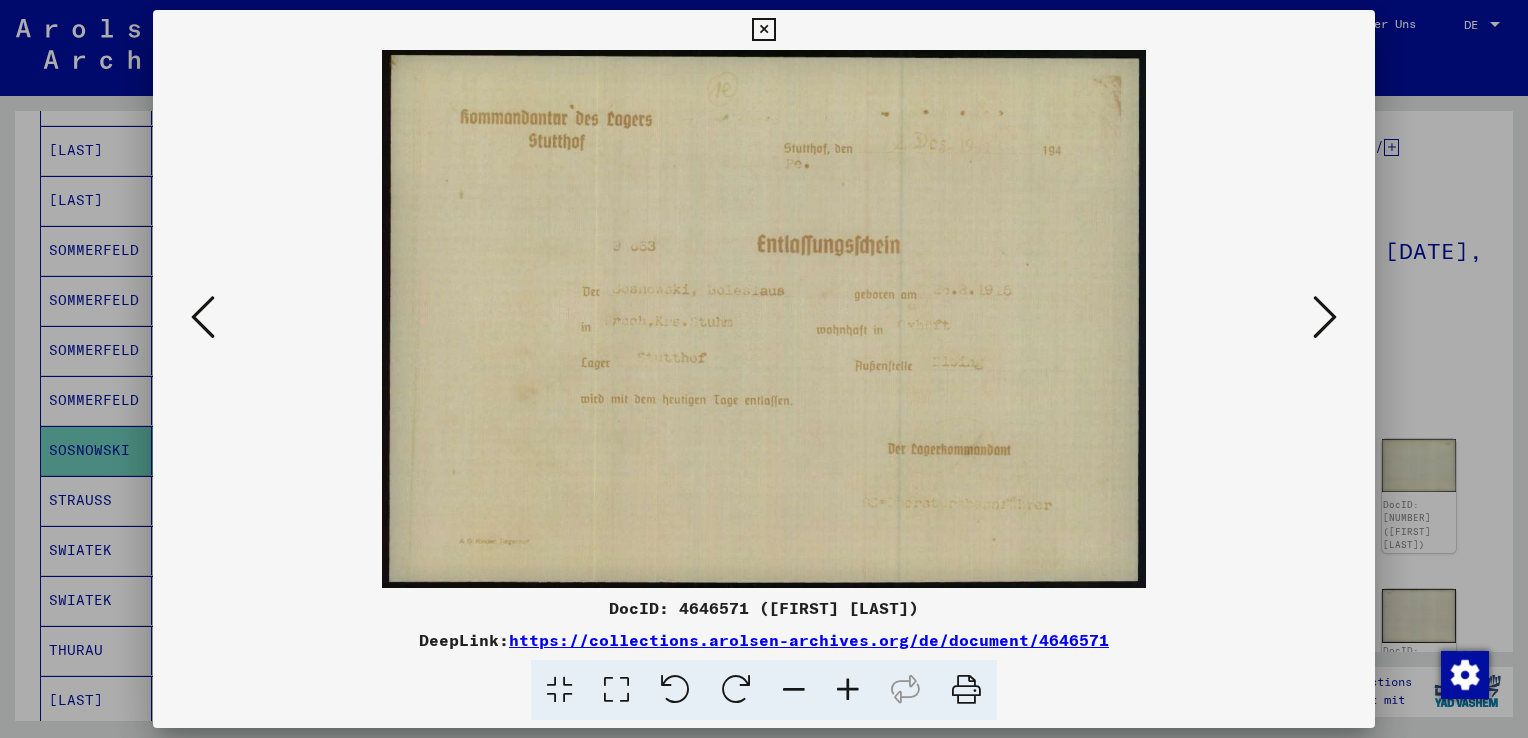 click at bounding box center (1325, 317) 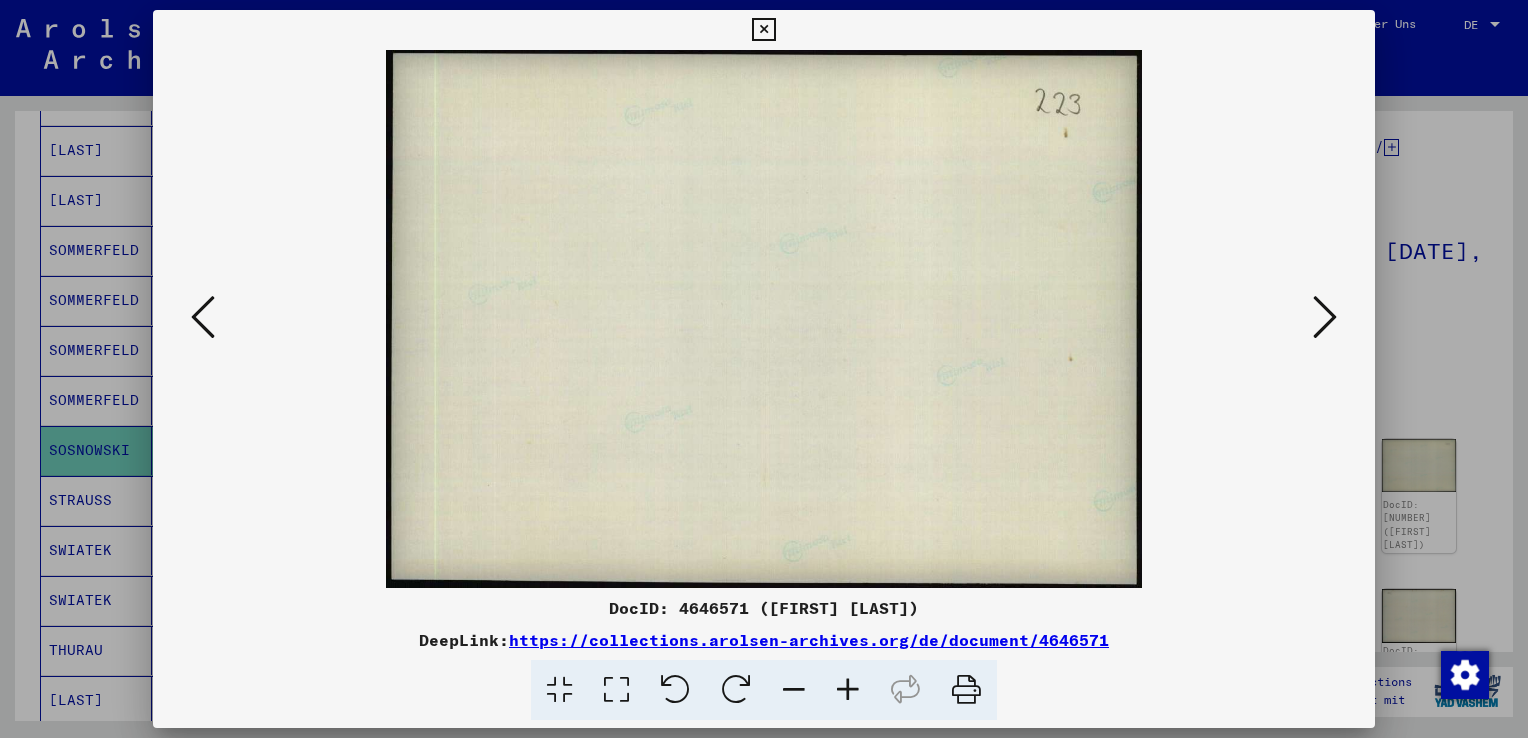 click at bounding box center [1325, 317] 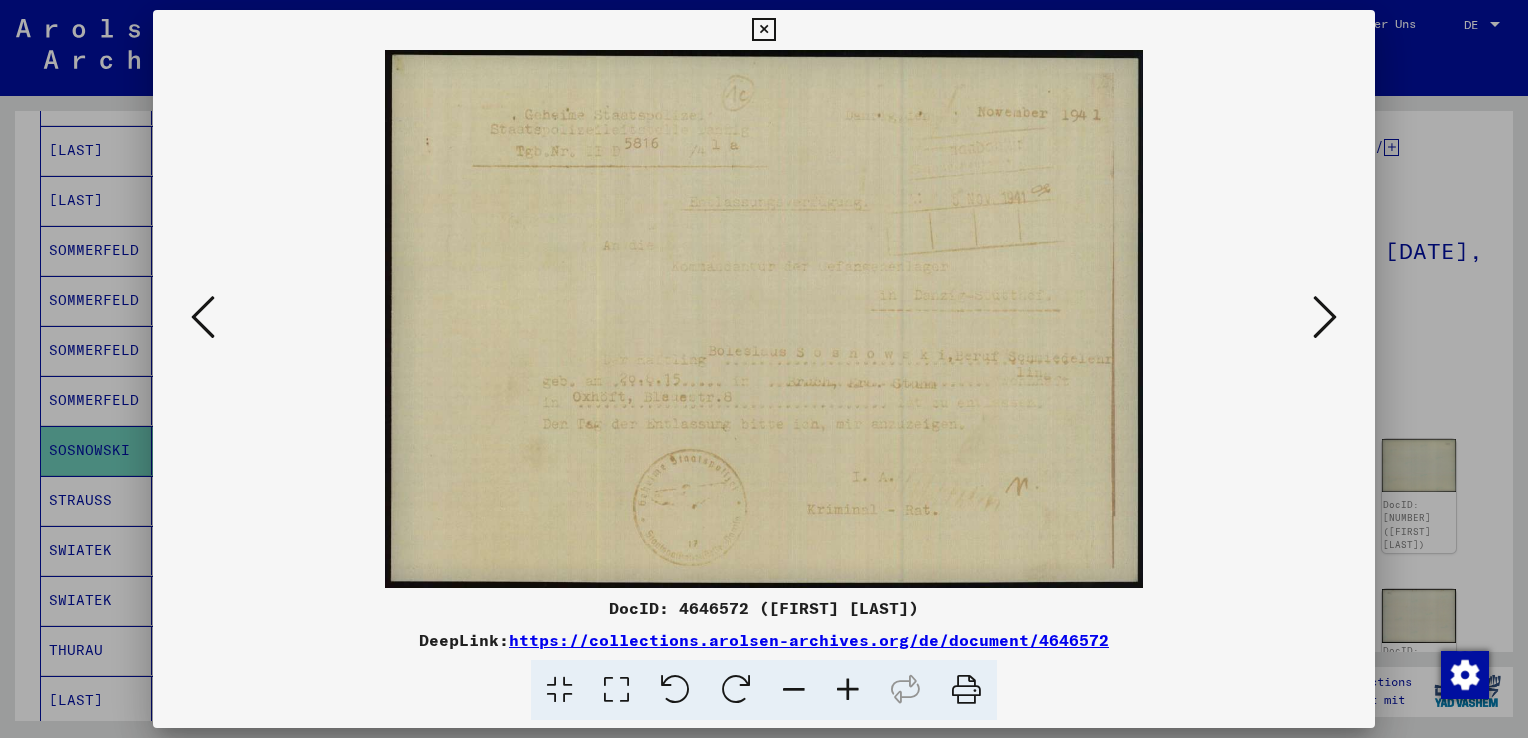 click at bounding box center (1325, 317) 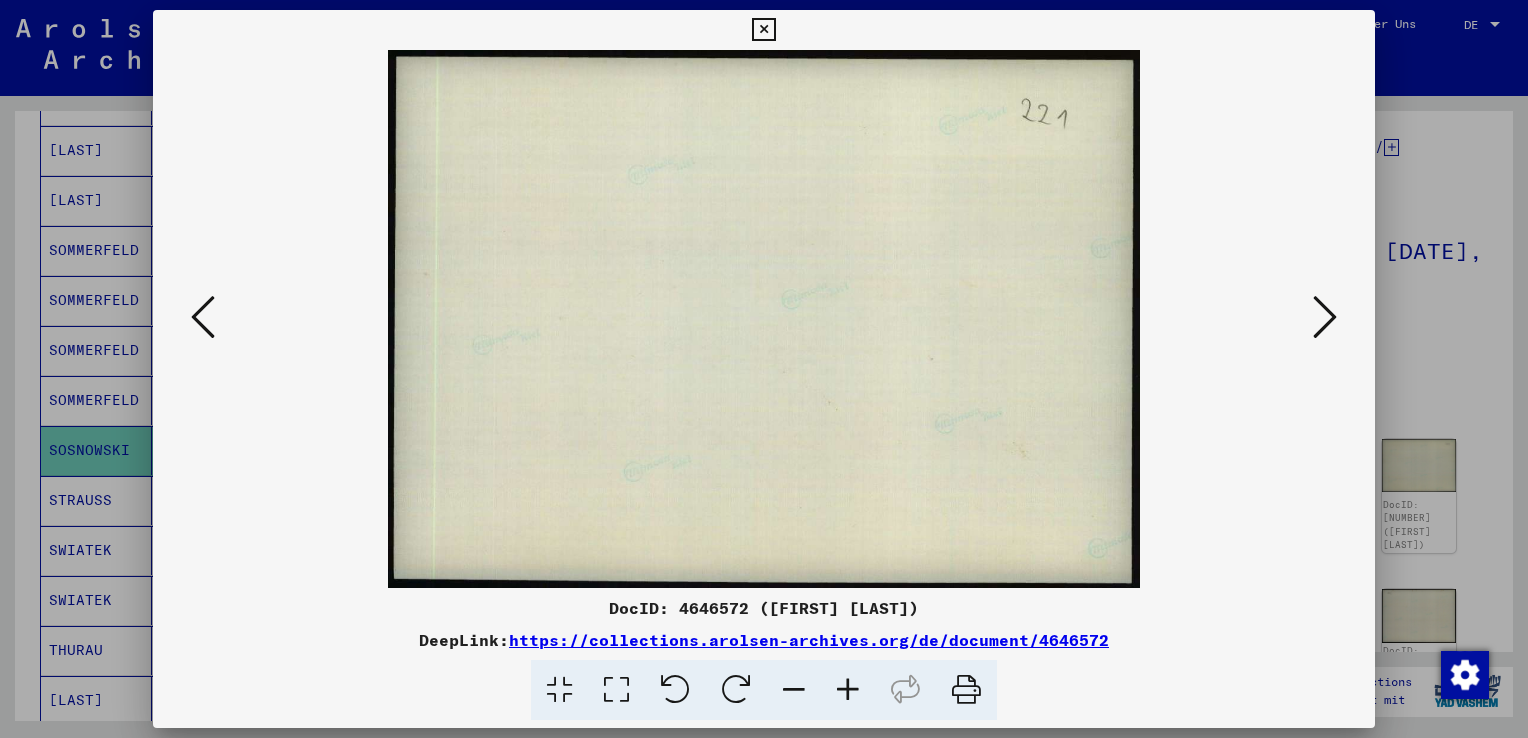 click at bounding box center (1325, 317) 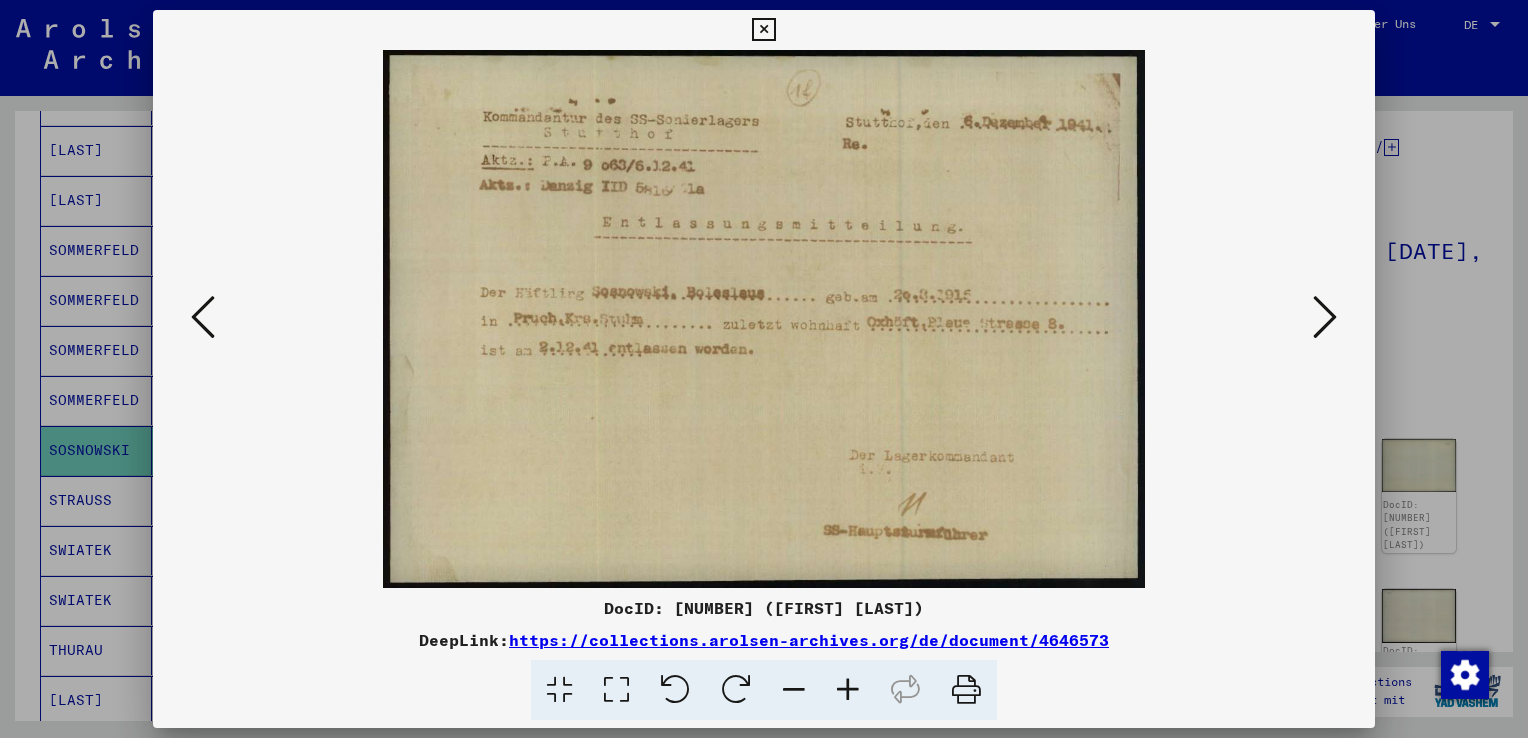 click at bounding box center (1325, 317) 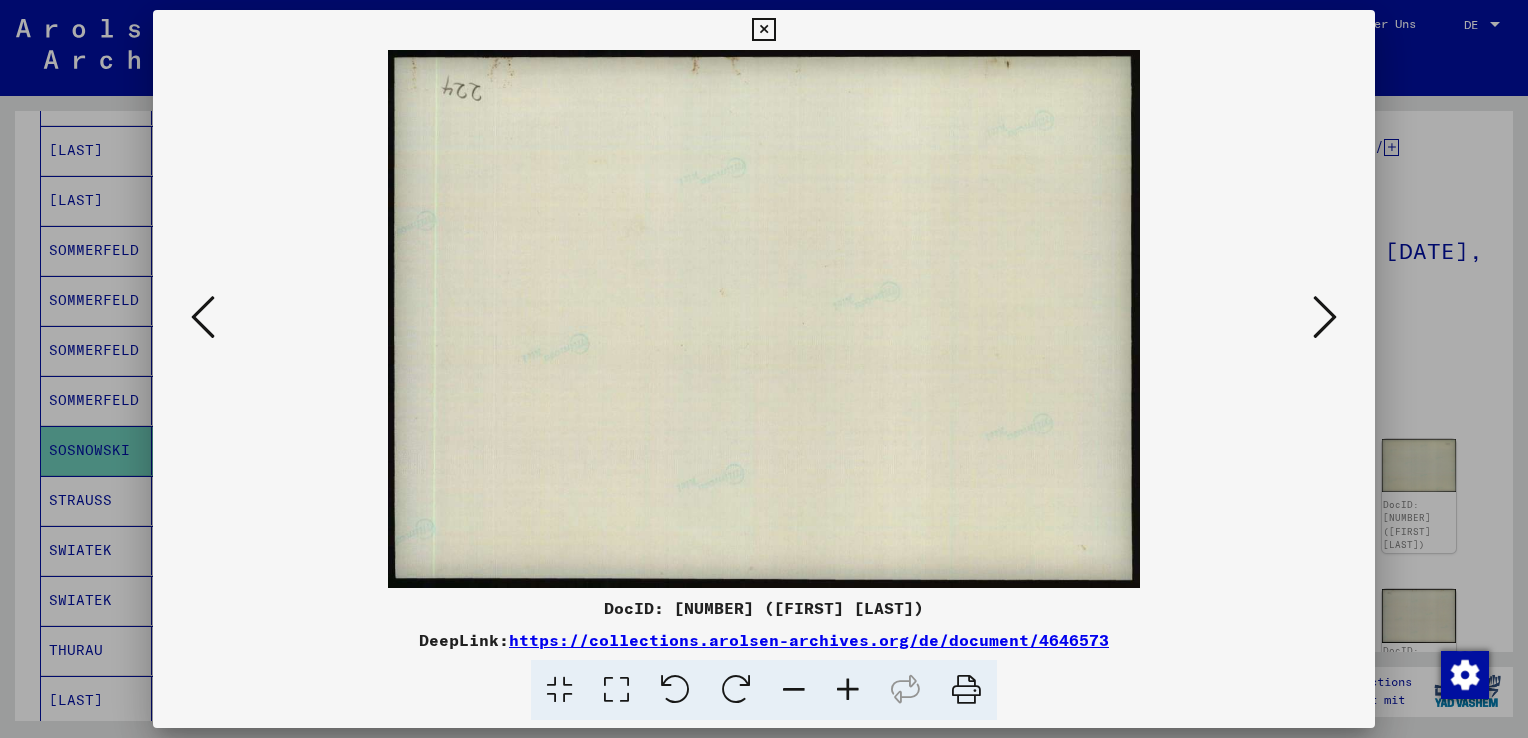 click at bounding box center [1325, 317] 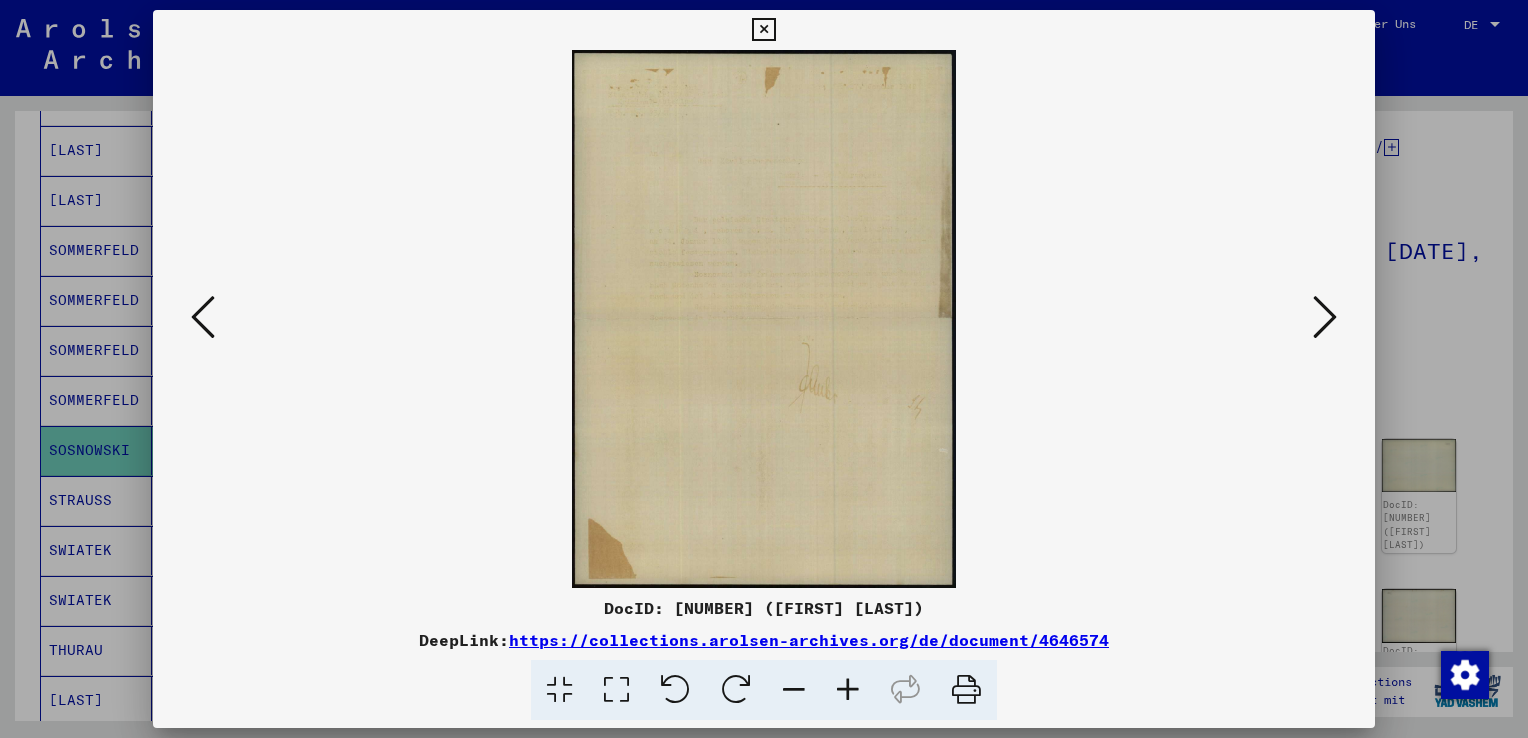 click at bounding box center (1325, 317) 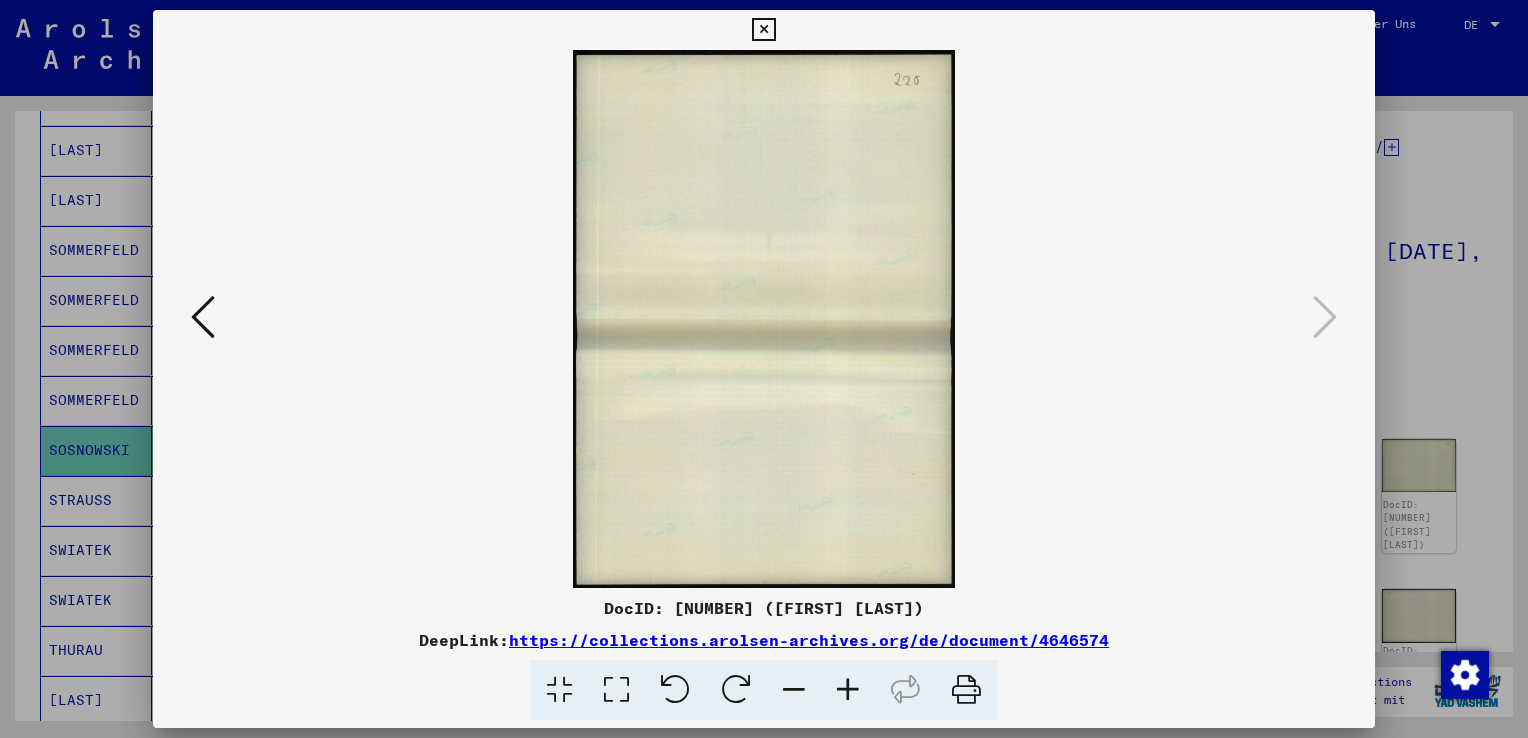drag, startPoint x: 1463, startPoint y: 368, endPoint x: 1430, endPoint y: 374, distance: 33.54102 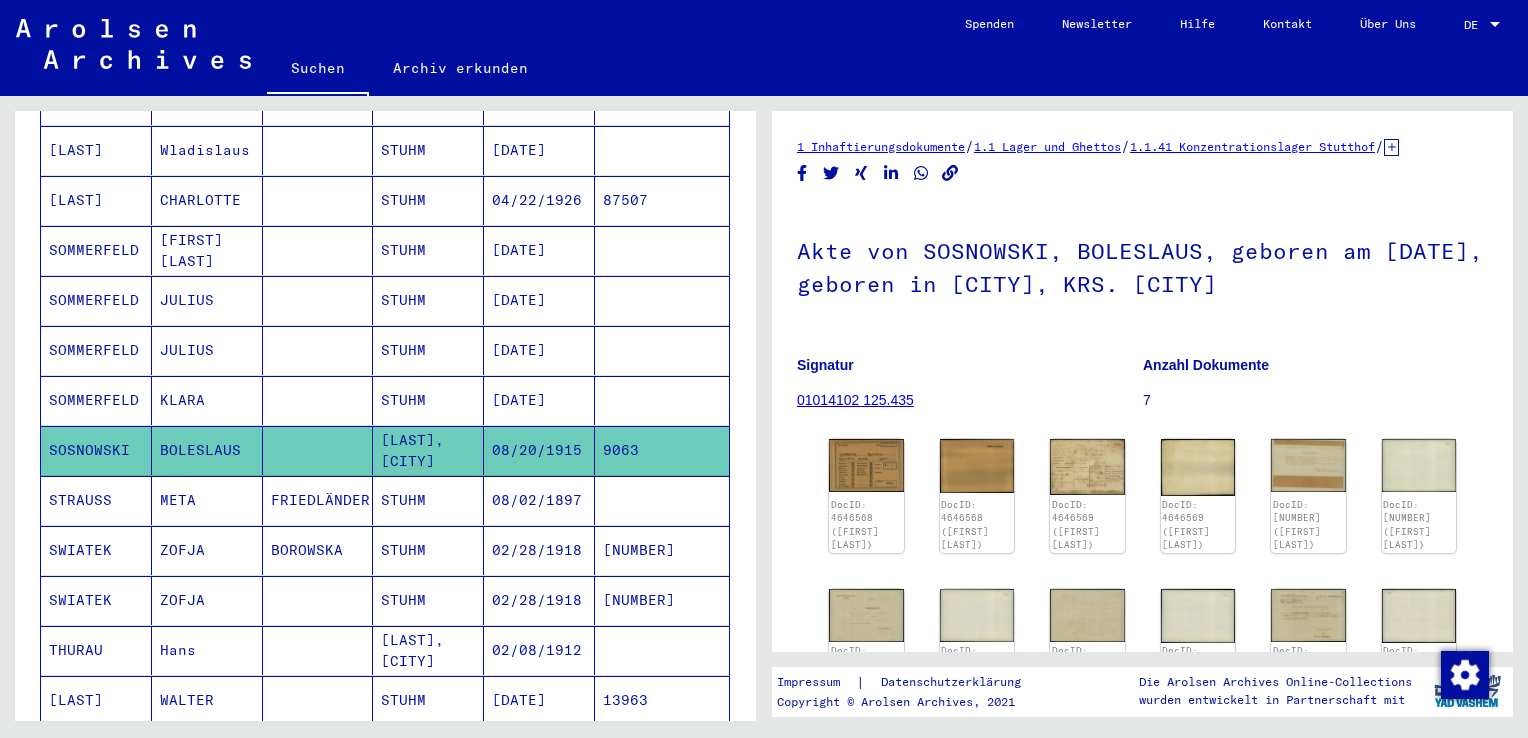 scroll, scrollTop: 200, scrollLeft: 0, axis: vertical 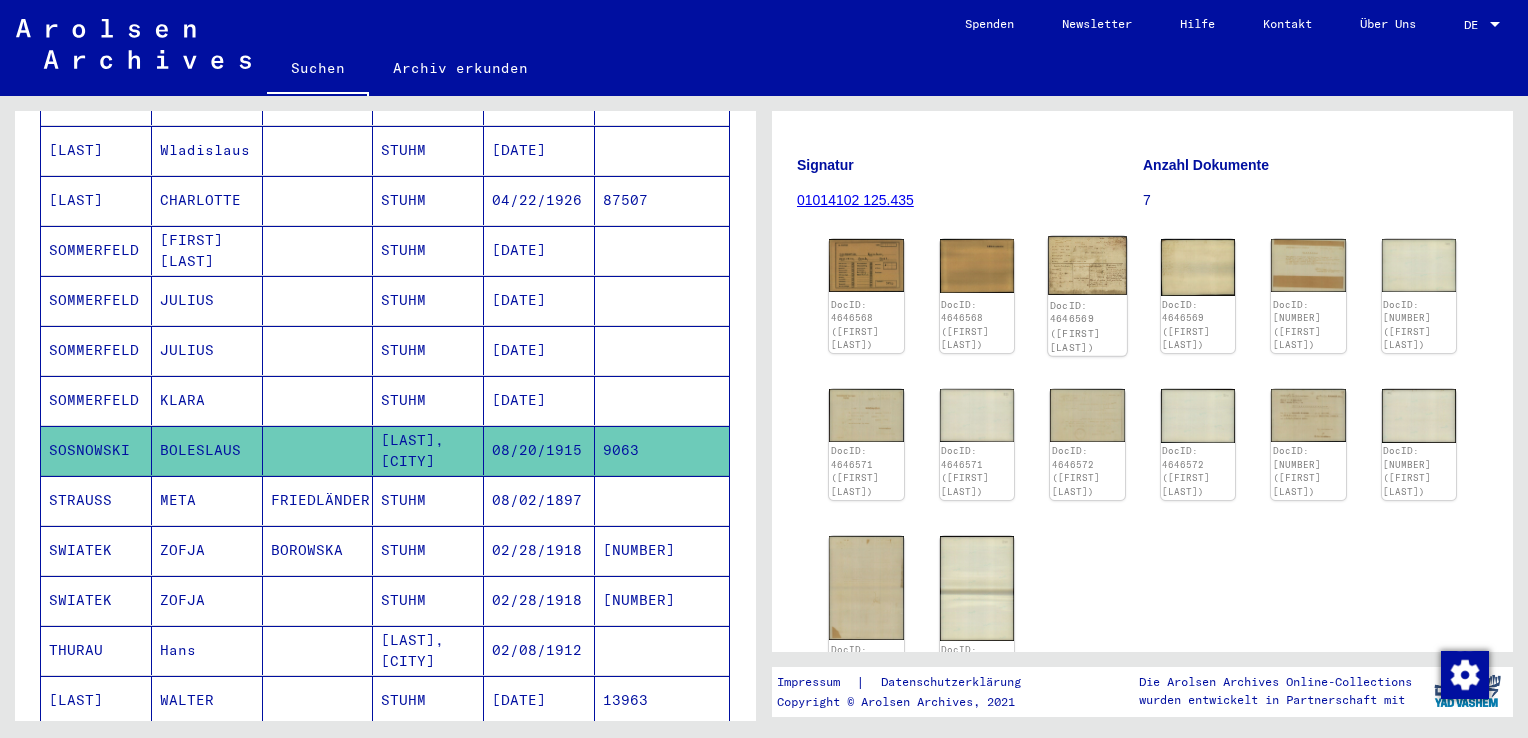 click 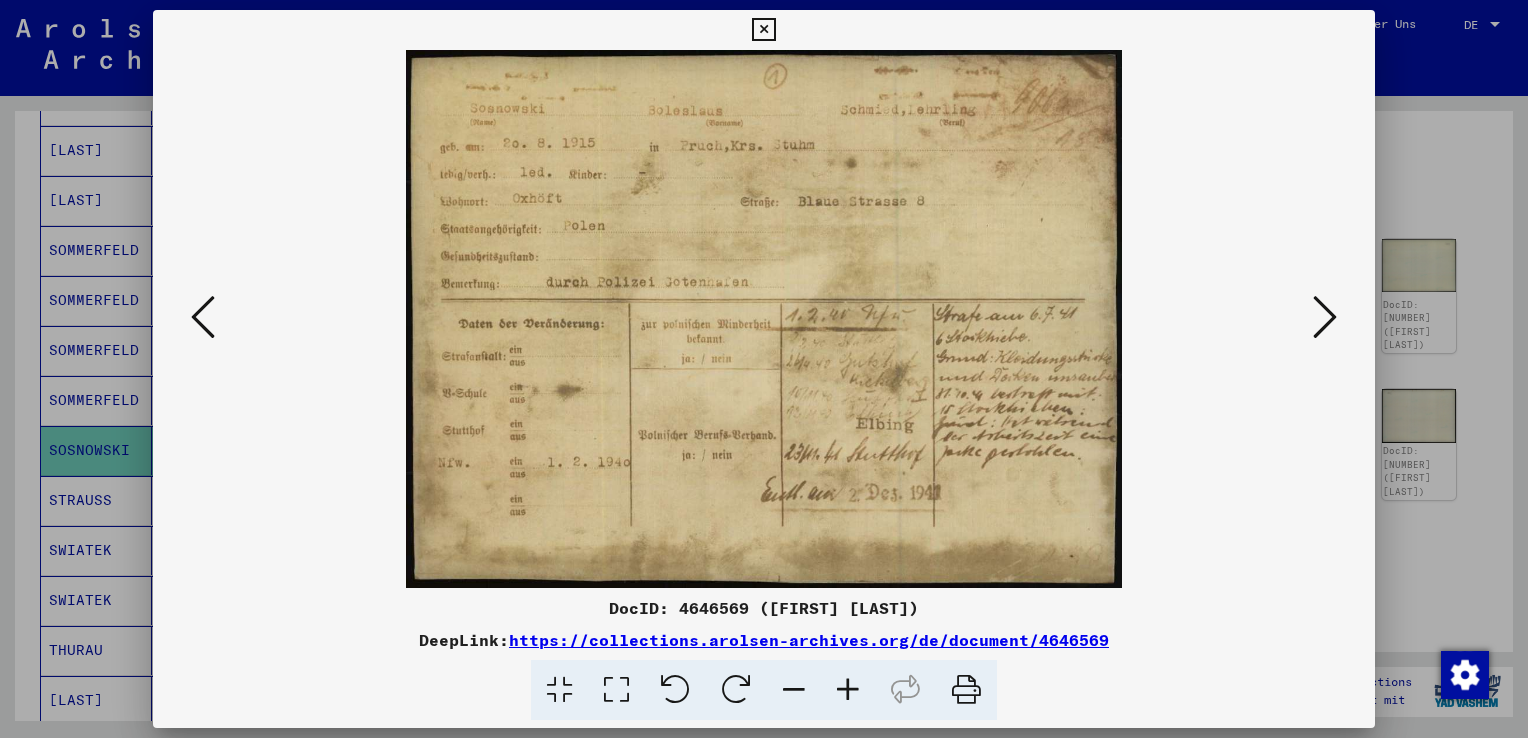 click at bounding box center [616, 690] 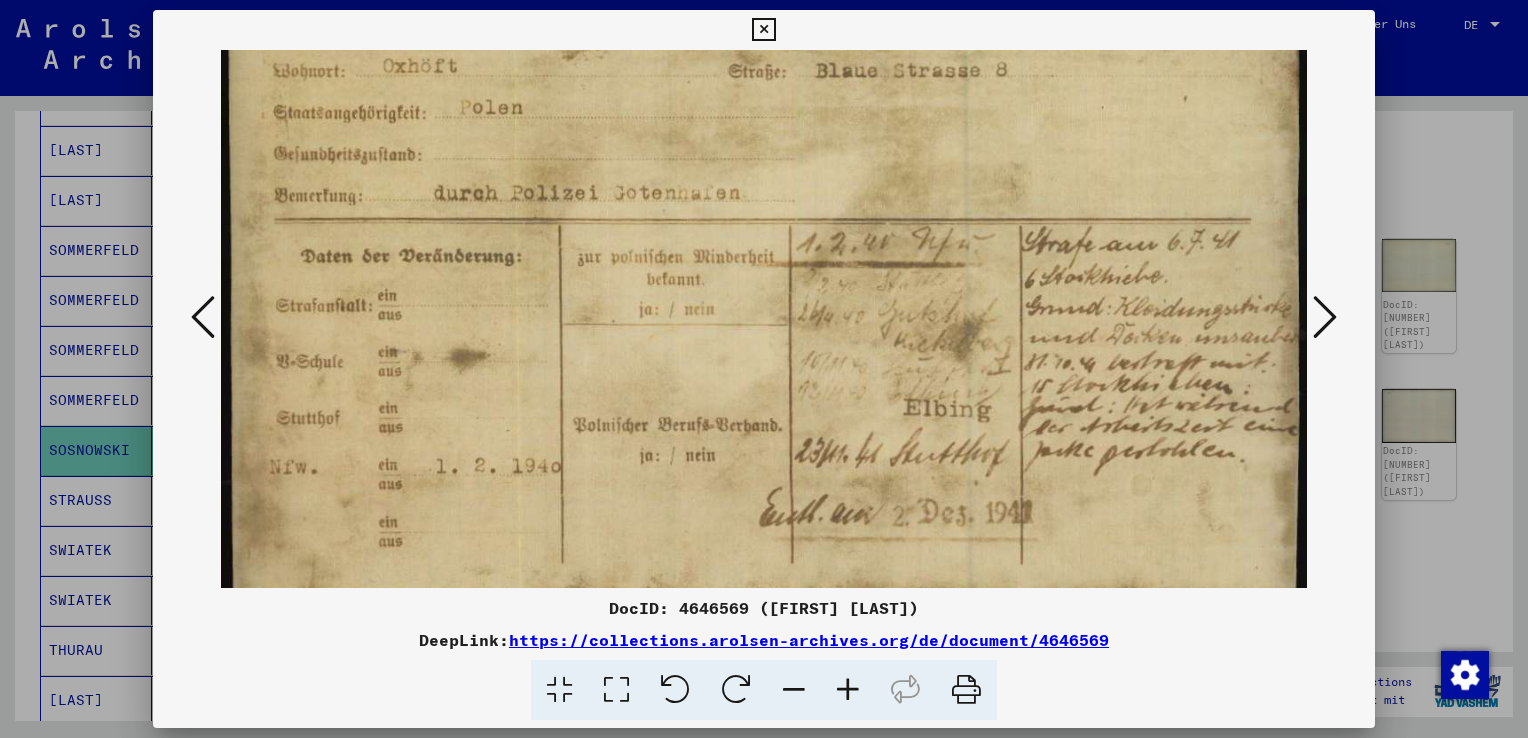 scroll, scrollTop: 278, scrollLeft: 0, axis: vertical 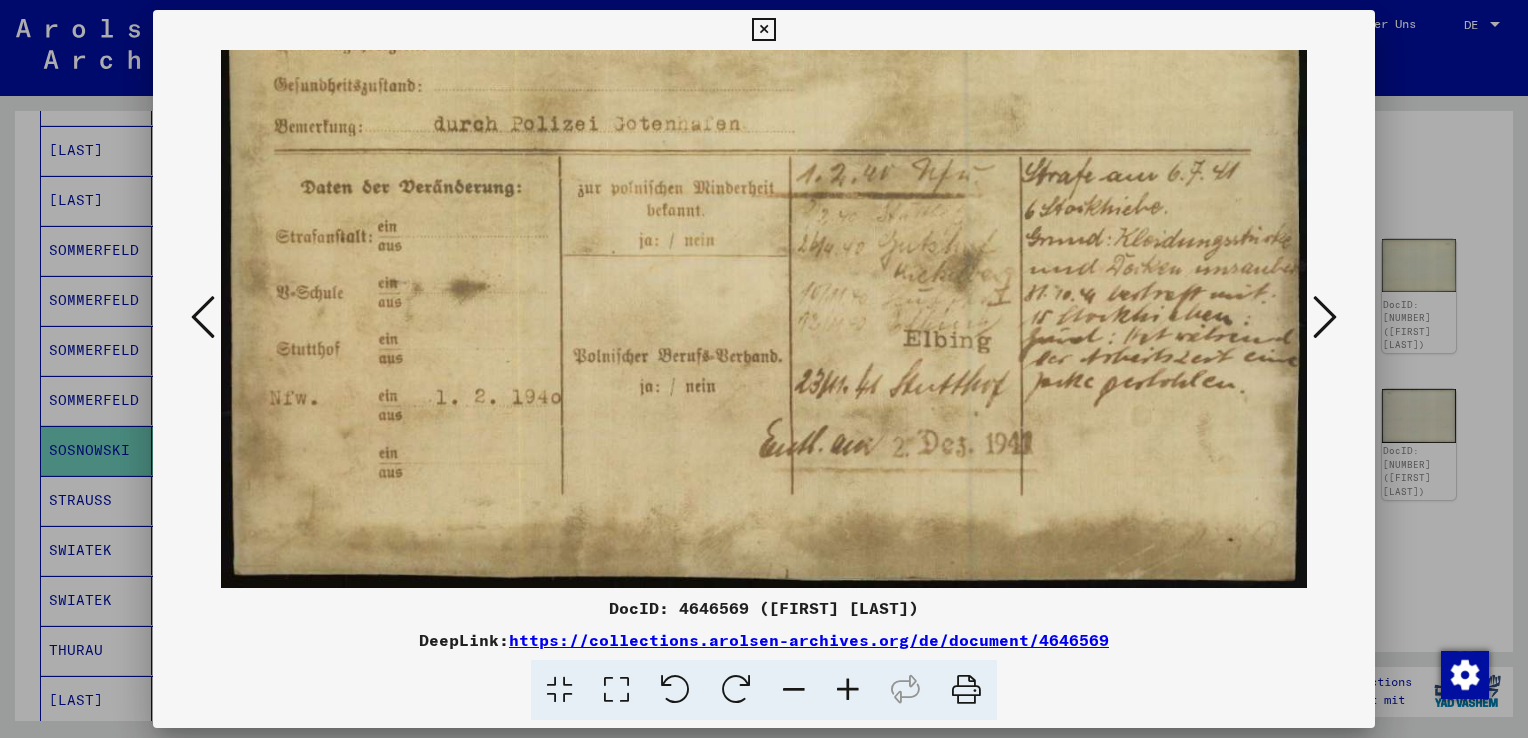 drag, startPoint x: 897, startPoint y: 414, endPoint x: 862, endPoint y: 93, distance: 322.90247 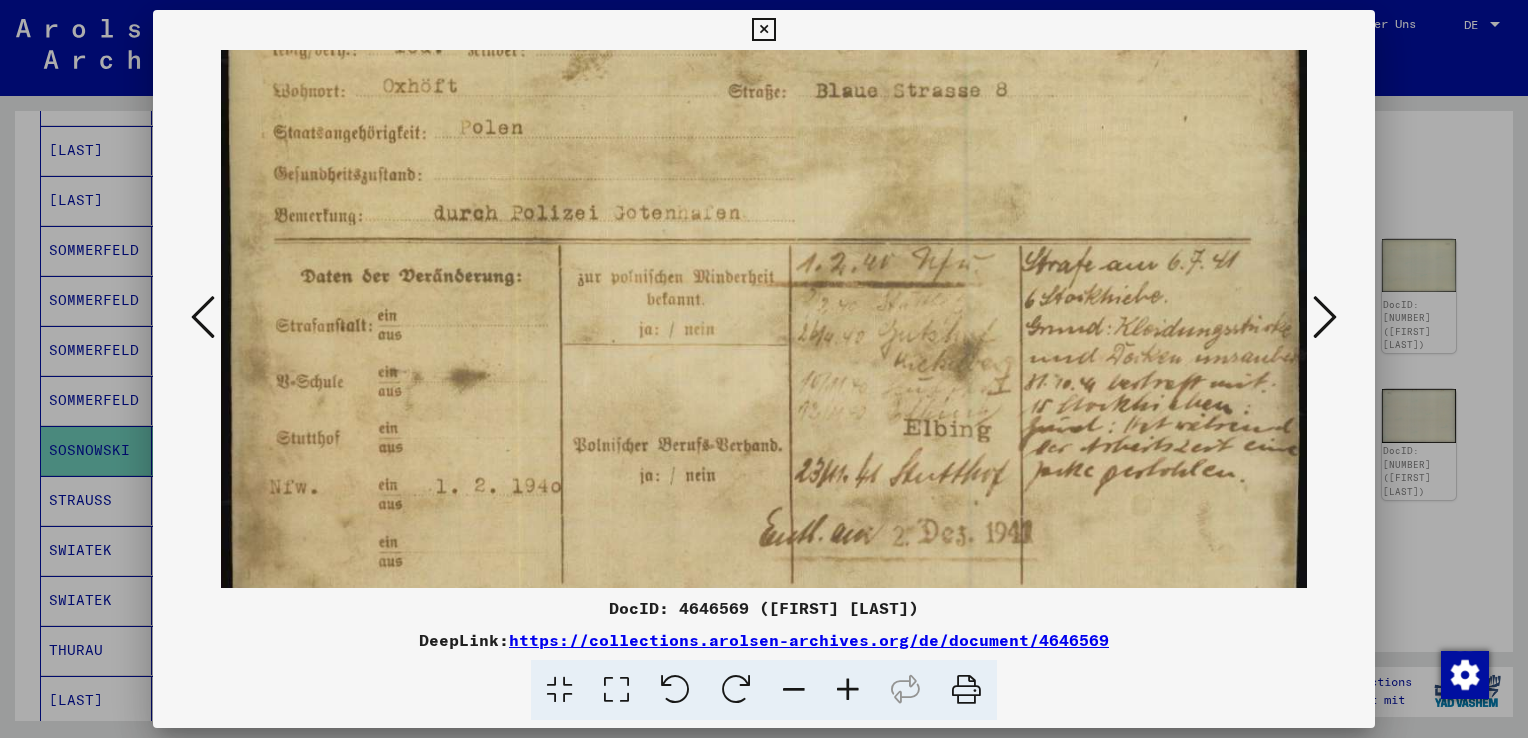 drag, startPoint x: 1061, startPoint y: 233, endPoint x: 1042, endPoint y: 324, distance: 92.96236 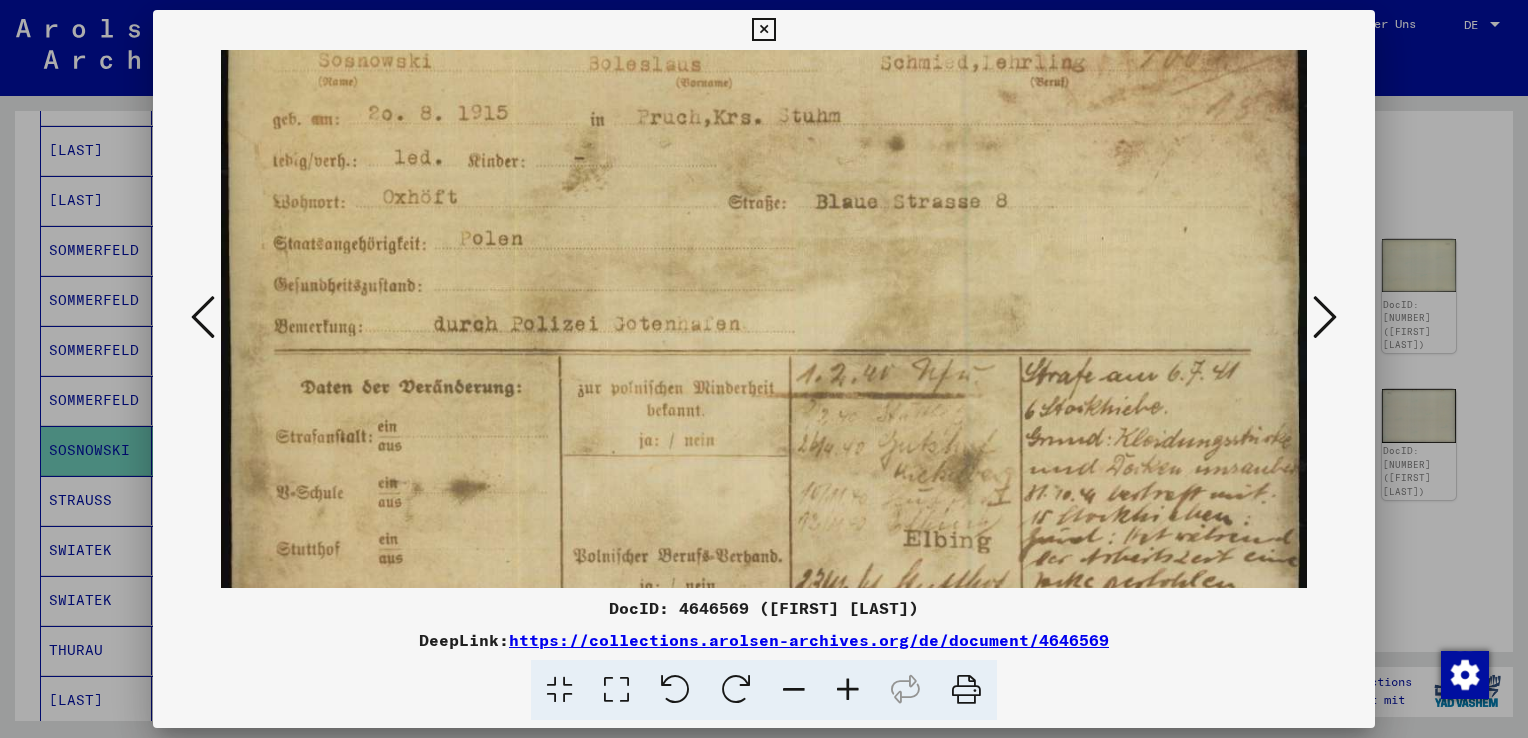 drag, startPoint x: 1050, startPoint y: 220, endPoint x: 1045, endPoint y: 335, distance: 115.10864 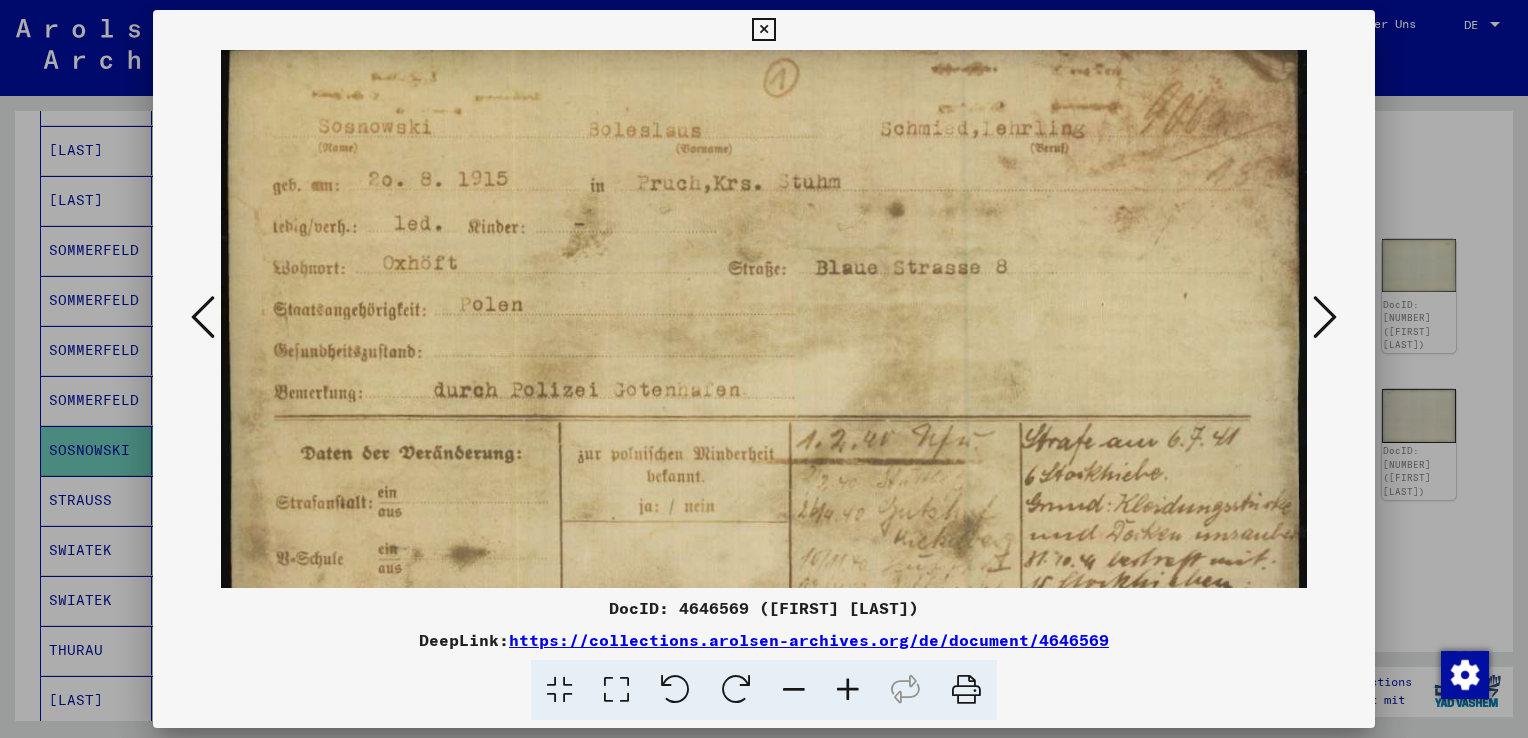 scroll, scrollTop: 0, scrollLeft: 0, axis: both 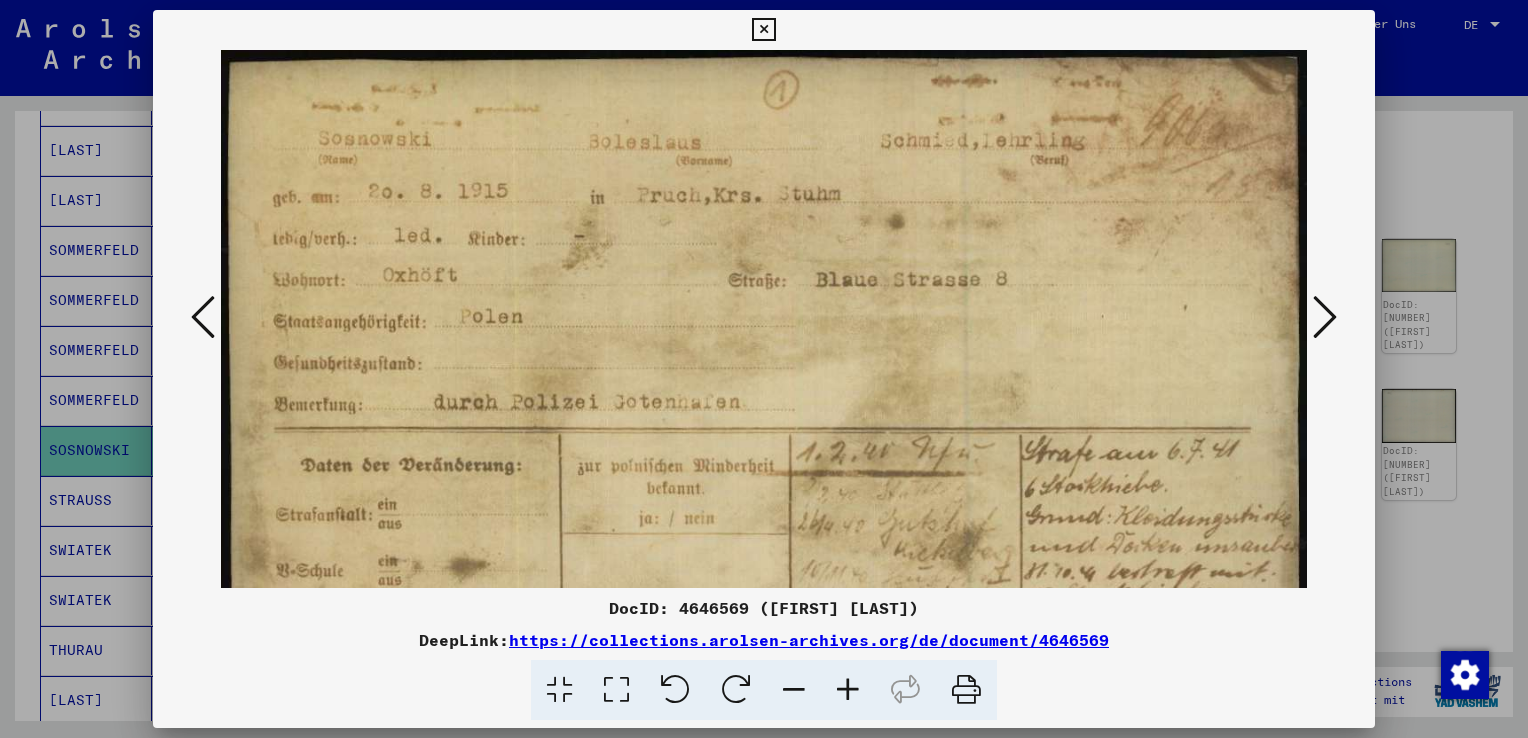 drag, startPoint x: 1036, startPoint y: 198, endPoint x: 1026, endPoint y: 320, distance: 122.40915 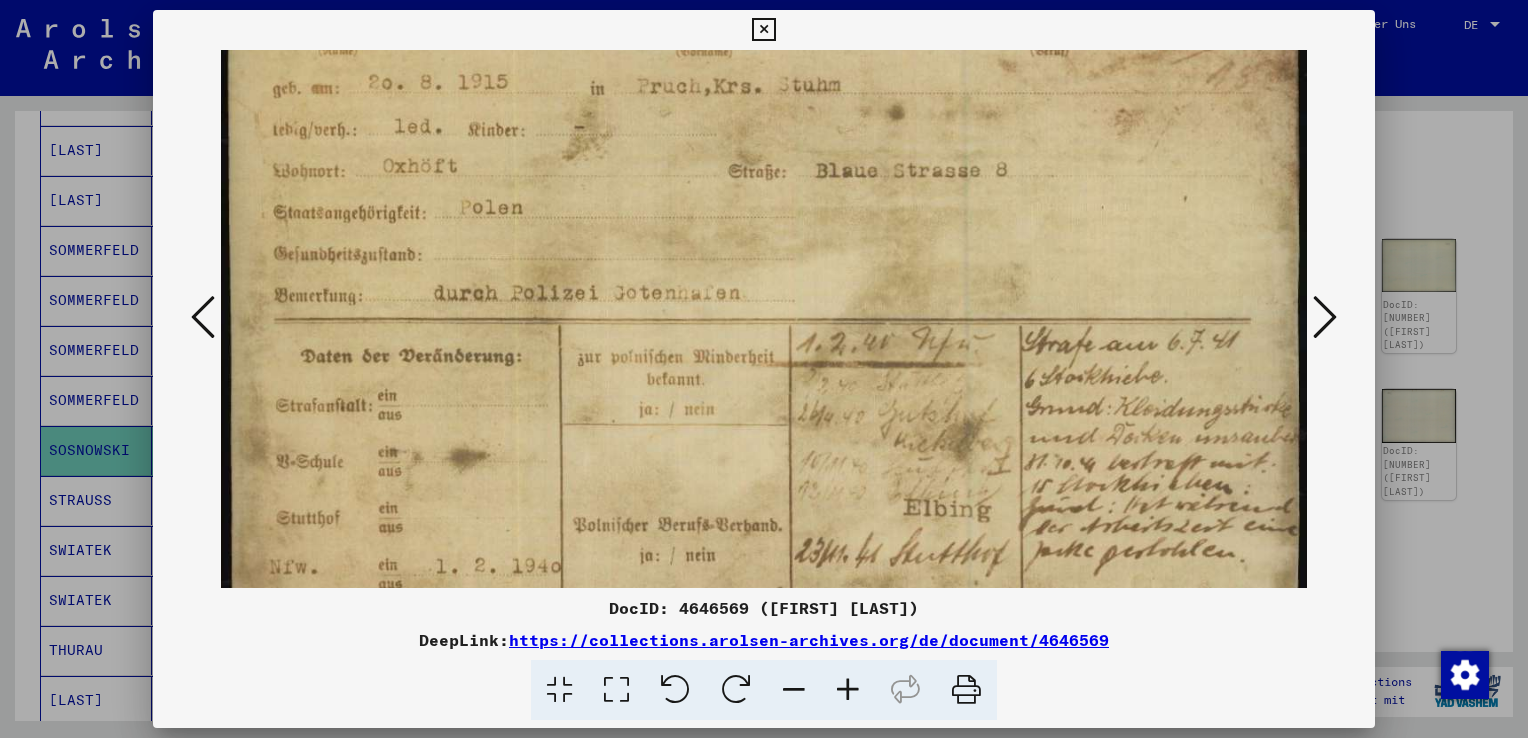 drag, startPoint x: 1026, startPoint y: 320, endPoint x: 1032, endPoint y: 211, distance: 109.165016 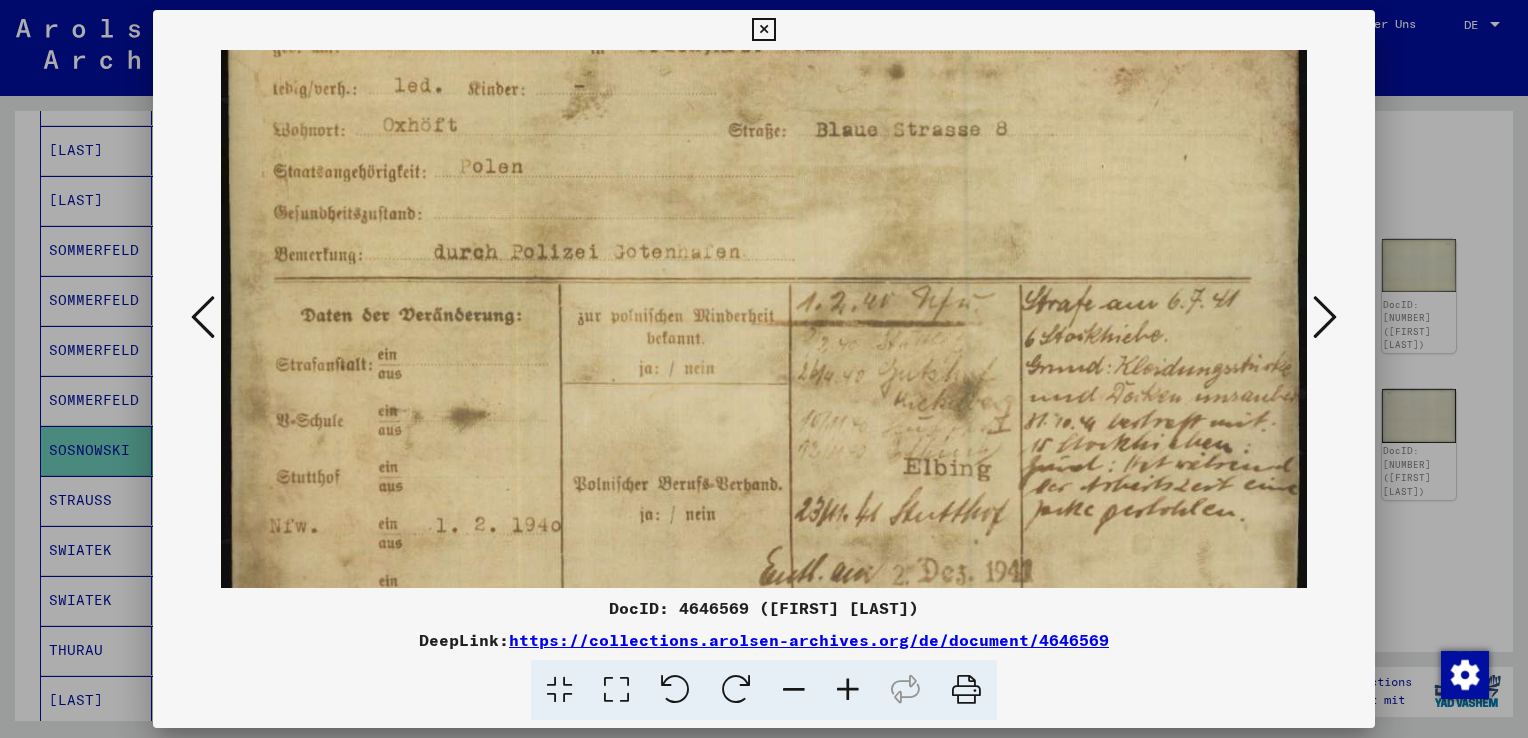 scroll, scrollTop: 191, scrollLeft: 0, axis: vertical 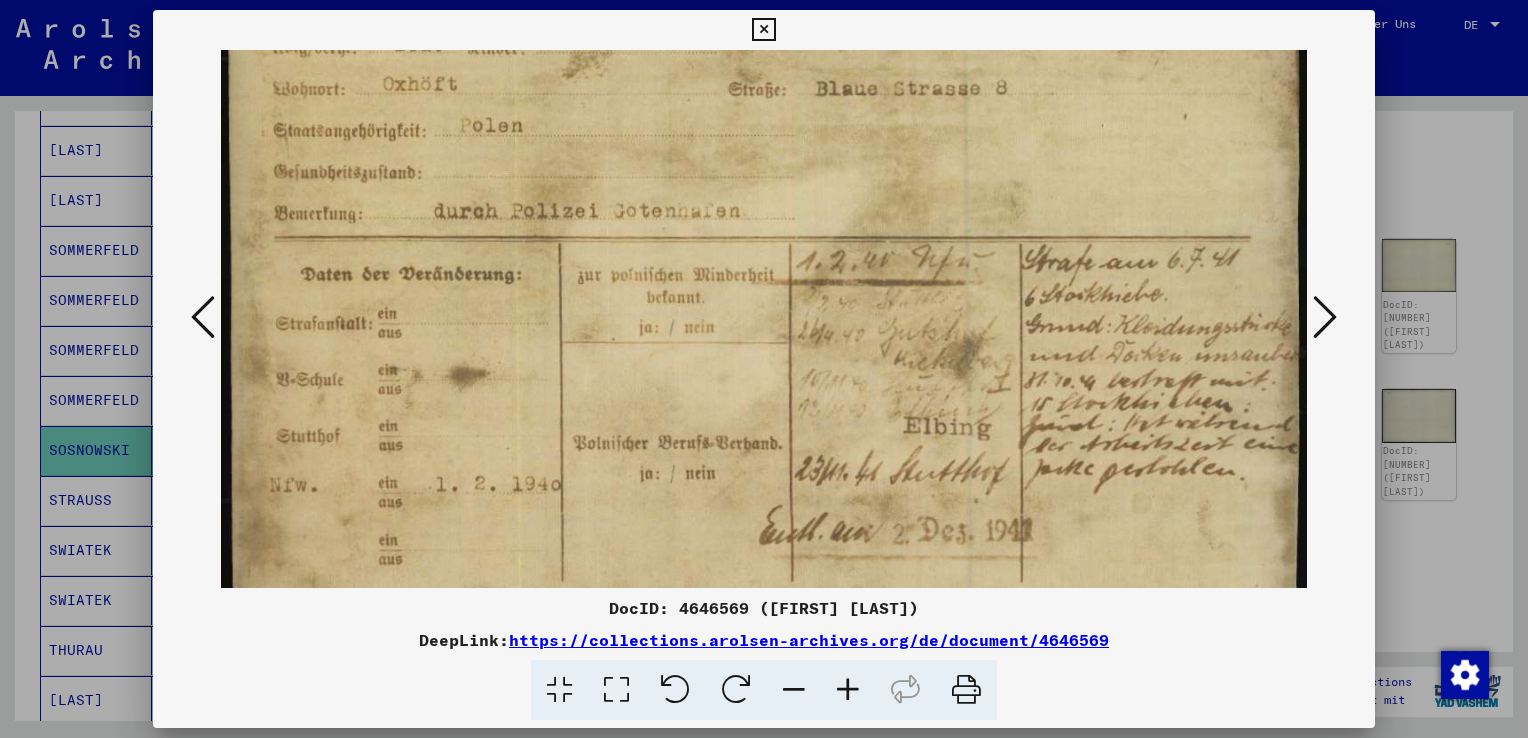 drag, startPoint x: 1004, startPoint y: 311, endPoint x: 1018, endPoint y: 230, distance: 82.20097 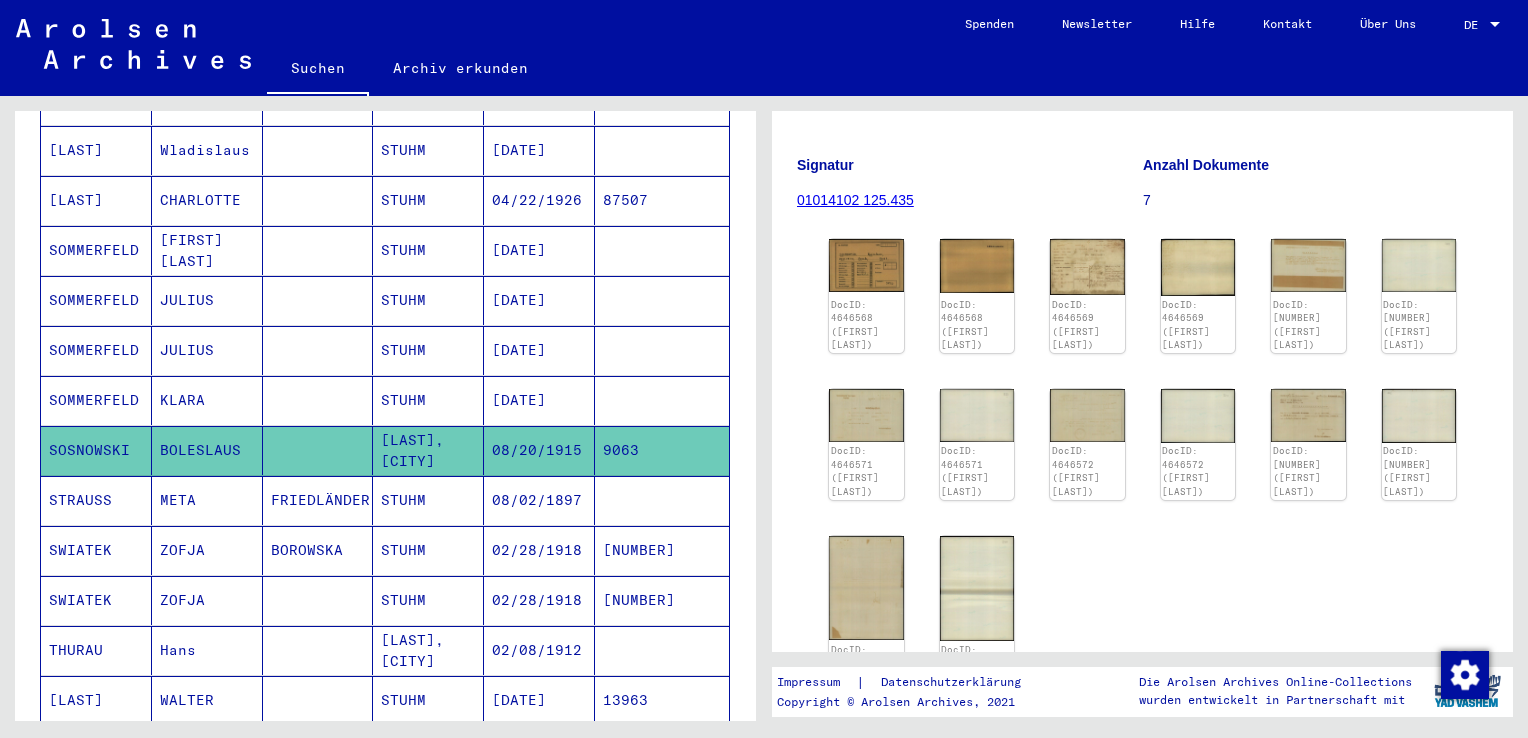 click on "08/02/1897" at bounding box center (539, 550) 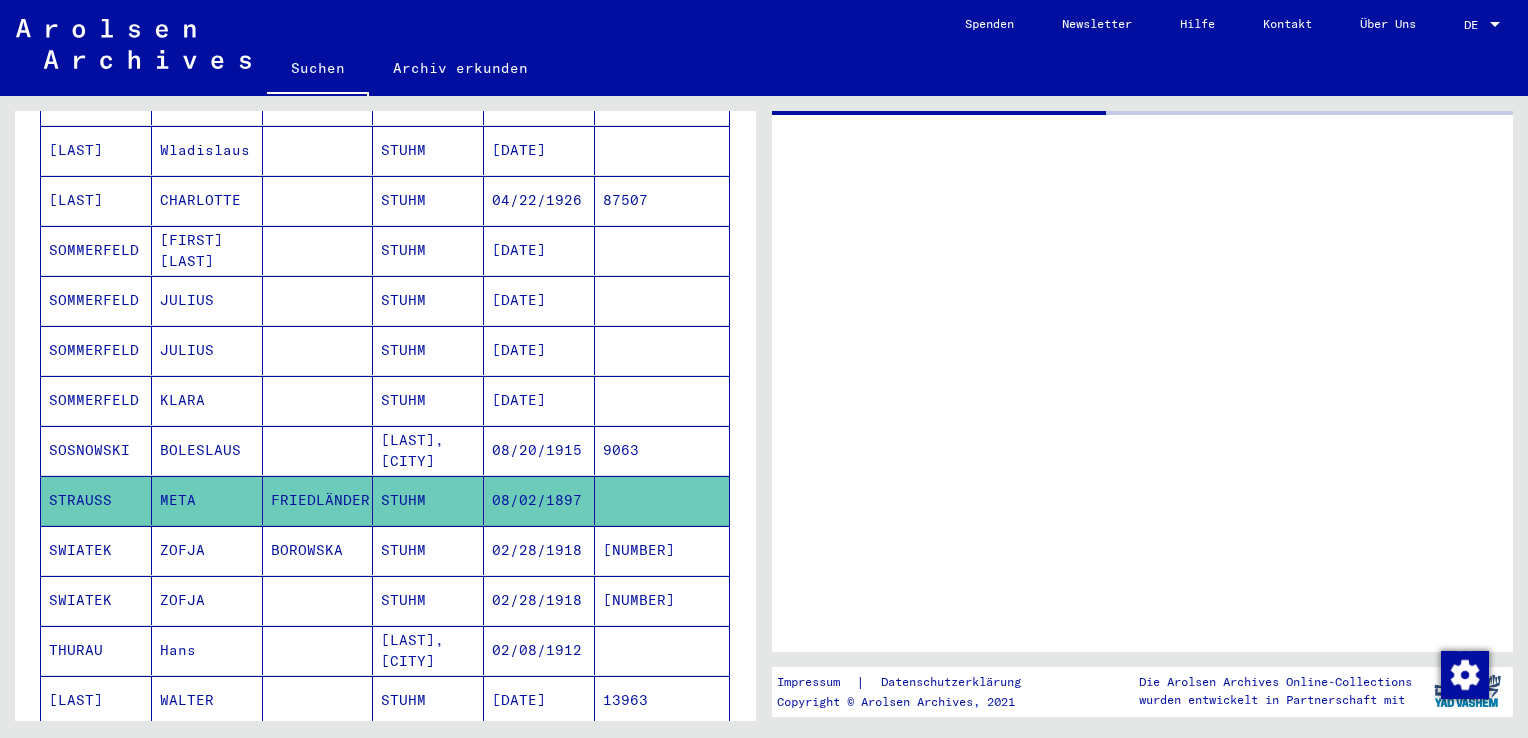 scroll, scrollTop: 0, scrollLeft: 0, axis: both 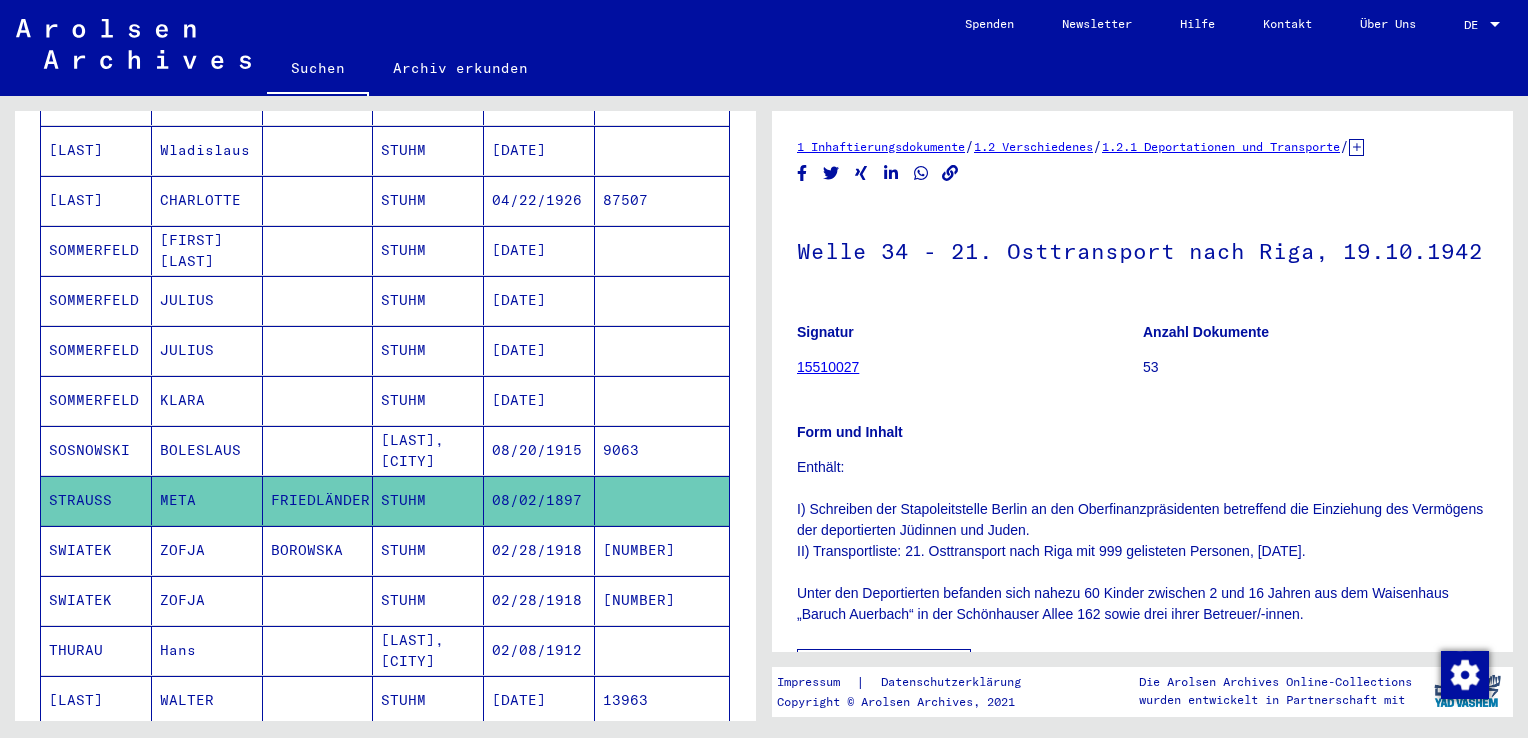 click on "[NUMBER]" at bounding box center [662, 600] 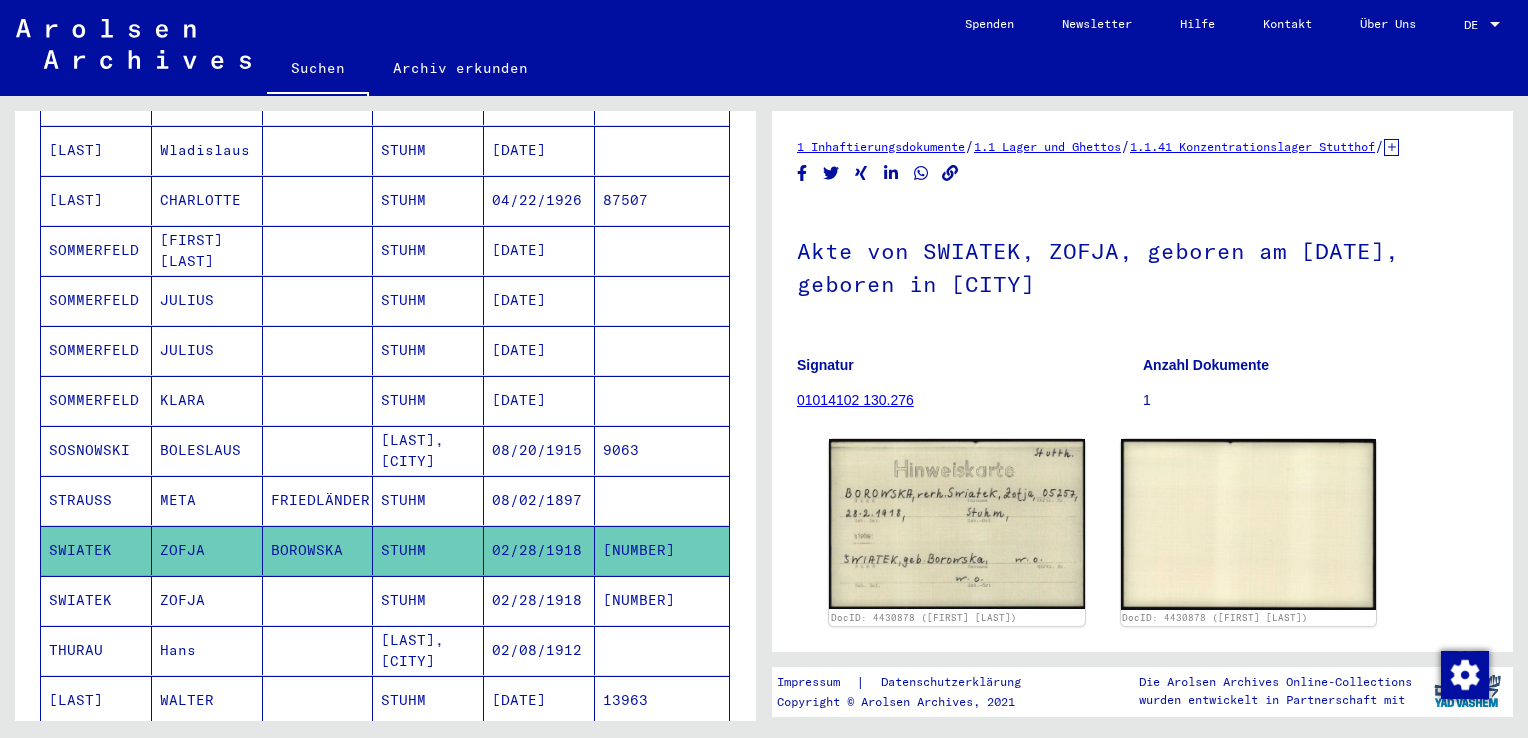 click on "[NUMBER]" at bounding box center [662, 650] 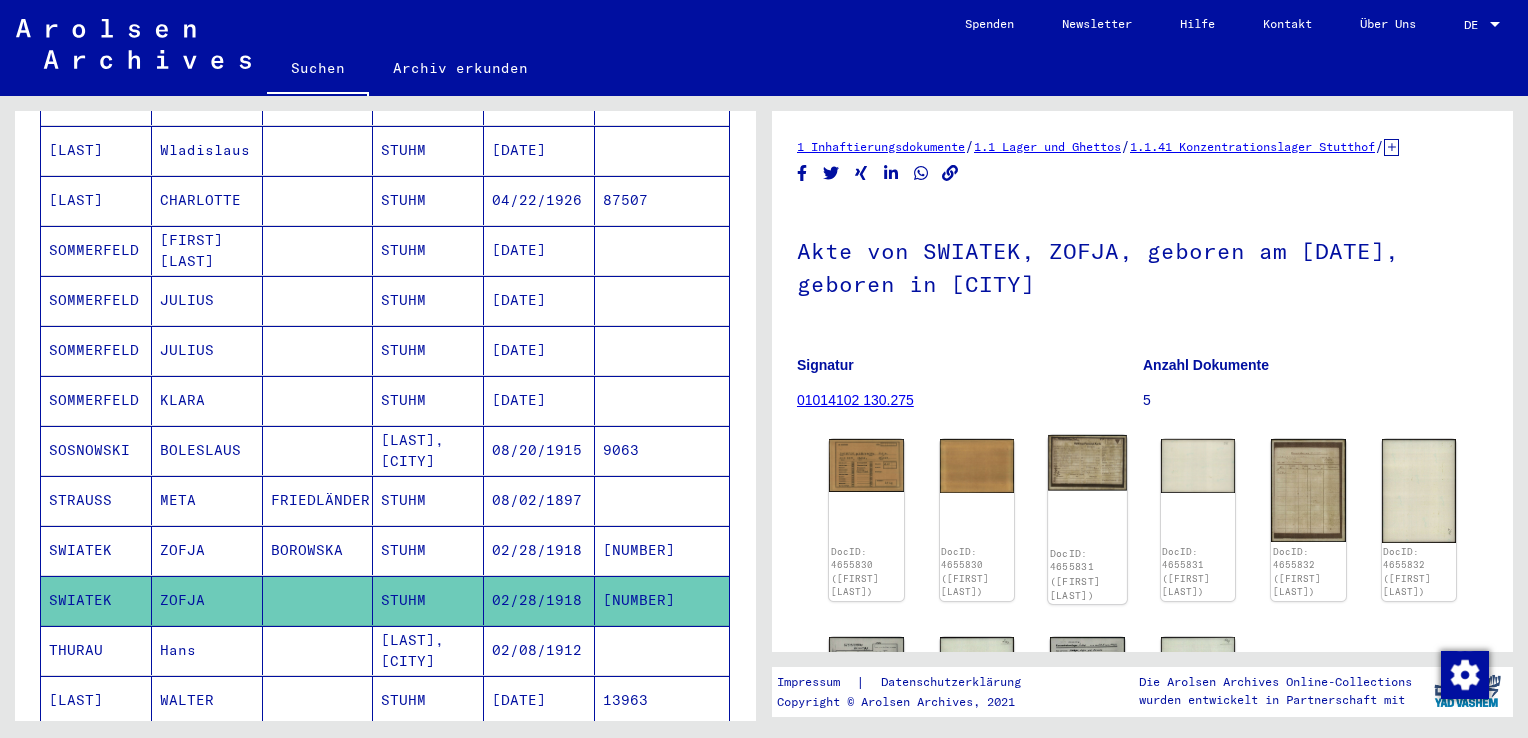 click 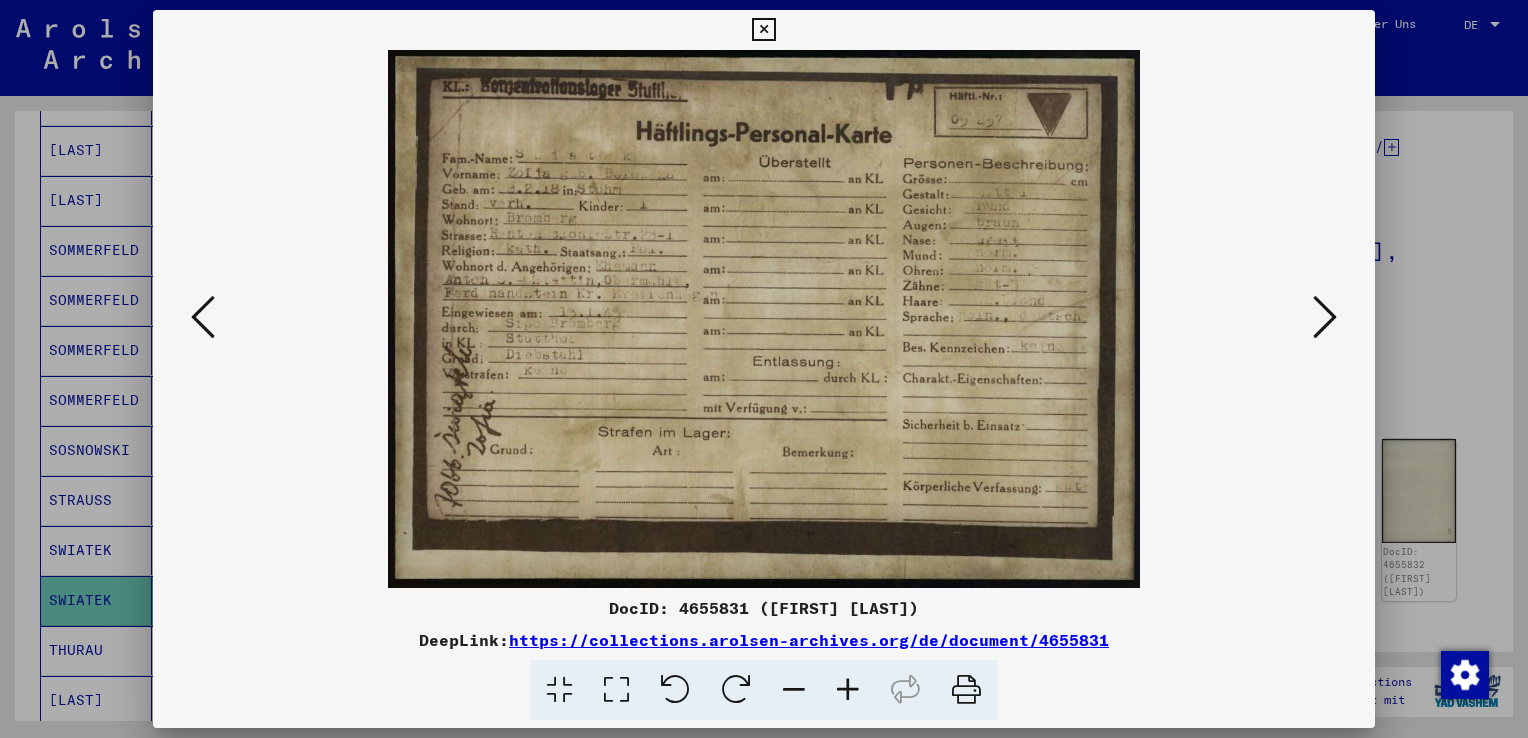click at bounding box center [616, 690] 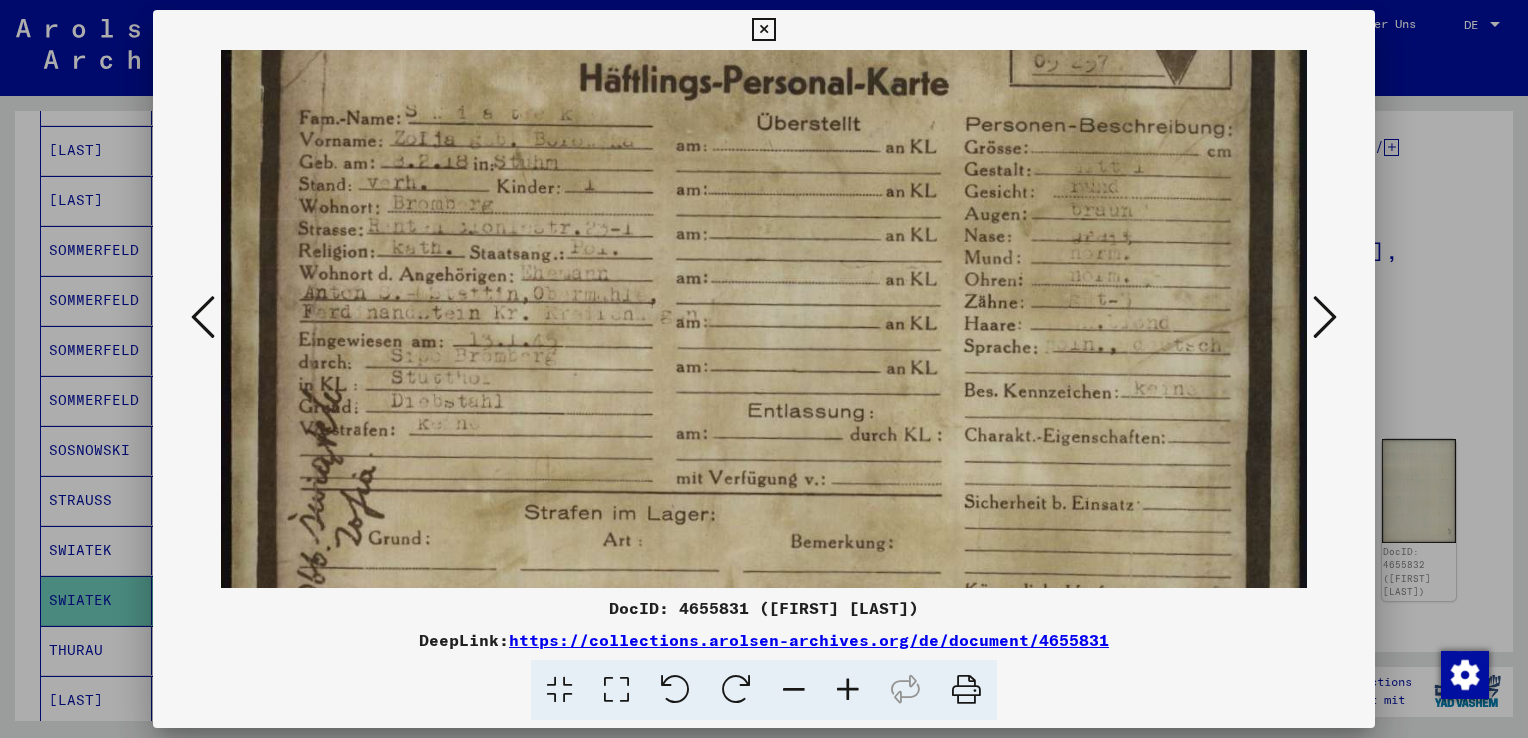 scroll, scrollTop: 92, scrollLeft: 0, axis: vertical 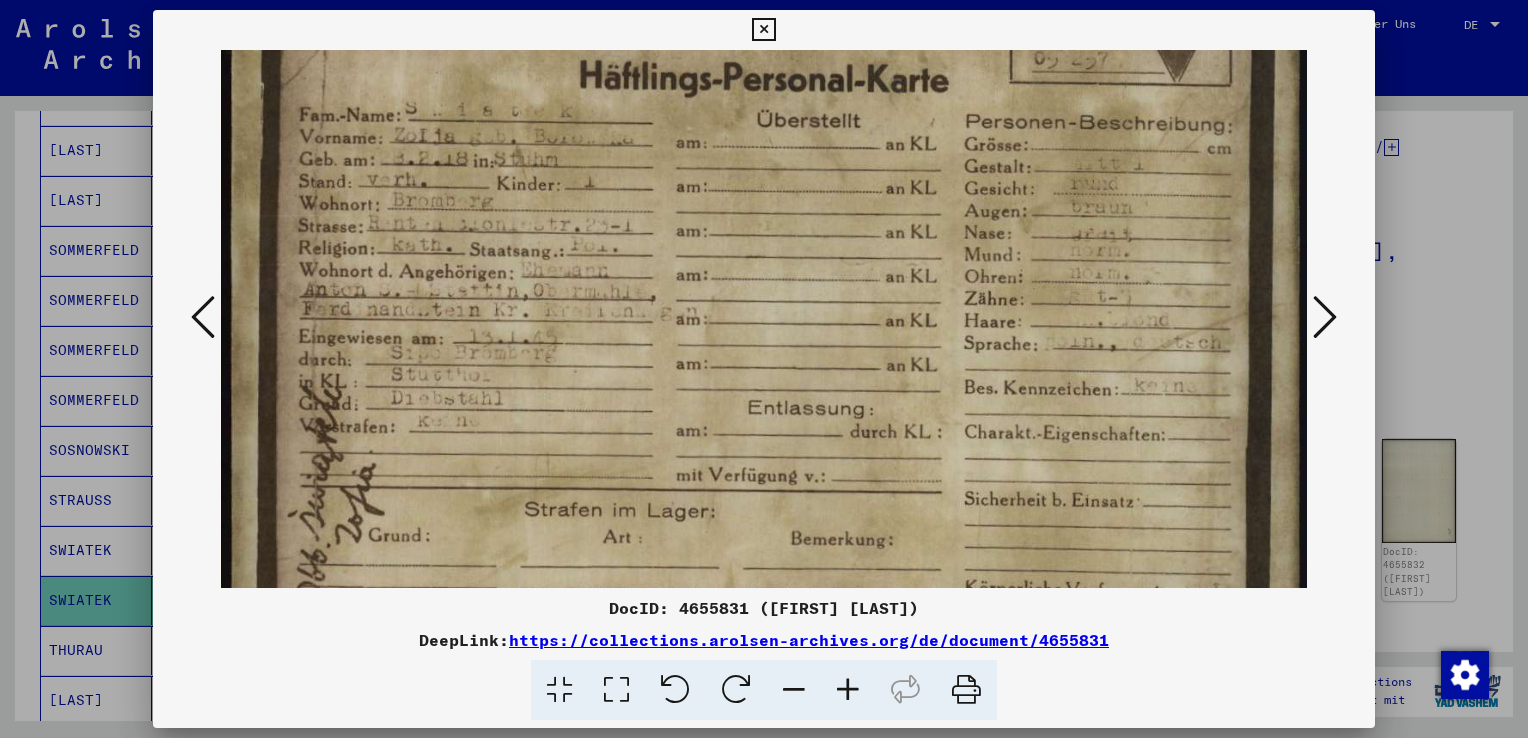 drag, startPoint x: 720, startPoint y: 489, endPoint x: 748, endPoint y: 400, distance: 93.30059 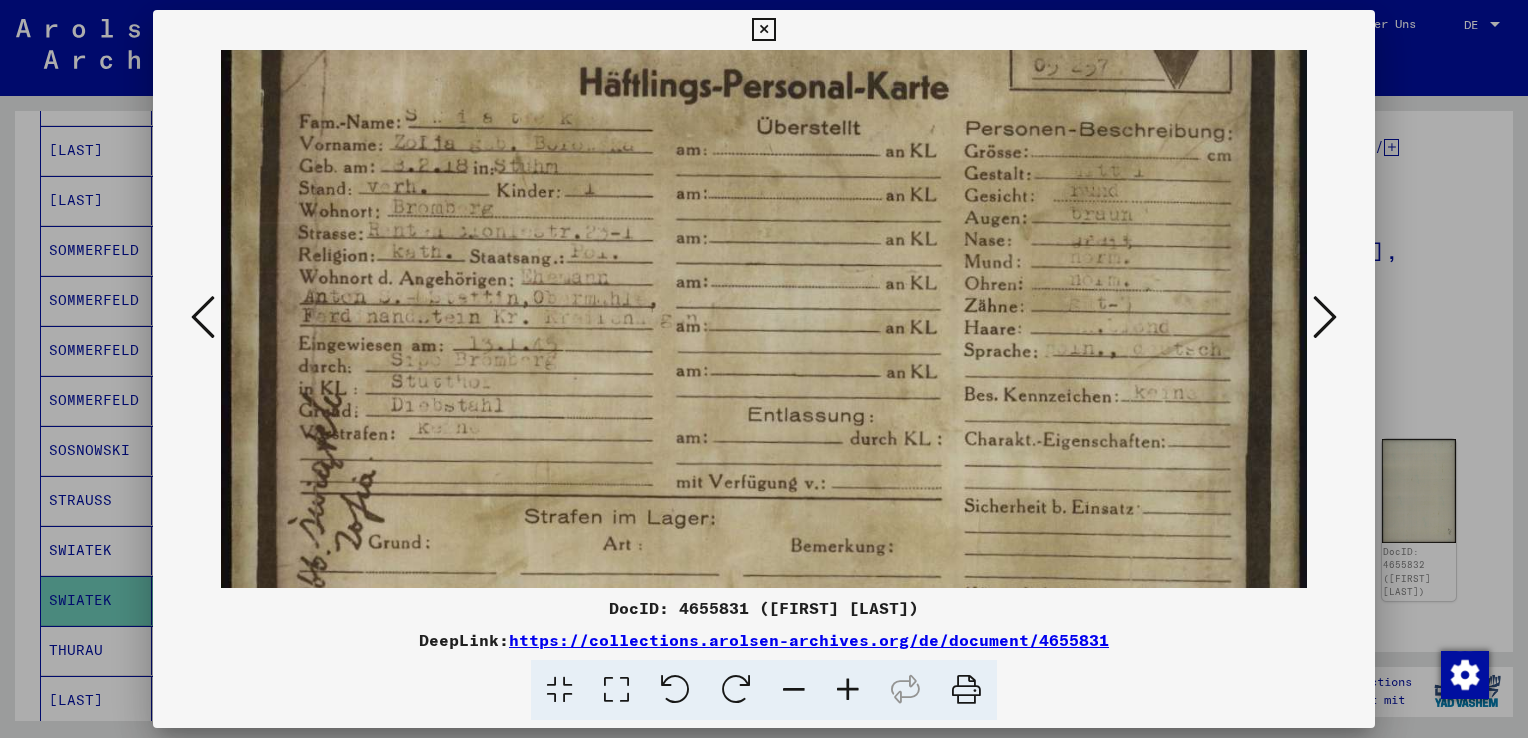 scroll, scrollTop: 65, scrollLeft: 0, axis: vertical 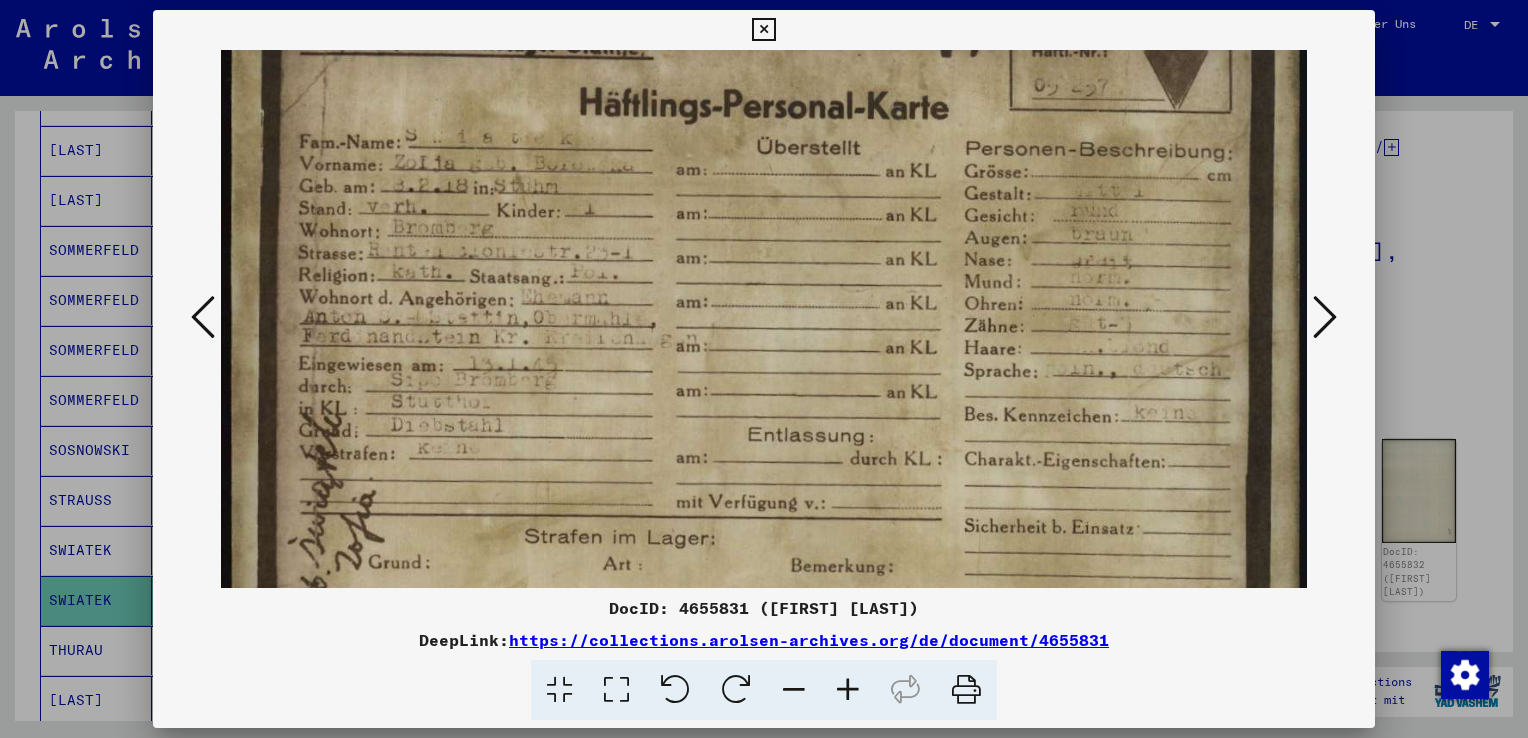 drag, startPoint x: 704, startPoint y: 478, endPoint x: 695, endPoint y: 508, distance: 31.320919 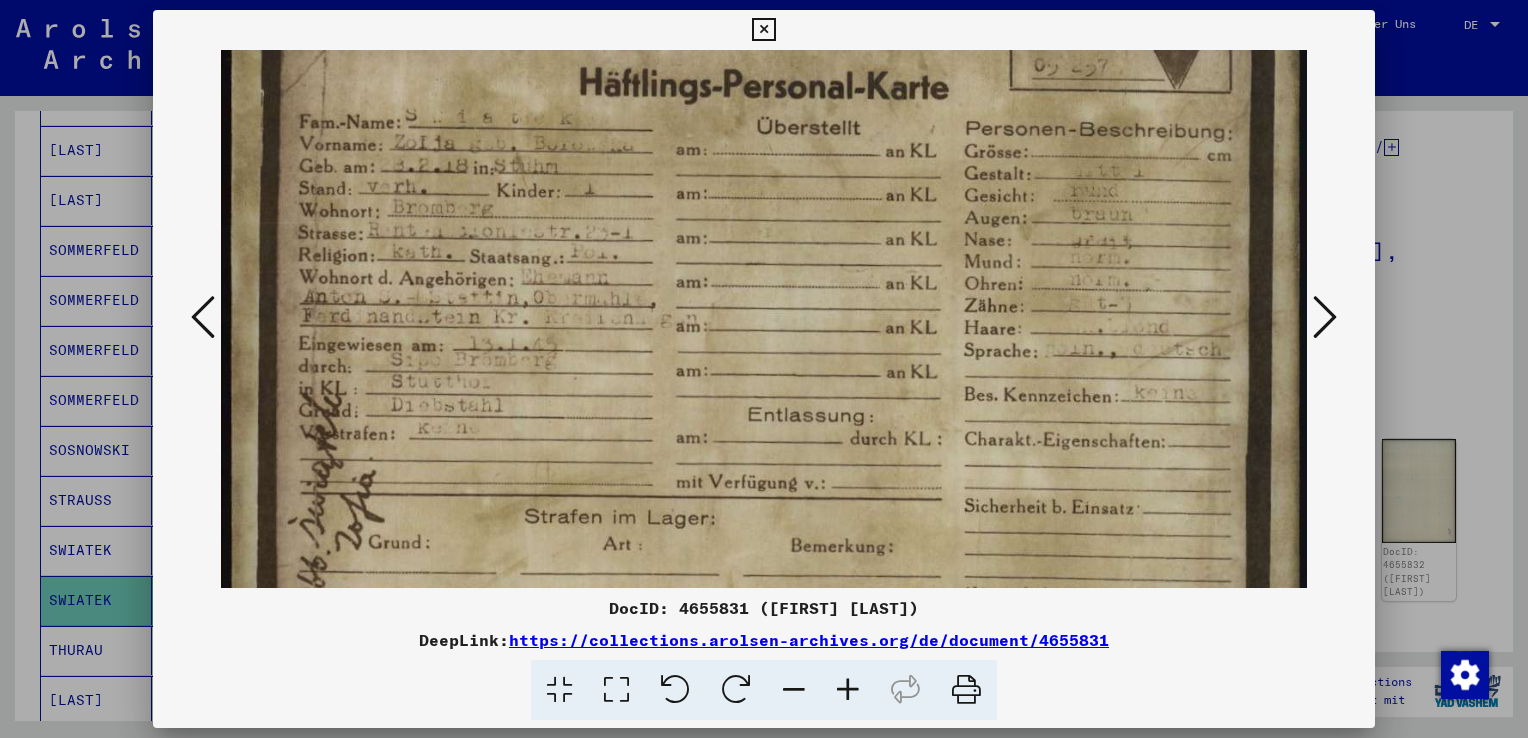 drag, startPoint x: 852, startPoint y: 459, endPoint x: 1188, endPoint y: 447, distance: 336.2142 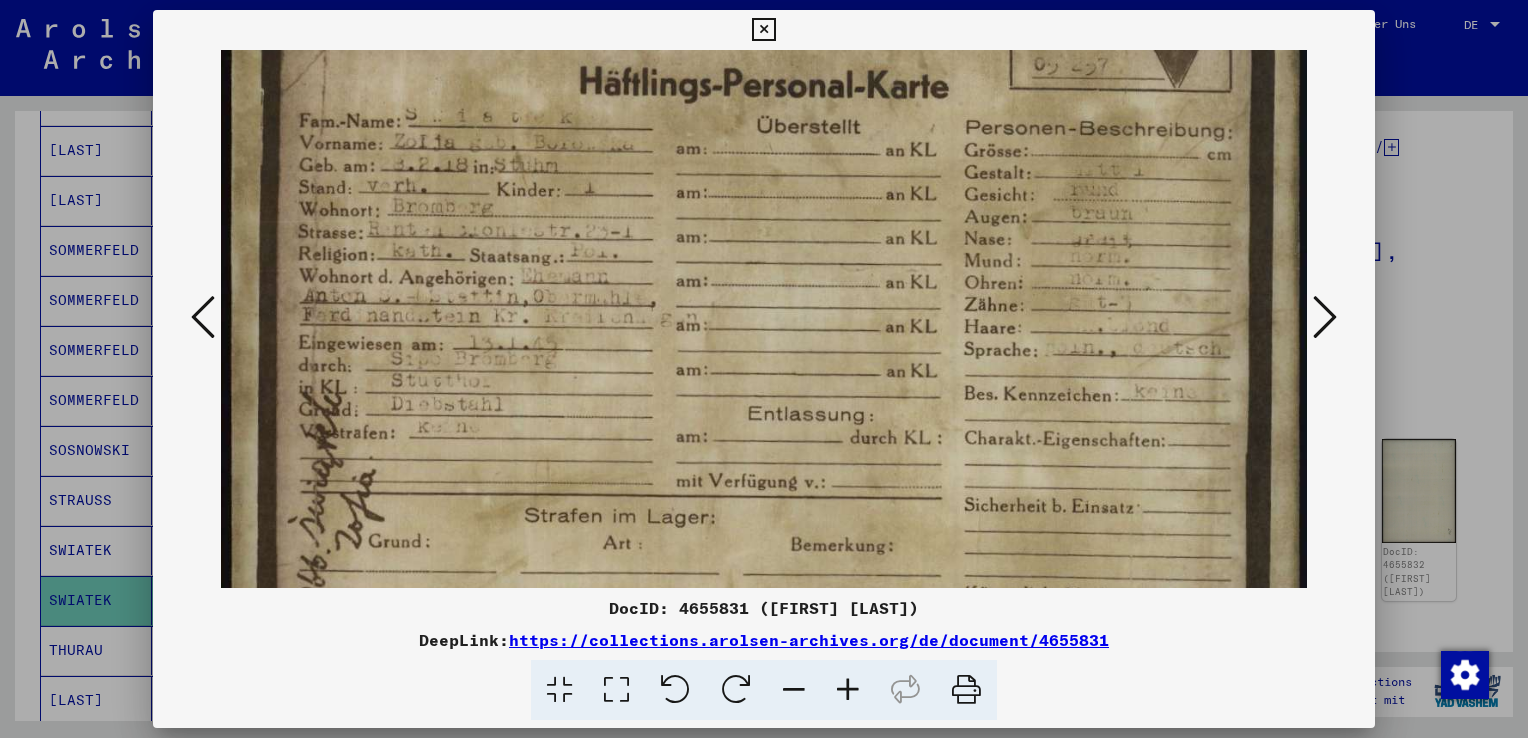 click at bounding box center [1325, 317] 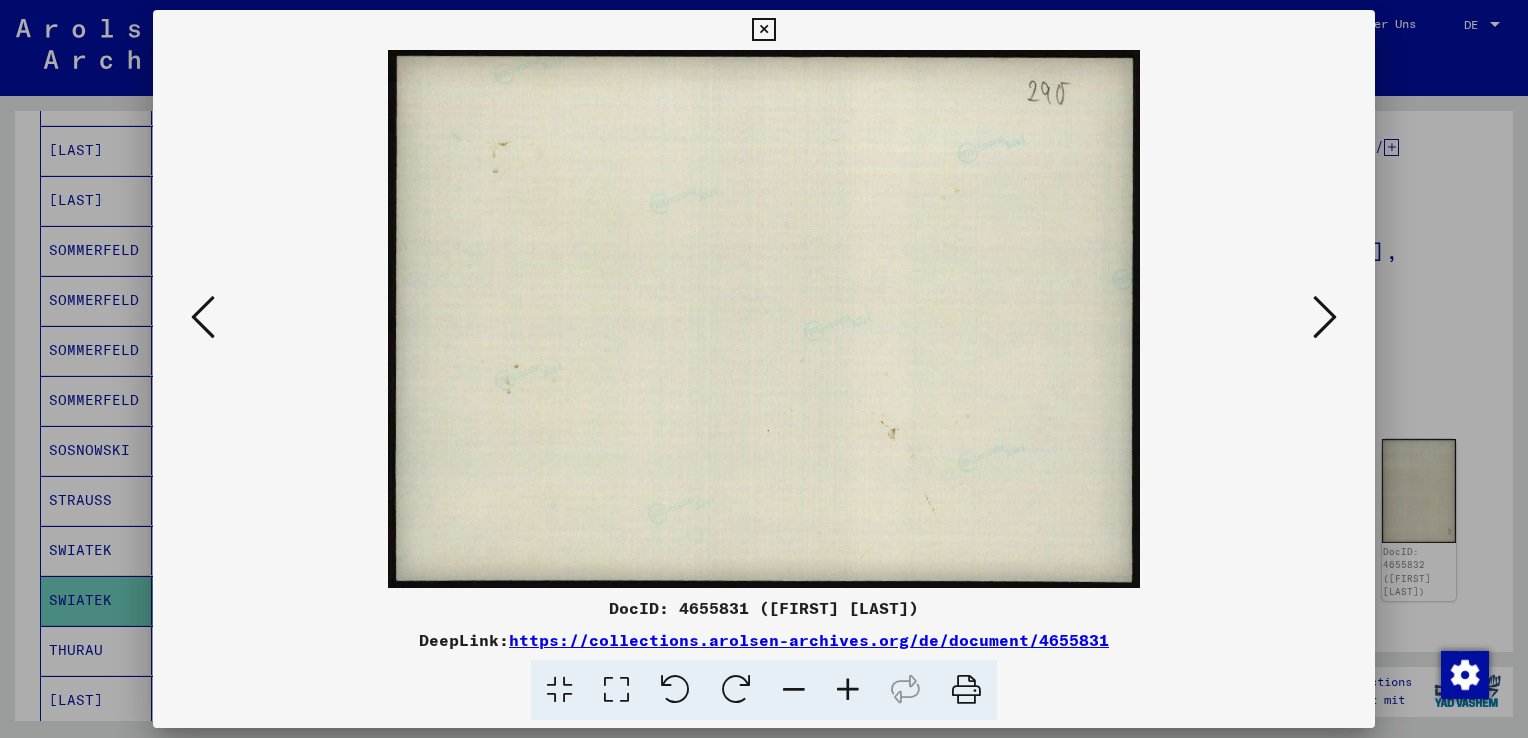 scroll, scrollTop: 0, scrollLeft: 0, axis: both 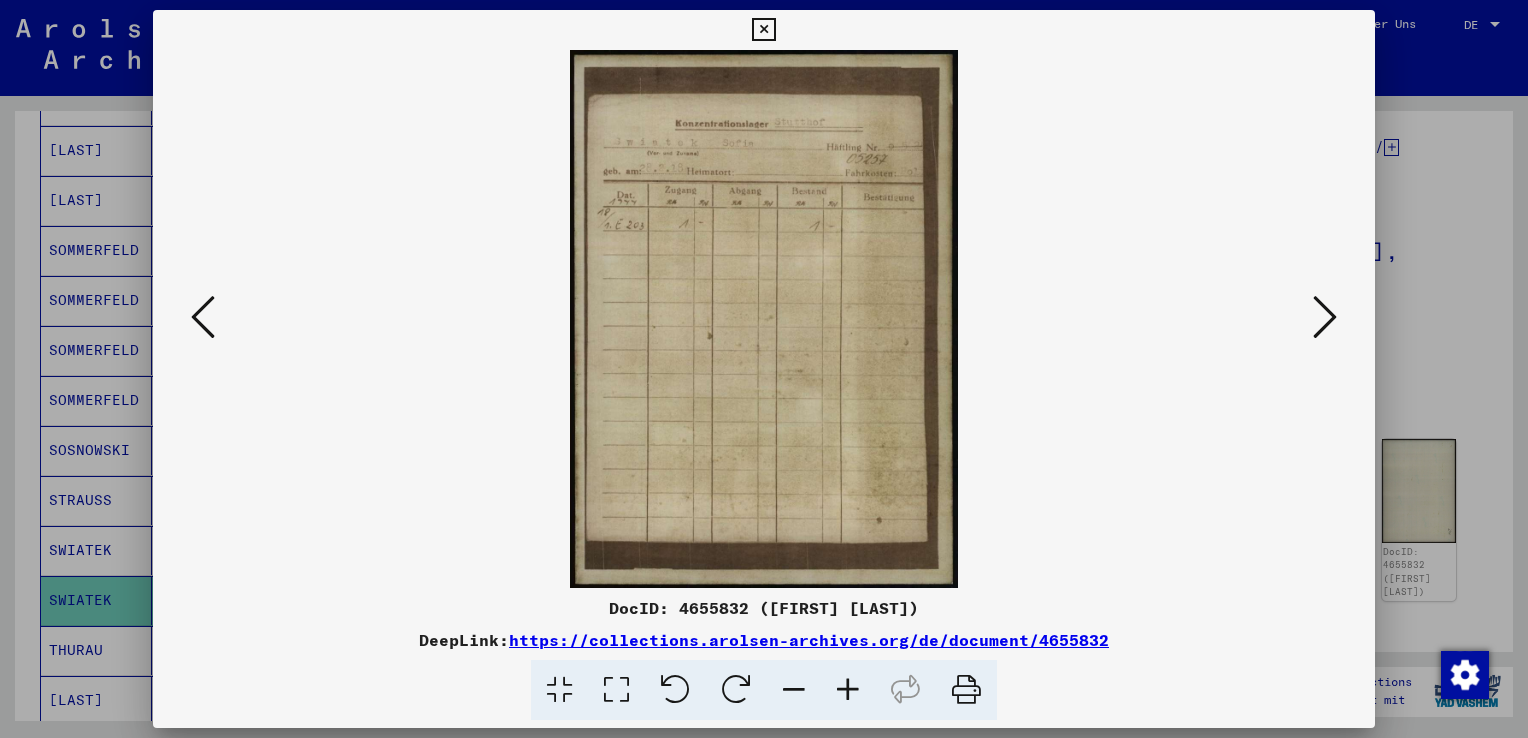 click at bounding box center (1325, 317) 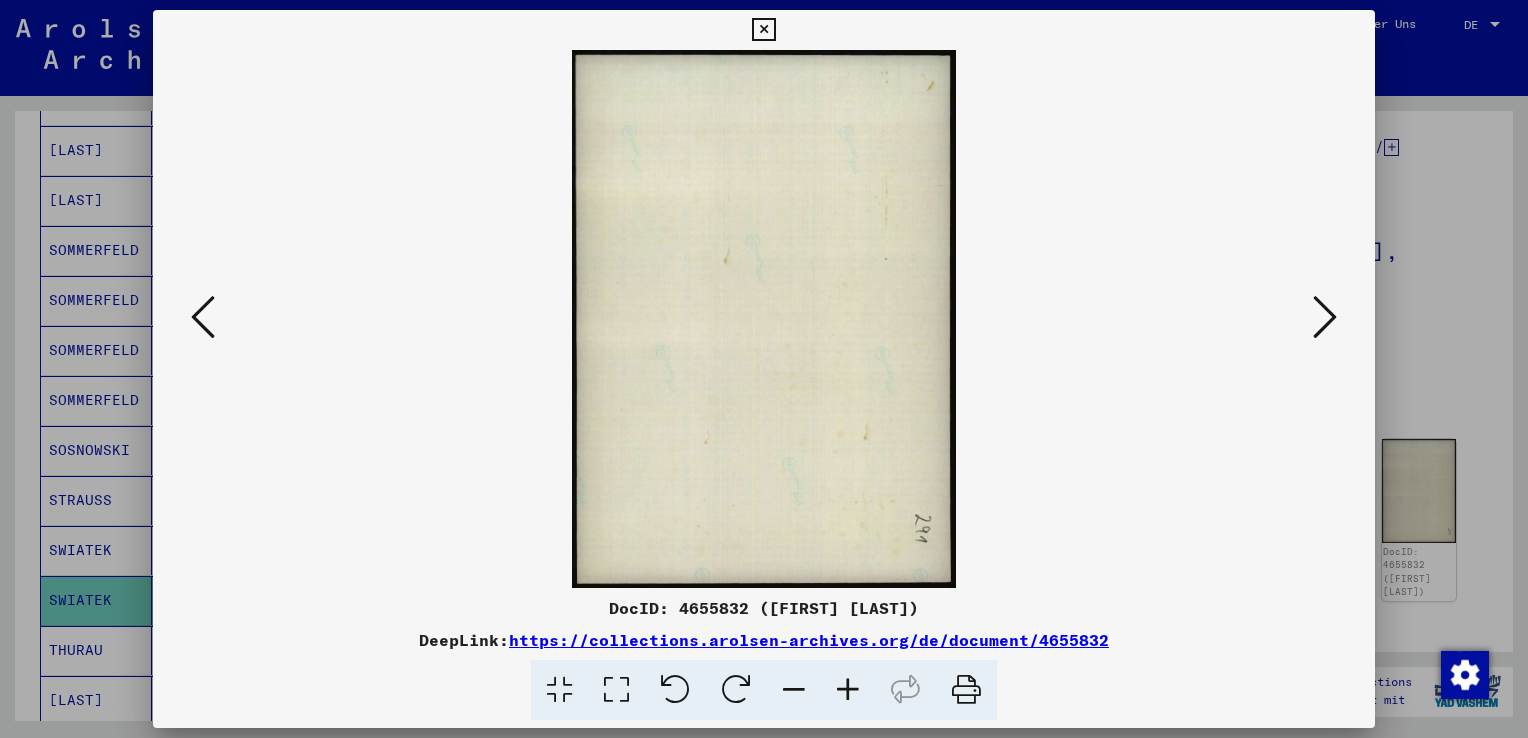 click at bounding box center [764, 369] 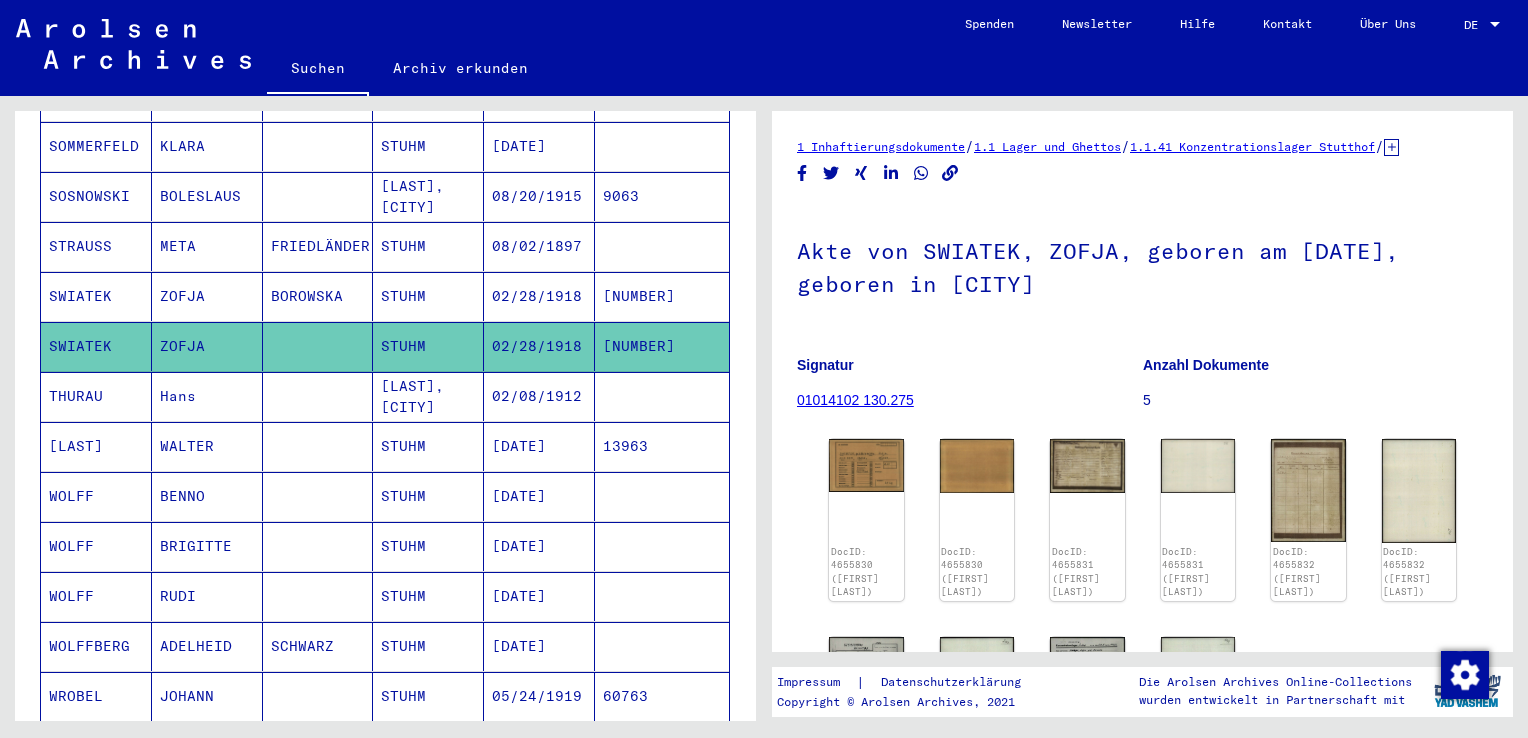 scroll, scrollTop: 800, scrollLeft: 0, axis: vertical 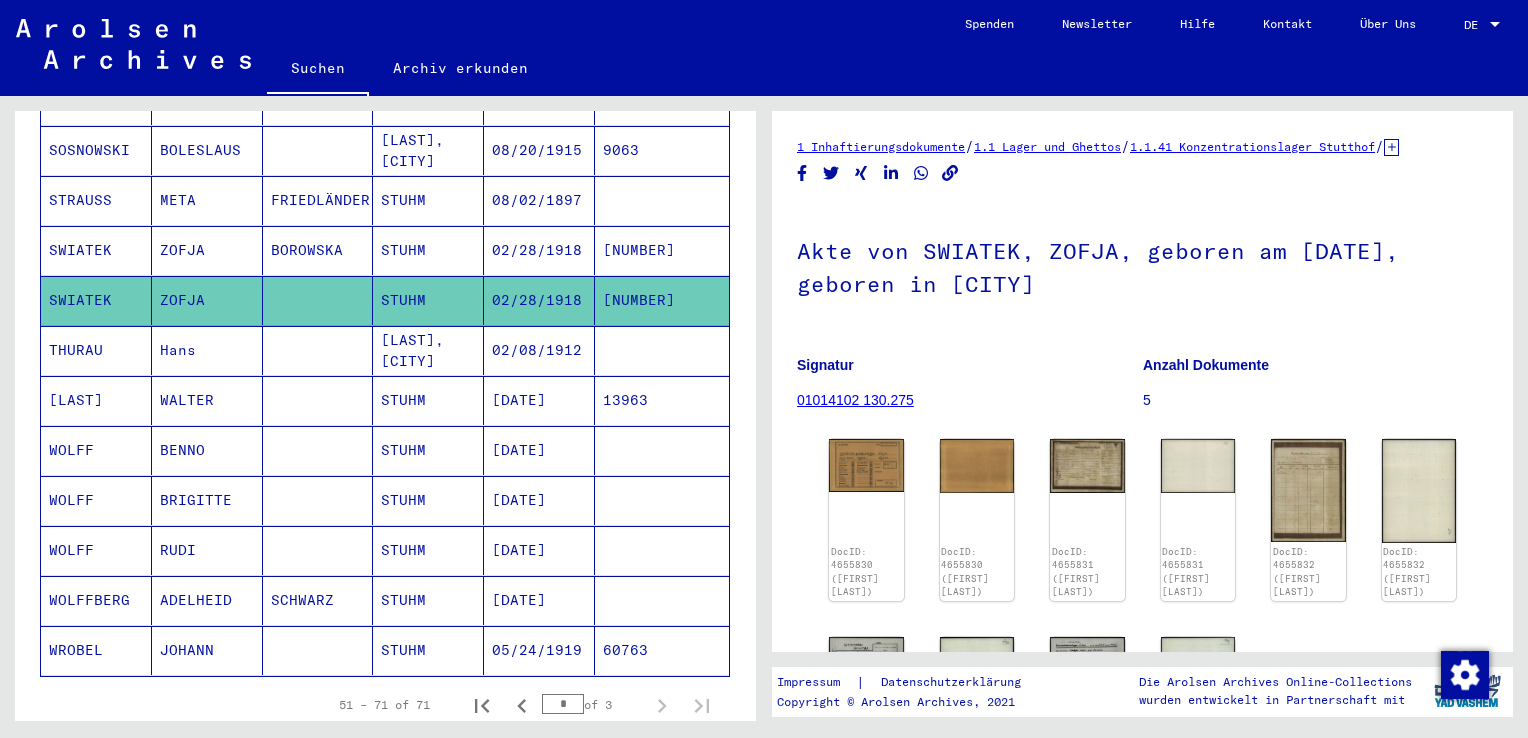 click on "02/08/1912" at bounding box center (539, 400) 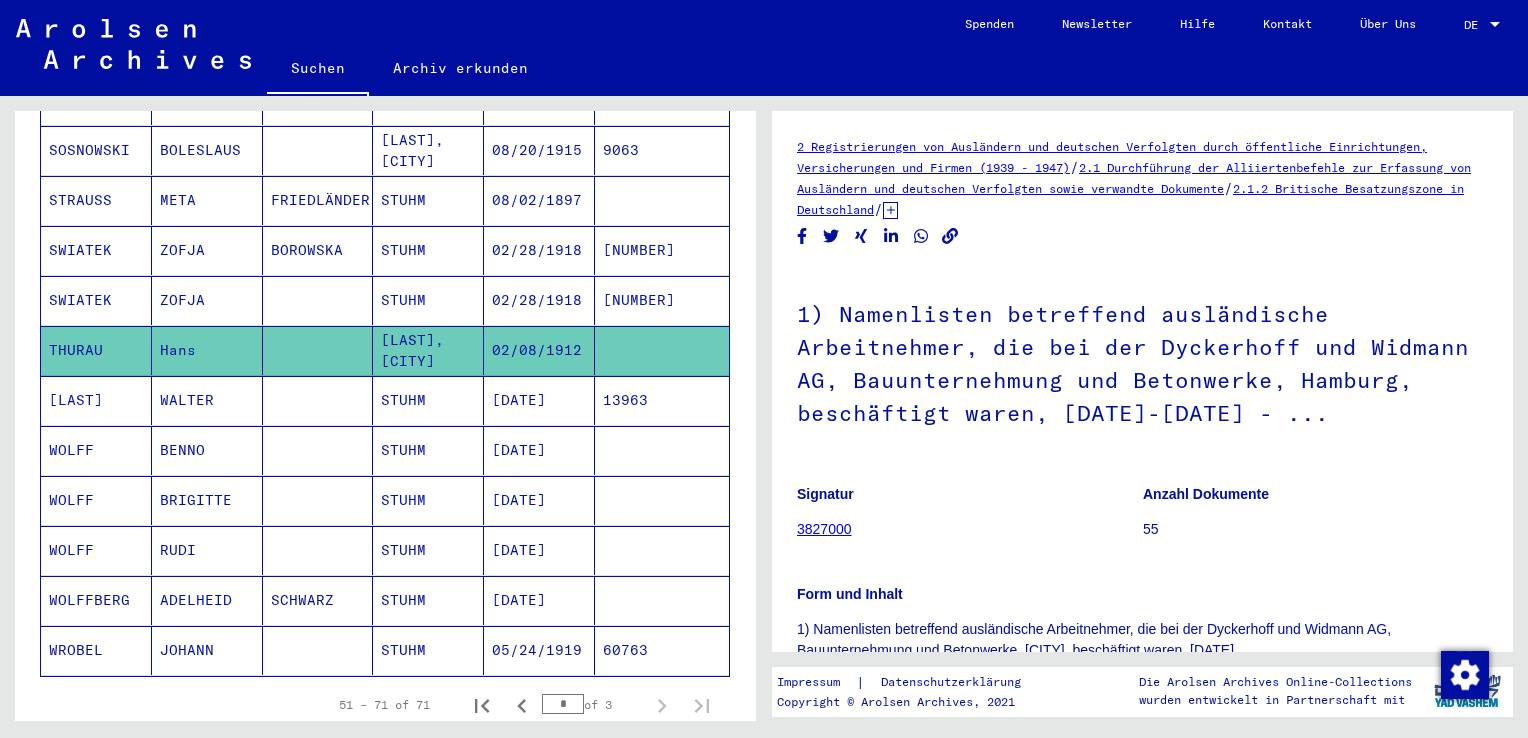 click on "[DATE]" at bounding box center (539, 450) 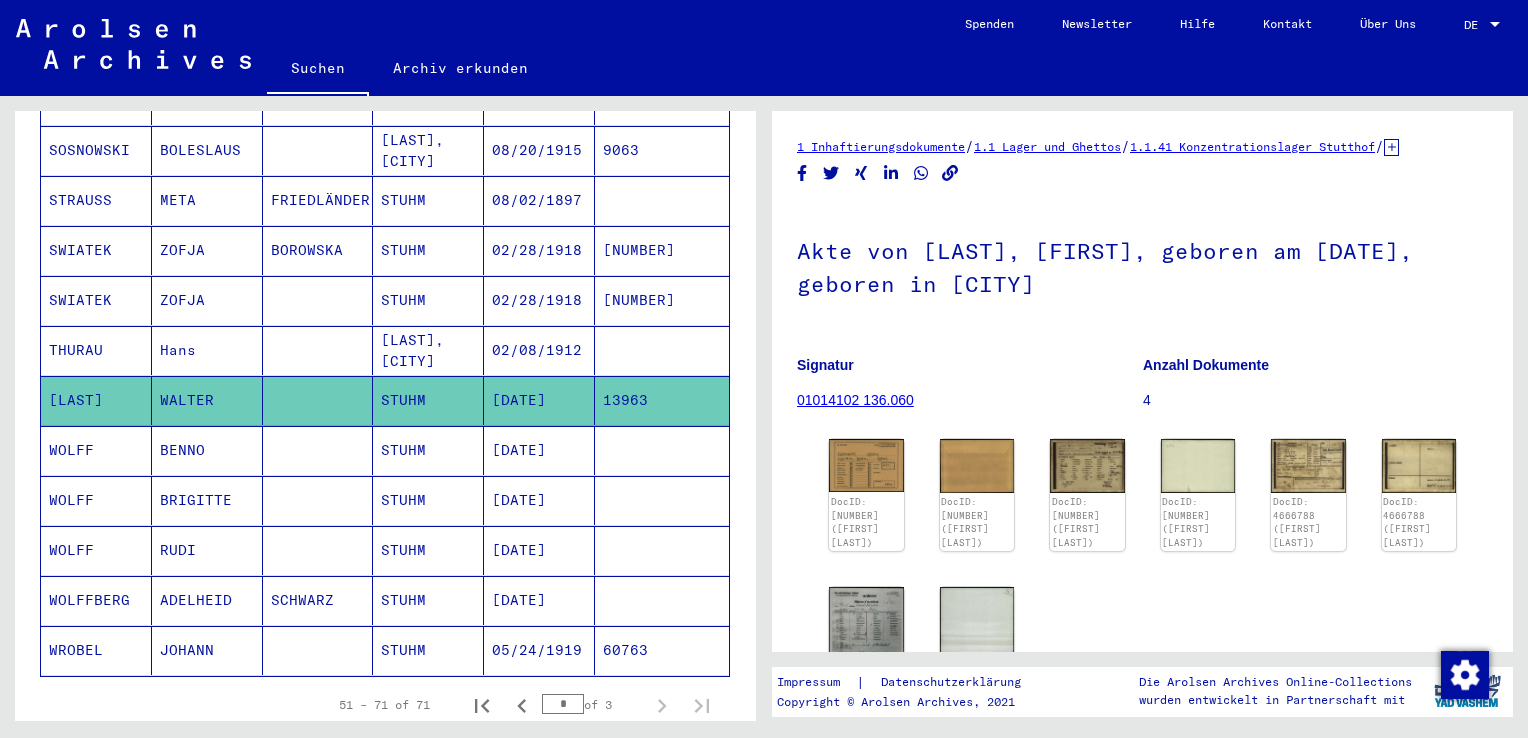 click on "[DATE]" at bounding box center (539, 500) 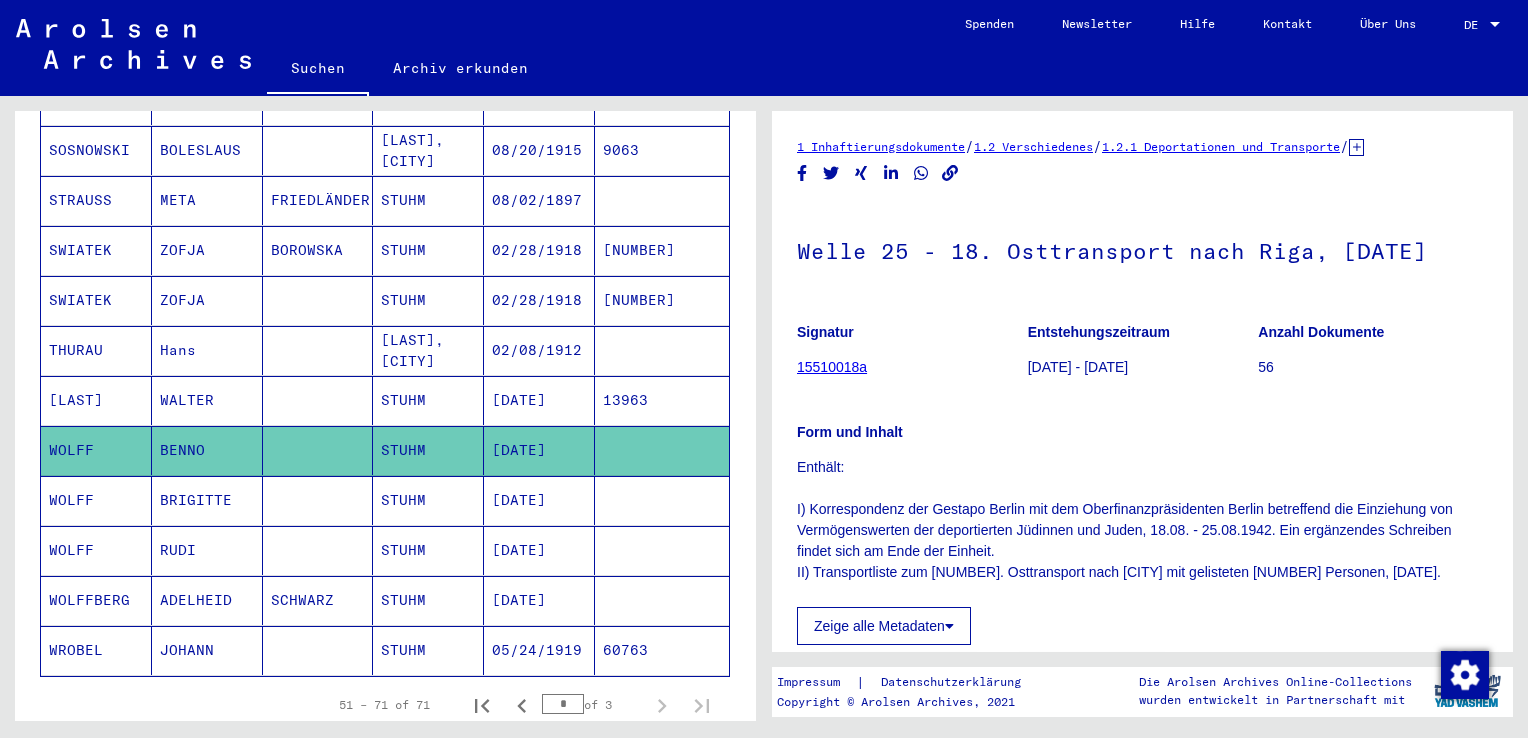 click on "[DATE]" at bounding box center [539, 550] 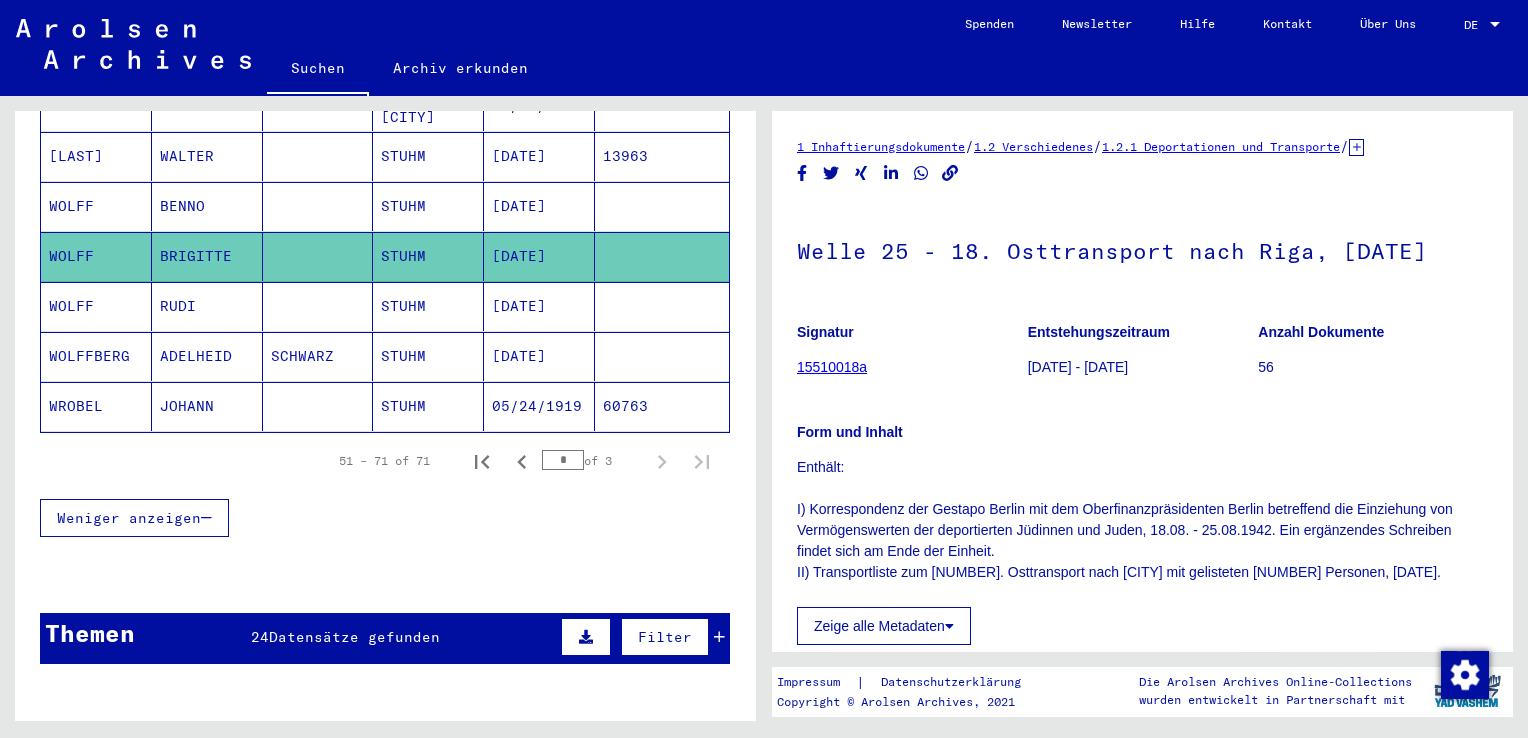 scroll, scrollTop: 1100, scrollLeft: 0, axis: vertical 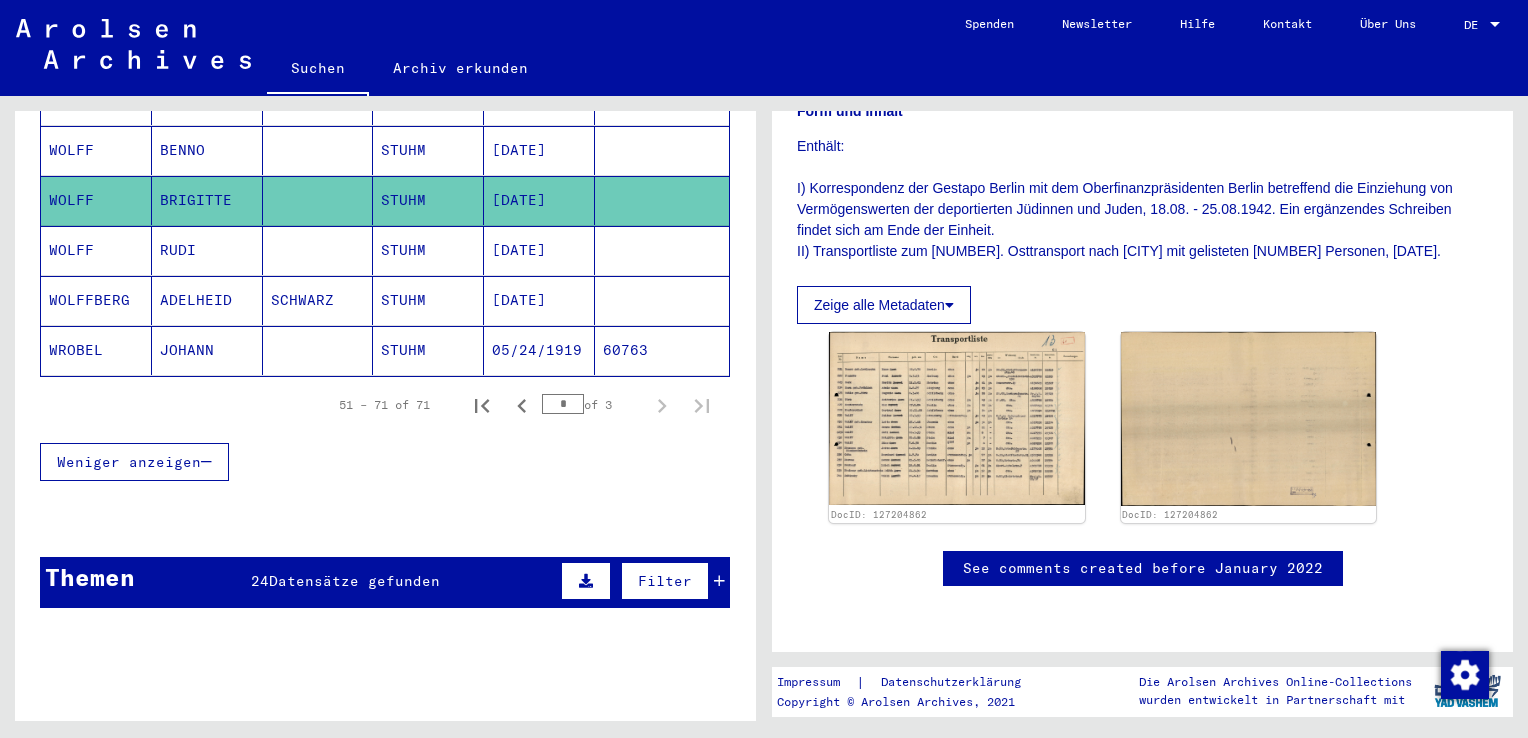 click on "[DATE]" at bounding box center (539, 300) 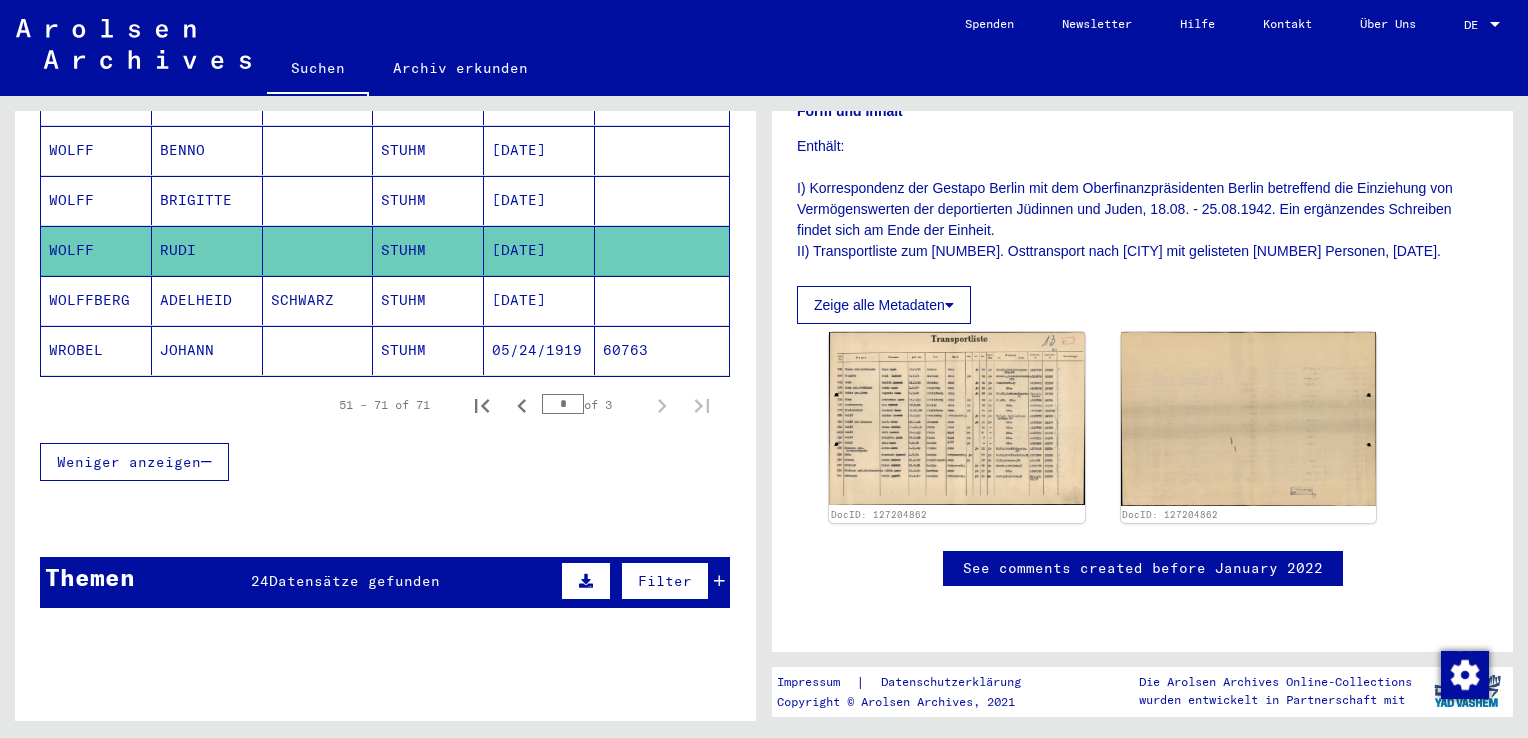 click on "[DATE]" 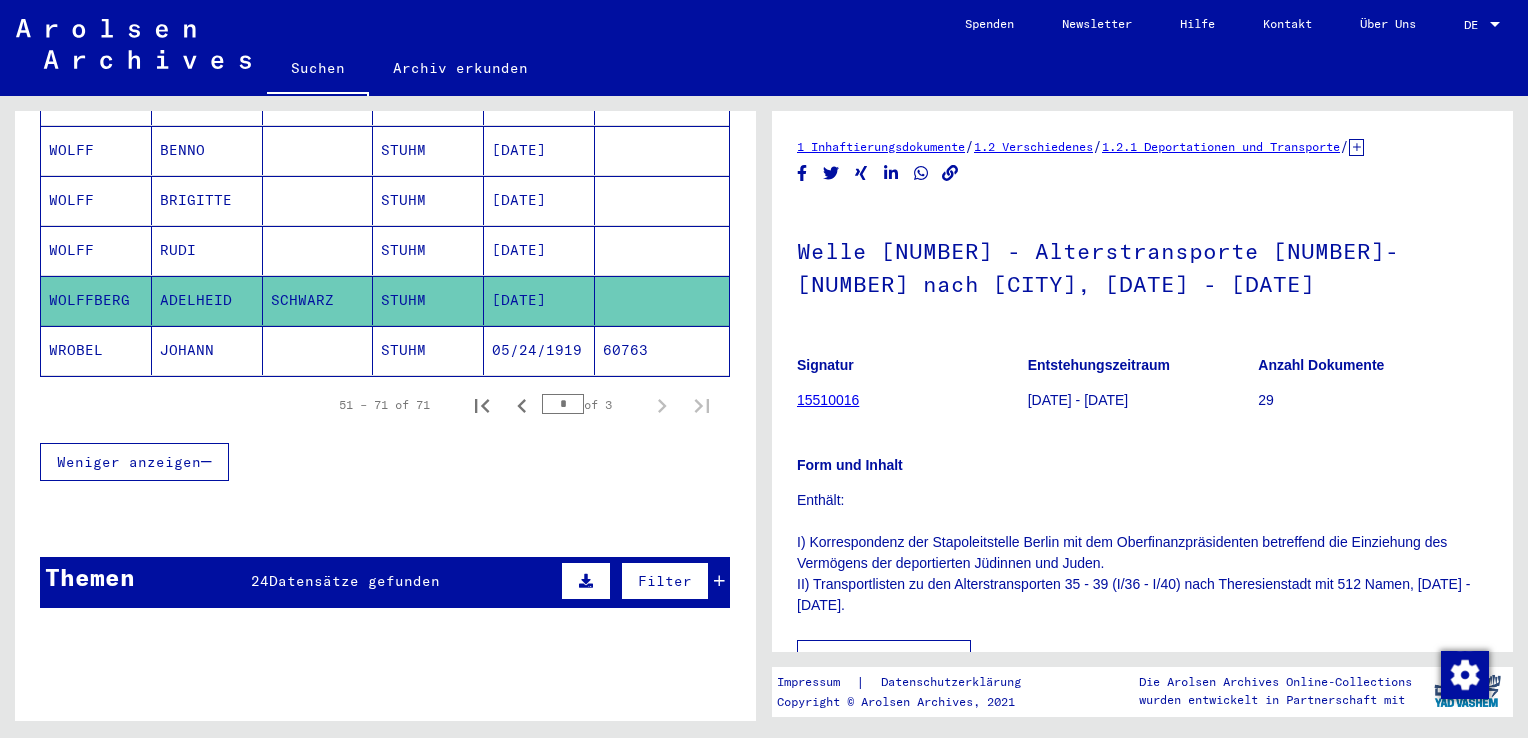 click on "05/24/1919" 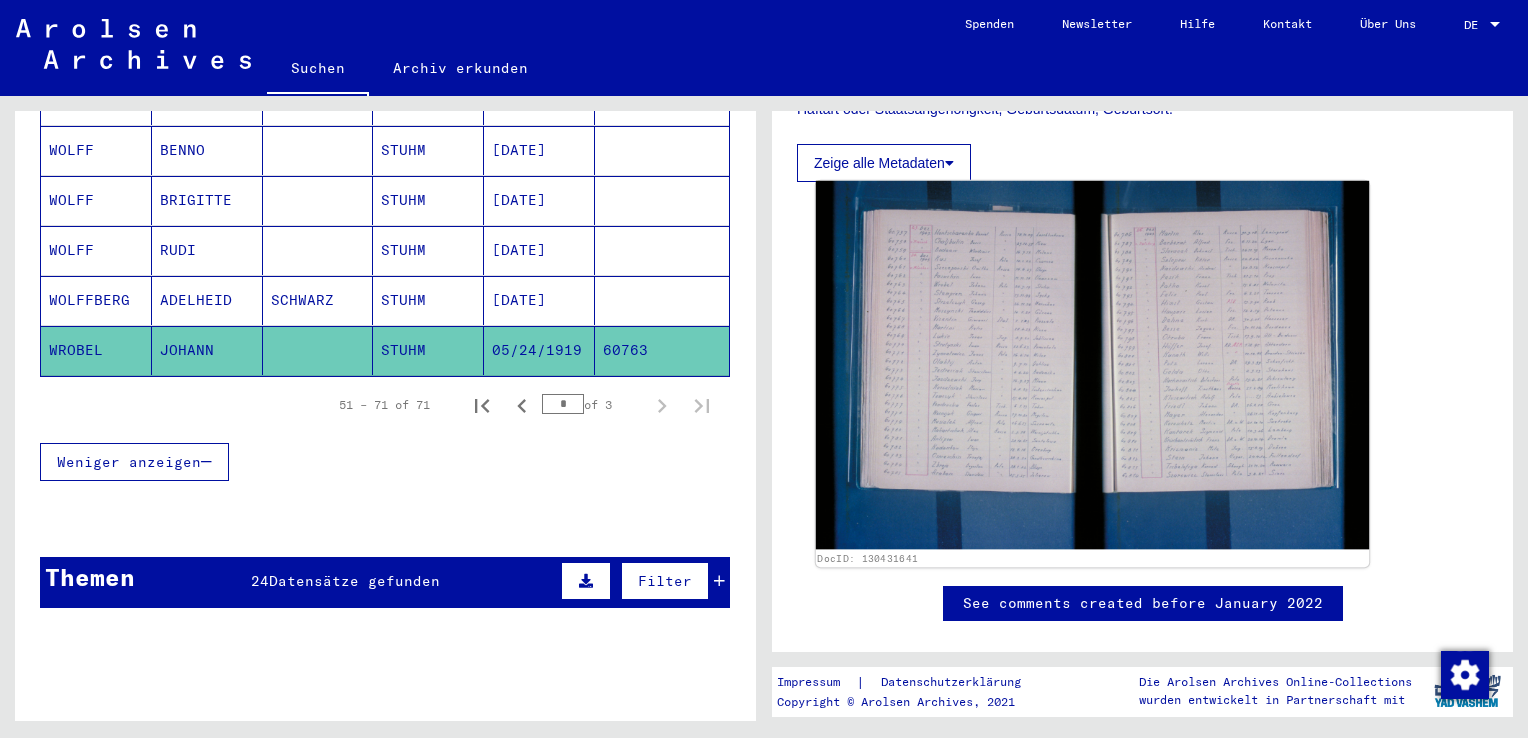 scroll, scrollTop: 0, scrollLeft: 0, axis: both 